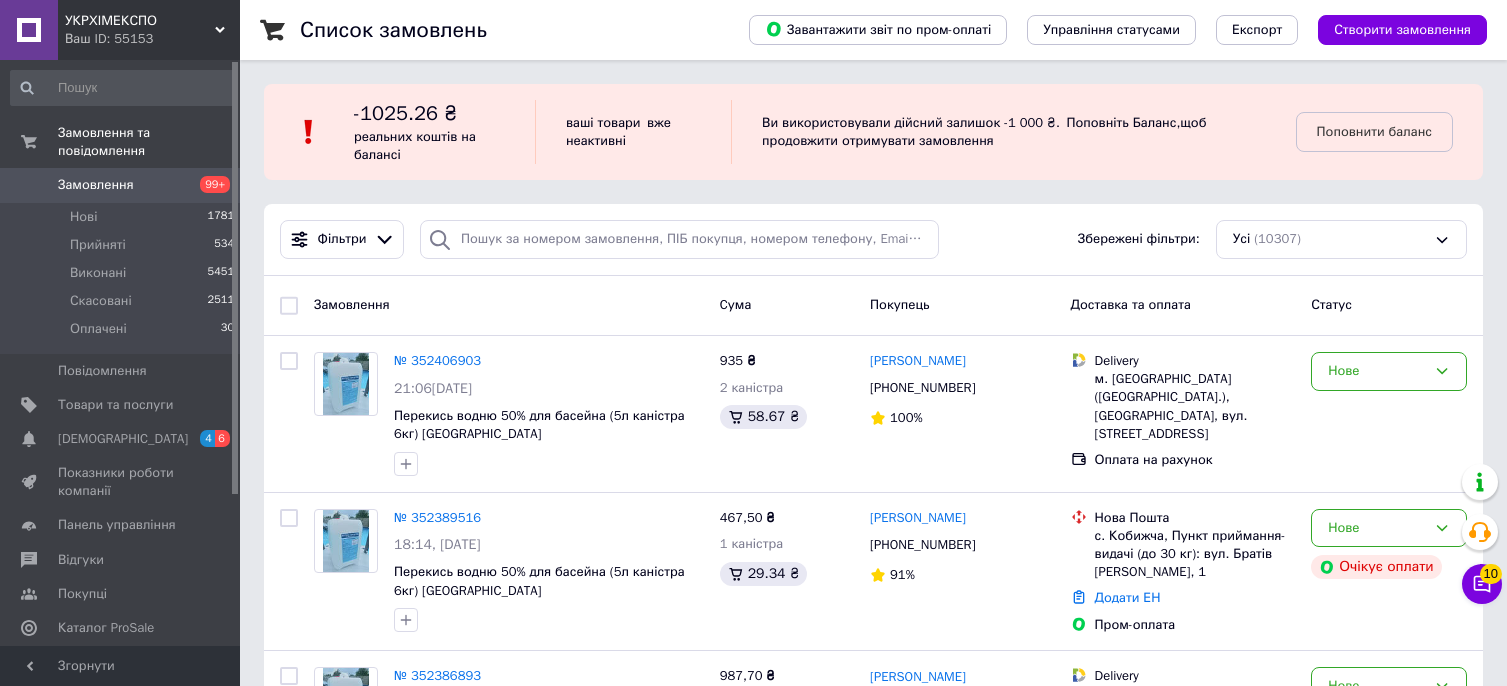 scroll, scrollTop: 0, scrollLeft: 0, axis: both 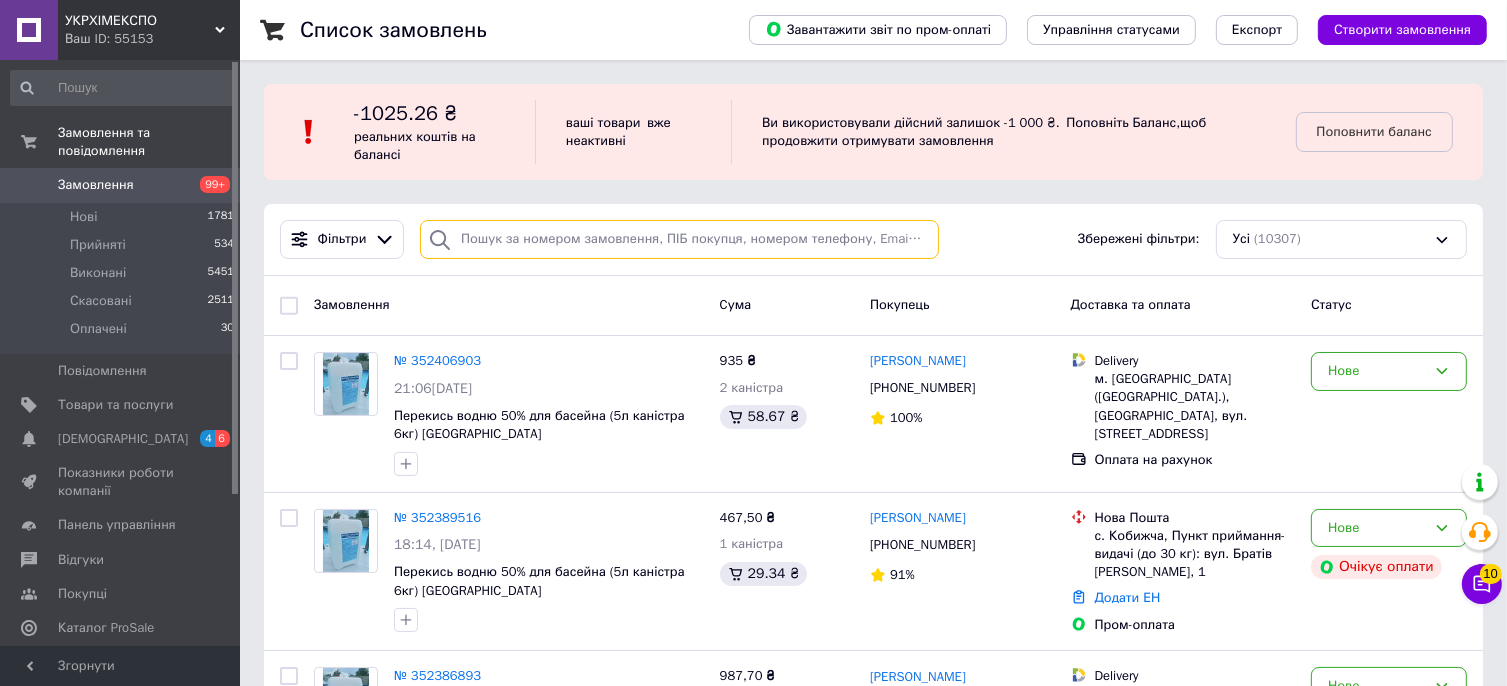 click at bounding box center [679, 239] 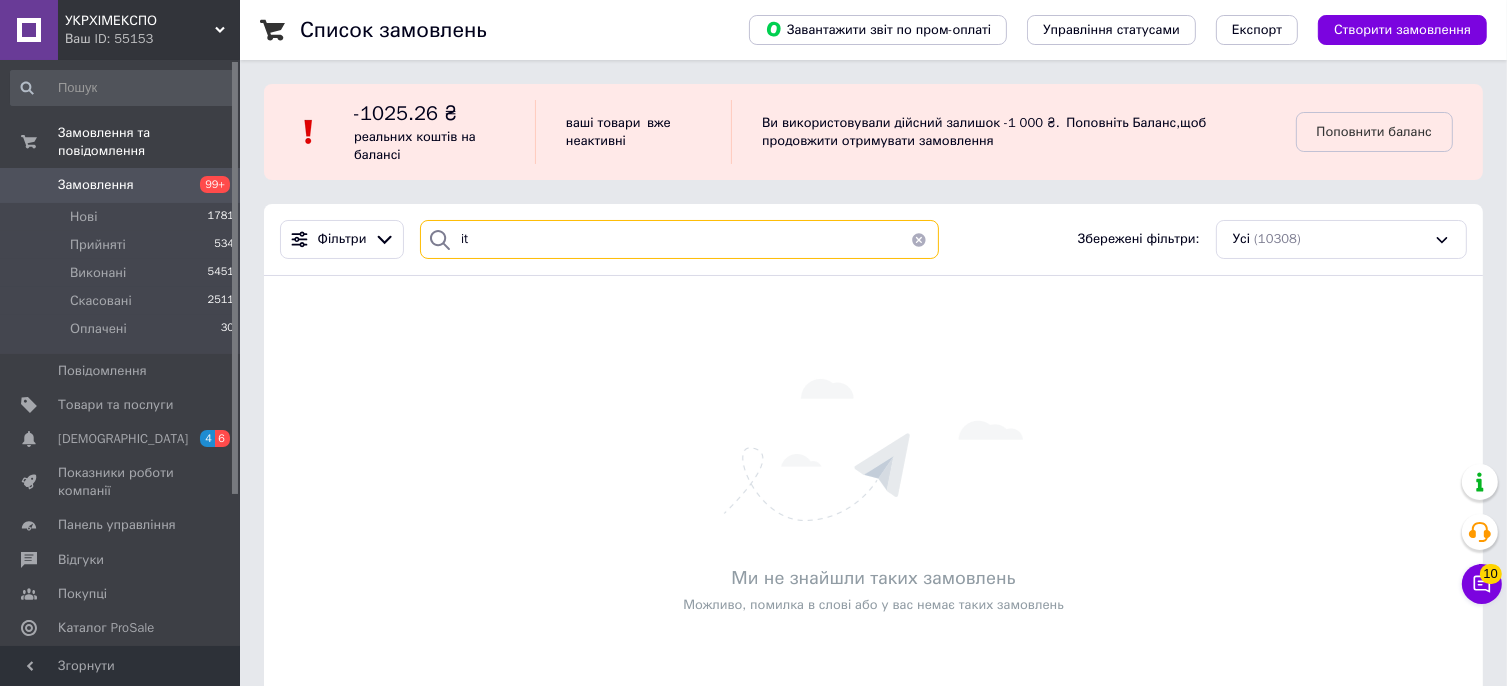 type on "i" 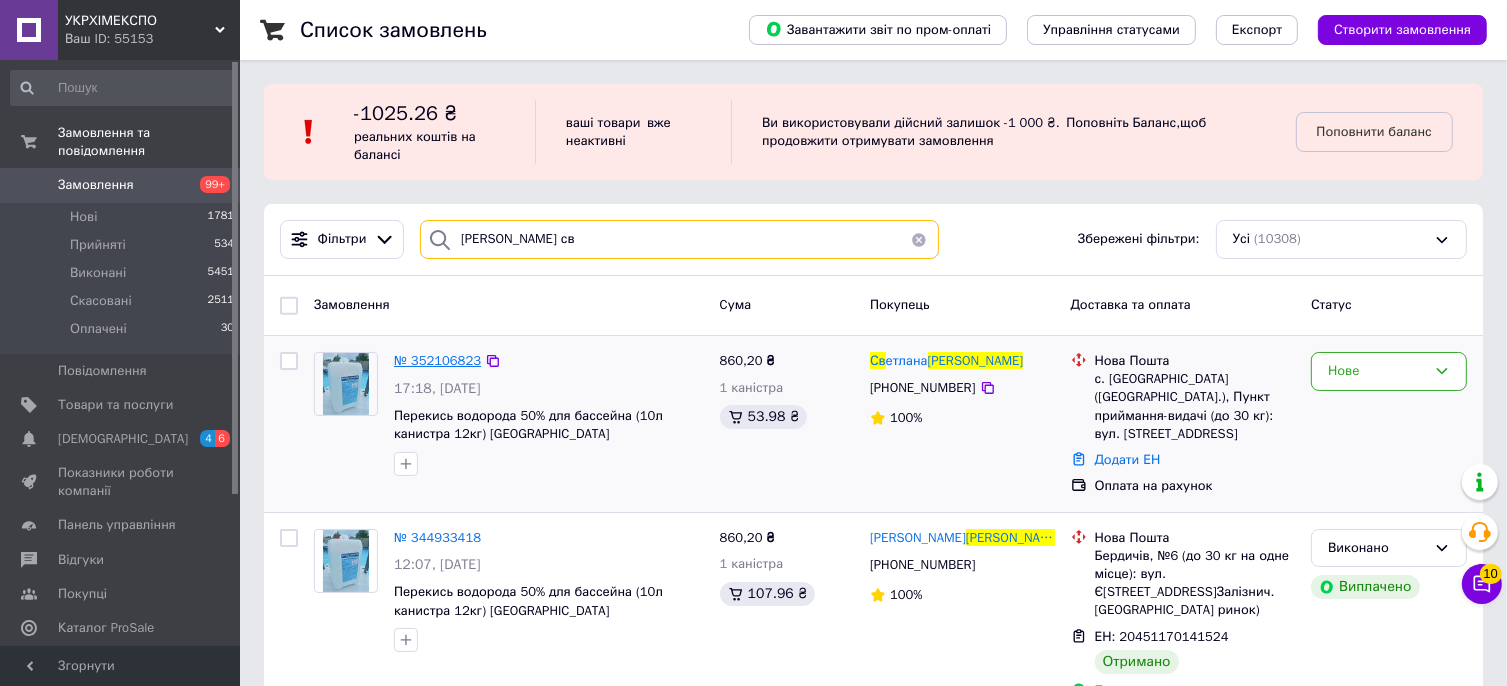 type on "[PERSON_NAME] св" 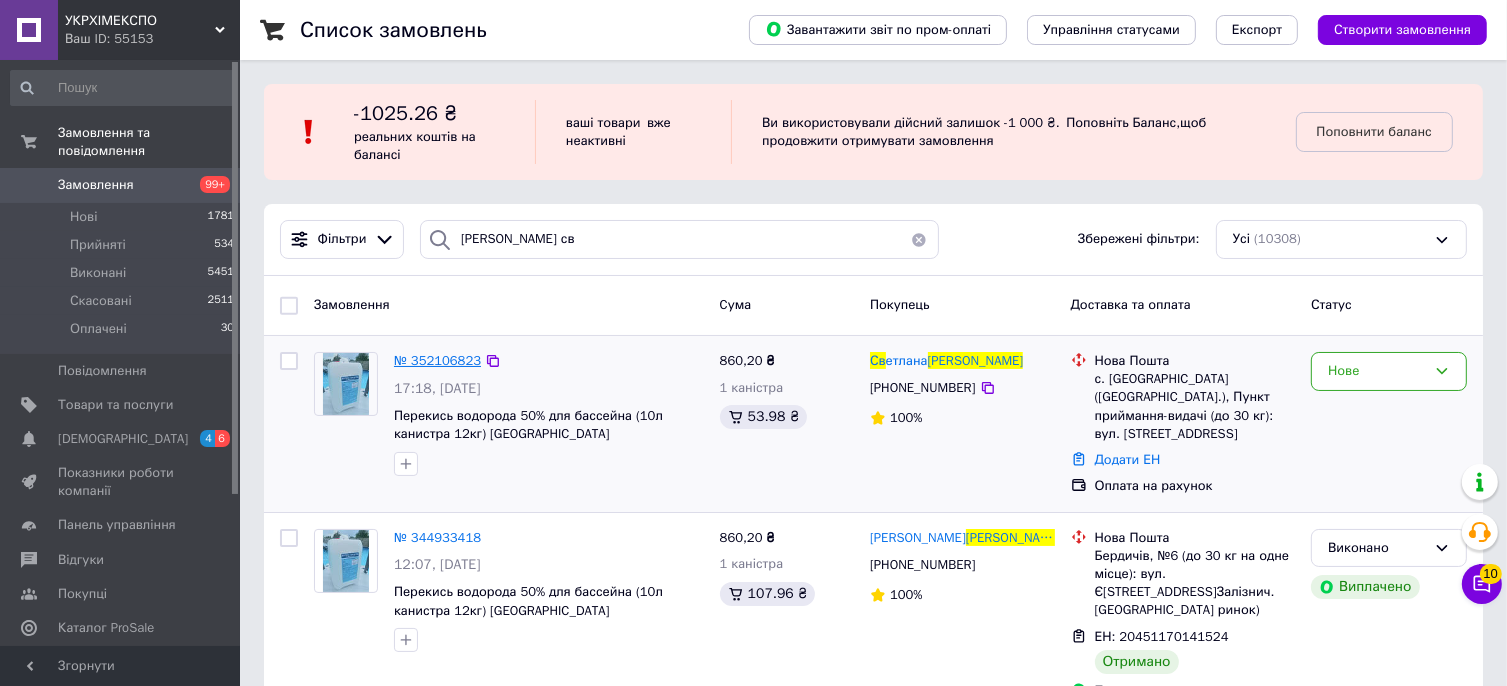 click on "№ 352106823" at bounding box center (437, 360) 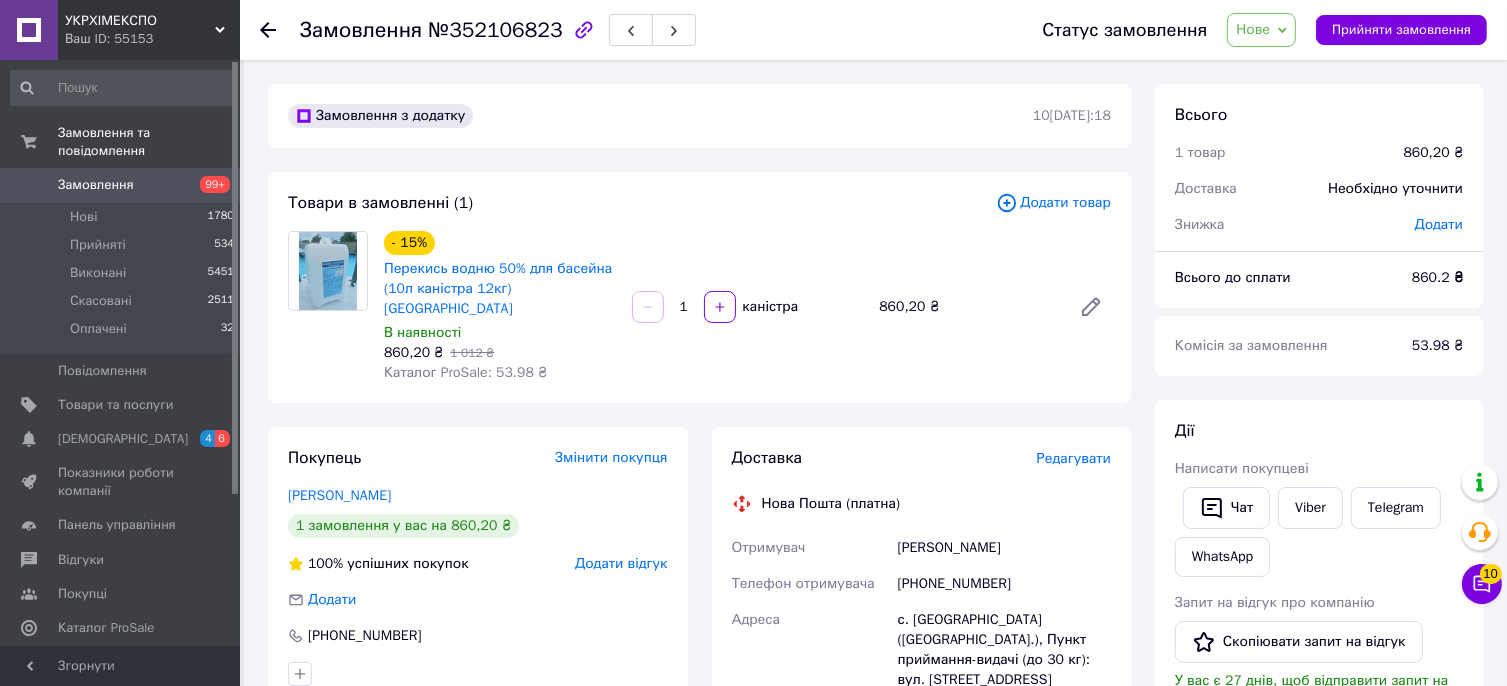 click 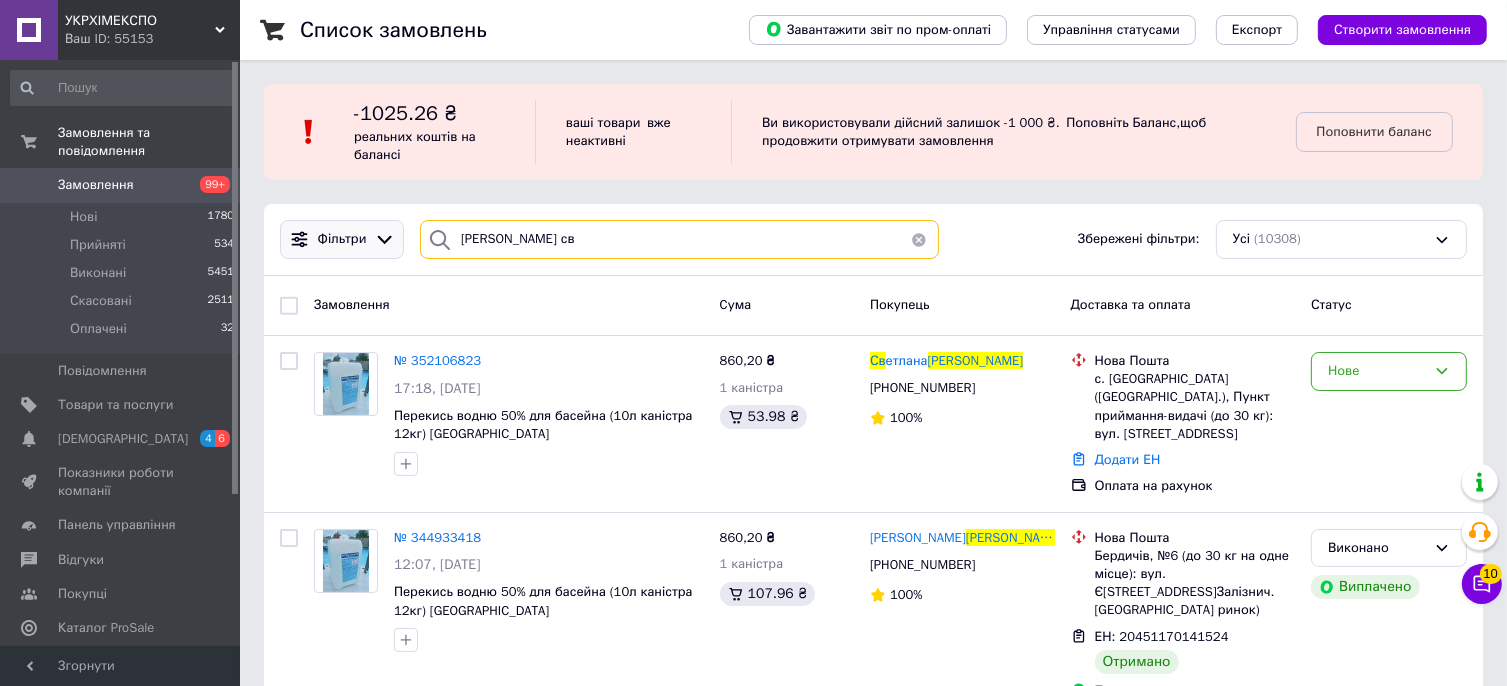drag, startPoint x: 536, startPoint y: 243, endPoint x: 283, endPoint y: 250, distance: 253.09682 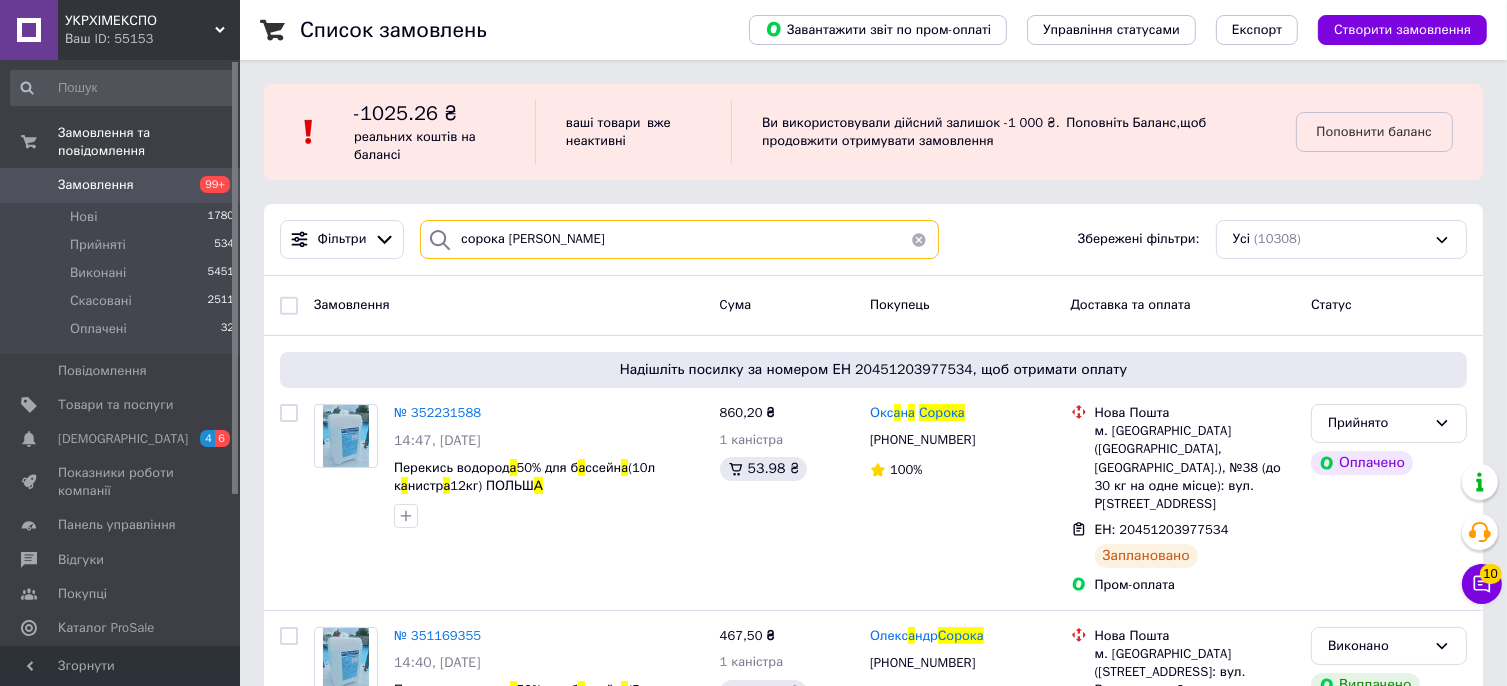 drag, startPoint x: 526, startPoint y: 242, endPoint x: 396, endPoint y: 265, distance: 132.01894 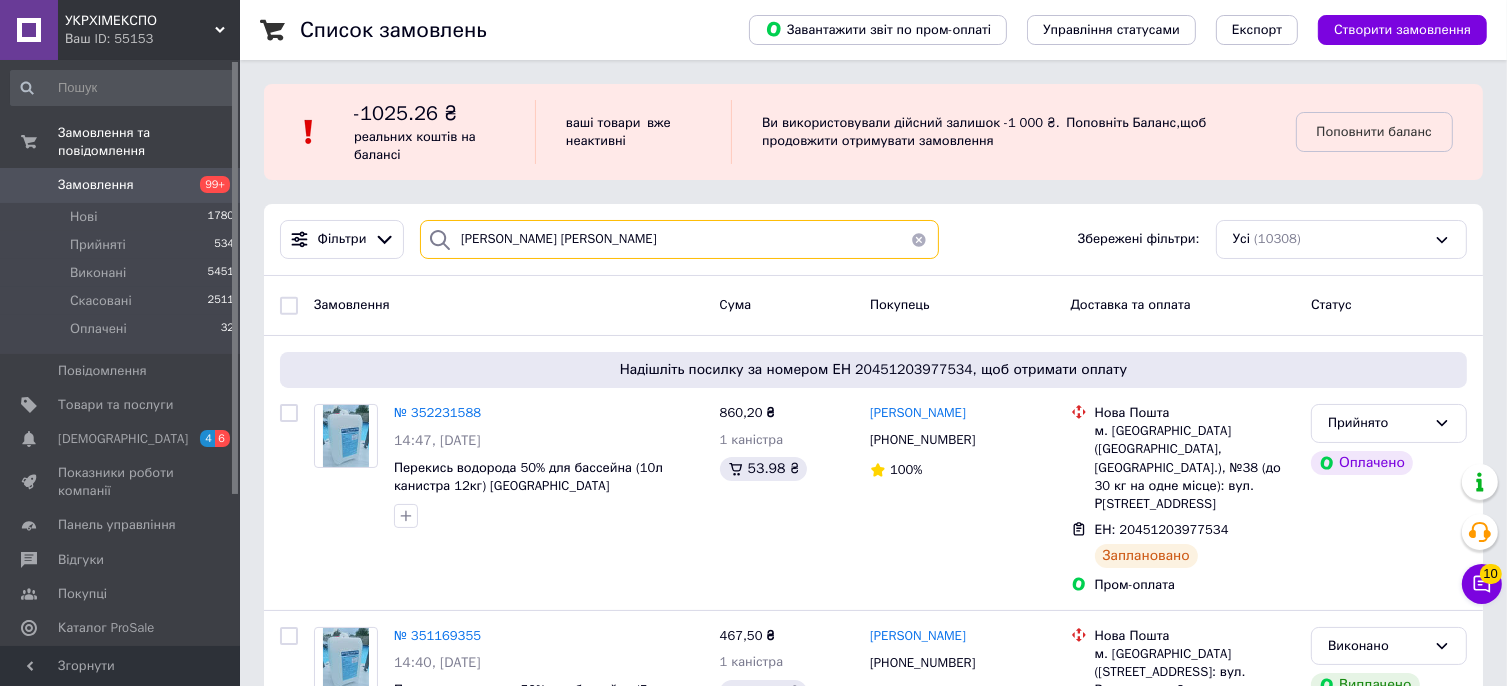 type on "[PERSON_NAME] св" 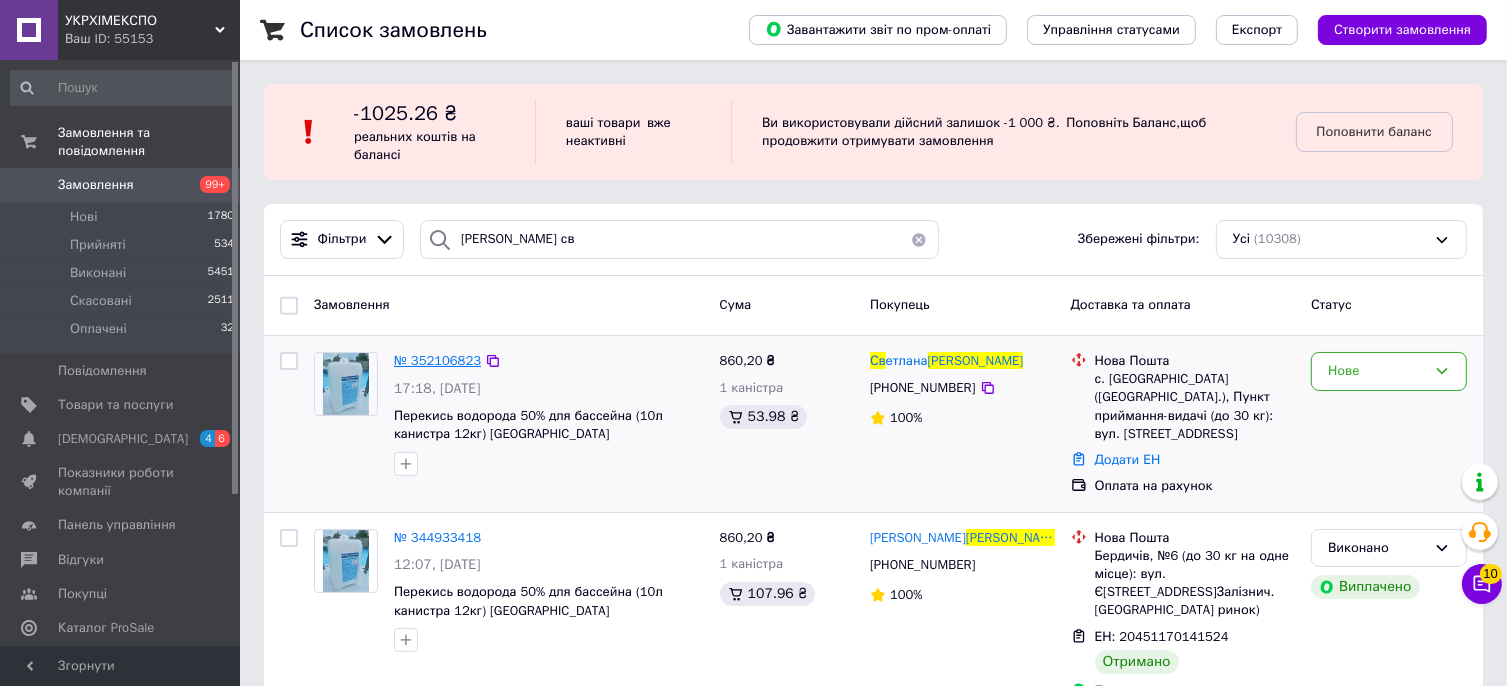 click on "№ 352106823" at bounding box center (437, 360) 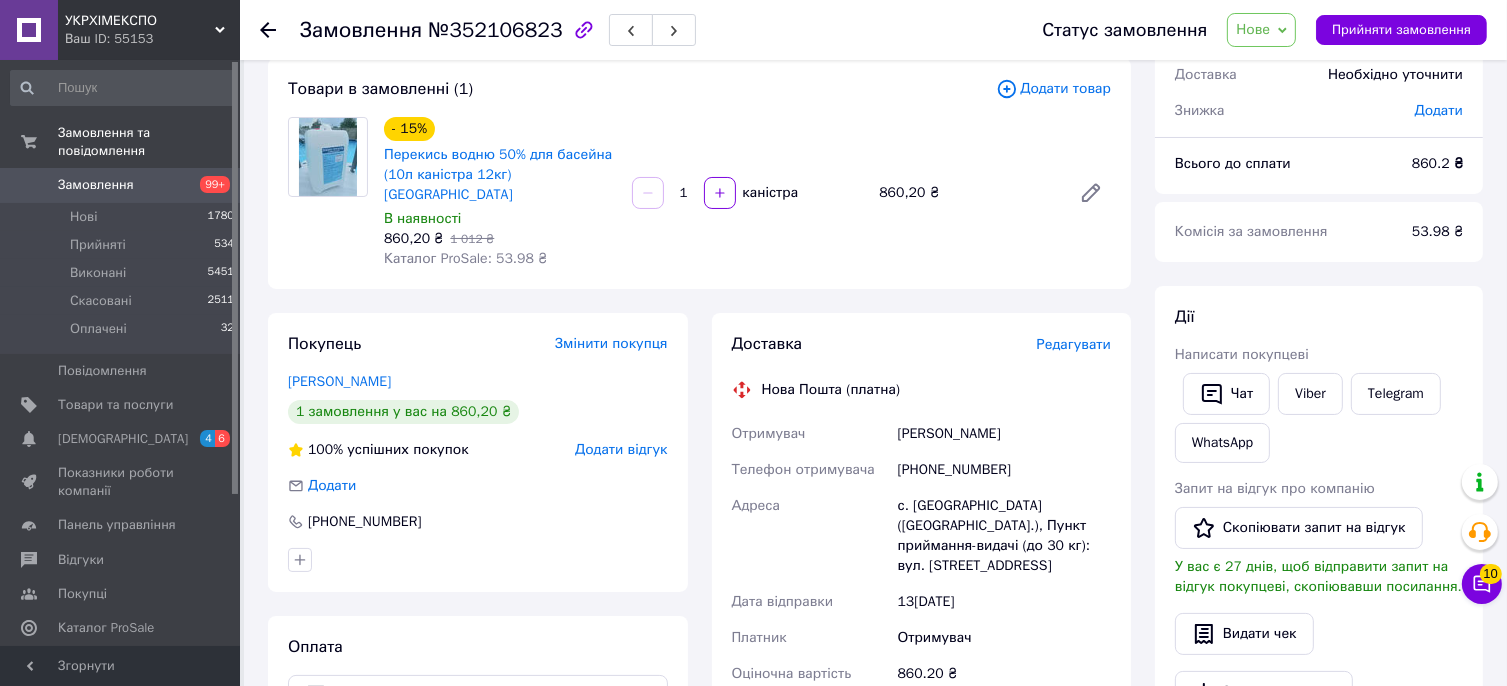 scroll, scrollTop: 200, scrollLeft: 0, axis: vertical 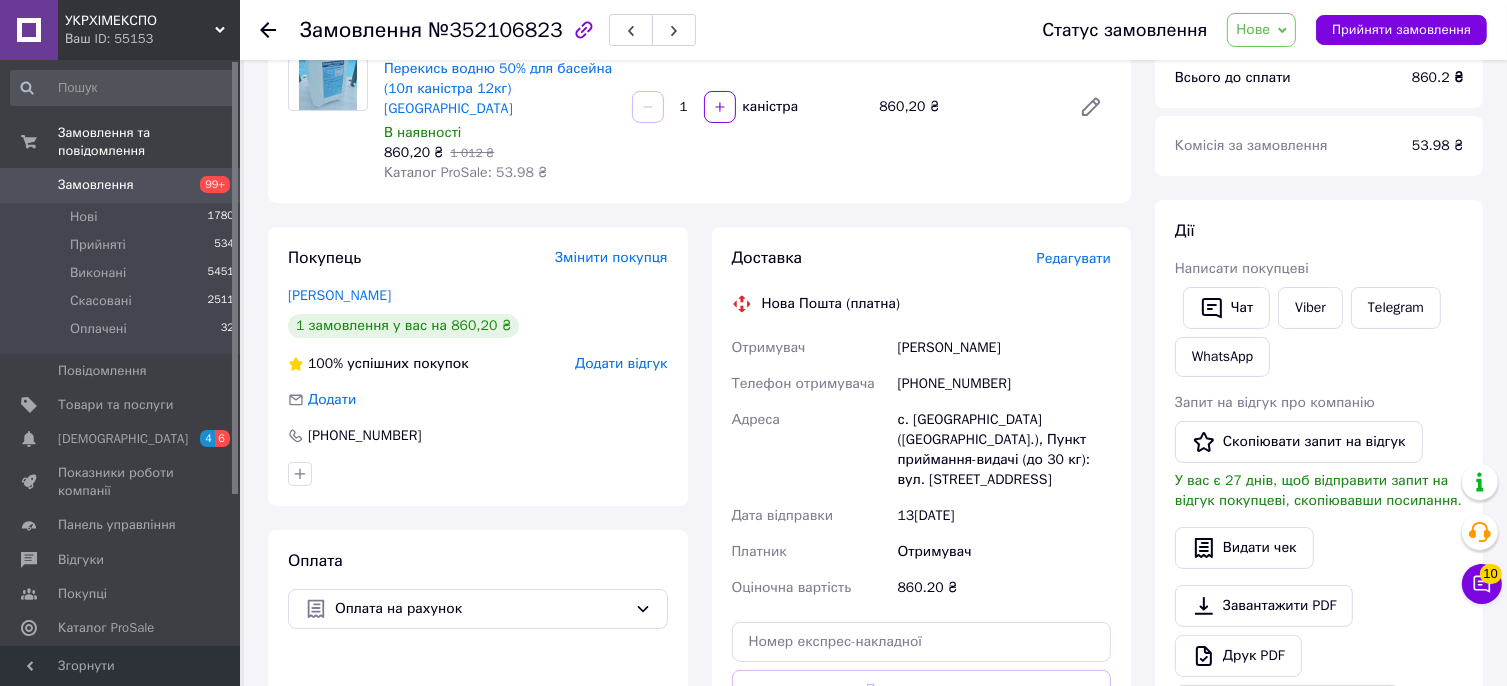 click on "[PHONE_NUMBER]" at bounding box center (1004, 384) 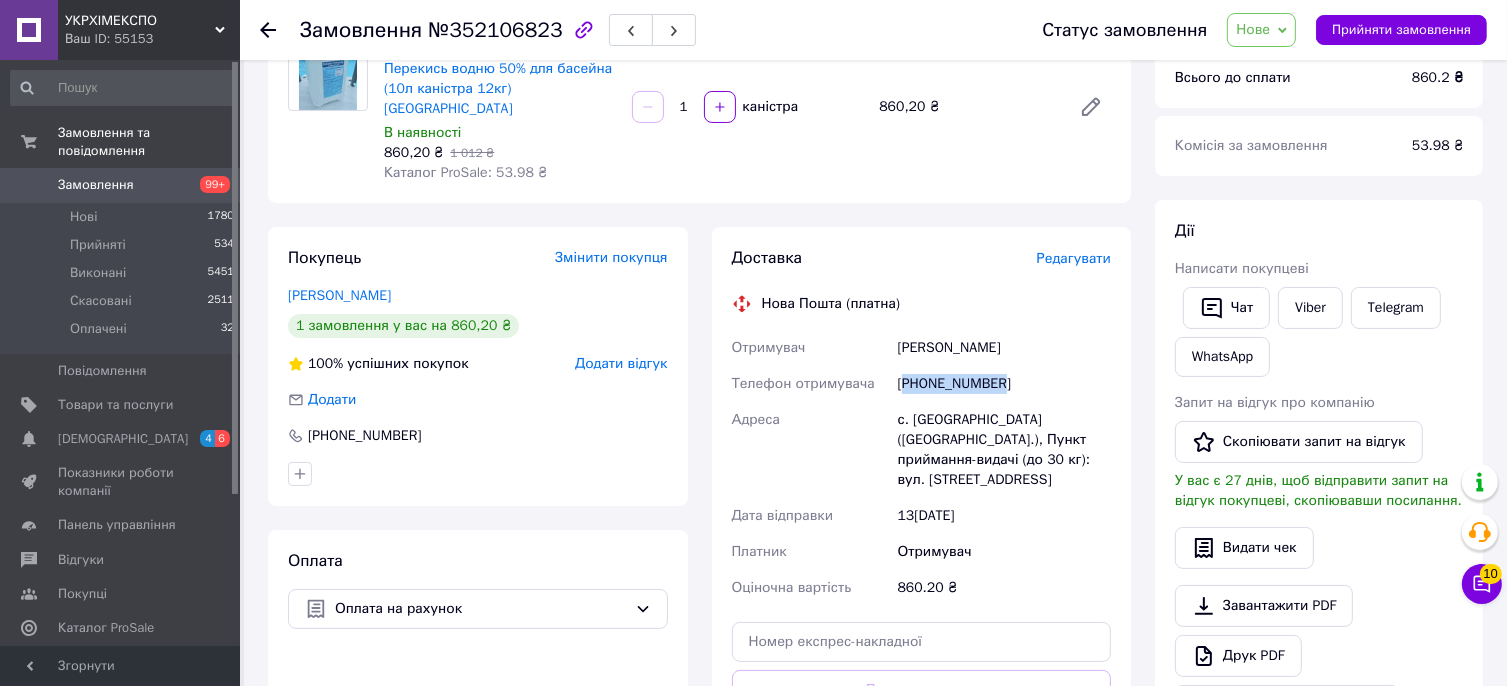 click on "[PHONE_NUMBER]" at bounding box center (1004, 384) 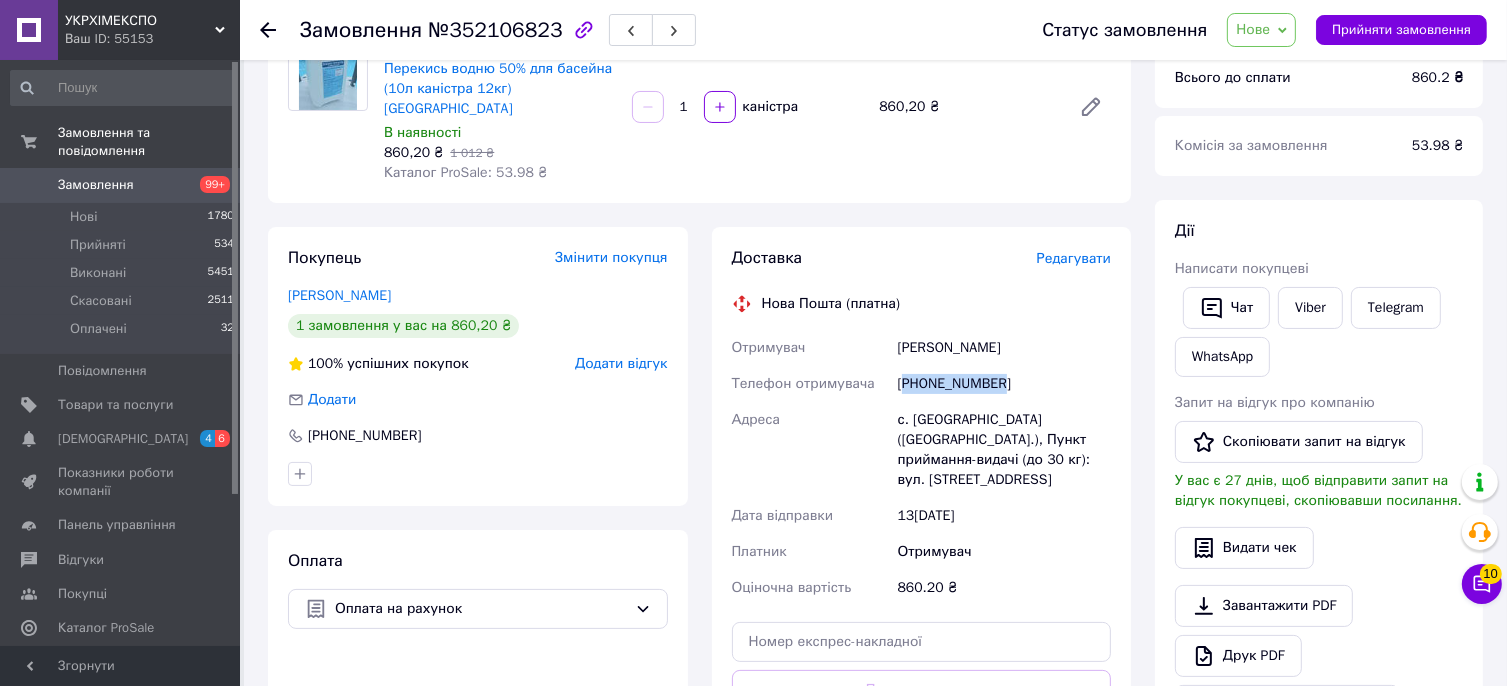 copy on "380993689379" 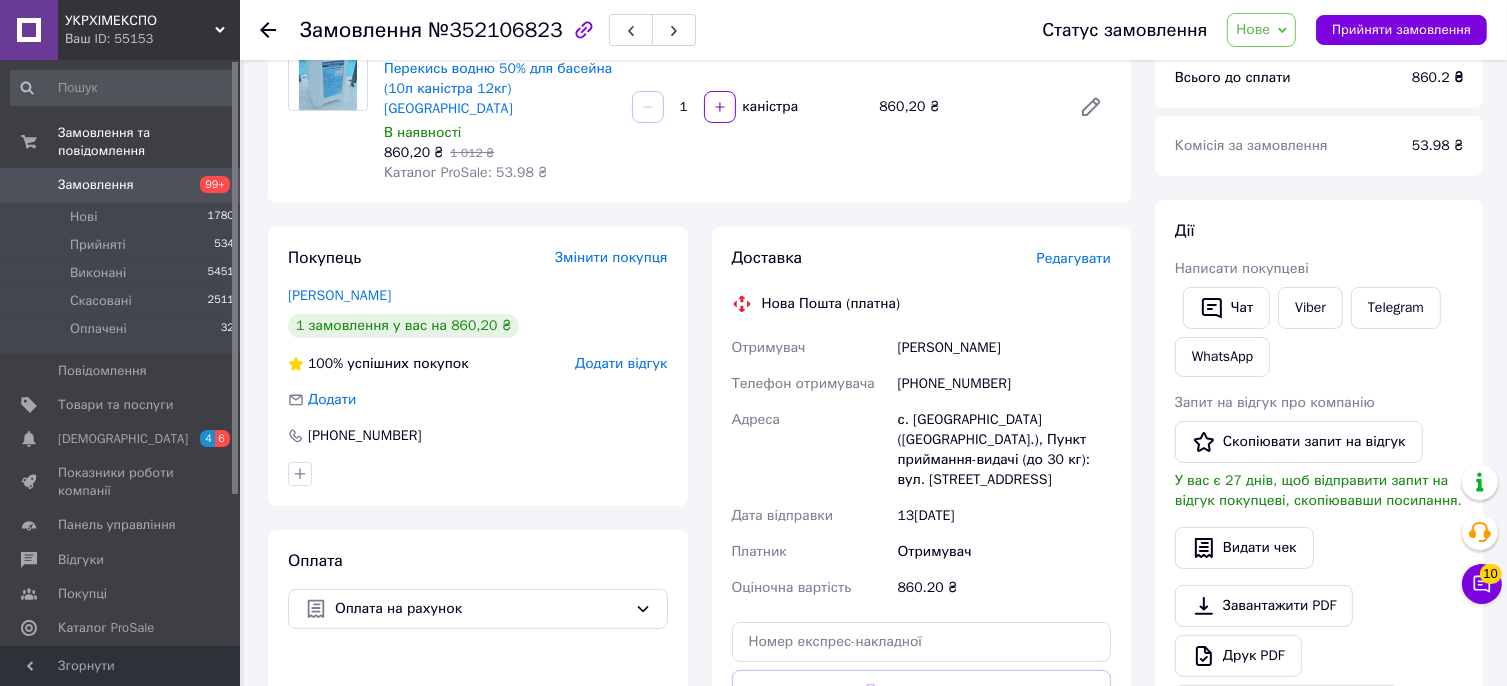 click 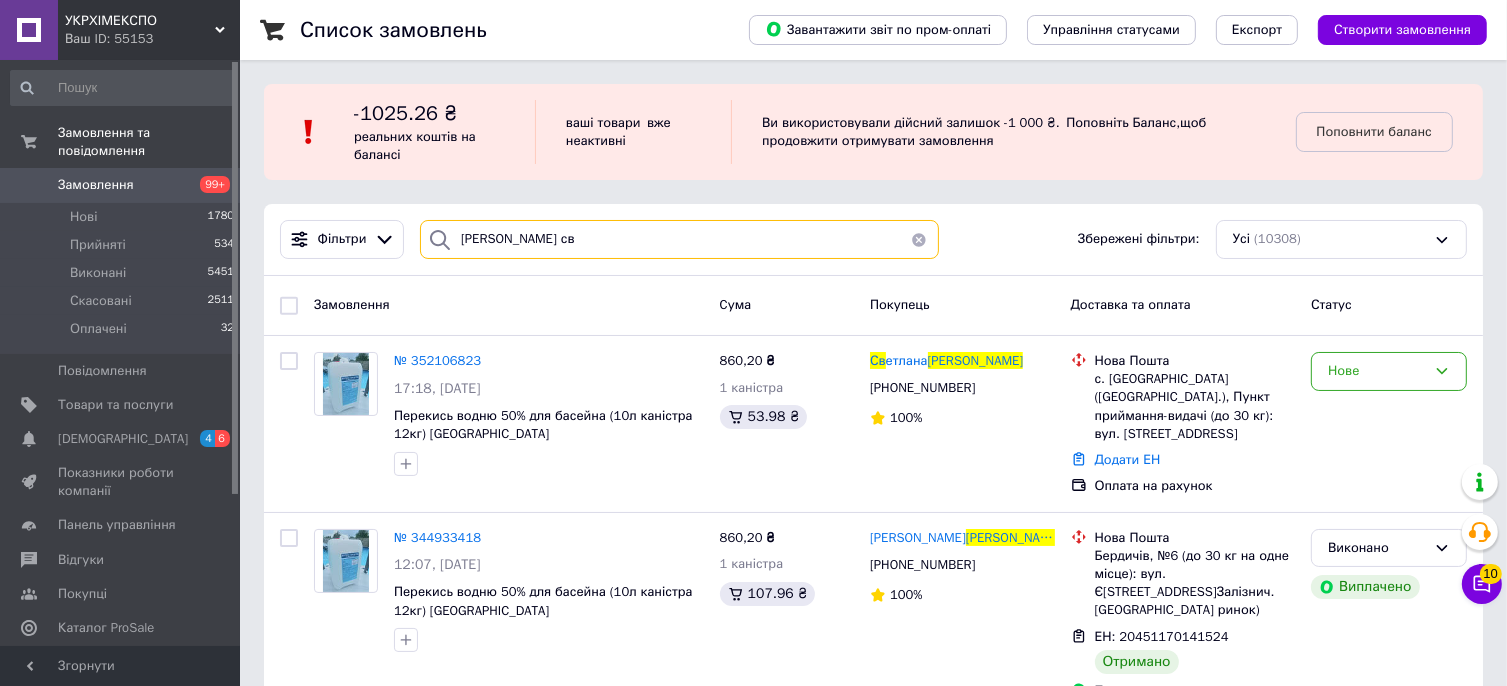 drag, startPoint x: 548, startPoint y: 235, endPoint x: 404, endPoint y: 236, distance: 144.00348 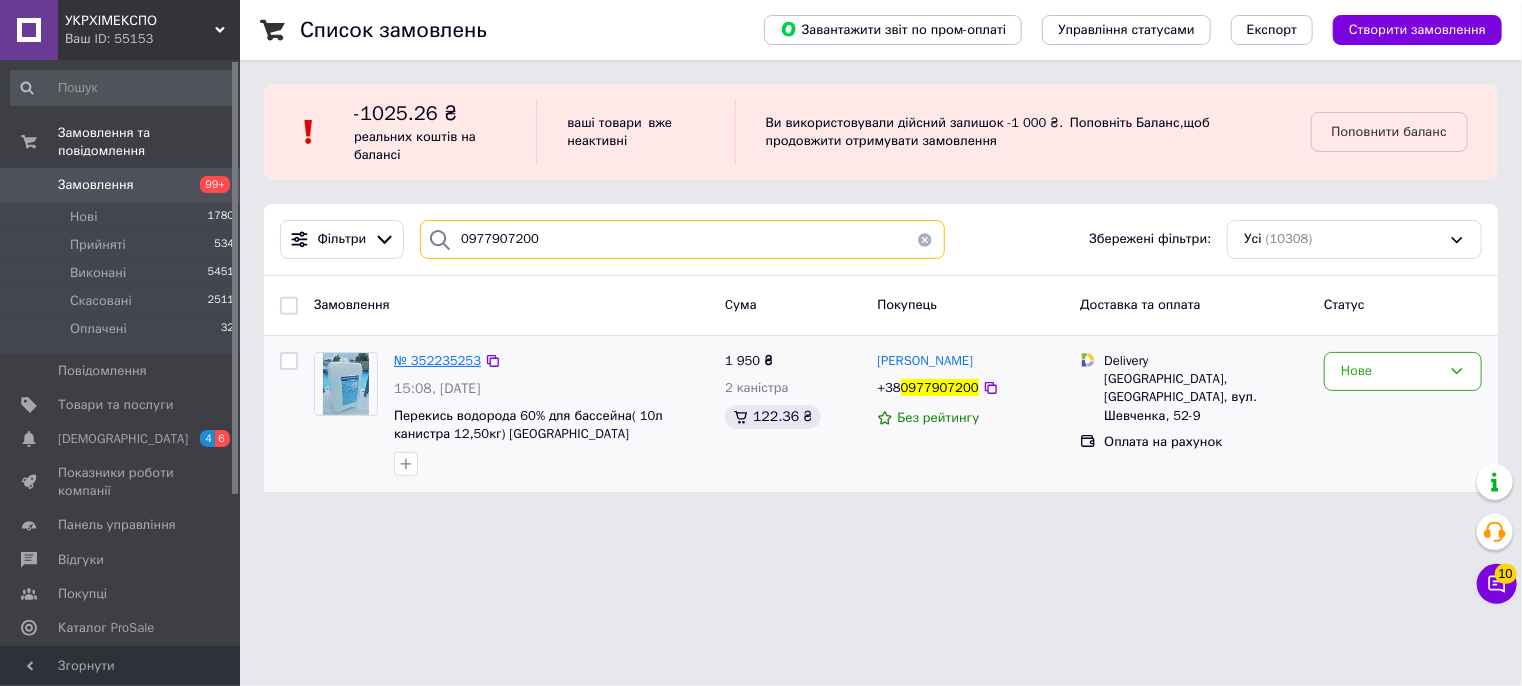 type on "0977907200" 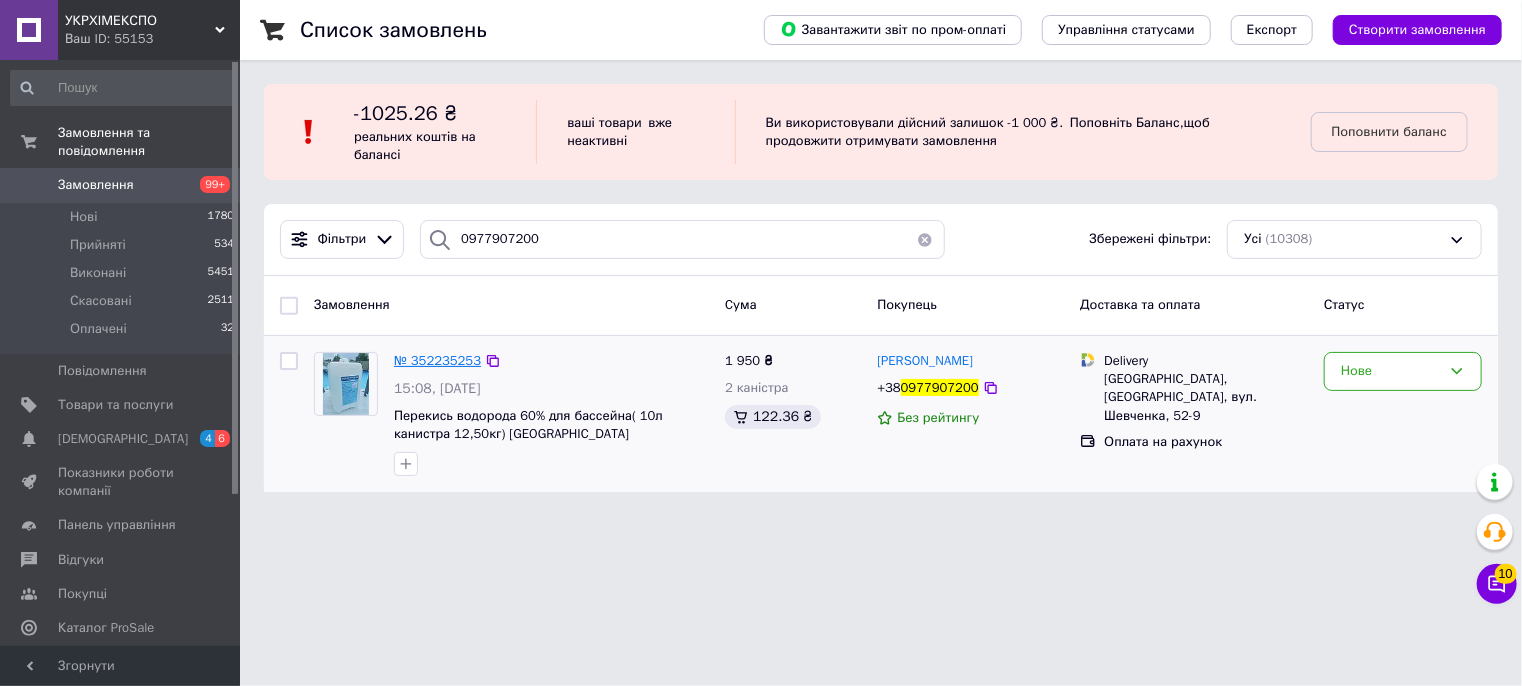 click on "№ 352235253" at bounding box center [437, 360] 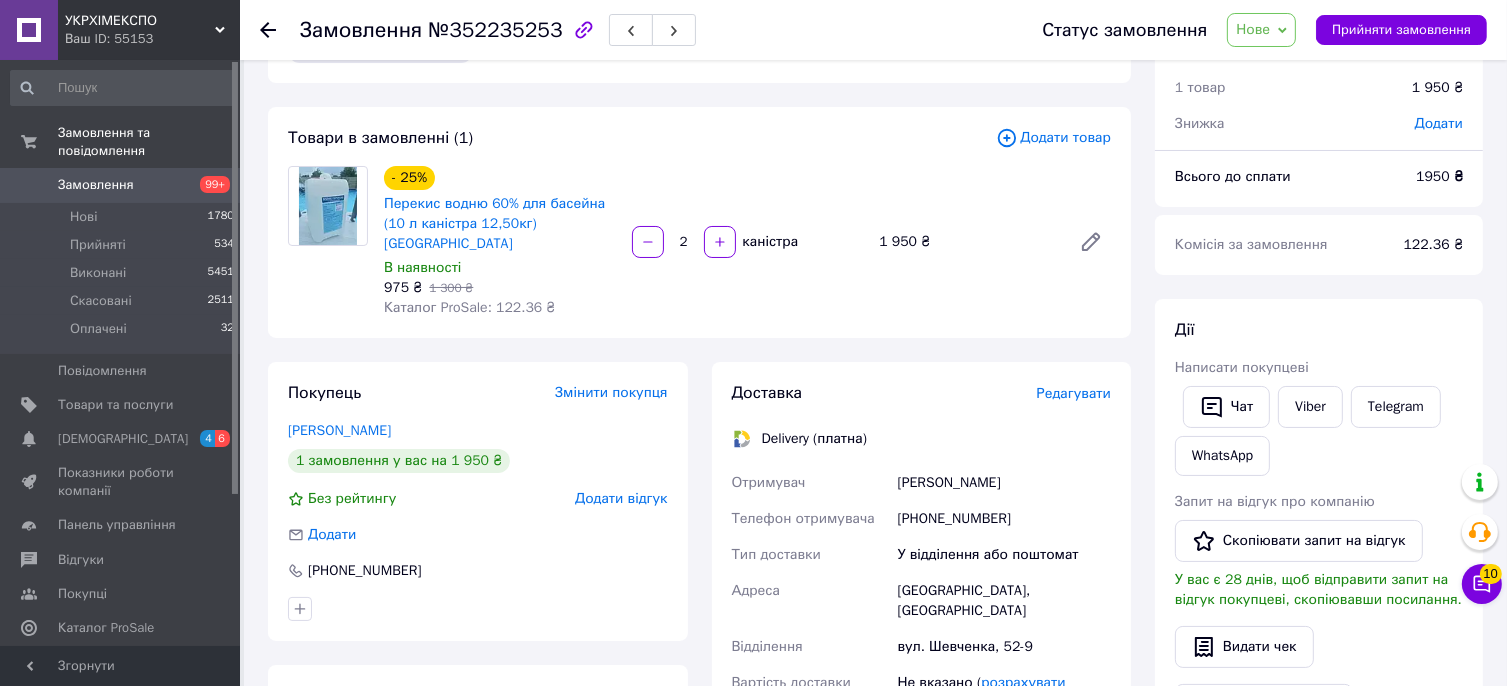 scroll, scrollTop: 100, scrollLeft: 0, axis: vertical 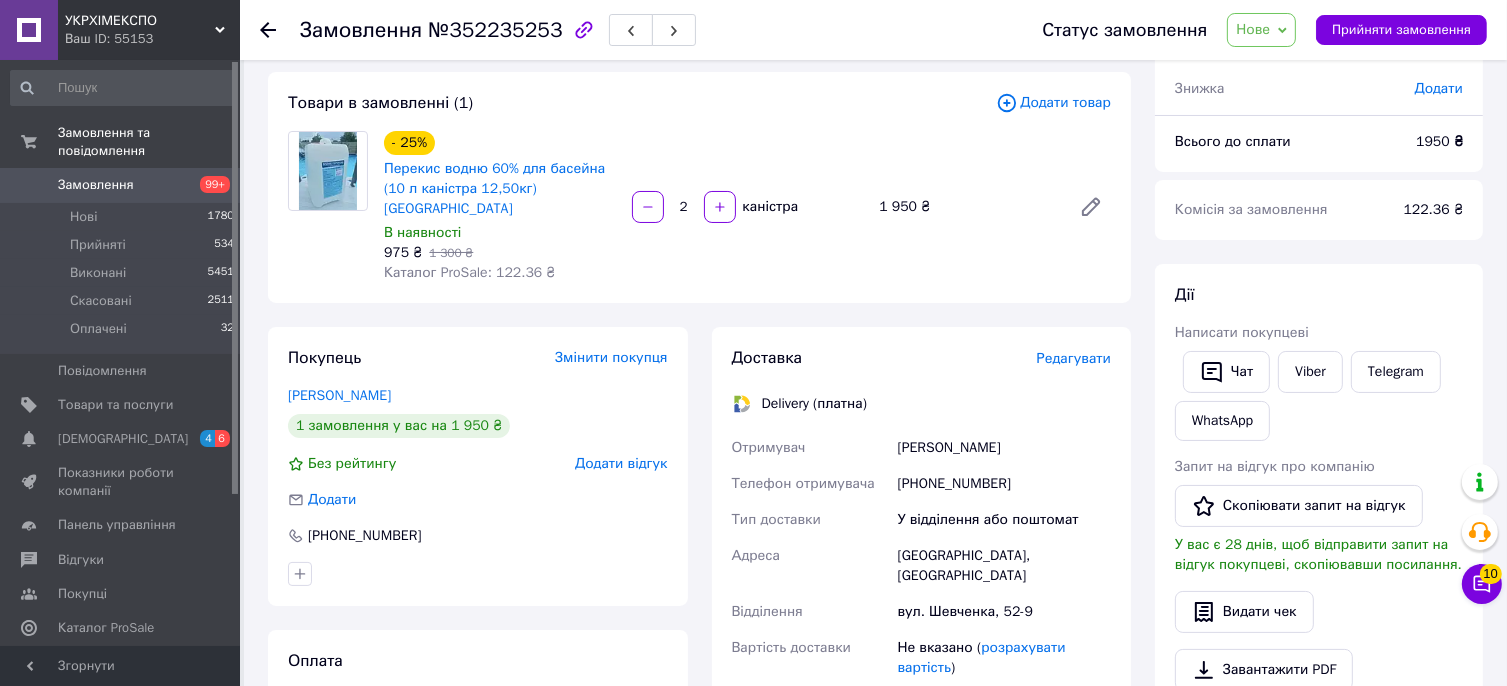 click on "[PHONE_NUMBER]" at bounding box center [1004, 484] 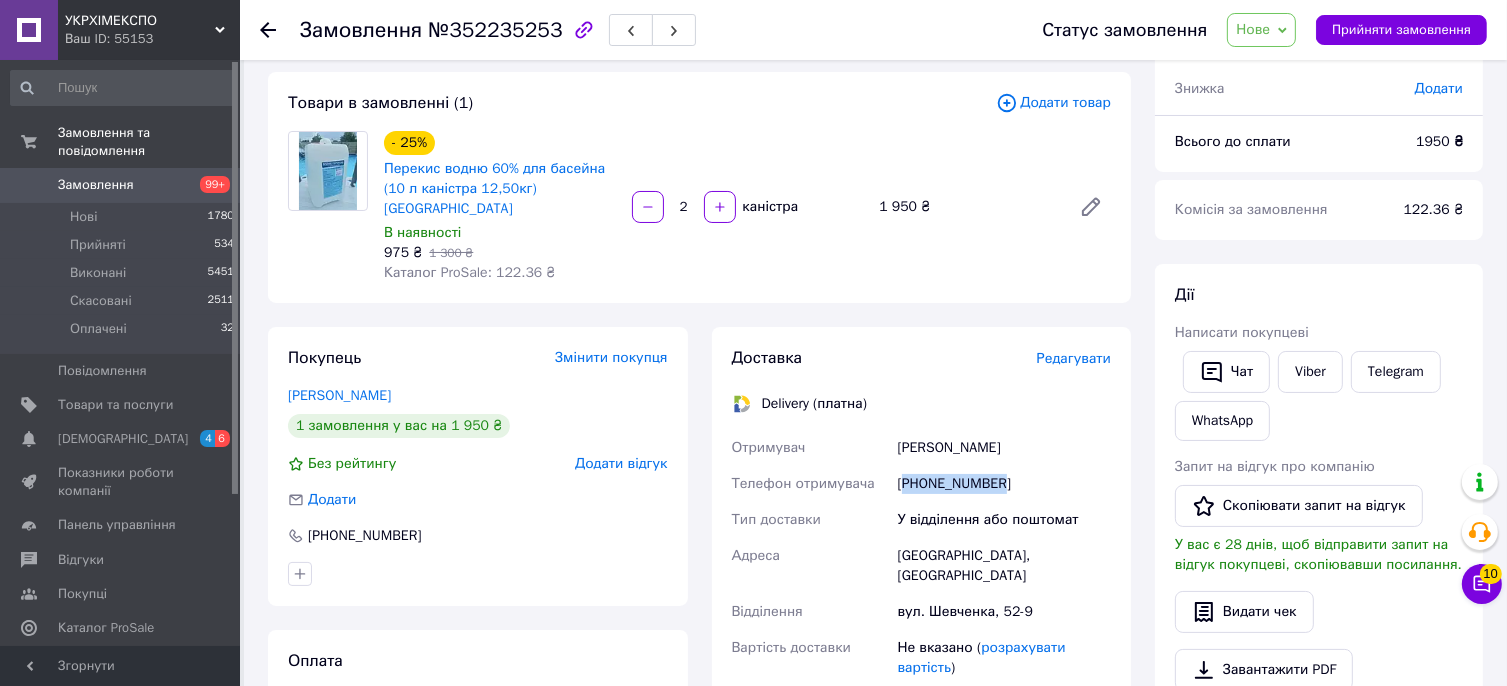 click on "[PHONE_NUMBER]" at bounding box center [1004, 484] 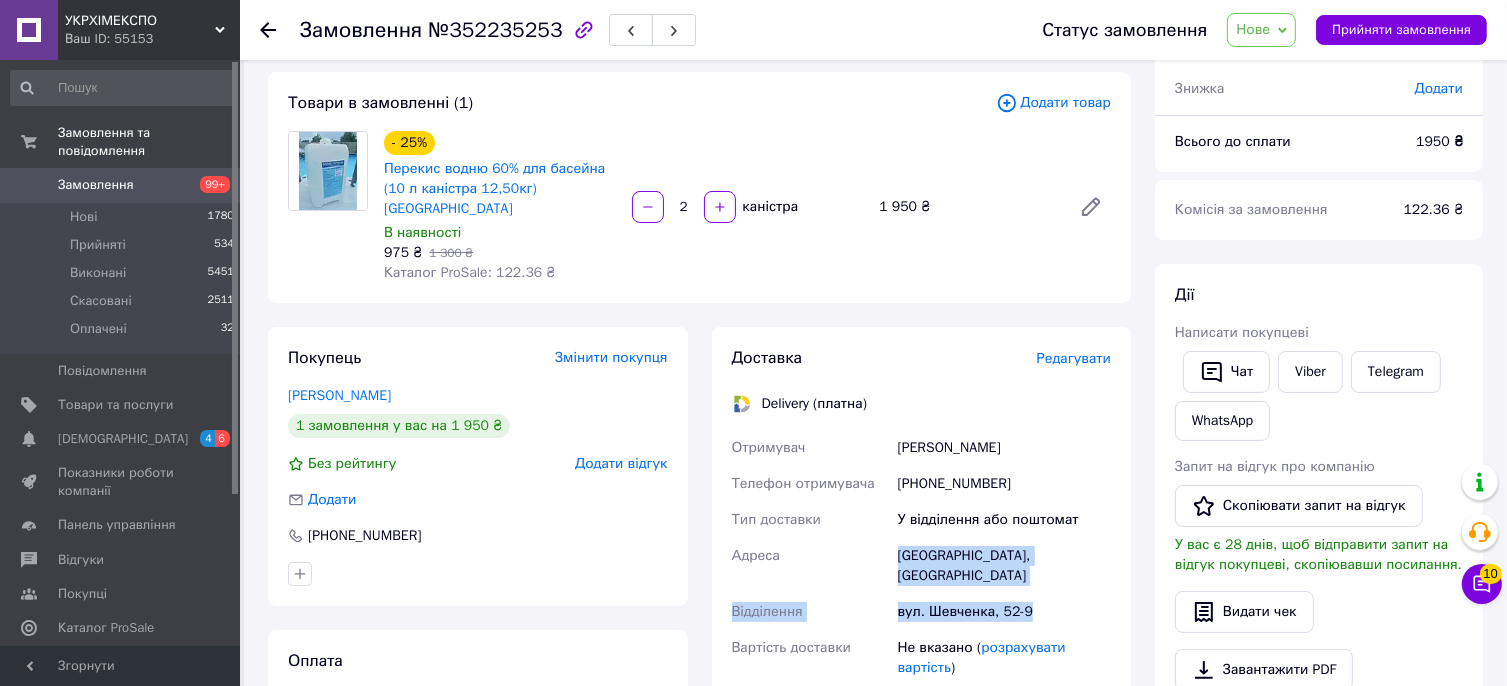 drag, startPoint x: 1035, startPoint y: 581, endPoint x: 892, endPoint y: 530, distance: 151.82227 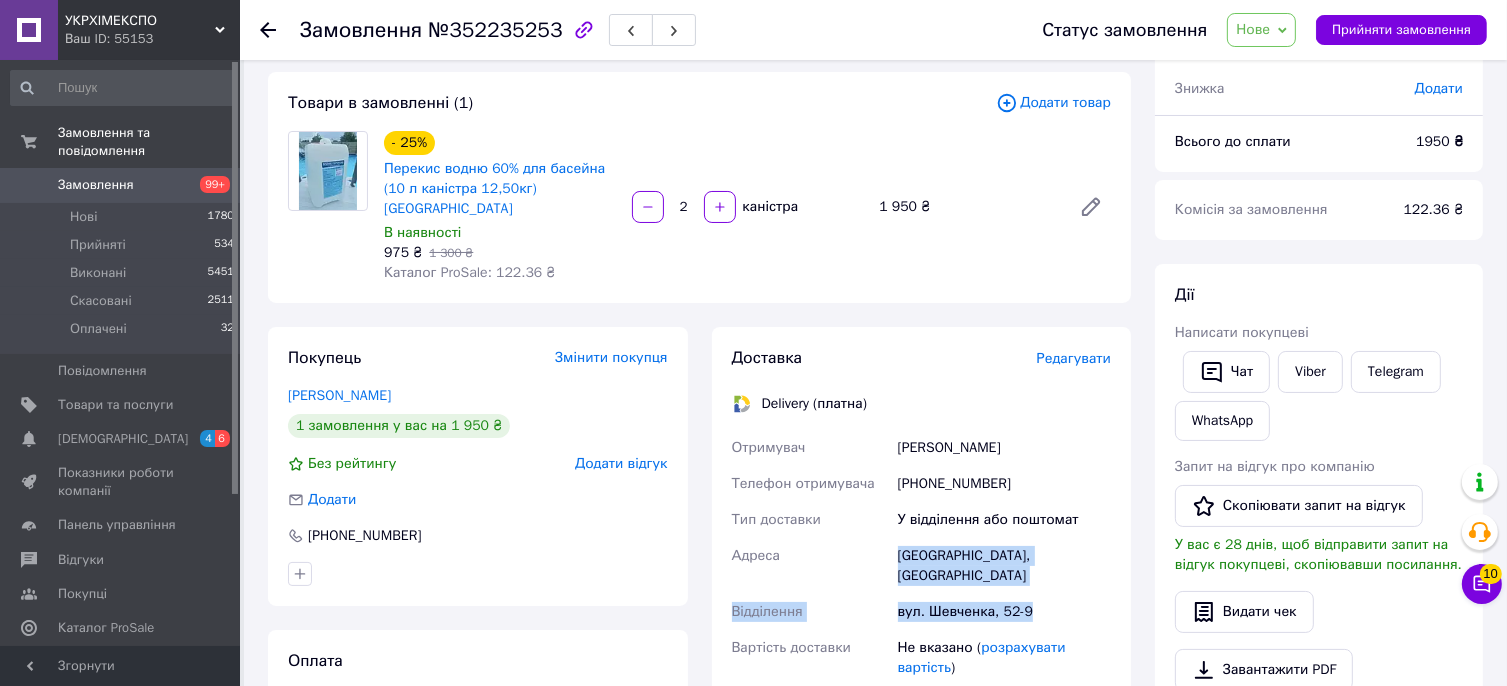 click on "Отримувач [PERSON_NAME] Телефон отримувача [PHONE_NUMBER] Тип доставки У відділення або поштомат [GEOGRAPHIC_DATA] вул. [STREET_ADDRESS] доставки Не вказано ( розрахувати вартість )" at bounding box center [922, 558] 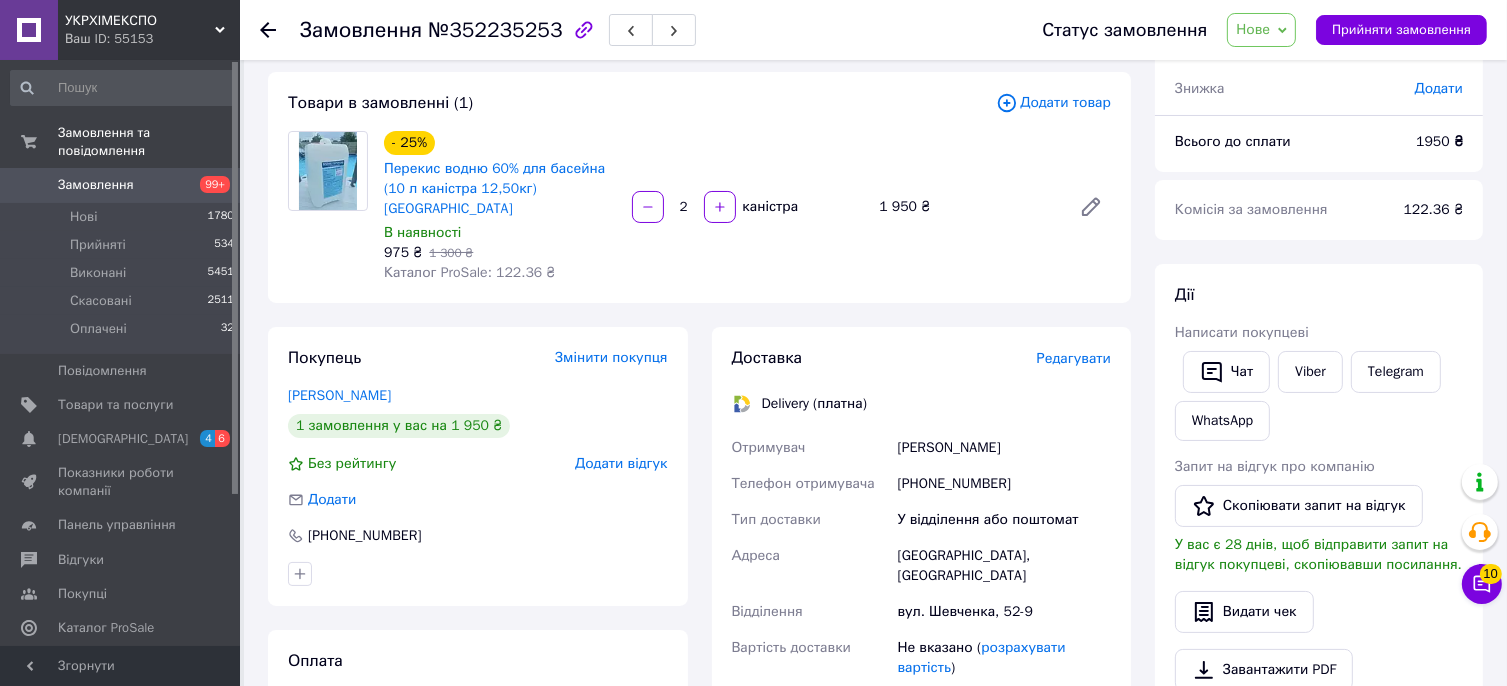 click 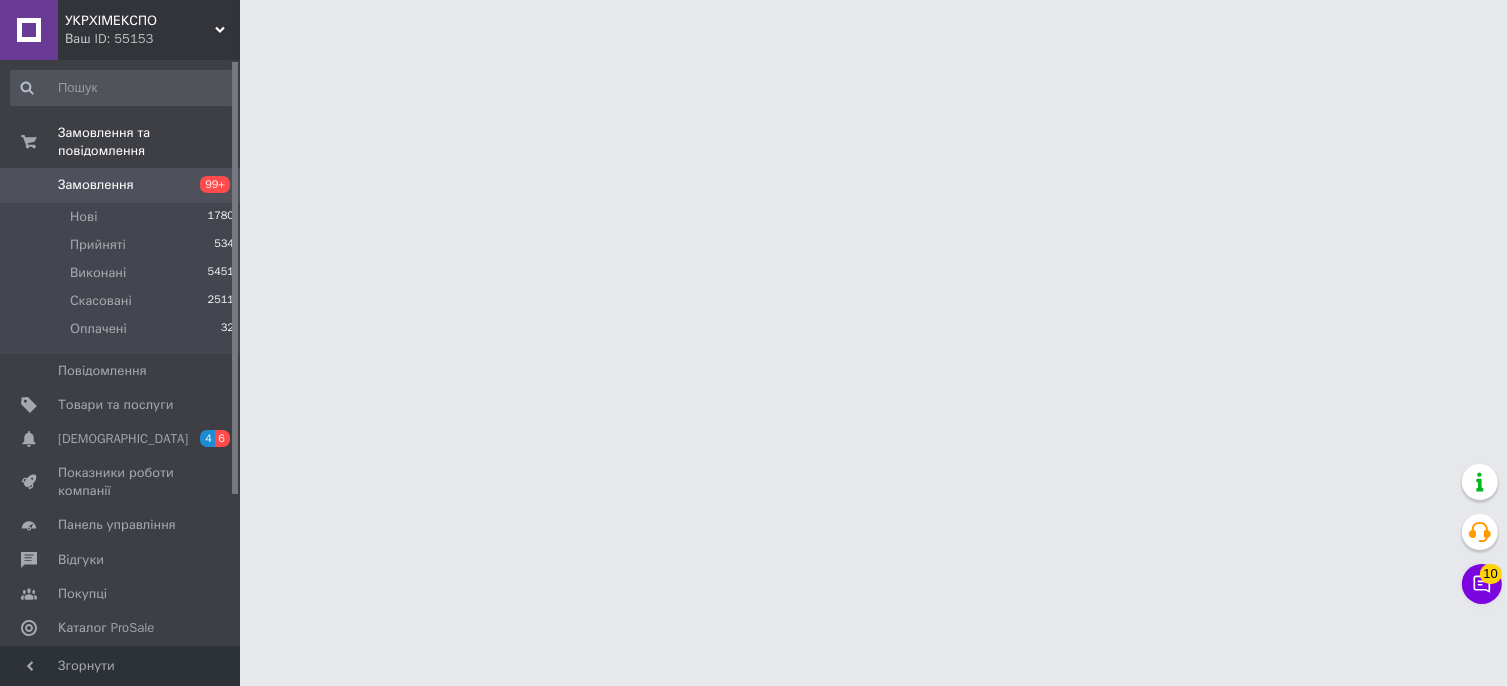 scroll, scrollTop: 0, scrollLeft: 0, axis: both 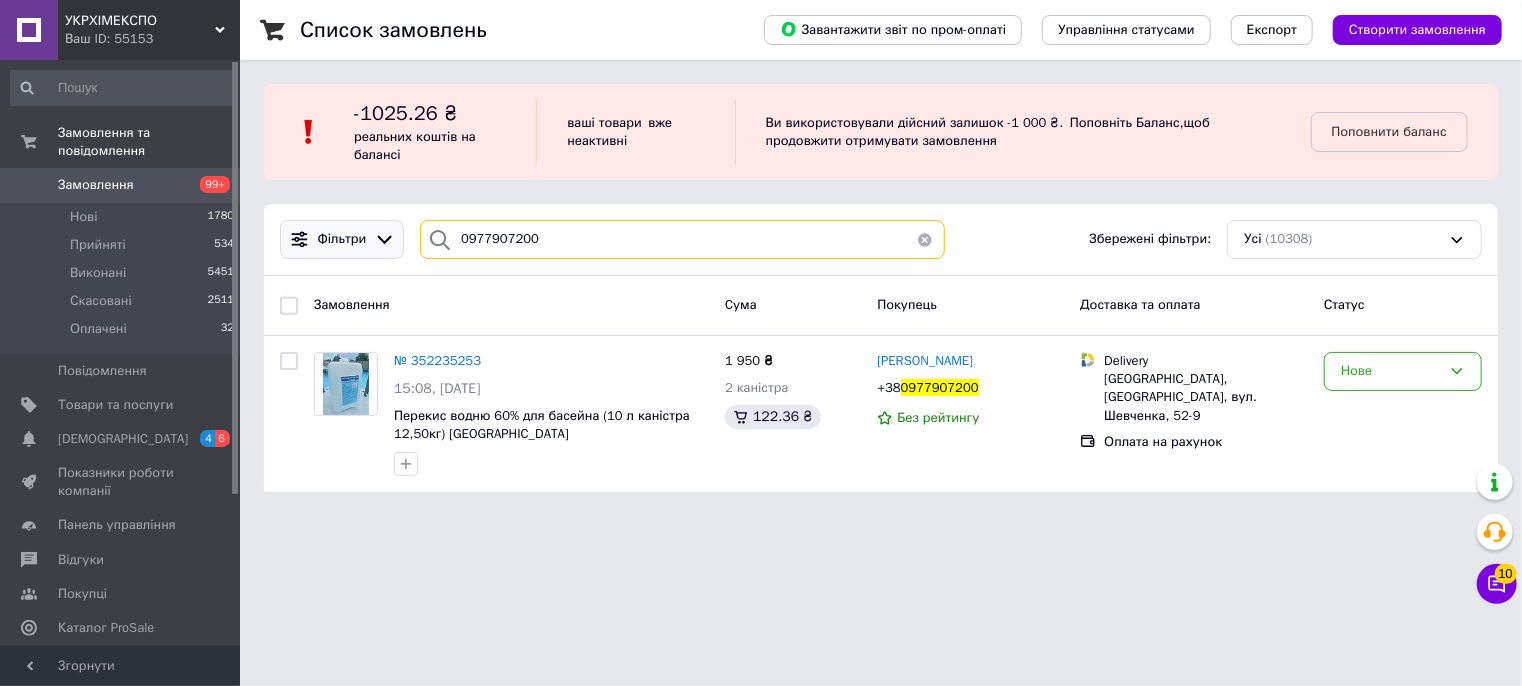 drag, startPoint x: 600, startPoint y: 228, endPoint x: 289, endPoint y: 231, distance: 311.01447 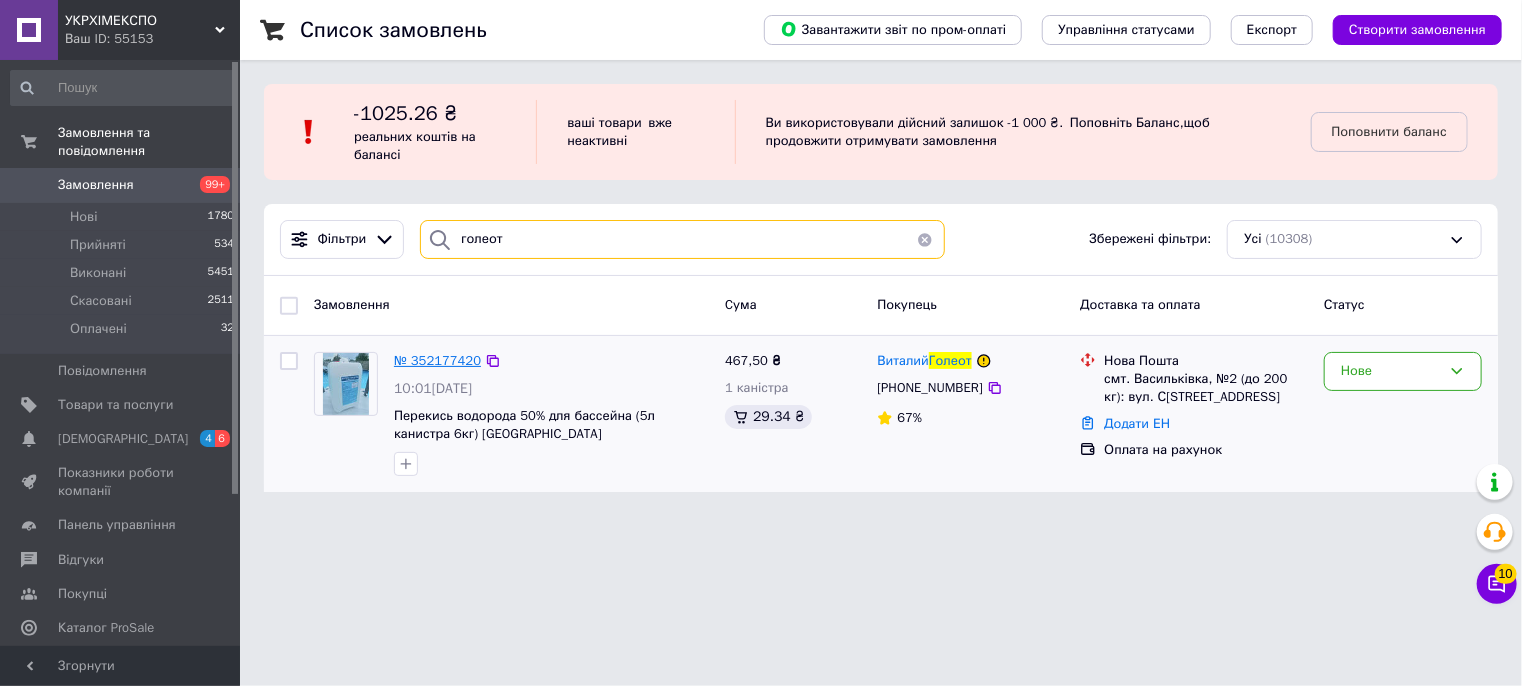 type on "голеот" 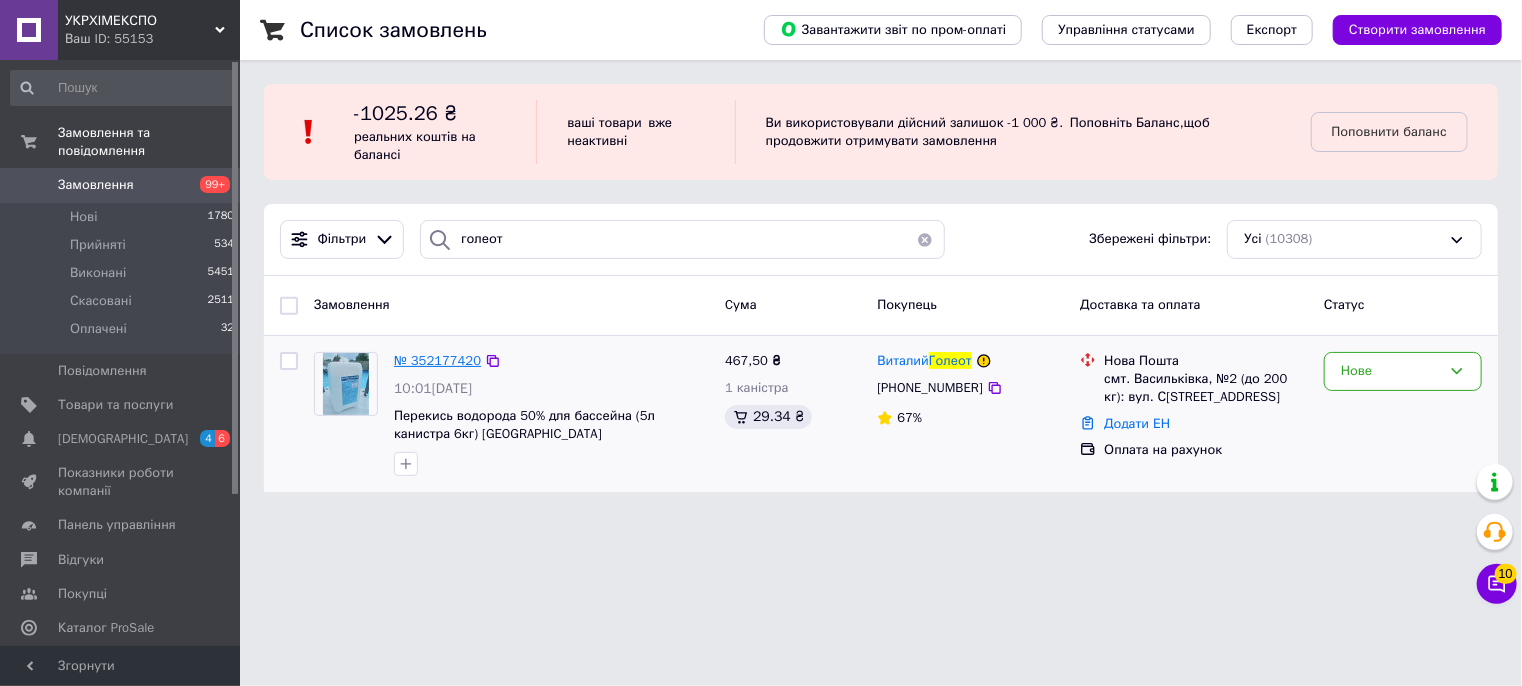click on "№ 352177420" at bounding box center [437, 360] 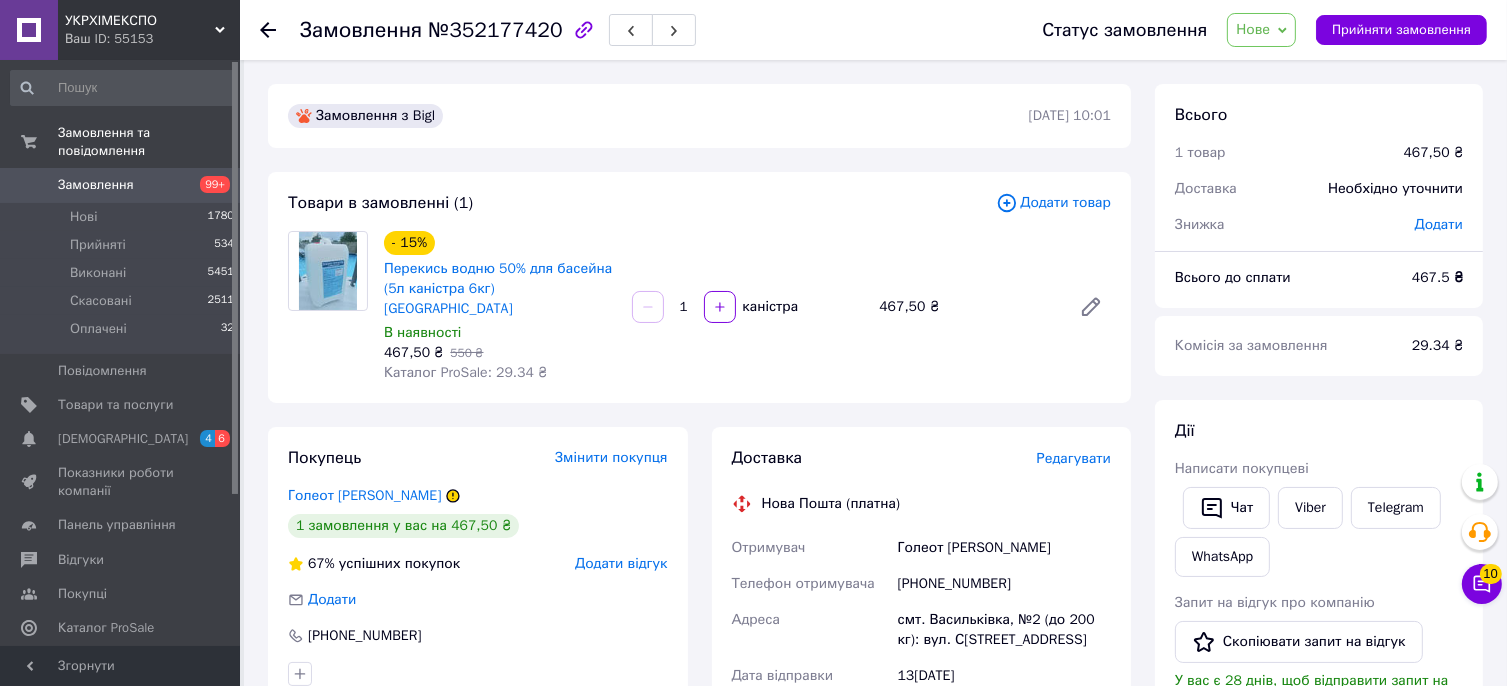 click on "[PHONE_NUMBER]" at bounding box center [1004, 584] 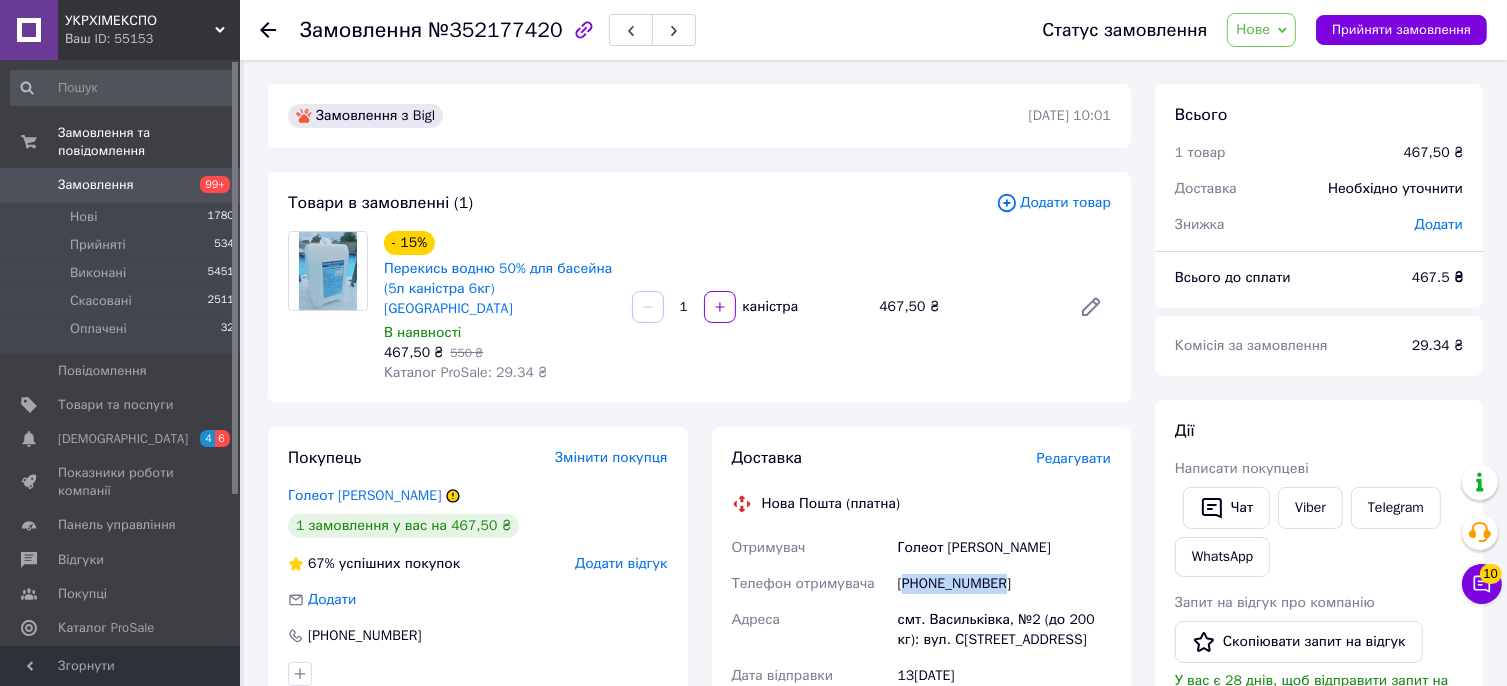 click on "[PHONE_NUMBER]" at bounding box center (1004, 584) 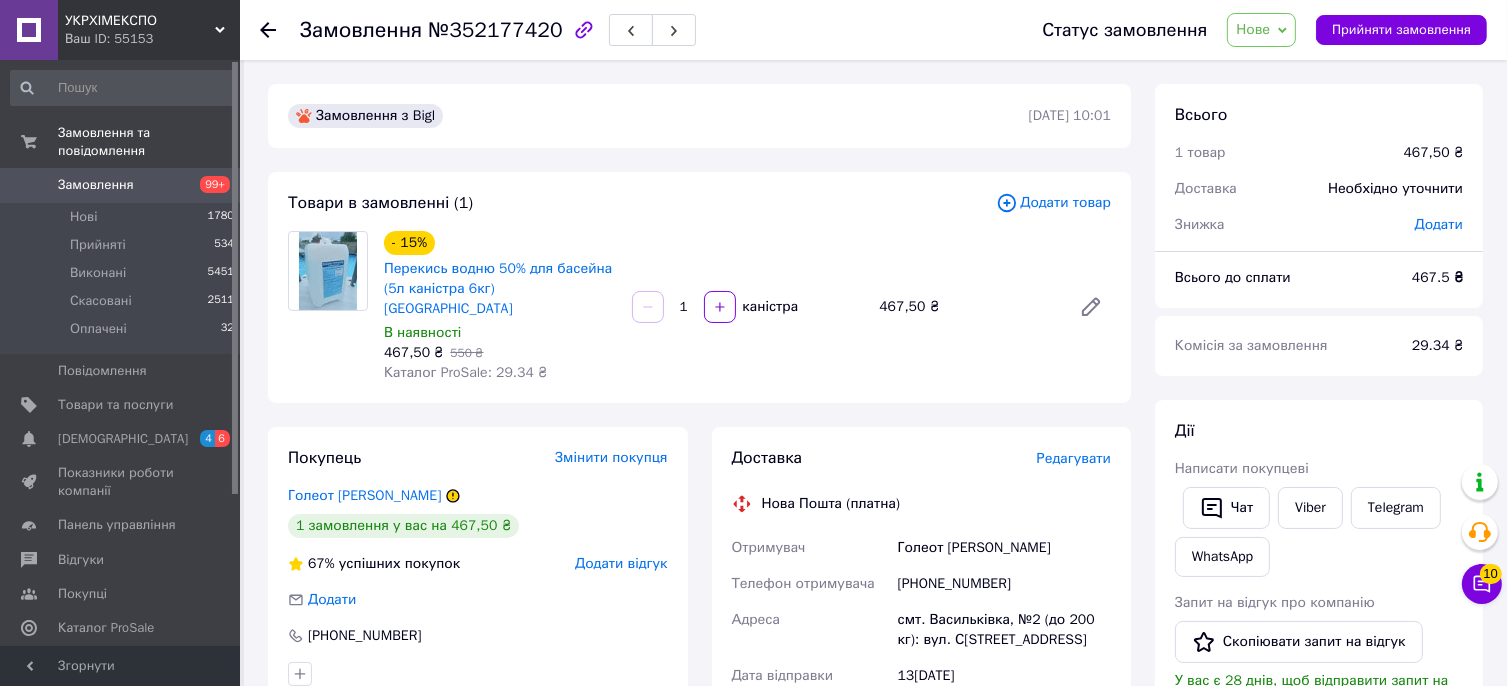 click 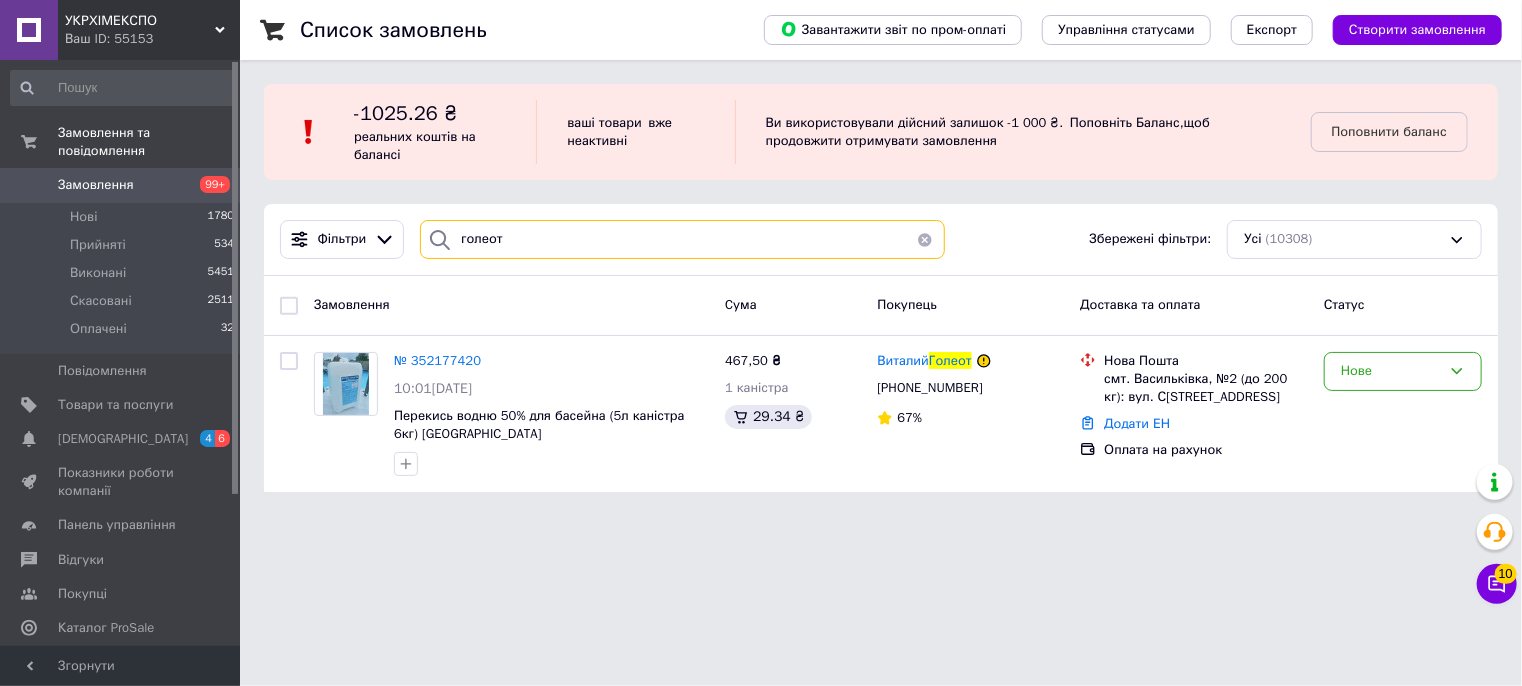 drag, startPoint x: 517, startPoint y: 252, endPoint x: 399, endPoint y: 257, distance: 118.10589 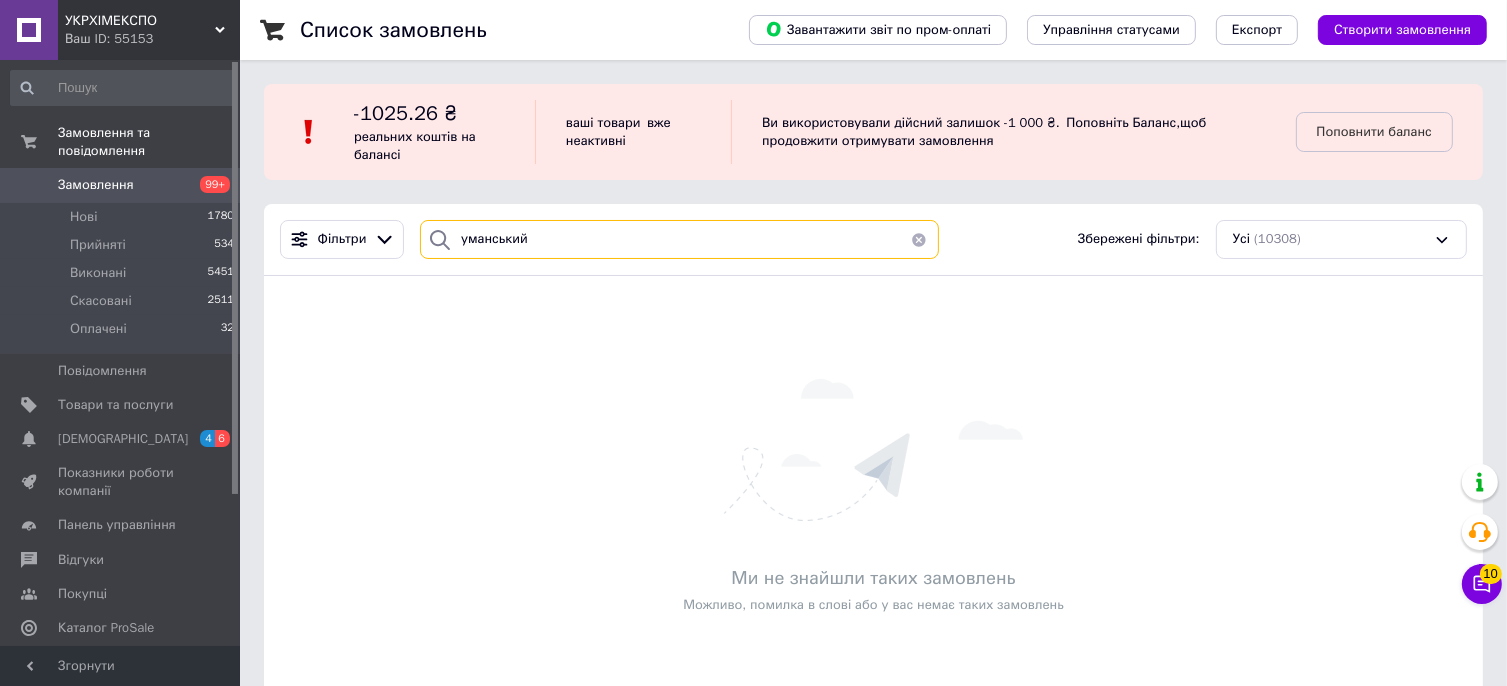 drag, startPoint x: 414, startPoint y: 255, endPoint x: 369, endPoint y: 263, distance: 45.705578 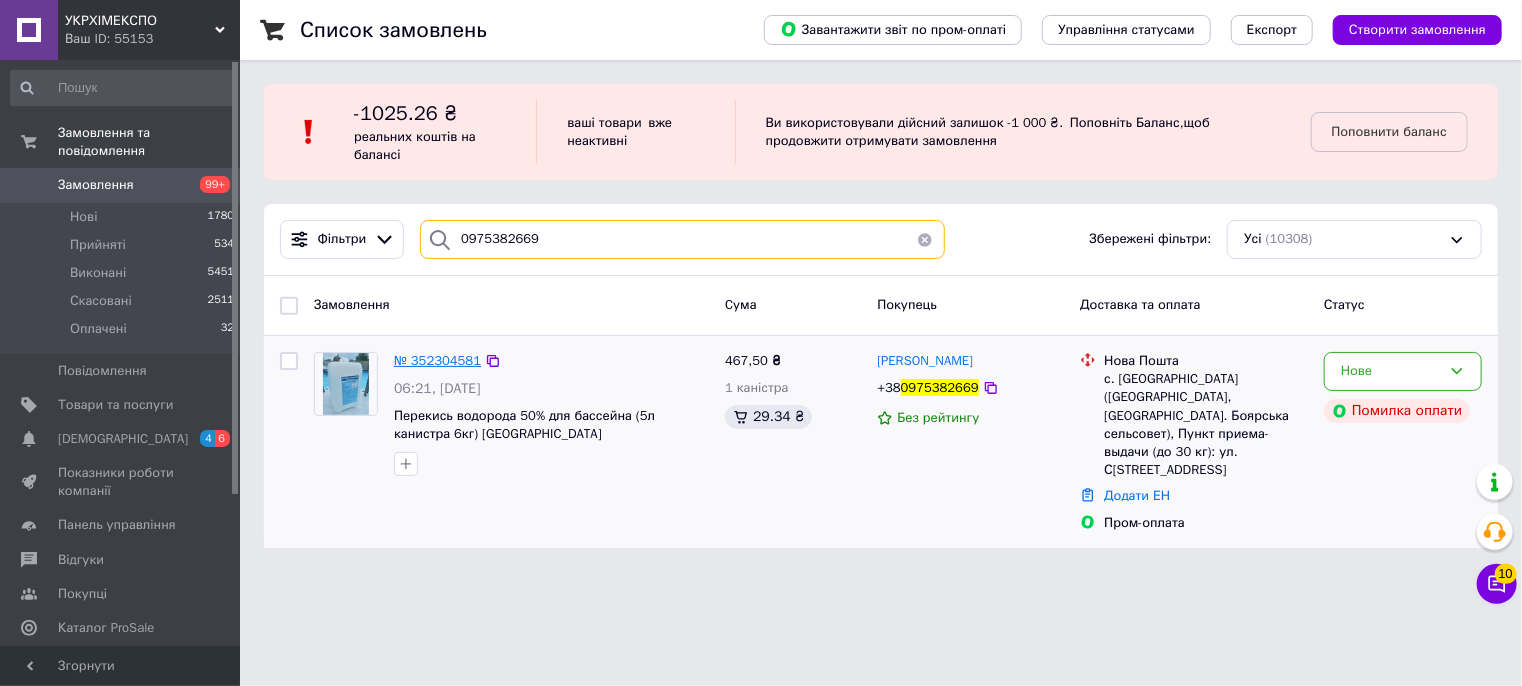 type on "0975382669" 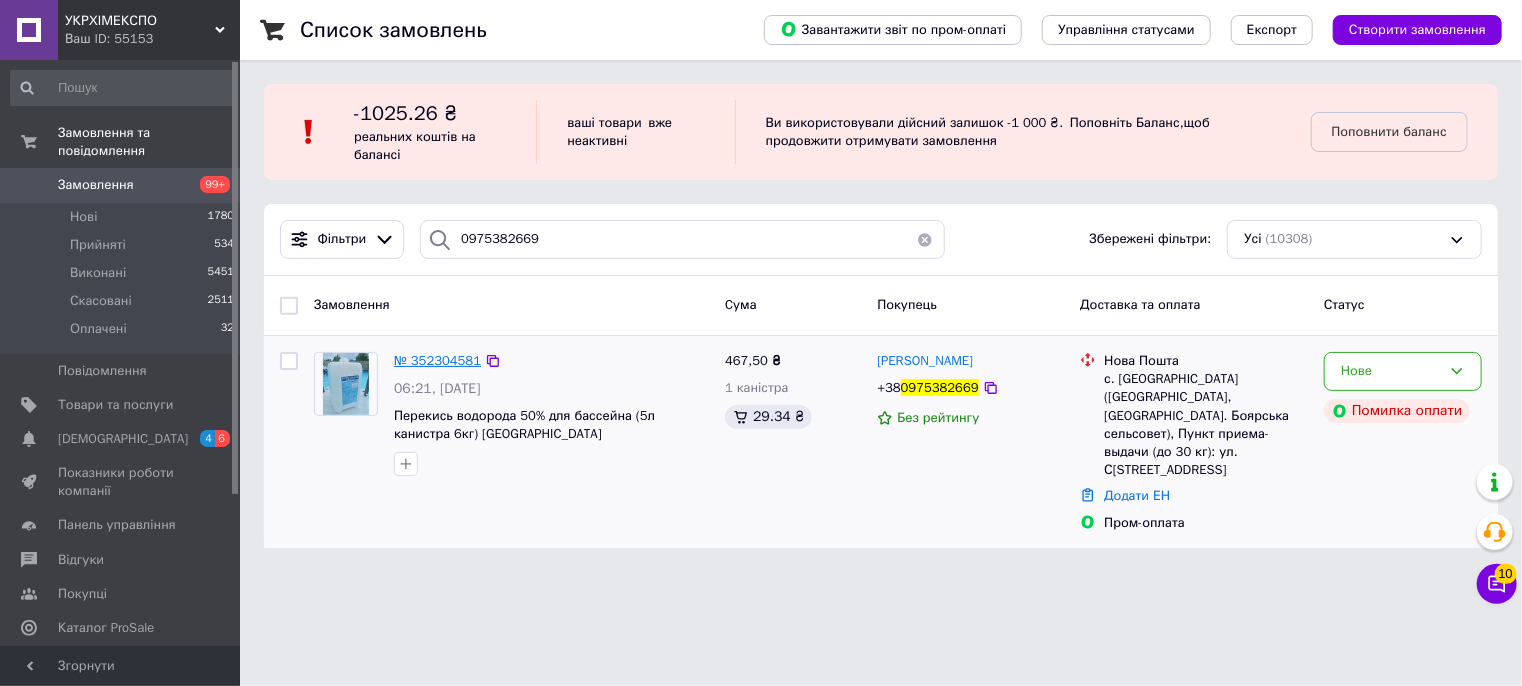 click on "№ 352304581" at bounding box center [437, 360] 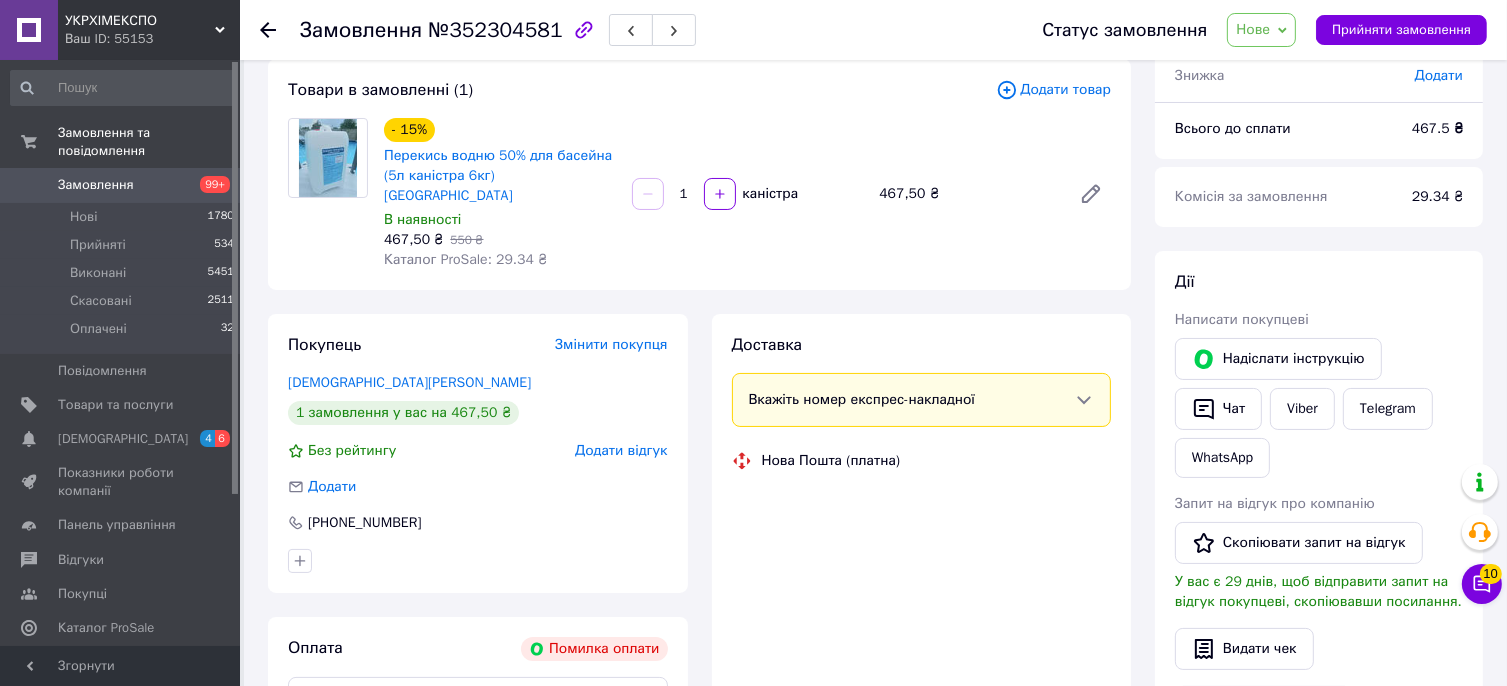 scroll, scrollTop: 200, scrollLeft: 0, axis: vertical 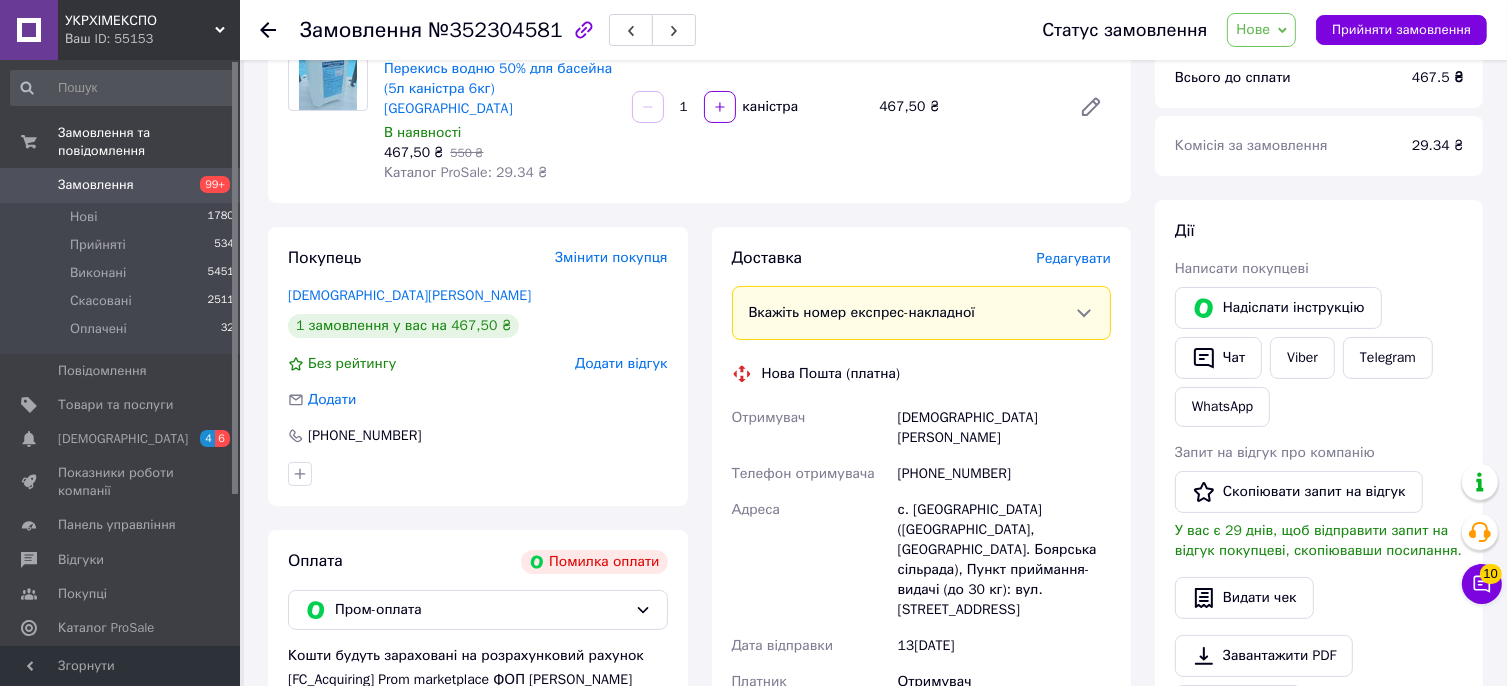 click on "[PHONE_NUMBER]" at bounding box center (1004, 474) 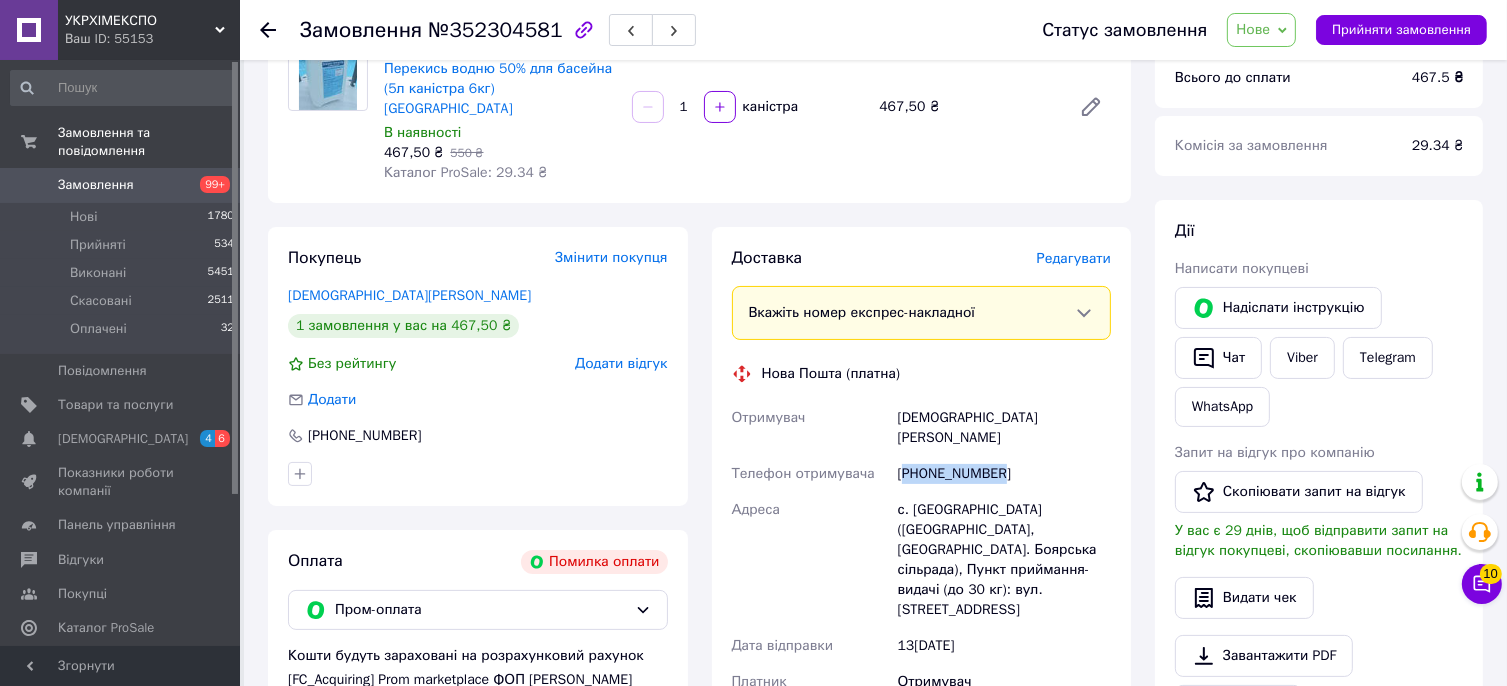 click on "[PHONE_NUMBER]" at bounding box center [1004, 474] 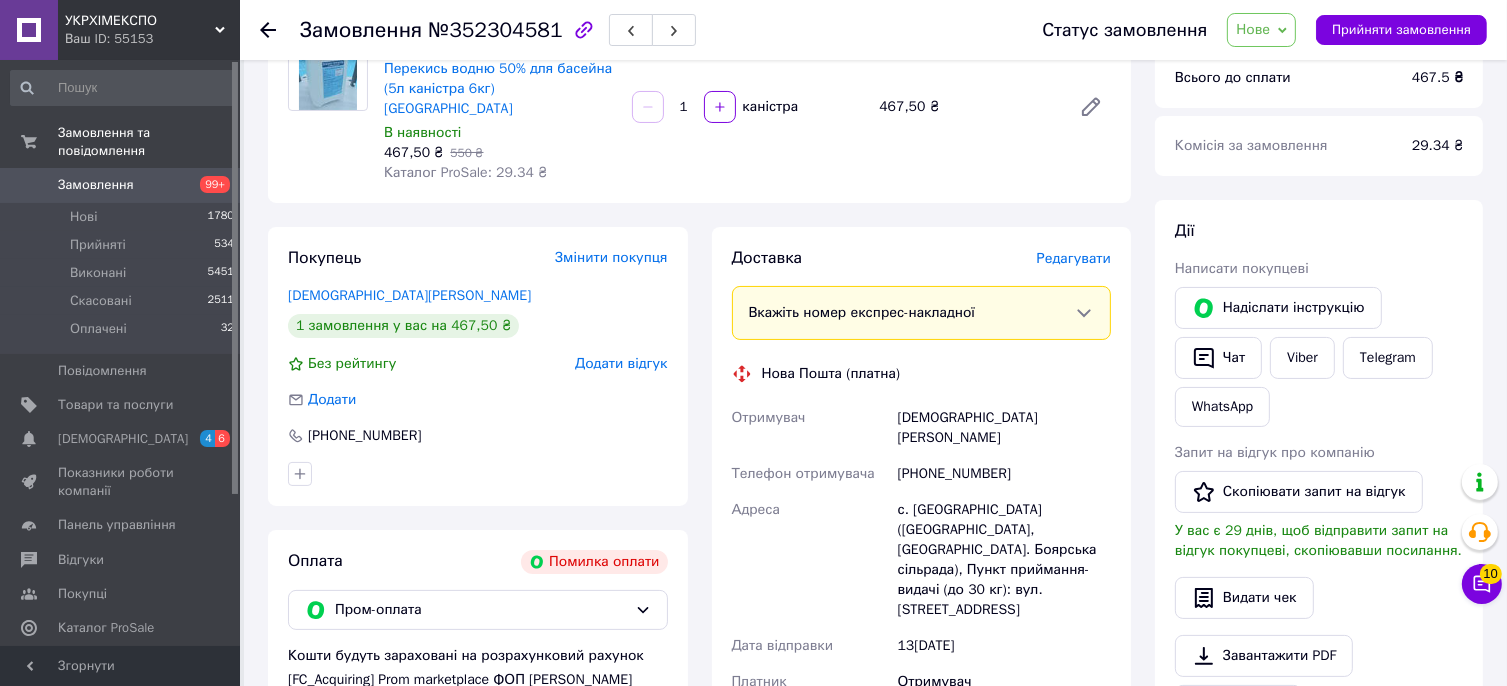 click 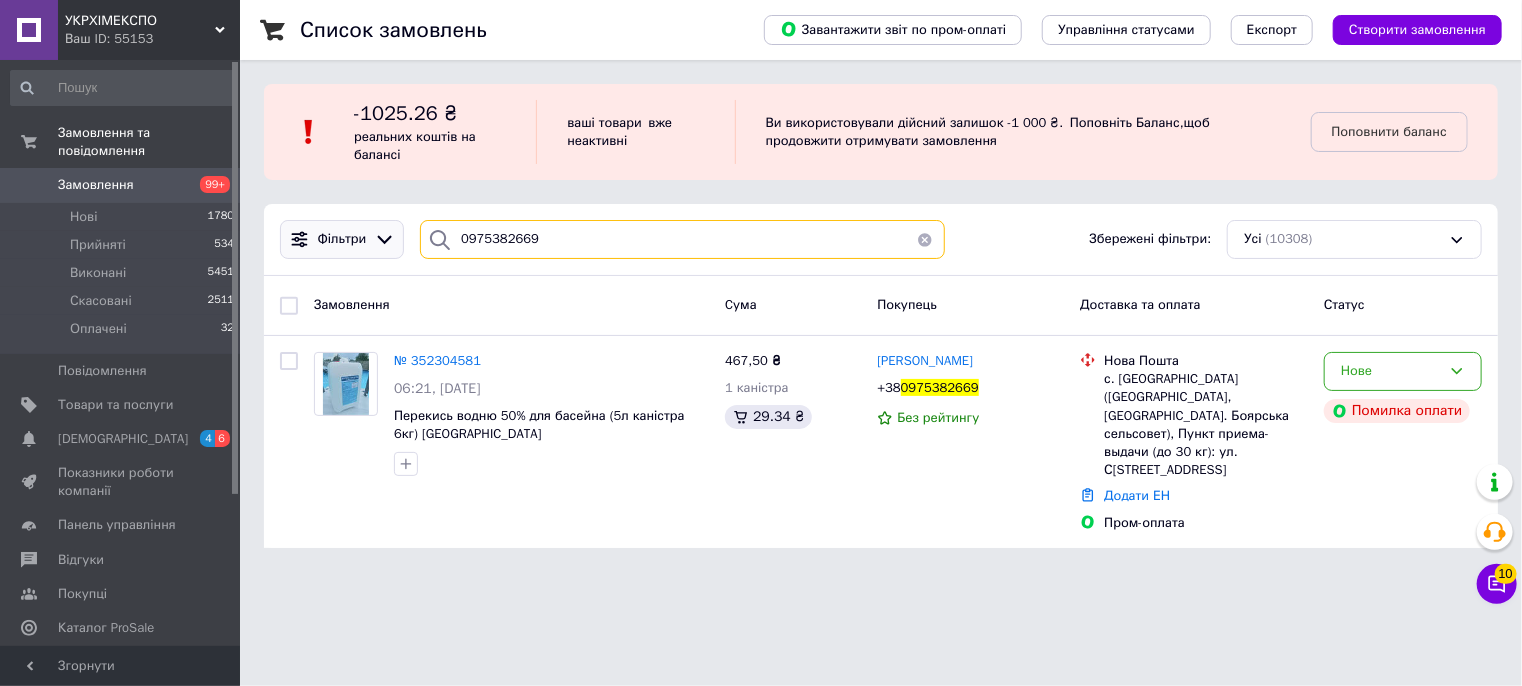 drag, startPoint x: 574, startPoint y: 243, endPoint x: 328, endPoint y: 255, distance: 246.29251 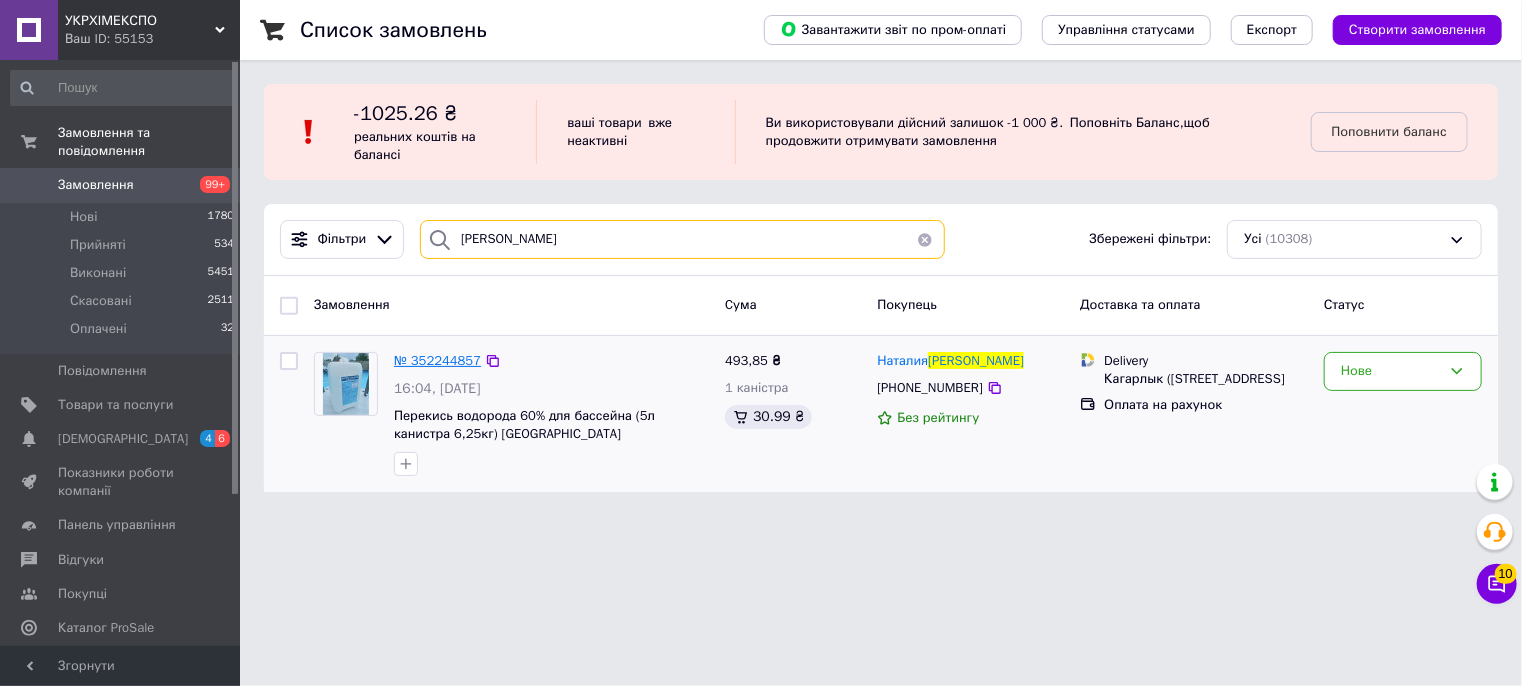 type on "[PERSON_NAME]" 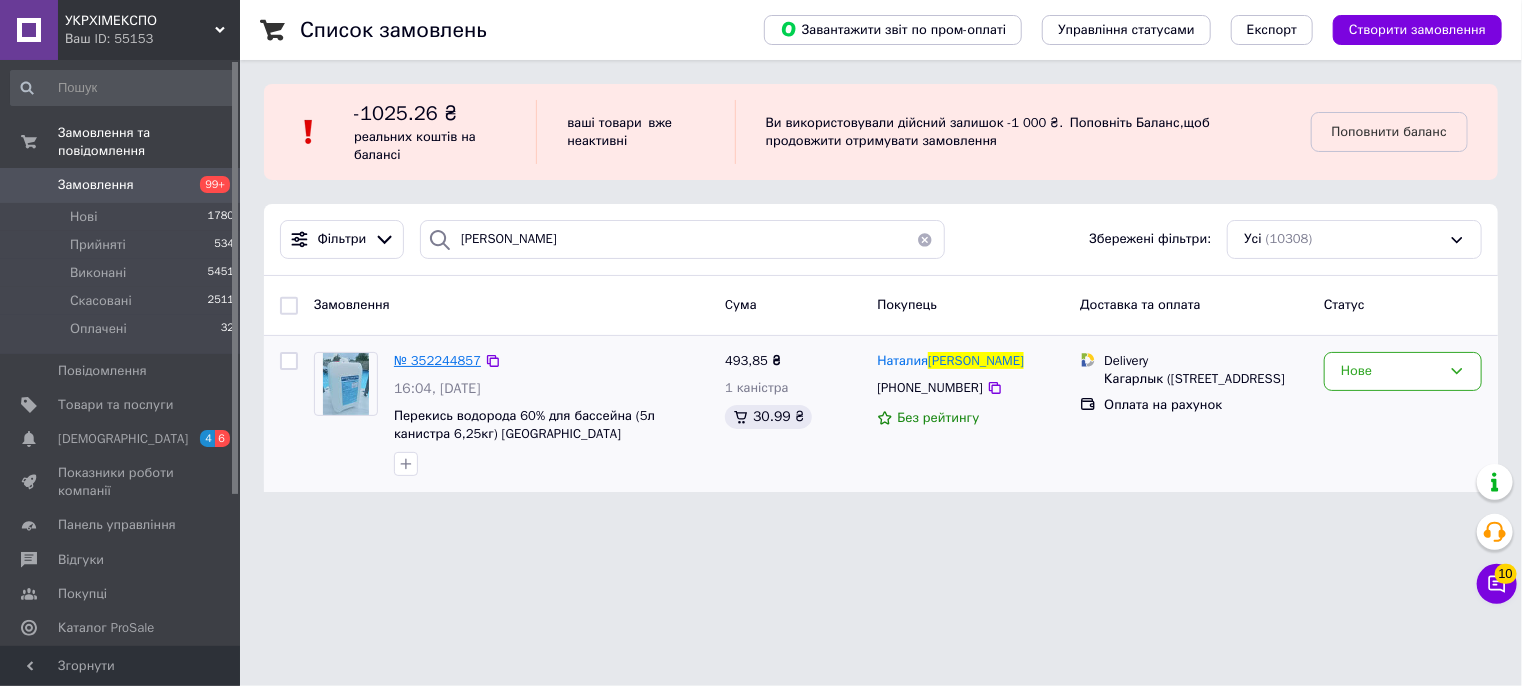 click on "№ 352244857" at bounding box center [437, 360] 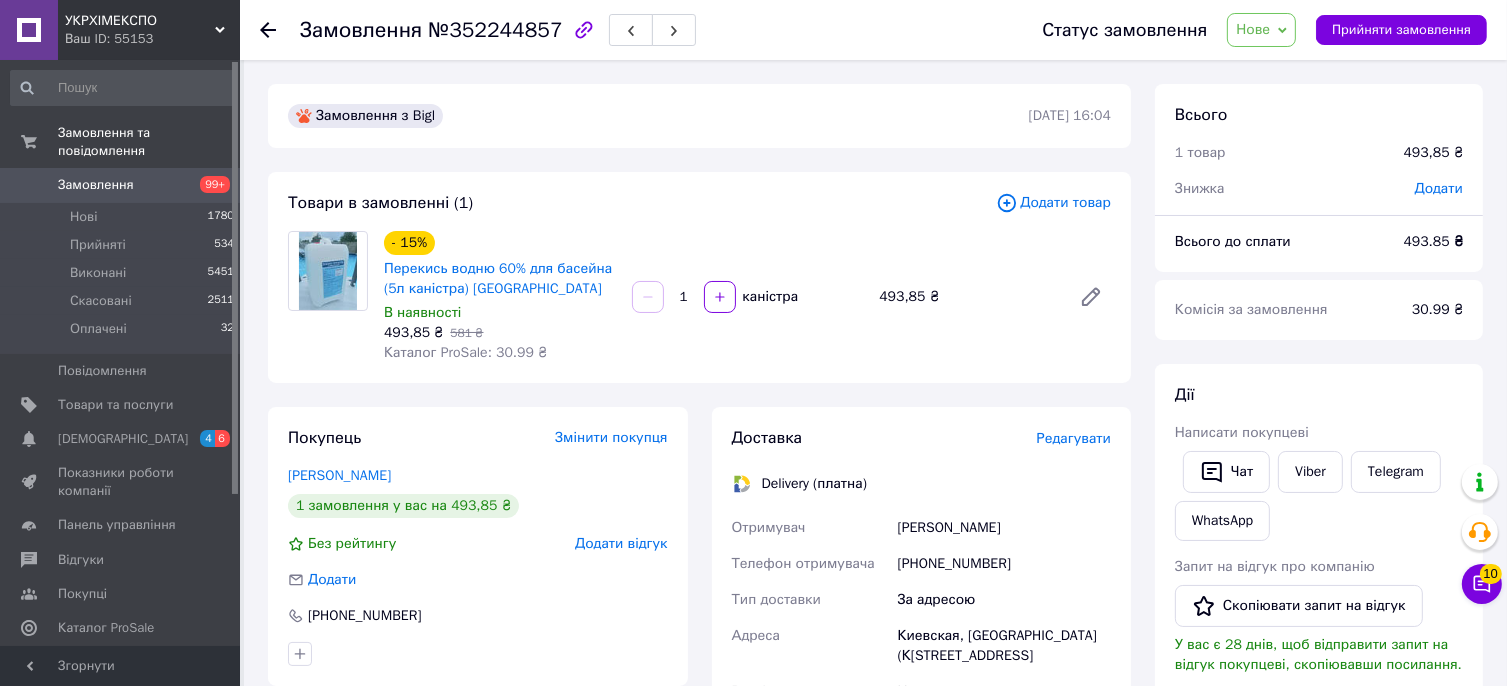 scroll, scrollTop: 200, scrollLeft: 0, axis: vertical 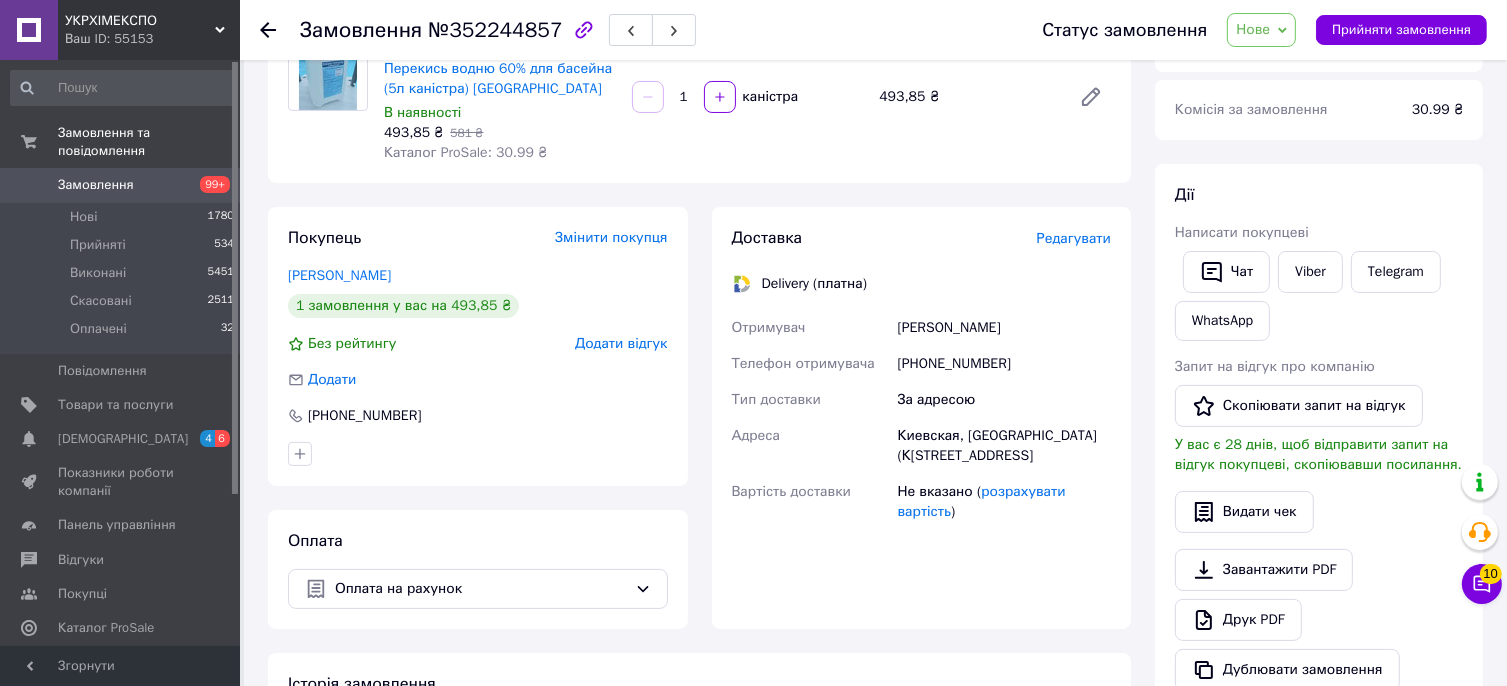 click on "[PHONE_NUMBER]" at bounding box center [1004, 364] 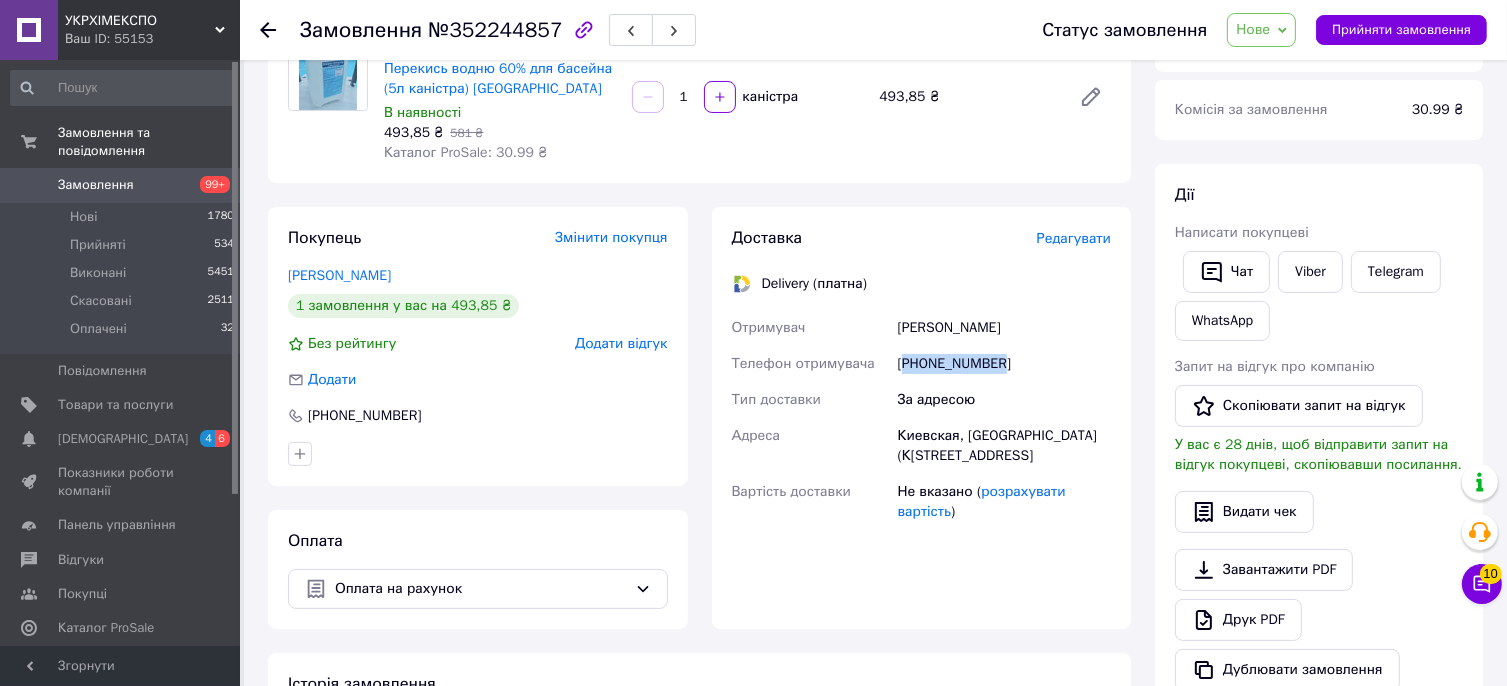 click on "[PHONE_NUMBER]" at bounding box center [1004, 364] 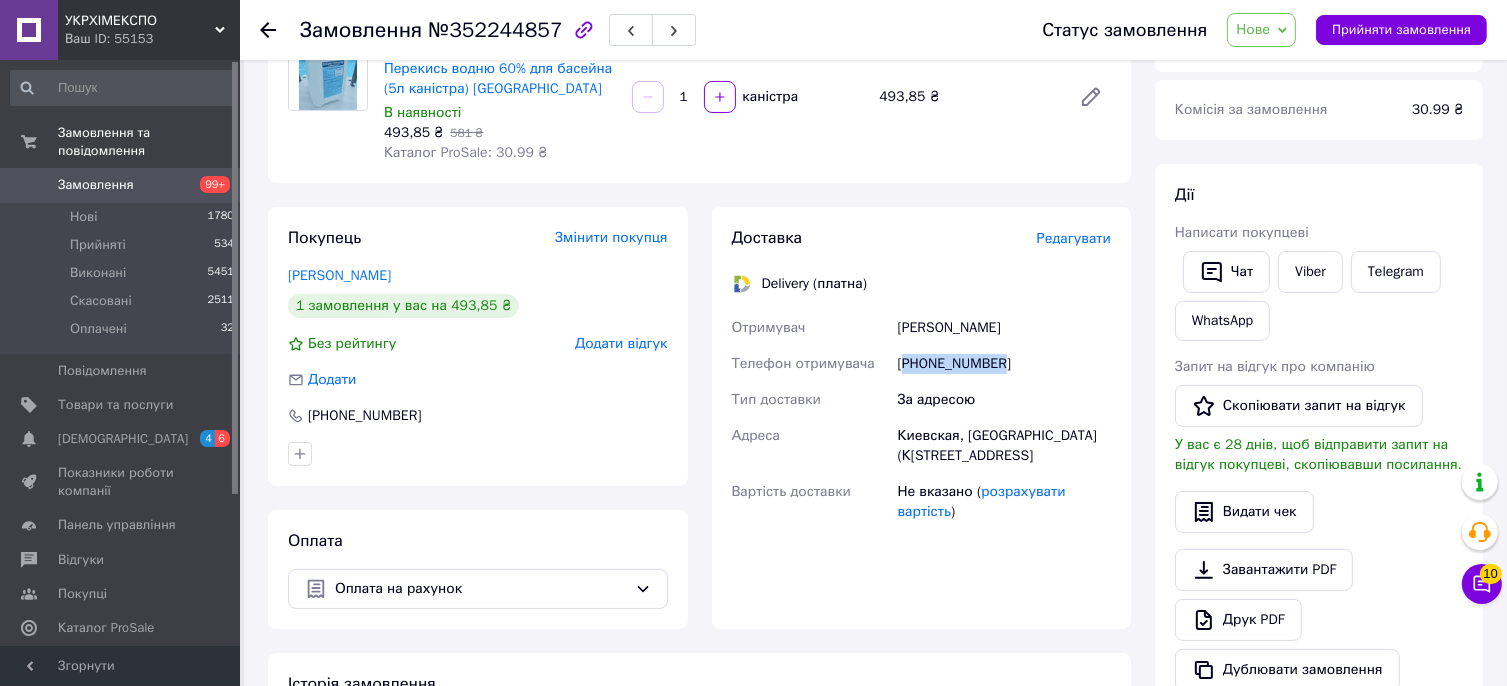copy on "380932023548" 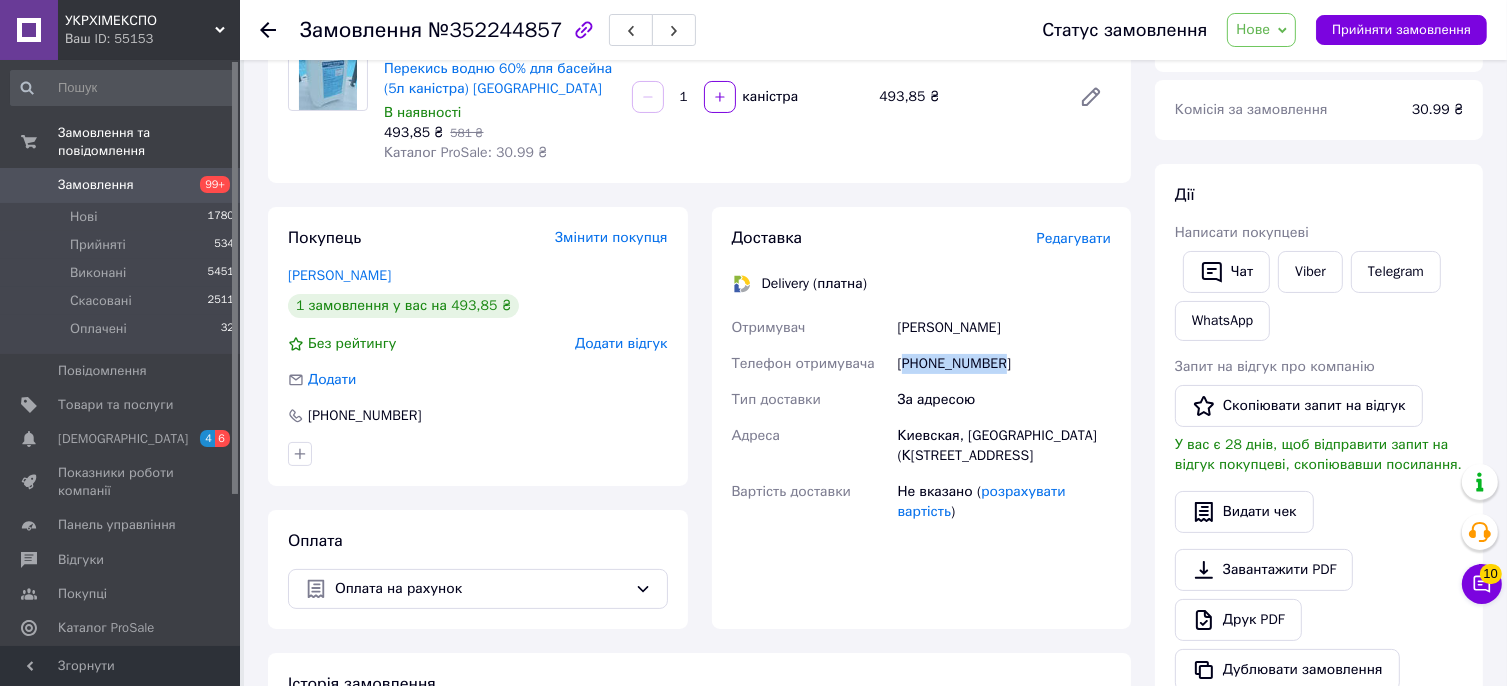 drag, startPoint x: 984, startPoint y: 465, endPoint x: 888, endPoint y: 441, distance: 98.95454 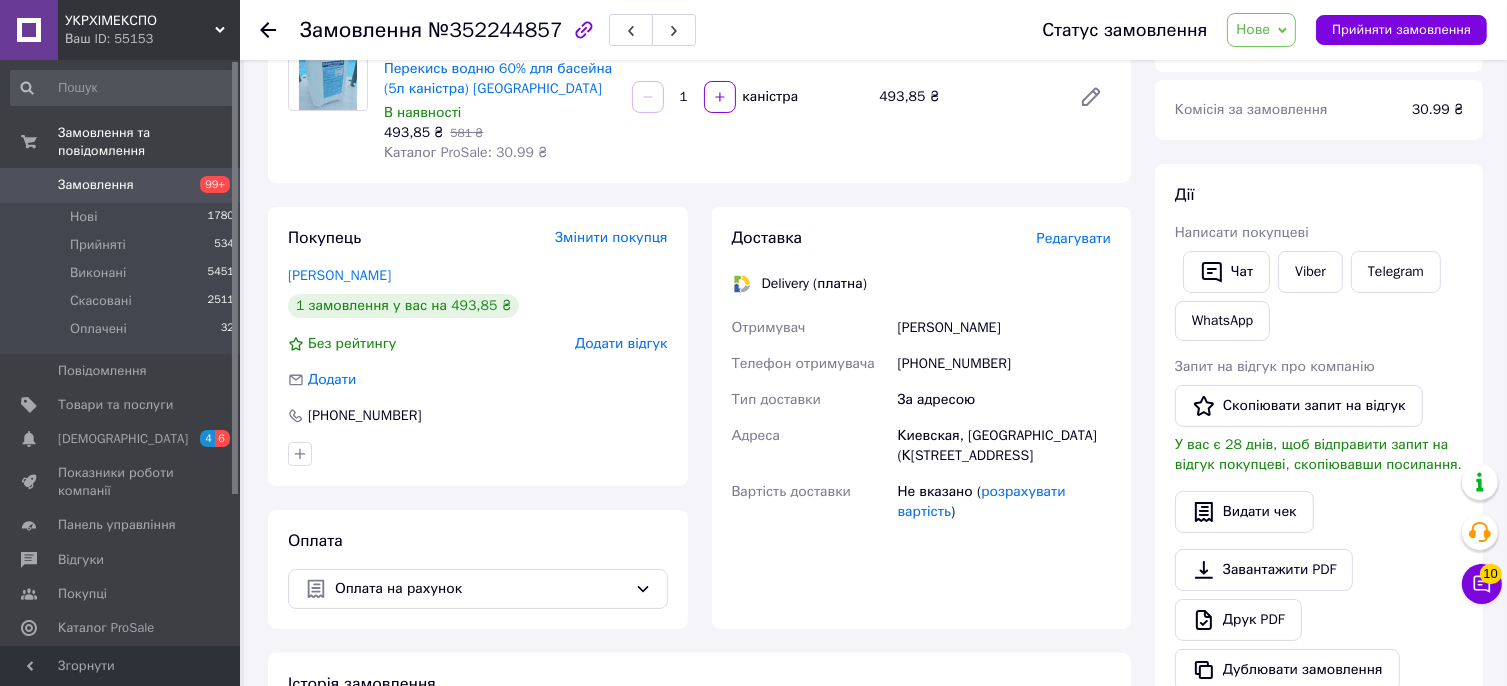 click 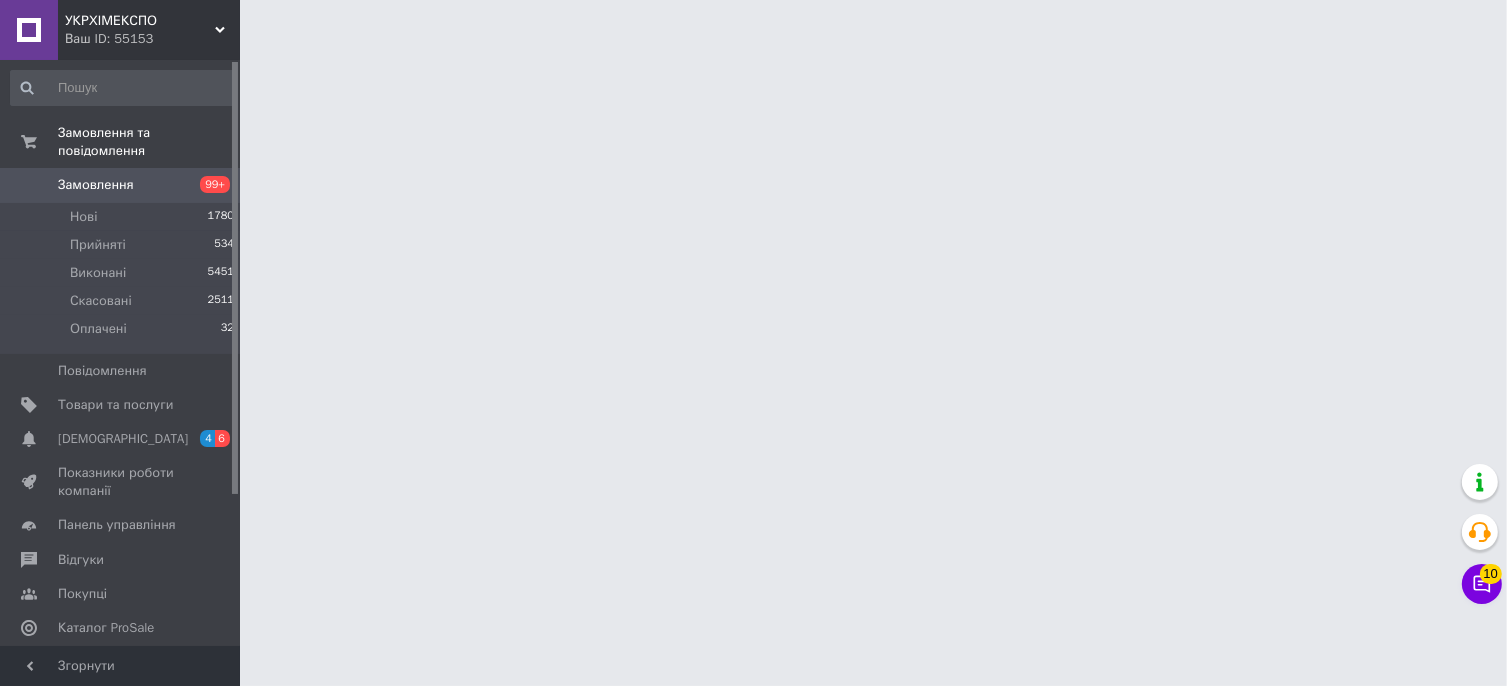 scroll, scrollTop: 0, scrollLeft: 0, axis: both 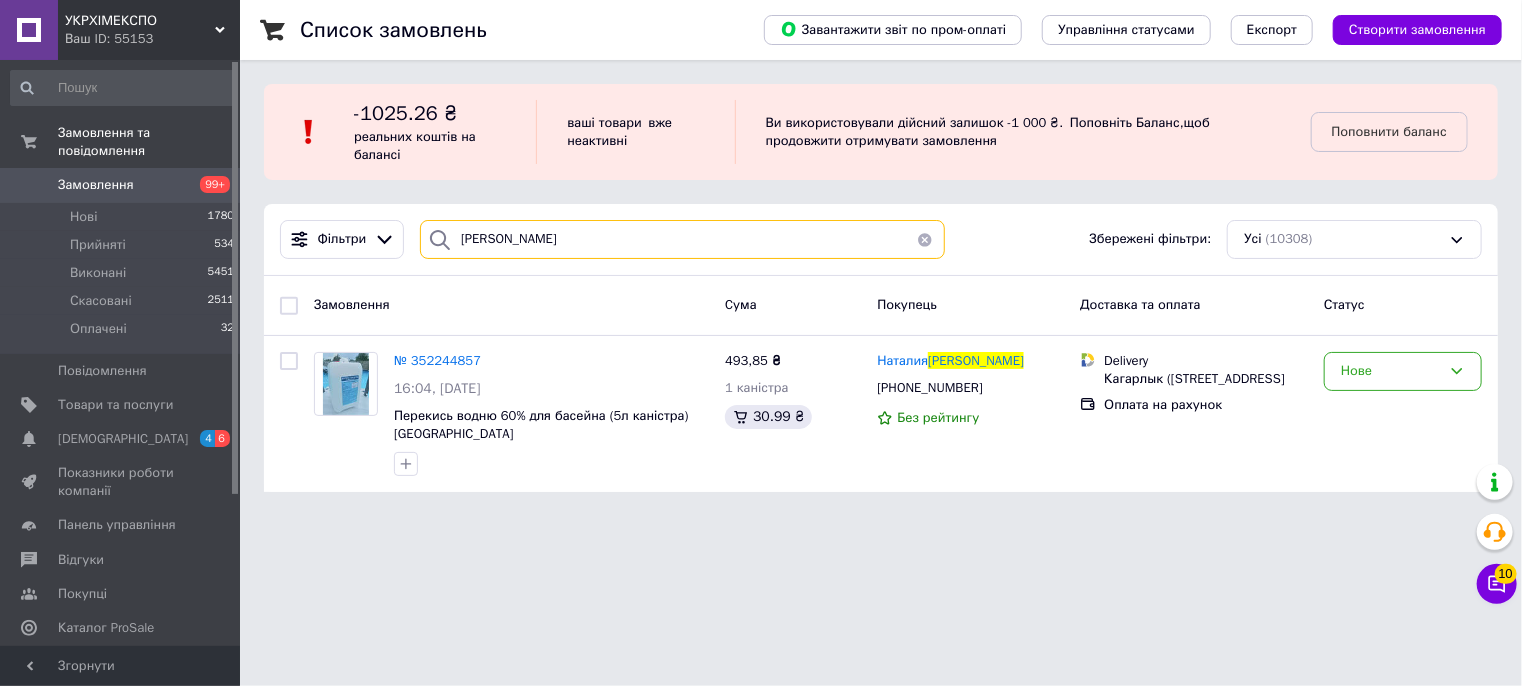 drag, startPoint x: 533, startPoint y: 247, endPoint x: 324, endPoint y: 271, distance: 210.37347 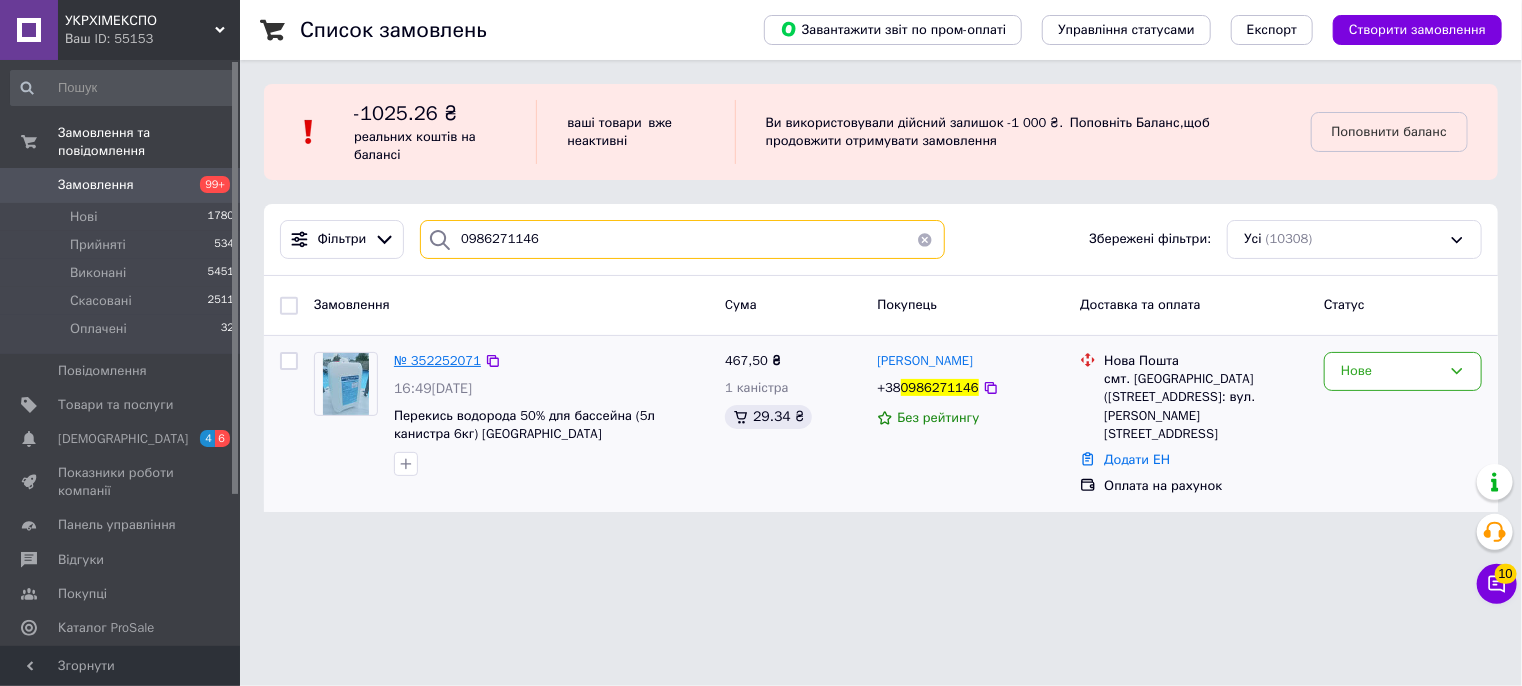 type on "0986271146" 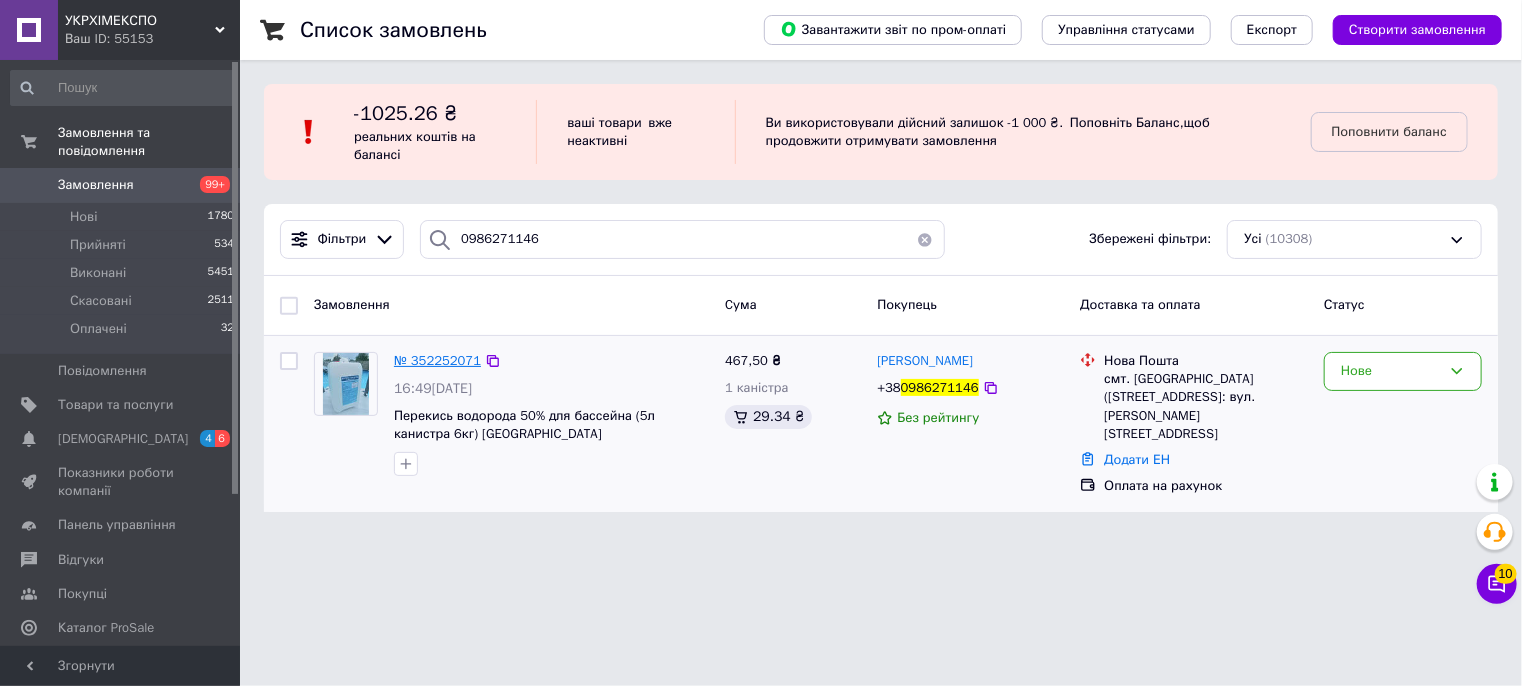 click on "№ 352252071" at bounding box center [437, 360] 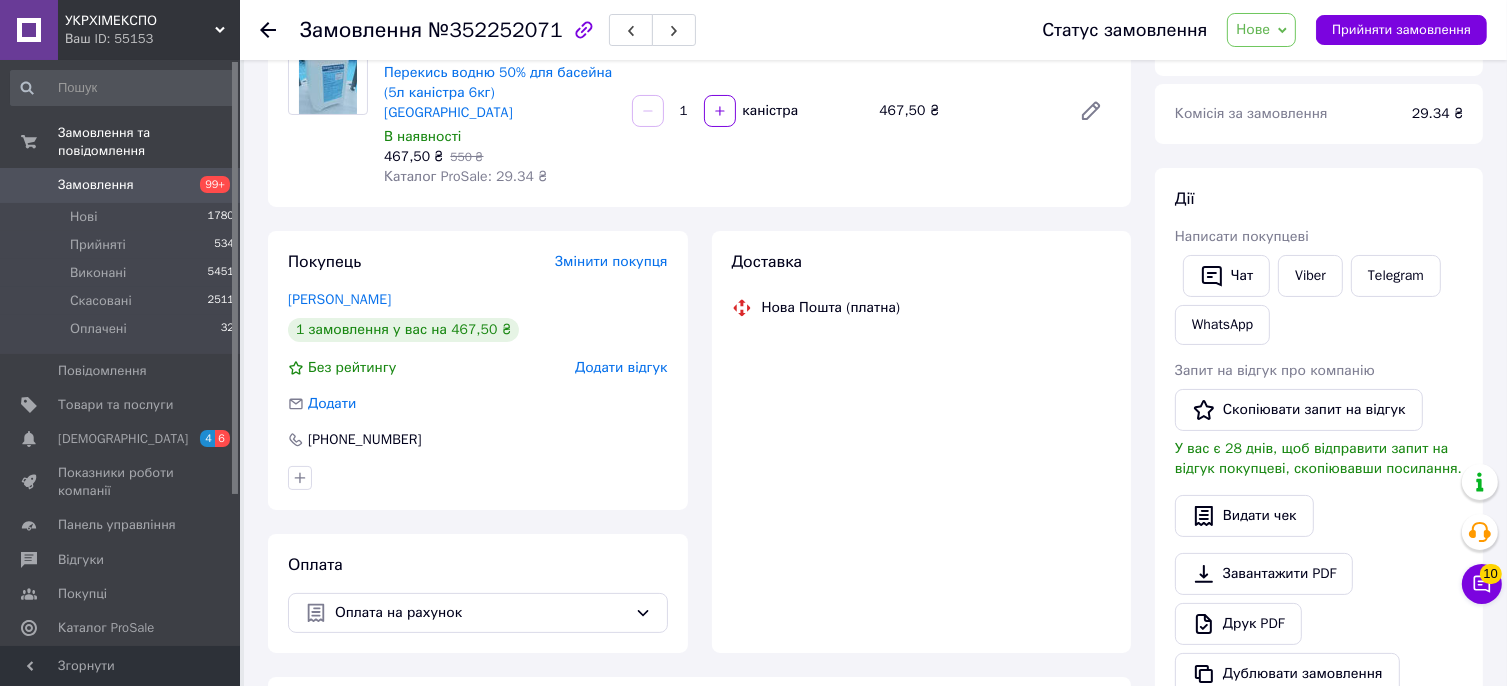 scroll, scrollTop: 200, scrollLeft: 0, axis: vertical 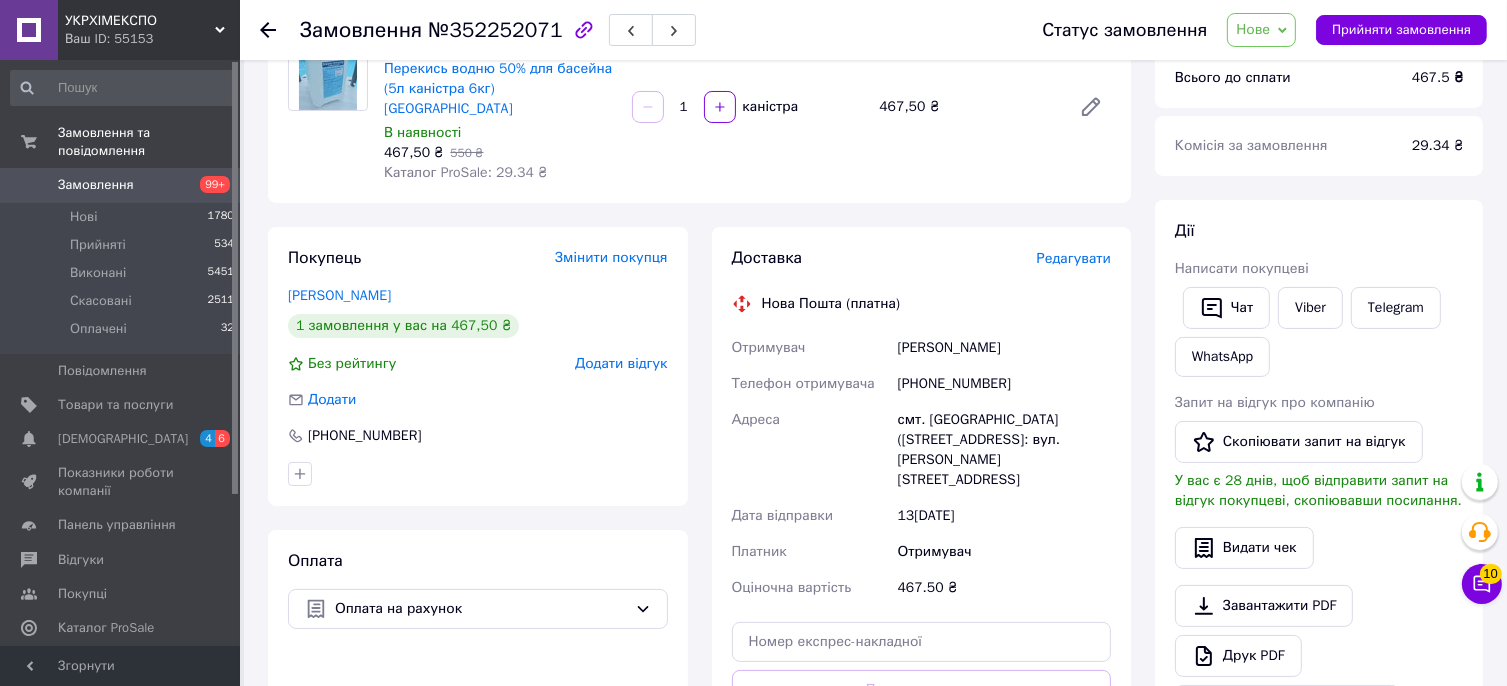 click on "[PHONE_NUMBER]" at bounding box center (1004, 384) 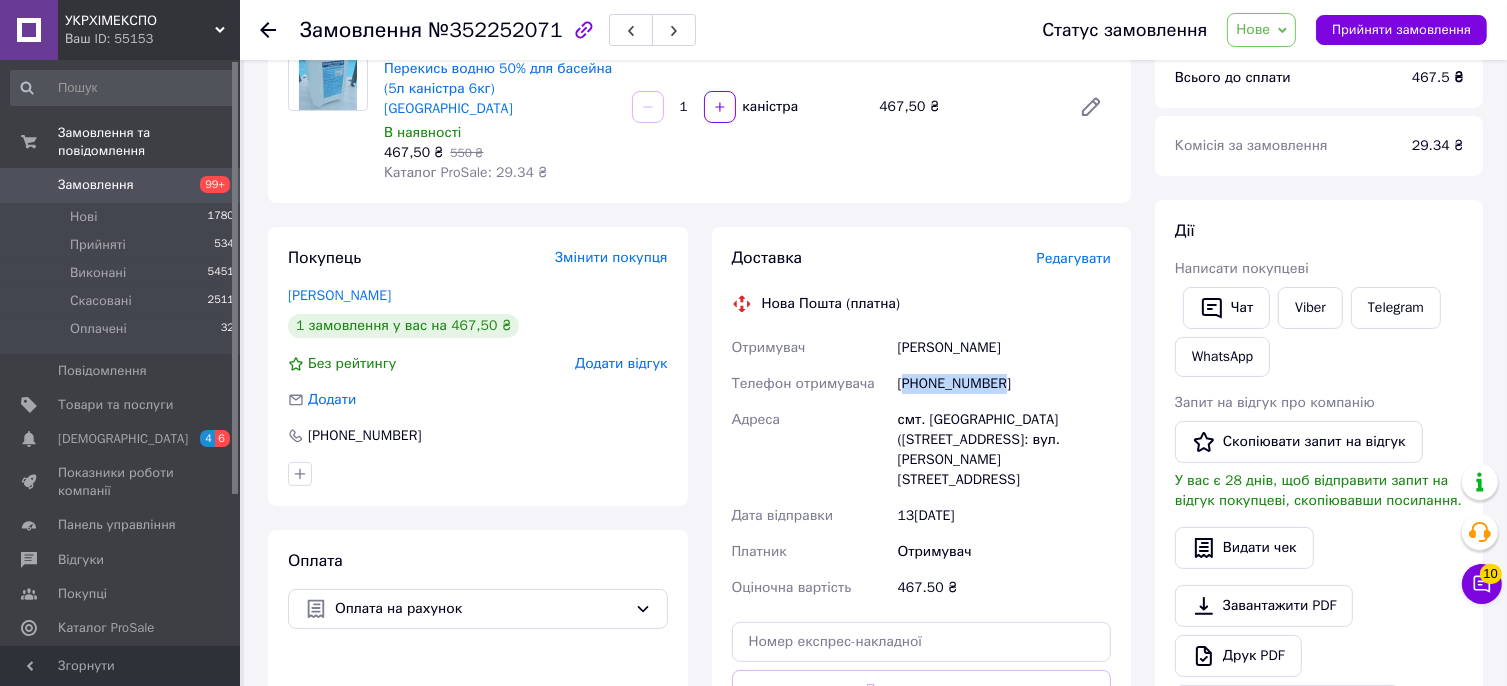 click on "[PHONE_NUMBER]" at bounding box center (1004, 384) 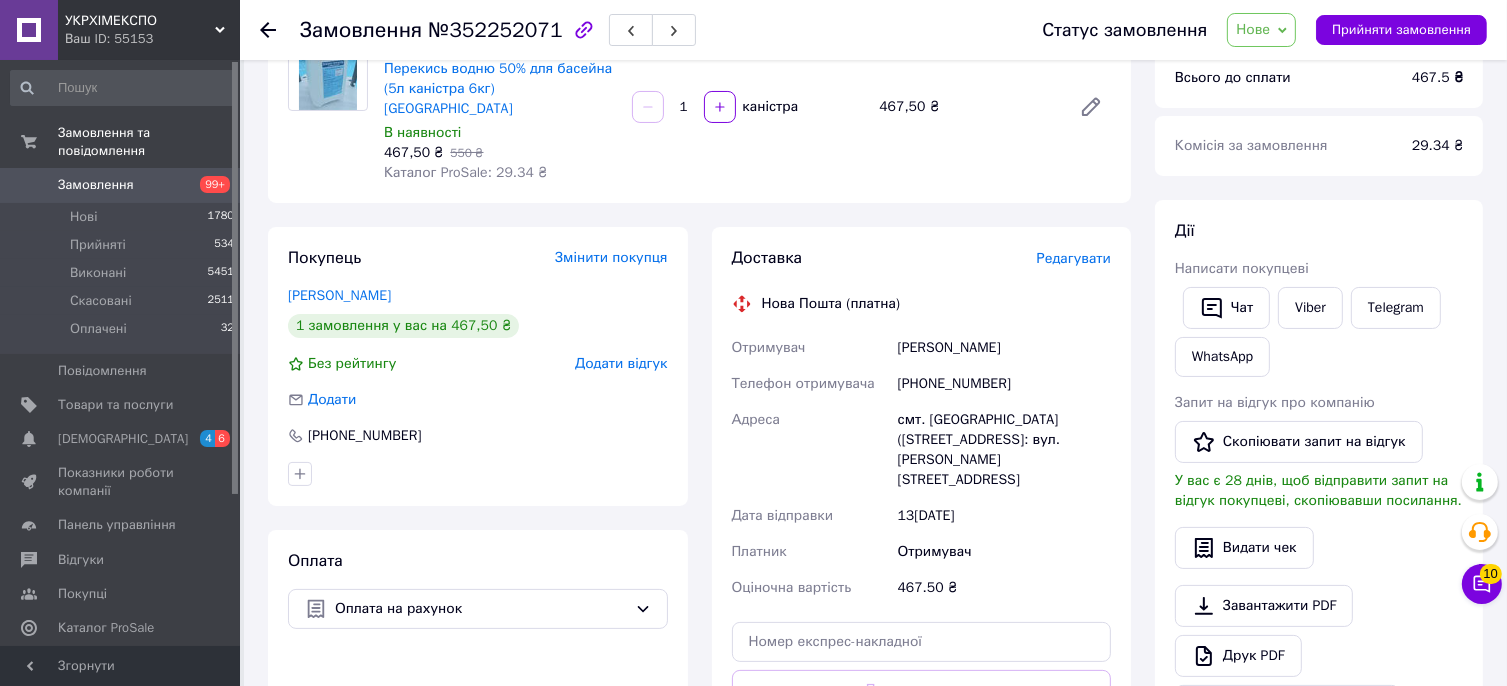 click 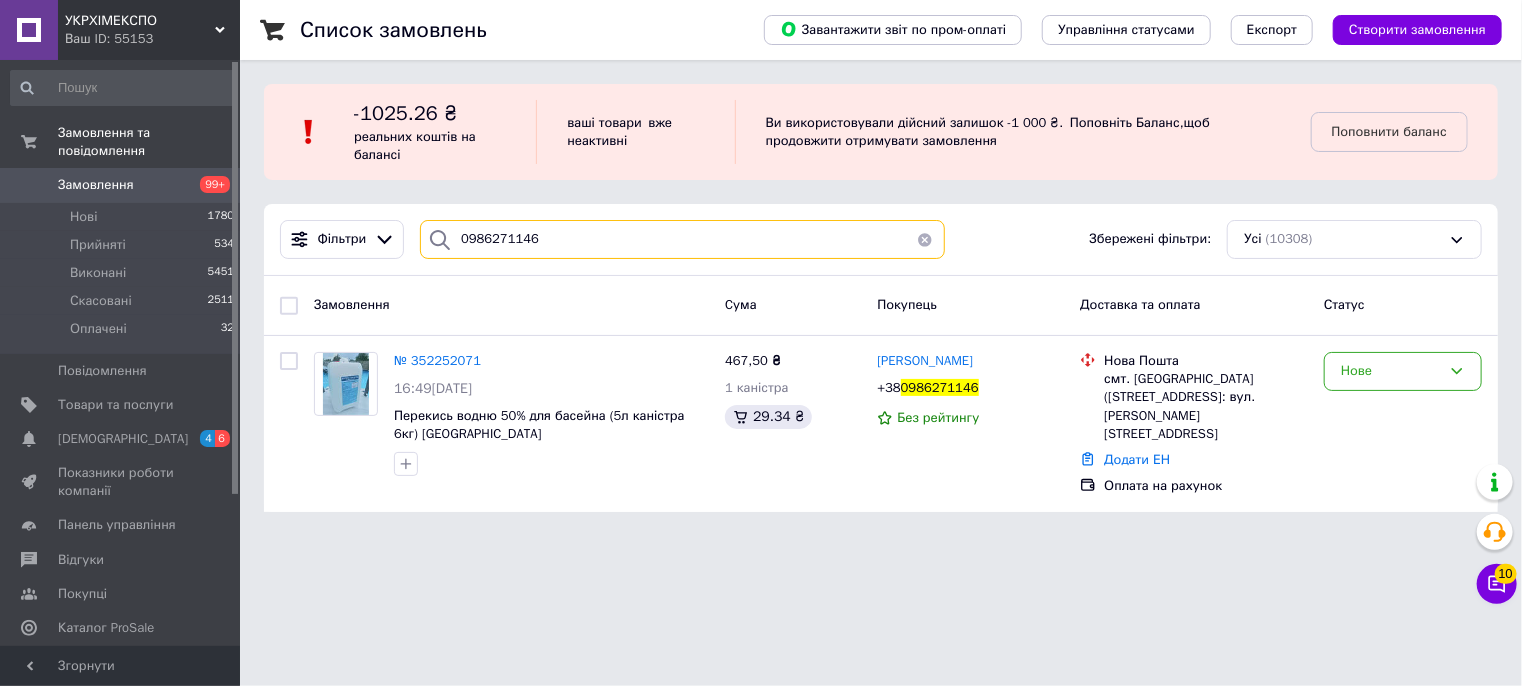 drag, startPoint x: 564, startPoint y: 250, endPoint x: 406, endPoint y: 250, distance: 158 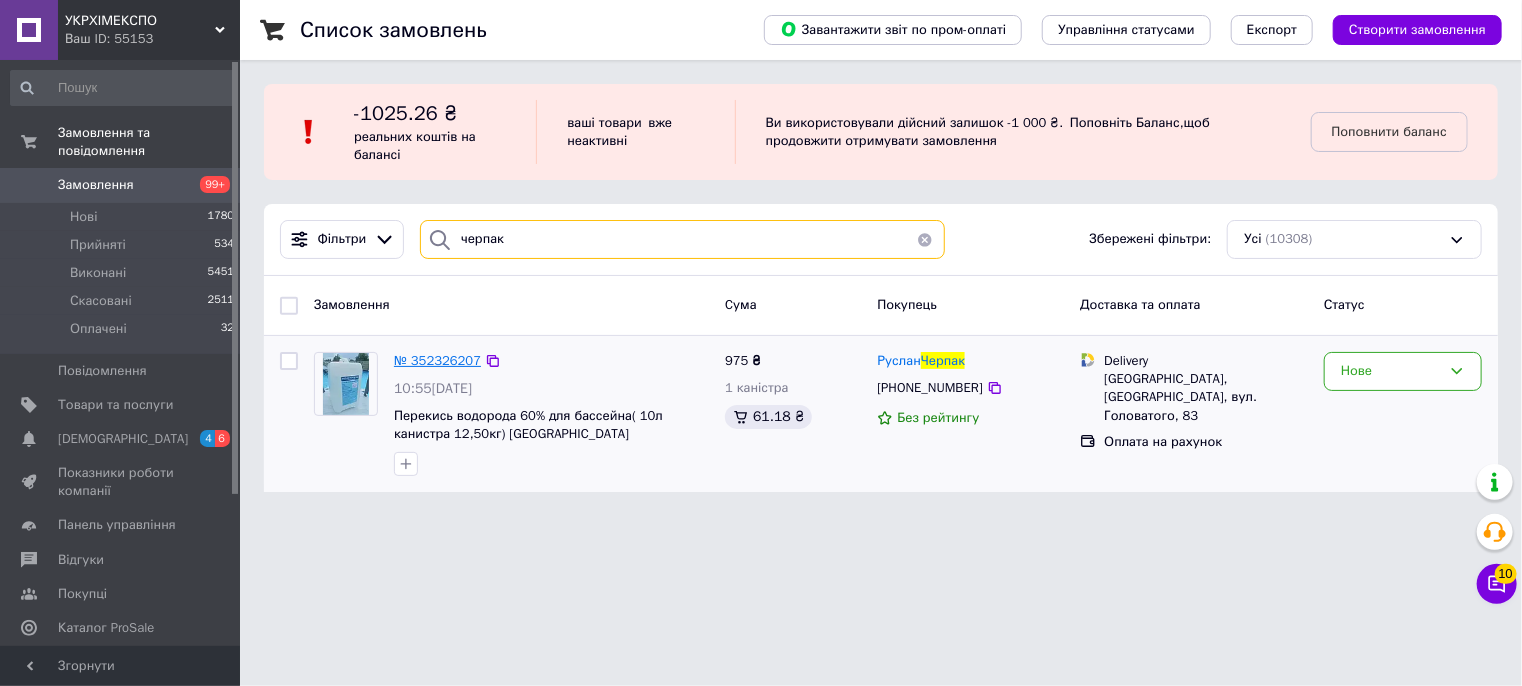 type on "черпак" 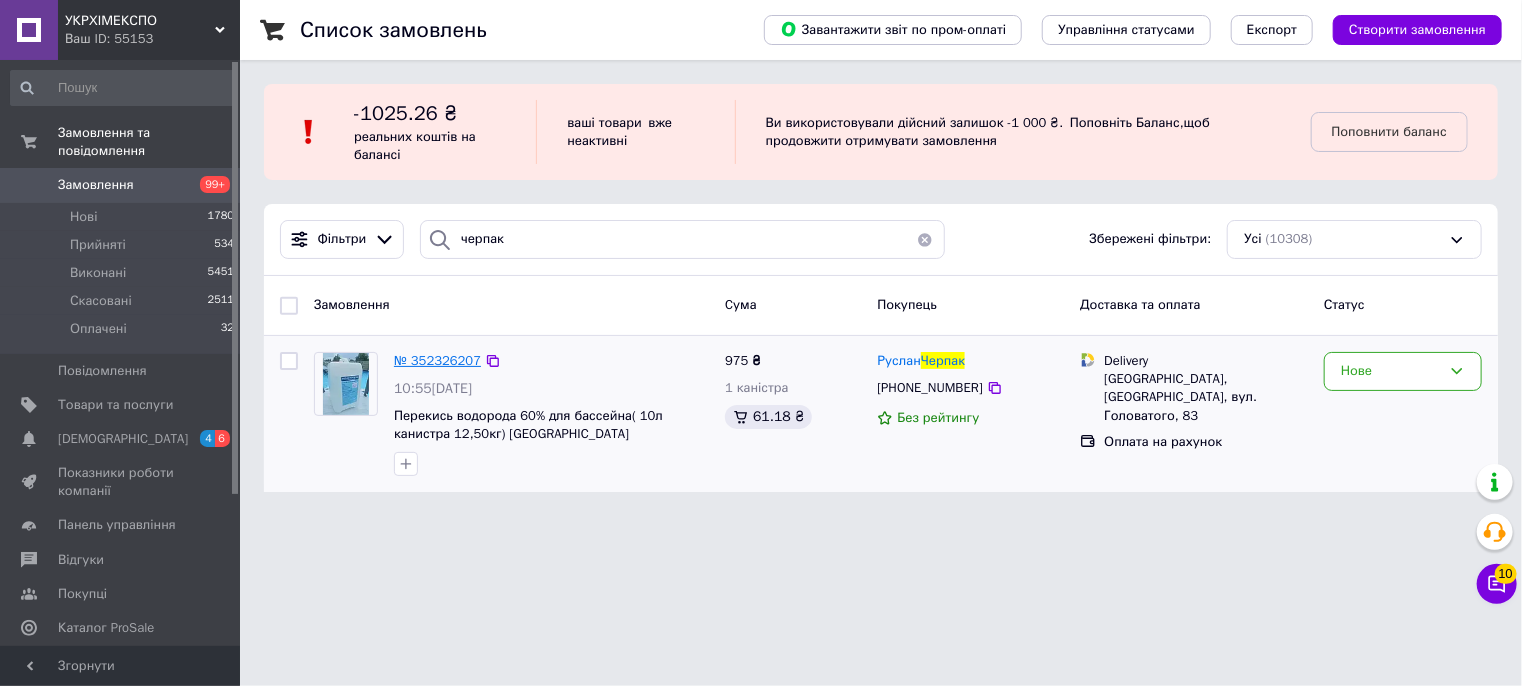 click on "№ 352326207" at bounding box center (437, 360) 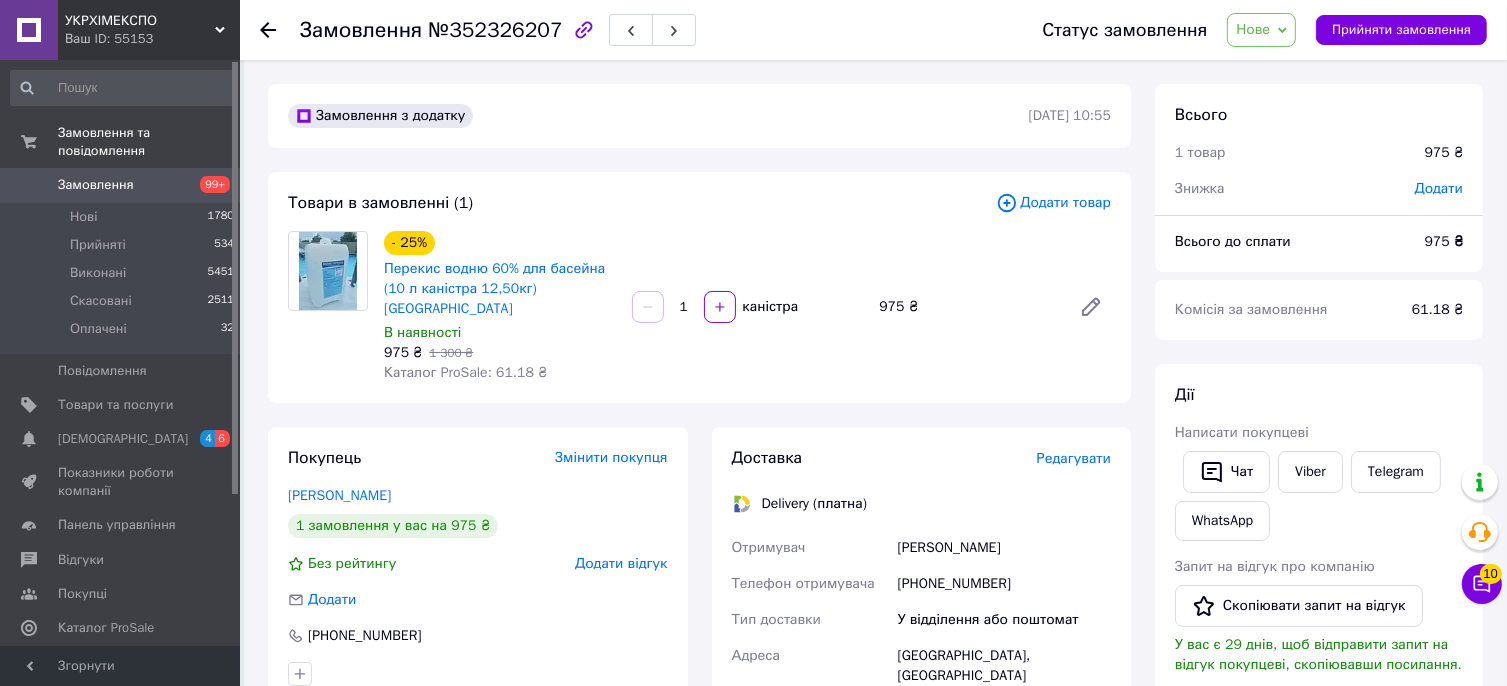 click on "[PHONE_NUMBER]" at bounding box center [1004, 584] 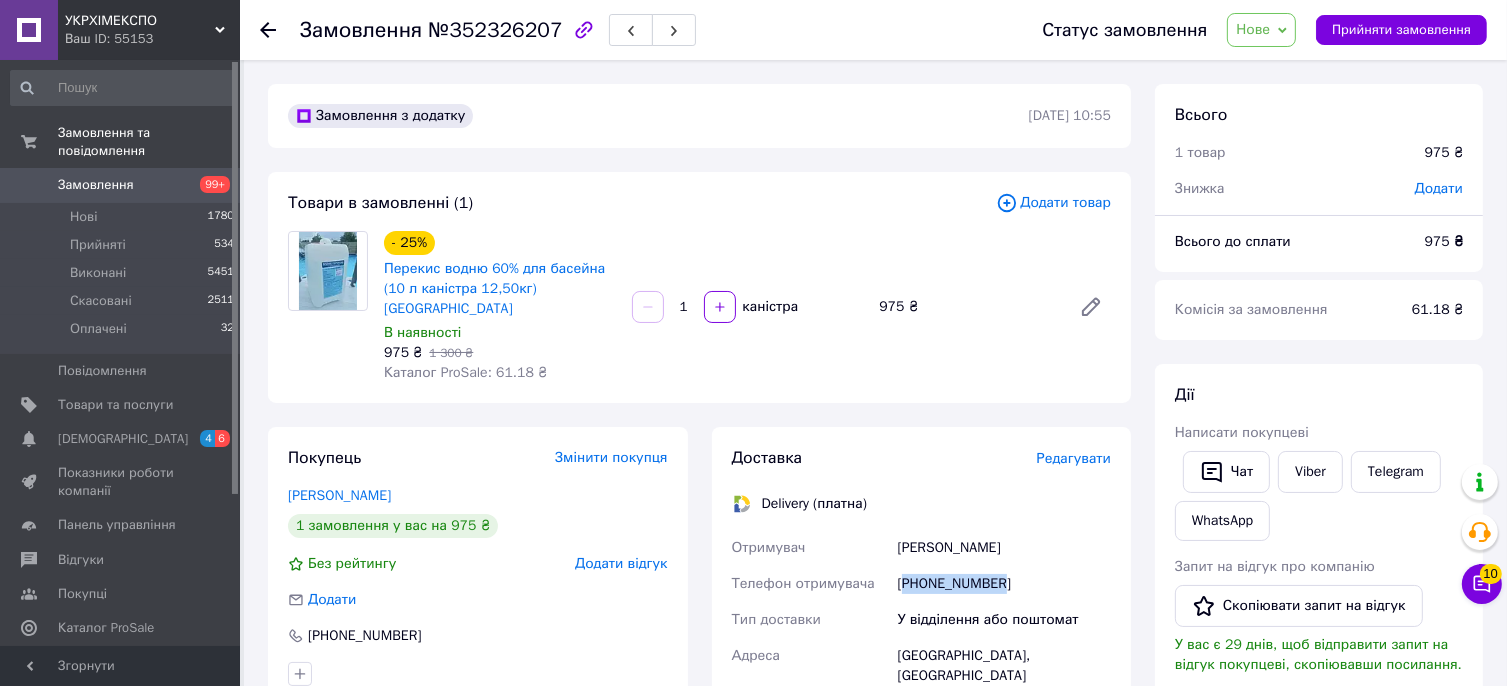 click on "[PHONE_NUMBER]" at bounding box center (1004, 584) 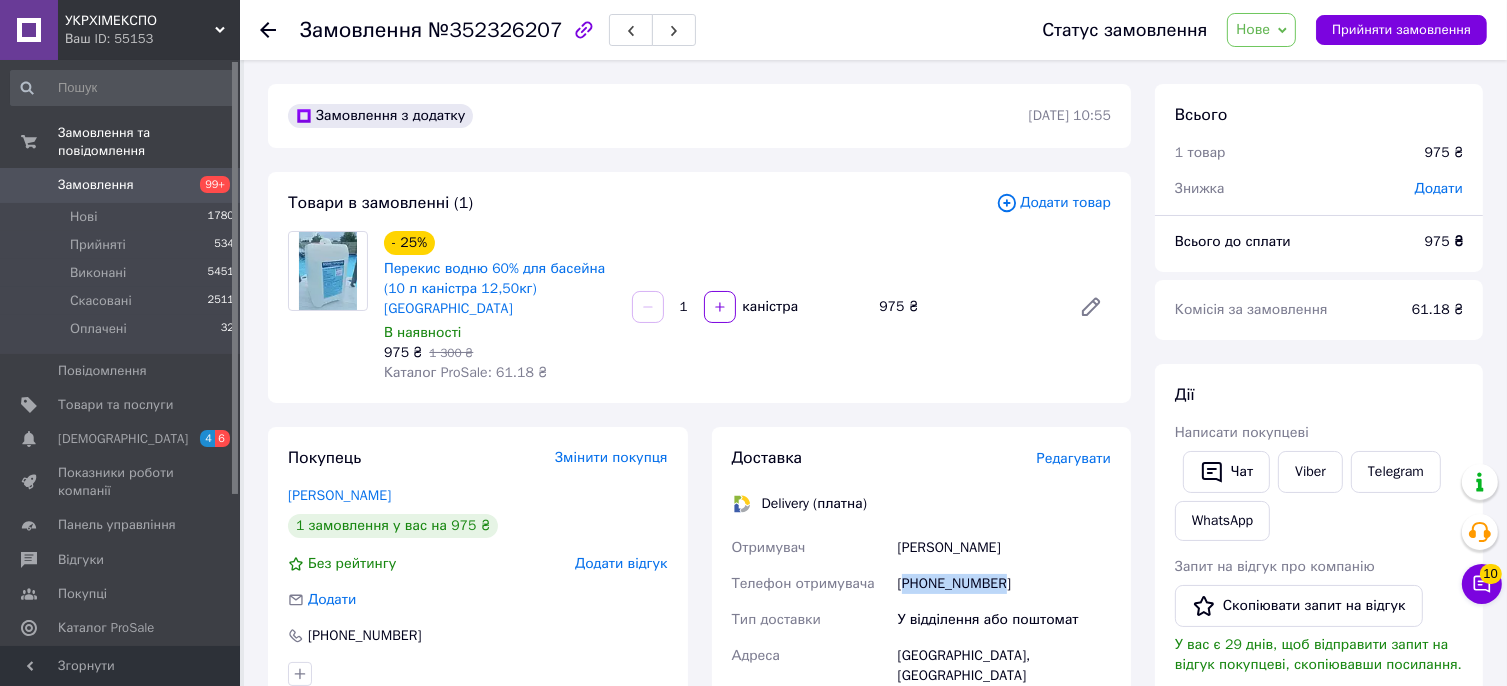 copy on "380661956620" 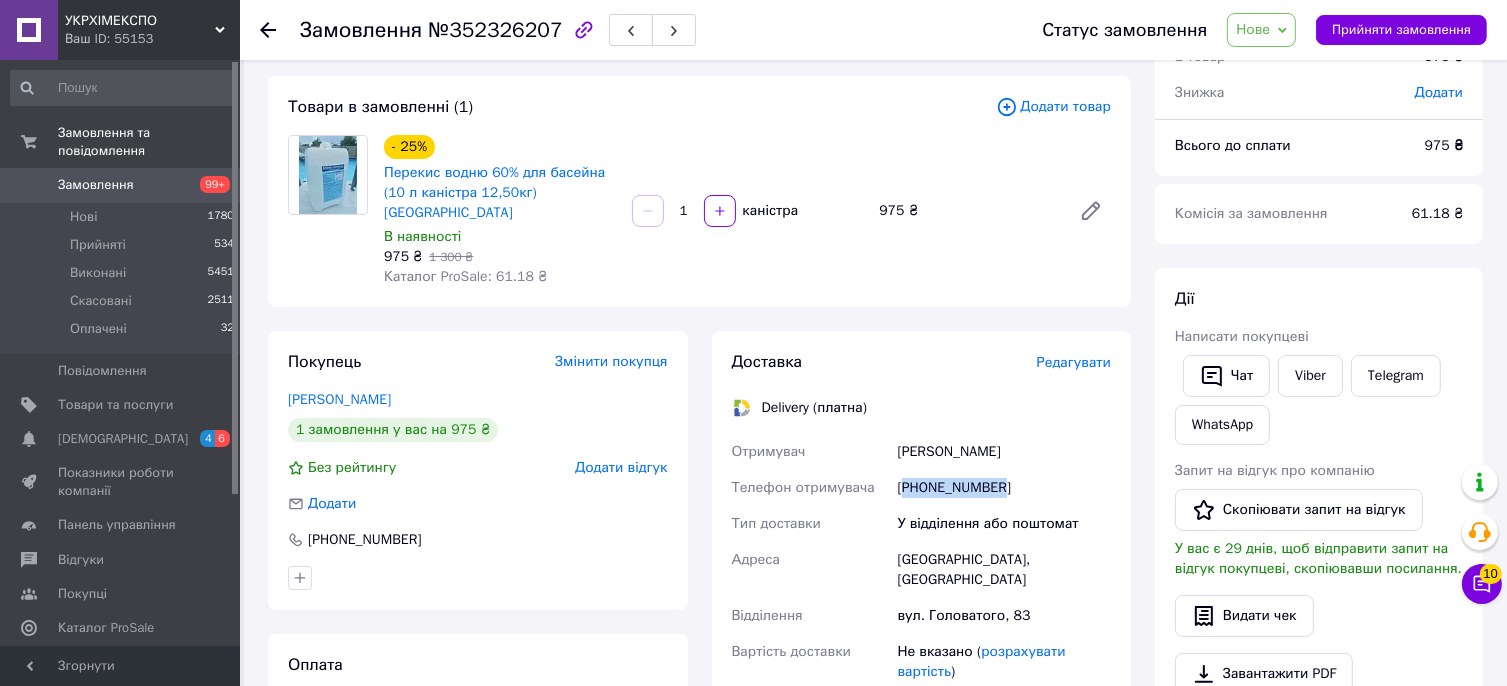 scroll, scrollTop: 200, scrollLeft: 0, axis: vertical 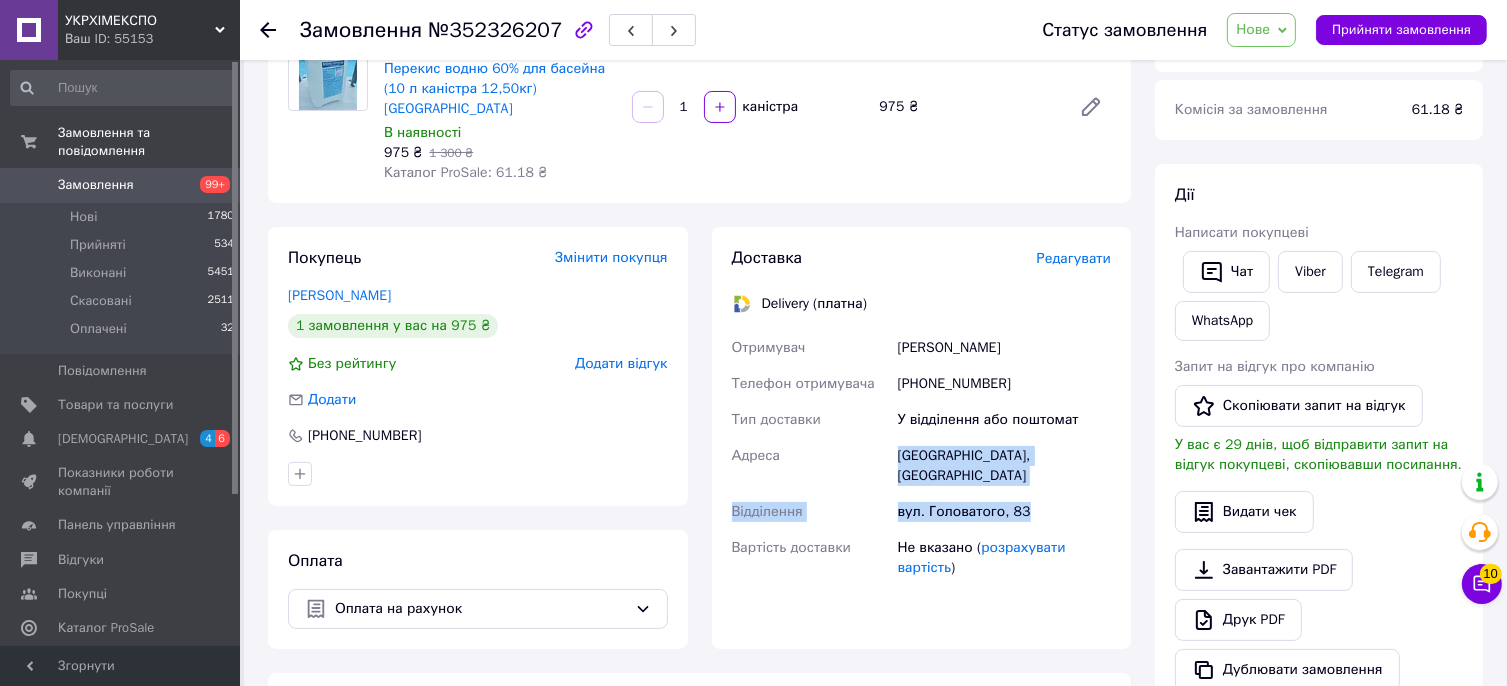 drag, startPoint x: 1049, startPoint y: 475, endPoint x: 896, endPoint y: 439, distance: 157.17824 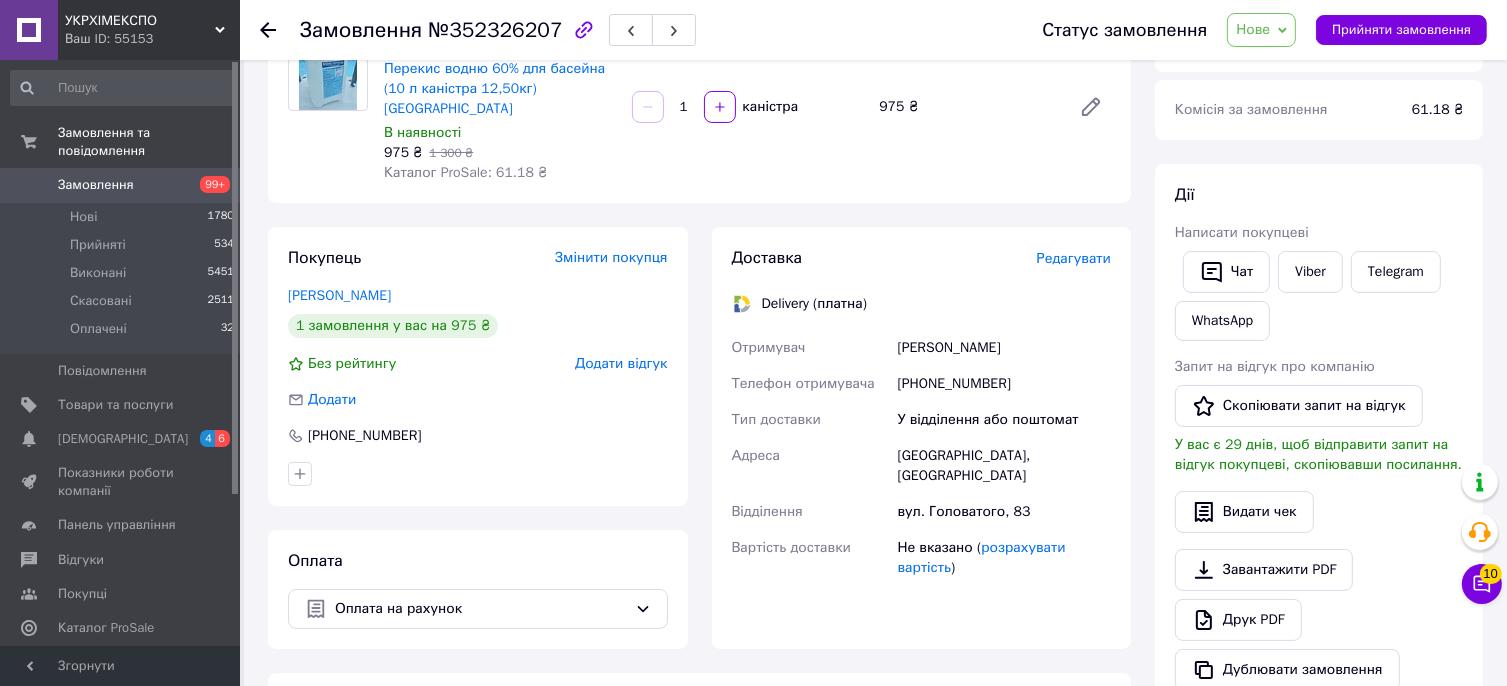 click 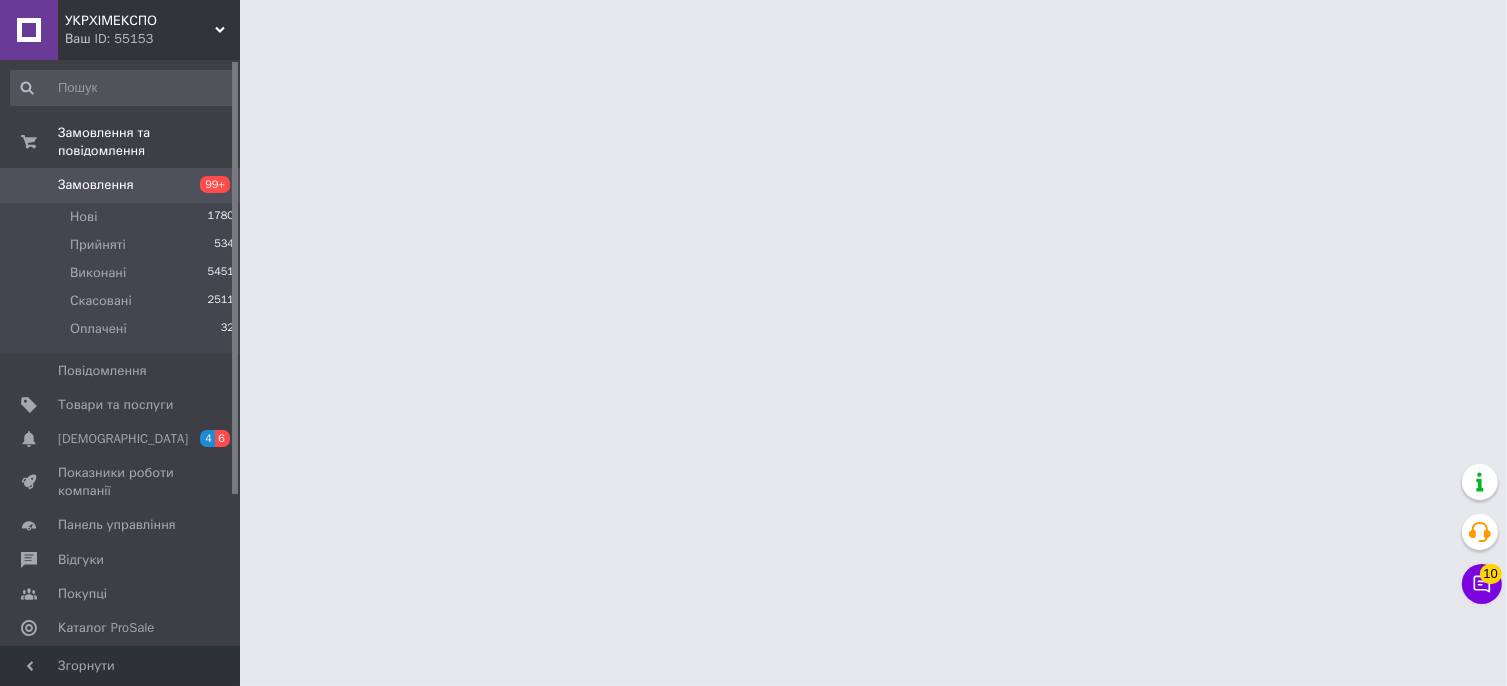 scroll, scrollTop: 0, scrollLeft: 0, axis: both 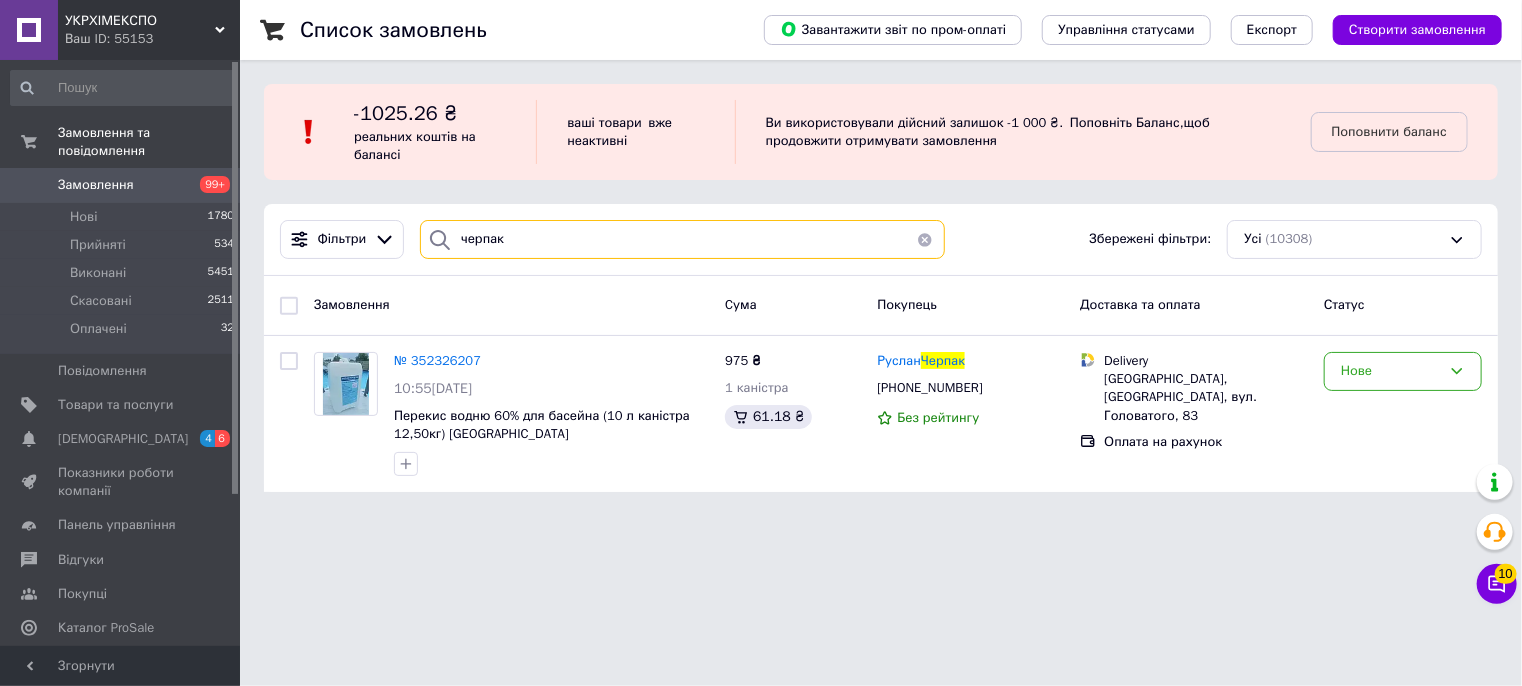 drag, startPoint x: 418, startPoint y: 260, endPoint x: 367, endPoint y: 268, distance: 51.62364 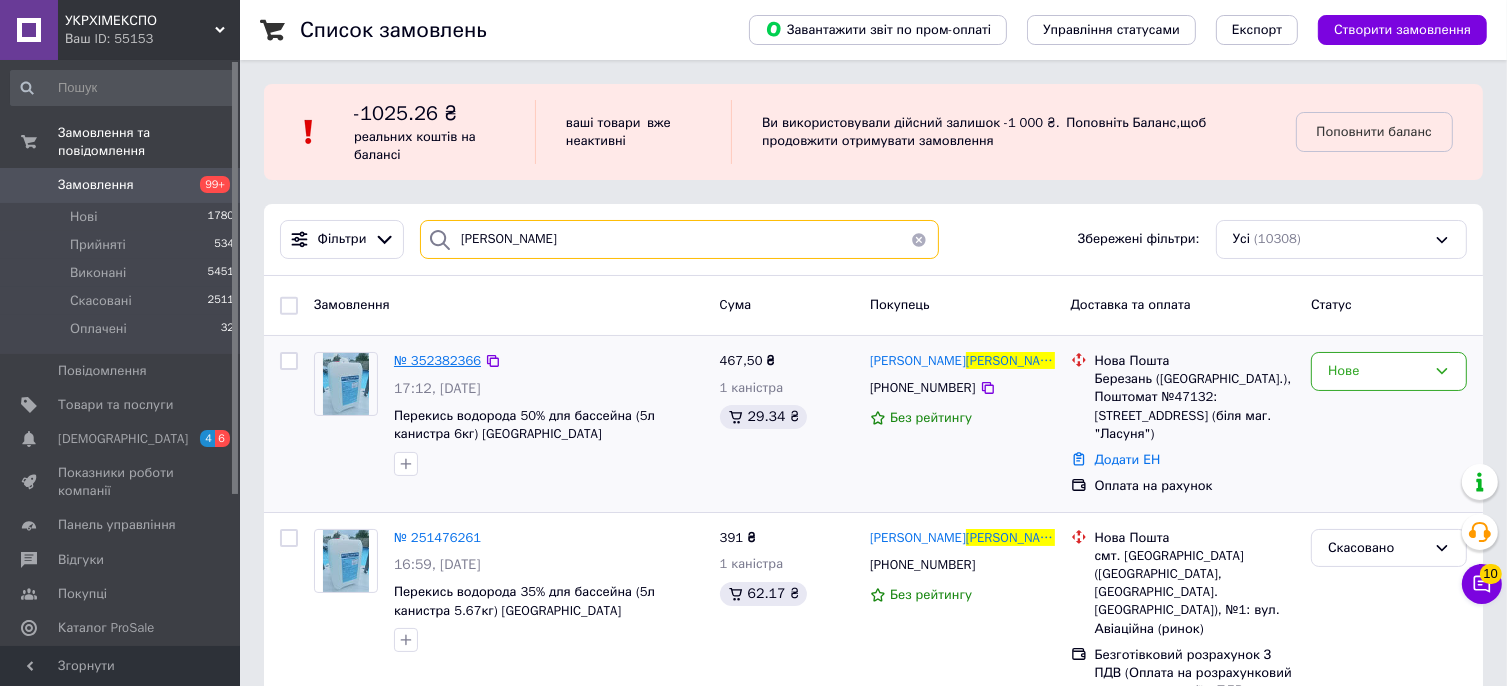 type on "[PERSON_NAME]" 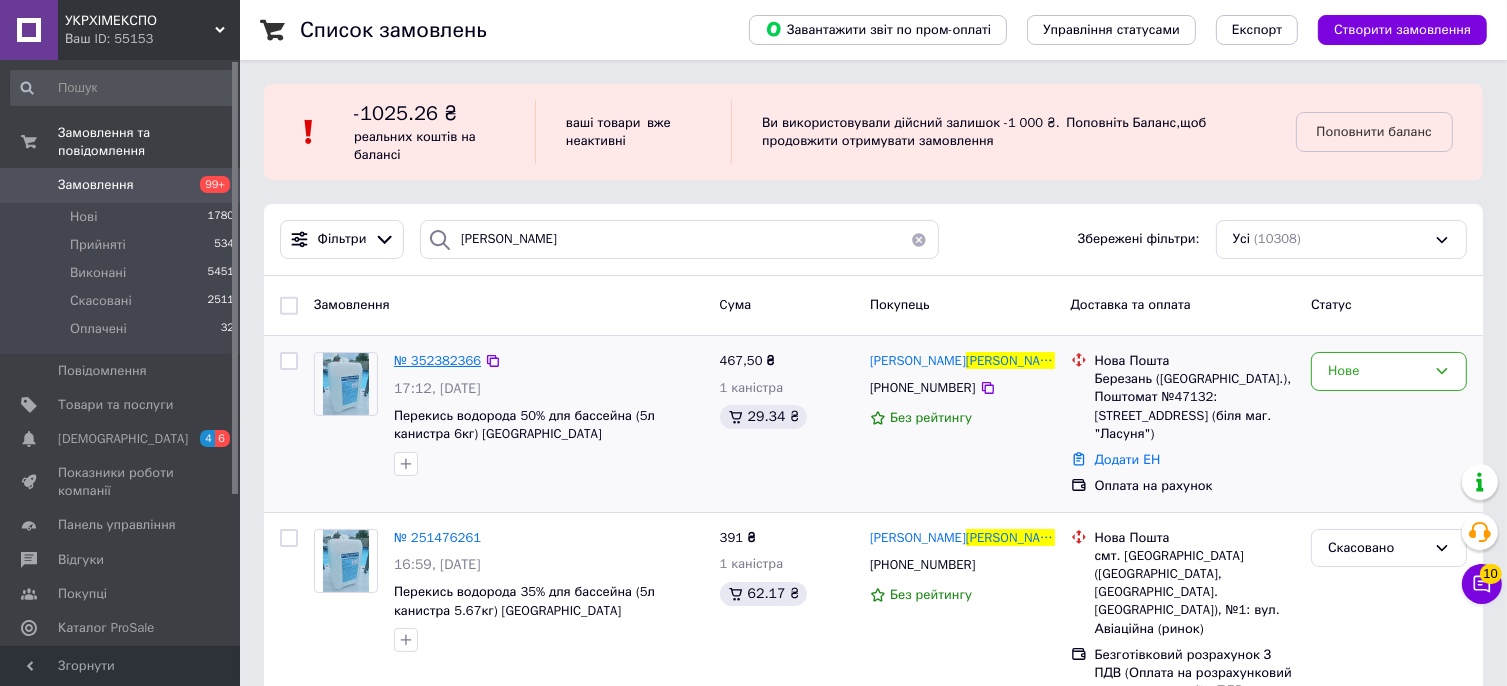 click on "№ 352382366" at bounding box center (437, 360) 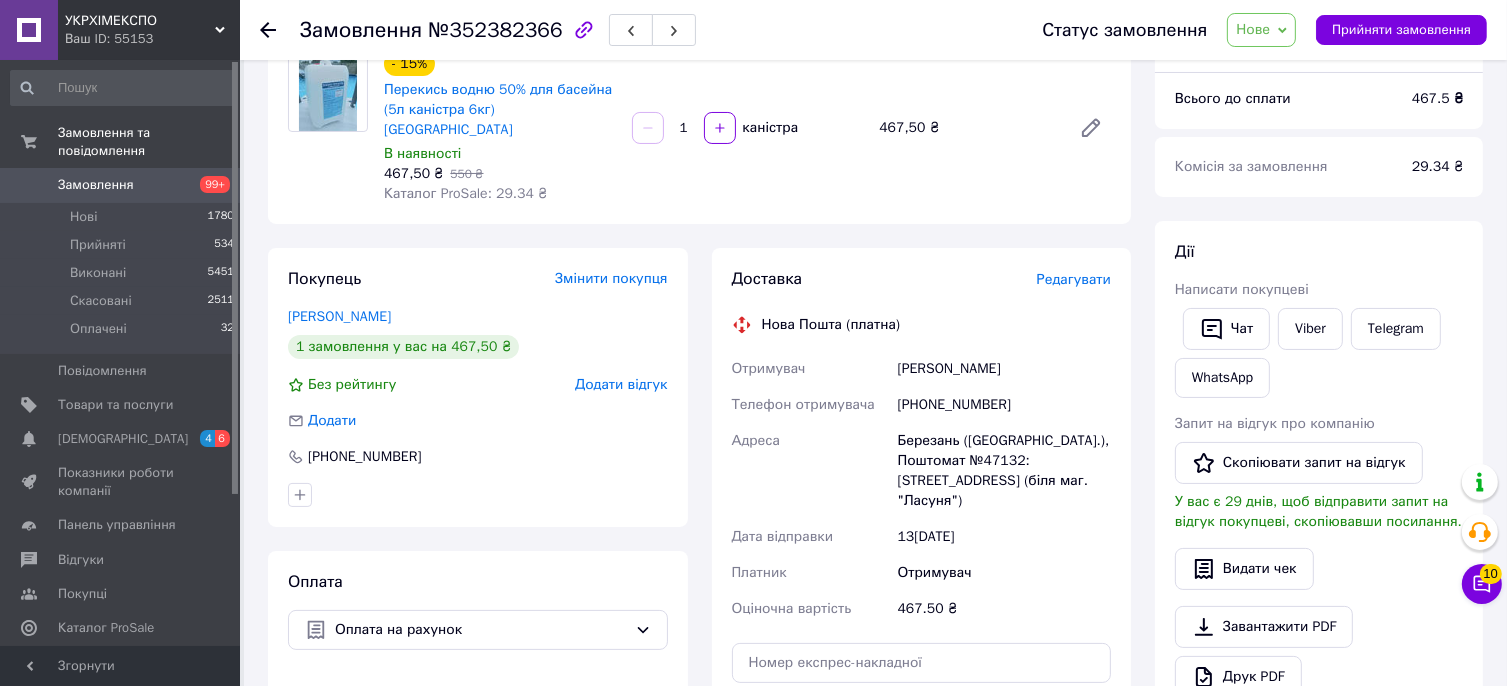 scroll, scrollTop: 300, scrollLeft: 0, axis: vertical 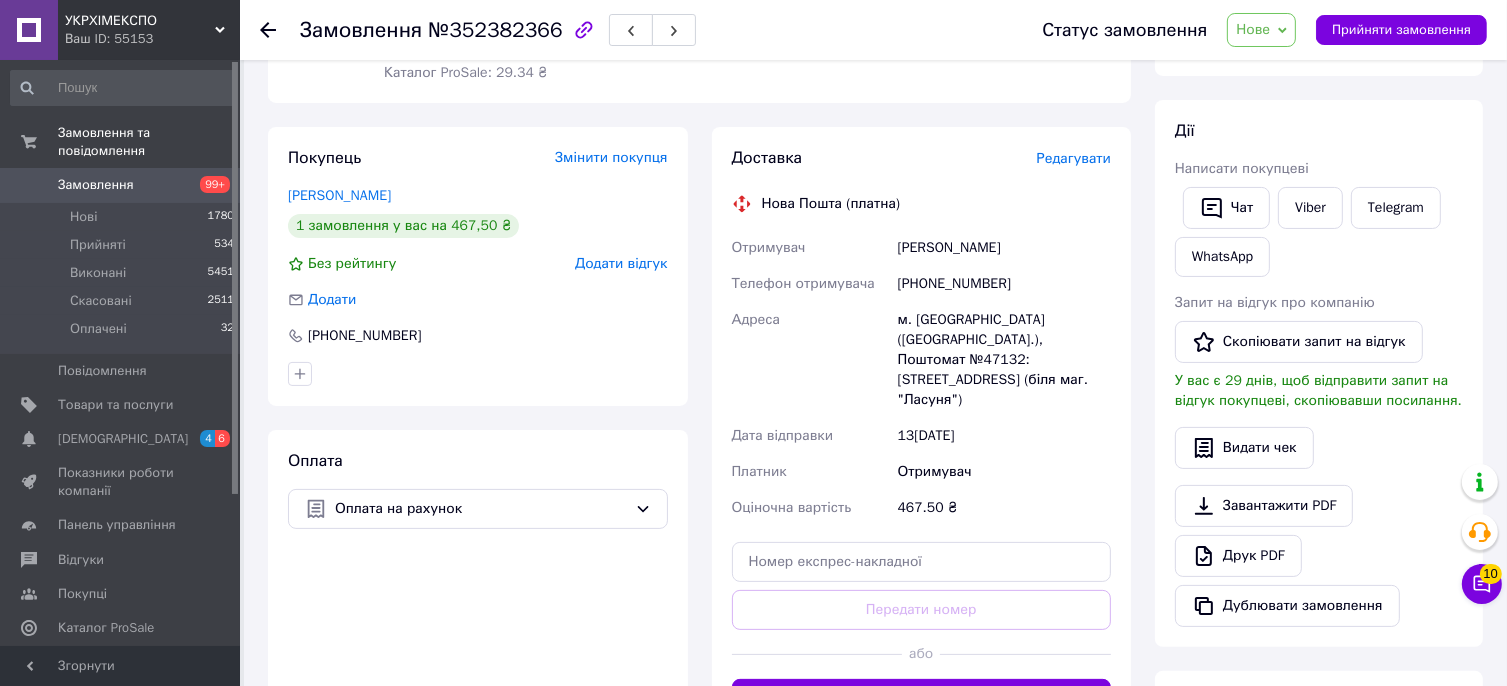 click on "[PHONE_NUMBER]" at bounding box center (1004, 284) 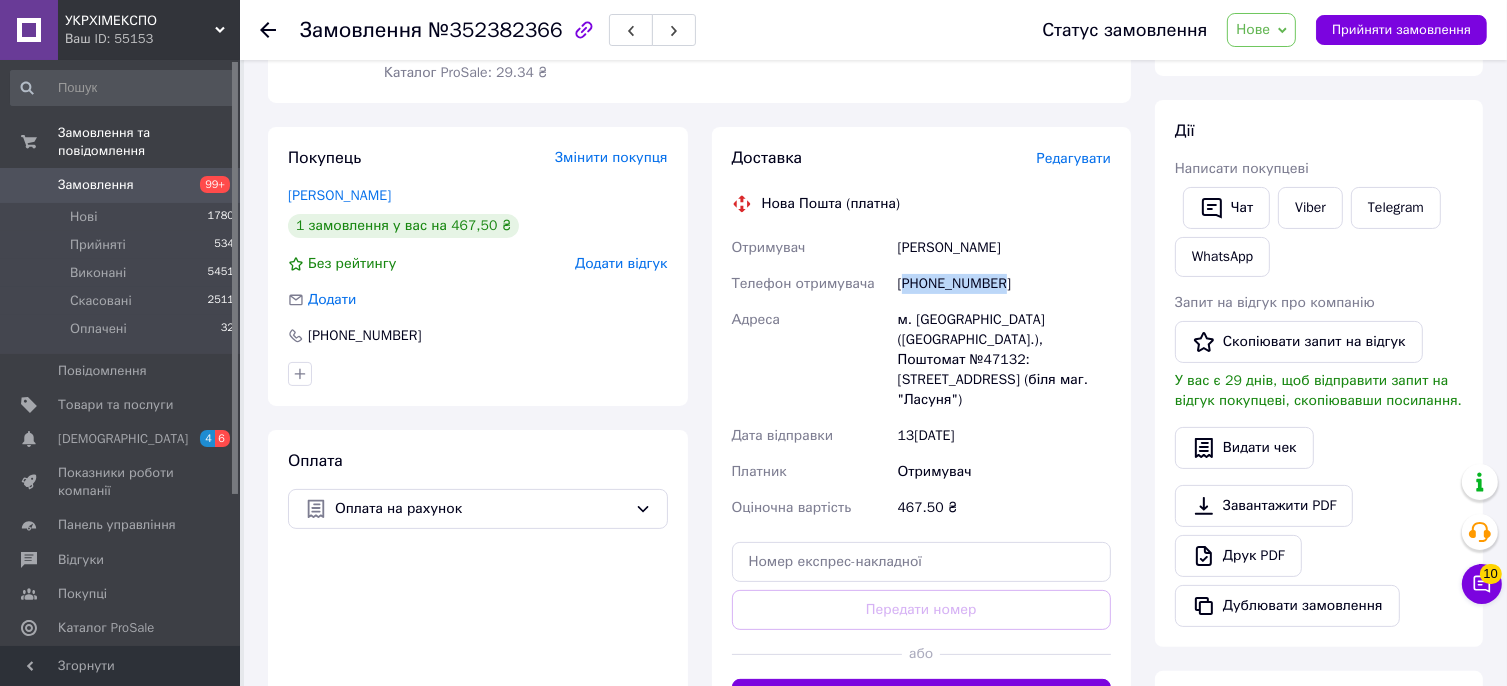 click on "[PHONE_NUMBER]" at bounding box center [1004, 284] 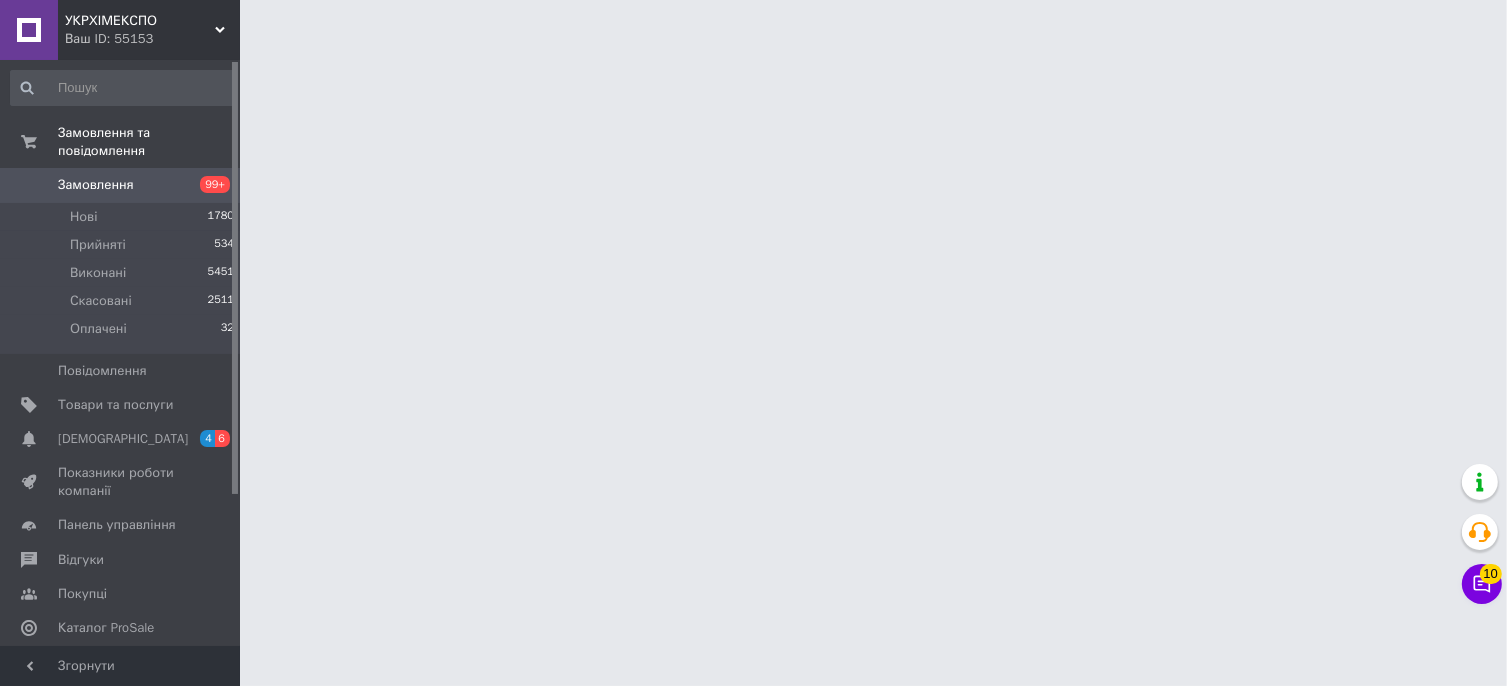 scroll, scrollTop: 0, scrollLeft: 0, axis: both 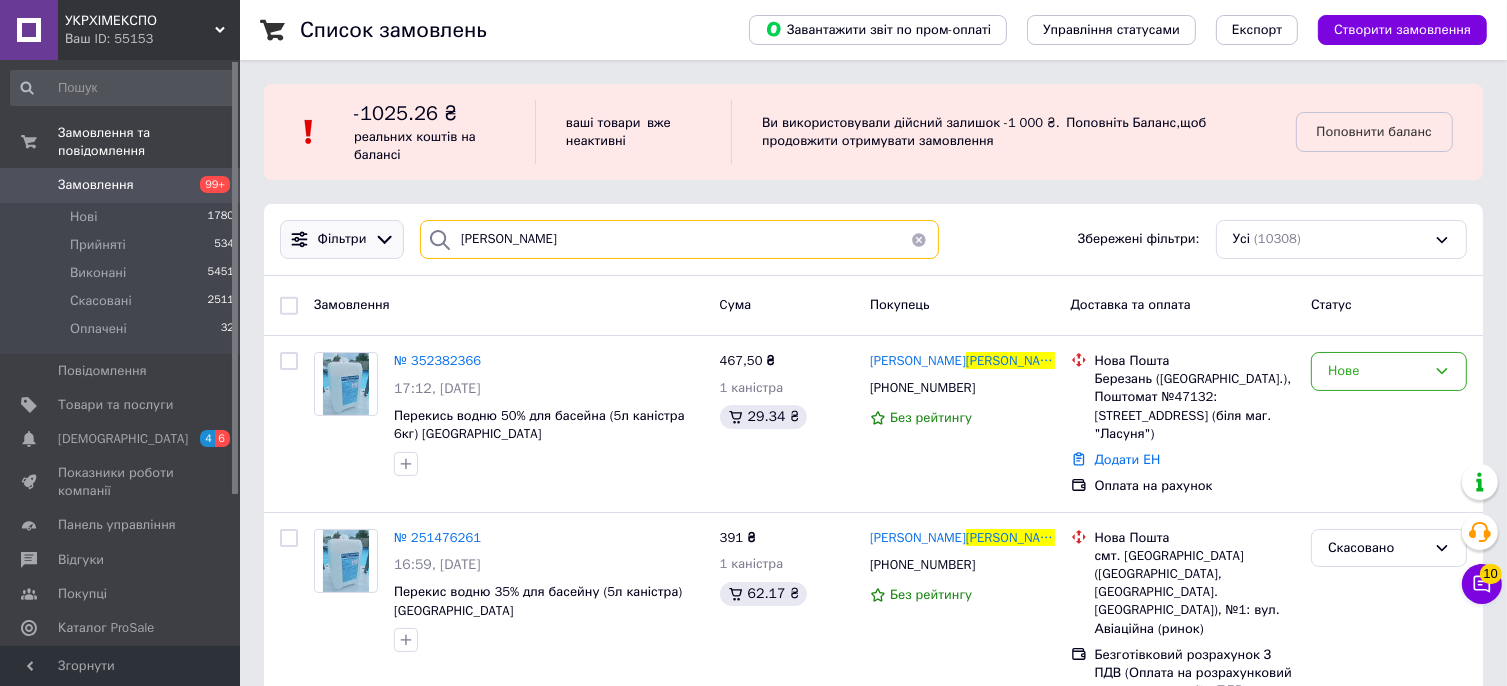 drag, startPoint x: 508, startPoint y: 245, endPoint x: 329, endPoint y: 250, distance: 179.06982 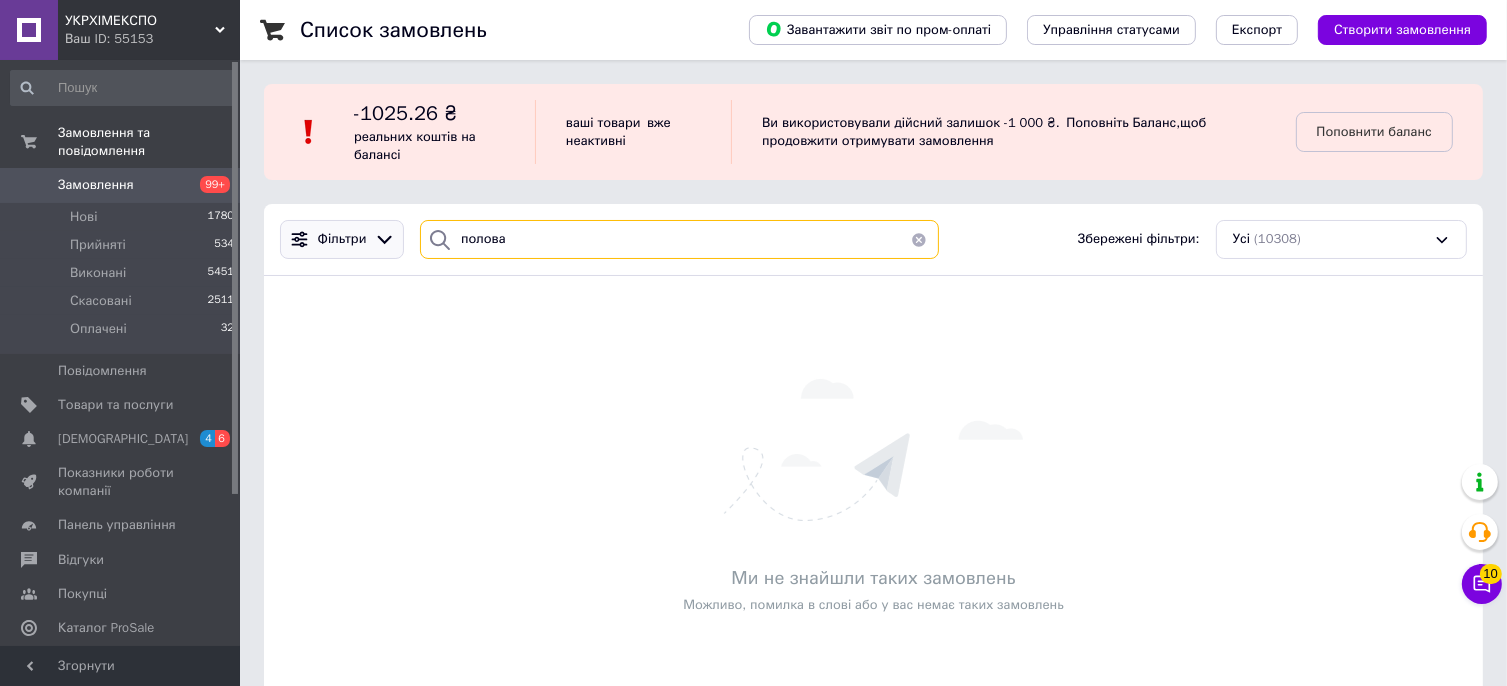 drag, startPoint x: 470, startPoint y: 246, endPoint x: 326, endPoint y: 247, distance: 144.00348 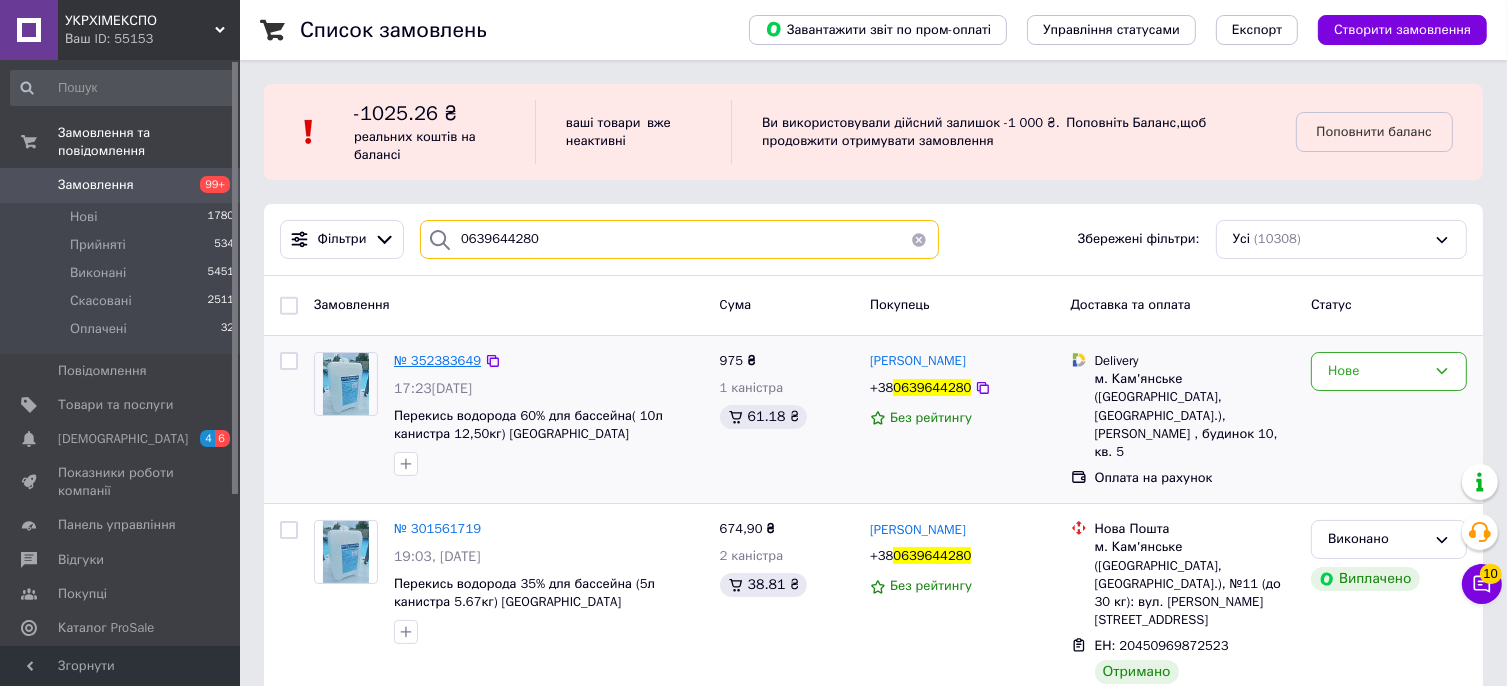 type on "0639644280" 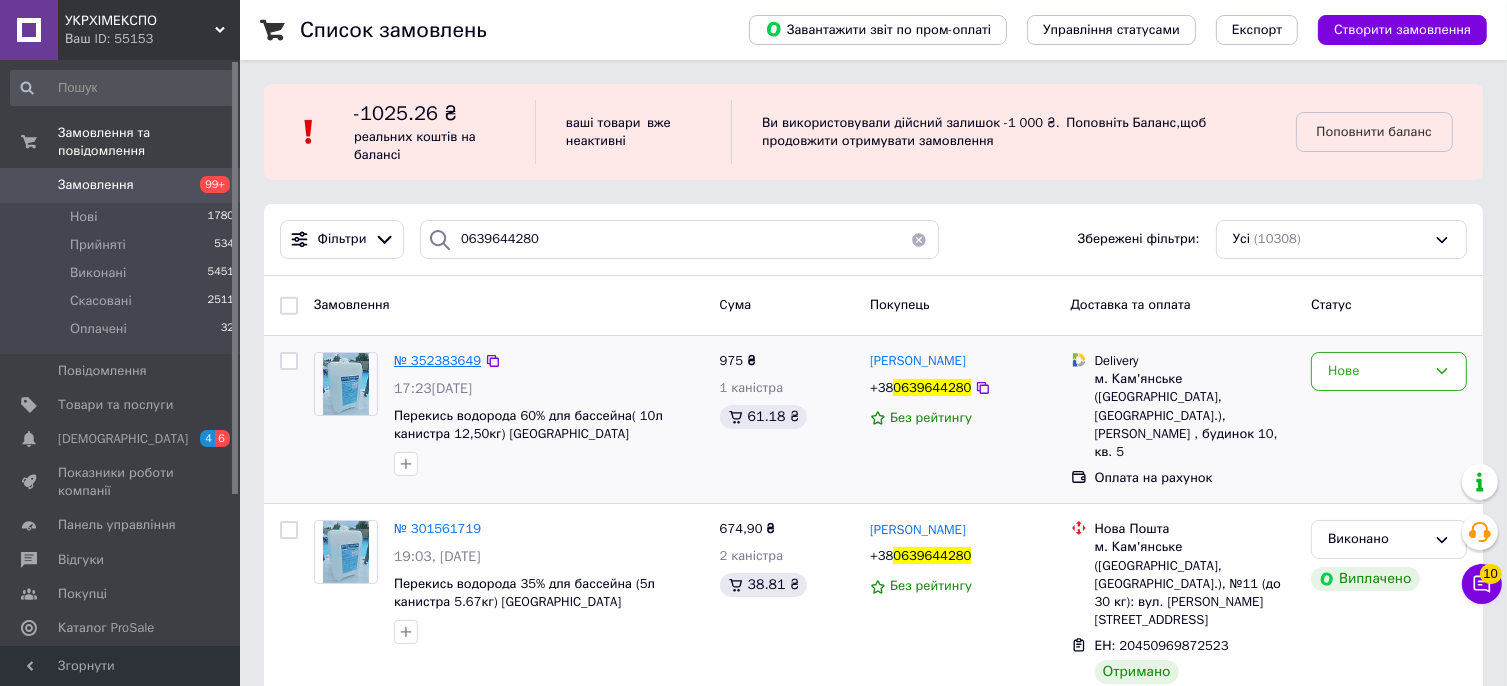 click on "№ 352383649" at bounding box center [437, 360] 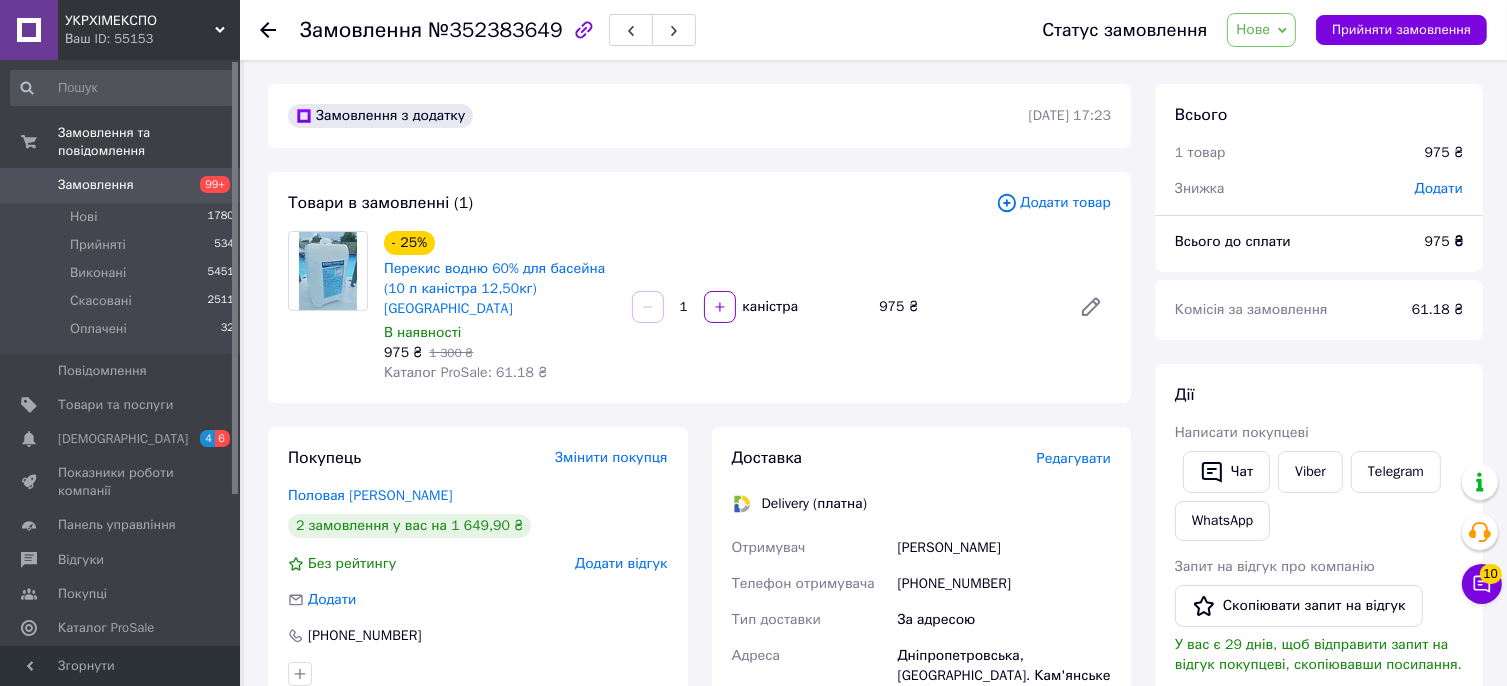 scroll, scrollTop: 300, scrollLeft: 0, axis: vertical 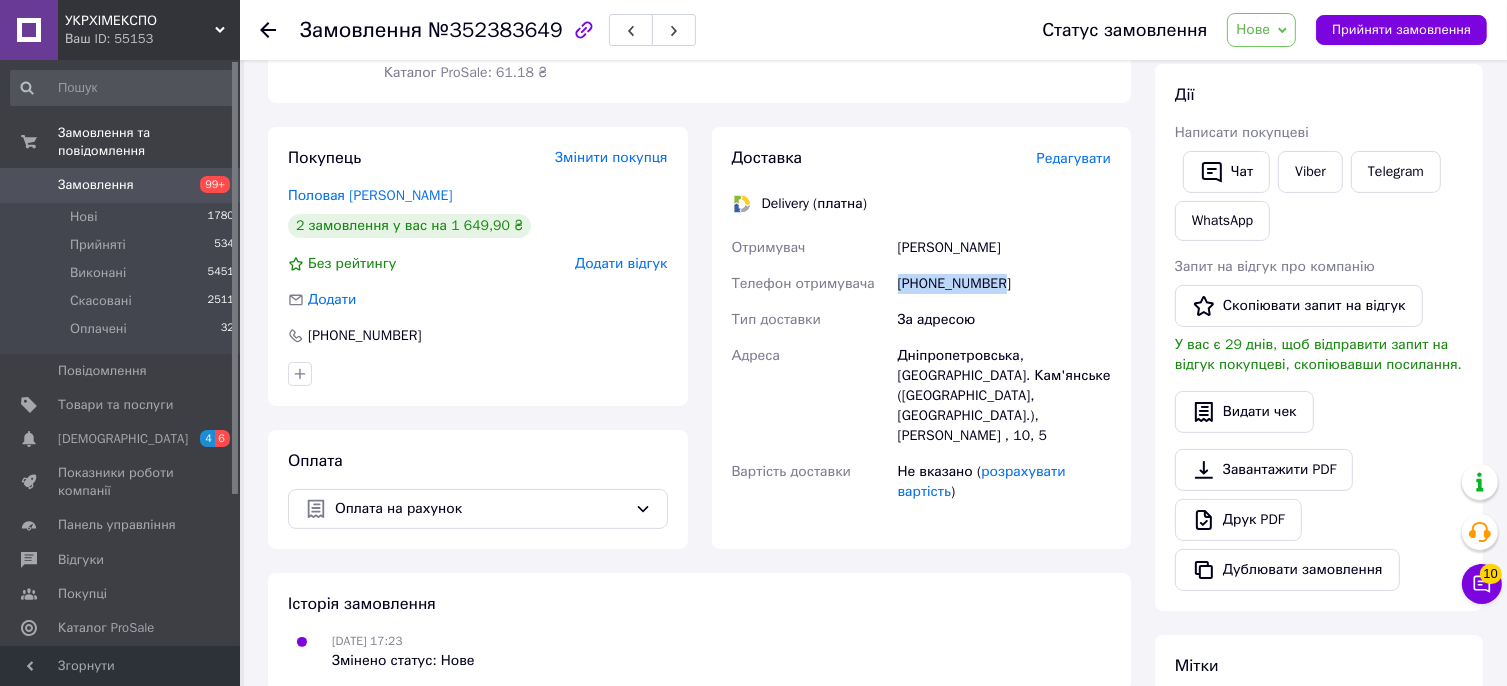 drag, startPoint x: 1010, startPoint y: 269, endPoint x: 900, endPoint y: 270, distance: 110.00455 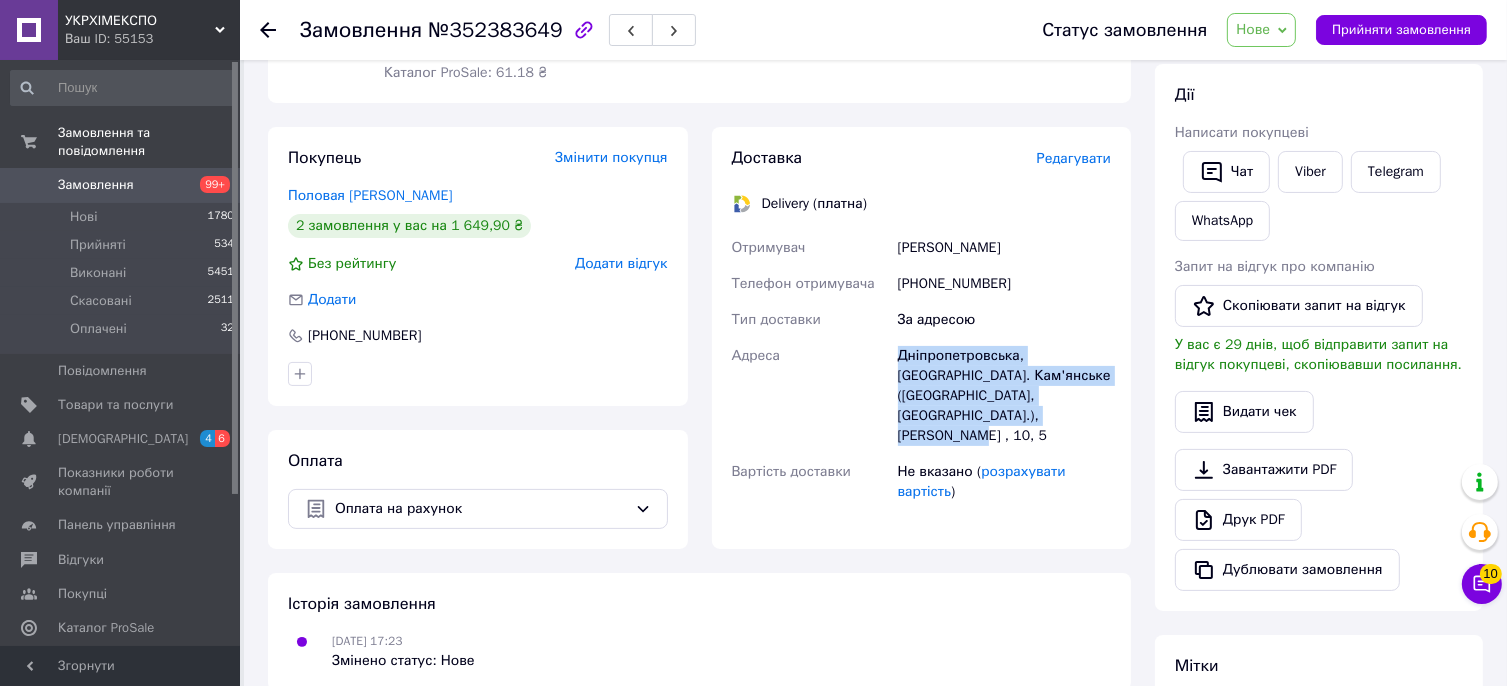 drag, startPoint x: 950, startPoint y: 394, endPoint x: 868, endPoint y: 340, distance: 98.1835 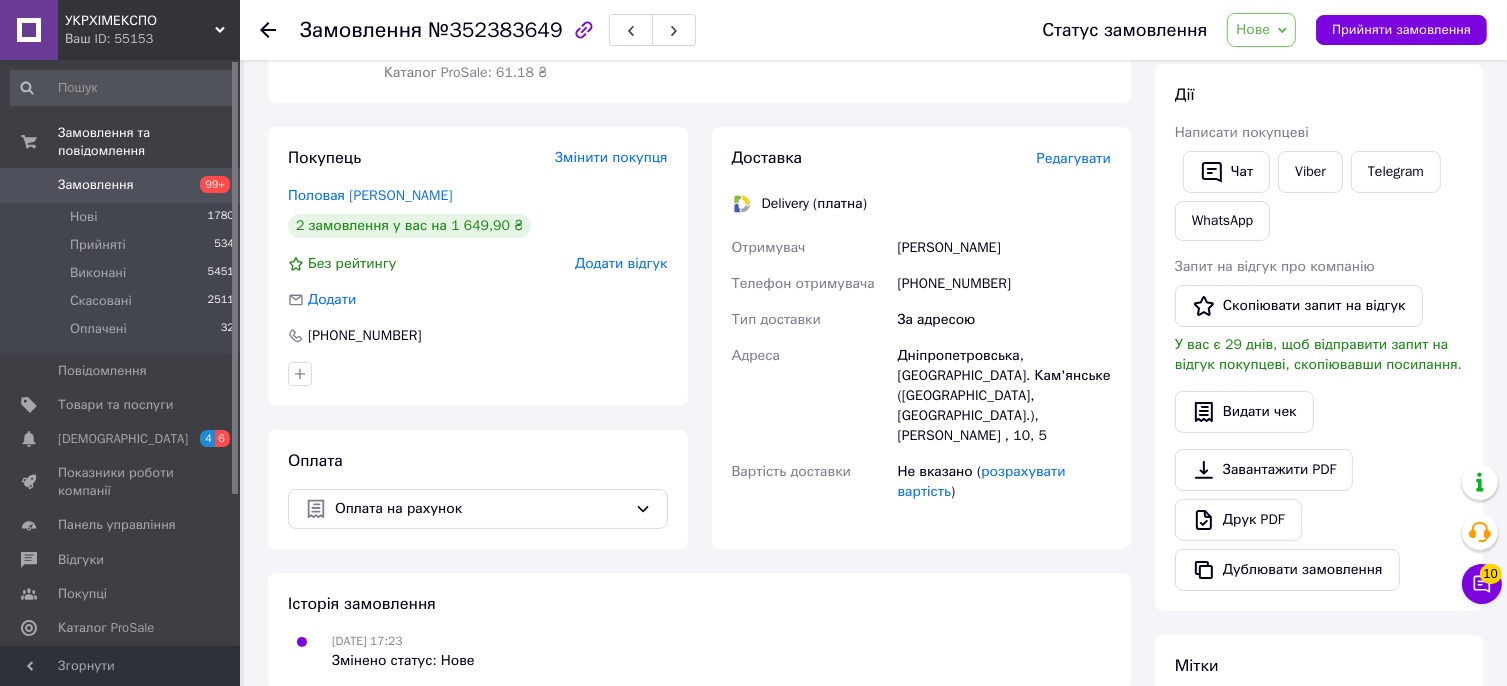 click on "[PHONE_NUMBER]" at bounding box center [1004, 284] 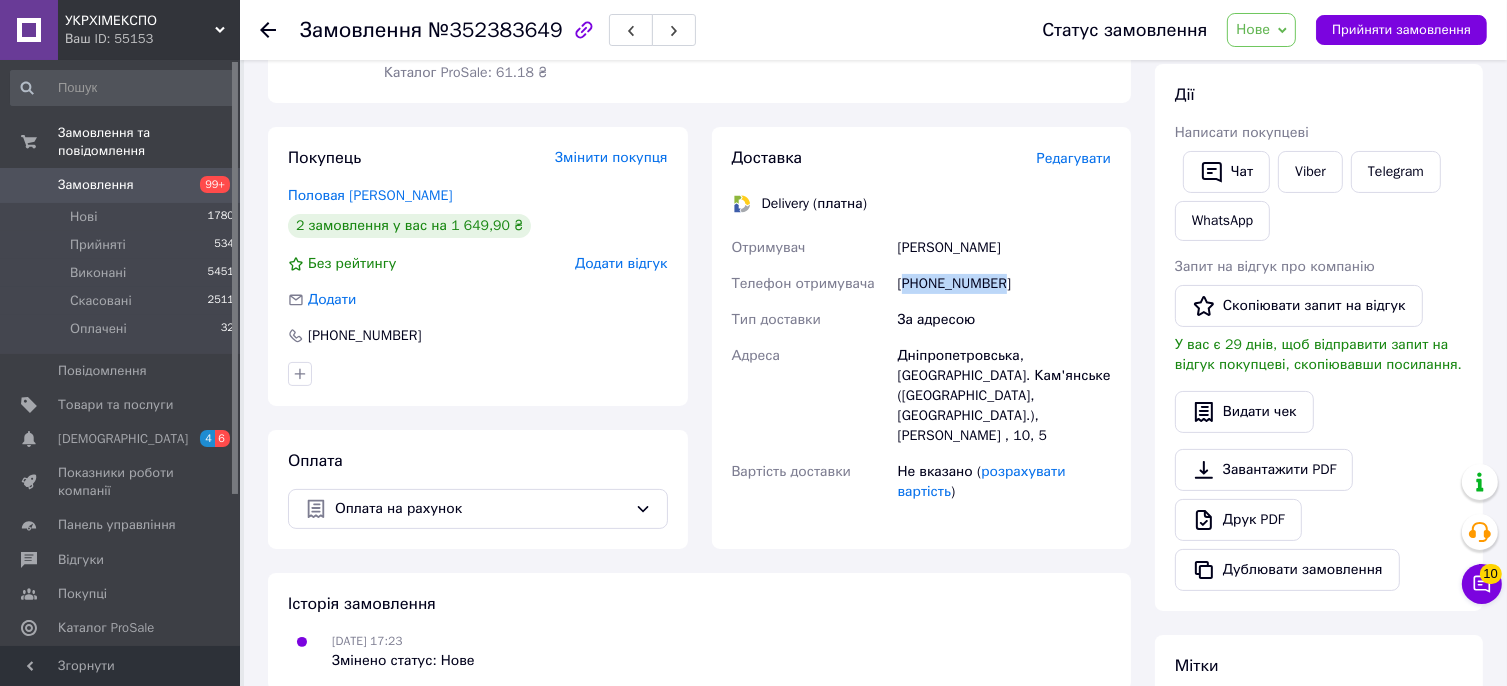 click on "[PHONE_NUMBER]" at bounding box center [1004, 284] 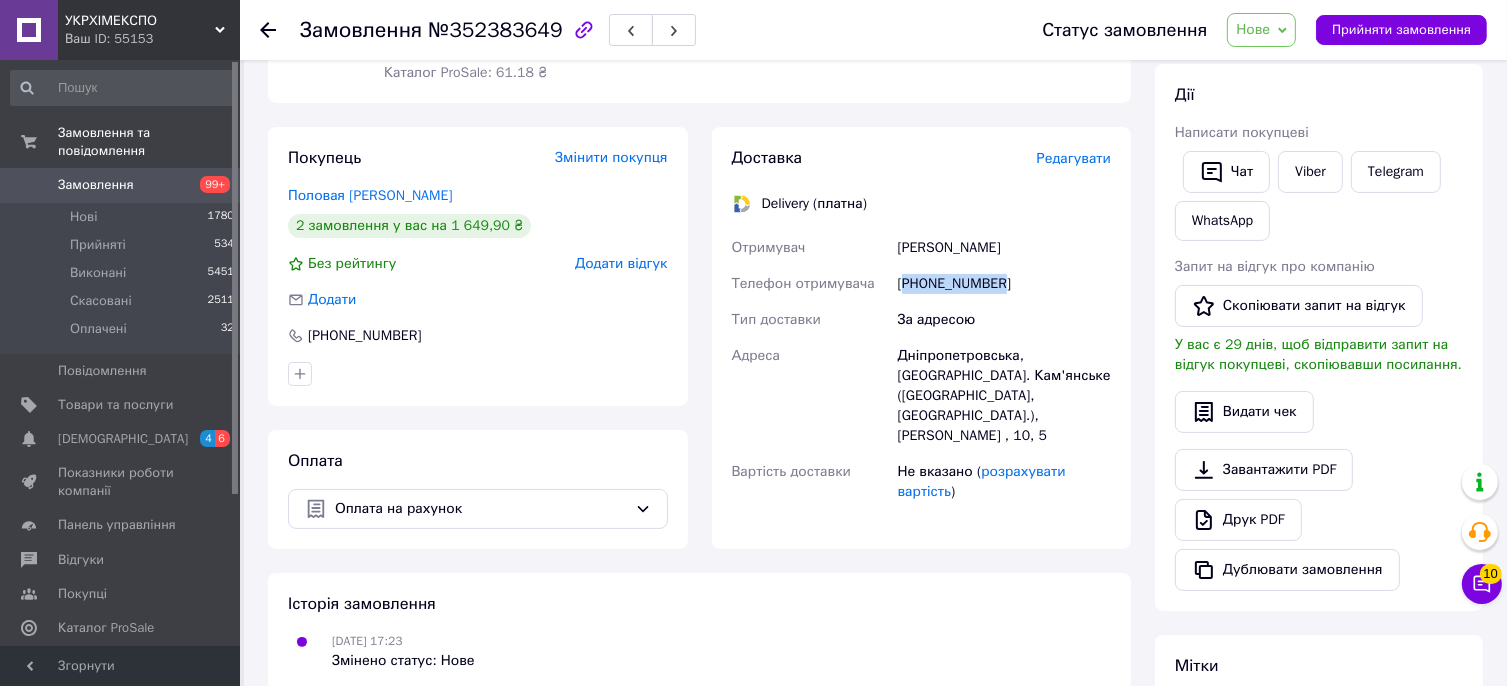copy on "380639644280" 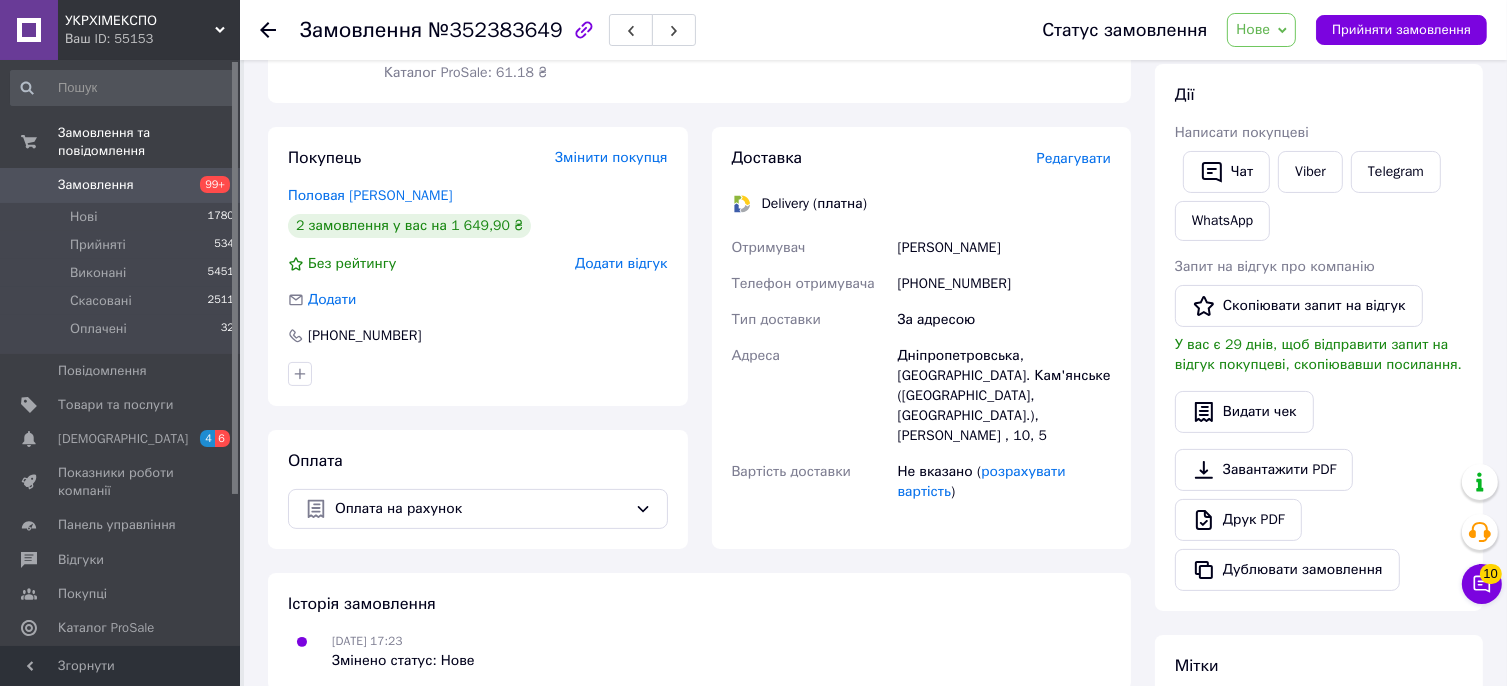 click 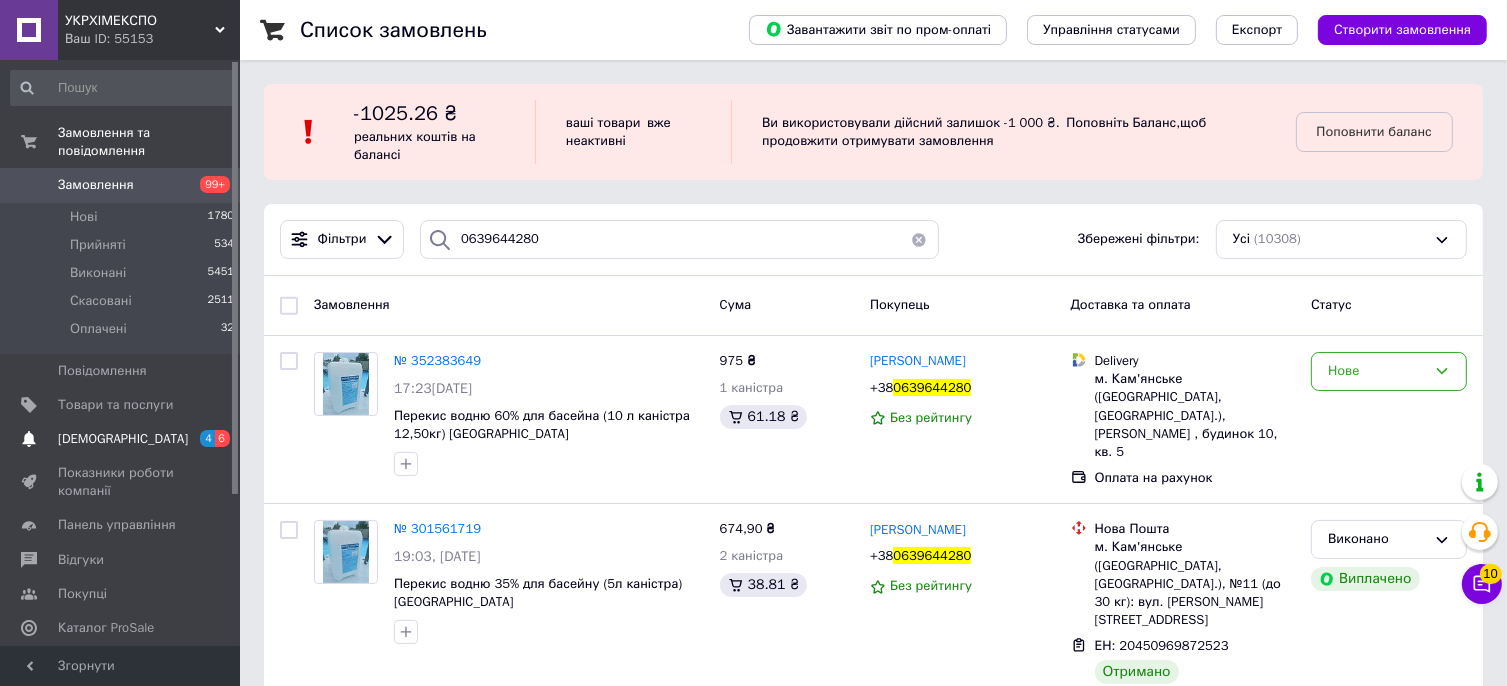 click on "[DEMOGRAPHIC_DATA]" at bounding box center (121, 439) 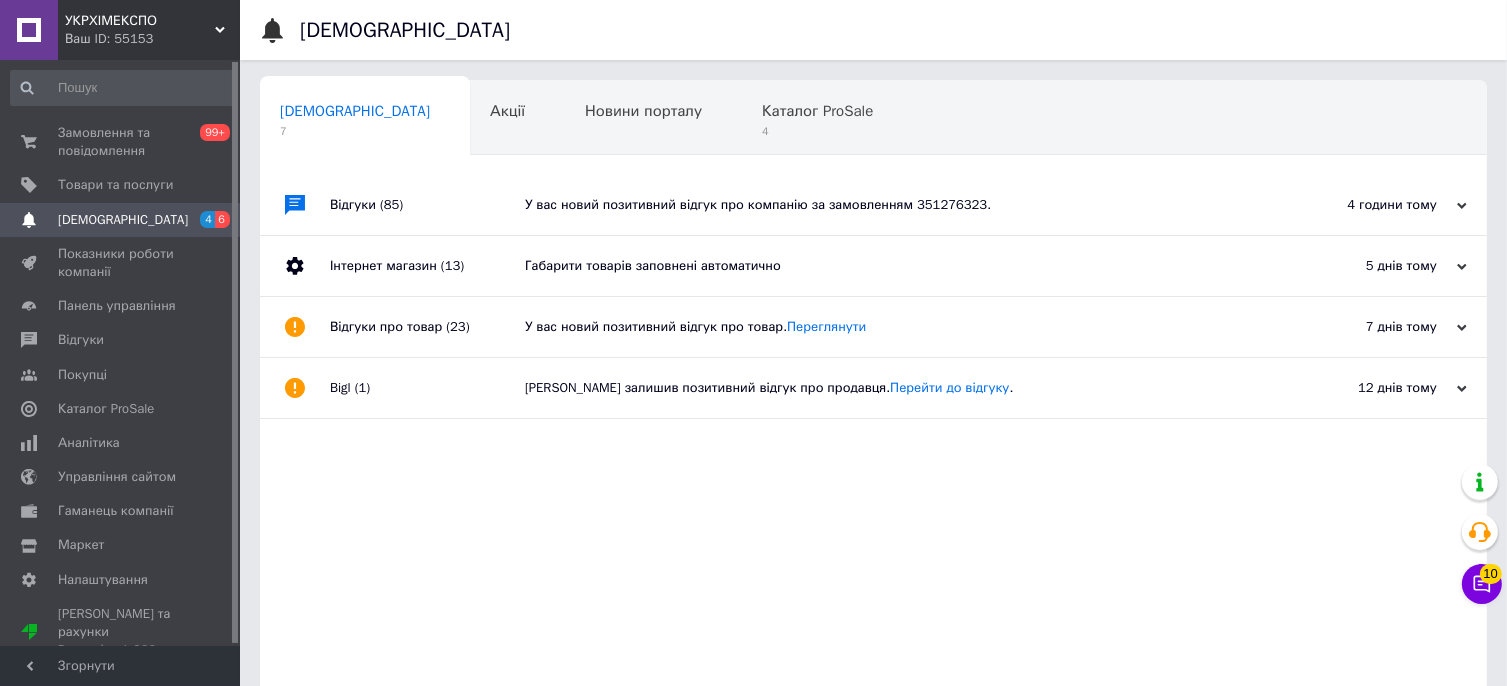 click on "У вас новий позитивний відгук про компанію за замовленням 351276323." at bounding box center (896, 205) 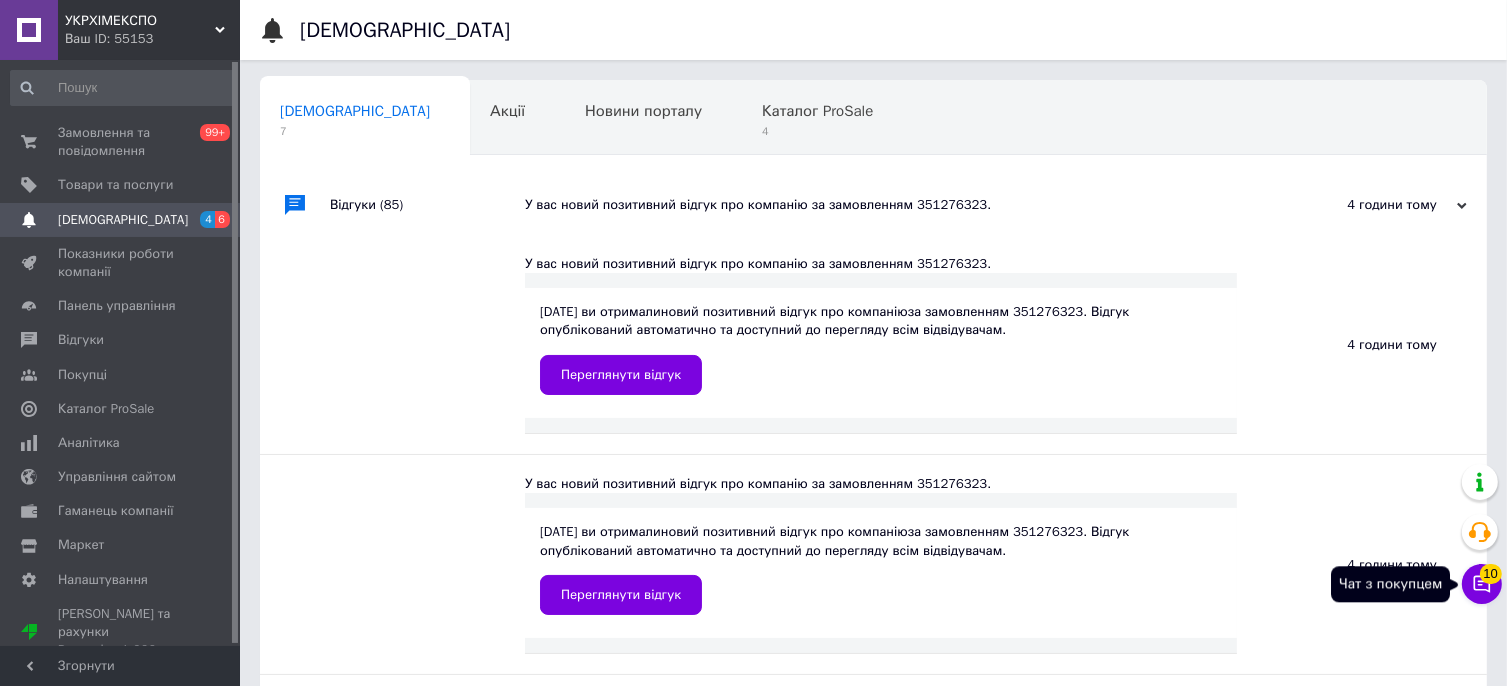 click 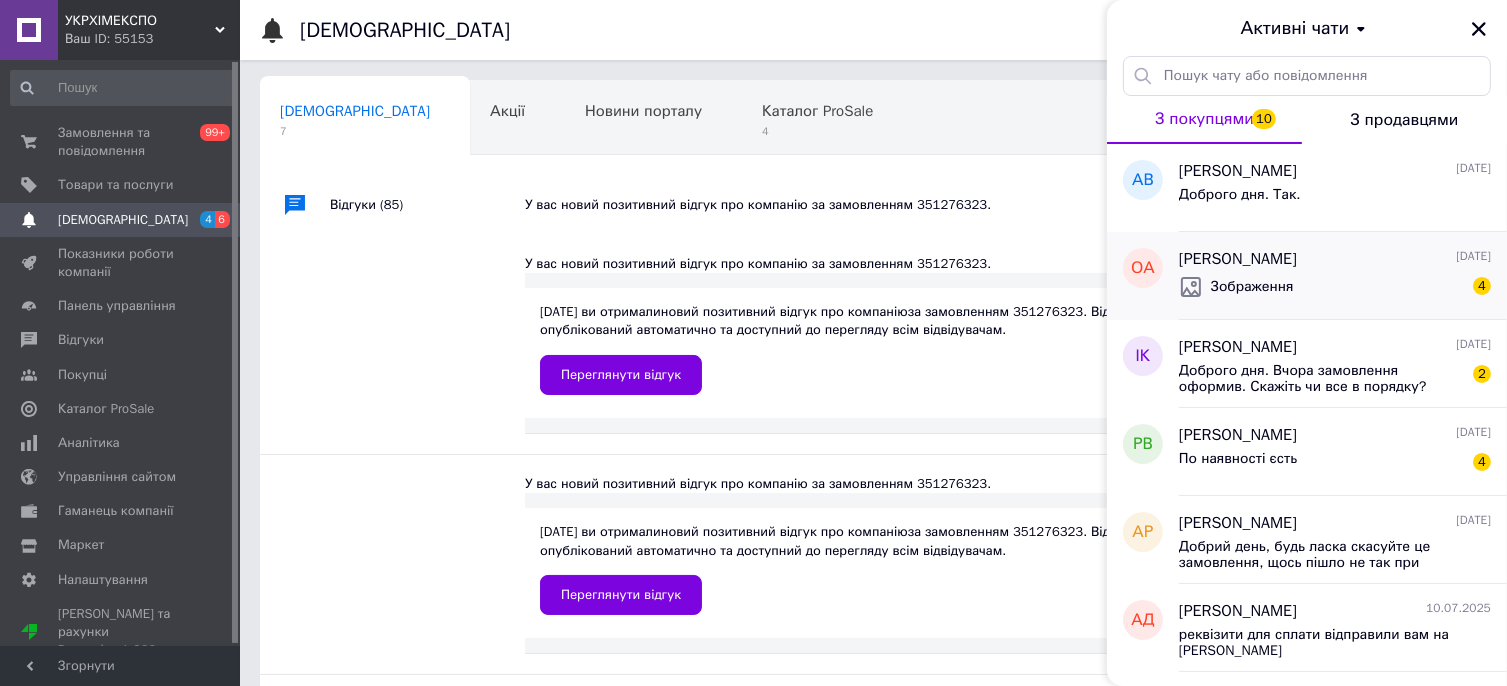 click on "Зображення" at bounding box center [1252, 287] 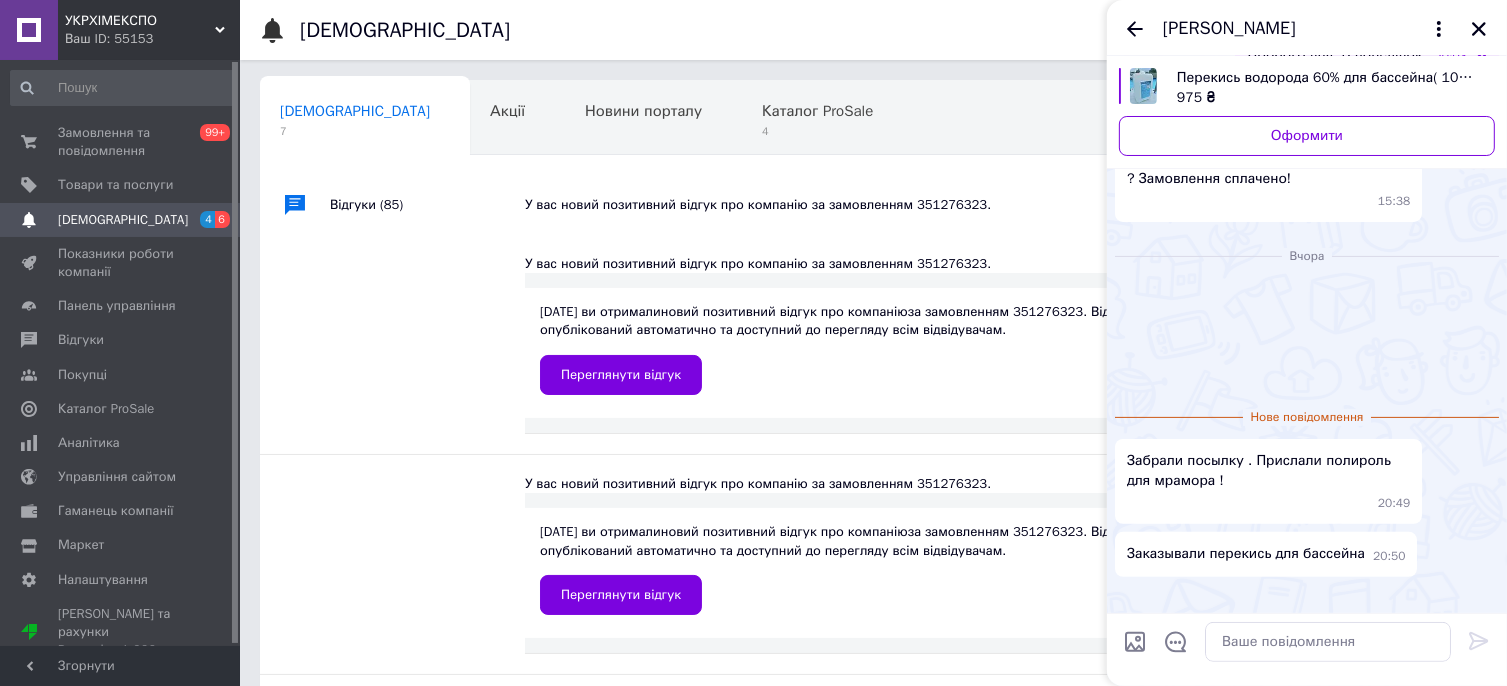 scroll, scrollTop: 765, scrollLeft: 0, axis: vertical 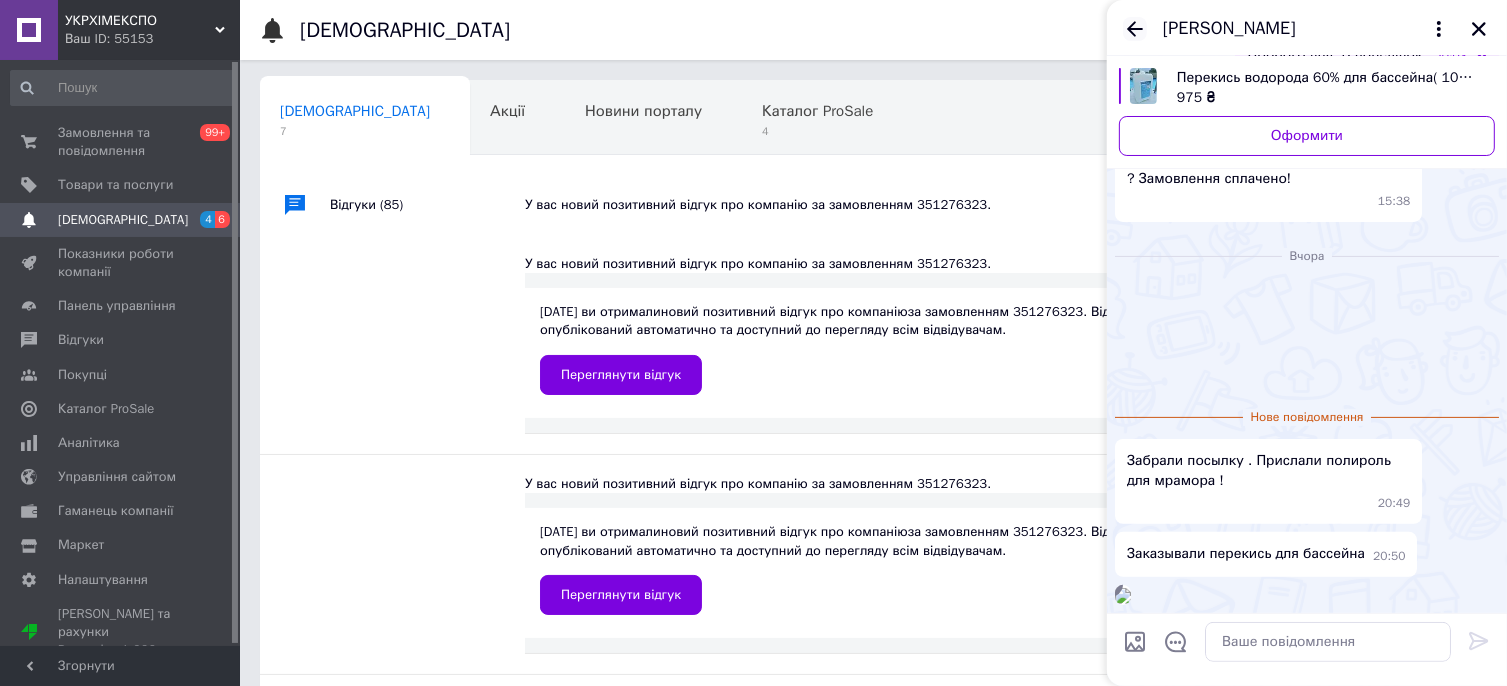 click 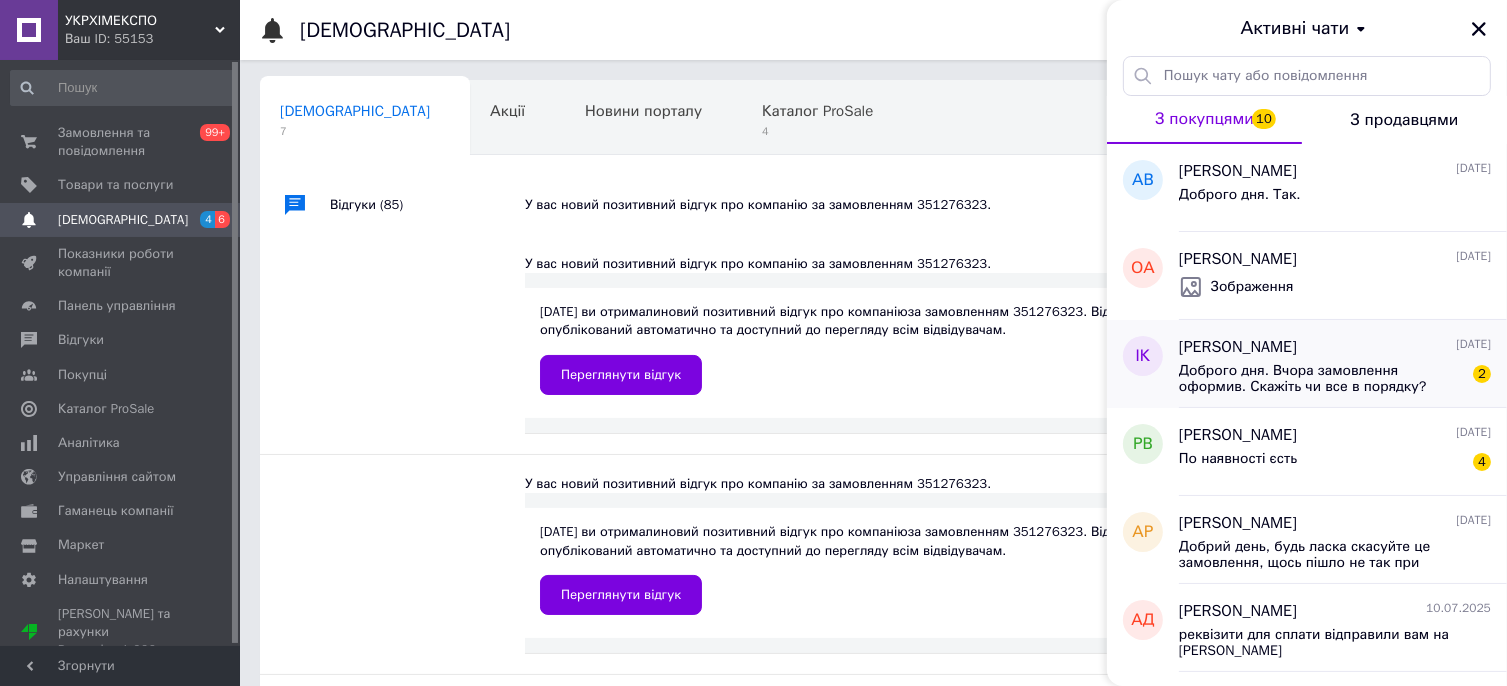 click on "[PERSON_NAME] [DATE]" at bounding box center [1335, 347] 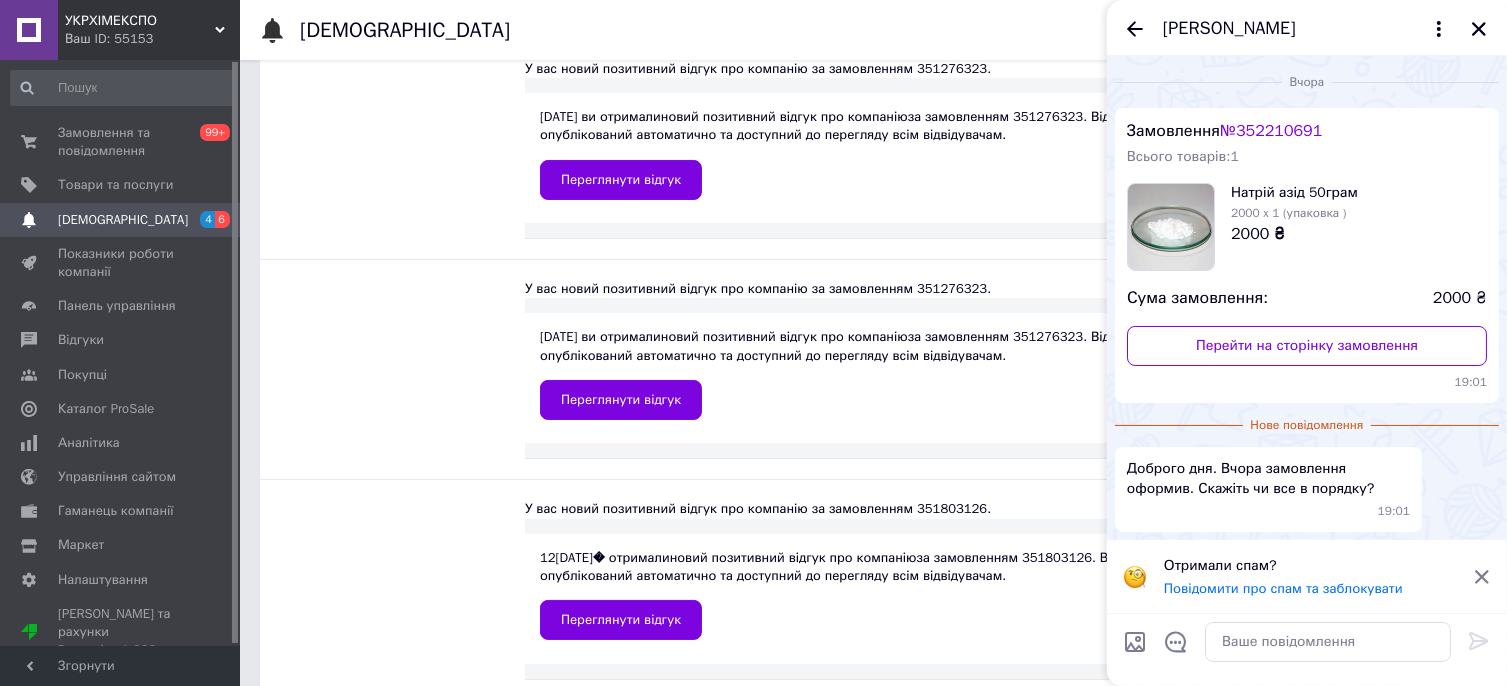scroll, scrollTop: 300, scrollLeft: 0, axis: vertical 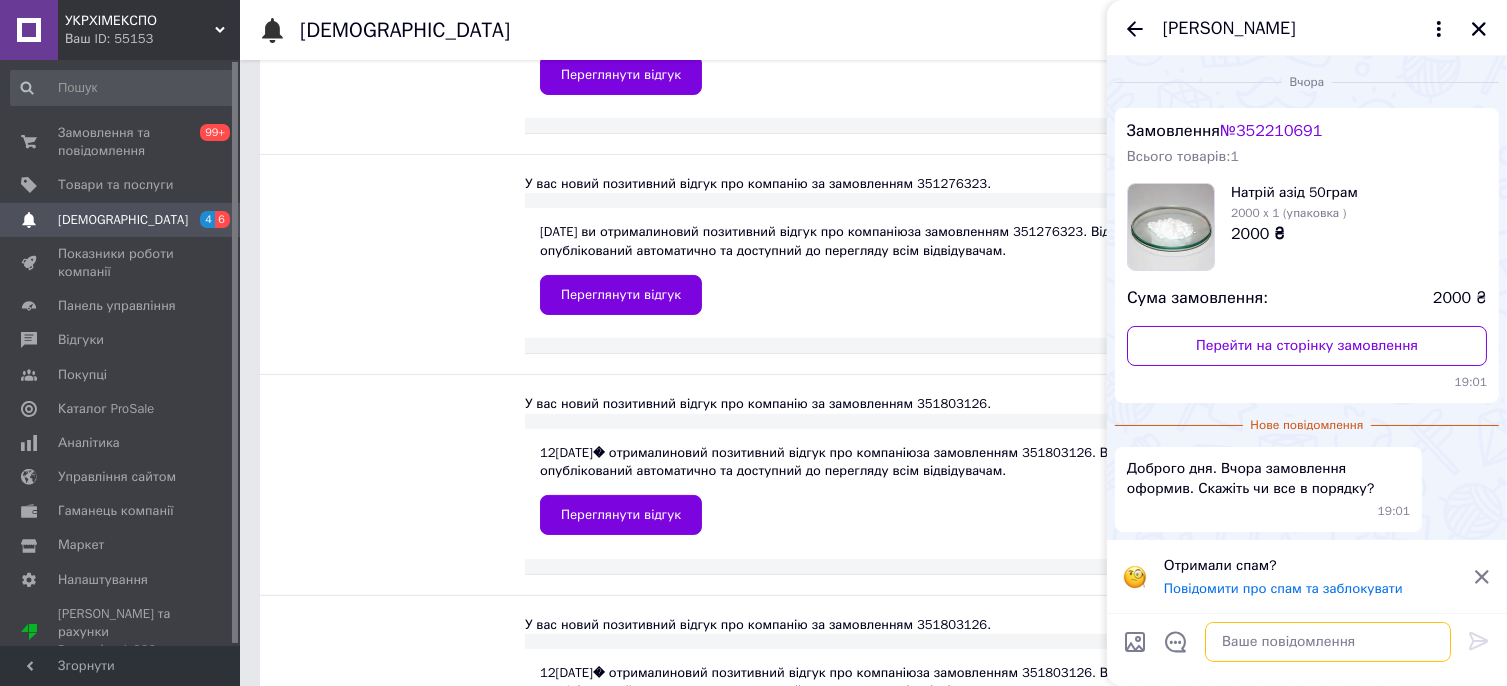 click at bounding box center [1328, 642] 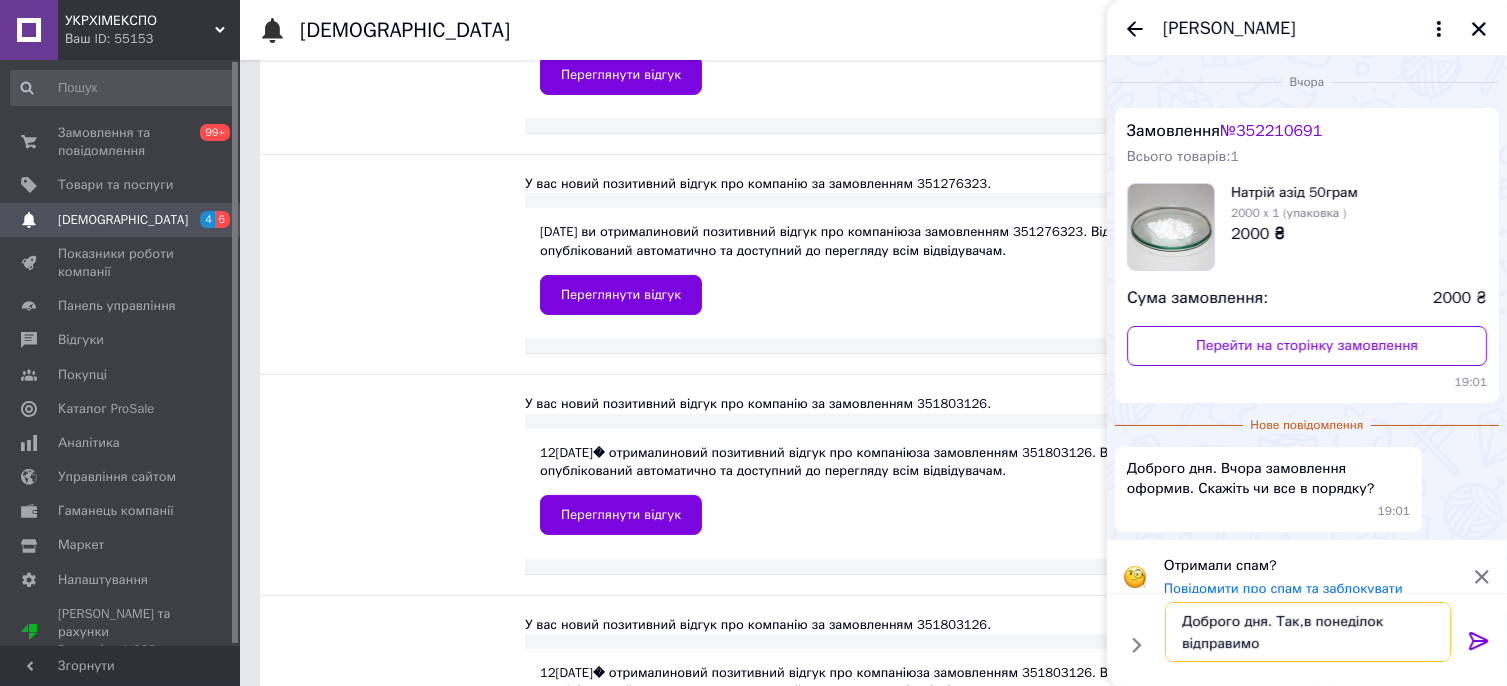 type on "Доброго дня. Так,в понеділок відправимо." 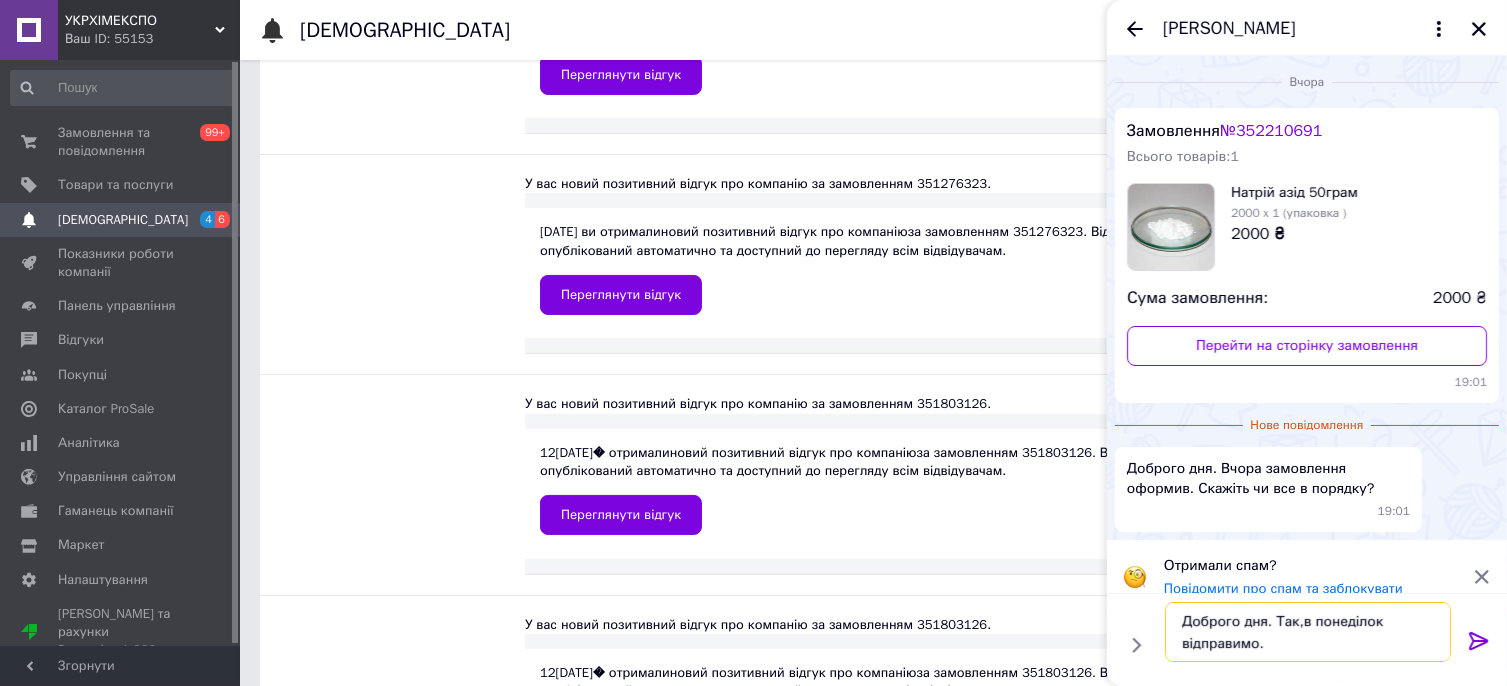 type 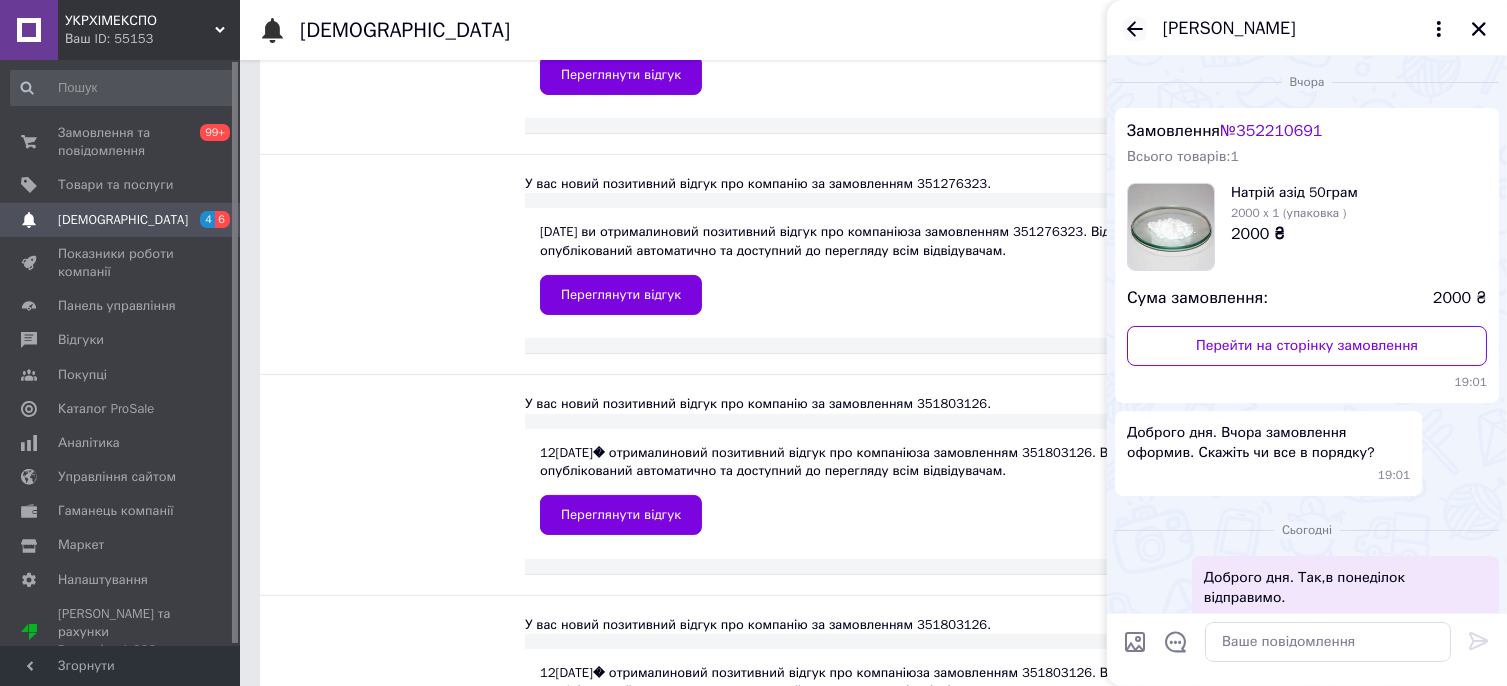 click 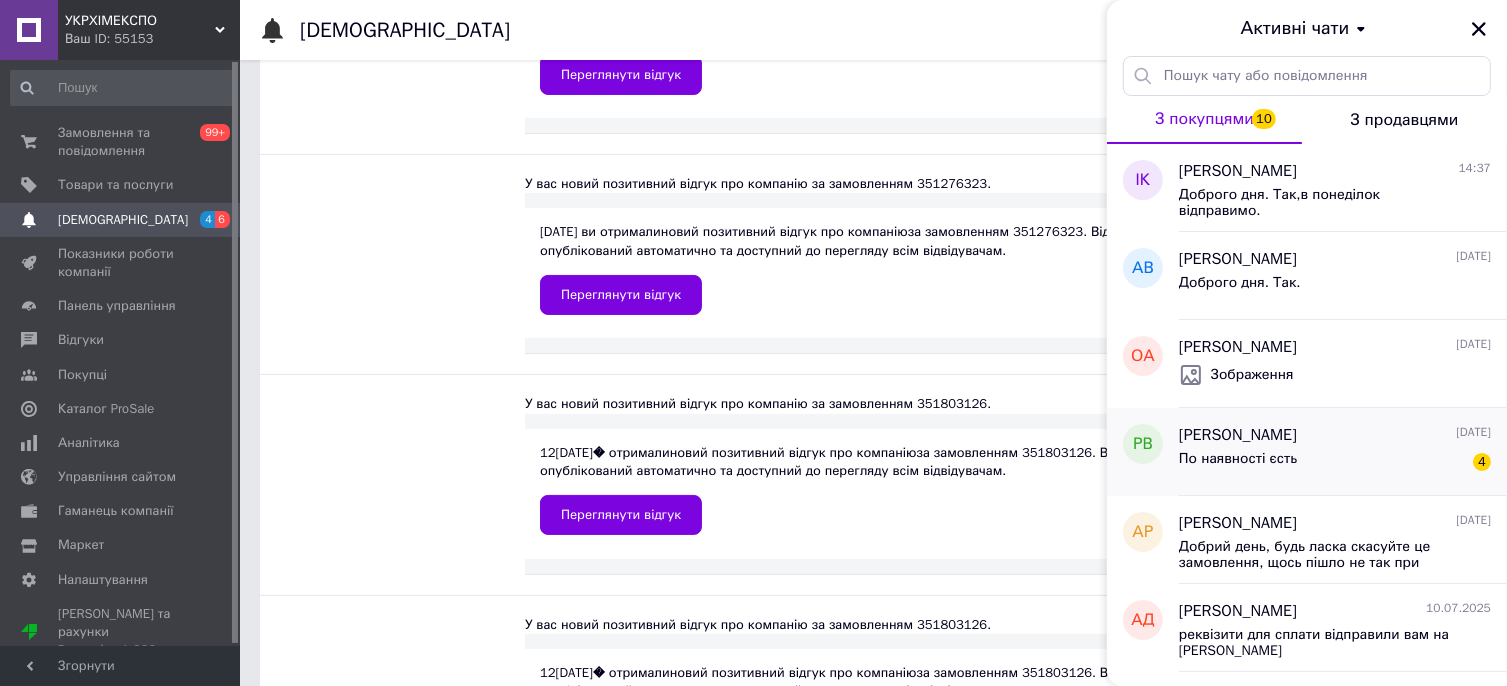 click on "[PERSON_NAME]" at bounding box center [1238, 435] 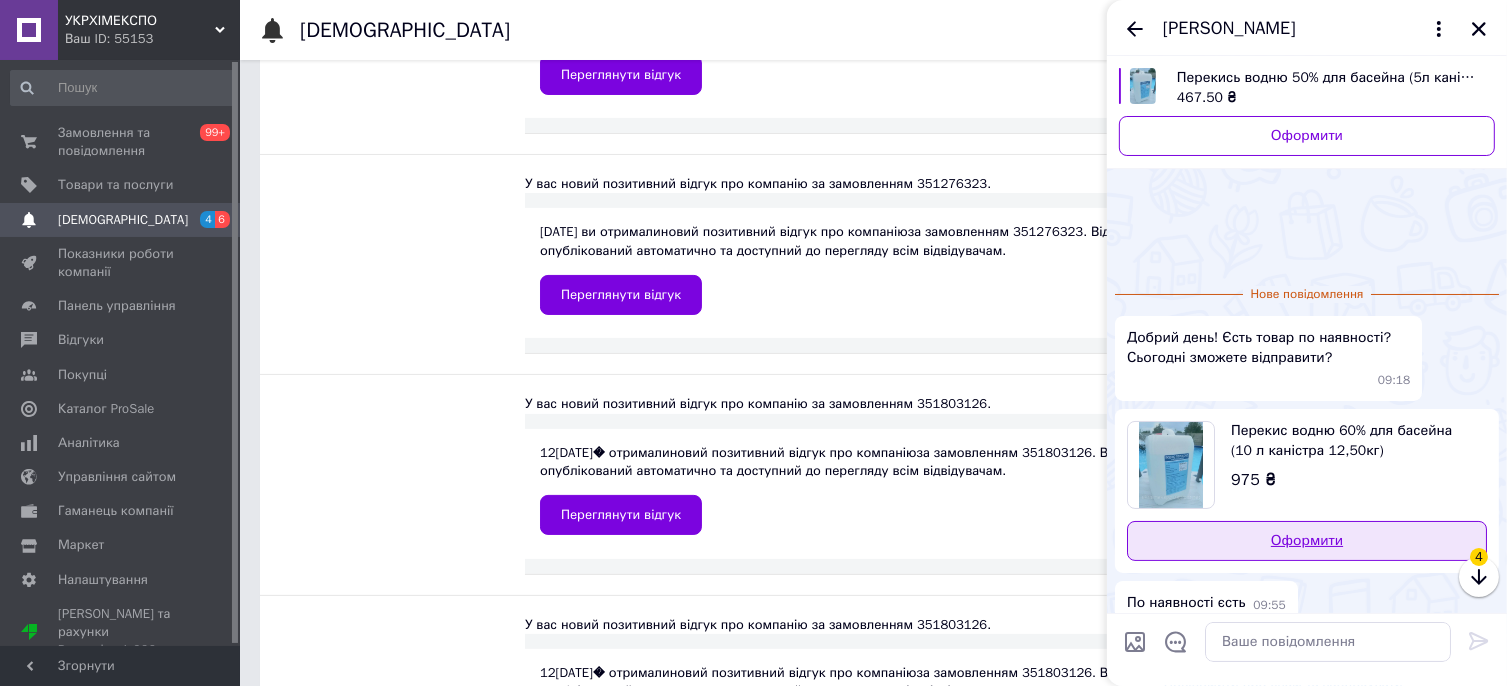 scroll, scrollTop: 94, scrollLeft: 0, axis: vertical 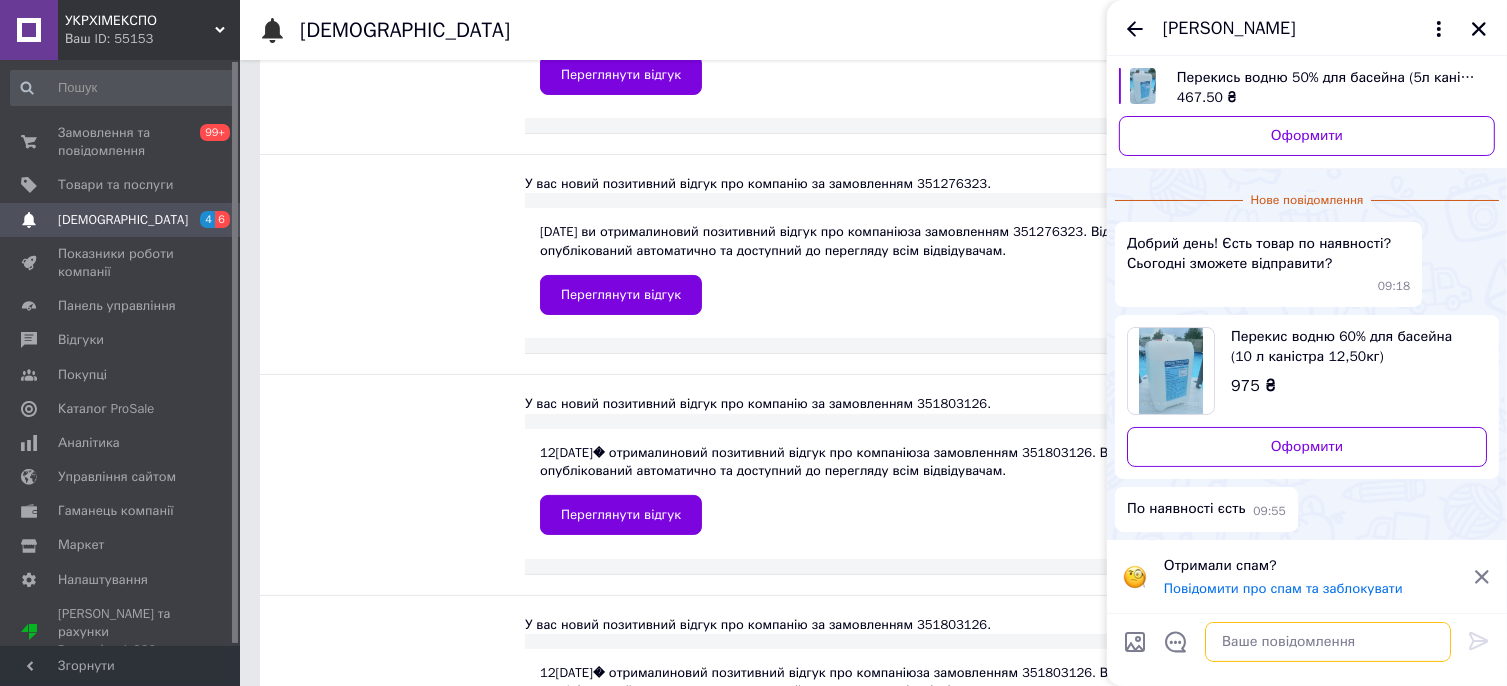 click at bounding box center (1328, 642) 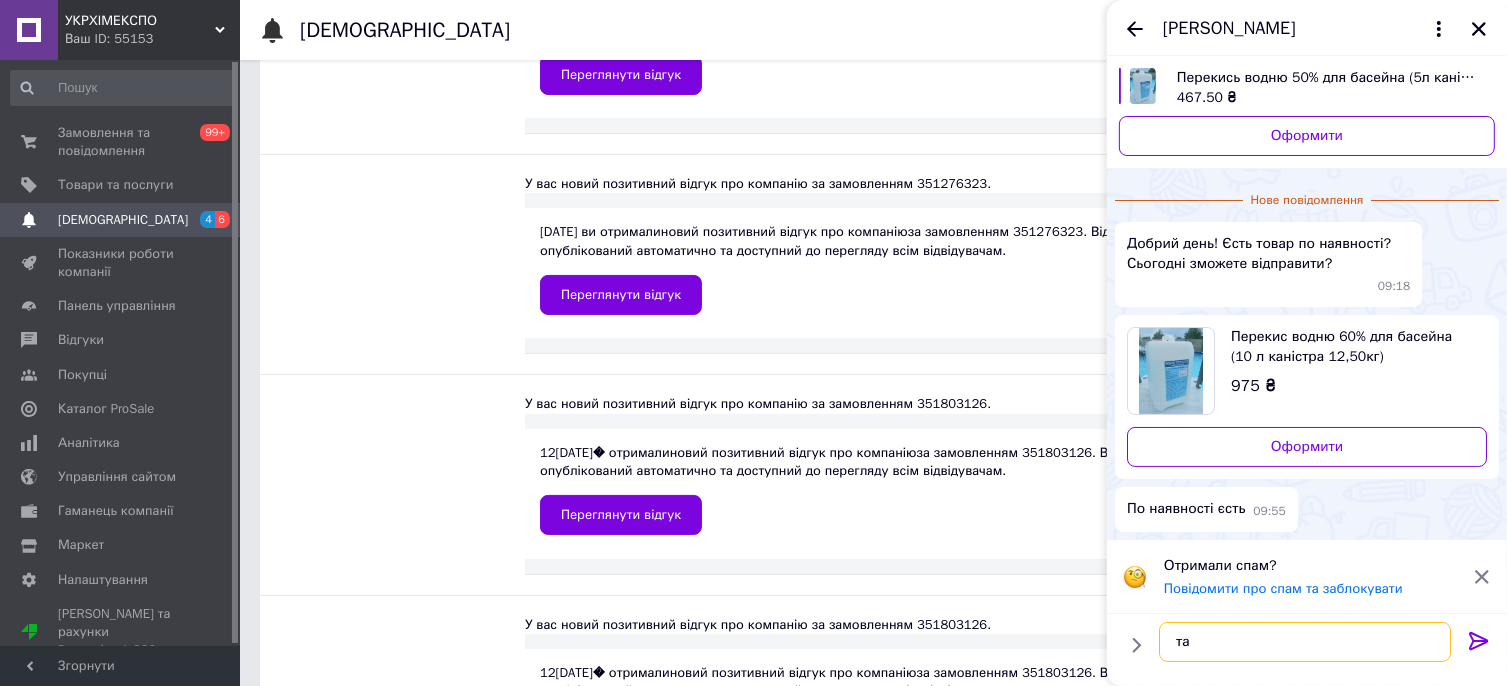 type on "так" 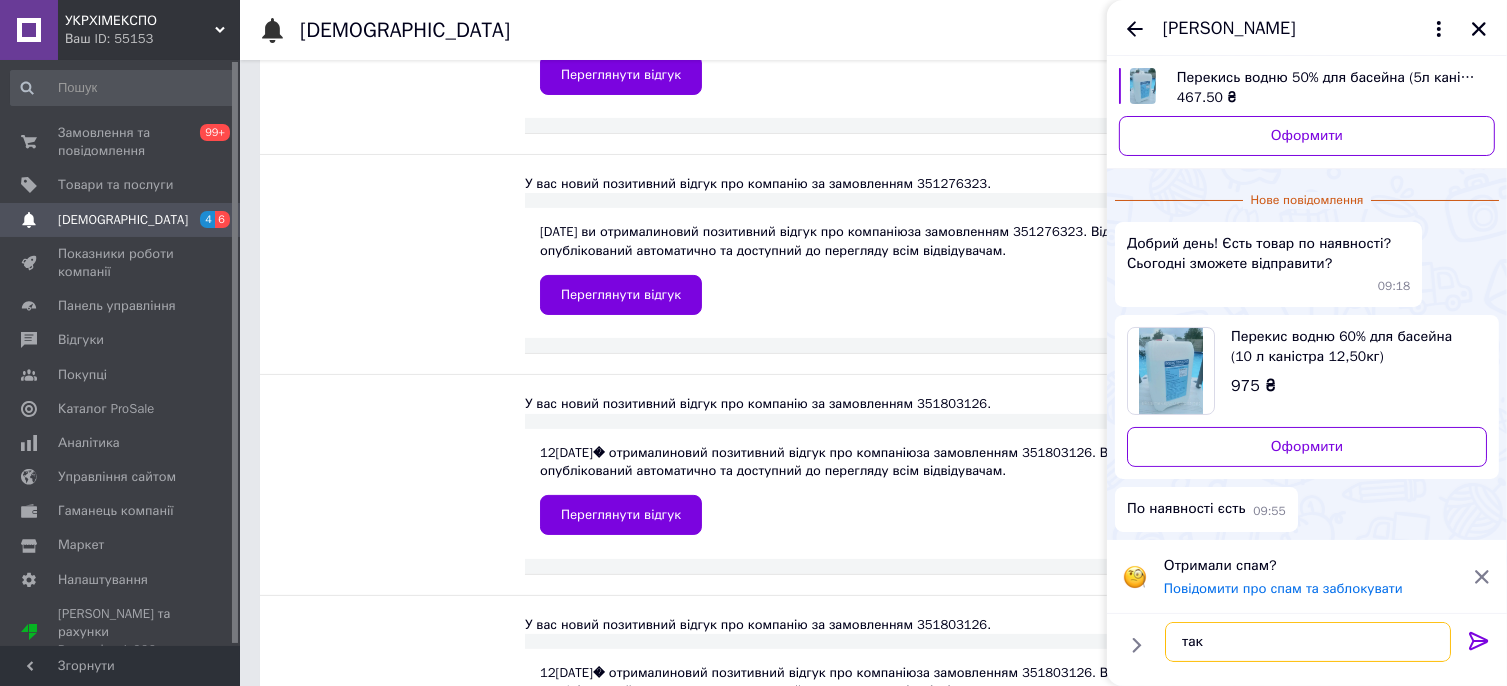 type 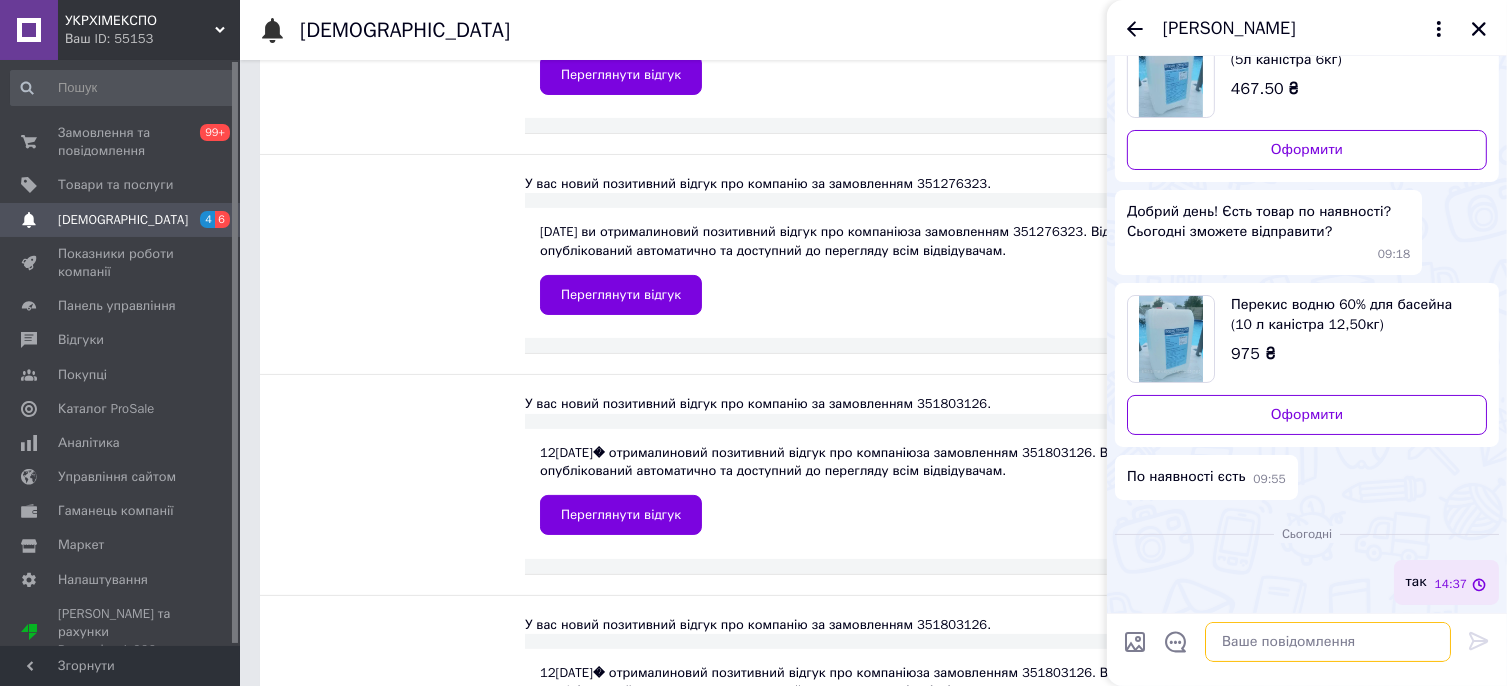 scroll, scrollTop: 38, scrollLeft: 0, axis: vertical 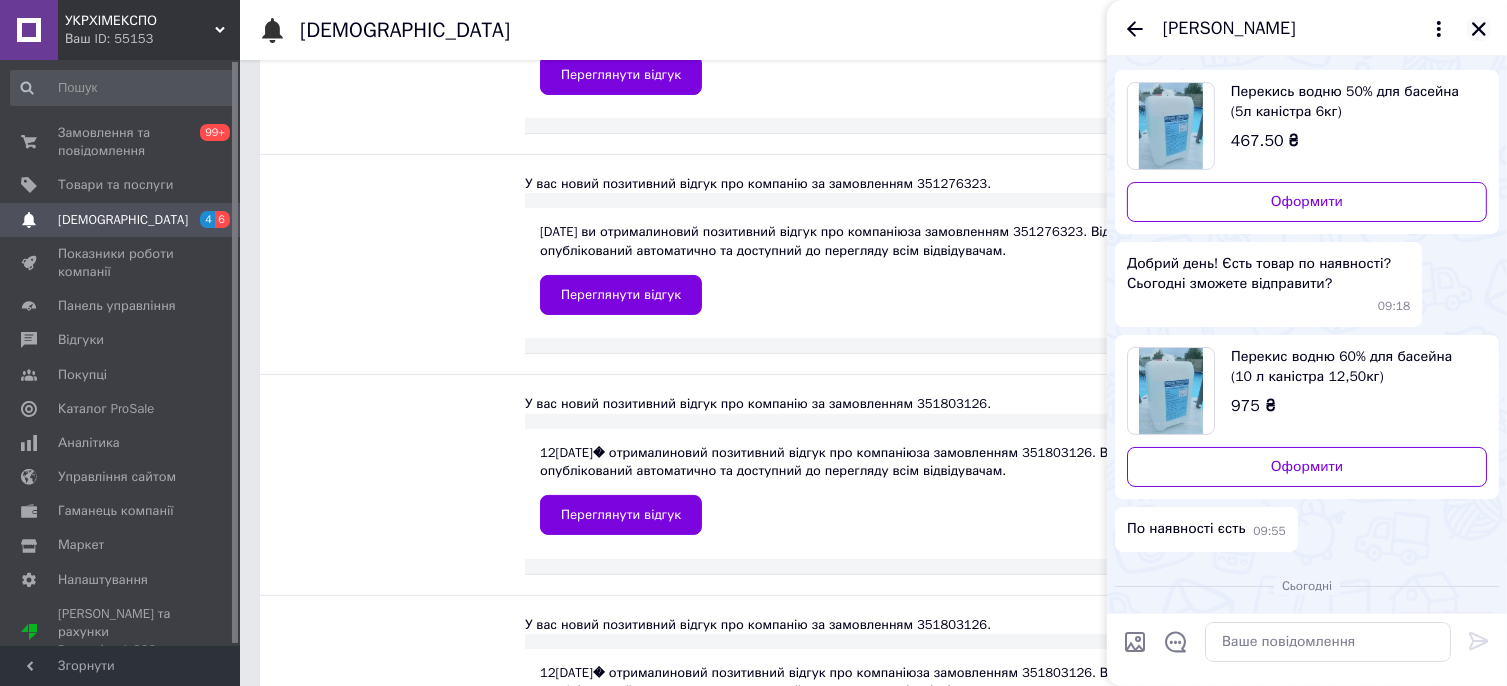 click 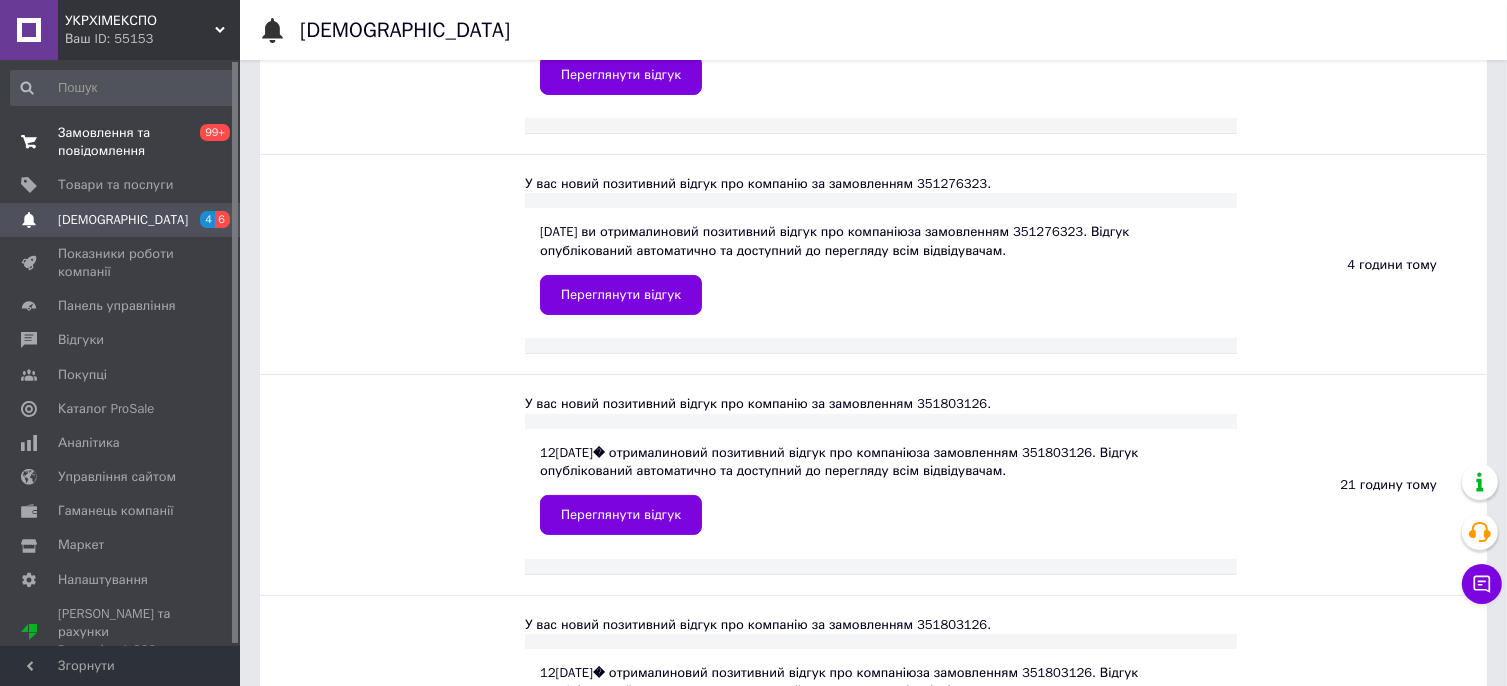 click on "Замовлення та повідомлення" at bounding box center (121, 142) 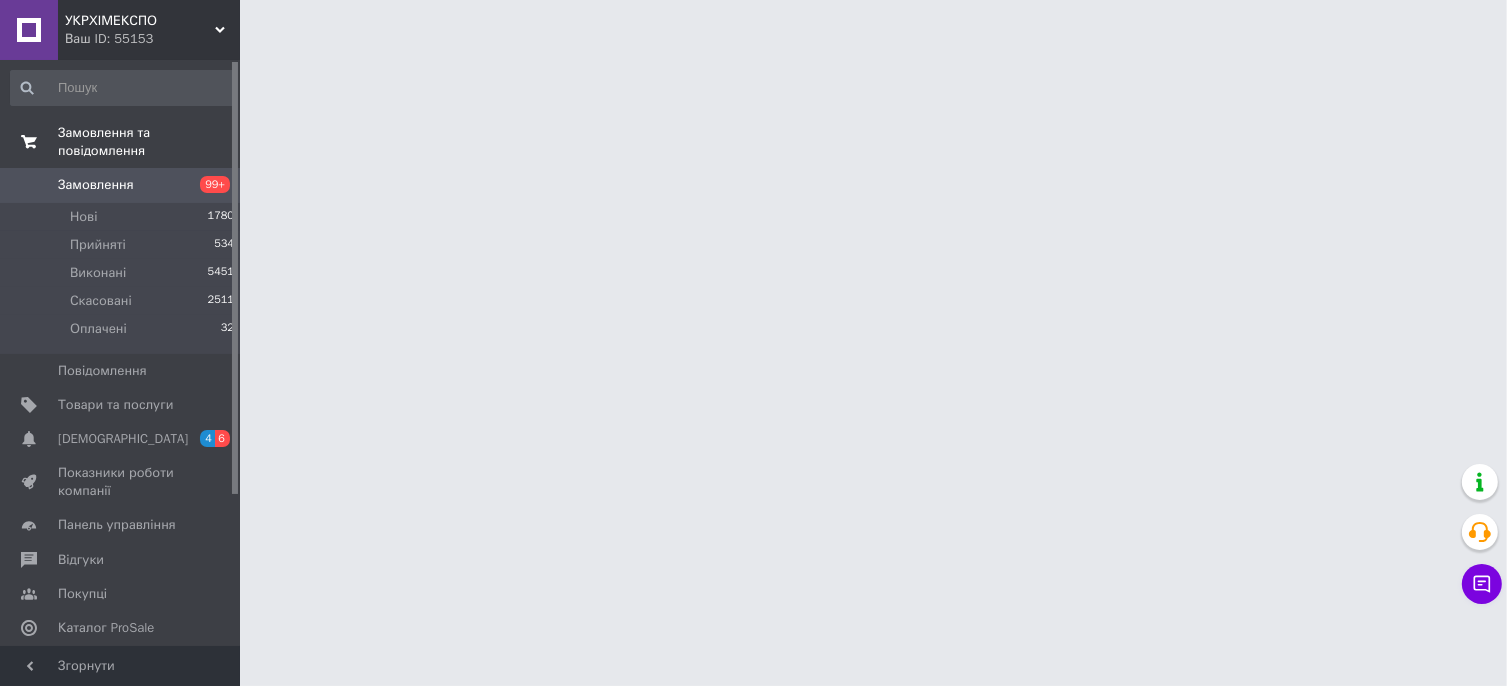 scroll, scrollTop: 0, scrollLeft: 0, axis: both 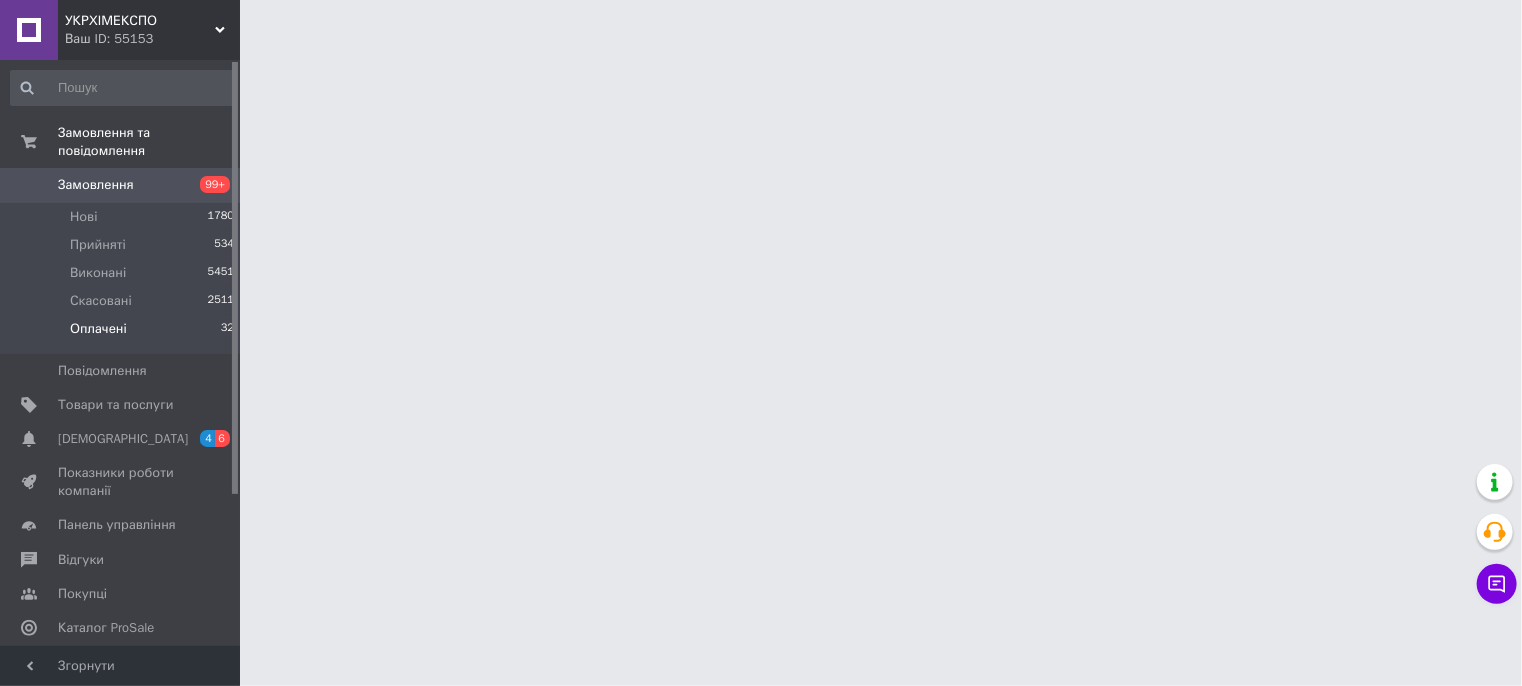 click on "Оплачені 32" at bounding box center [123, 334] 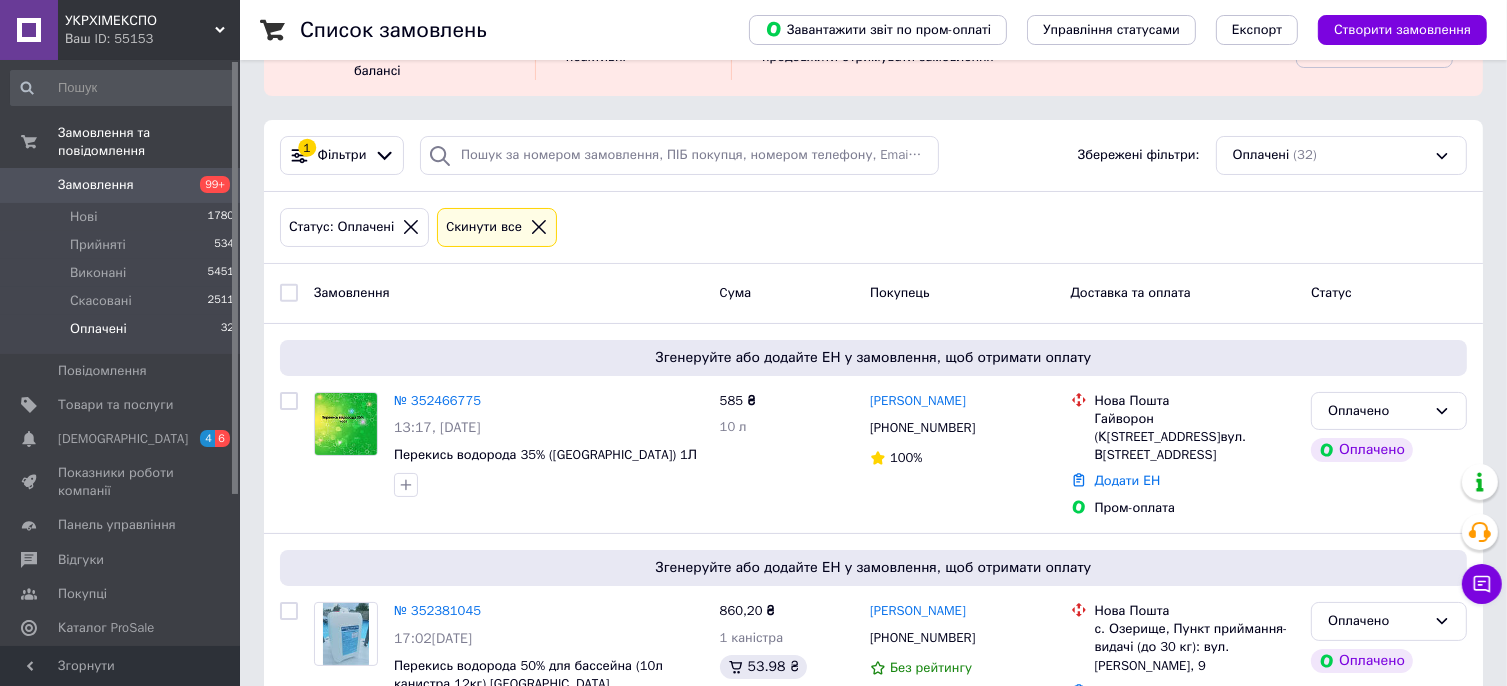 scroll, scrollTop: 200, scrollLeft: 0, axis: vertical 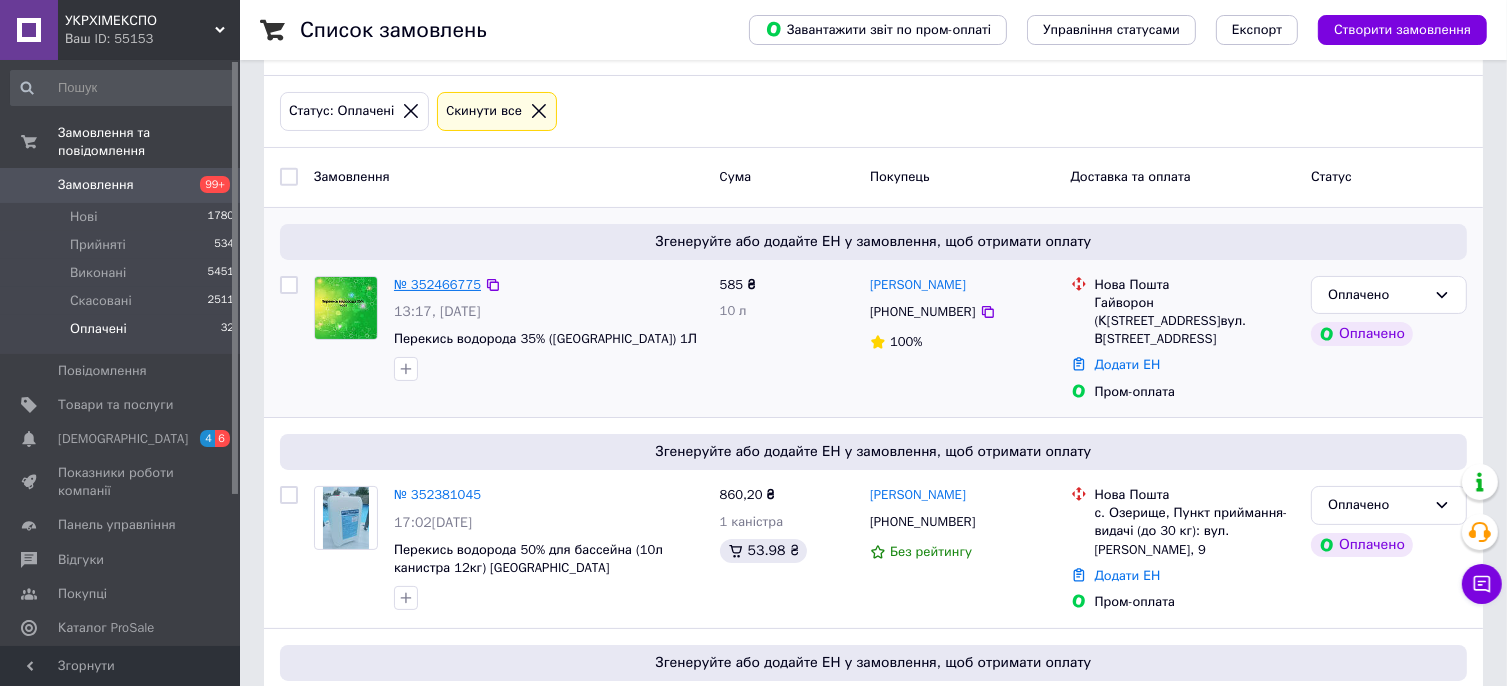 click on "№ 352466775" at bounding box center (437, 284) 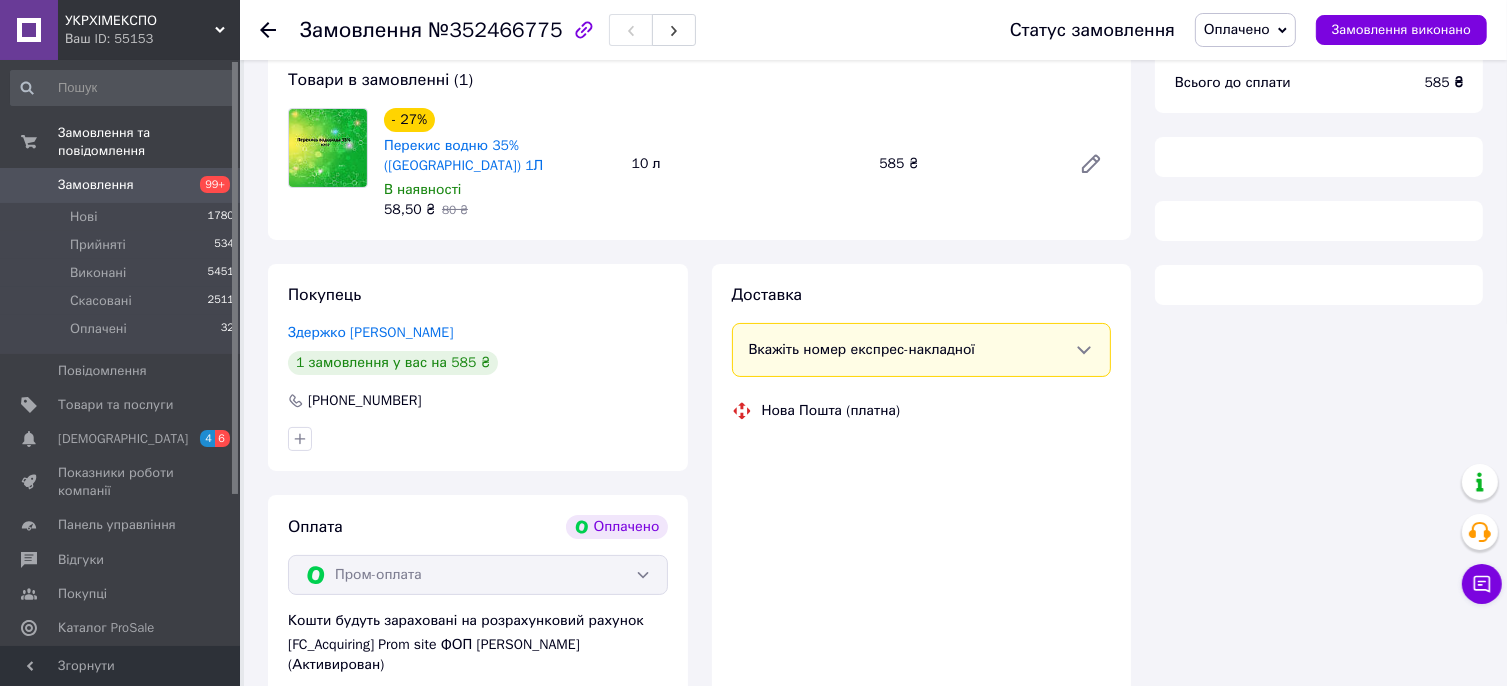 scroll, scrollTop: 200, scrollLeft: 0, axis: vertical 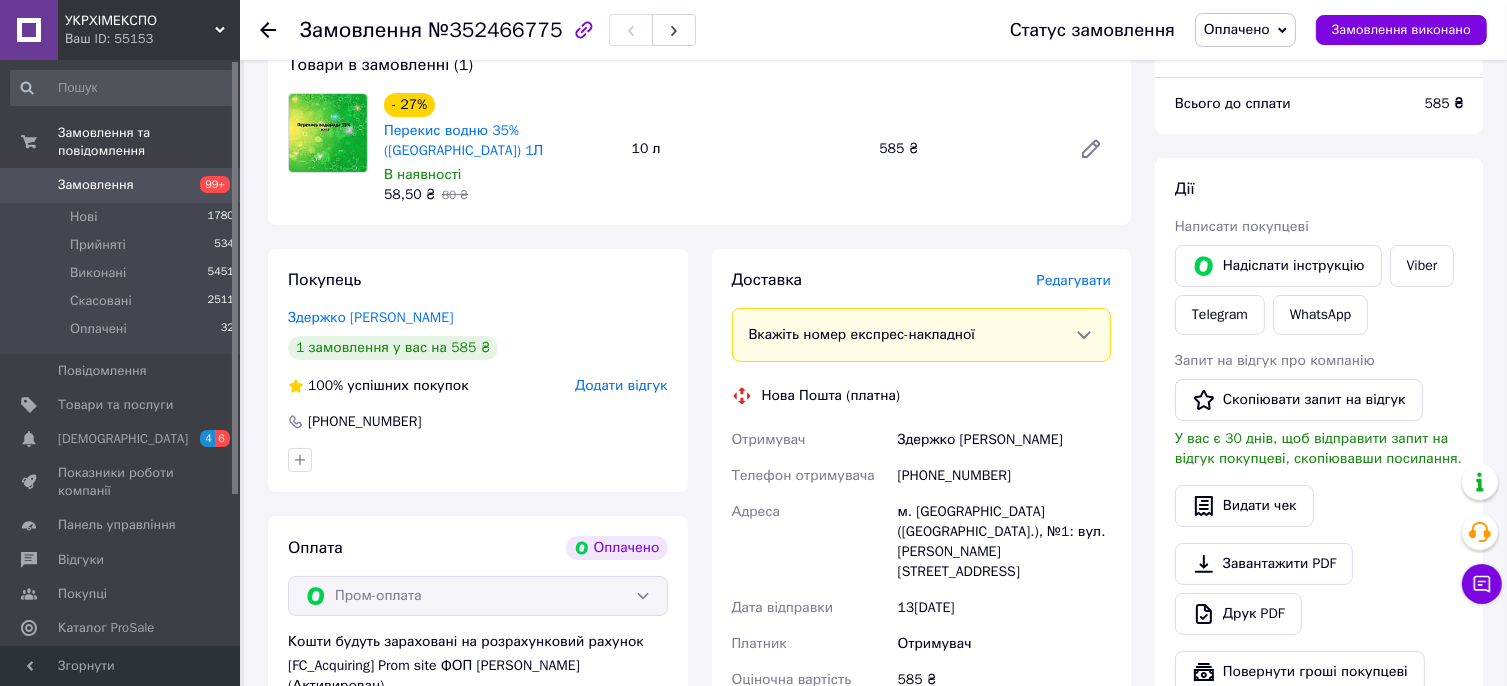 click on "[PHONE_NUMBER]" at bounding box center [1004, 476] 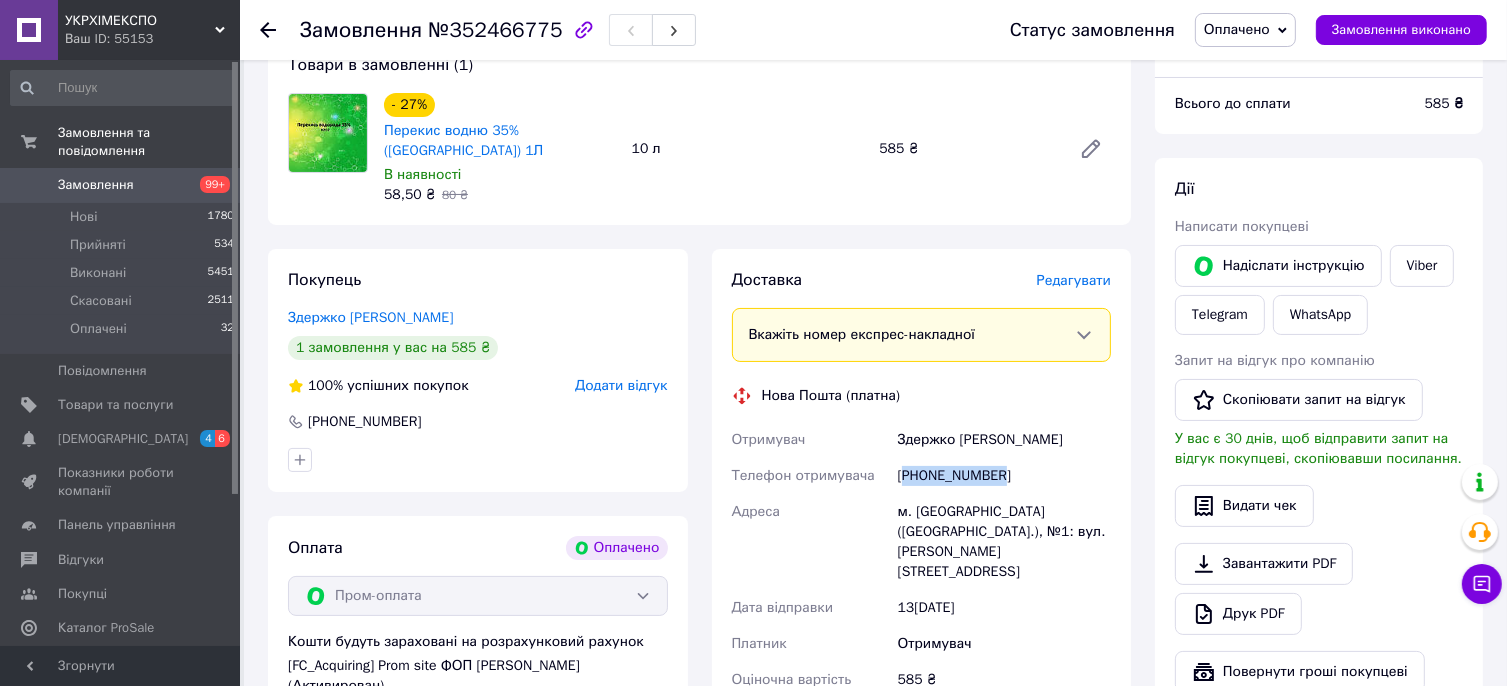 click on "[PHONE_NUMBER]" at bounding box center (1004, 476) 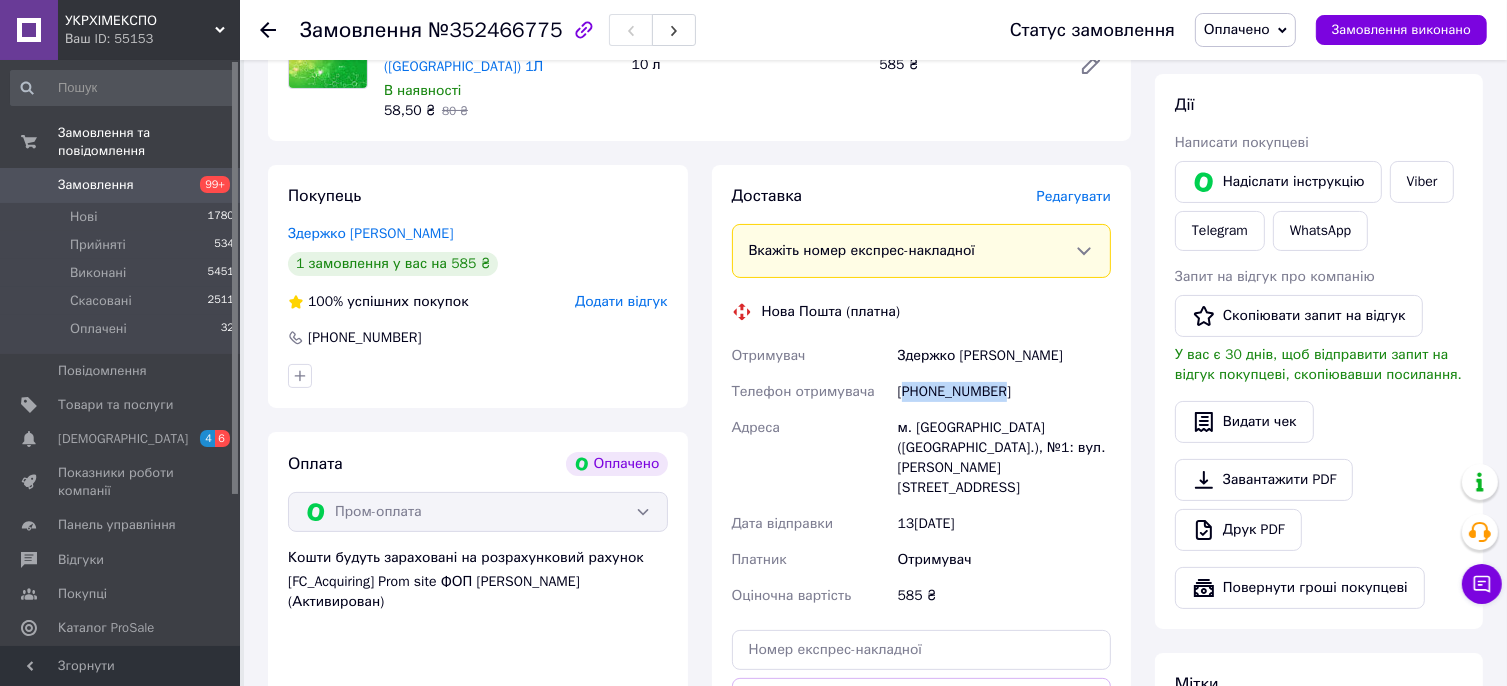 scroll, scrollTop: 400, scrollLeft: 0, axis: vertical 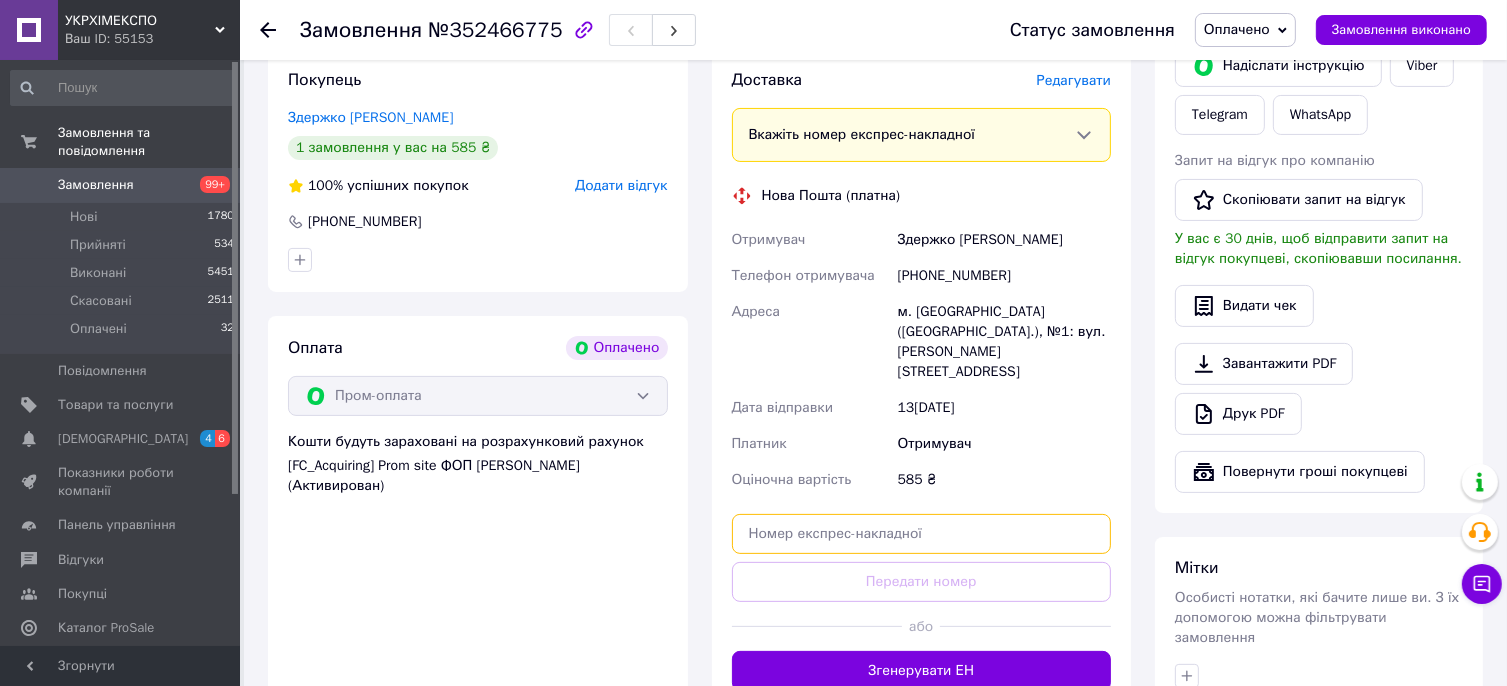 click at bounding box center [922, 534] 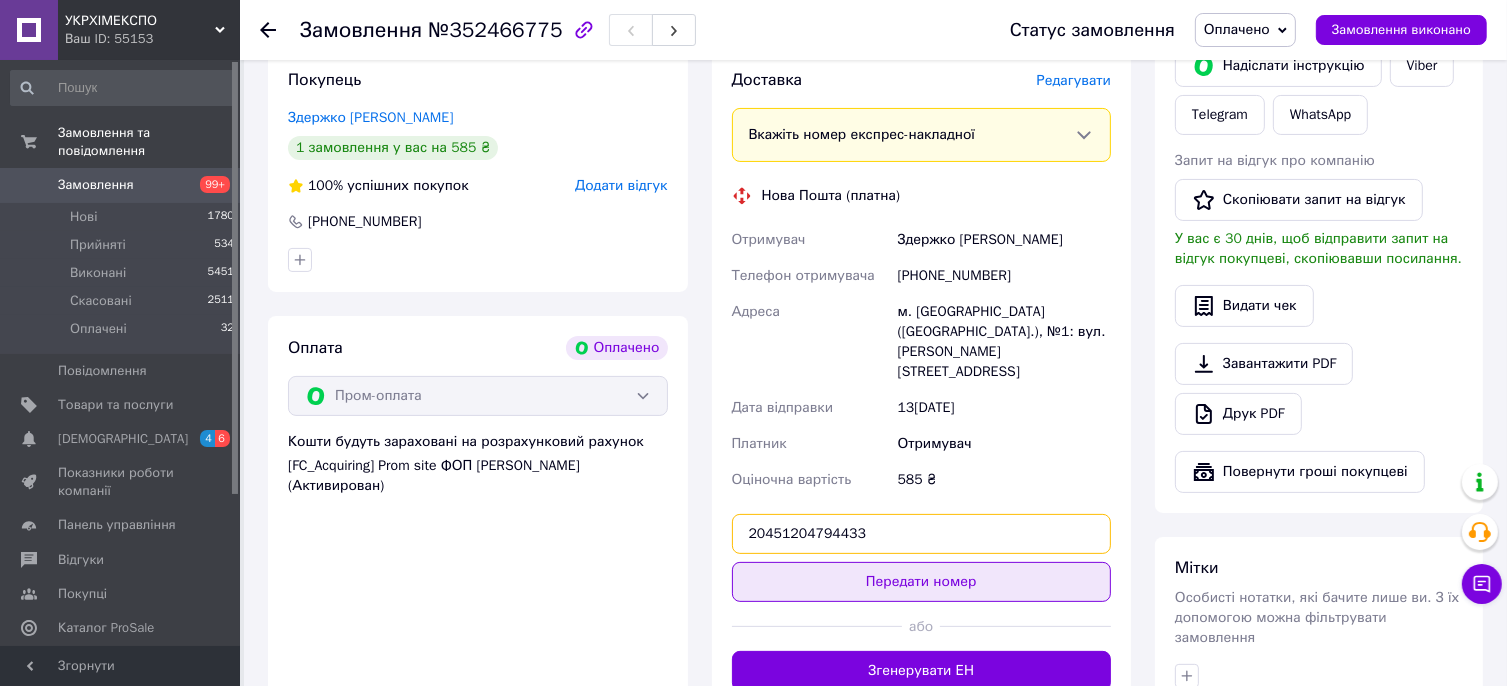 type on "20451204794433" 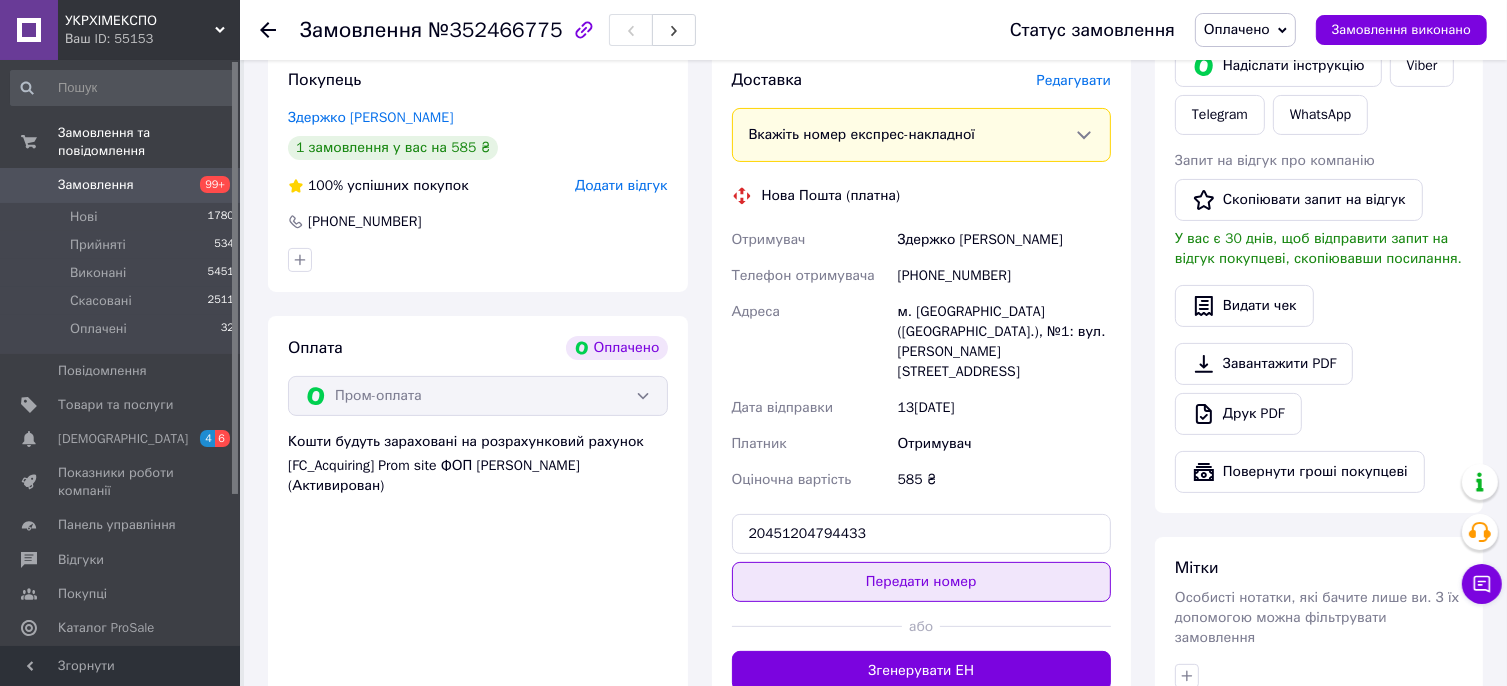 click on "Передати номер" at bounding box center (922, 582) 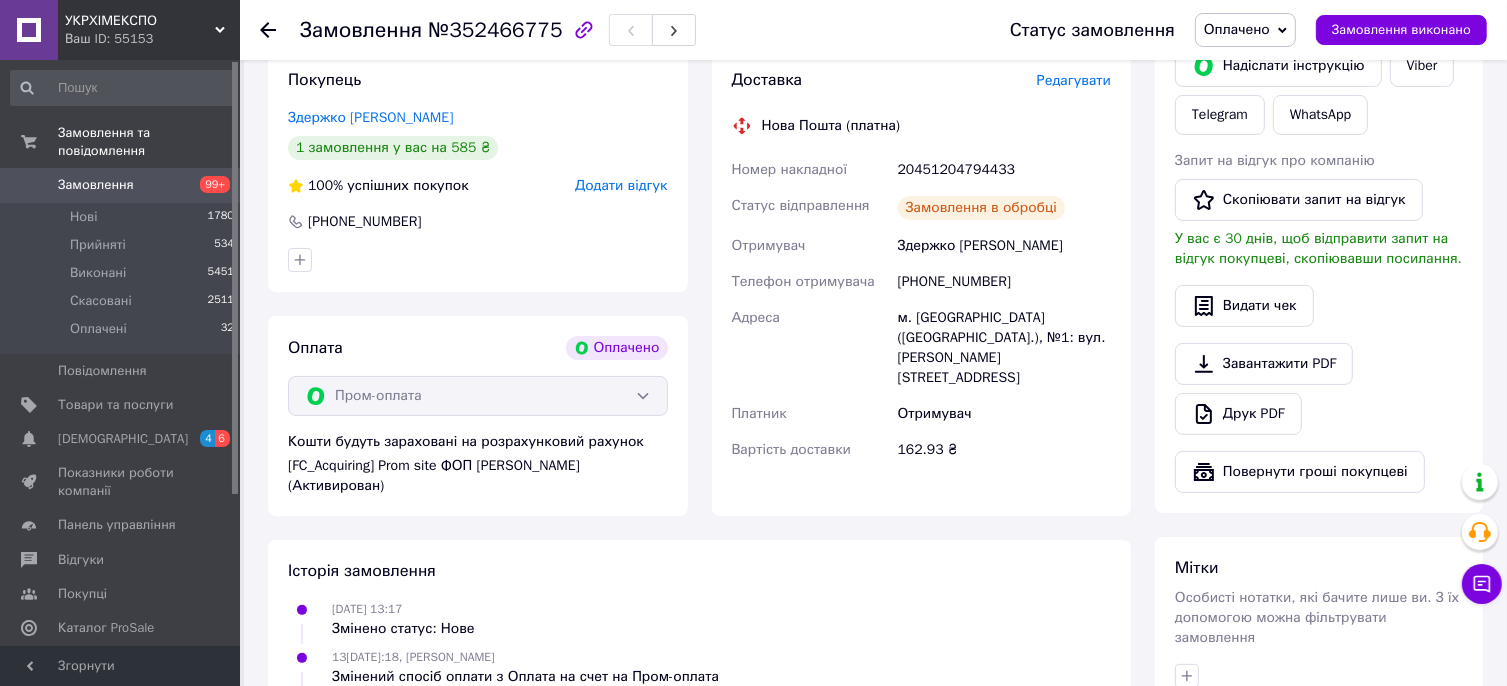 click on "Оплачено" at bounding box center [1237, 29] 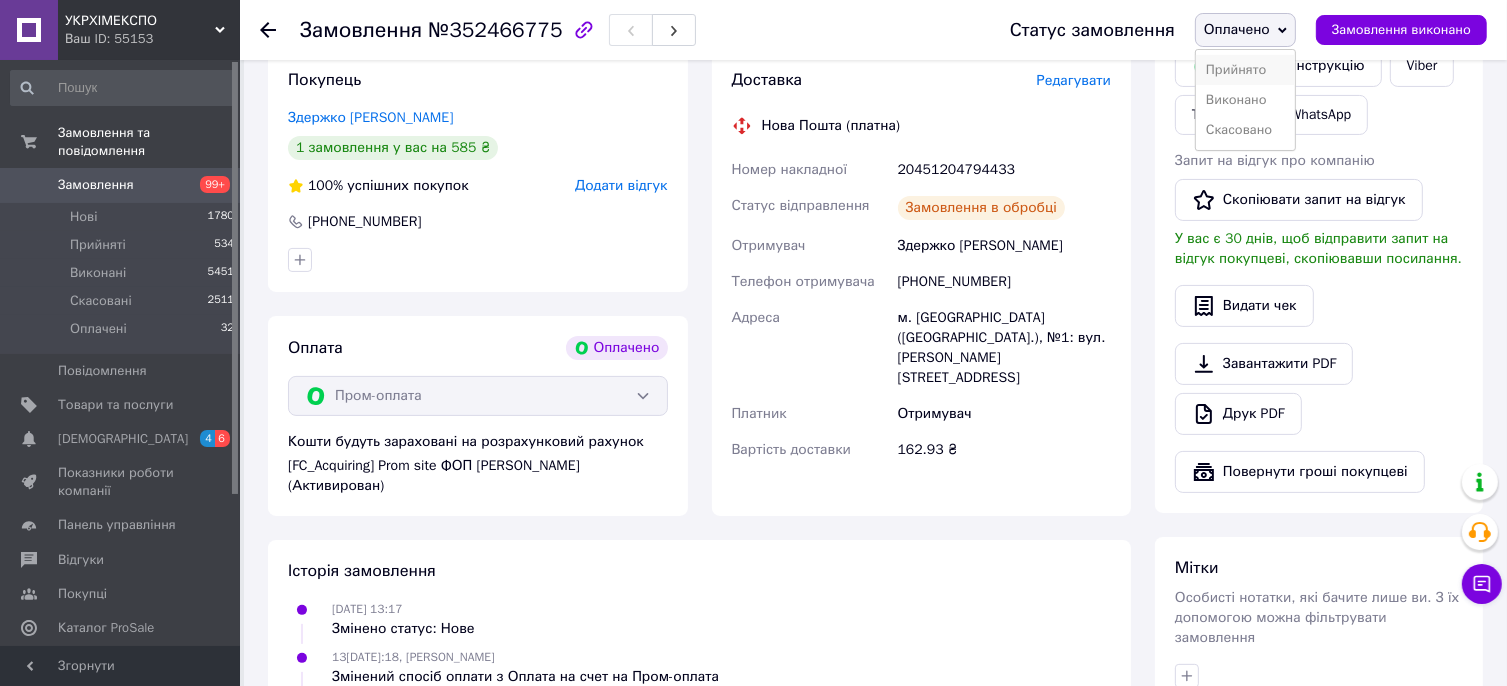 click on "Прийнято" at bounding box center (1245, 70) 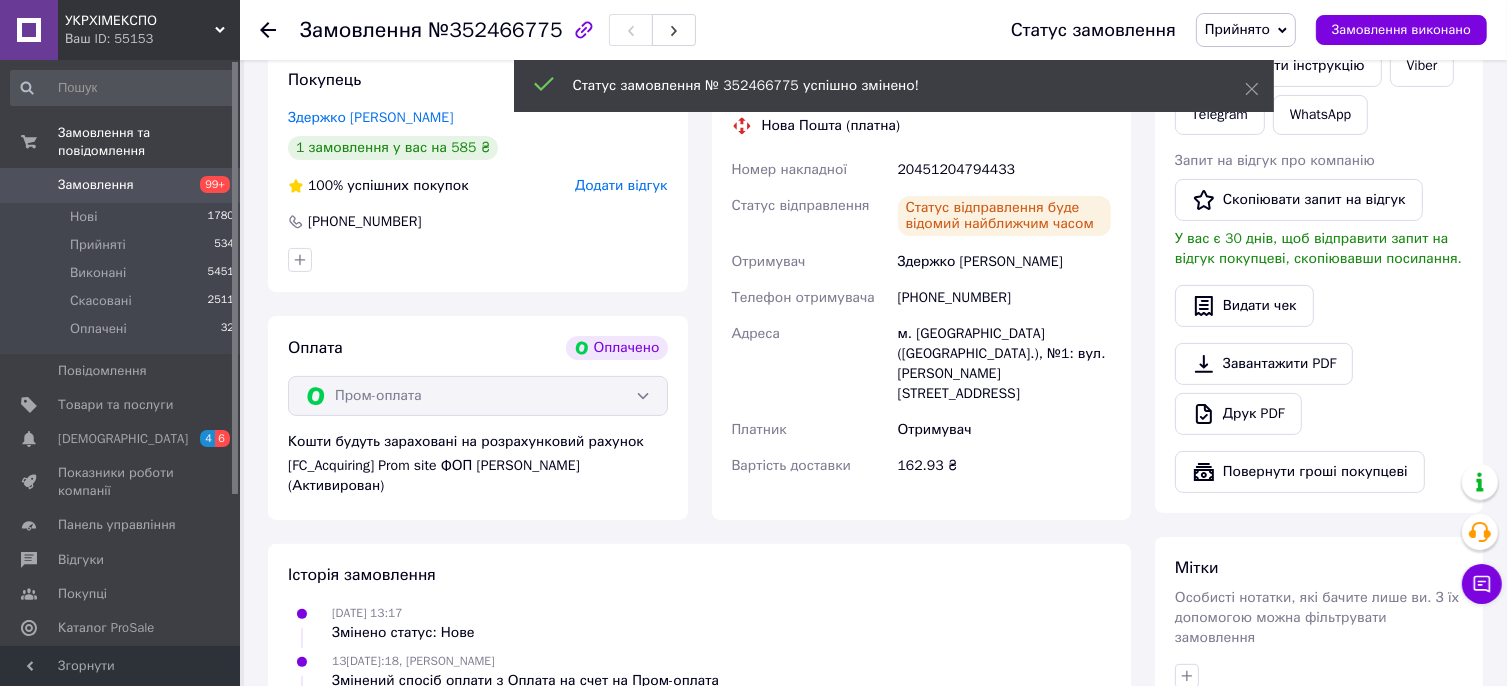 click 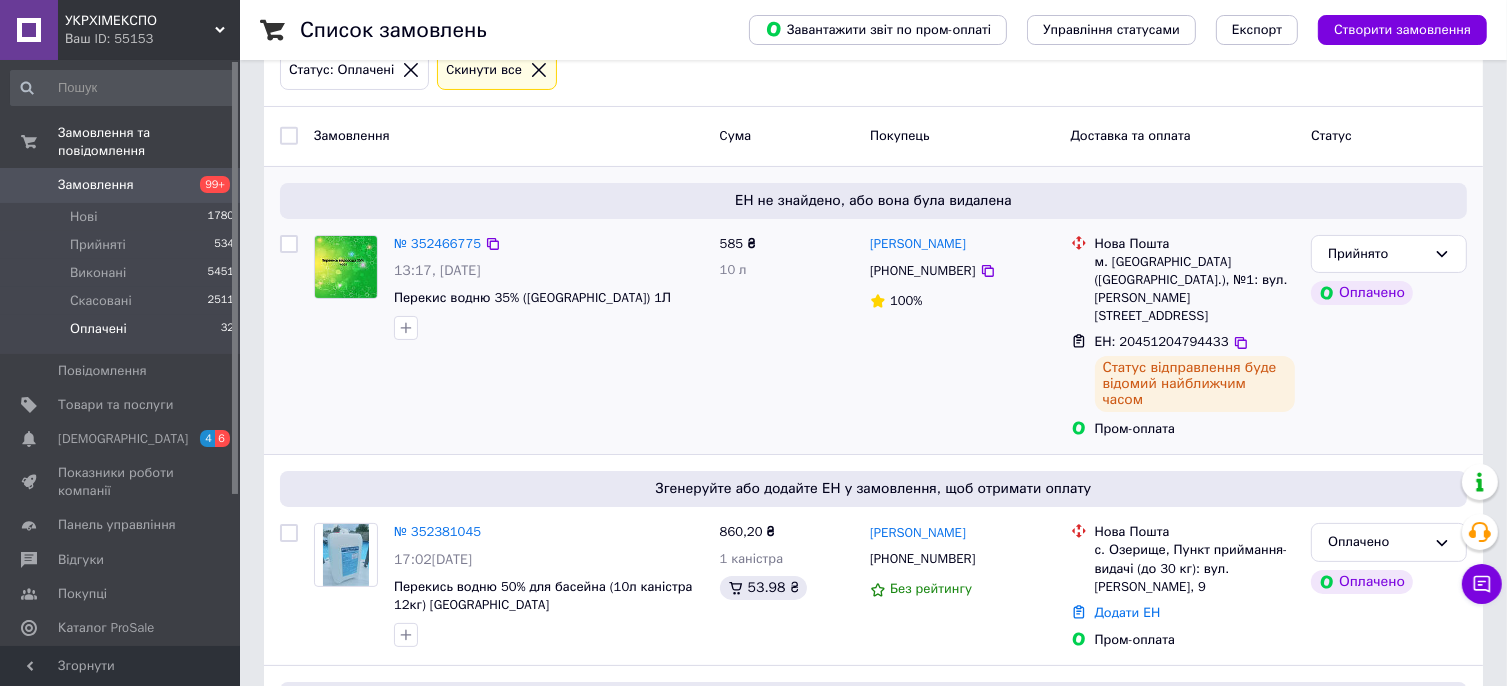 scroll, scrollTop: 400, scrollLeft: 0, axis: vertical 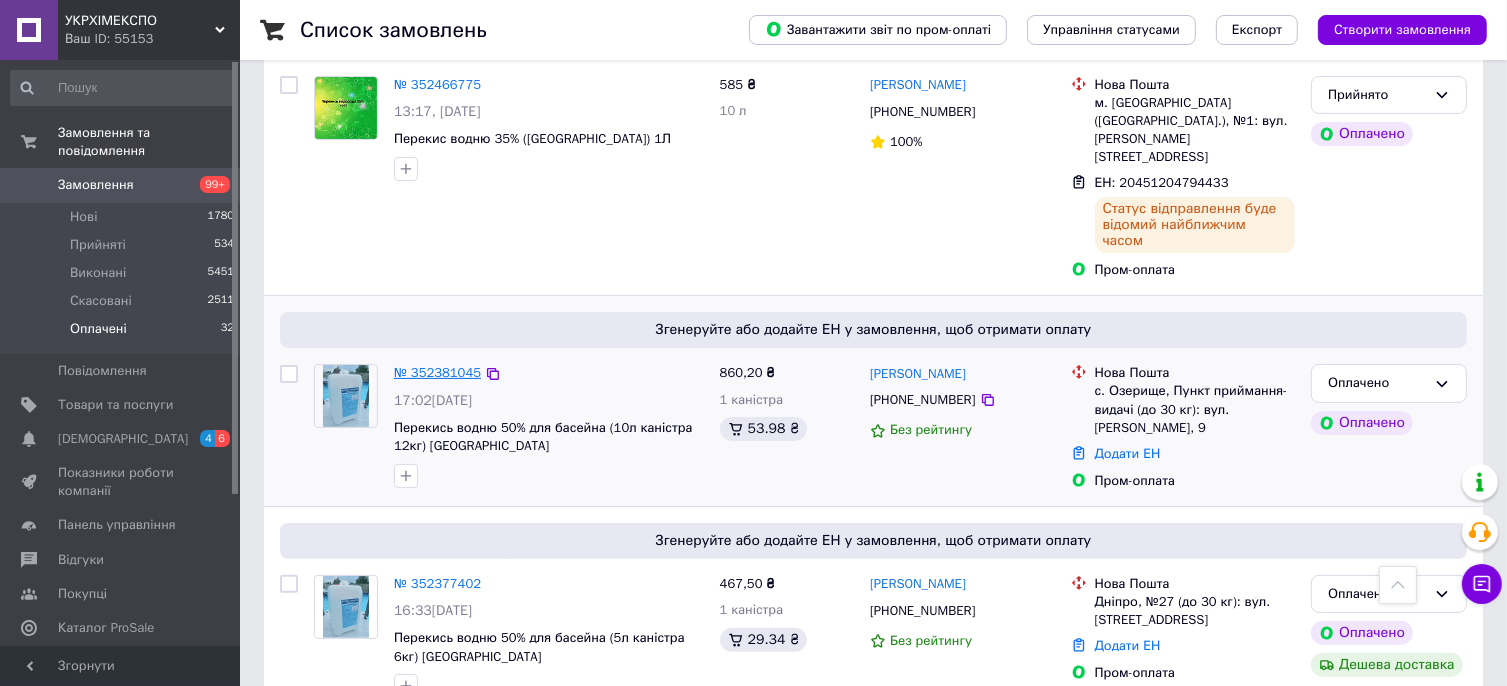 click on "№ 352381045" at bounding box center [437, 372] 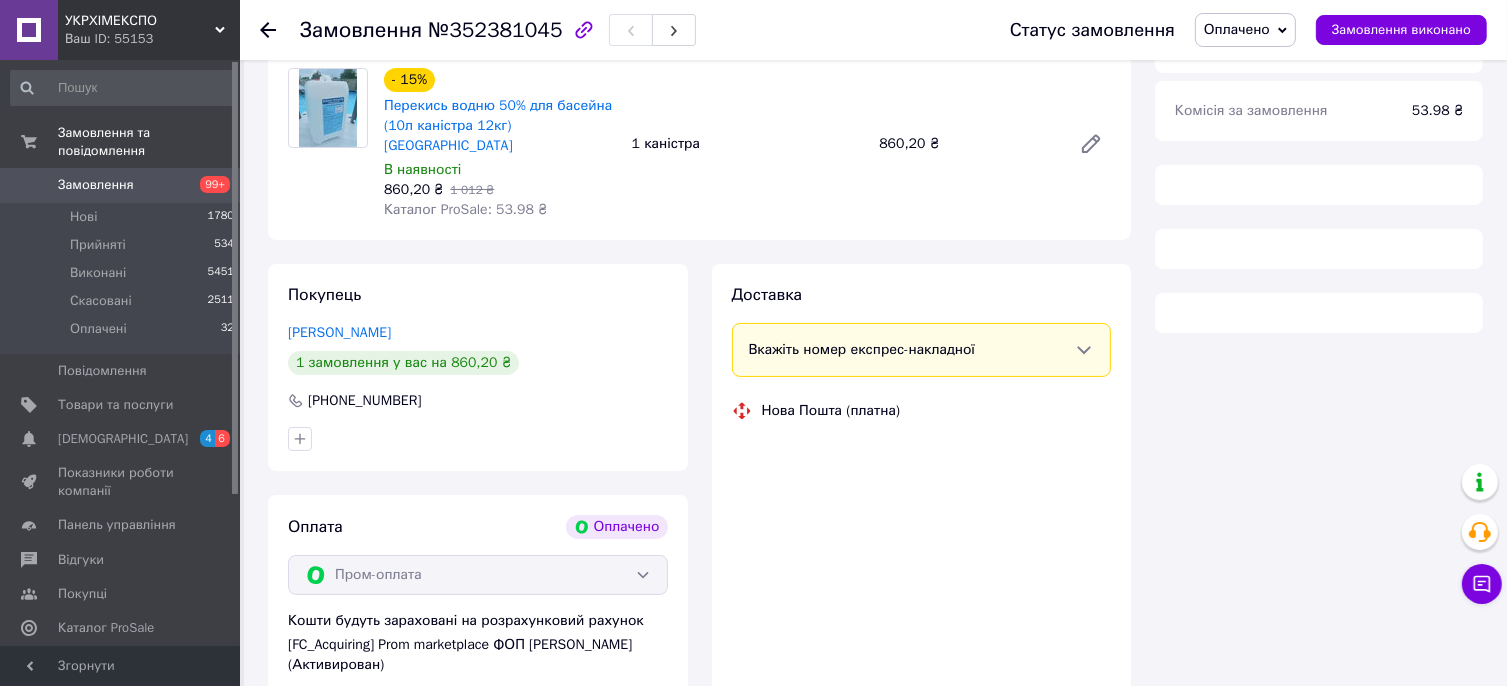 scroll, scrollTop: 400, scrollLeft: 0, axis: vertical 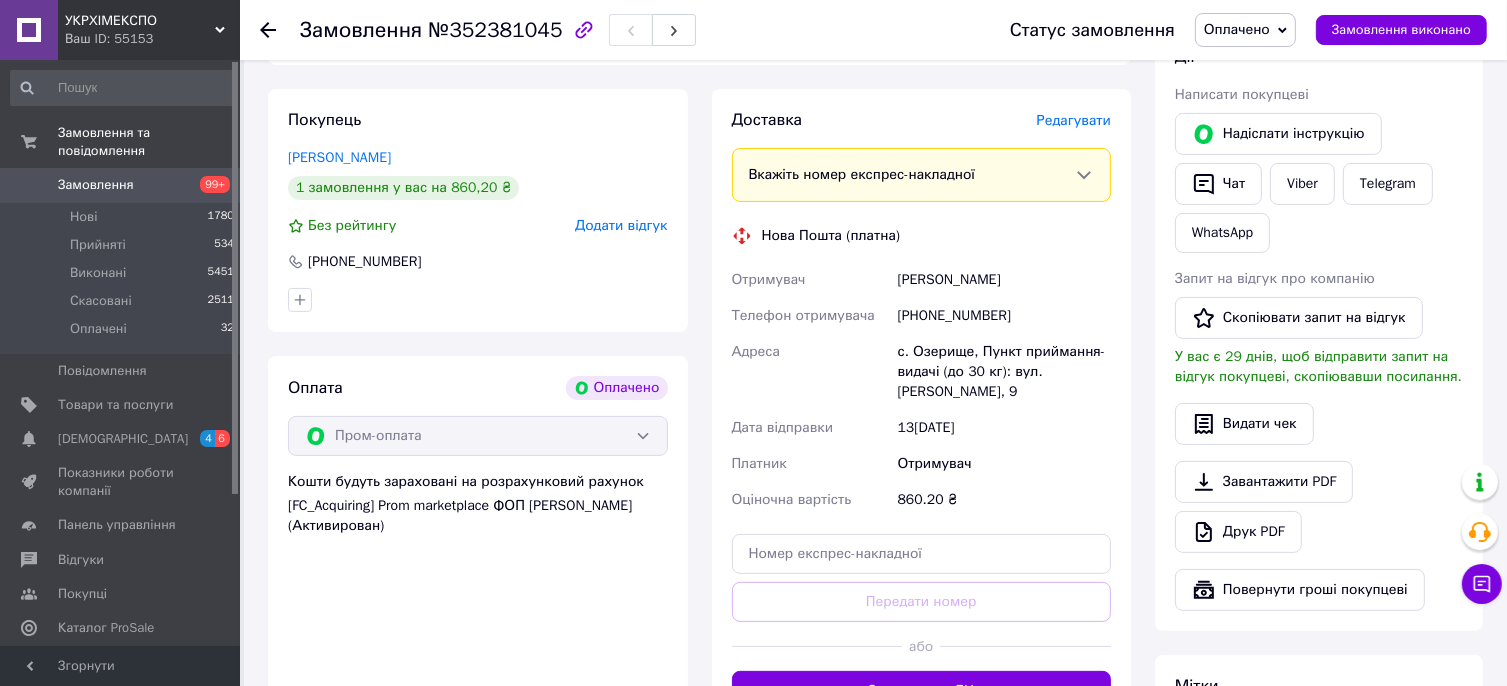 click on "[PHONE_NUMBER]" at bounding box center [1004, 316] 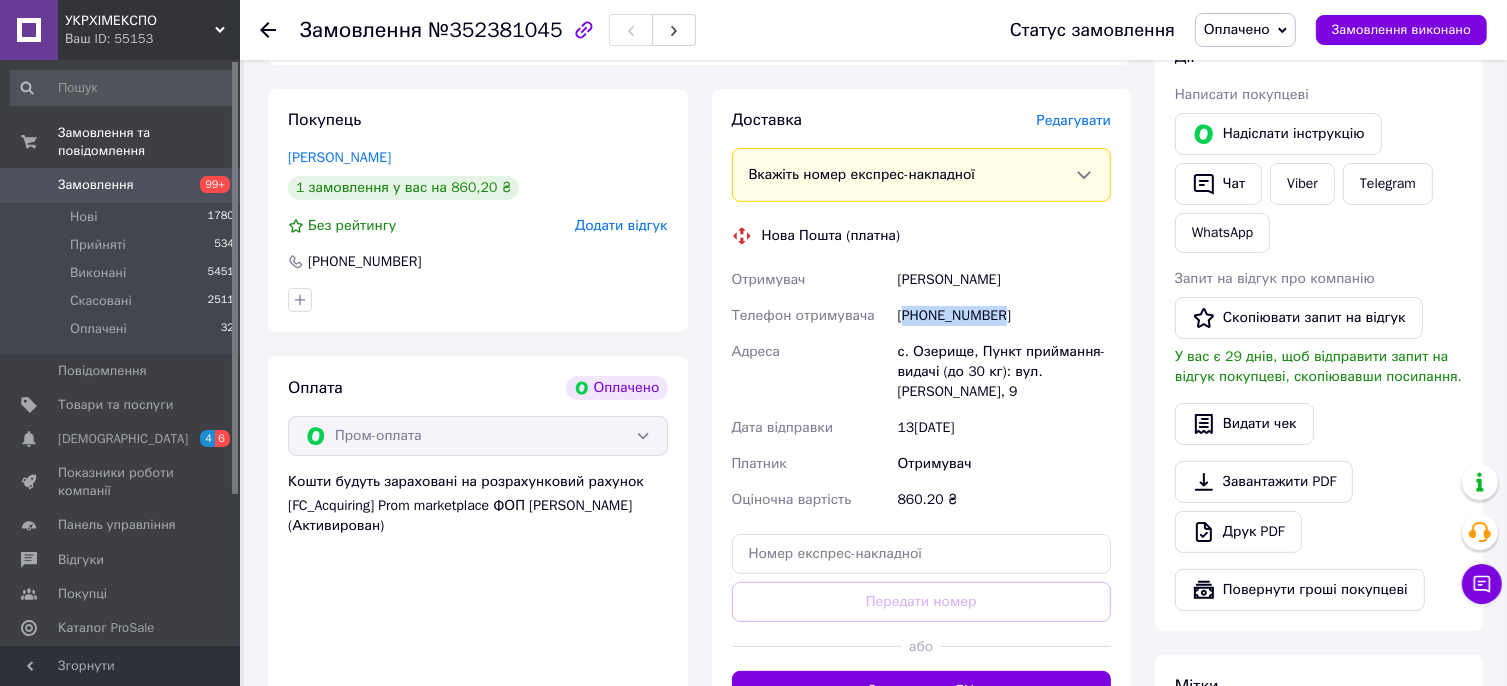 click on "[PHONE_NUMBER]" at bounding box center (1004, 316) 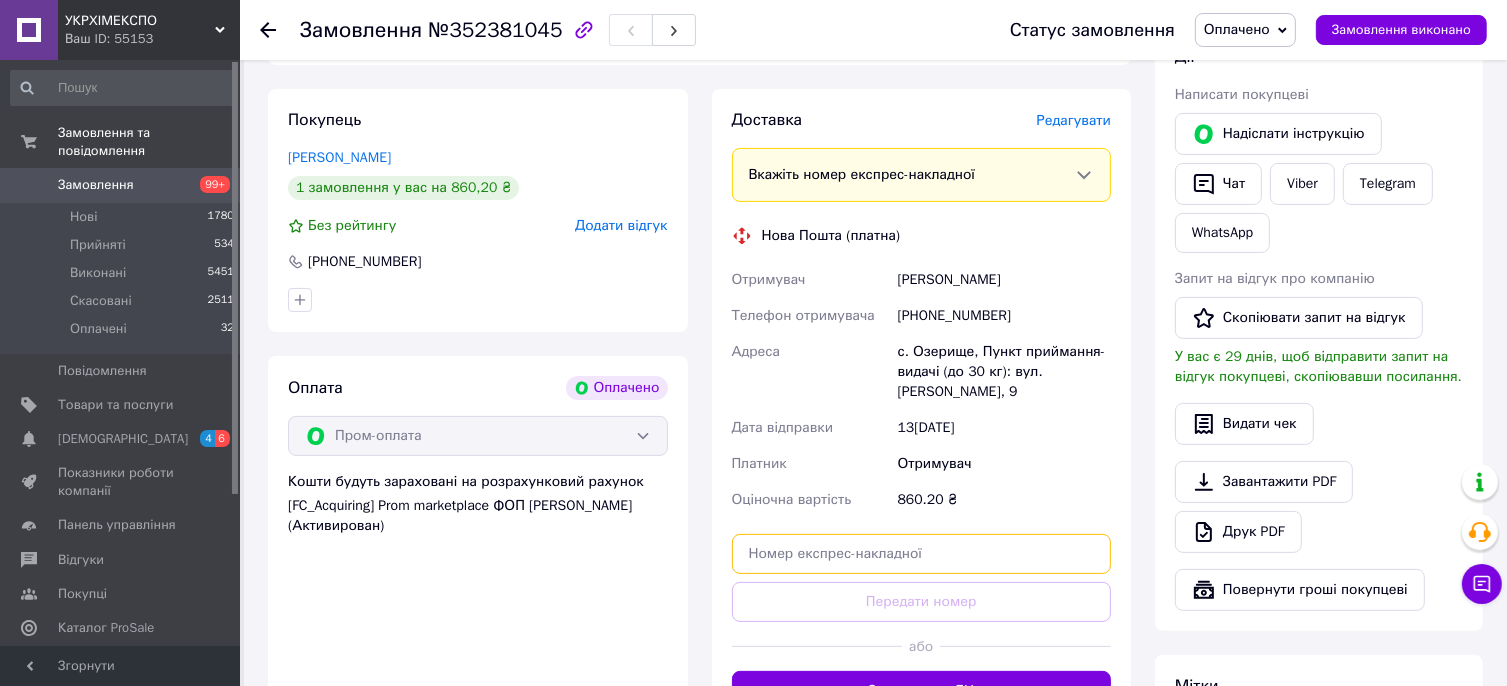 click at bounding box center (922, 554) 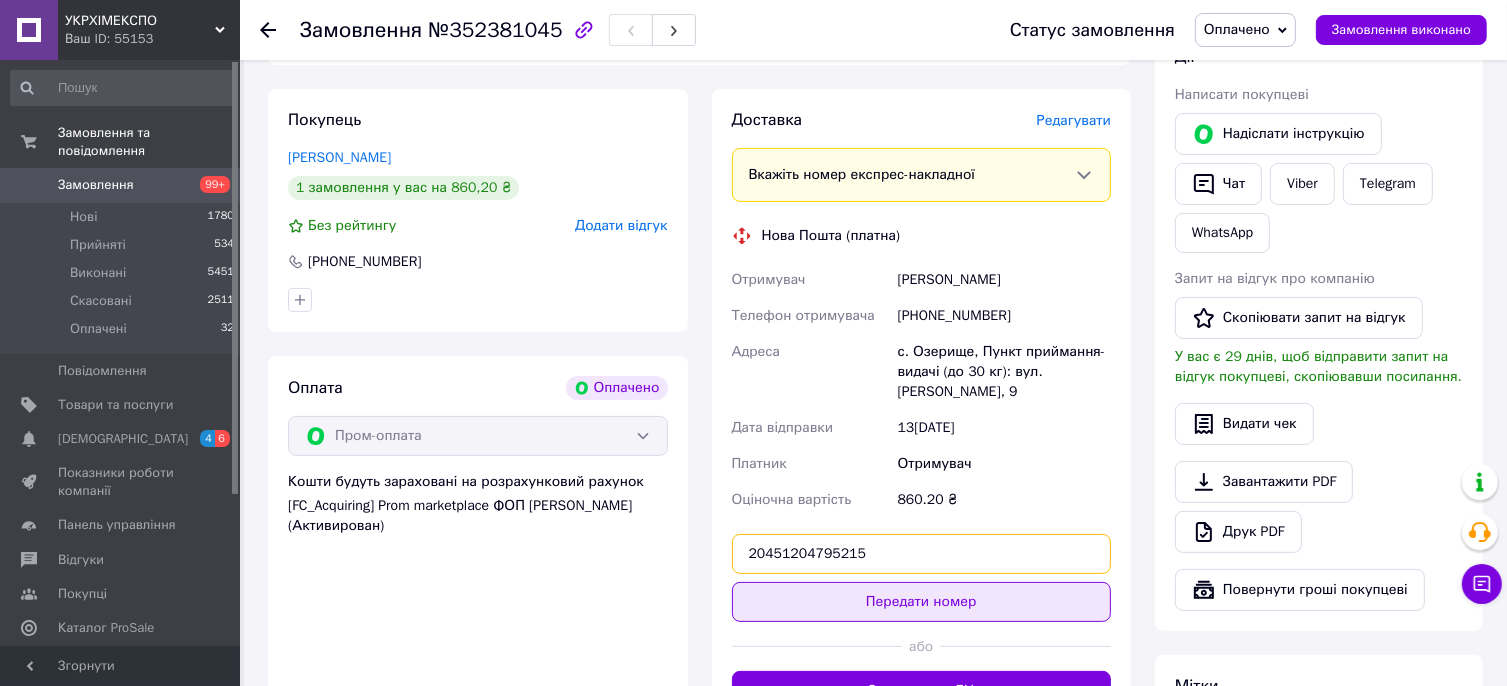 type on "20451204795215" 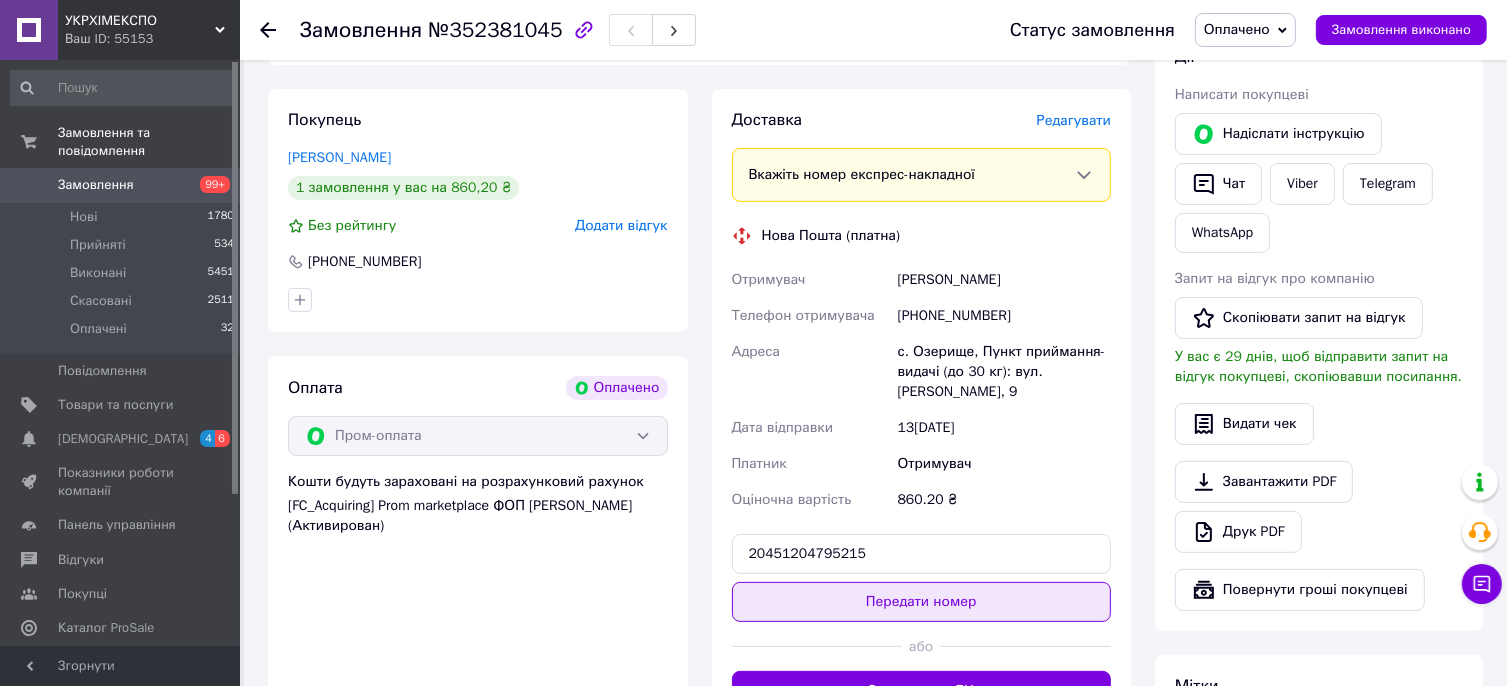 click on "Передати номер" at bounding box center (922, 602) 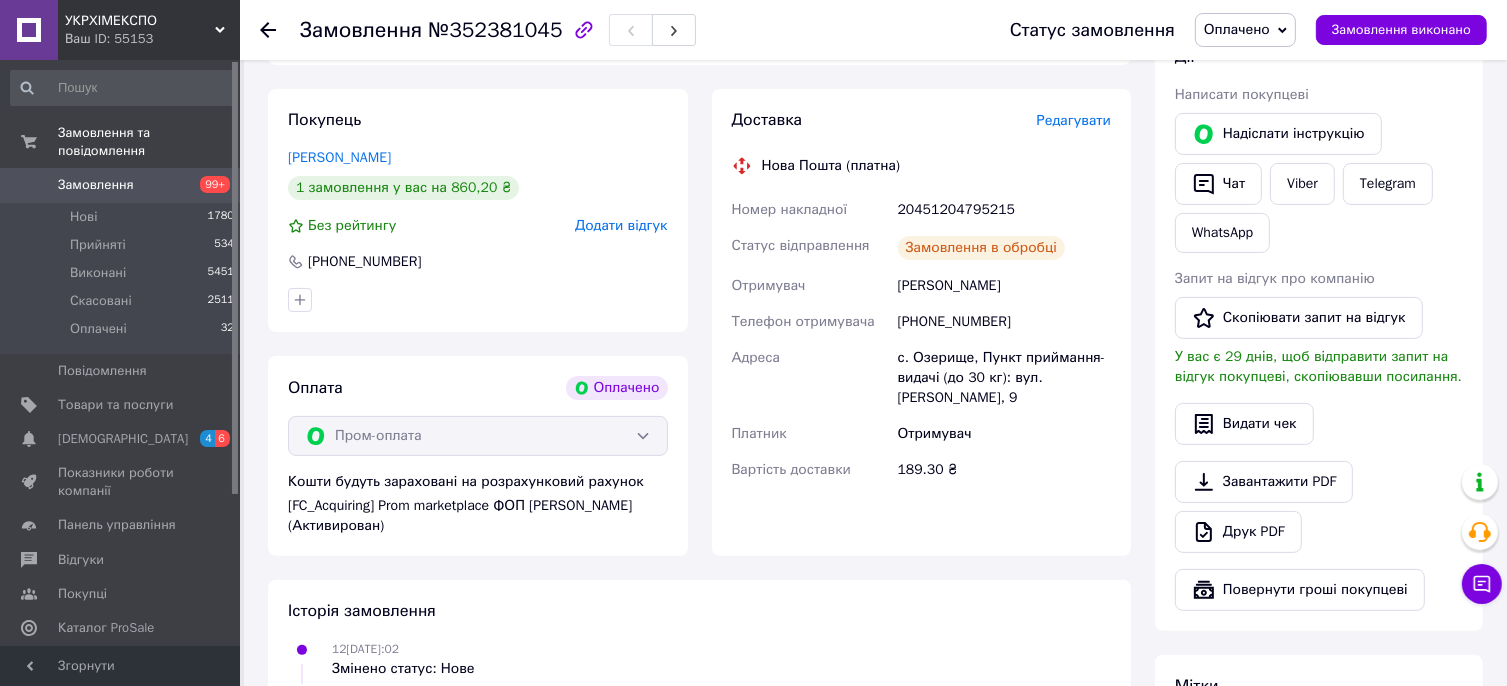 click on "Оплачено" at bounding box center (1237, 29) 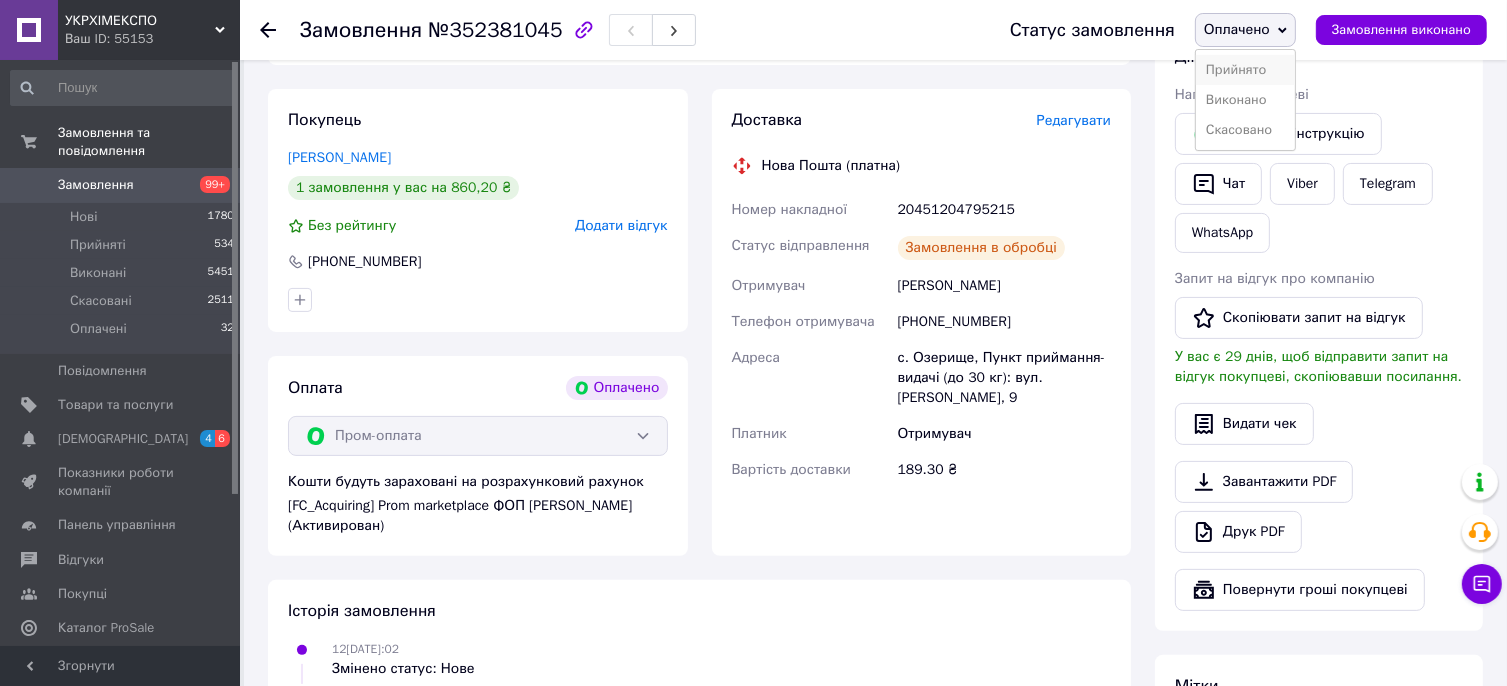 click on "Прийнято" at bounding box center (1245, 70) 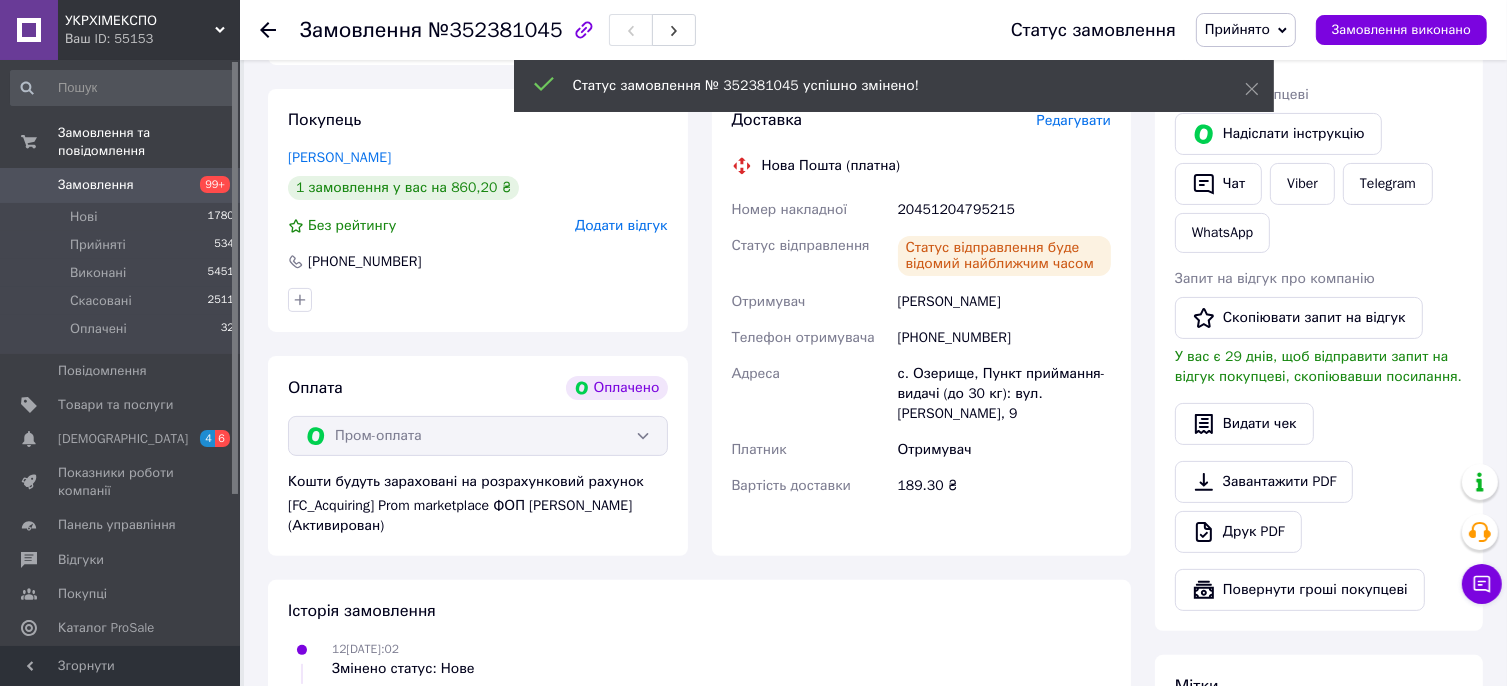 click 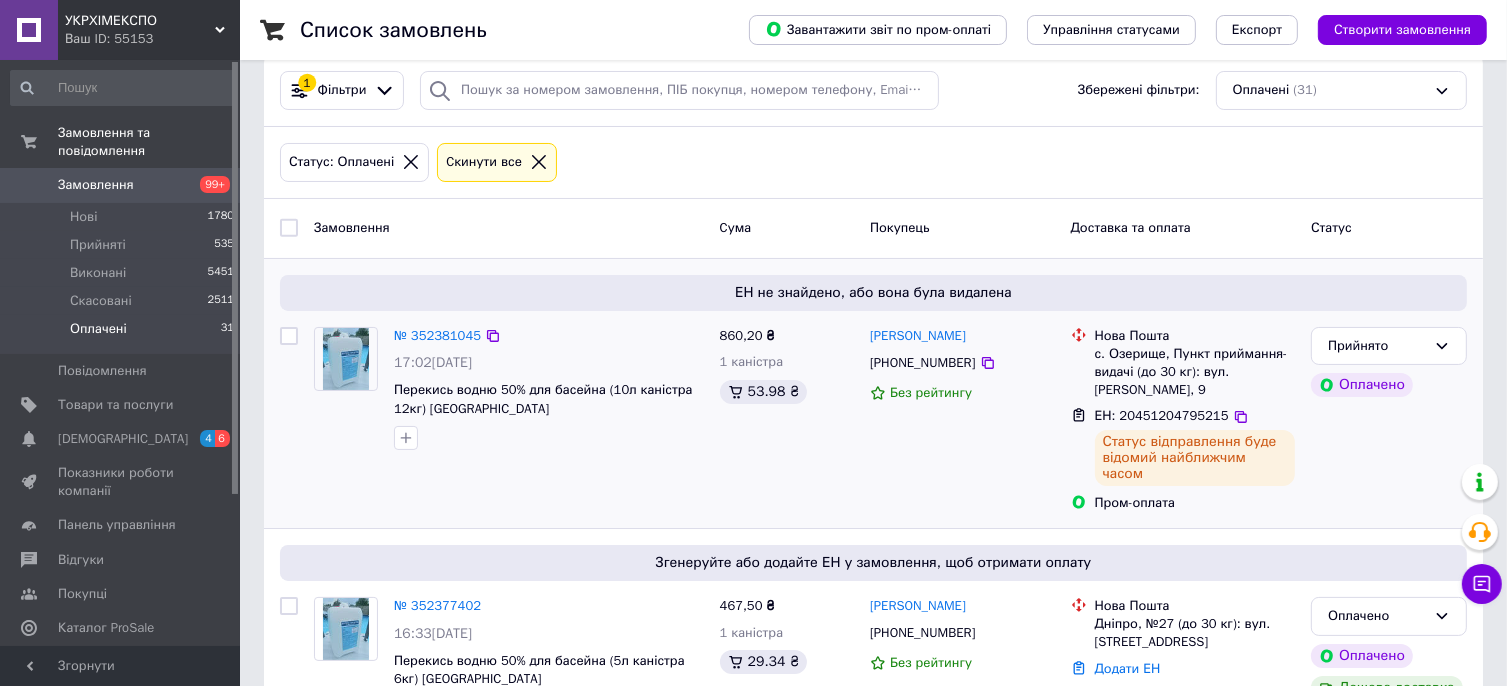 scroll, scrollTop: 400, scrollLeft: 0, axis: vertical 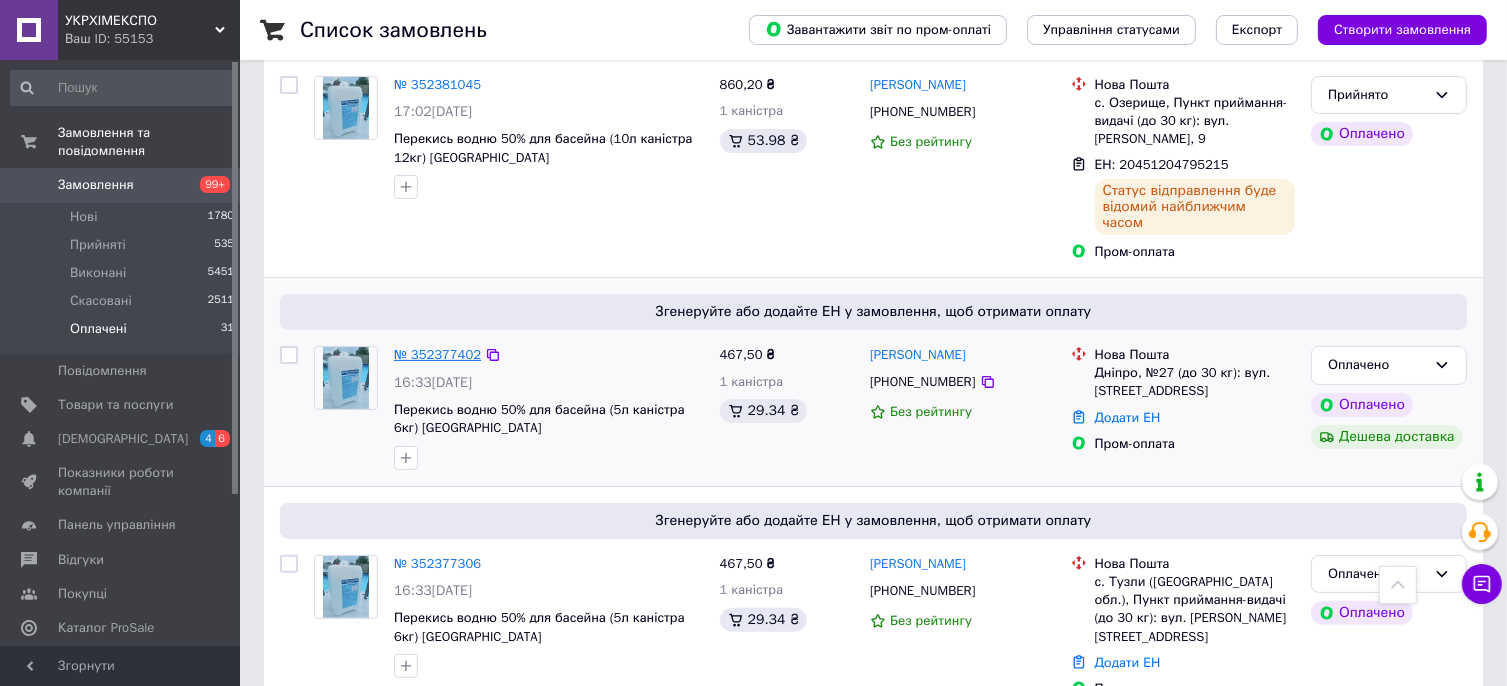 click on "№ 352377402" at bounding box center (437, 354) 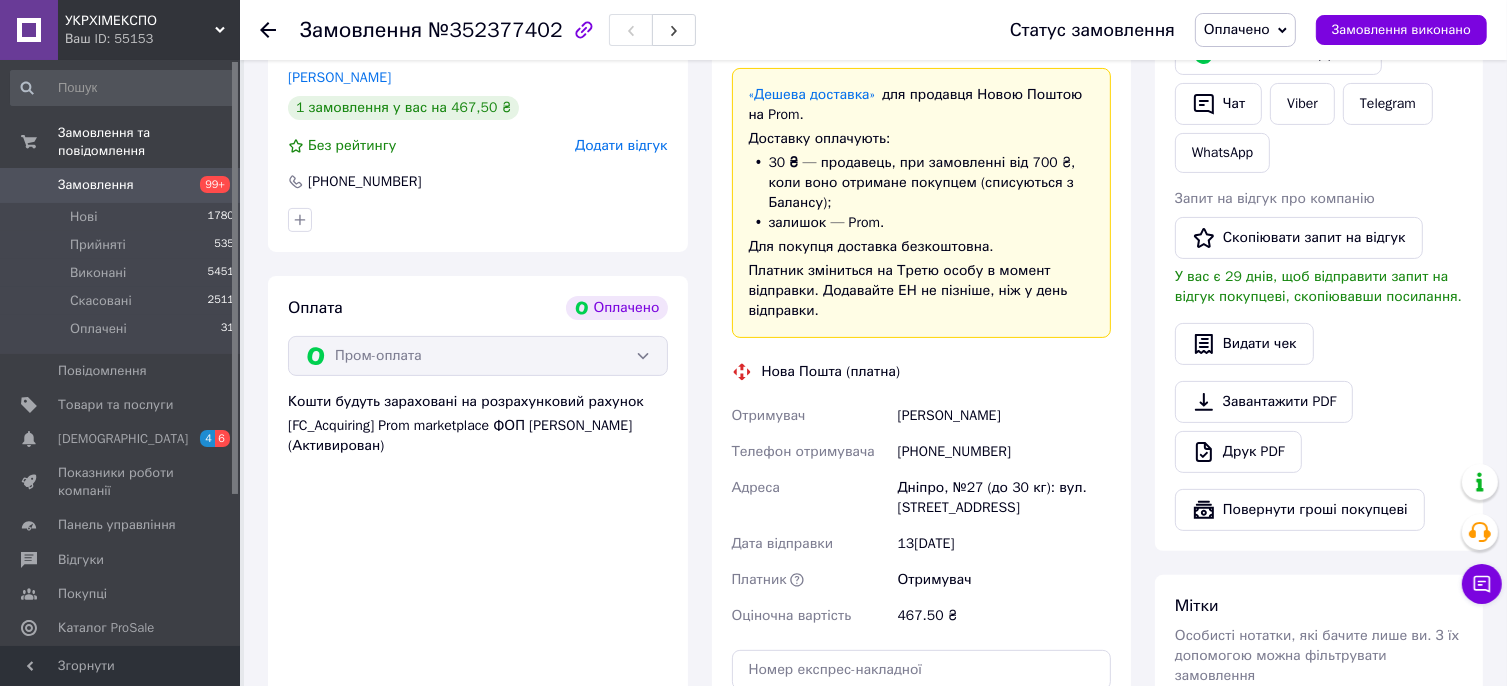 scroll, scrollTop: 600, scrollLeft: 0, axis: vertical 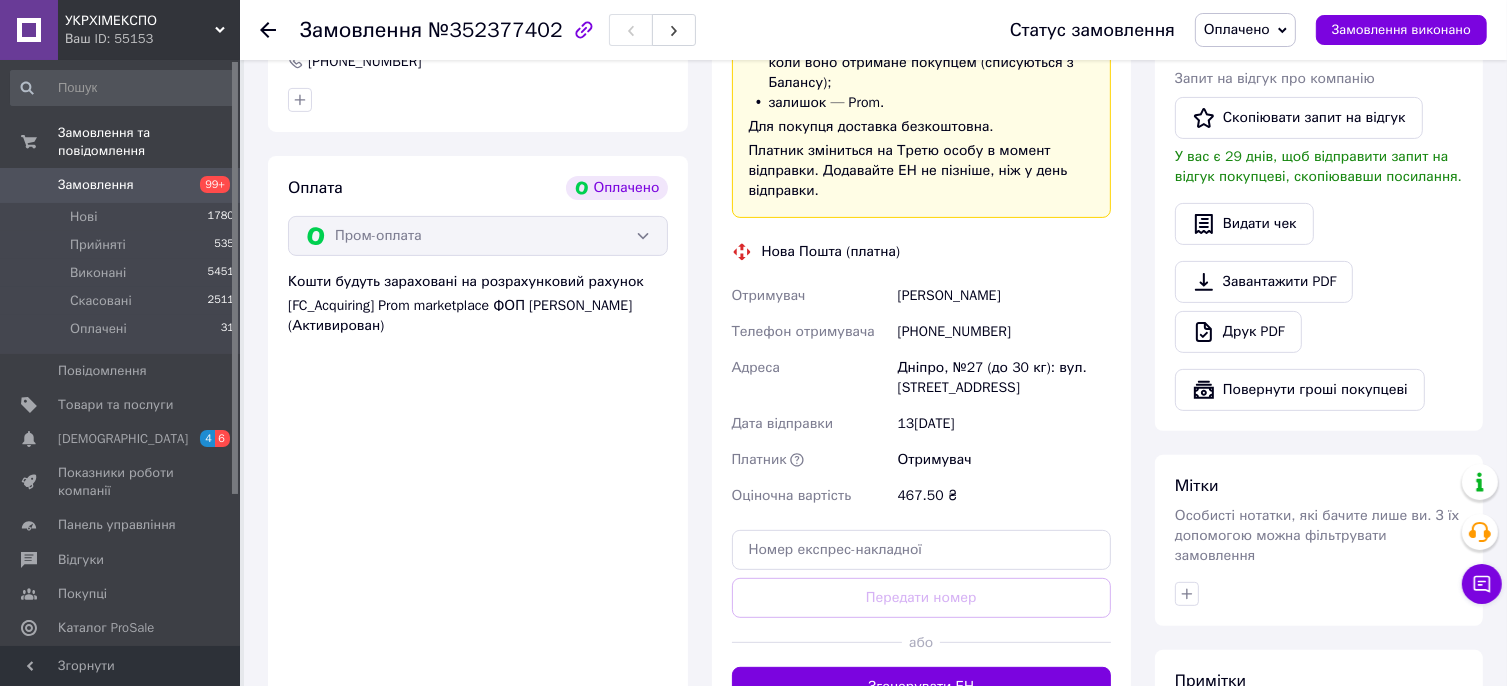 click on "[PHONE_NUMBER]" at bounding box center (1004, 332) 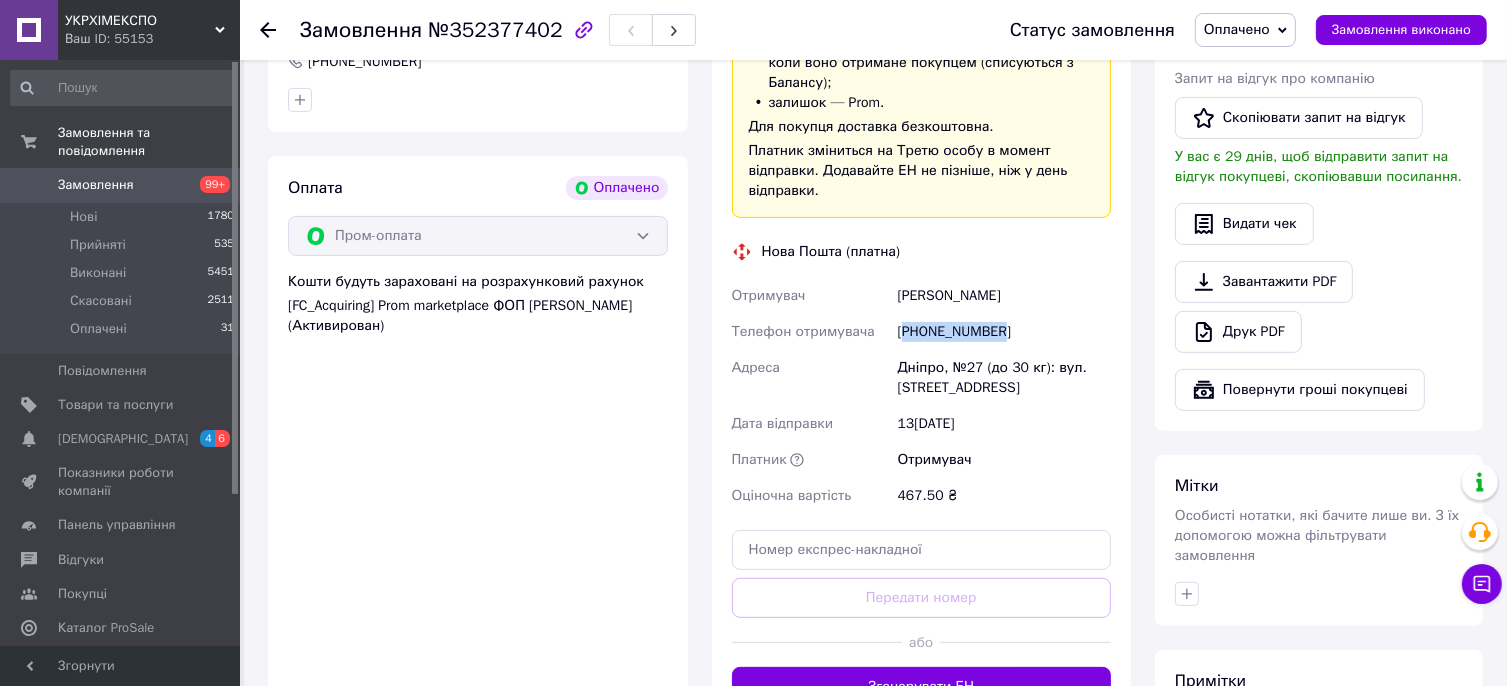 click on "[PHONE_NUMBER]" at bounding box center (1004, 332) 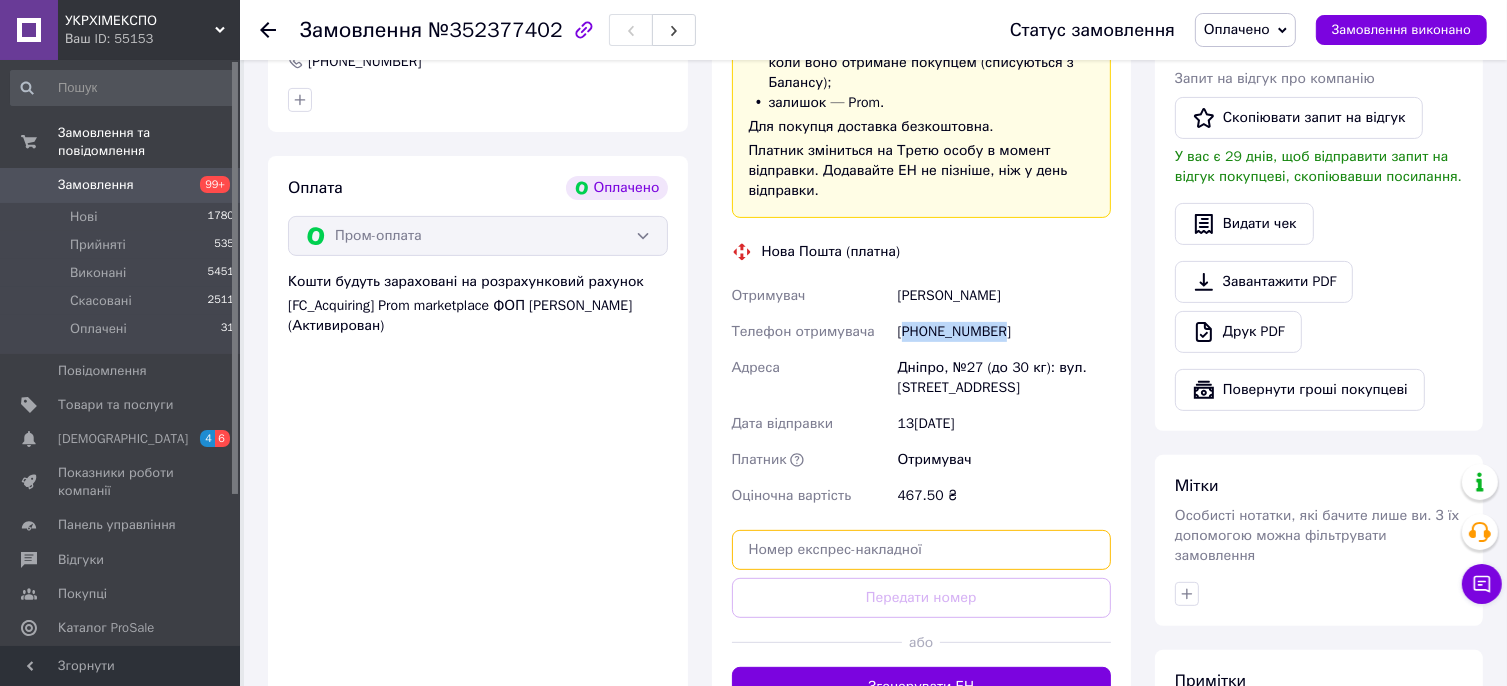 click at bounding box center [922, 550] 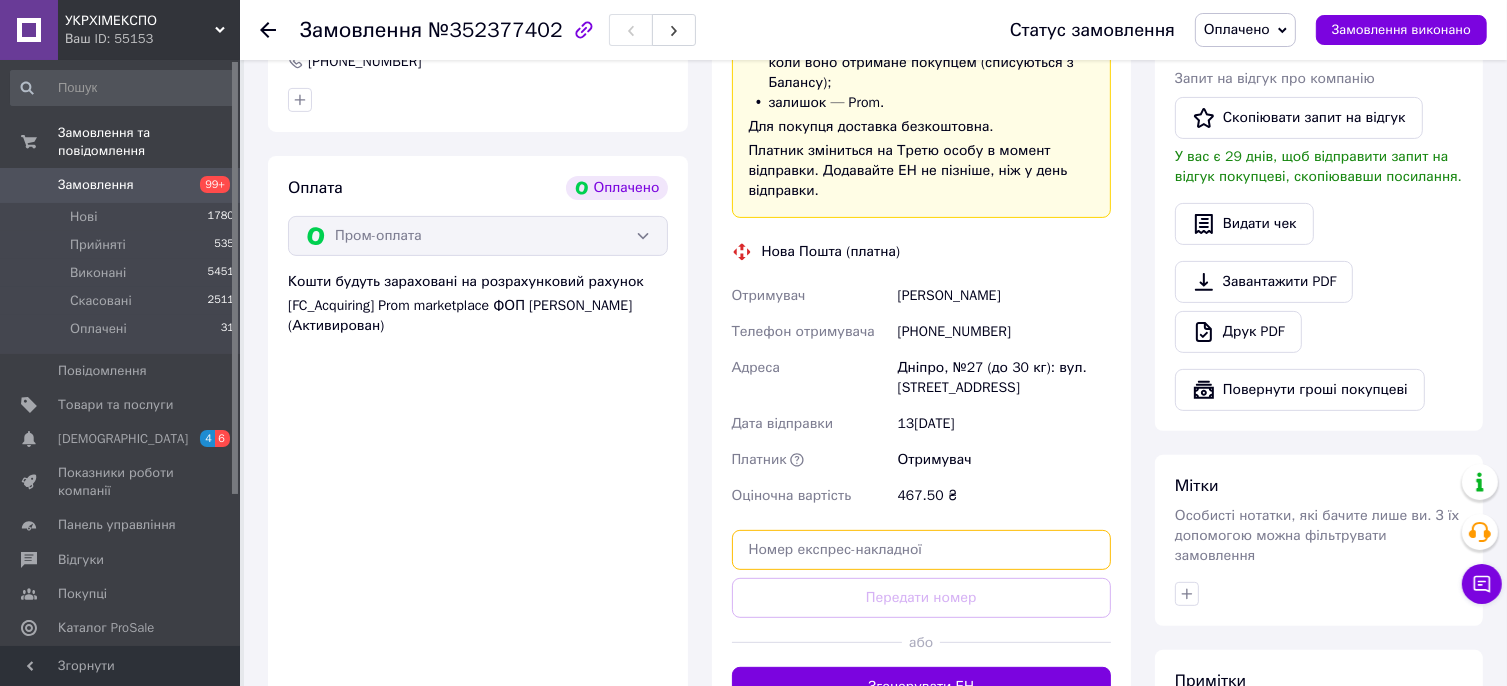 paste on "20451204795965" 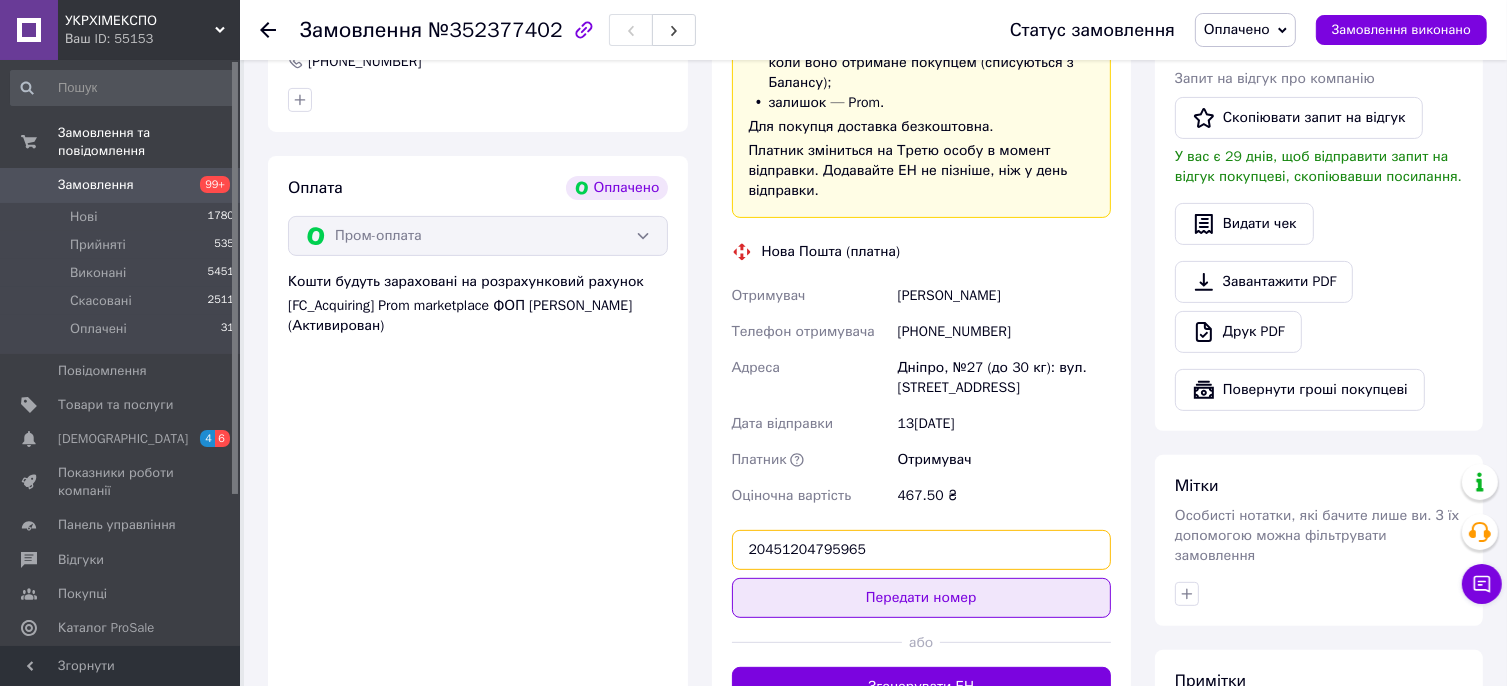 type on "20451204795965" 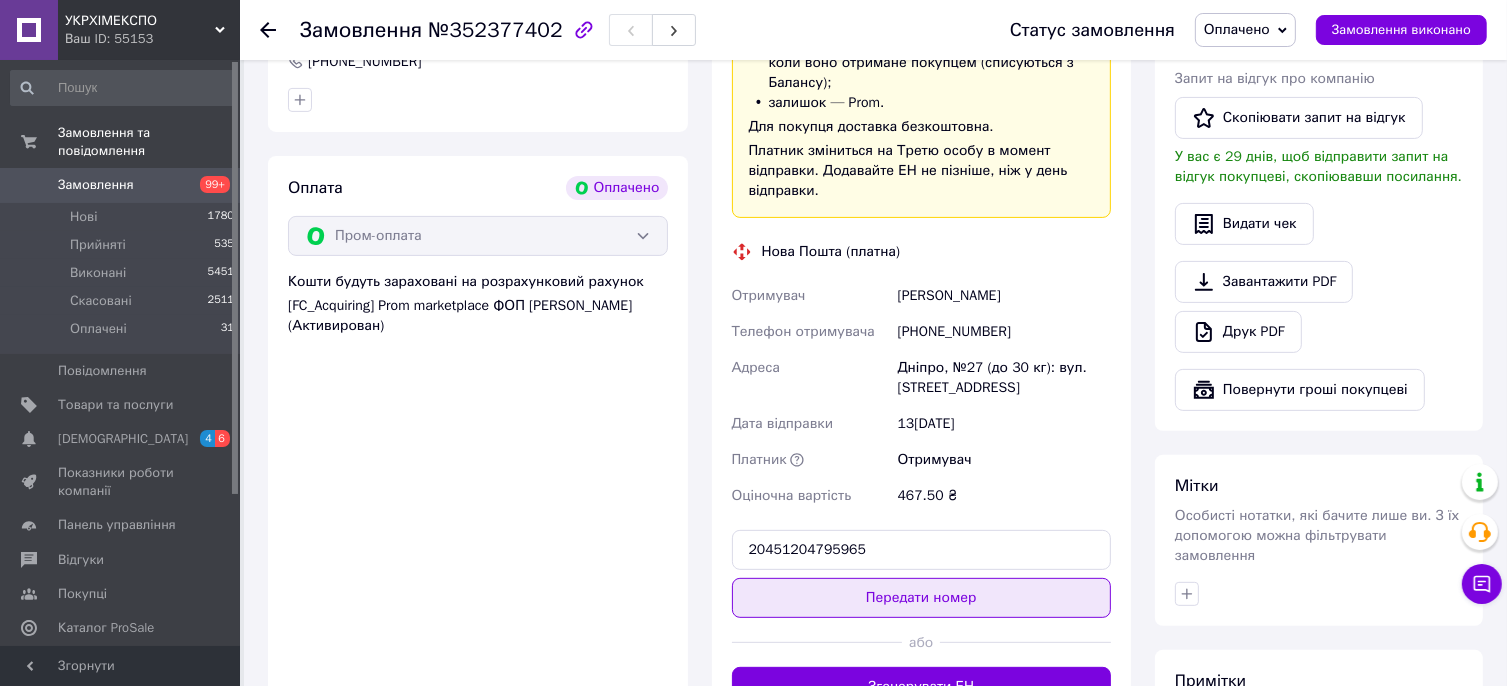 click on "Передати номер" at bounding box center (922, 598) 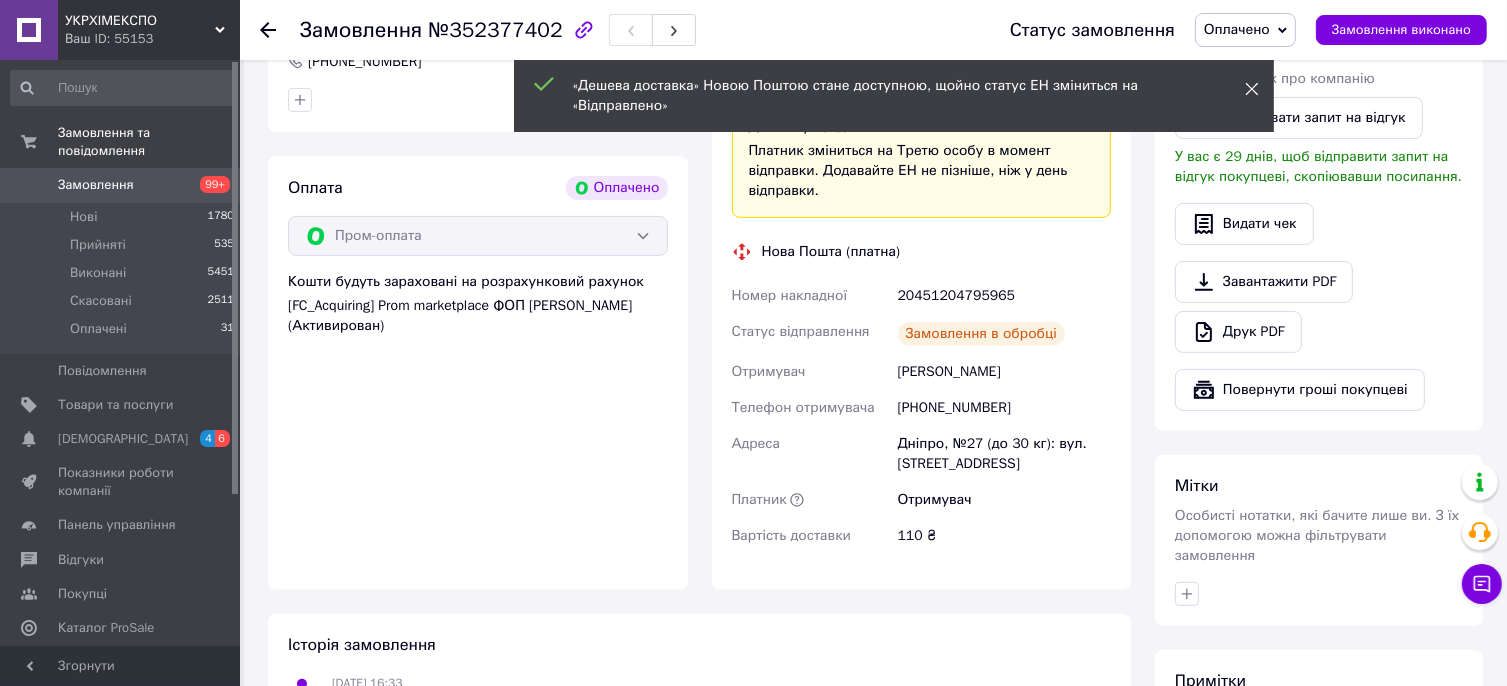 drag, startPoint x: 1252, startPoint y: 83, endPoint x: 1278, endPoint y: 30, distance: 59.03389 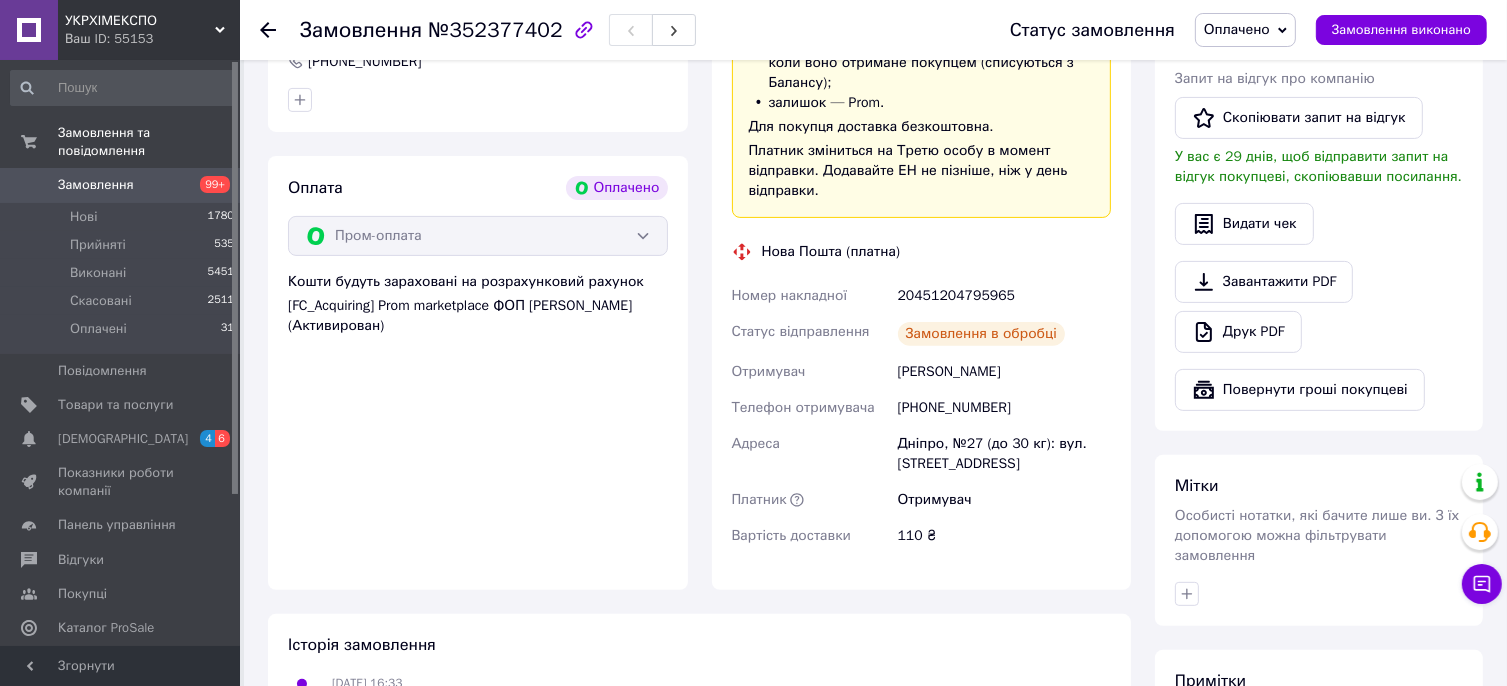 click on "Оплачено" at bounding box center [1245, 30] 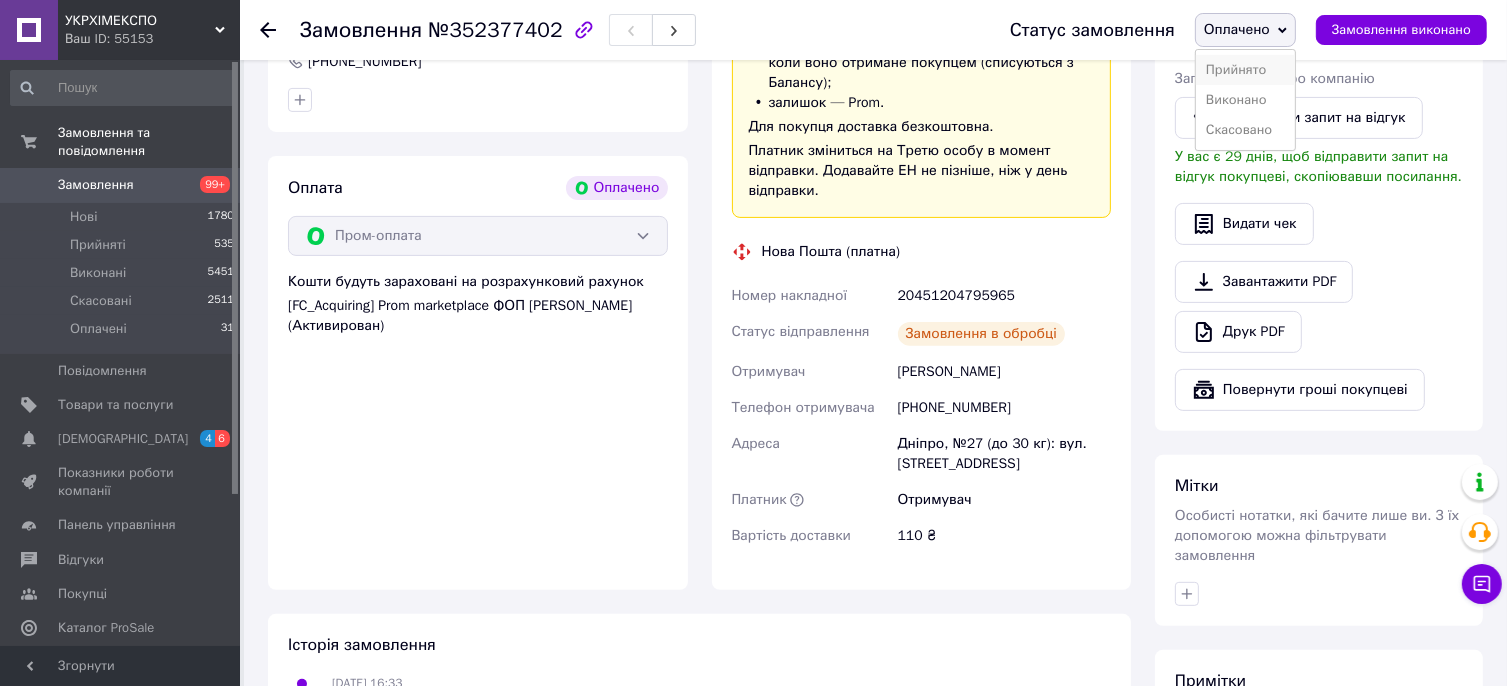 click on "Прийнято" at bounding box center [1245, 70] 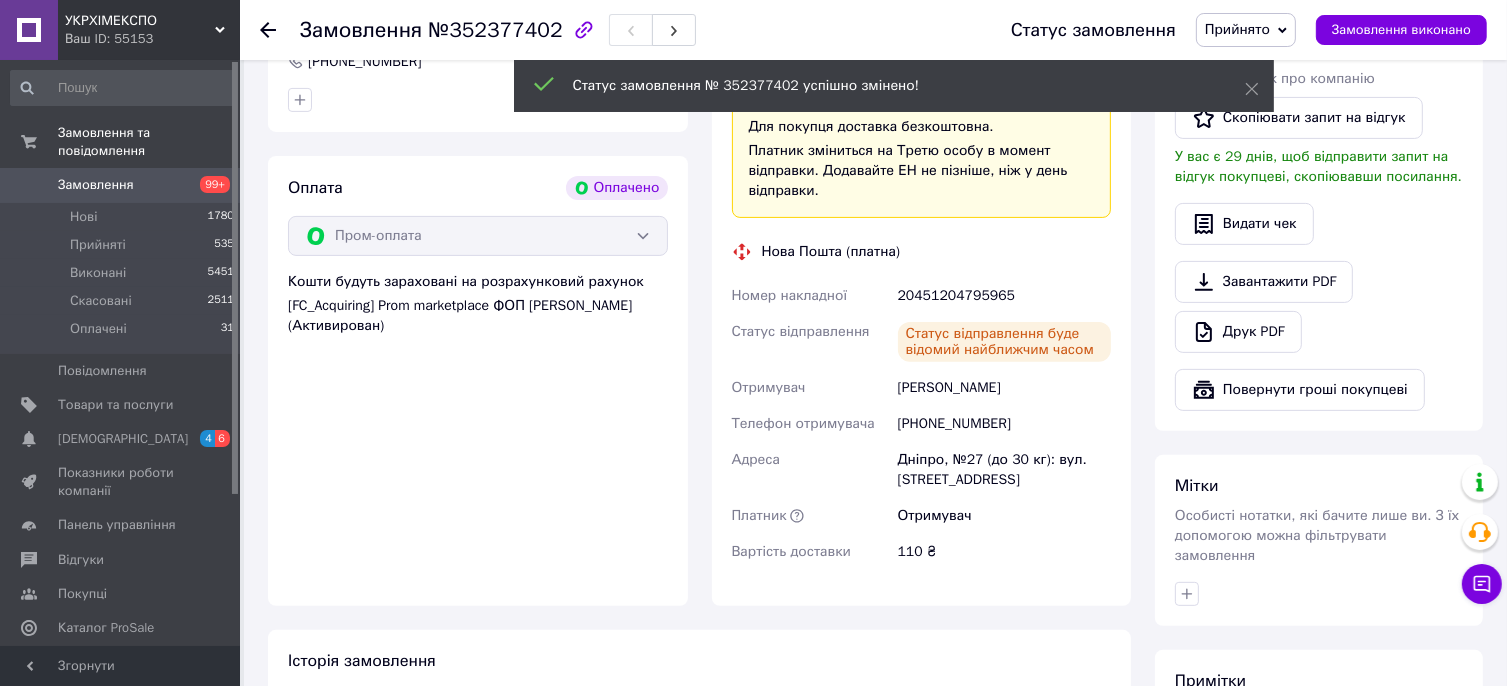 click 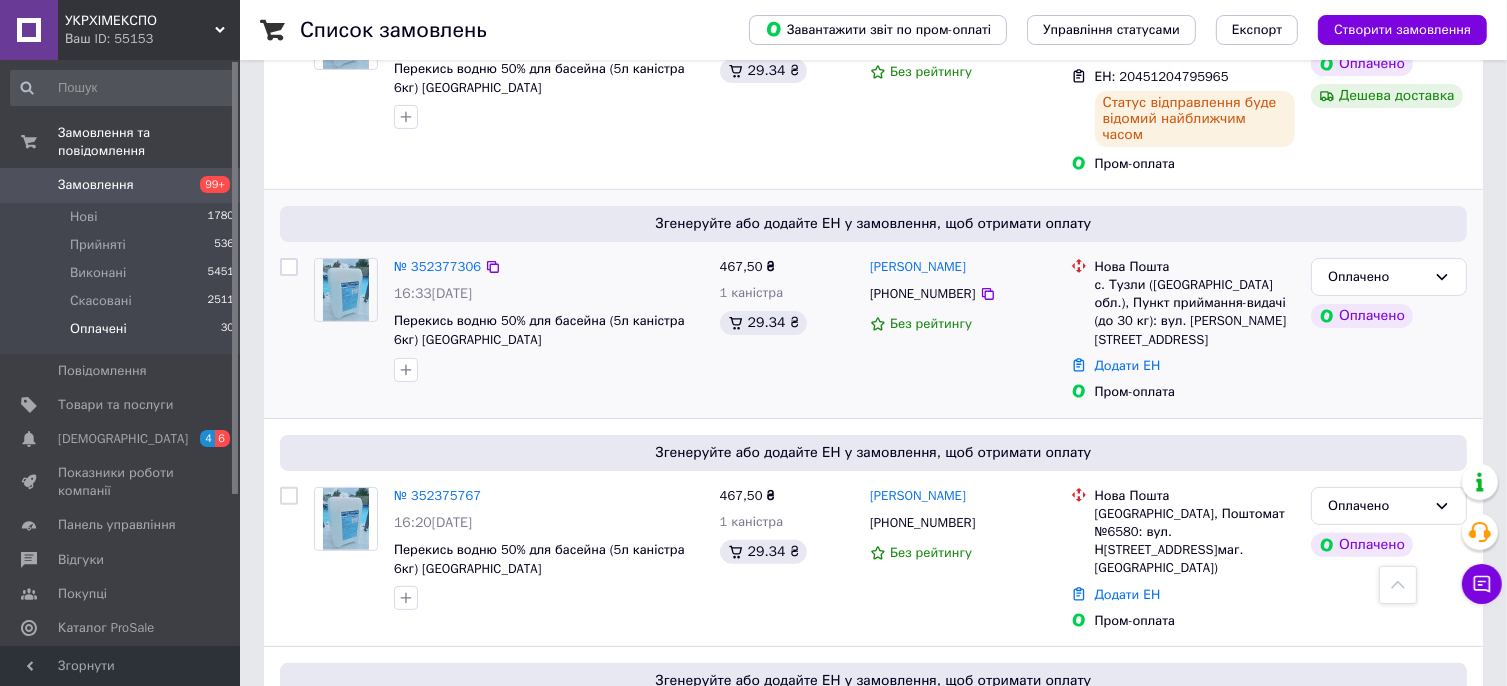 scroll, scrollTop: 500, scrollLeft: 0, axis: vertical 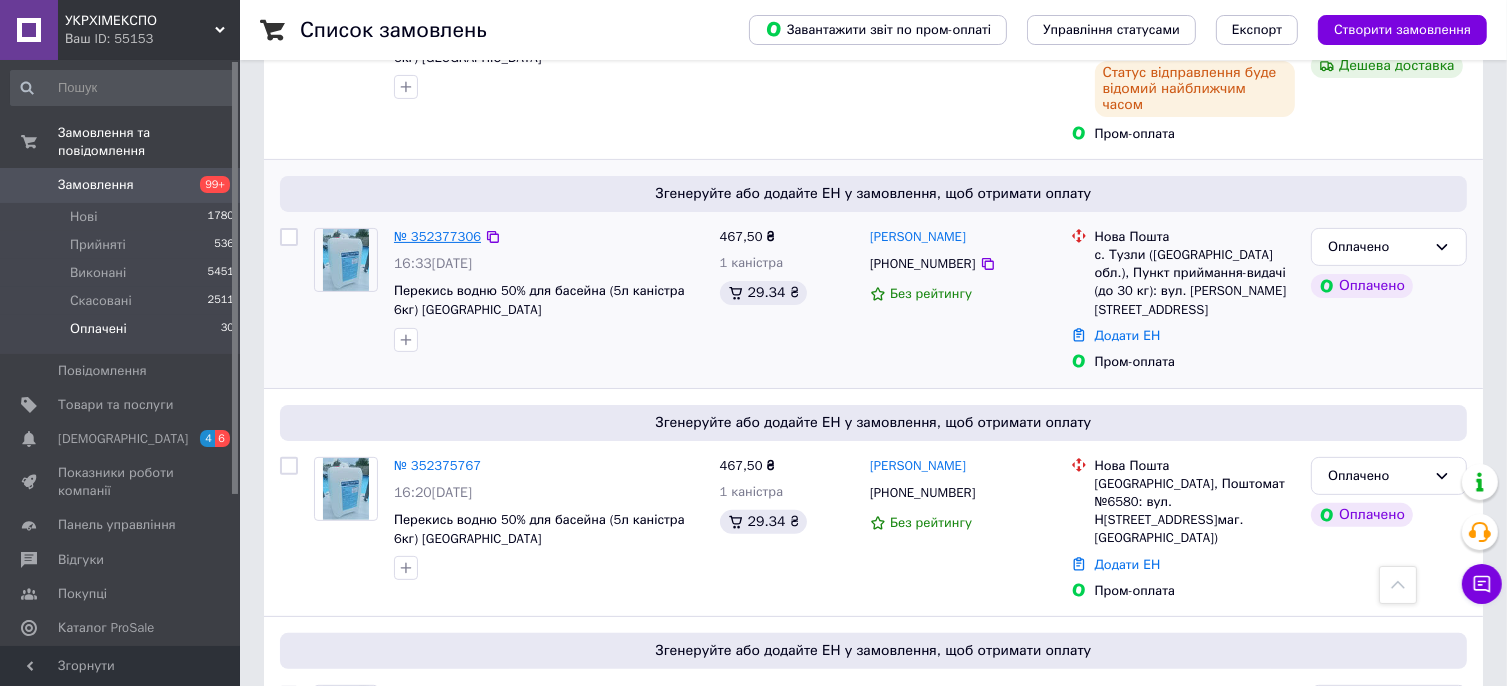 click on "№ 352377306" at bounding box center (437, 236) 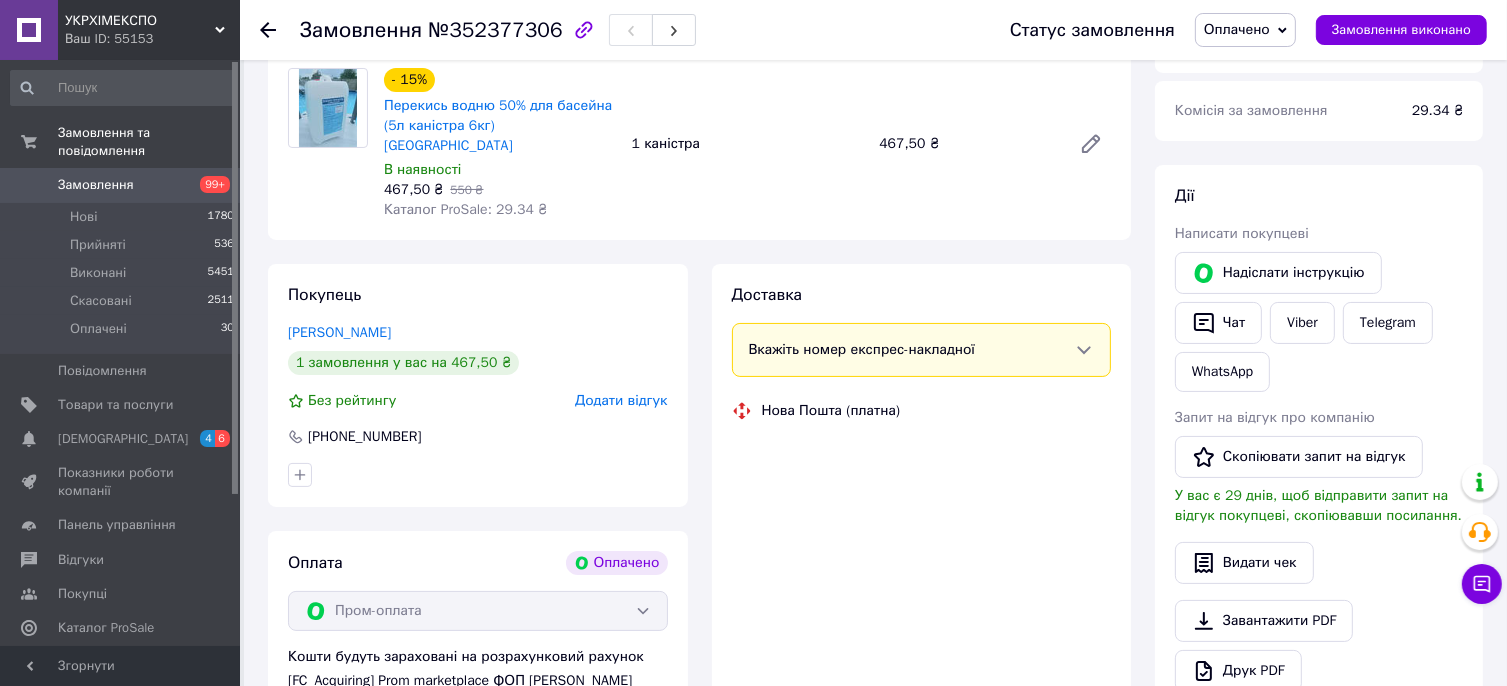 scroll, scrollTop: 500, scrollLeft: 0, axis: vertical 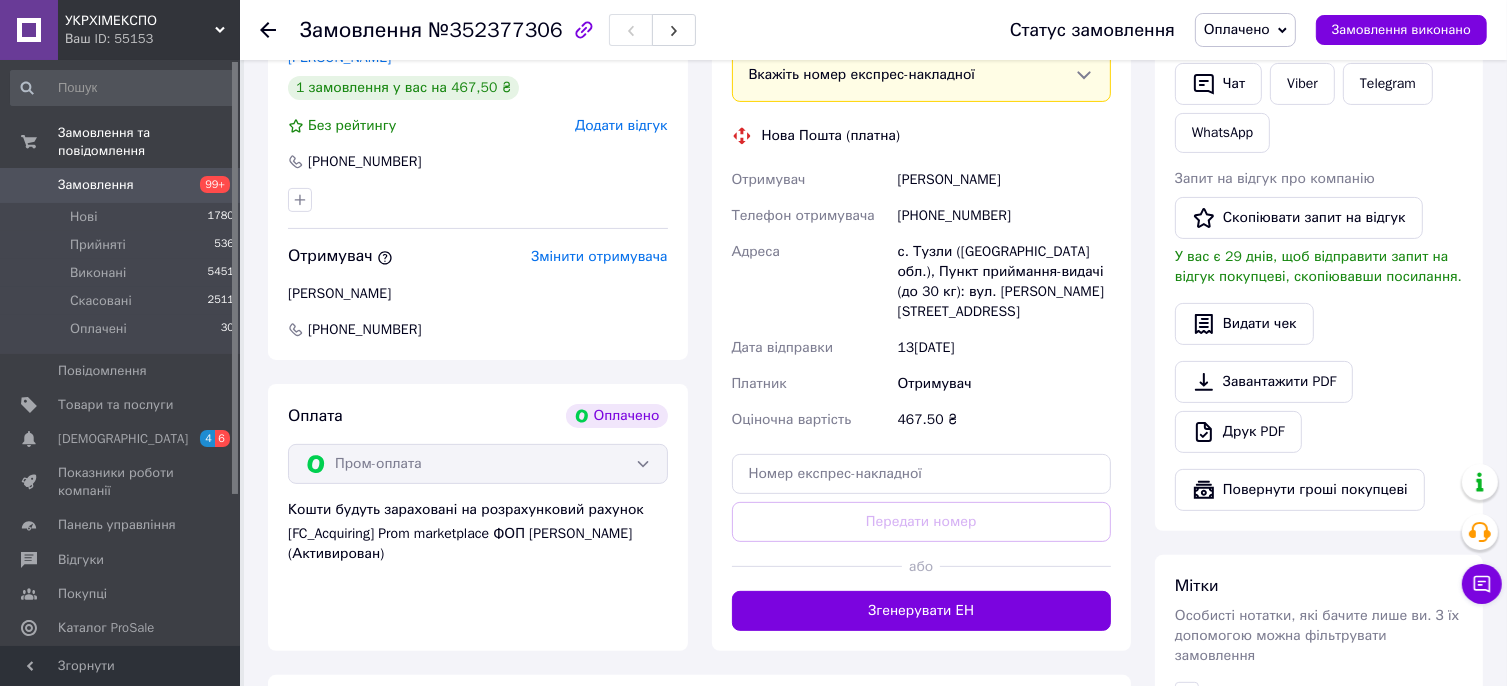 click on "[PHONE_NUMBER]" at bounding box center [1004, 216] 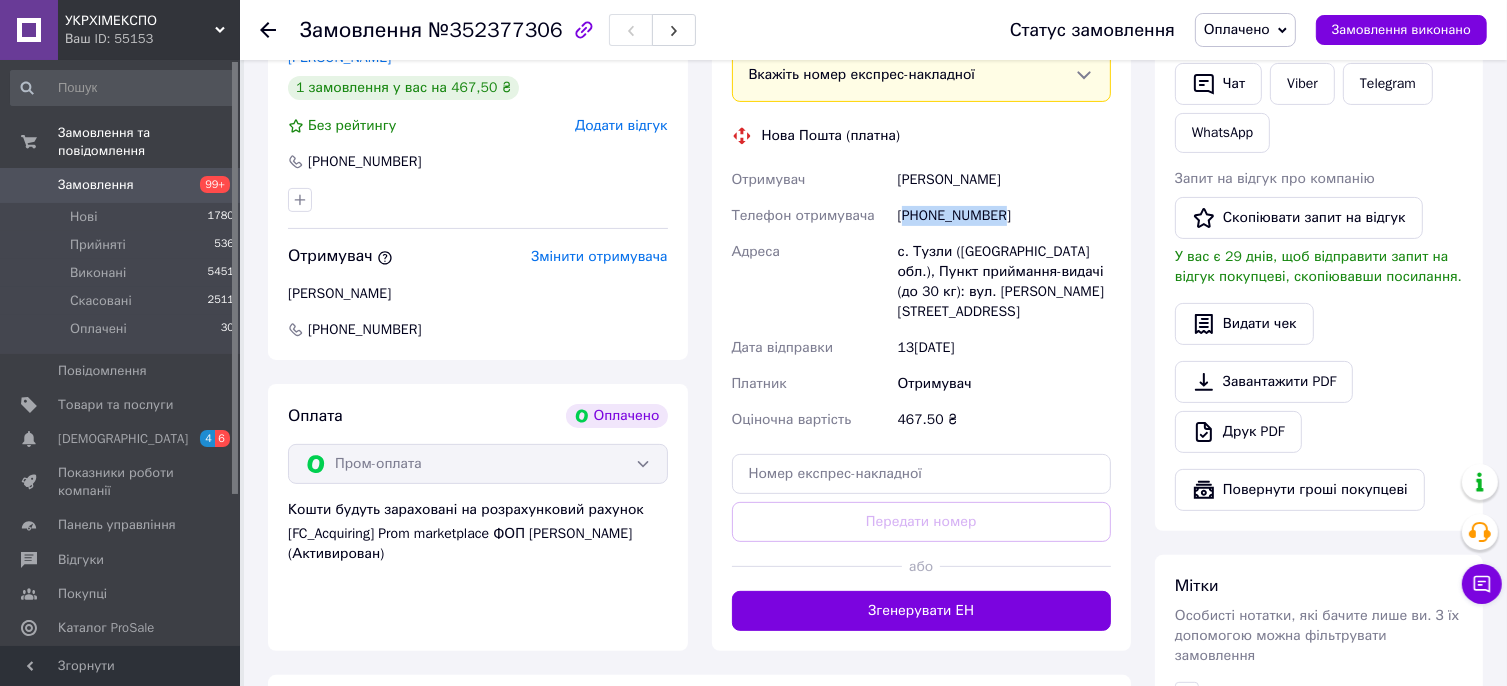 click on "[PHONE_NUMBER]" at bounding box center [1004, 216] 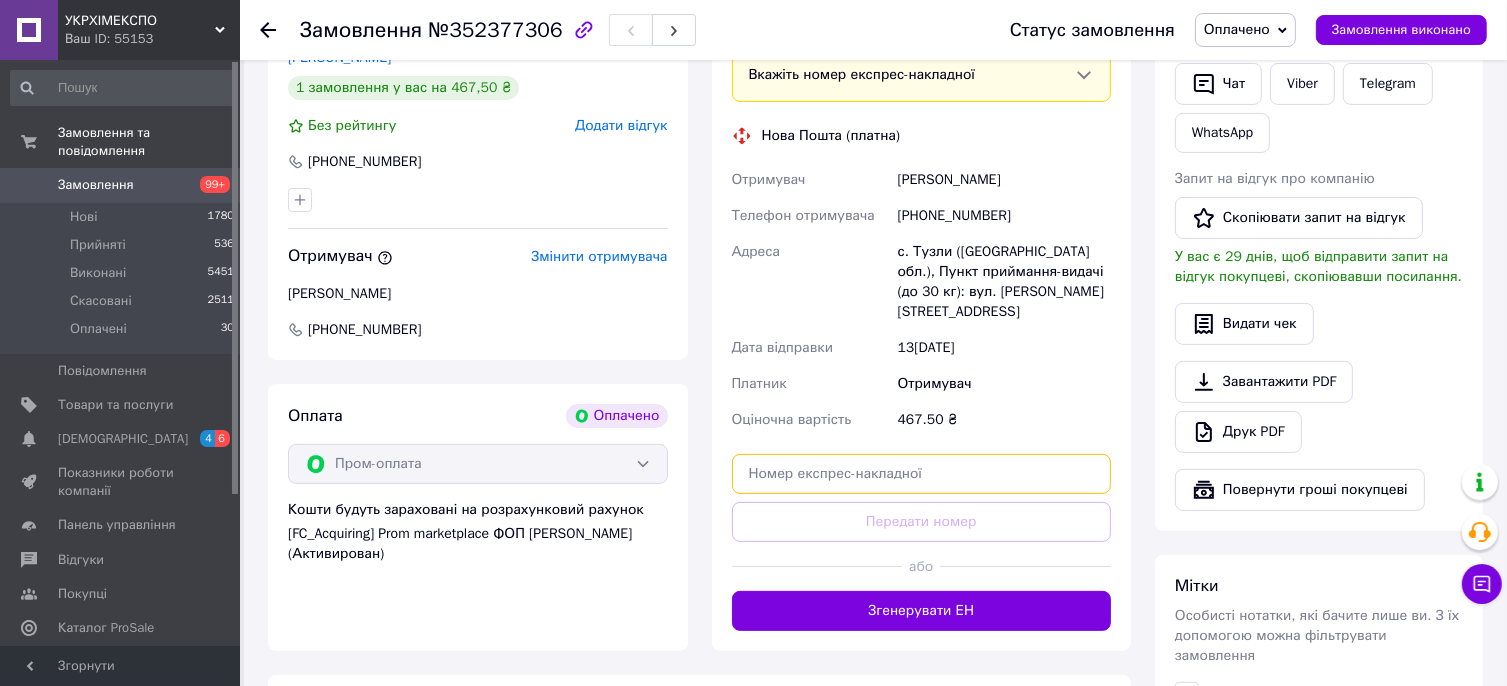 click at bounding box center (922, 474) 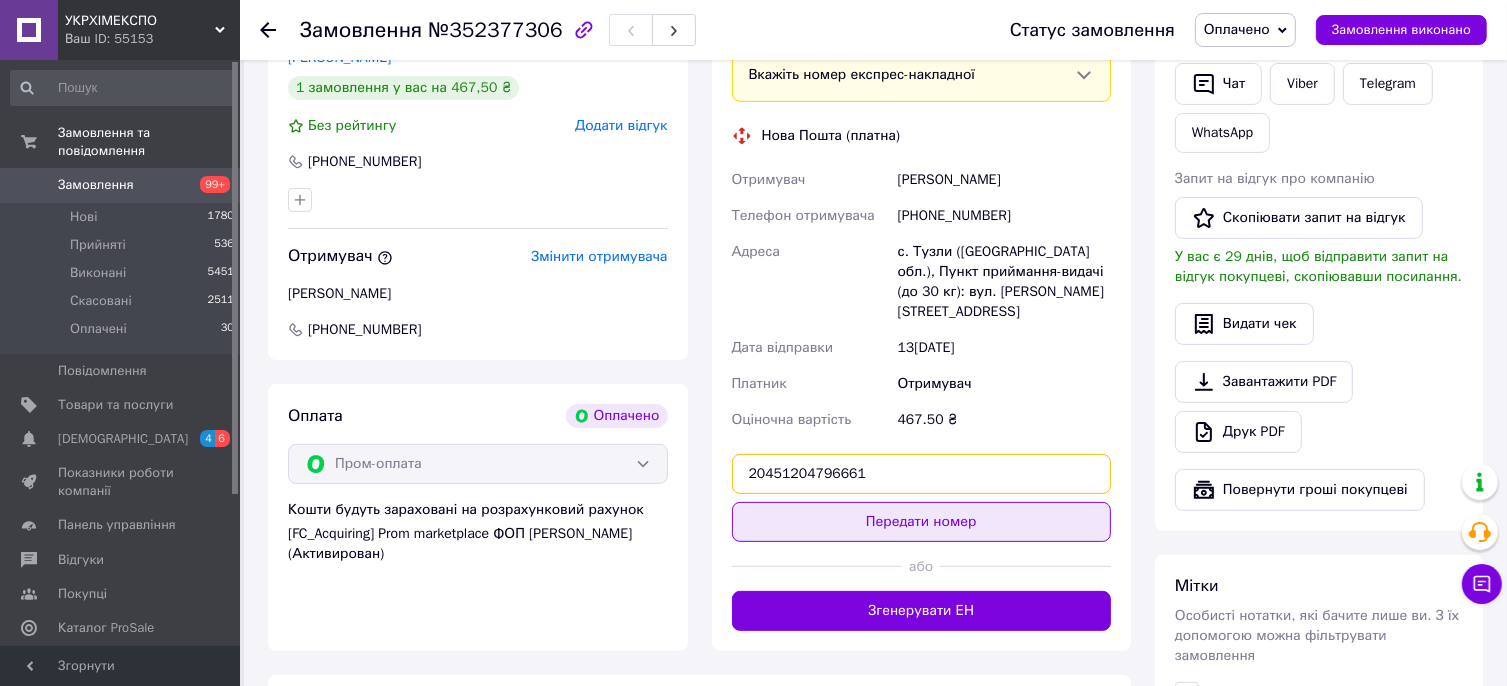 type on "20451204796661" 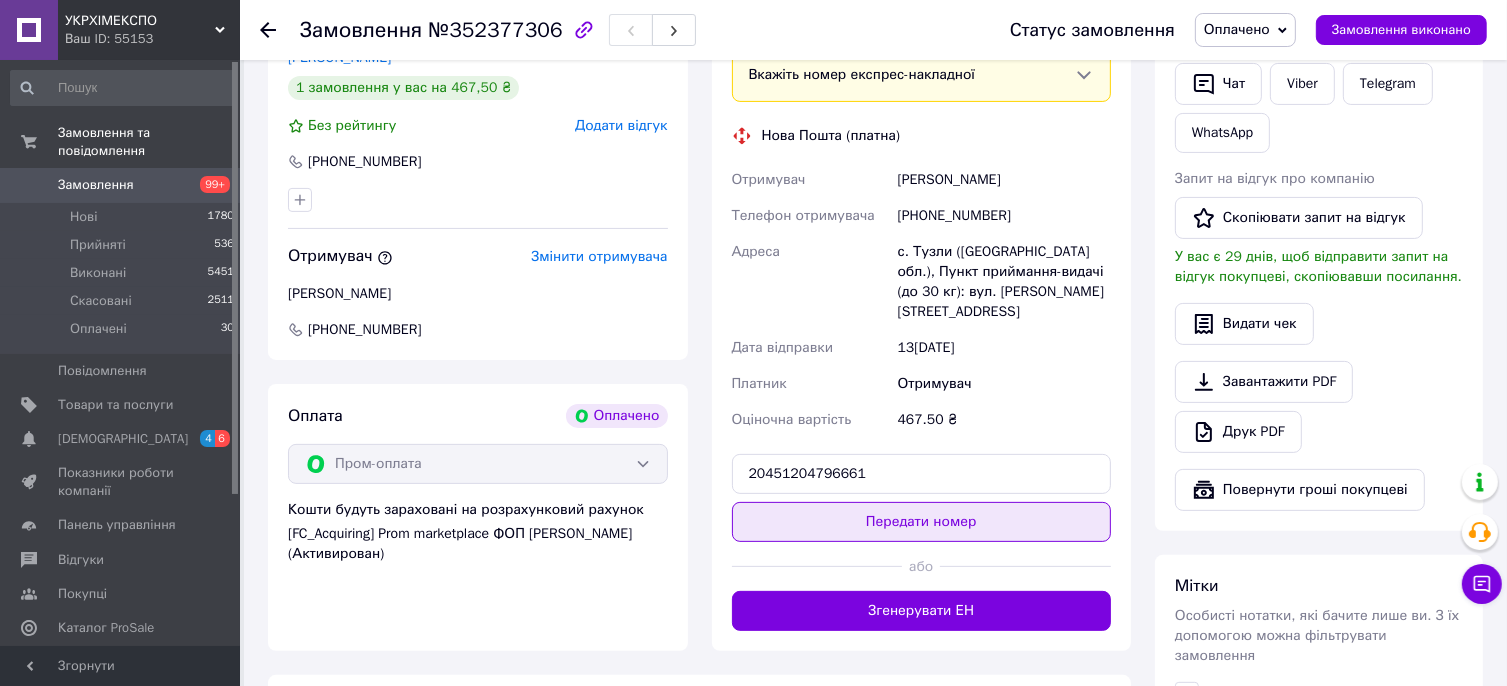 click on "Передати номер" at bounding box center [922, 522] 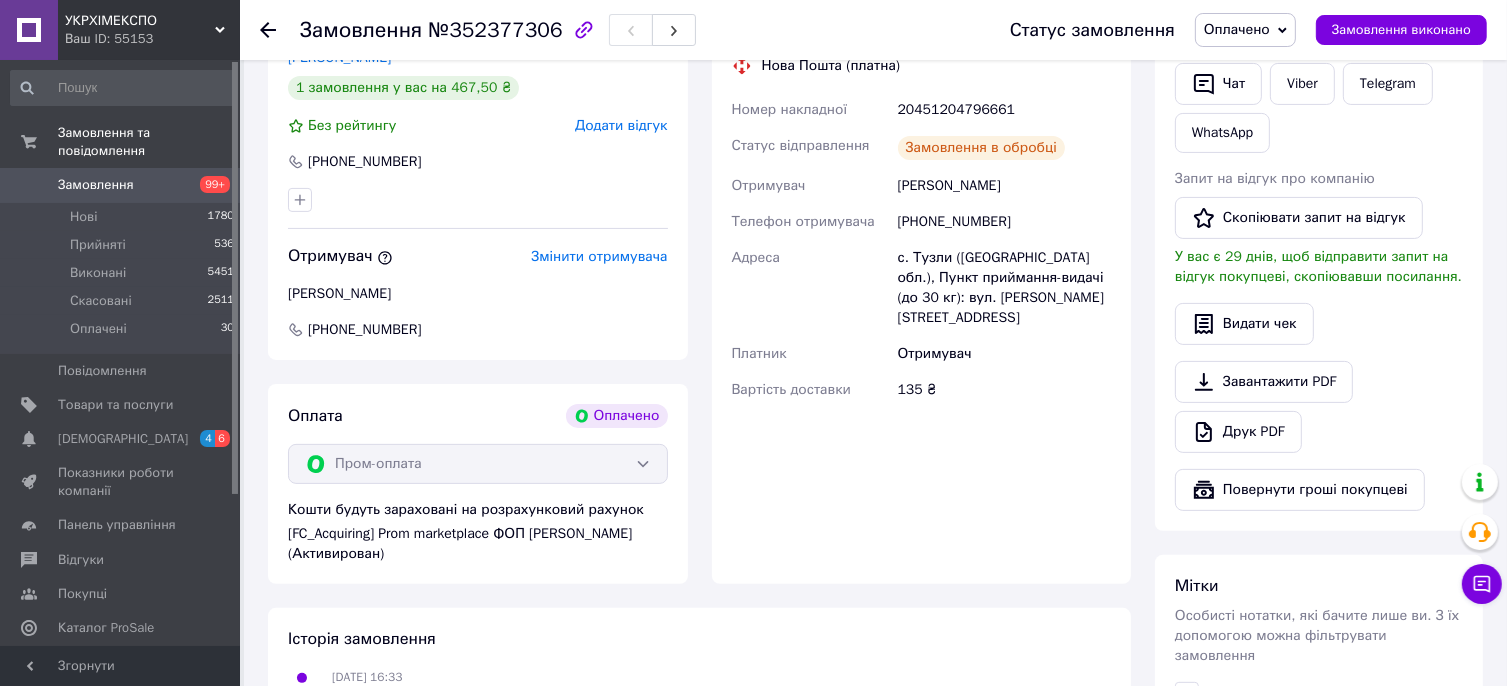 click on "Оплачено" at bounding box center (1237, 29) 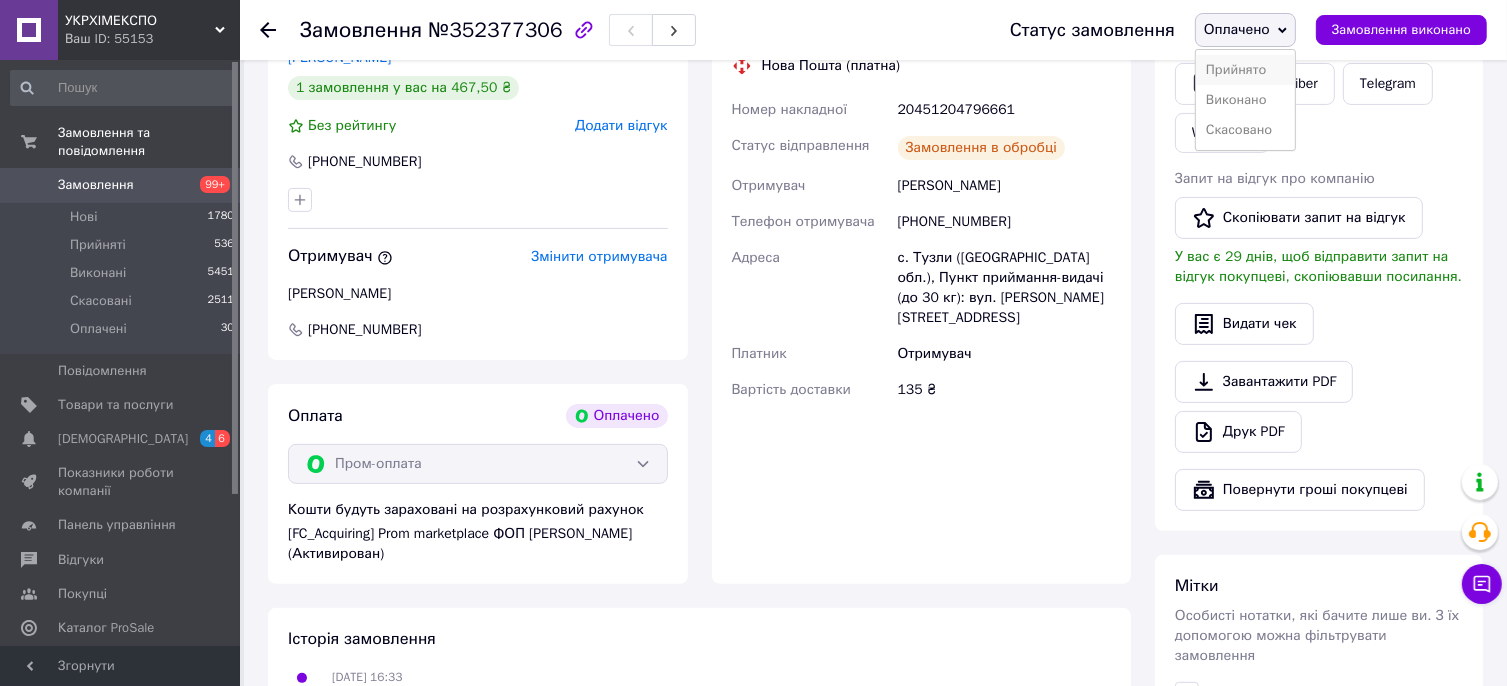 click on "Прийнято" at bounding box center [1245, 70] 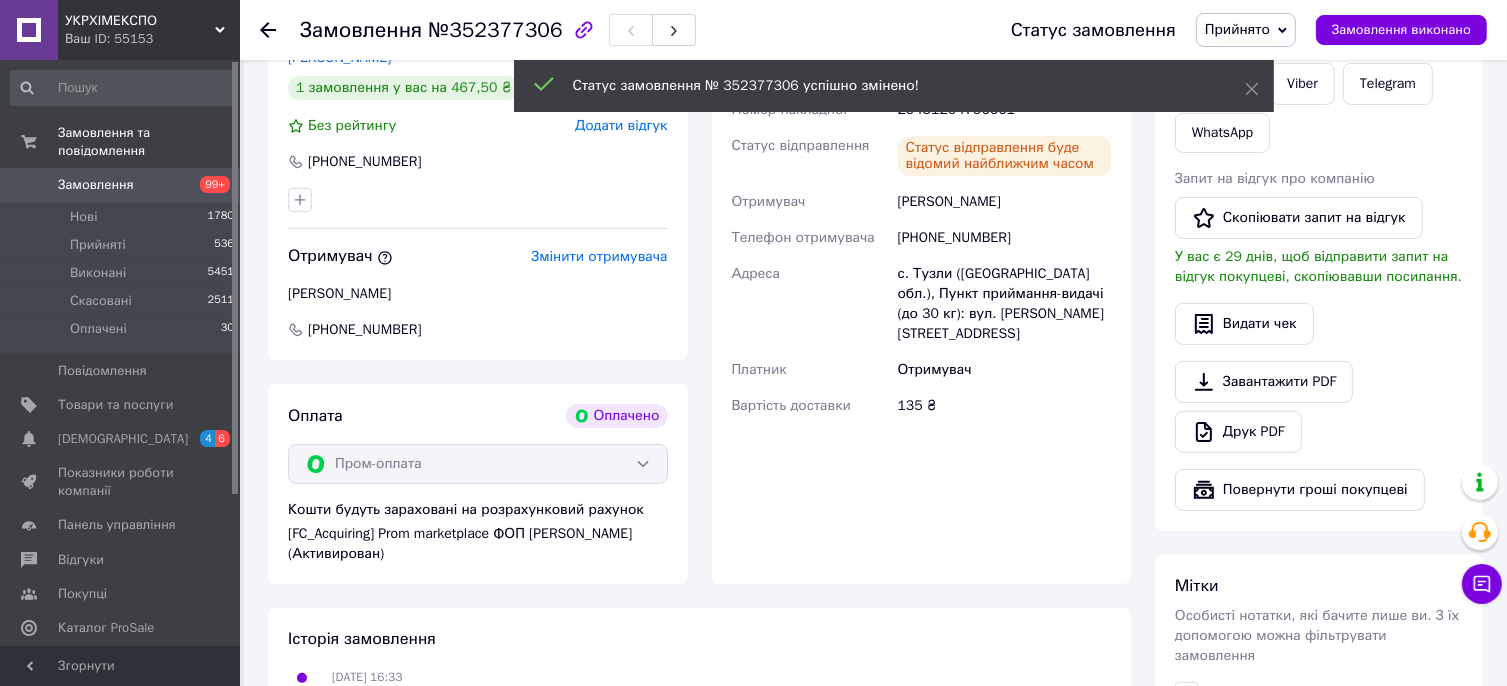 click 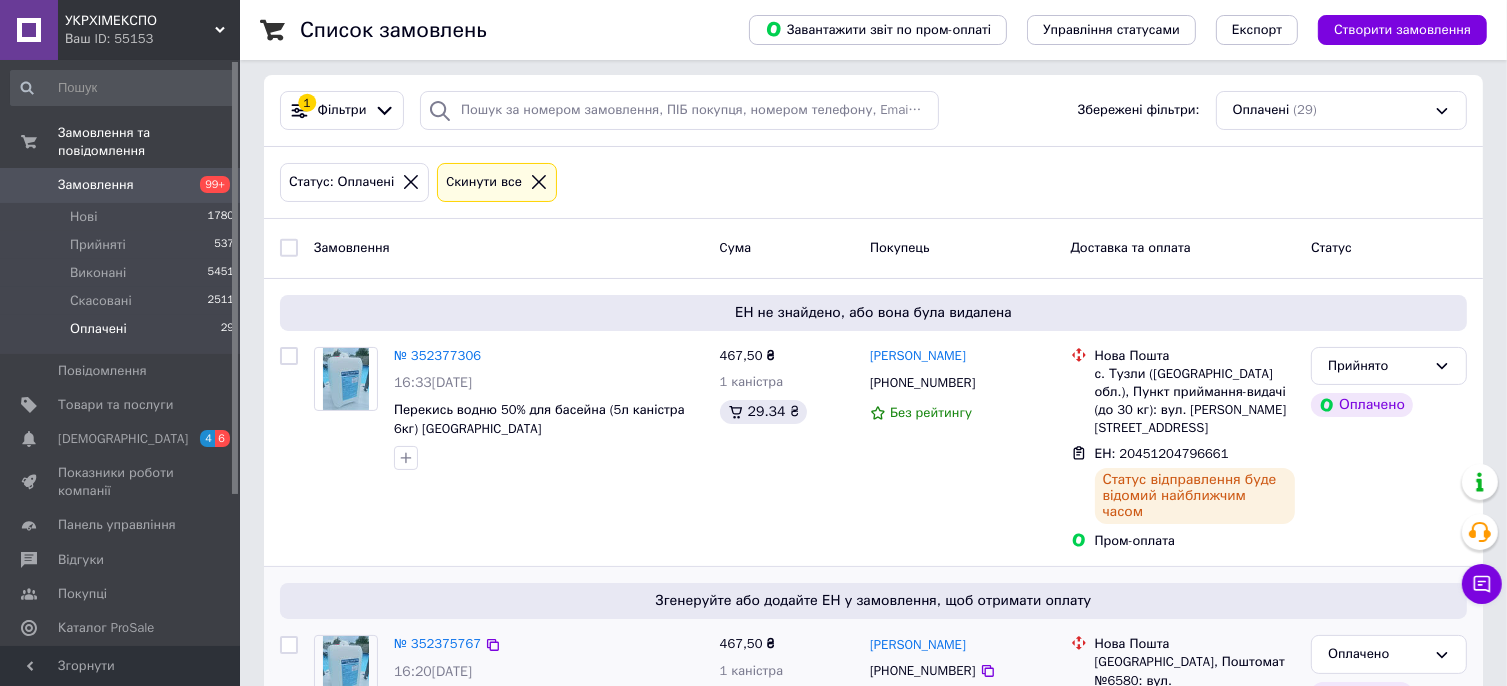 scroll, scrollTop: 400, scrollLeft: 0, axis: vertical 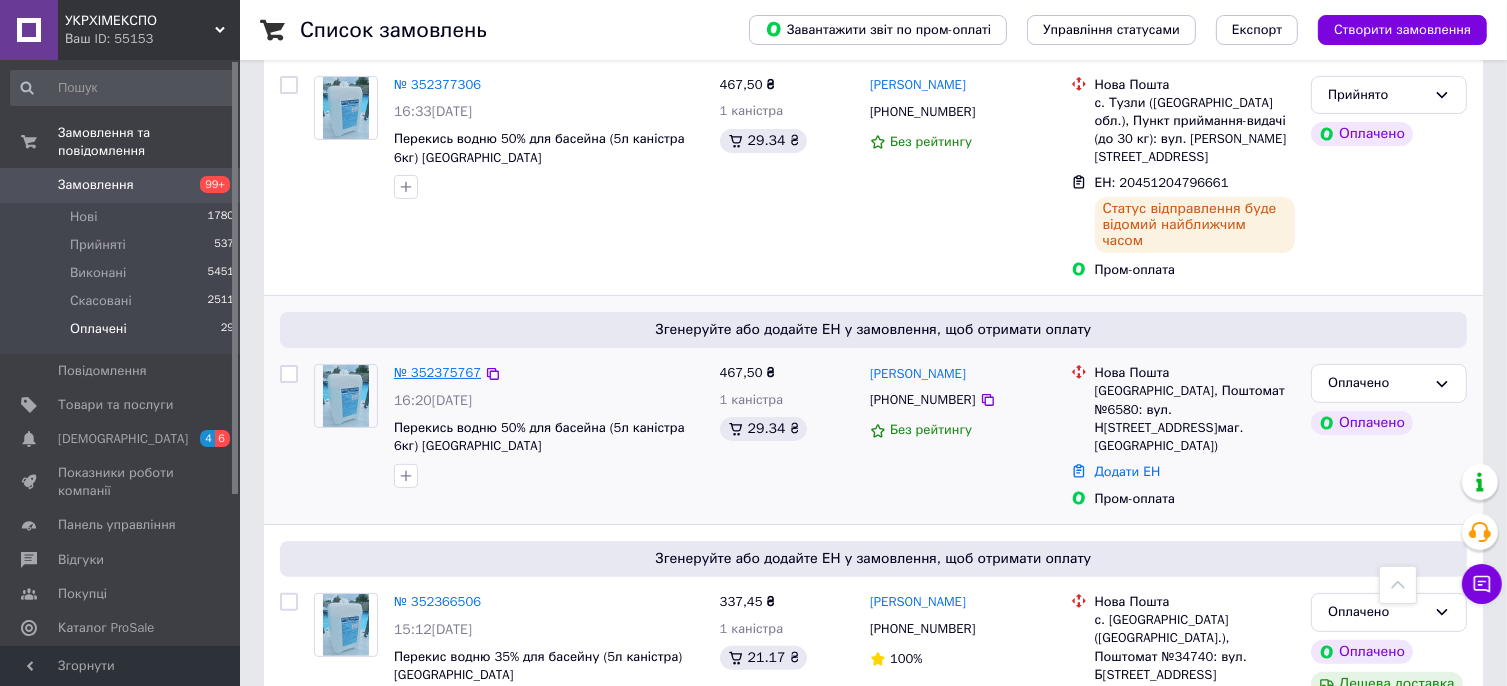 click on "№ 352375767" at bounding box center (437, 372) 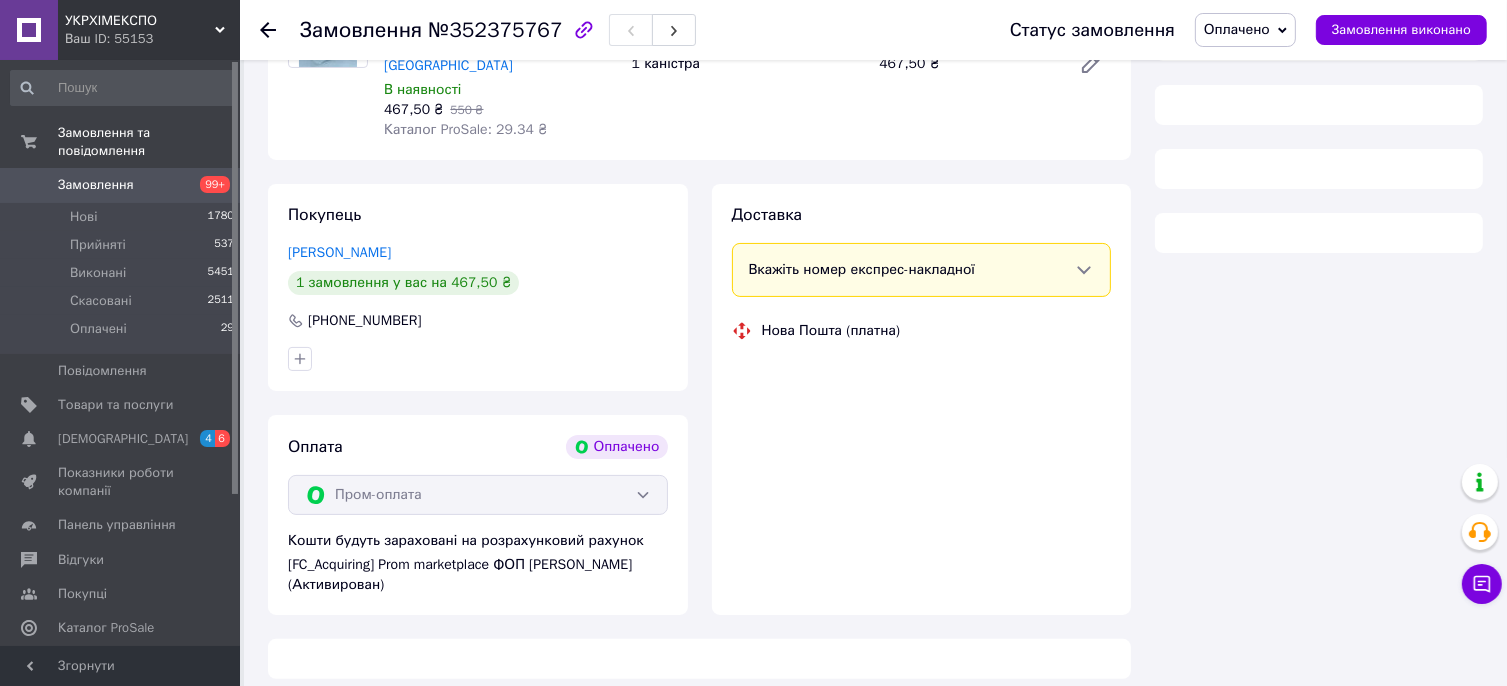 scroll, scrollTop: 400, scrollLeft: 0, axis: vertical 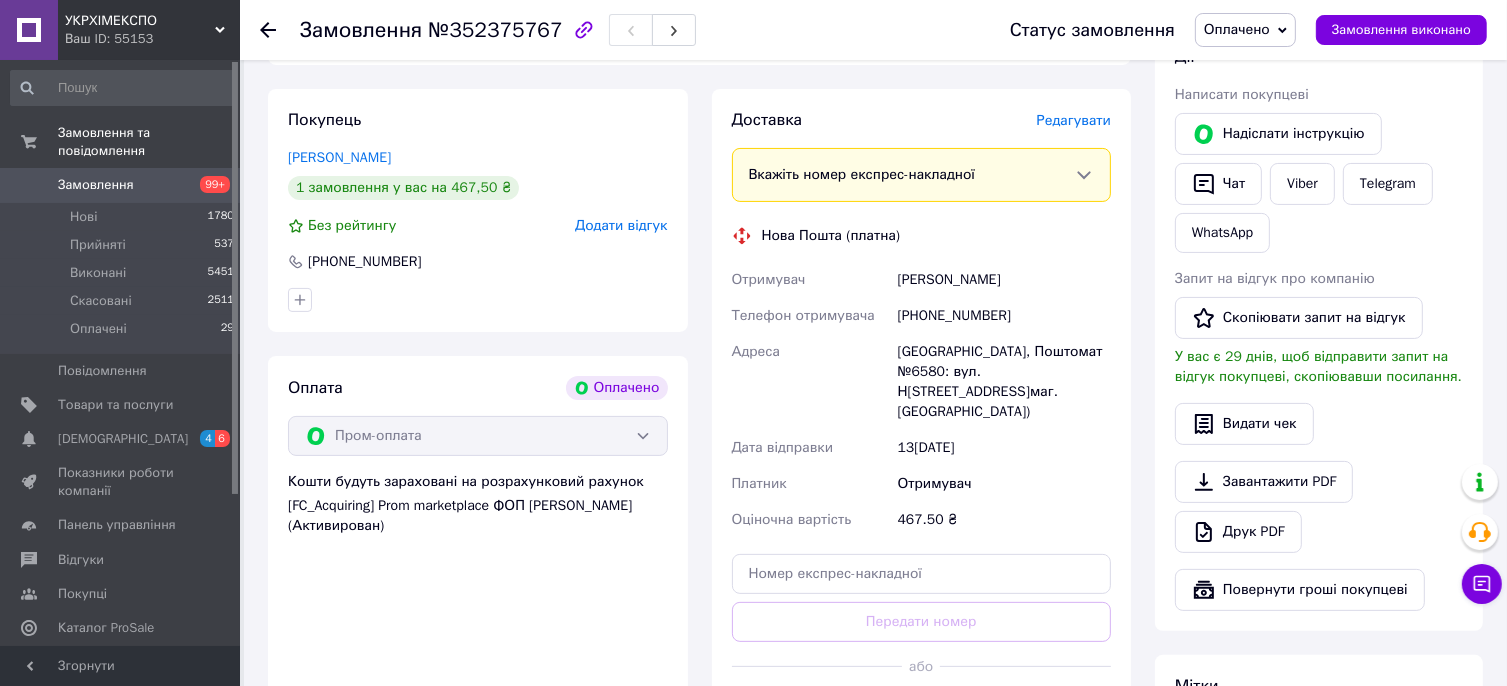 click on "[PHONE_NUMBER]" at bounding box center [1004, 316] 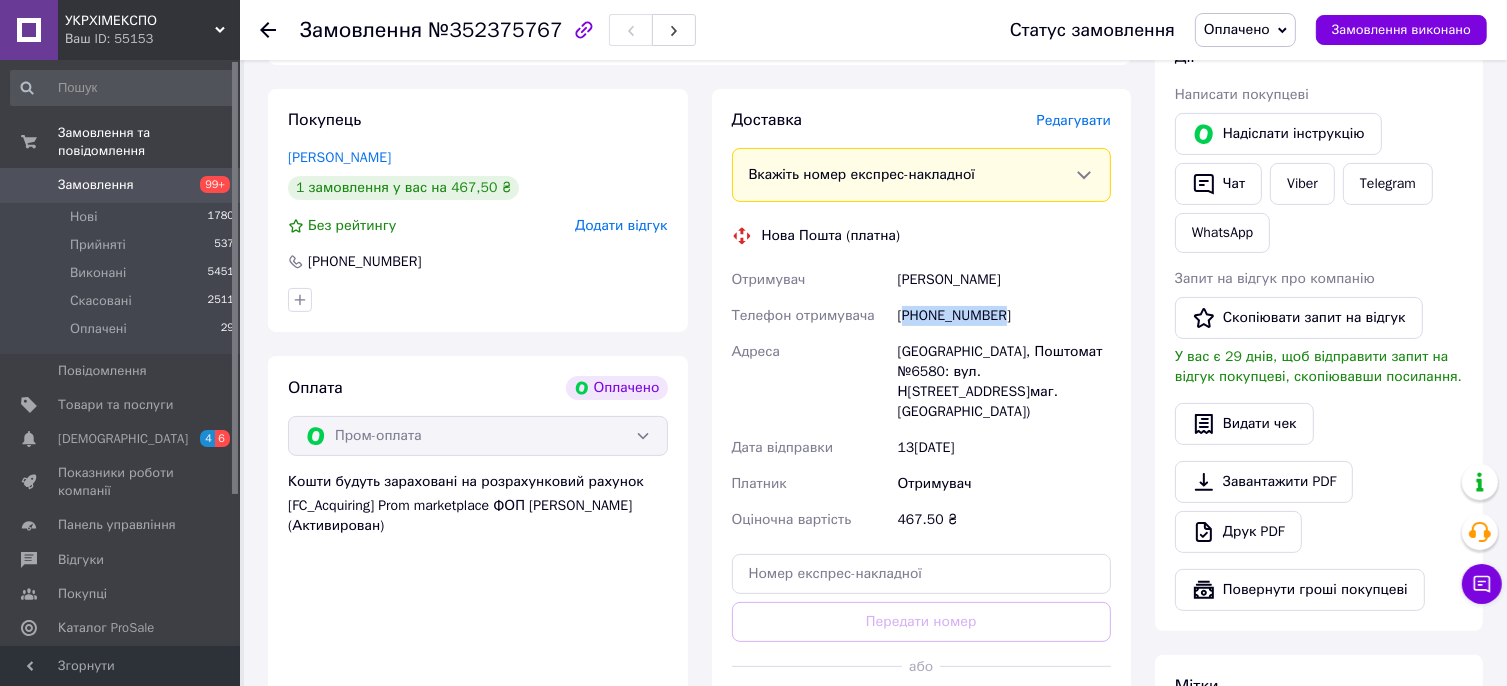 click on "[PHONE_NUMBER]" at bounding box center [1004, 316] 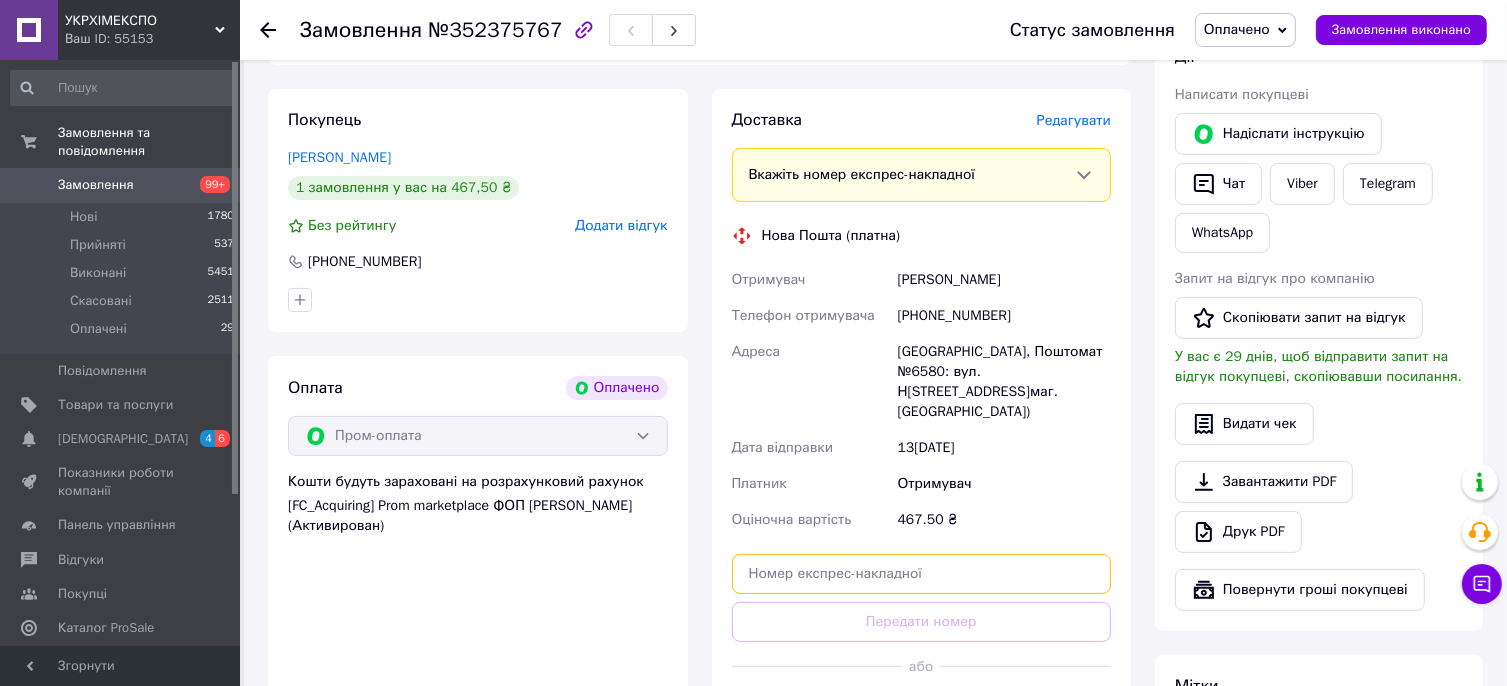 click at bounding box center (922, 574) 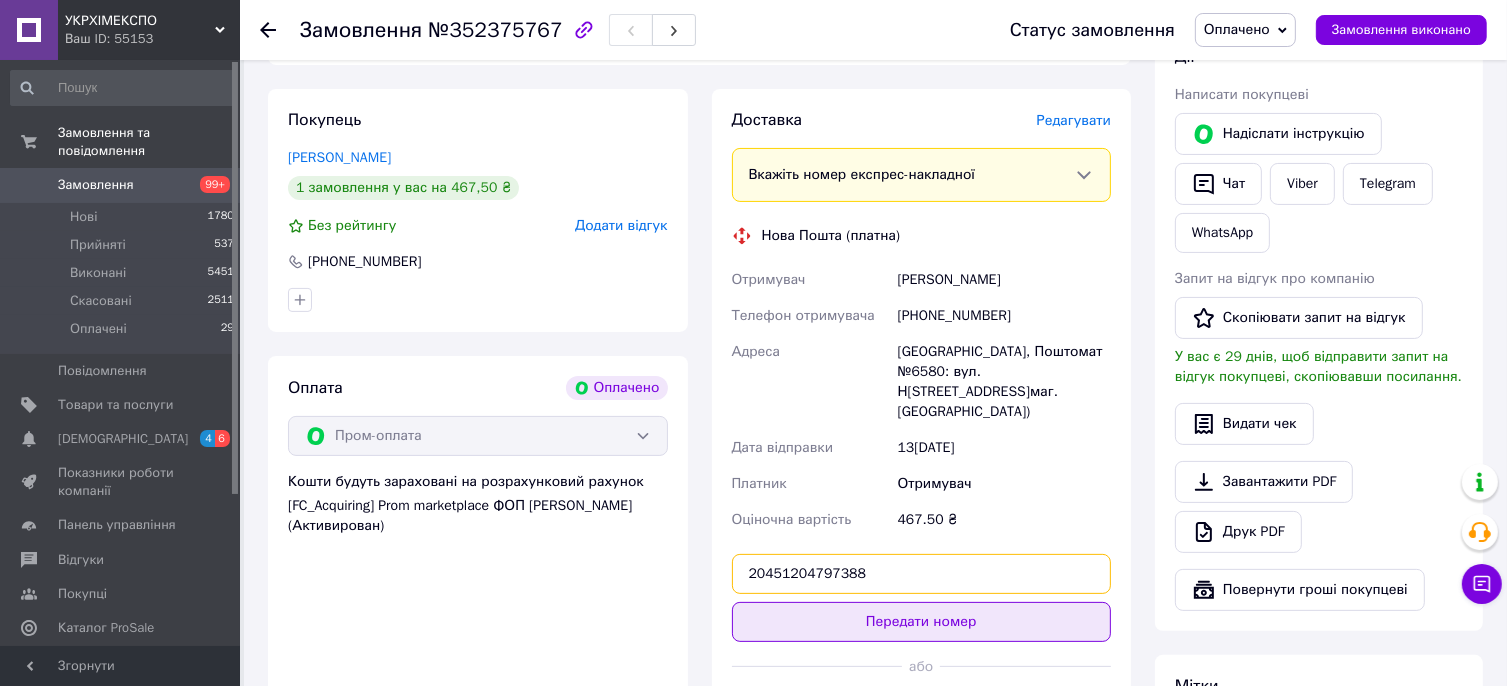 type on "20451204797388" 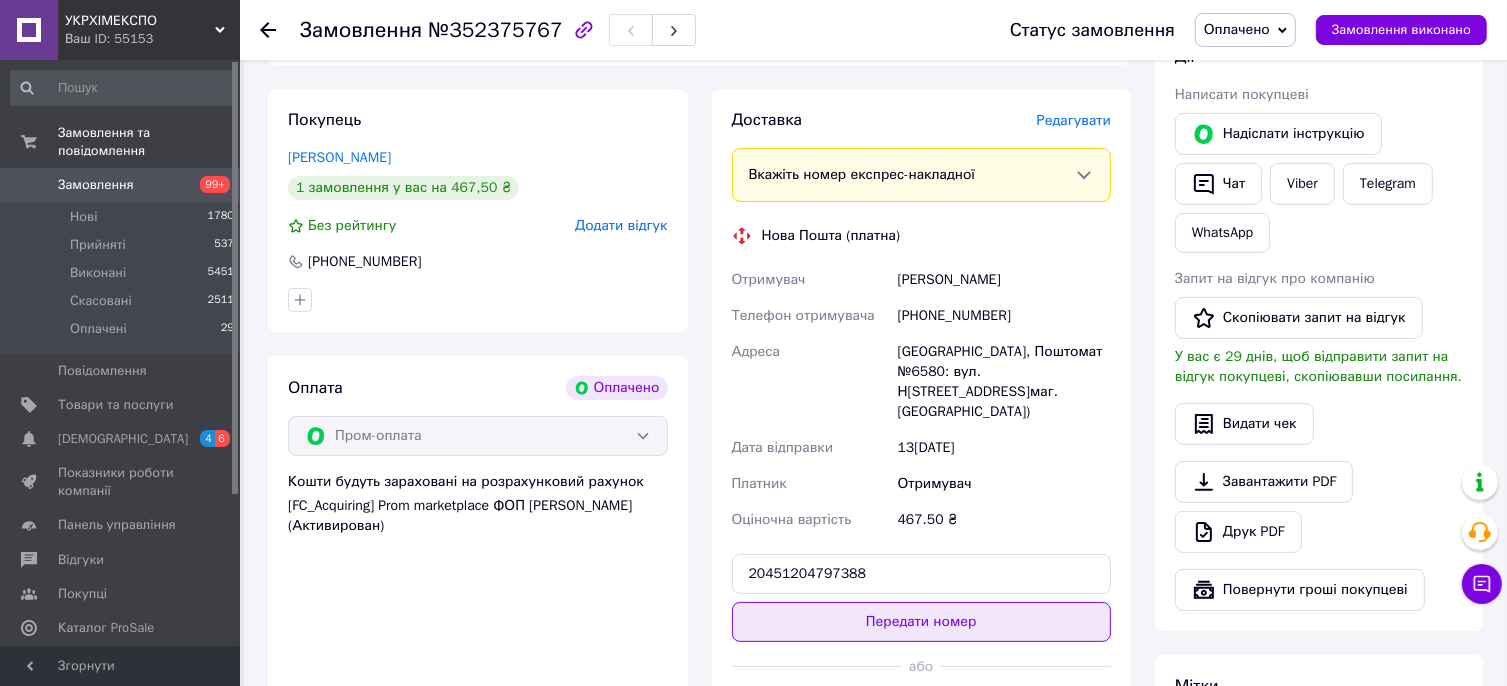 click on "Передати номер" at bounding box center (922, 622) 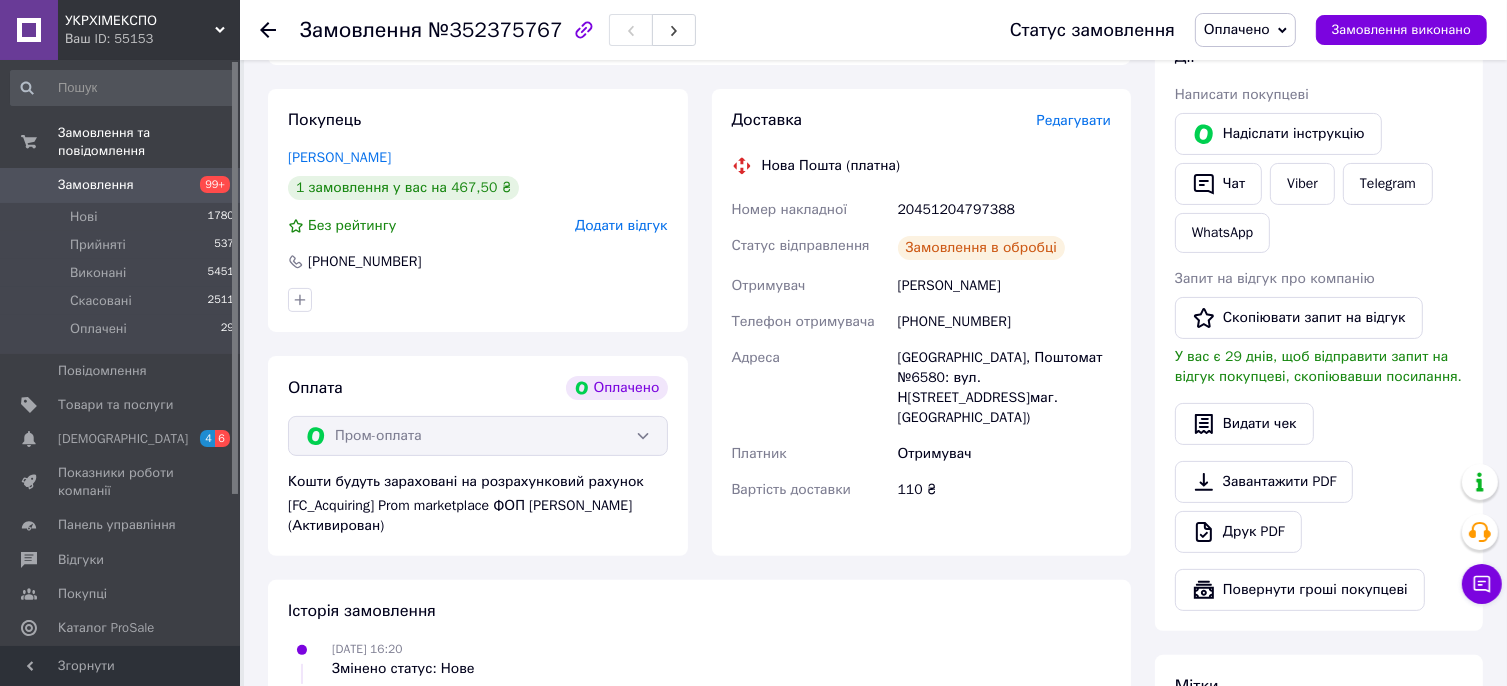 drag, startPoint x: 1277, startPoint y: 36, endPoint x: 1270, endPoint y: 67, distance: 31.780497 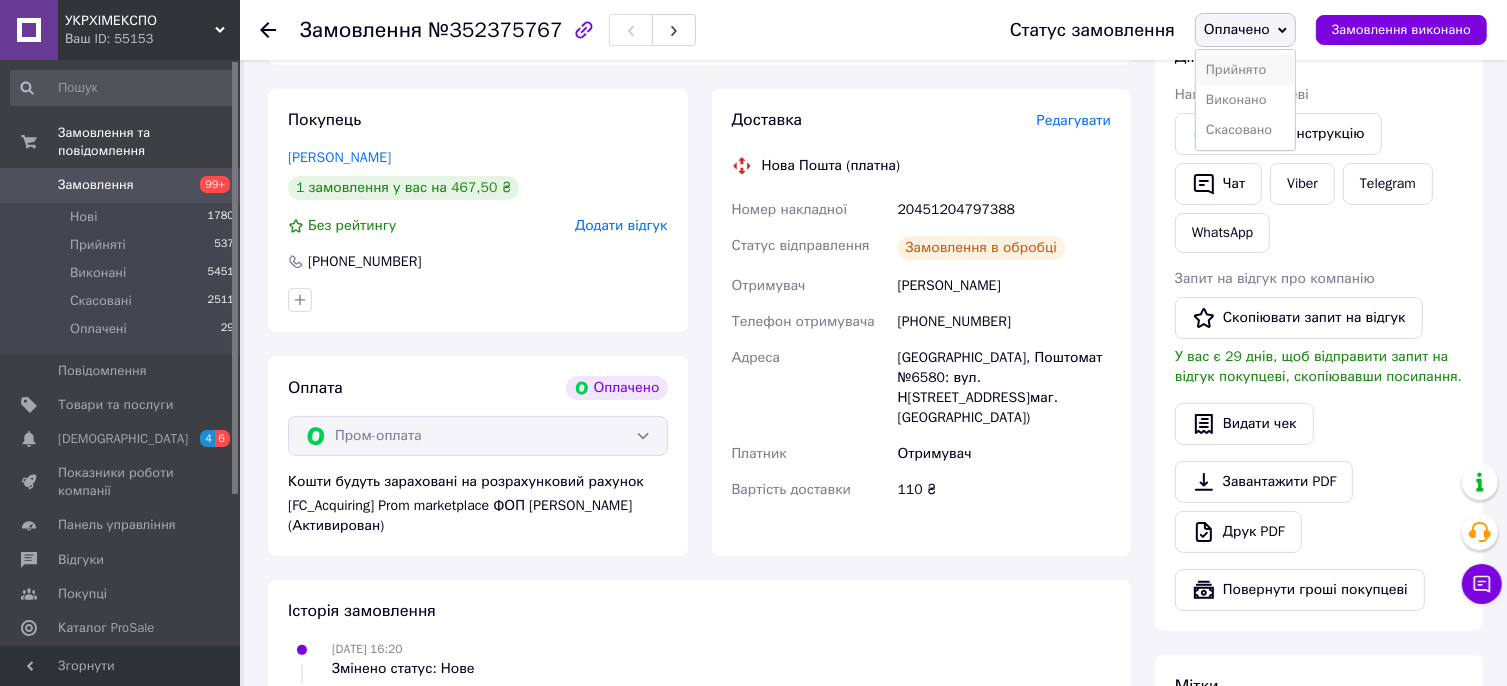click on "Прийнято" at bounding box center [1245, 70] 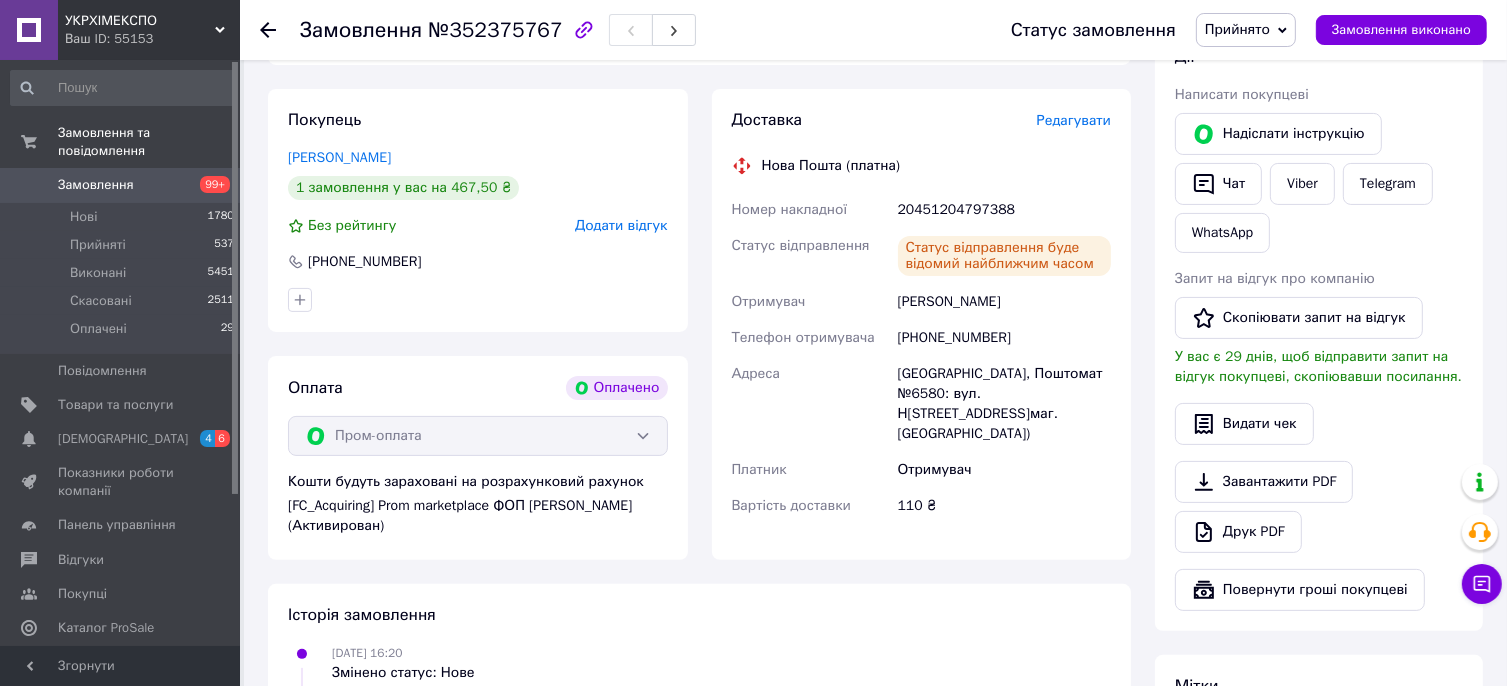 click 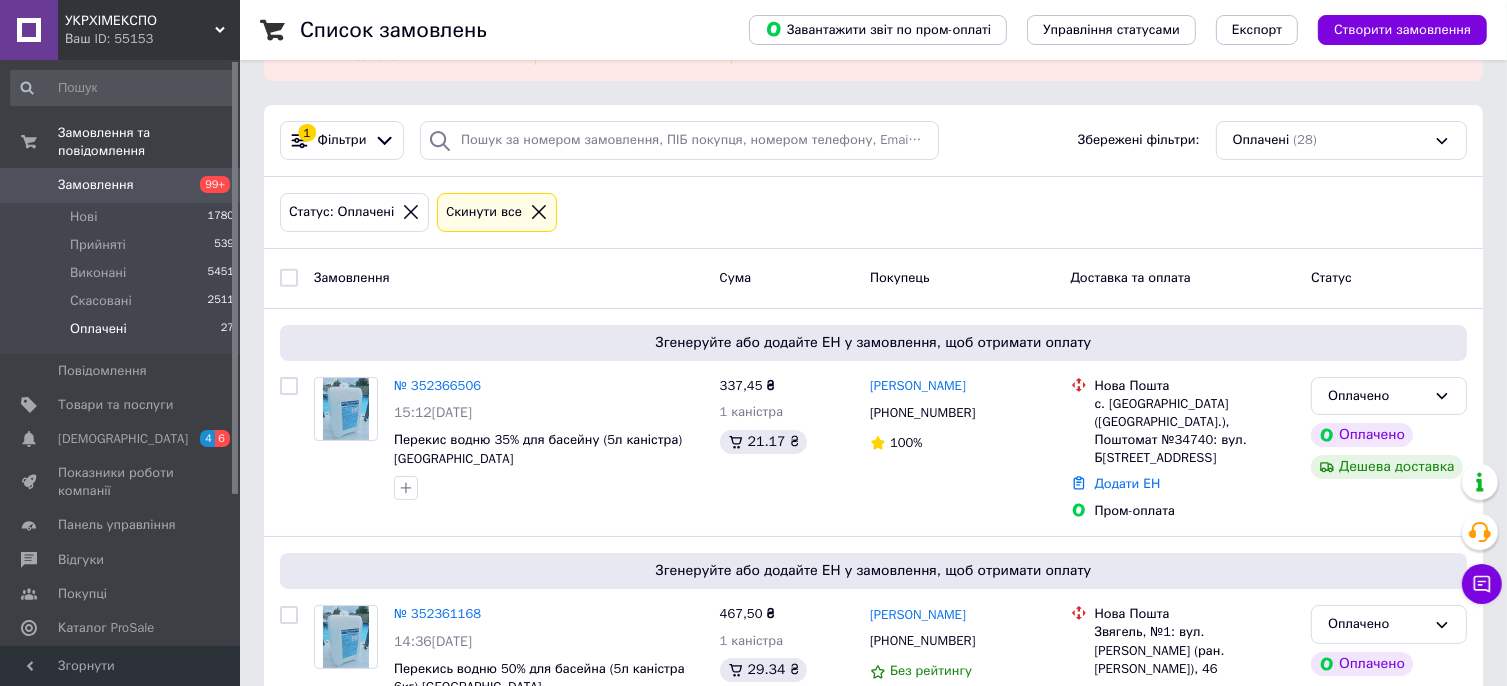 scroll, scrollTop: 100, scrollLeft: 0, axis: vertical 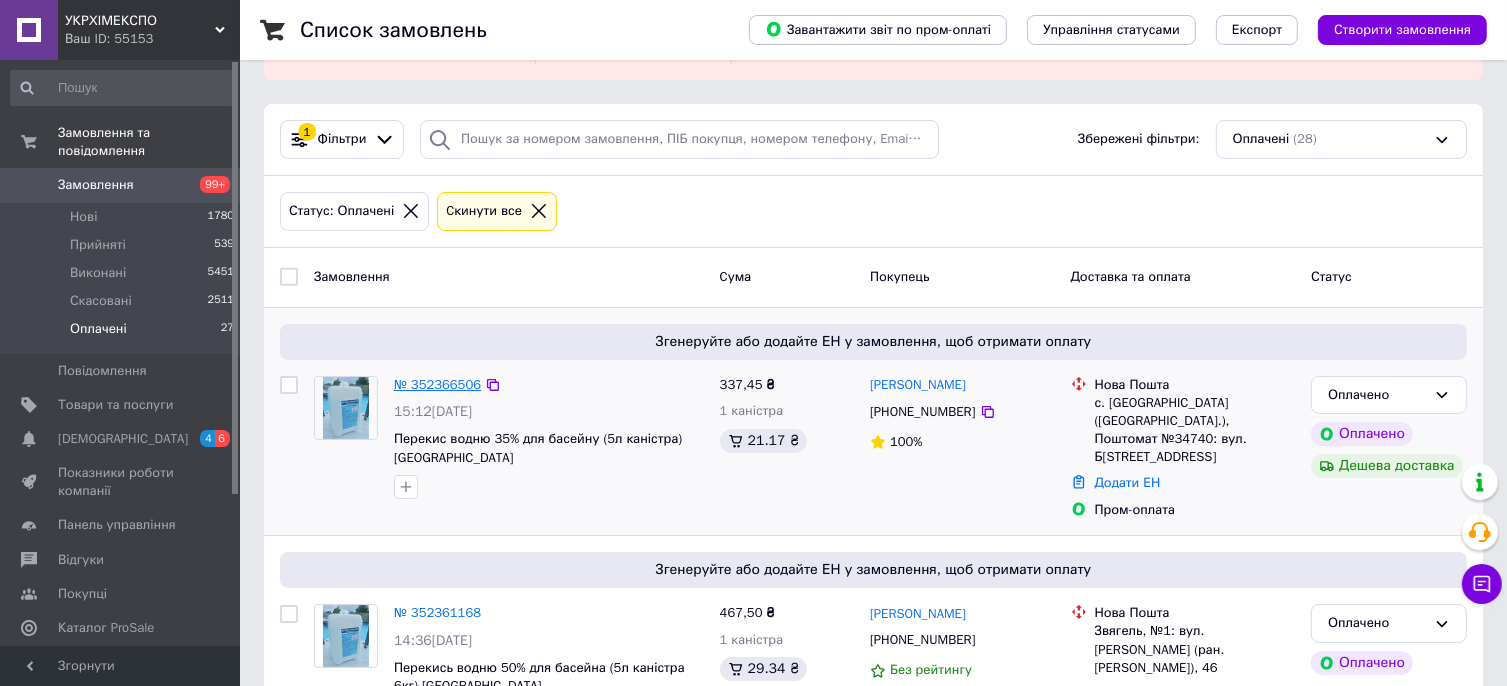 click on "№ 352366506" at bounding box center [437, 384] 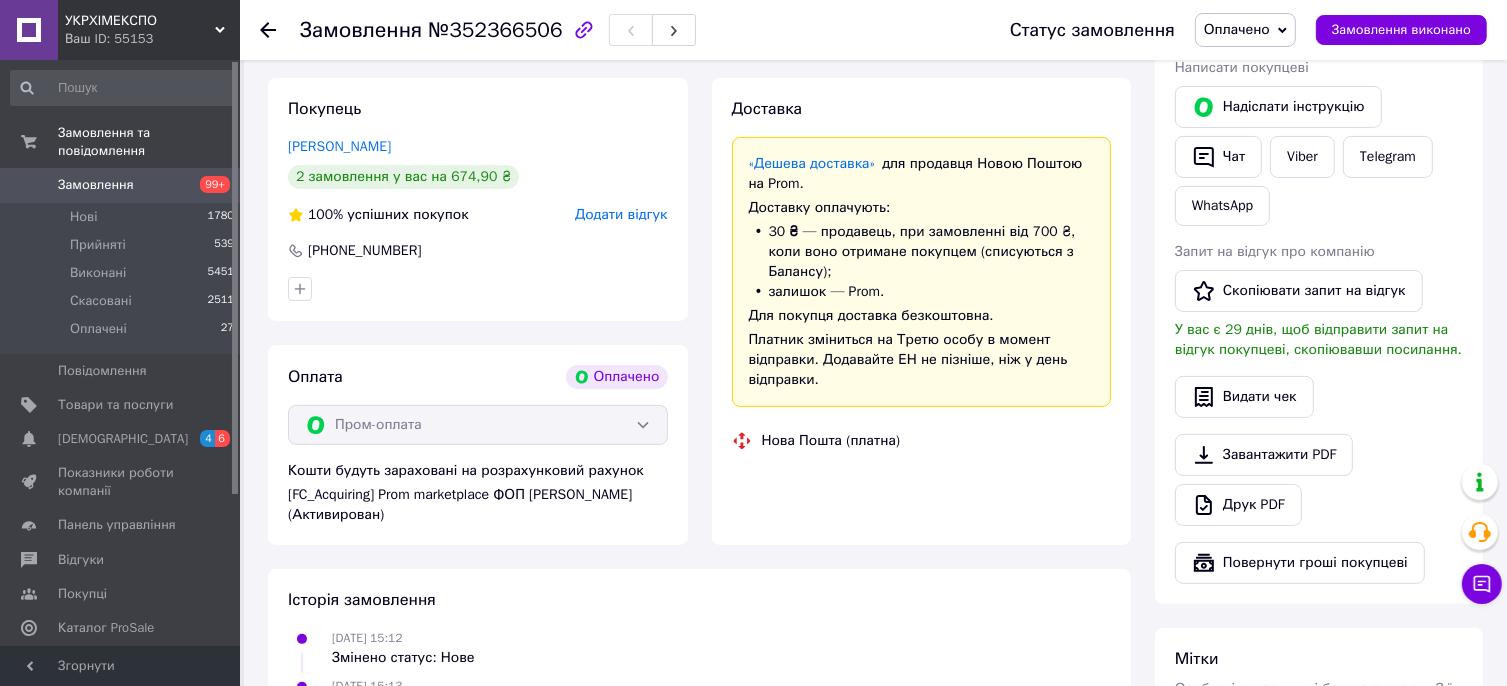 scroll, scrollTop: 500, scrollLeft: 0, axis: vertical 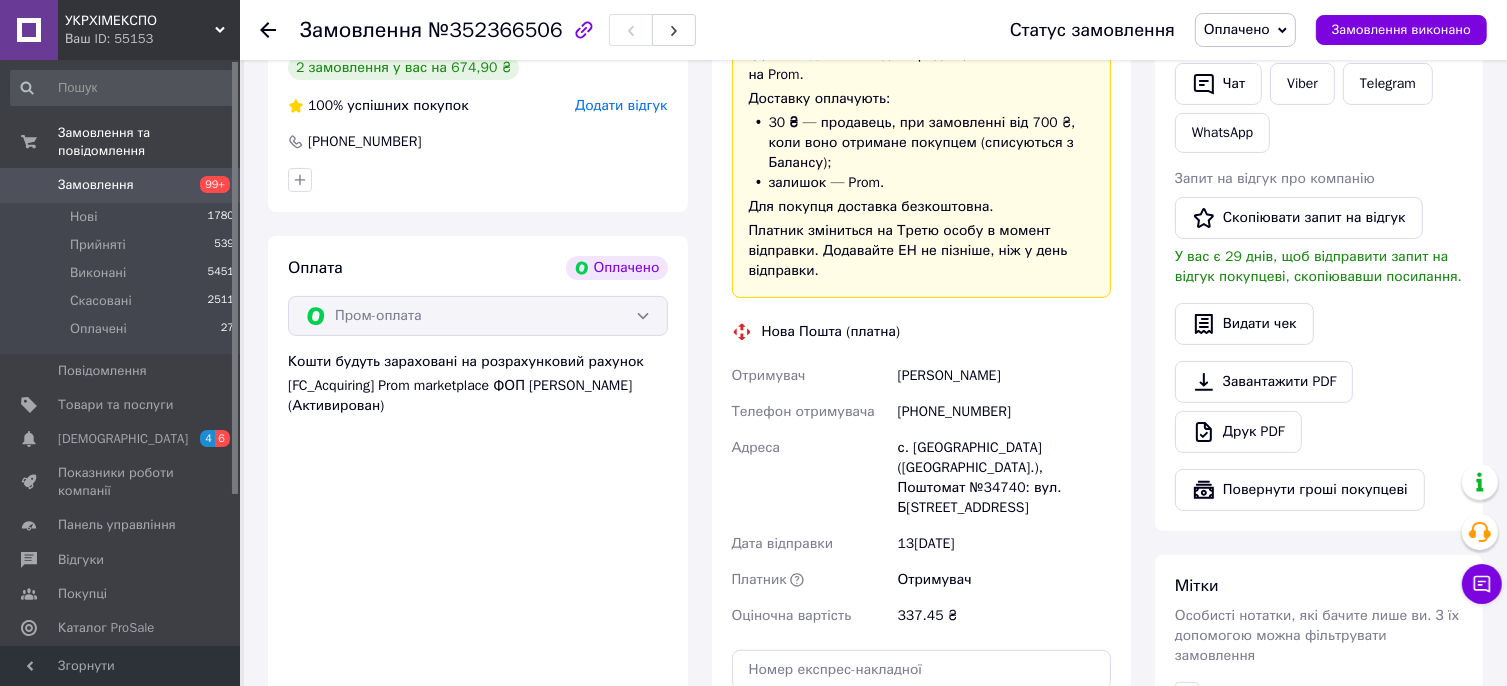 click on "[PHONE_NUMBER]" at bounding box center (1004, 412) 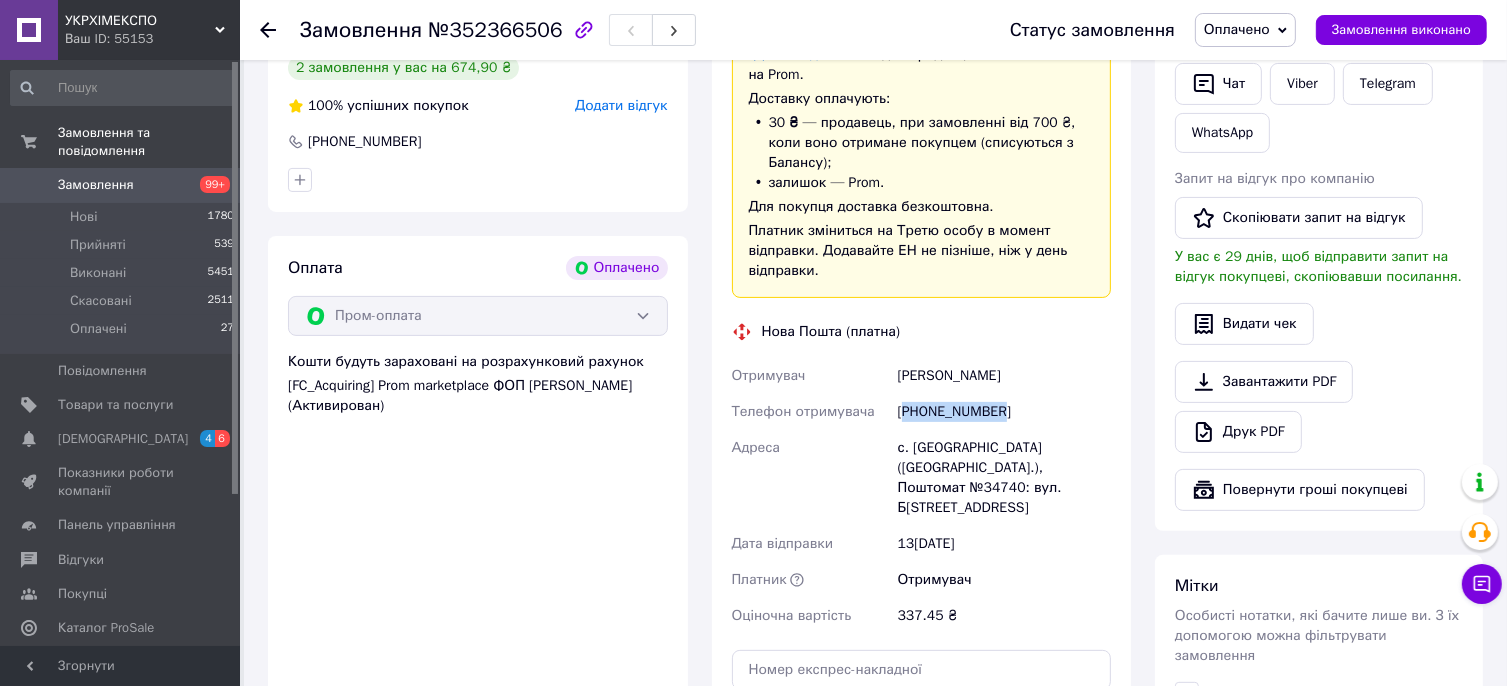 click on "[PHONE_NUMBER]" at bounding box center [1004, 412] 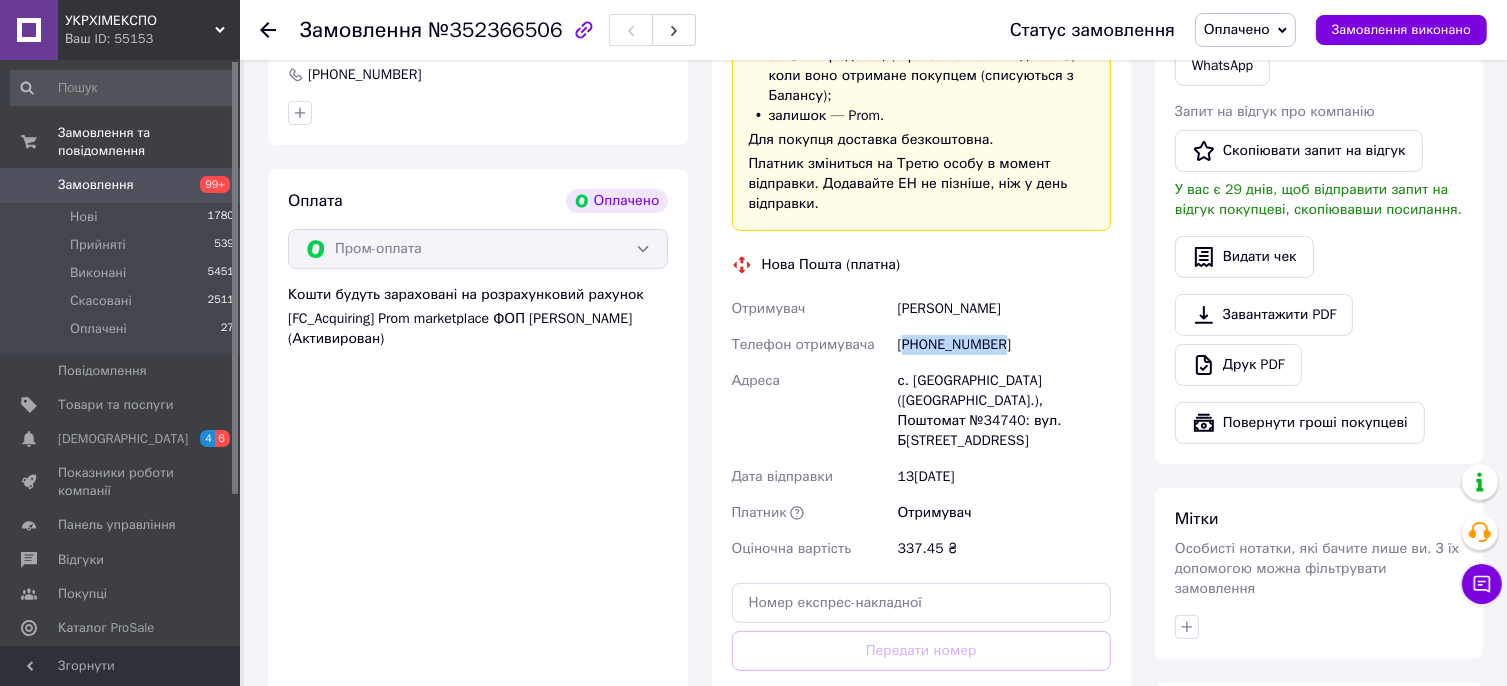 scroll, scrollTop: 600, scrollLeft: 0, axis: vertical 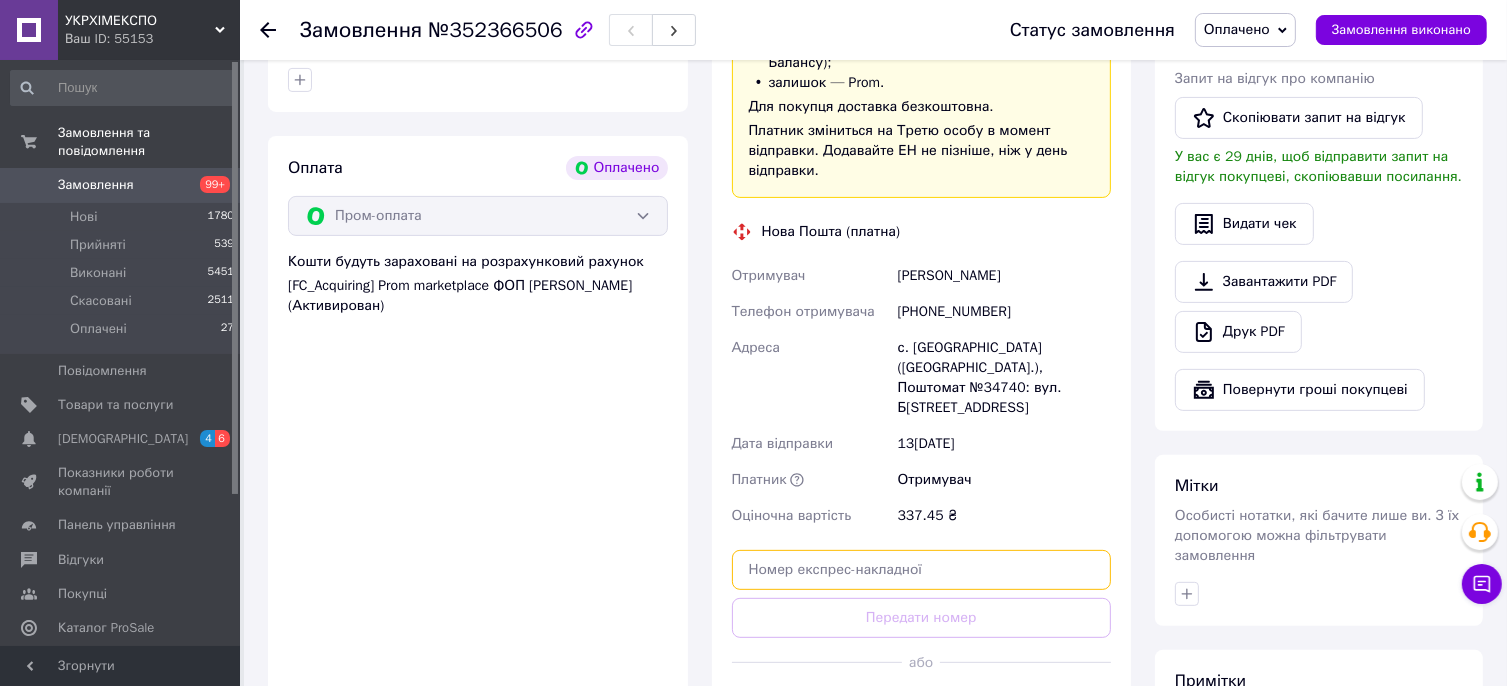 click at bounding box center (922, 570) 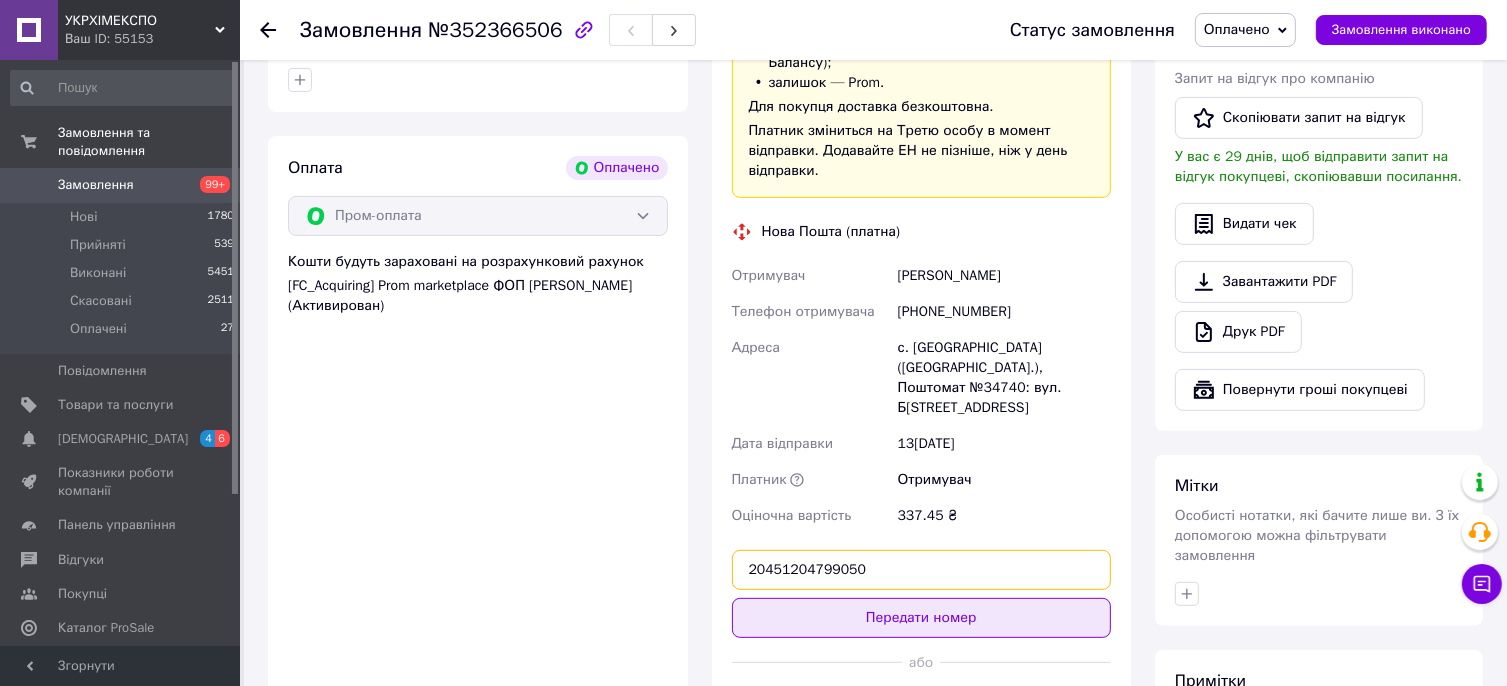 type on "20451204799050" 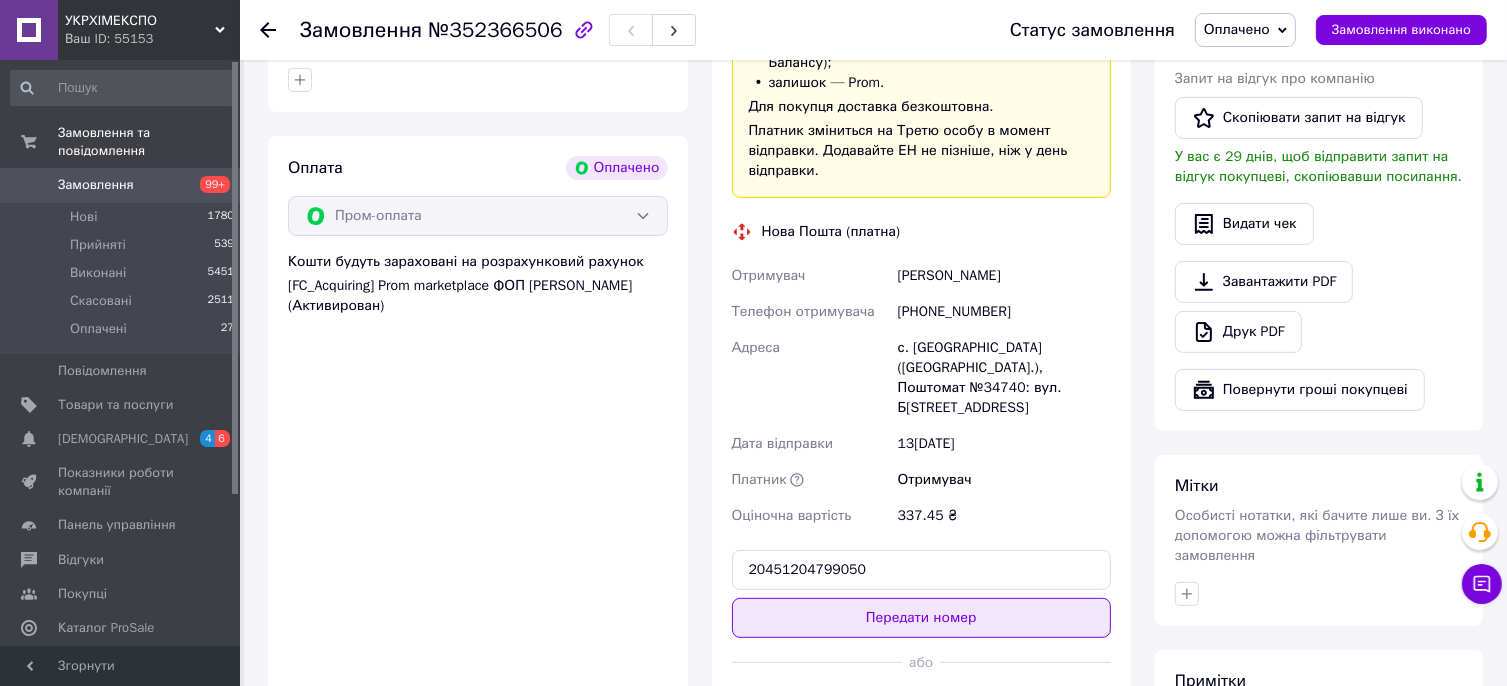 click on "Передати номер" at bounding box center (922, 618) 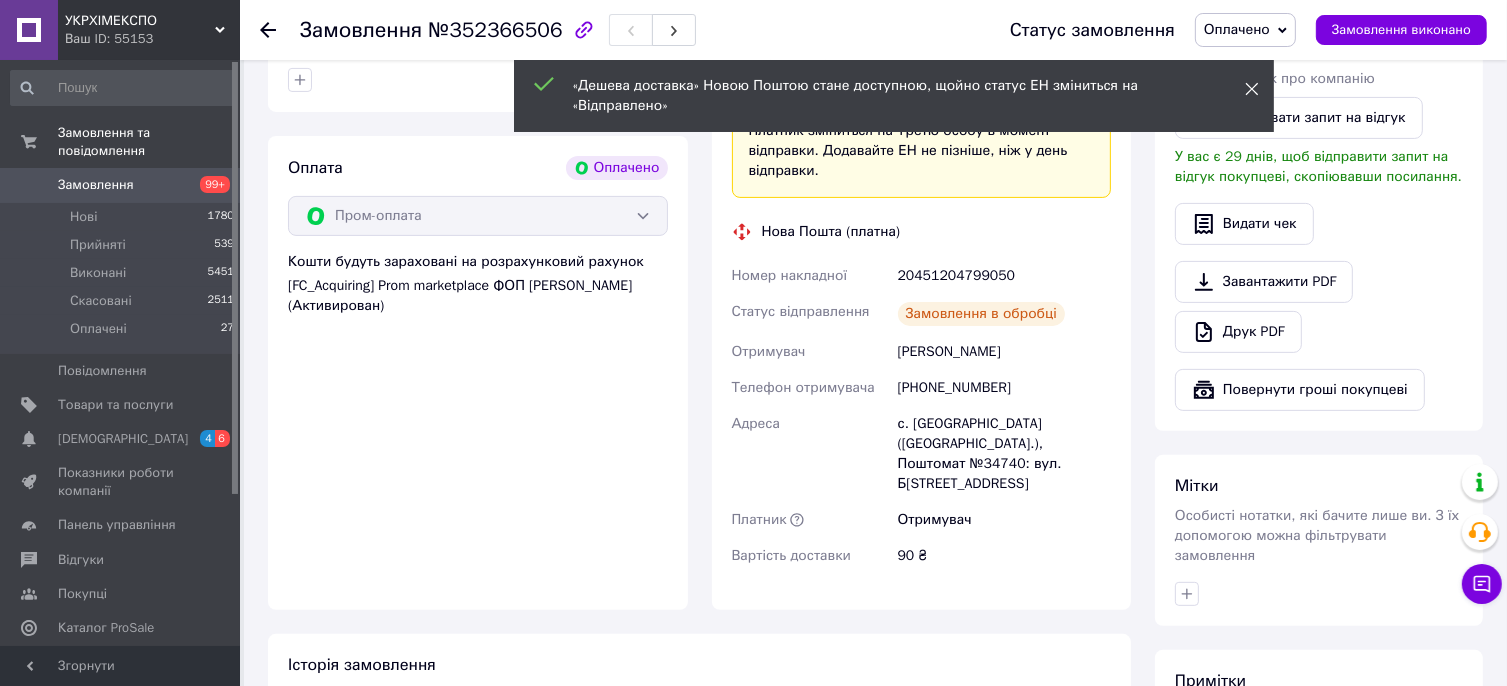 click 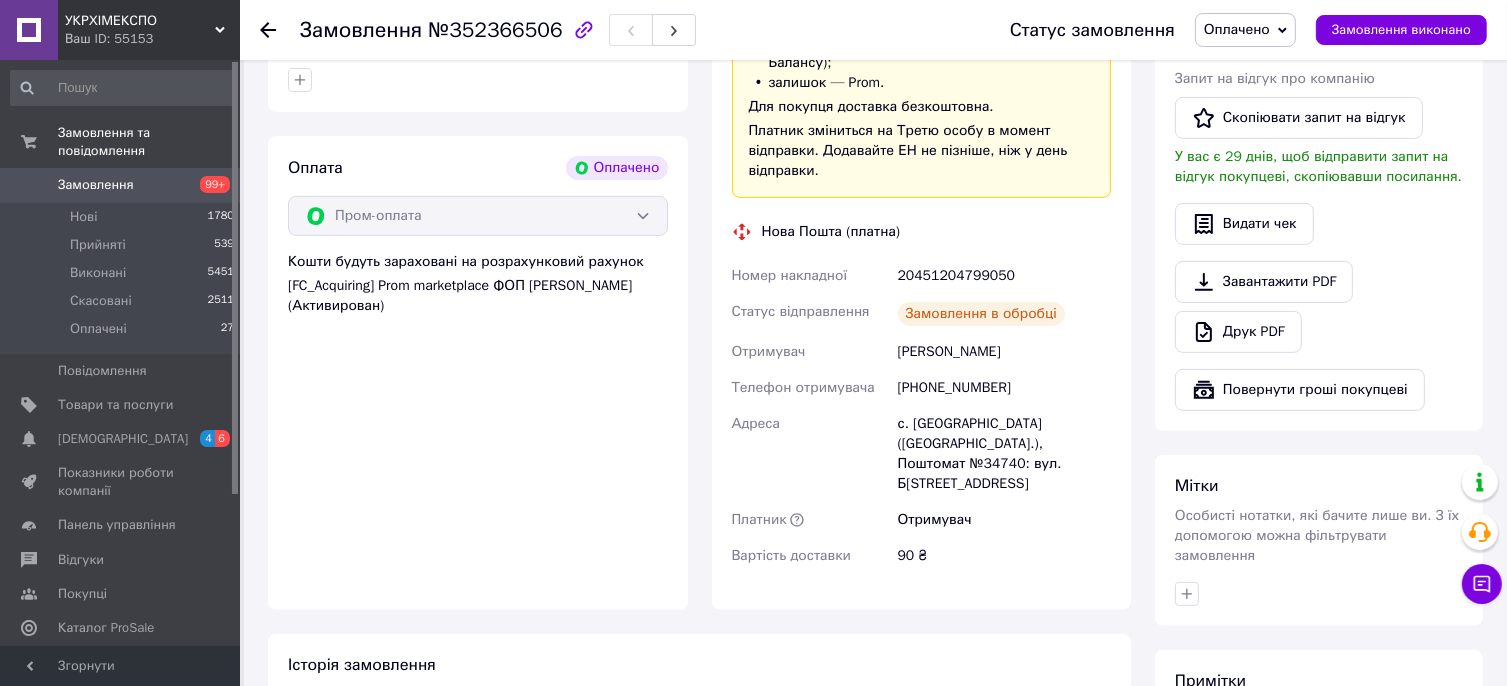 click on "Оплачено" at bounding box center (1245, 30) 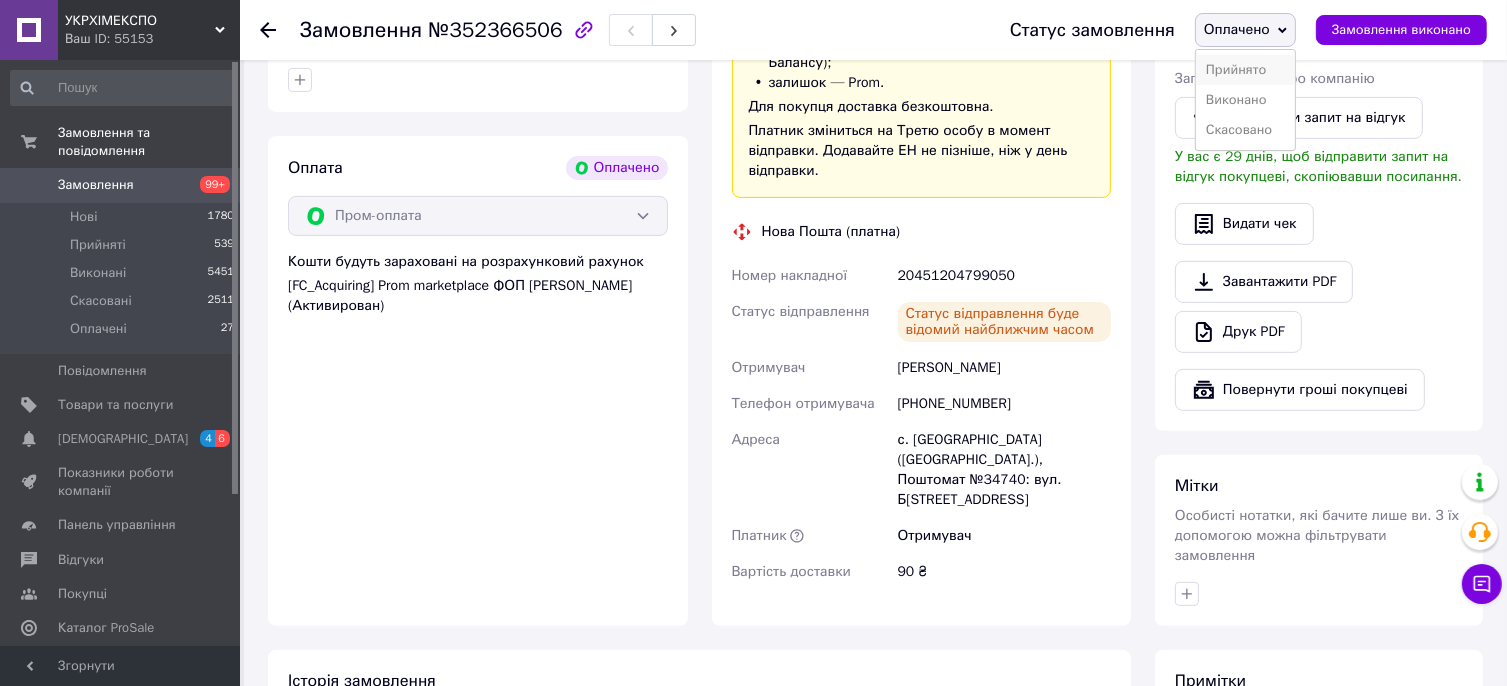 click on "Прийнято" at bounding box center (1245, 70) 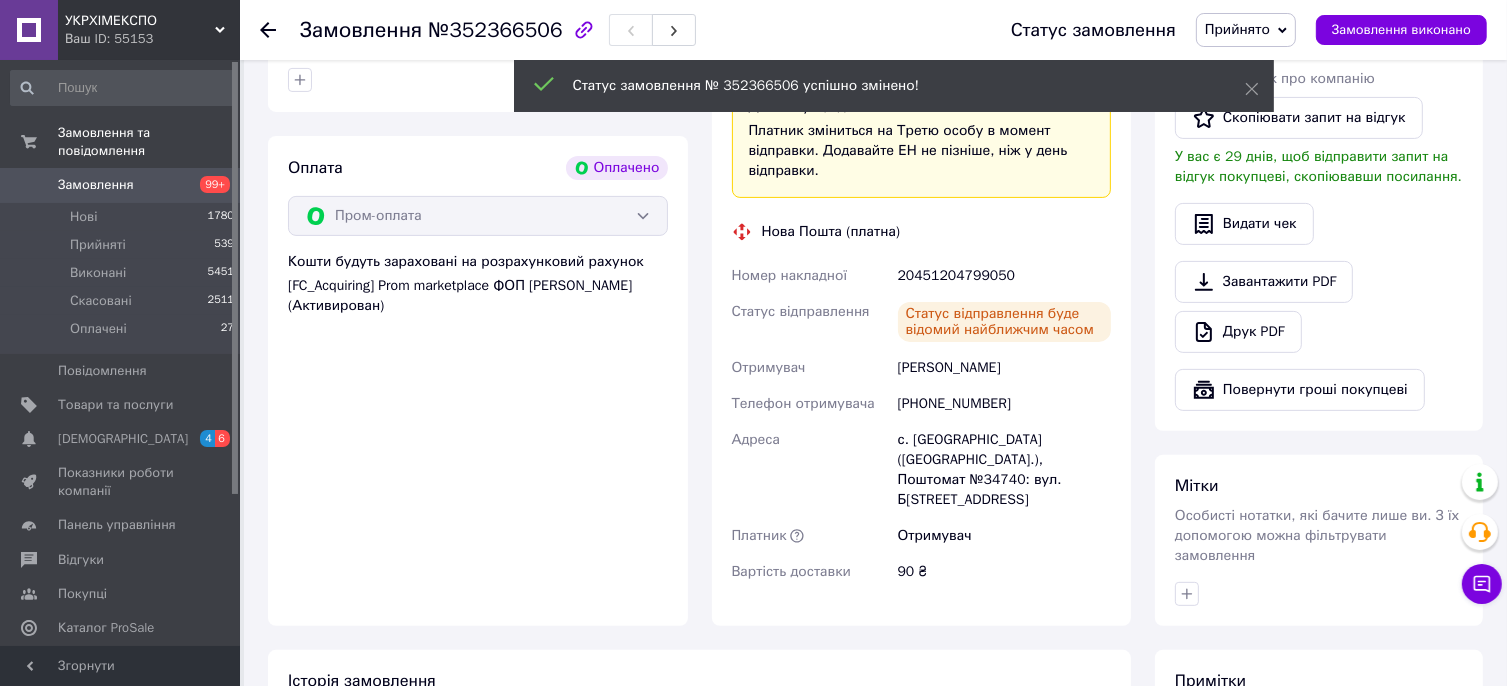 click 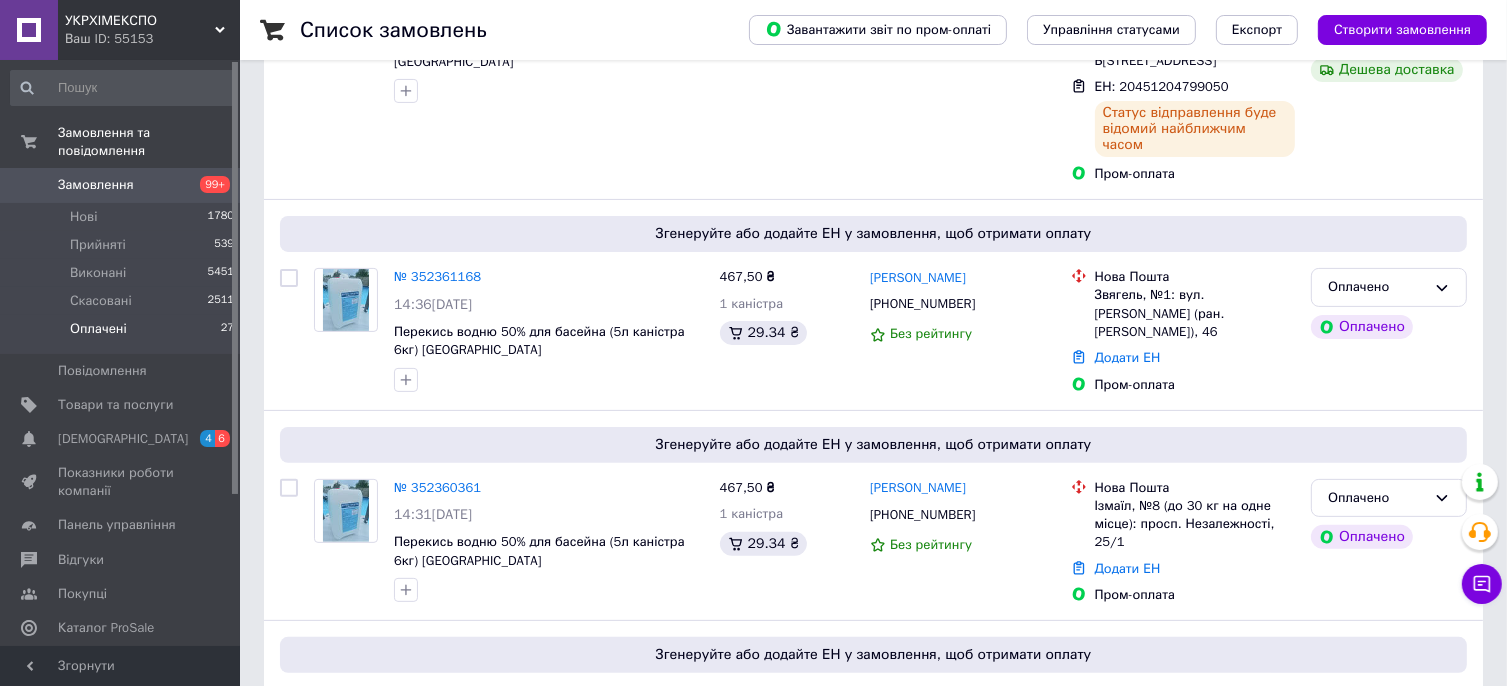 scroll, scrollTop: 500, scrollLeft: 0, axis: vertical 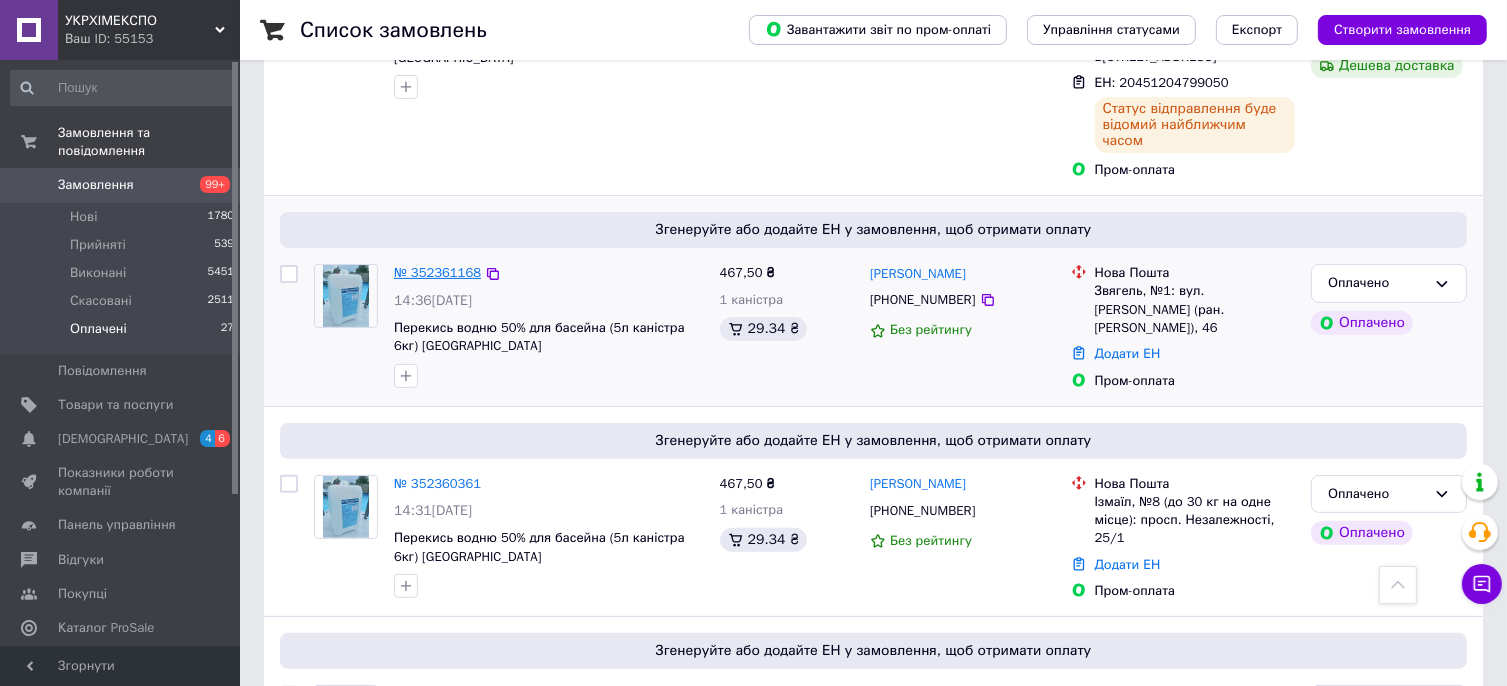 click on "№ 352361168" at bounding box center (437, 272) 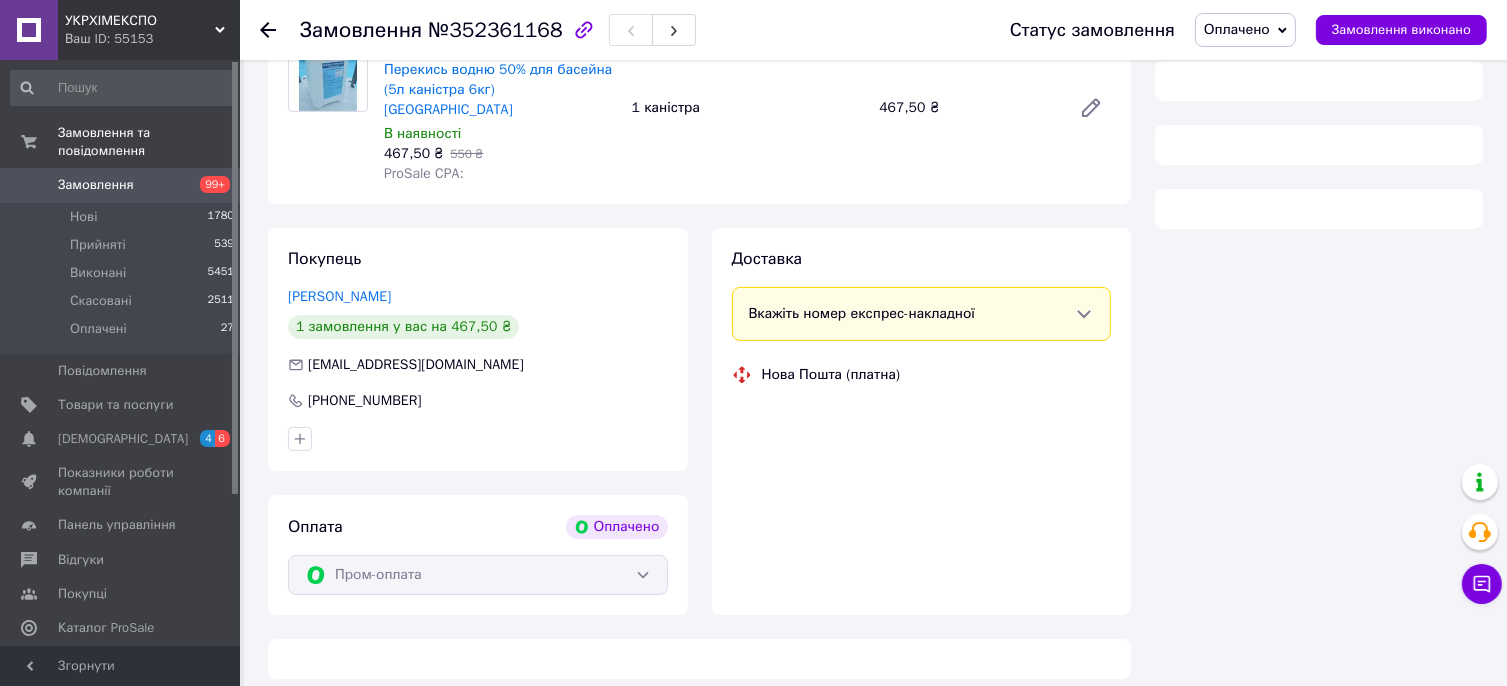 scroll, scrollTop: 500, scrollLeft: 0, axis: vertical 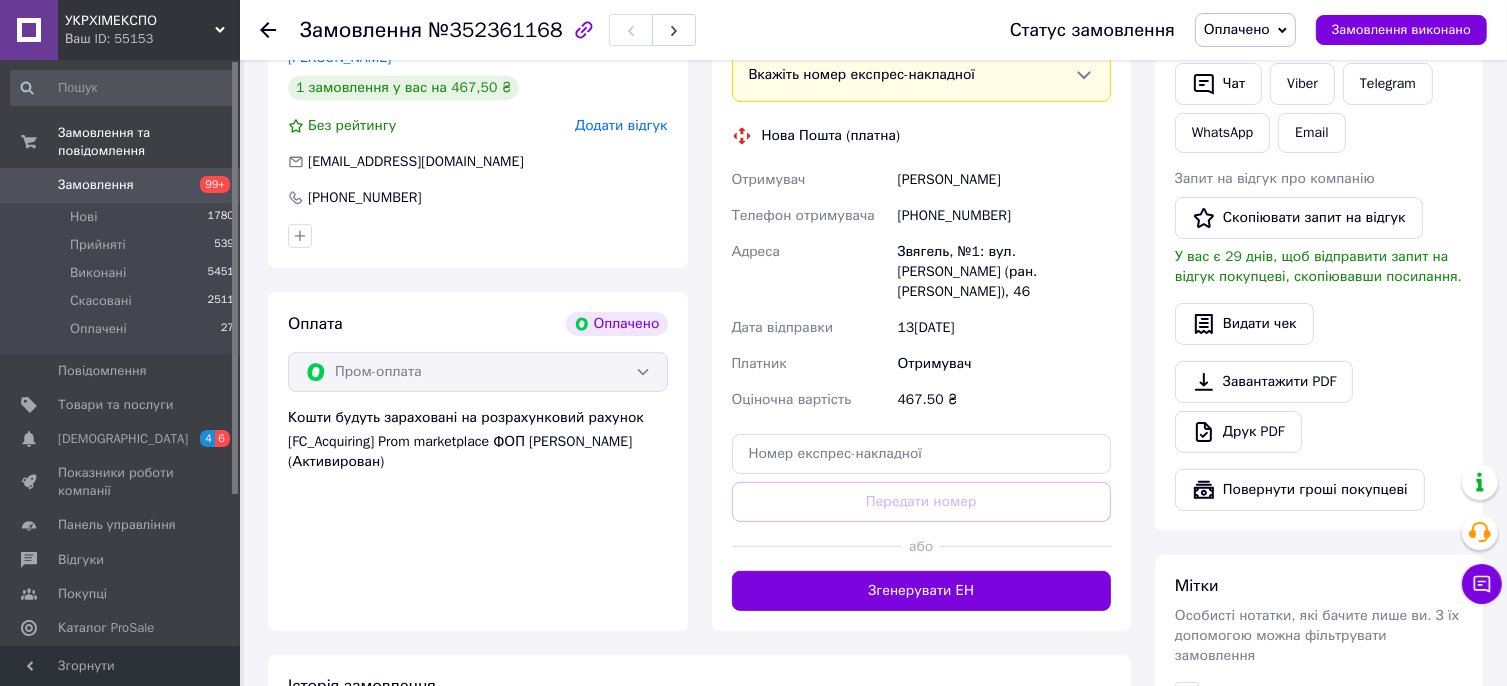 click on "[PHONE_NUMBER]" at bounding box center [1004, 216] 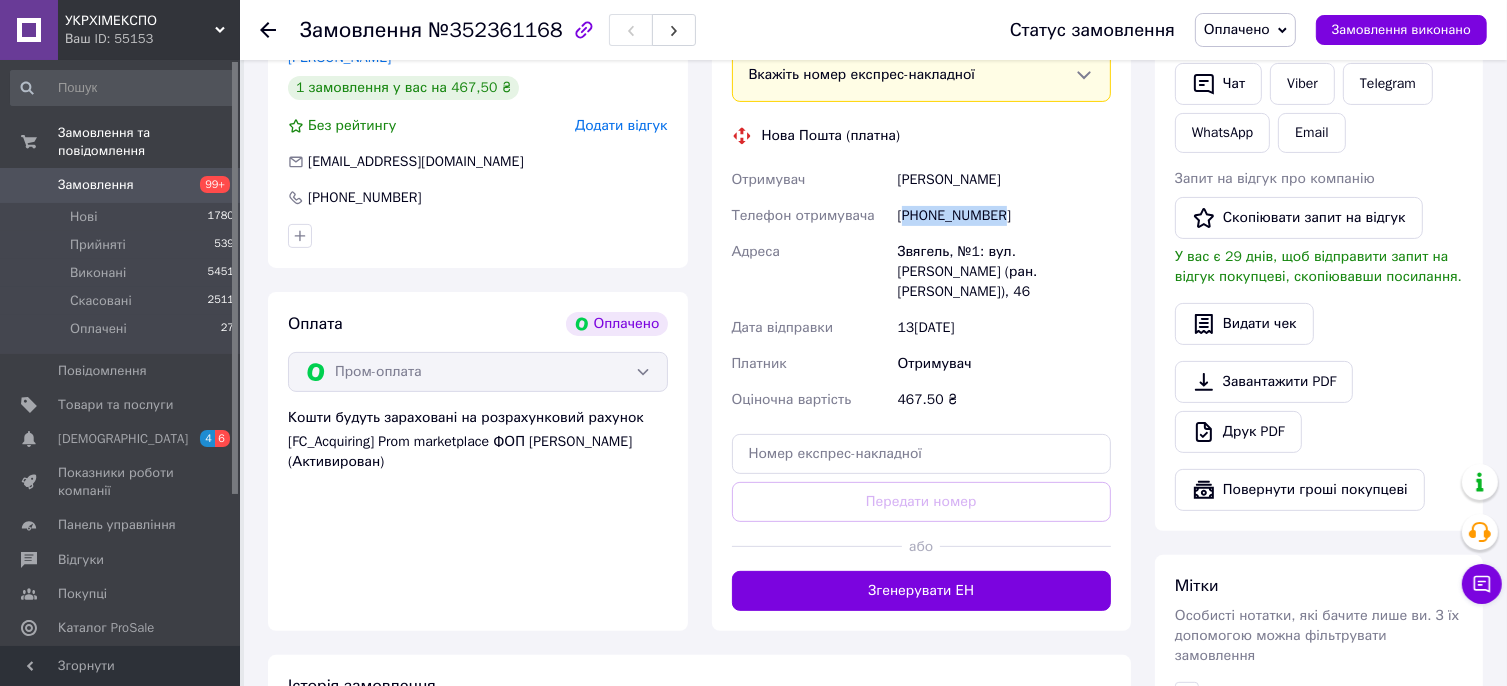 click on "[PHONE_NUMBER]" at bounding box center [1004, 216] 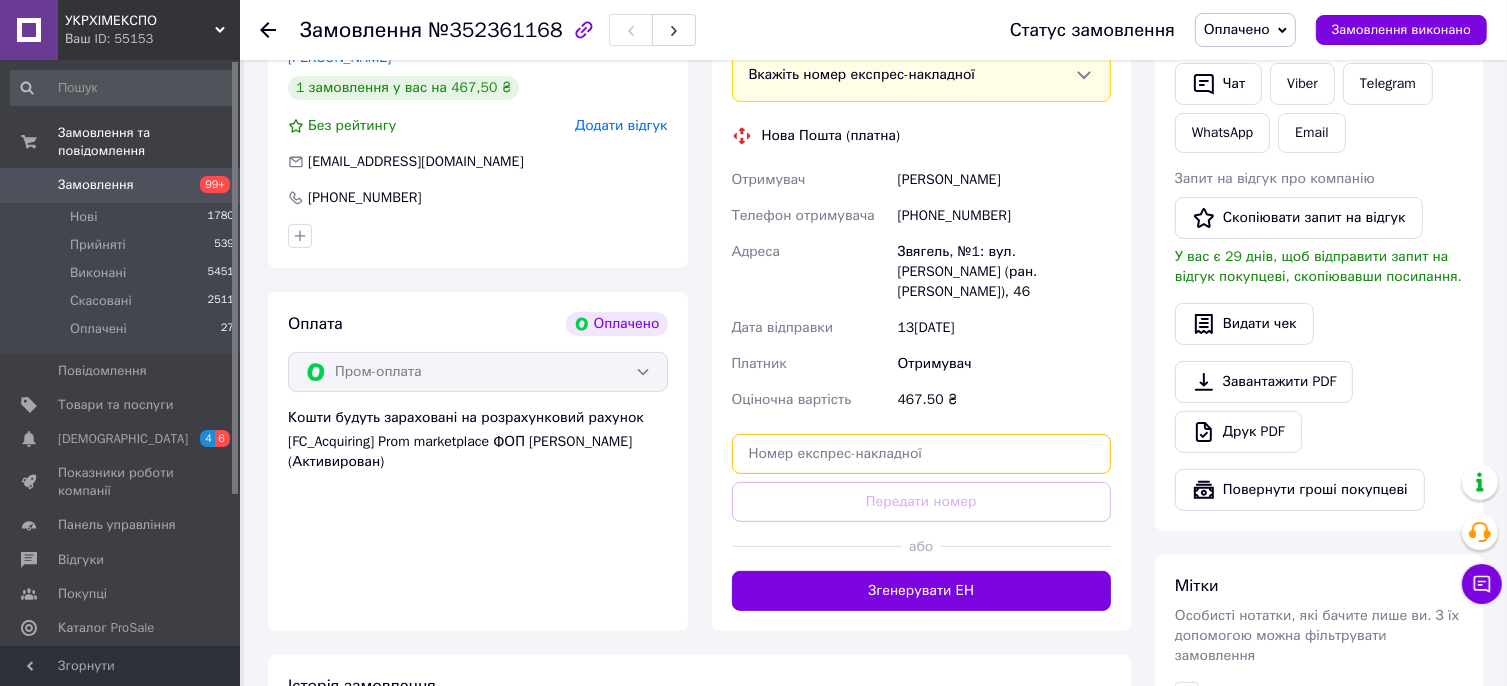 click at bounding box center (922, 454) 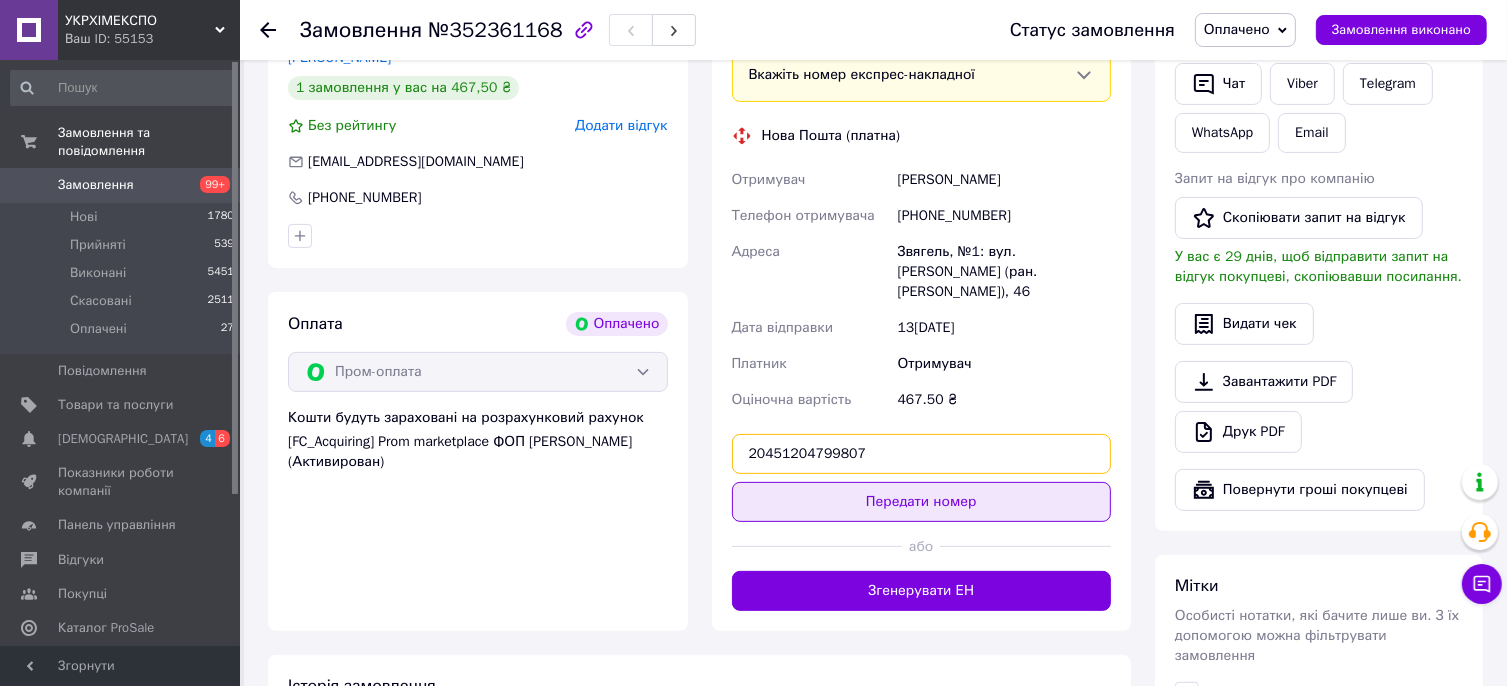 type on "20451204799807" 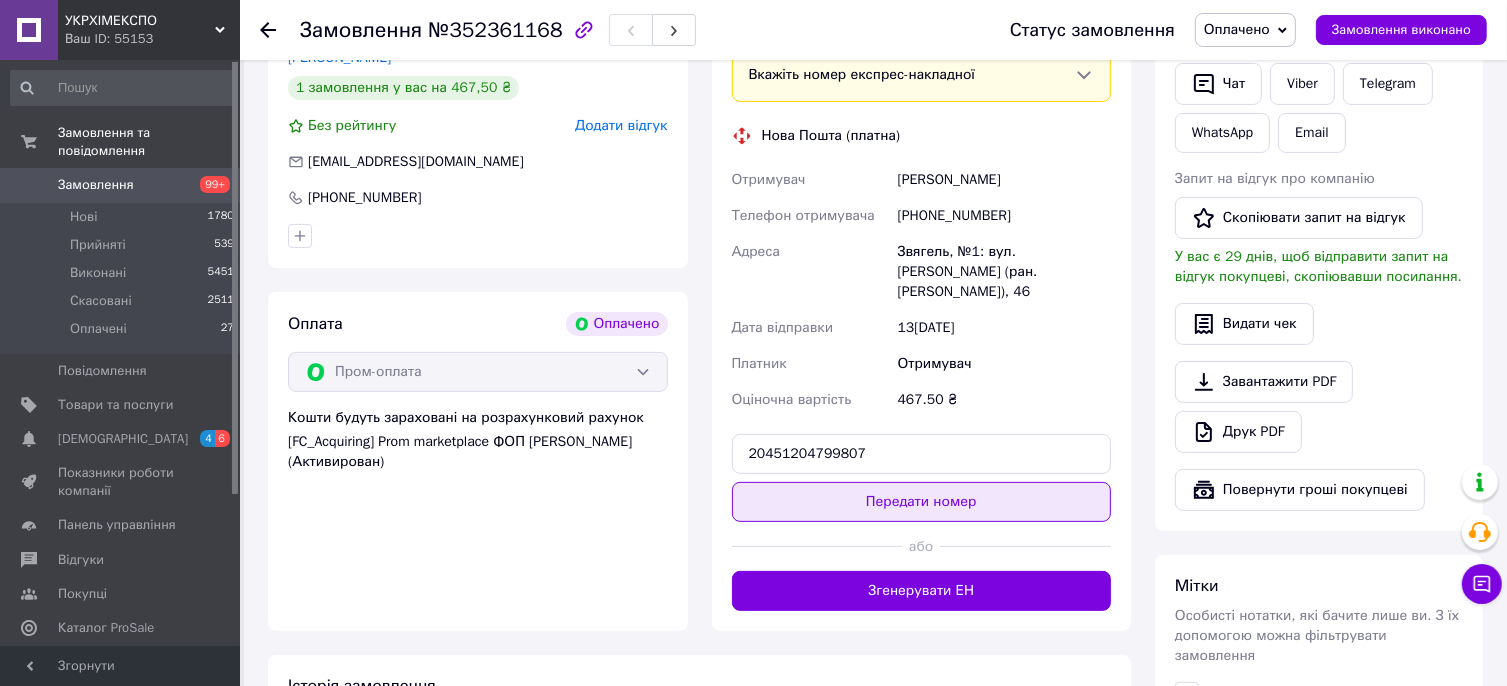 click on "Передати номер" at bounding box center [922, 502] 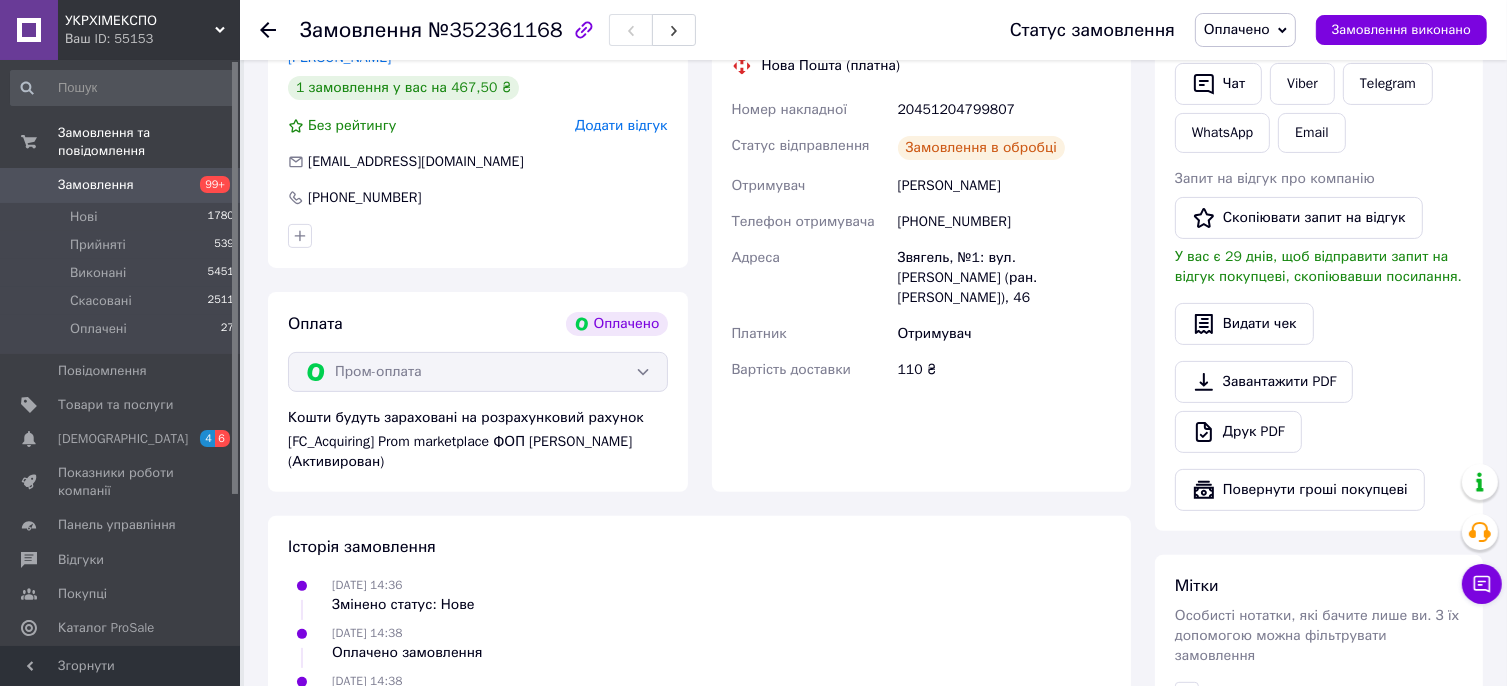 click on "Оплачено" at bounding box center [1237, 29] 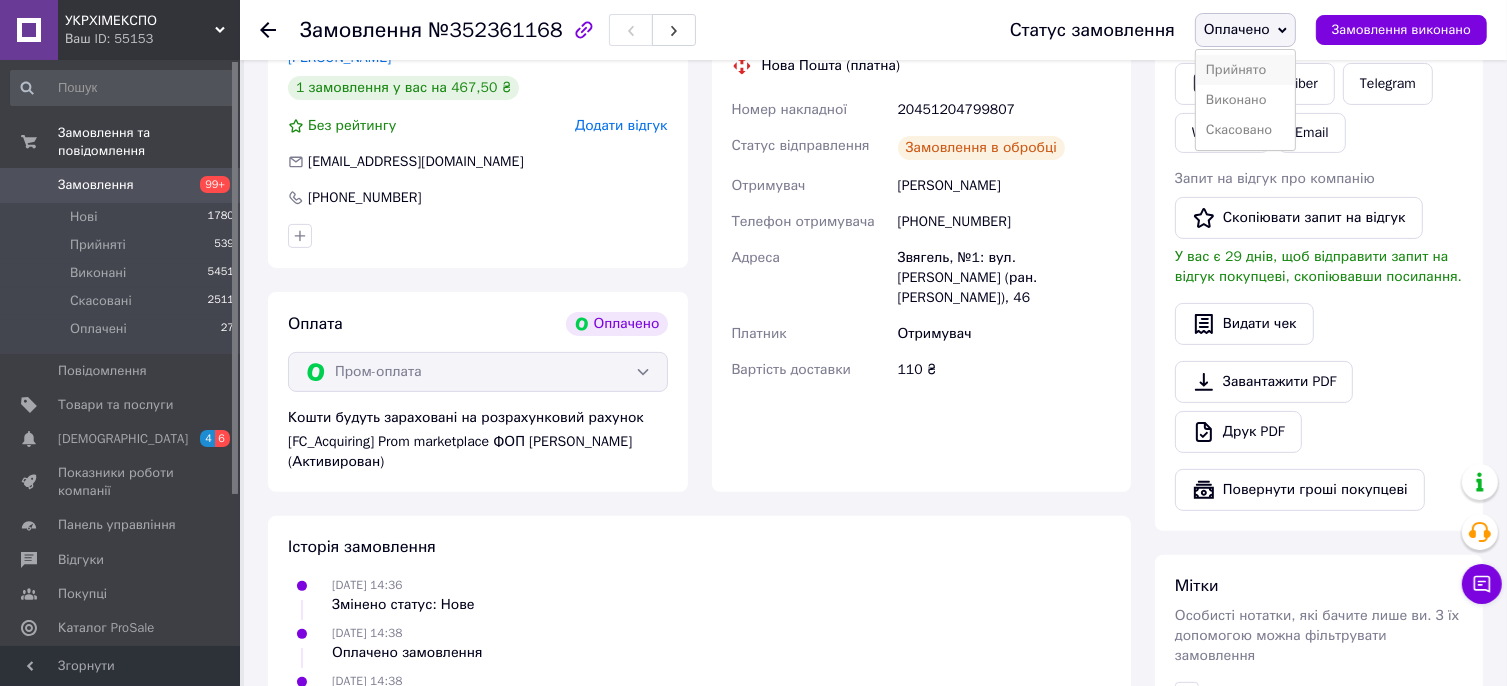 click on "Прийнято" at bounding box center (1245, 70) 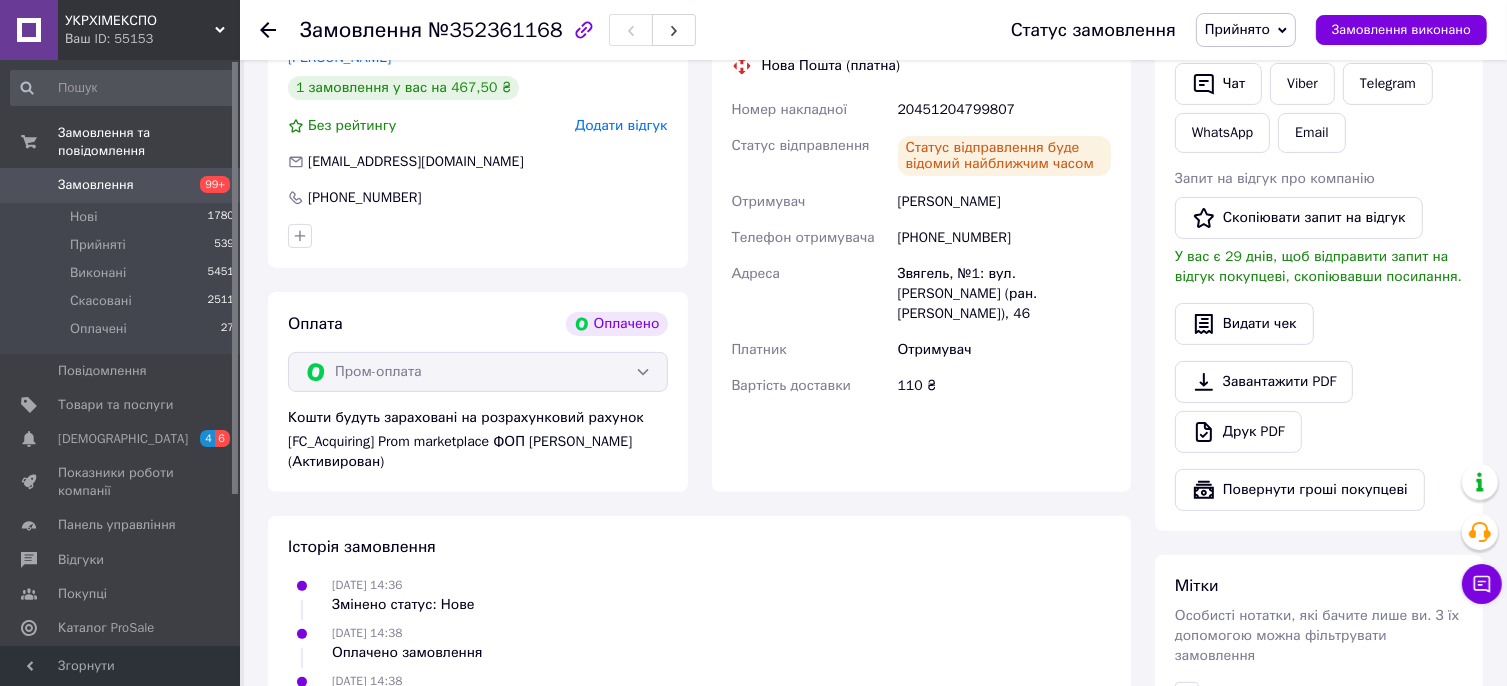 click 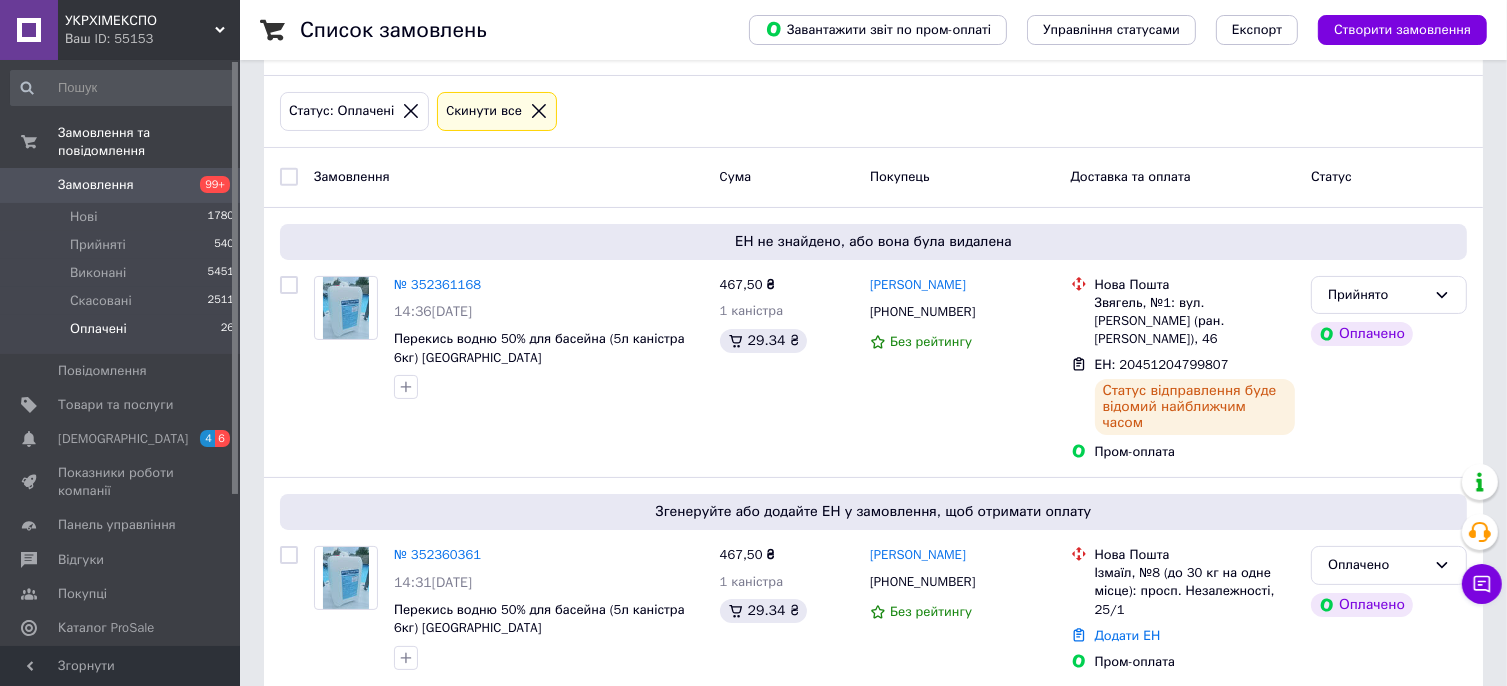 scroll, scrollTop: 400, scrollLeft: 0, axis: vertical 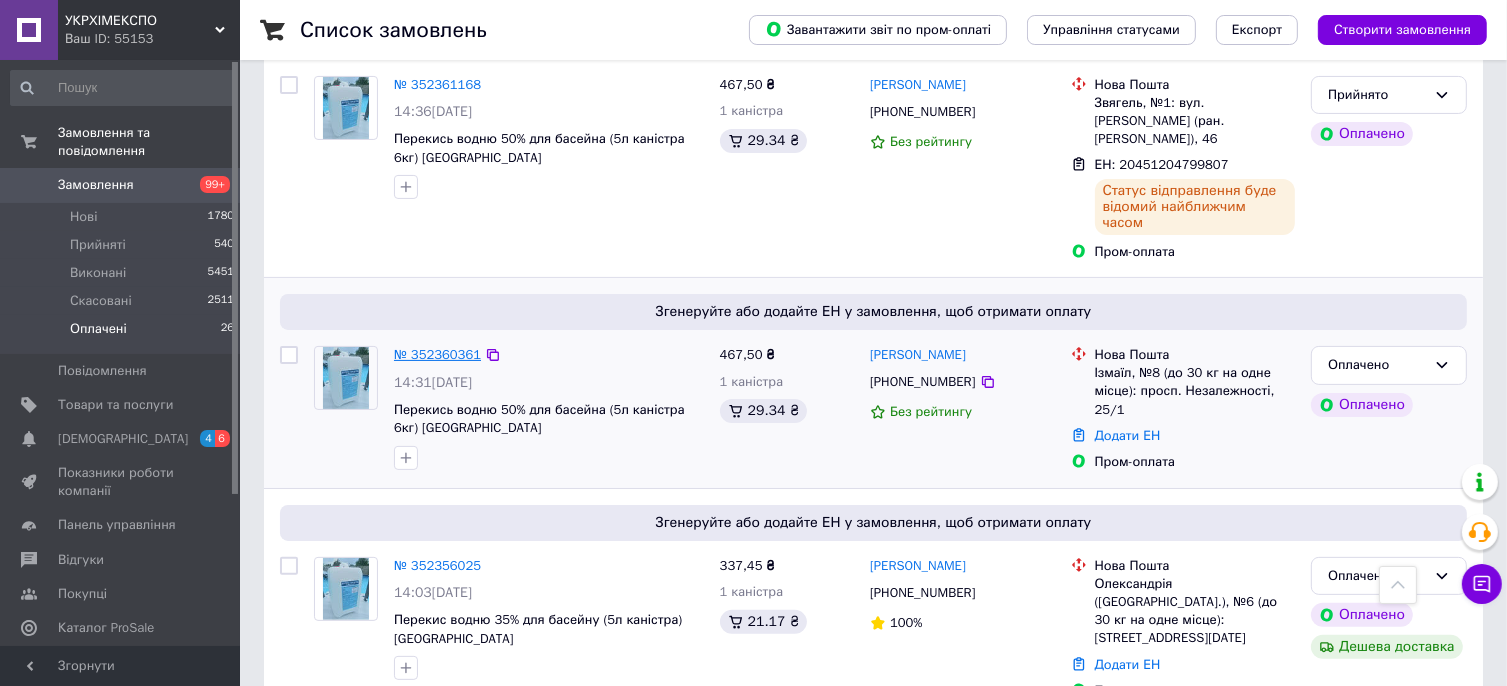 click on "№ 352360361" at bounding box center [437, 354] 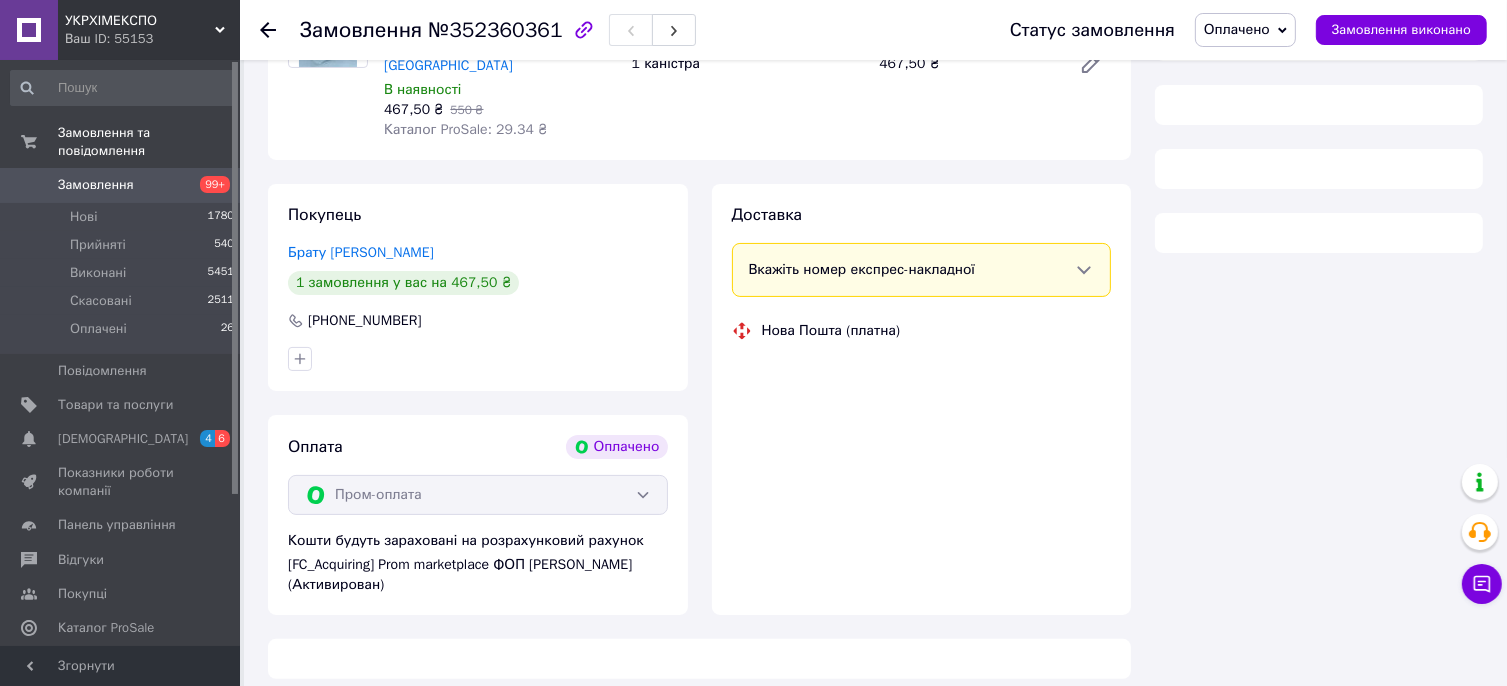scroll, scrollTop: 400, scrollLeft: 0, axis: vertical 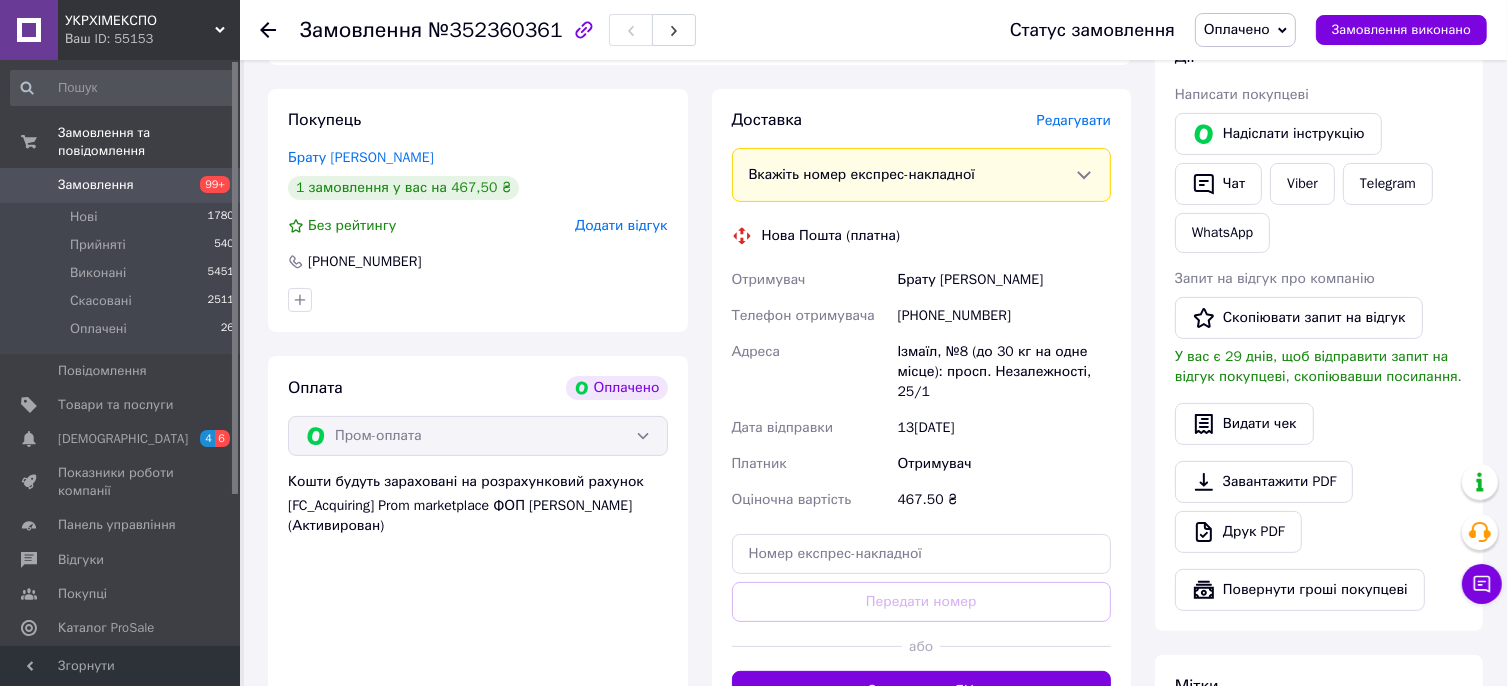 click on "[PHONE_NUMBER]" at bounding box center (1004, 316) 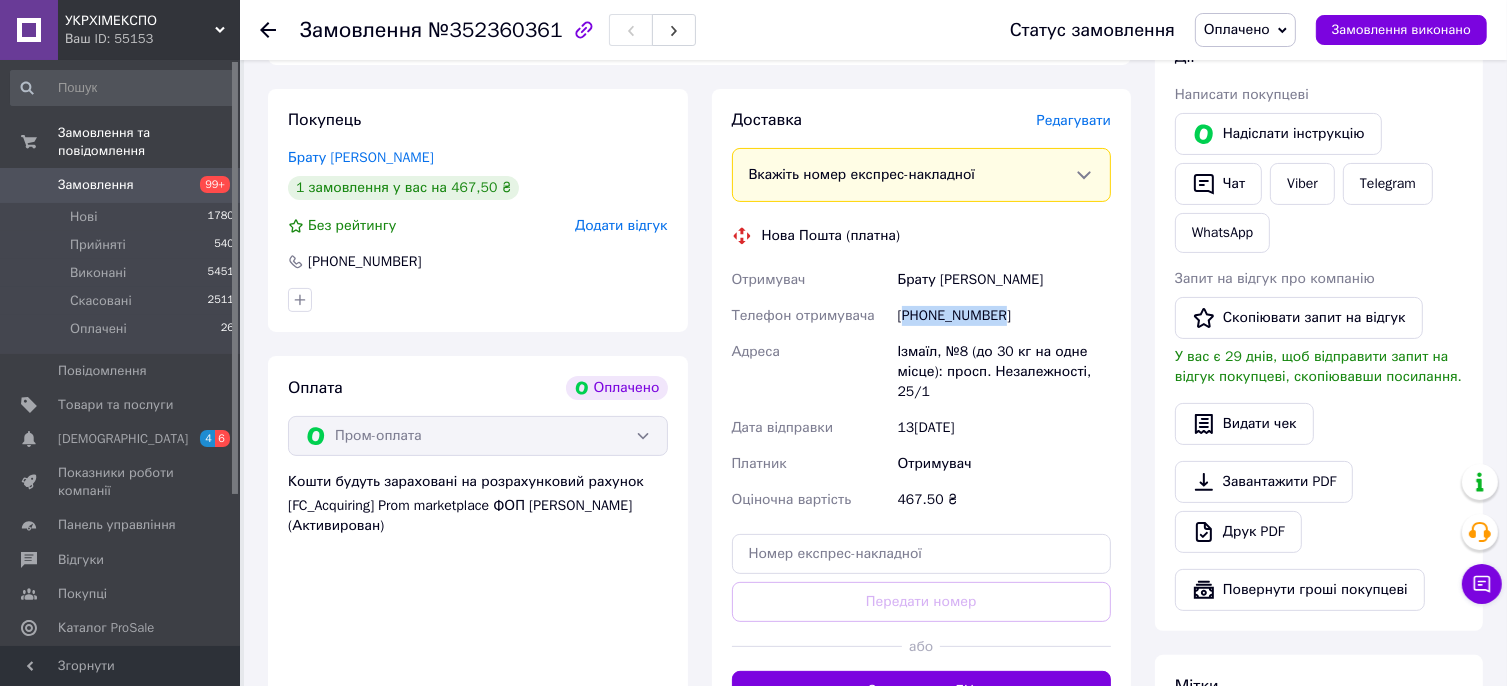 click on "[PHONE_NUMBER]" at bounding box center [1004, 316] 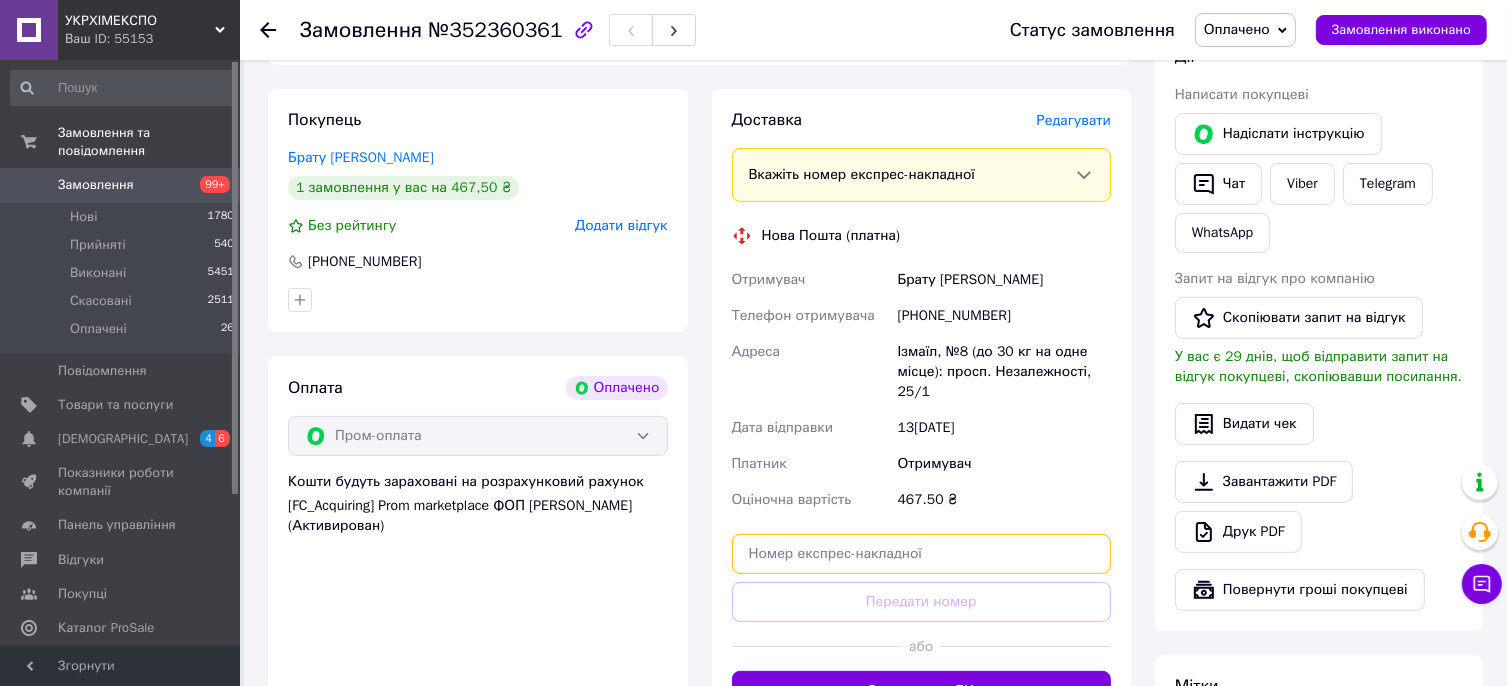 click at bounding box center (922, 554) 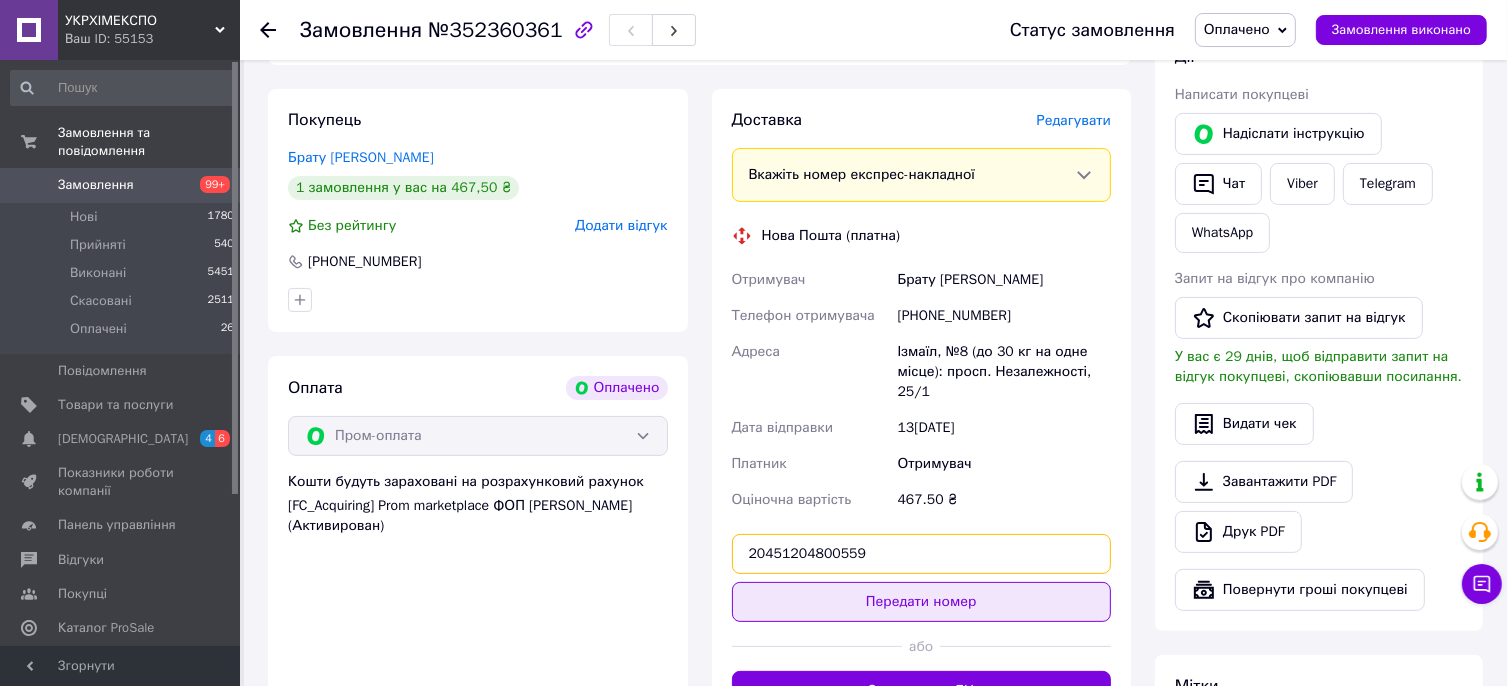 type on "20451204800559" 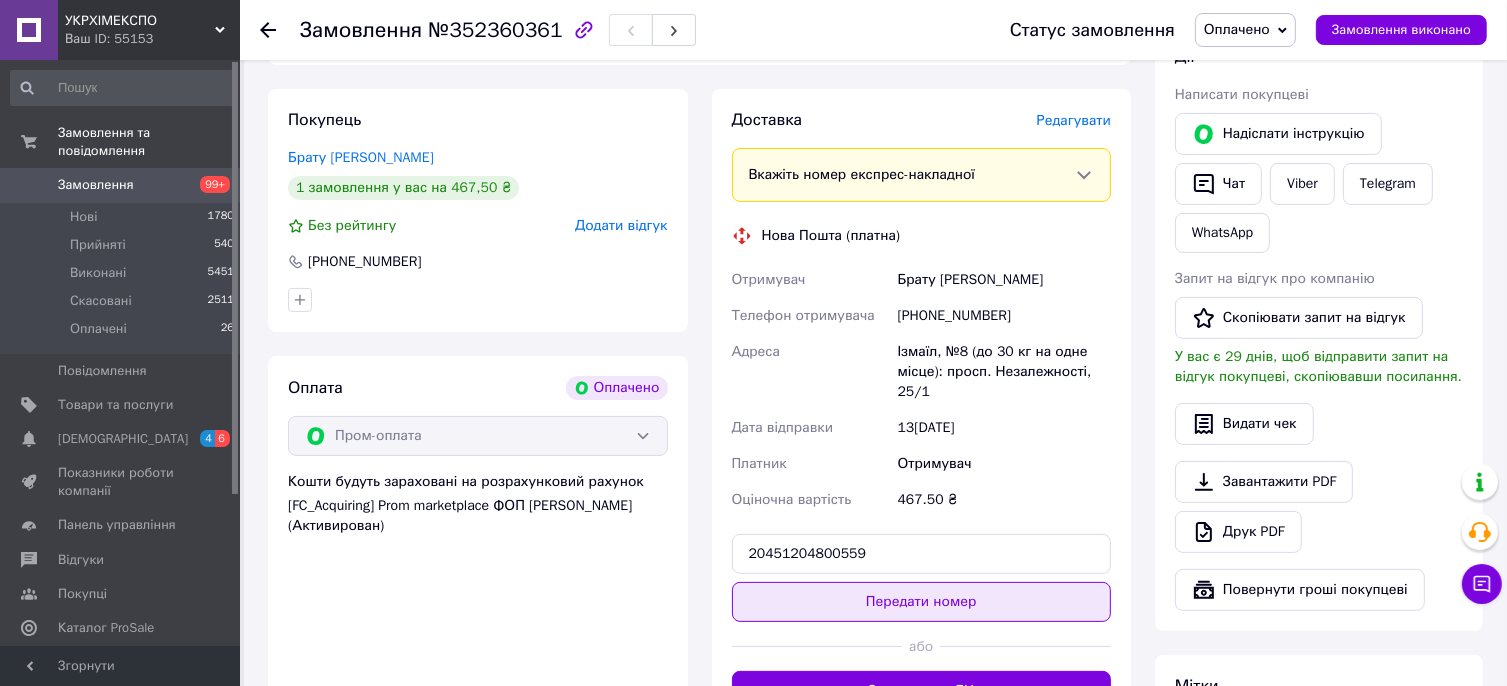 click on "Передати номер" at bounding box center (922, 602) 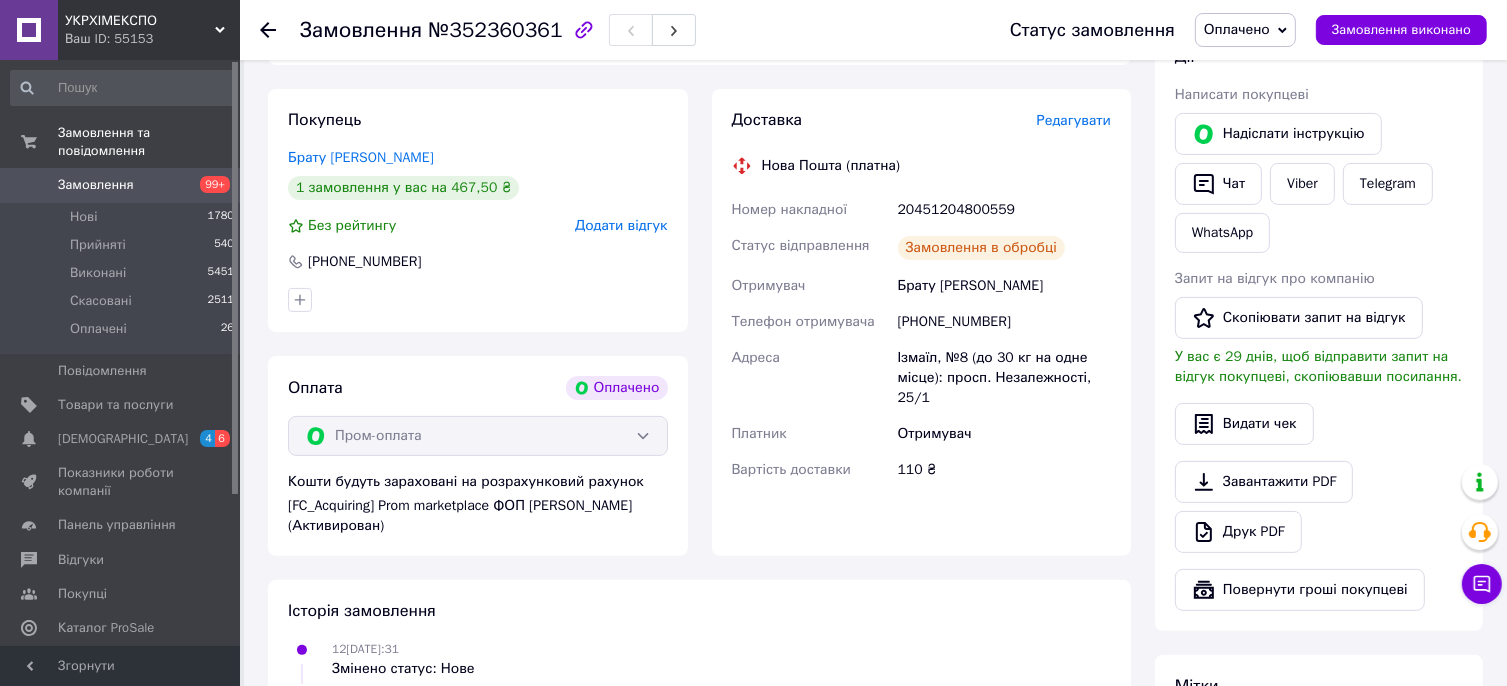 click on "Оплачено" at bounding box center (1237, 29) 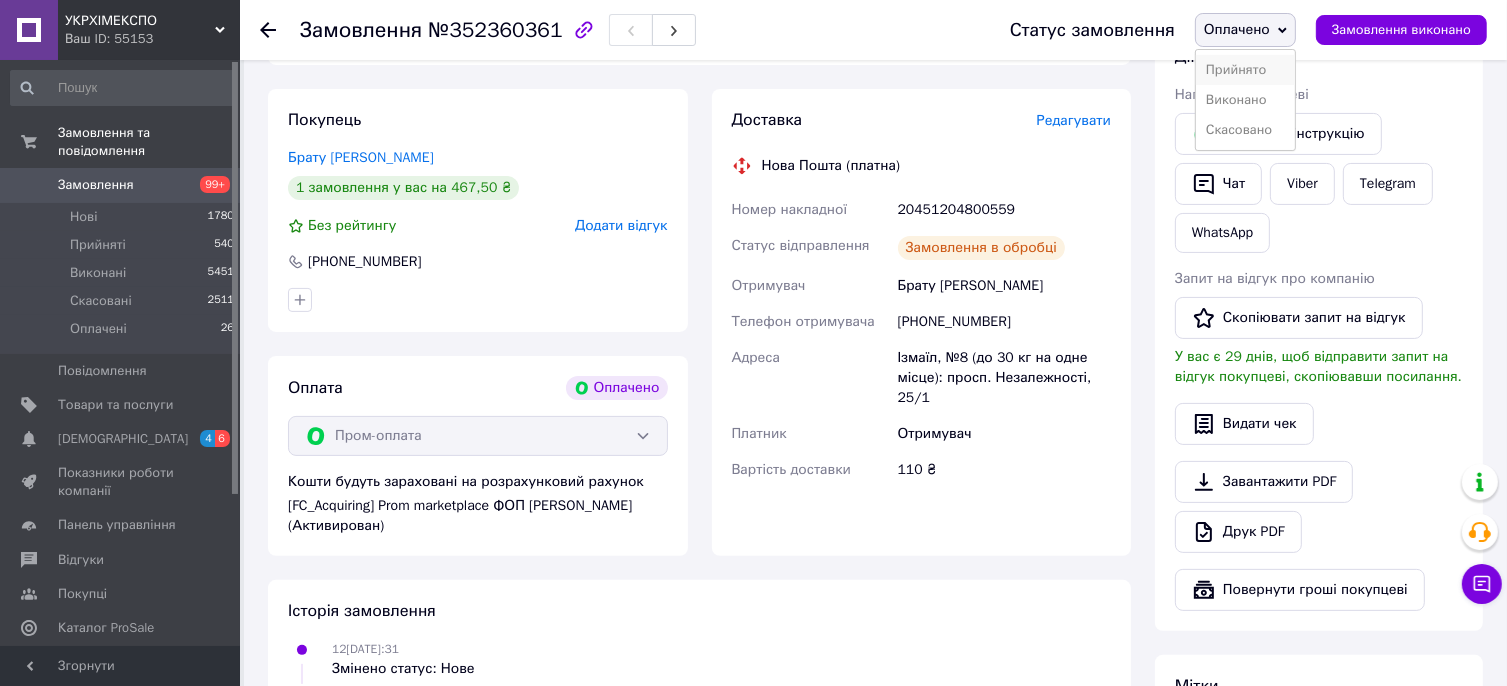 click on "Прийнято" at bounding box center (1245, 70) 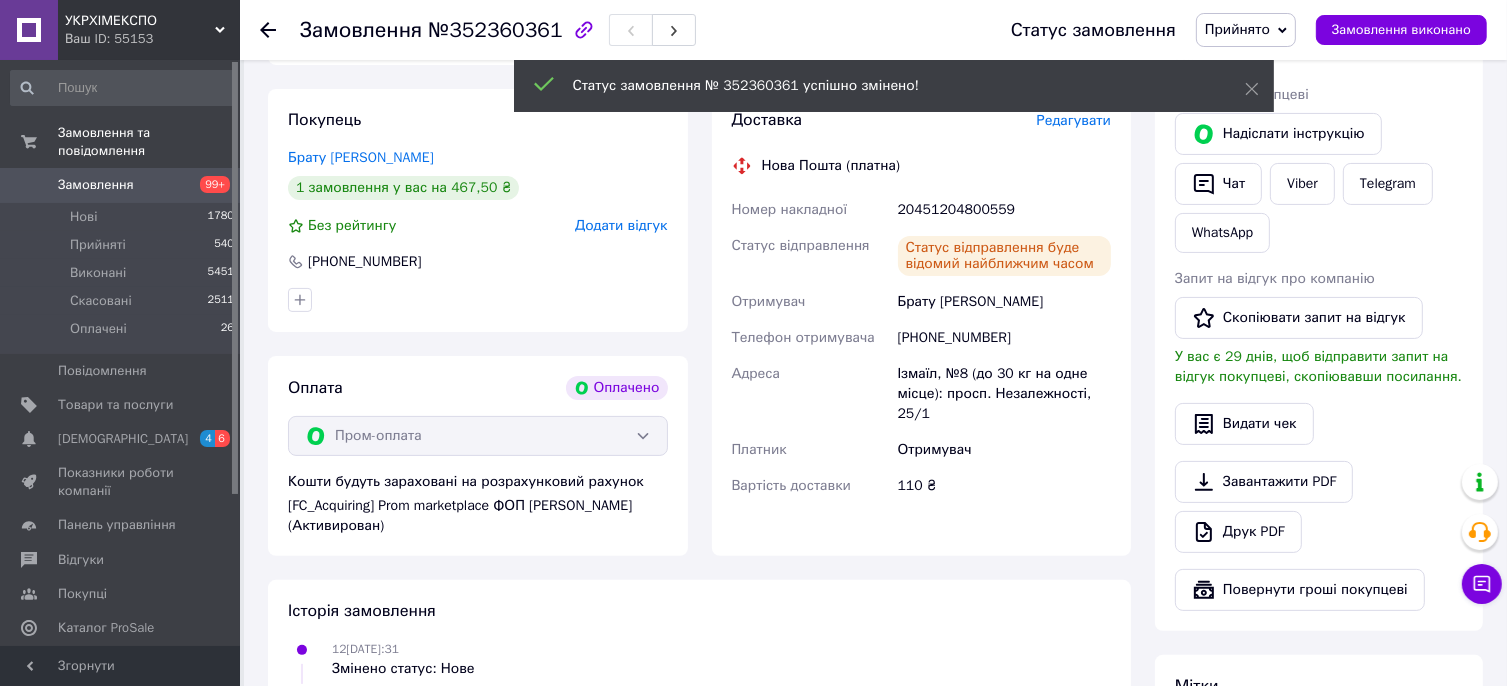 click 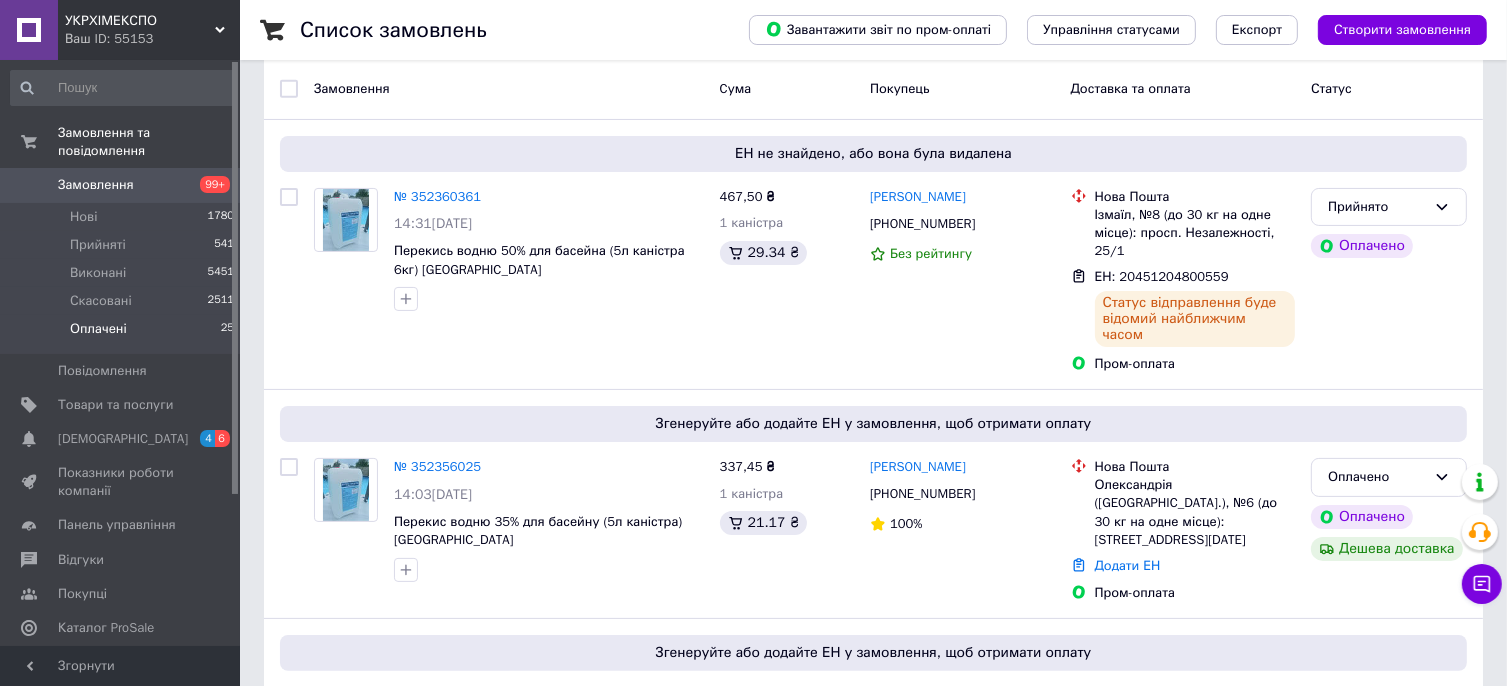 scroll, scrollTop: 300, scrollLeft: 0, axis: vertical 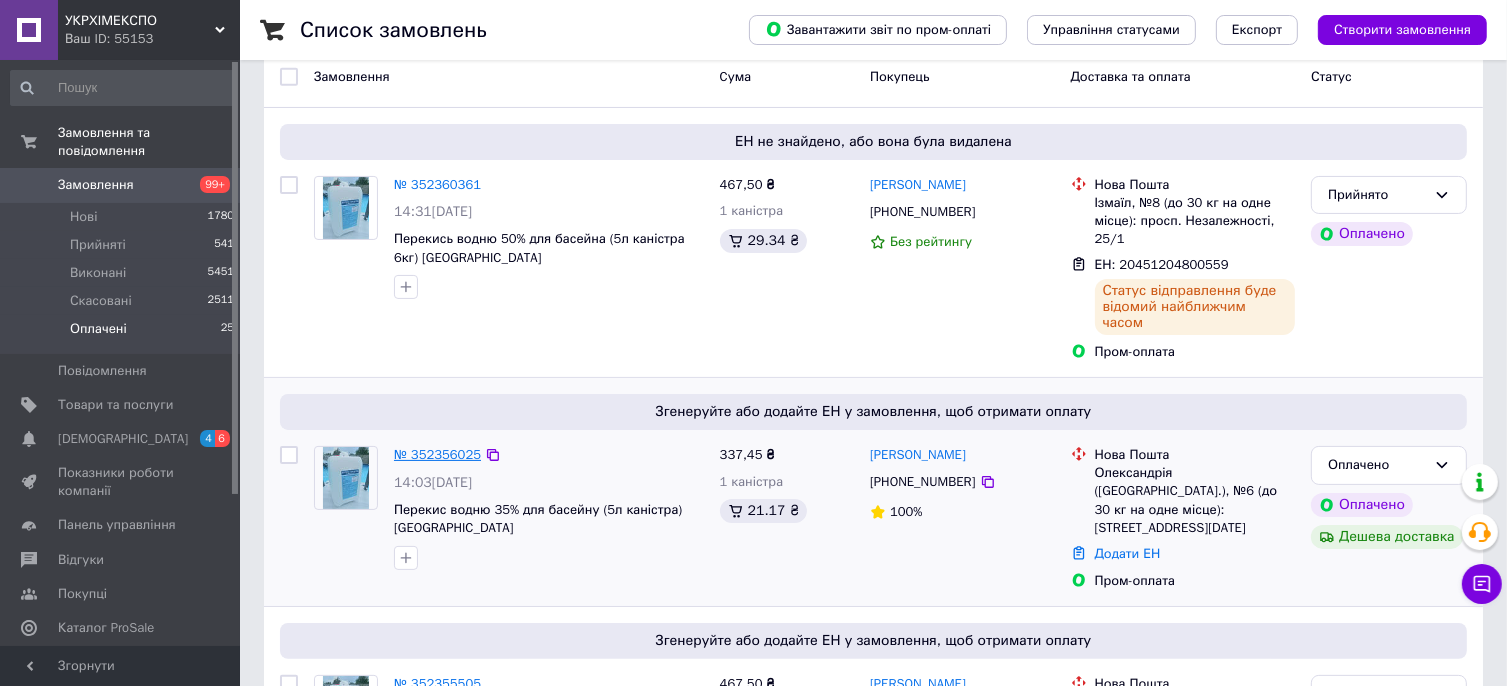 click on "№ 352356025" at bounding box center [437, 454] 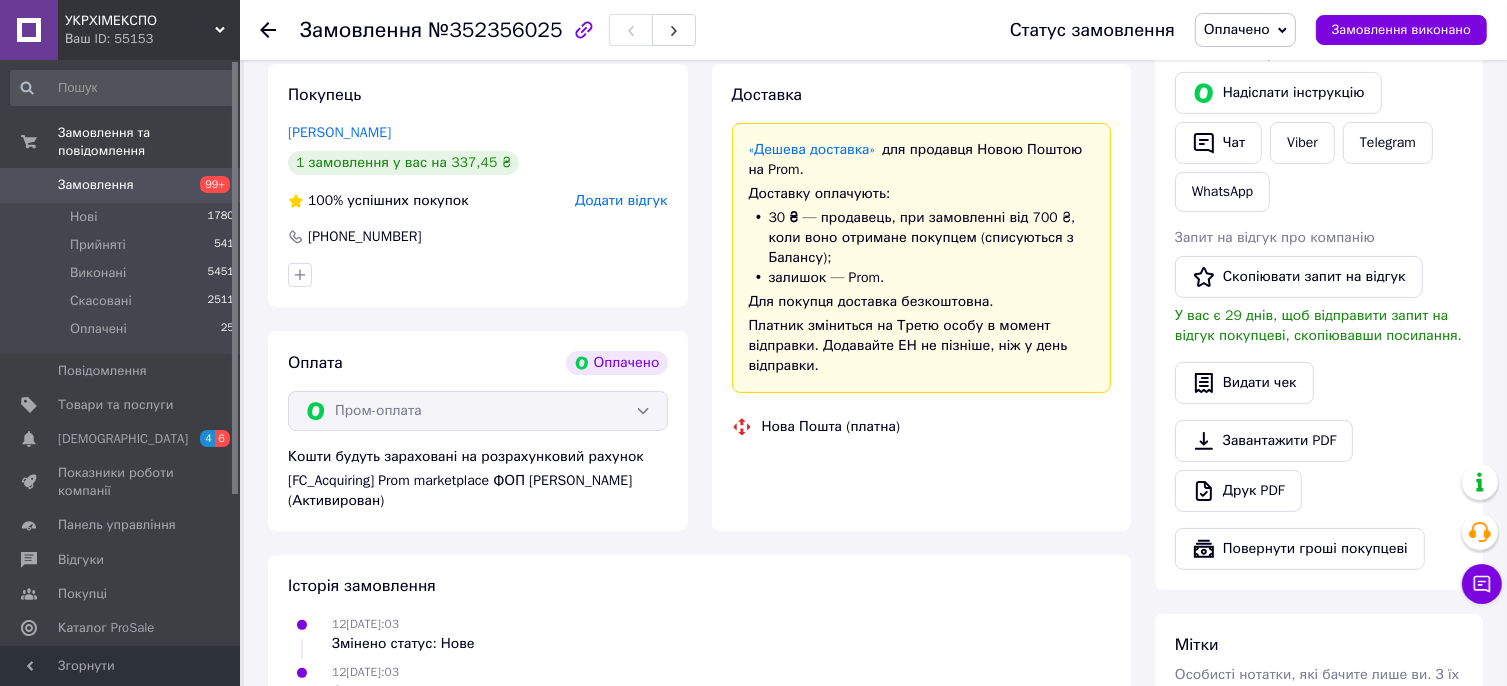 scroll, scrollTop: 505, scrollLeft: 0, axis: vertical 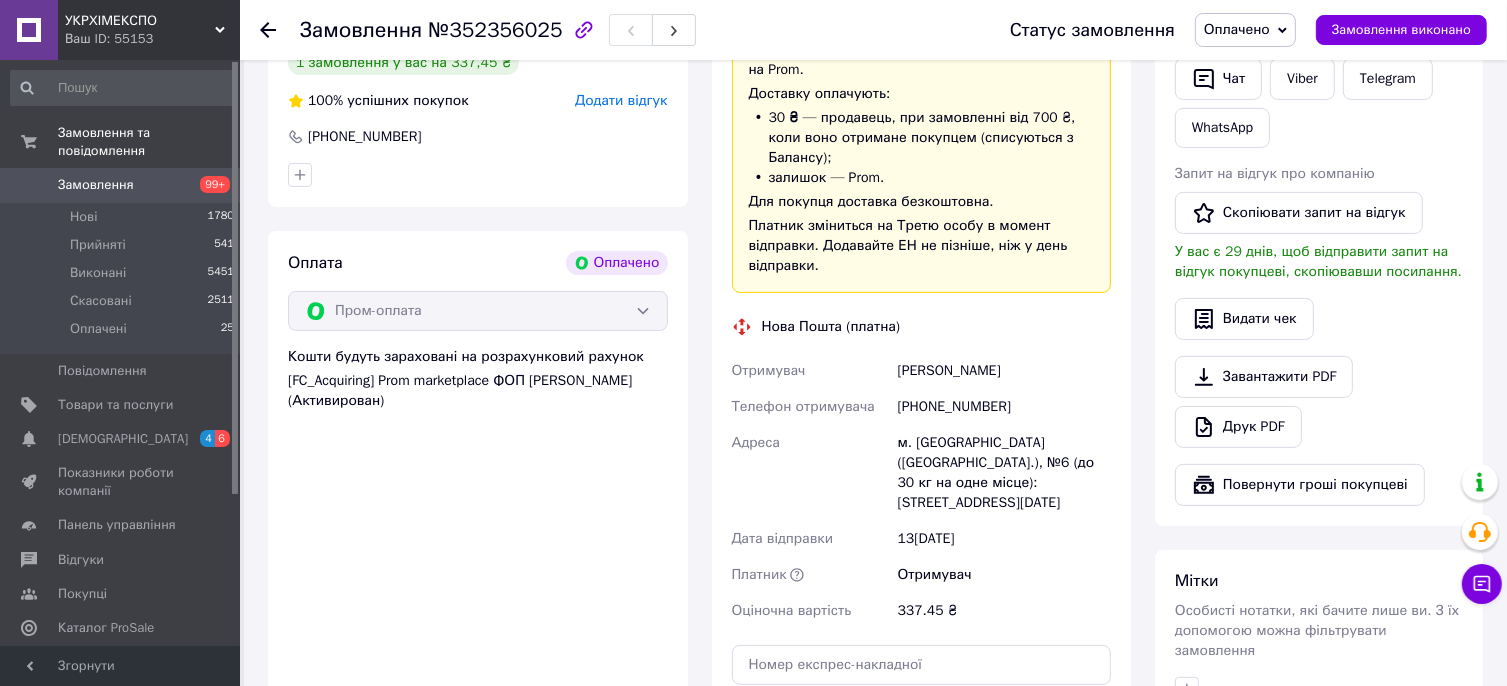 click on "[PHONE_NUMBER]" at bounding box center (1004, 407) 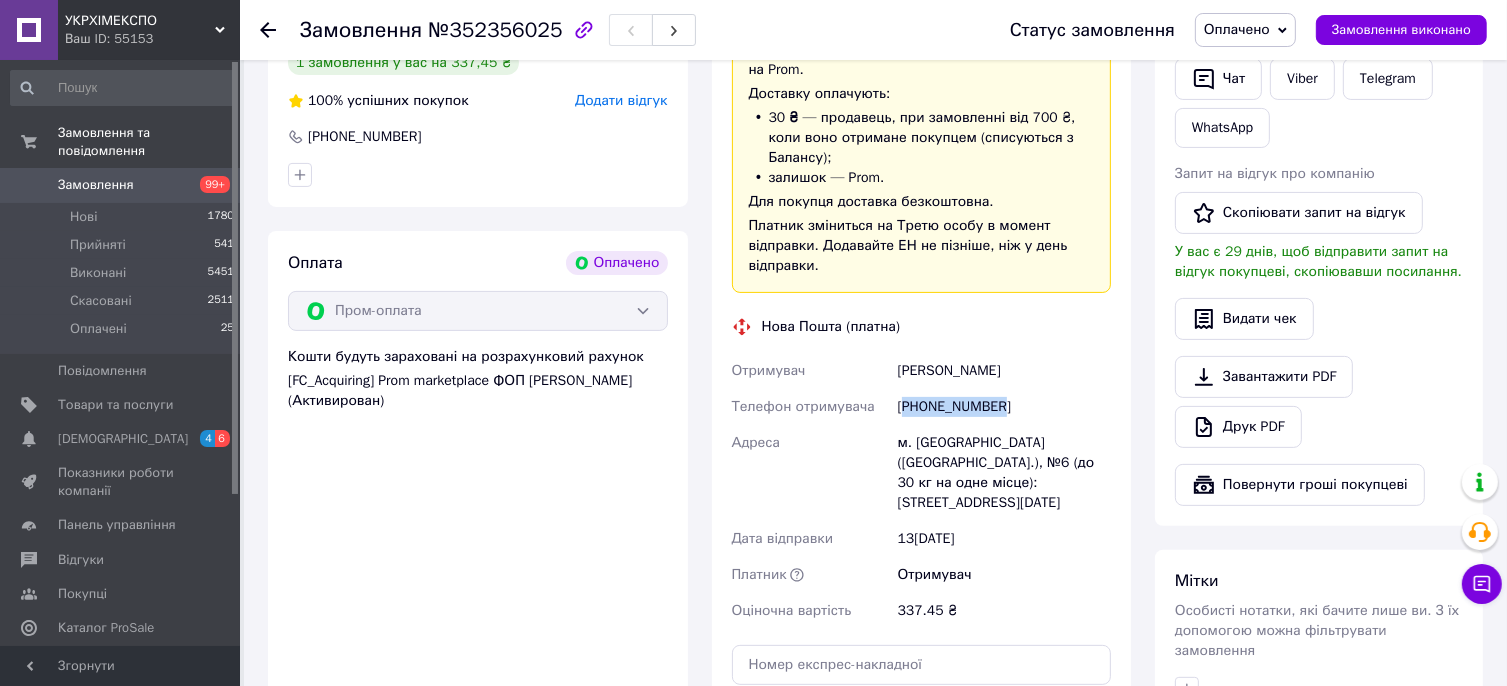 click on "[PHONE_NUMBER]" at bounding box center (1004, 407) 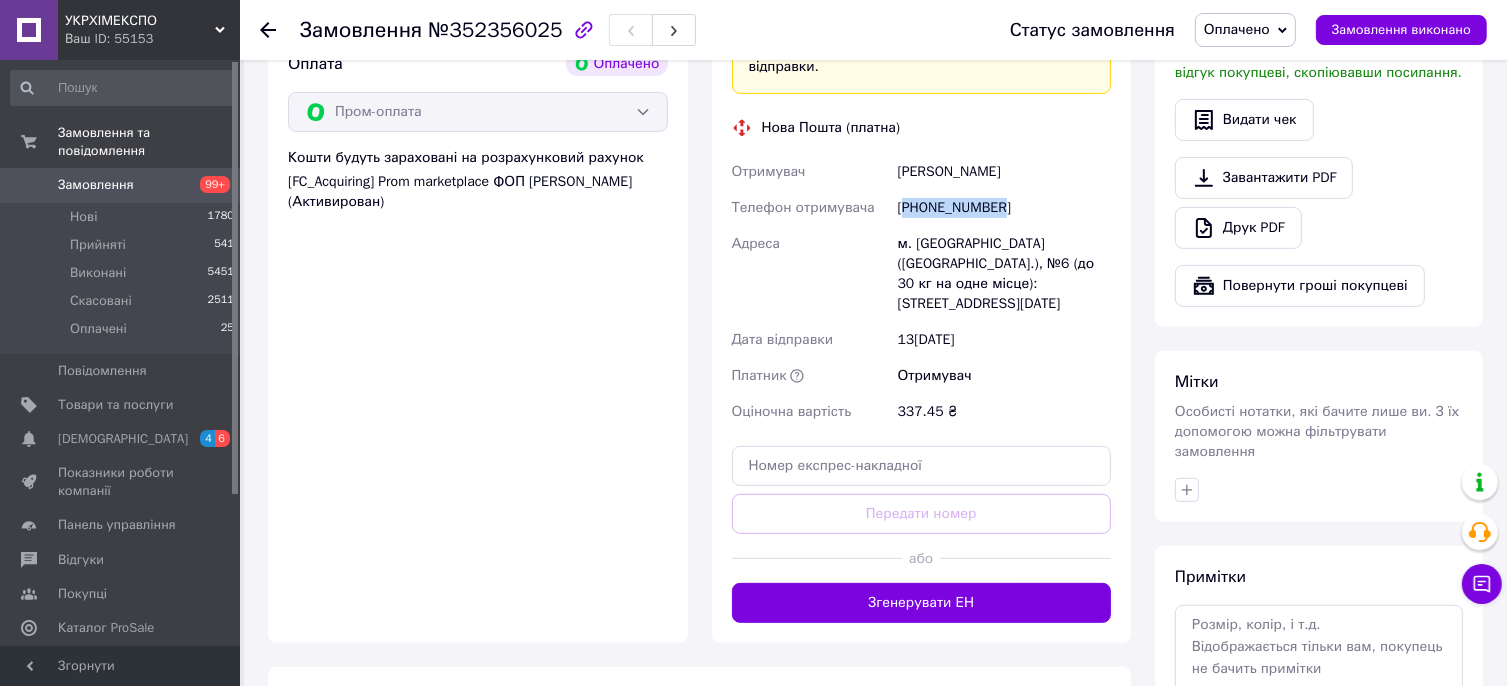 scroll, scrollTop: 705, scrollLeft: 0, axis: vertical 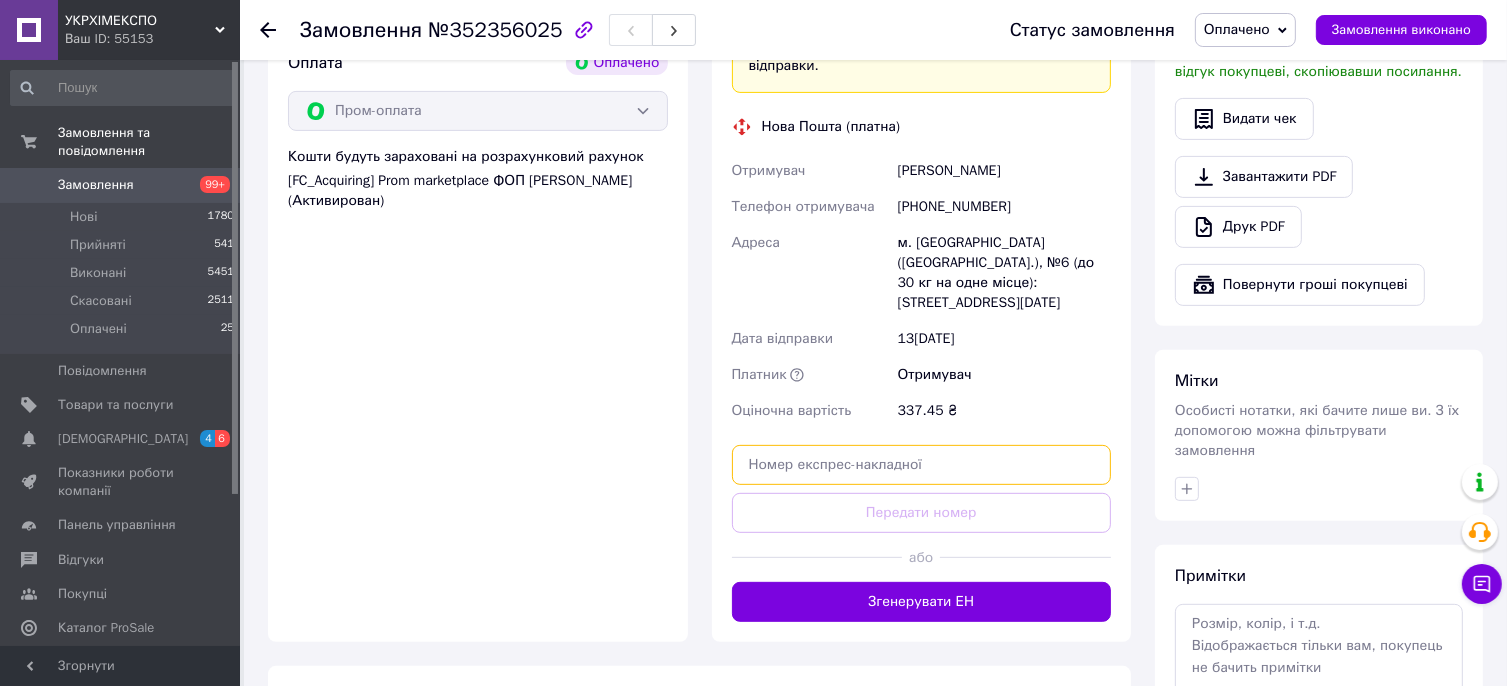 click at bounding box center (922, 465) 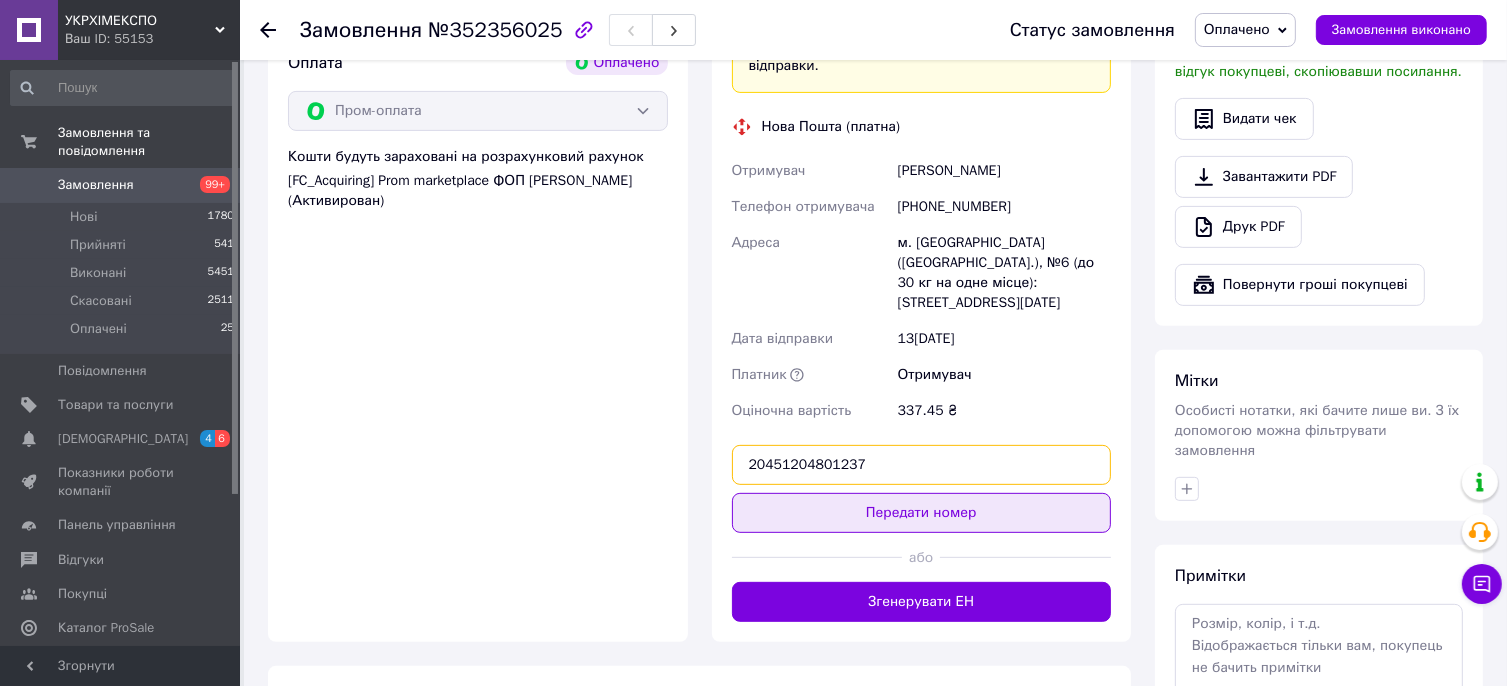 type on "20451204801237" 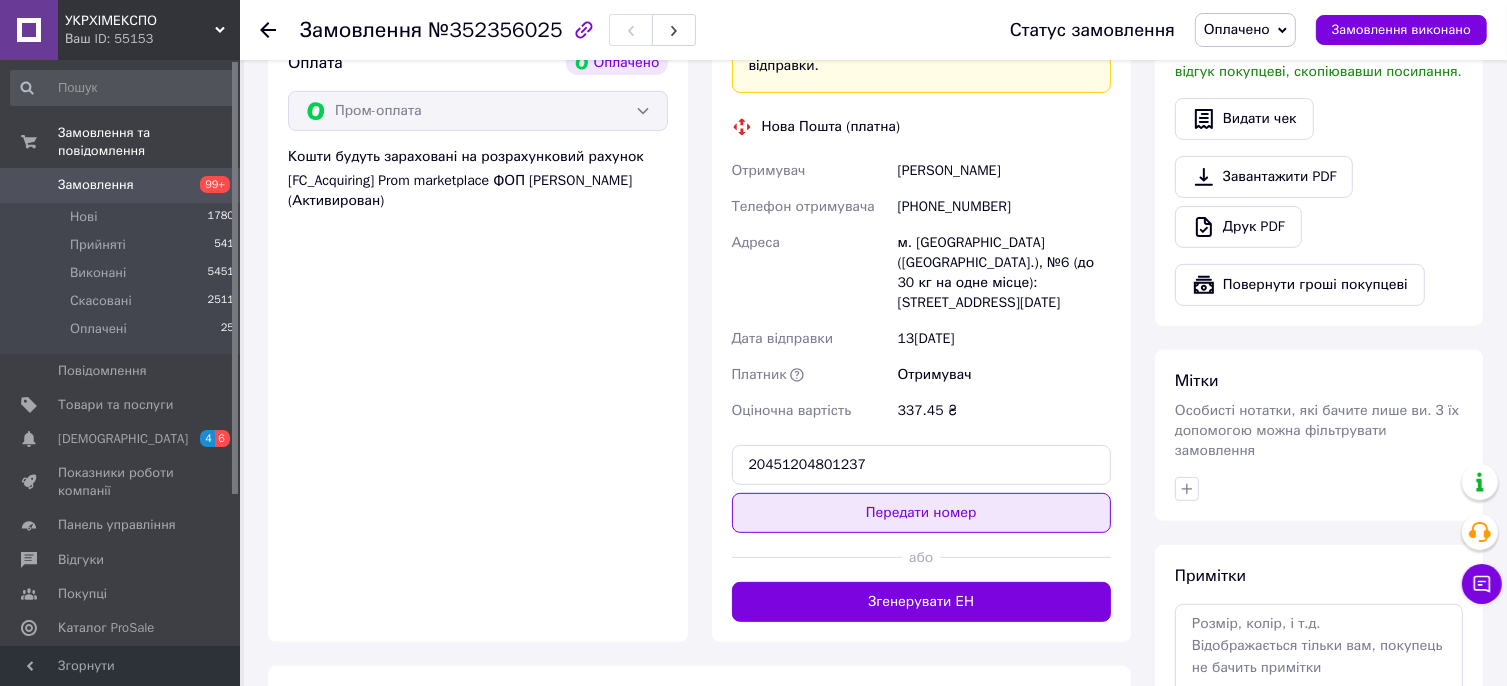 click on "Передати номер" at bounding box center (922, 513) 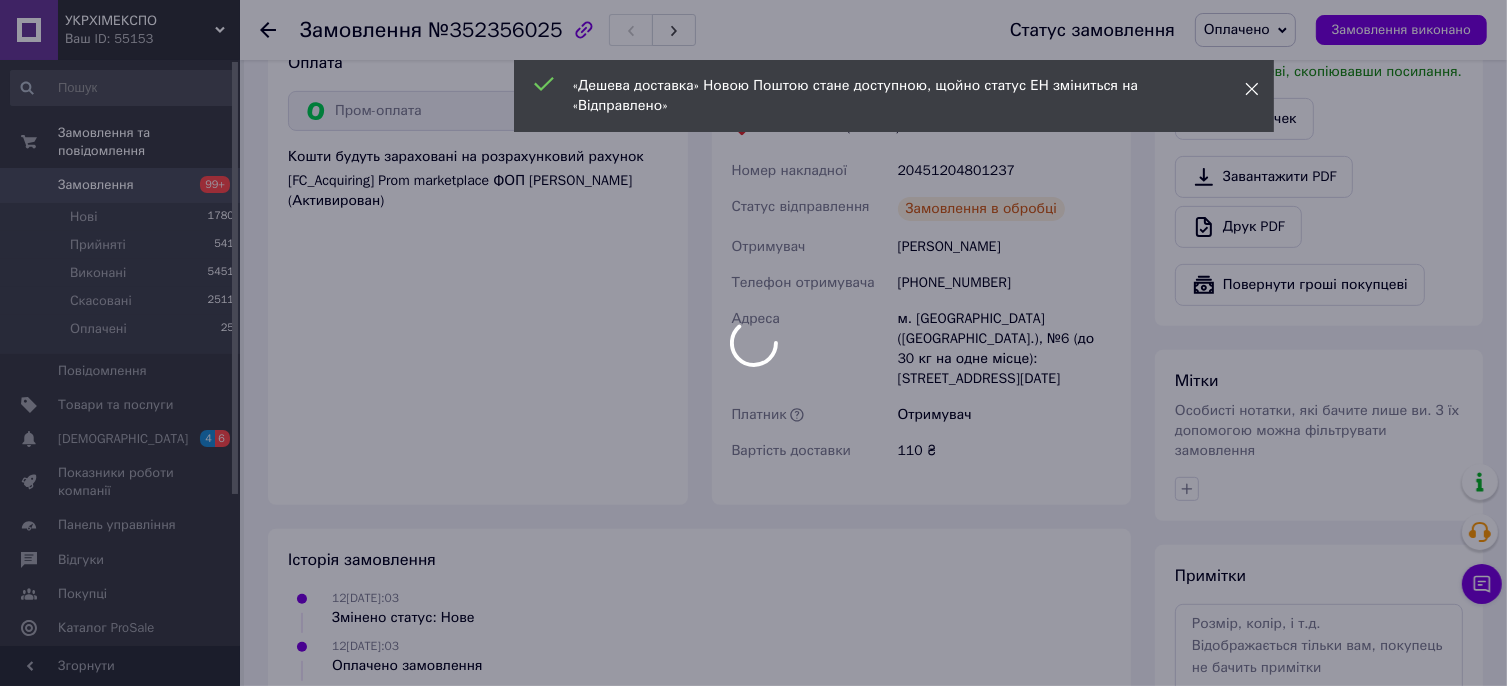 click 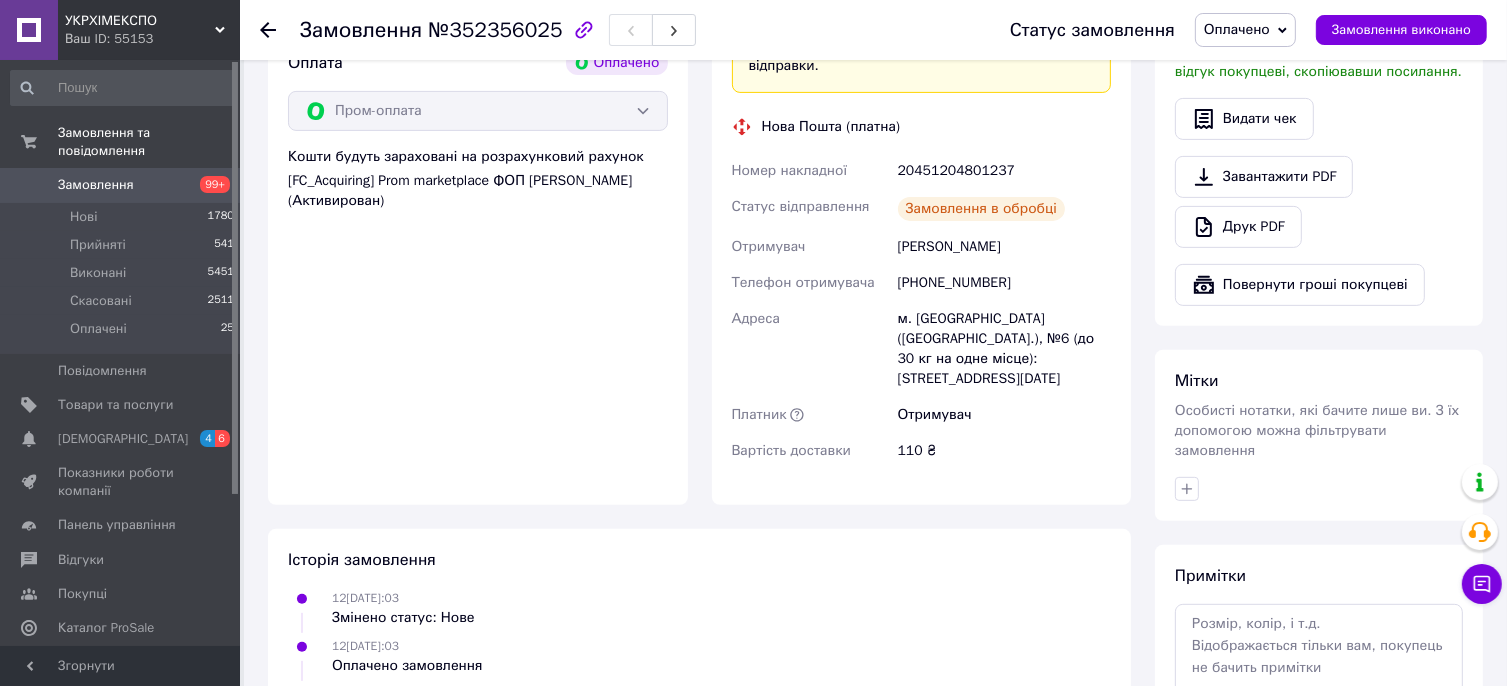 click on "Оплачено" at bounding box center (1237, 29) 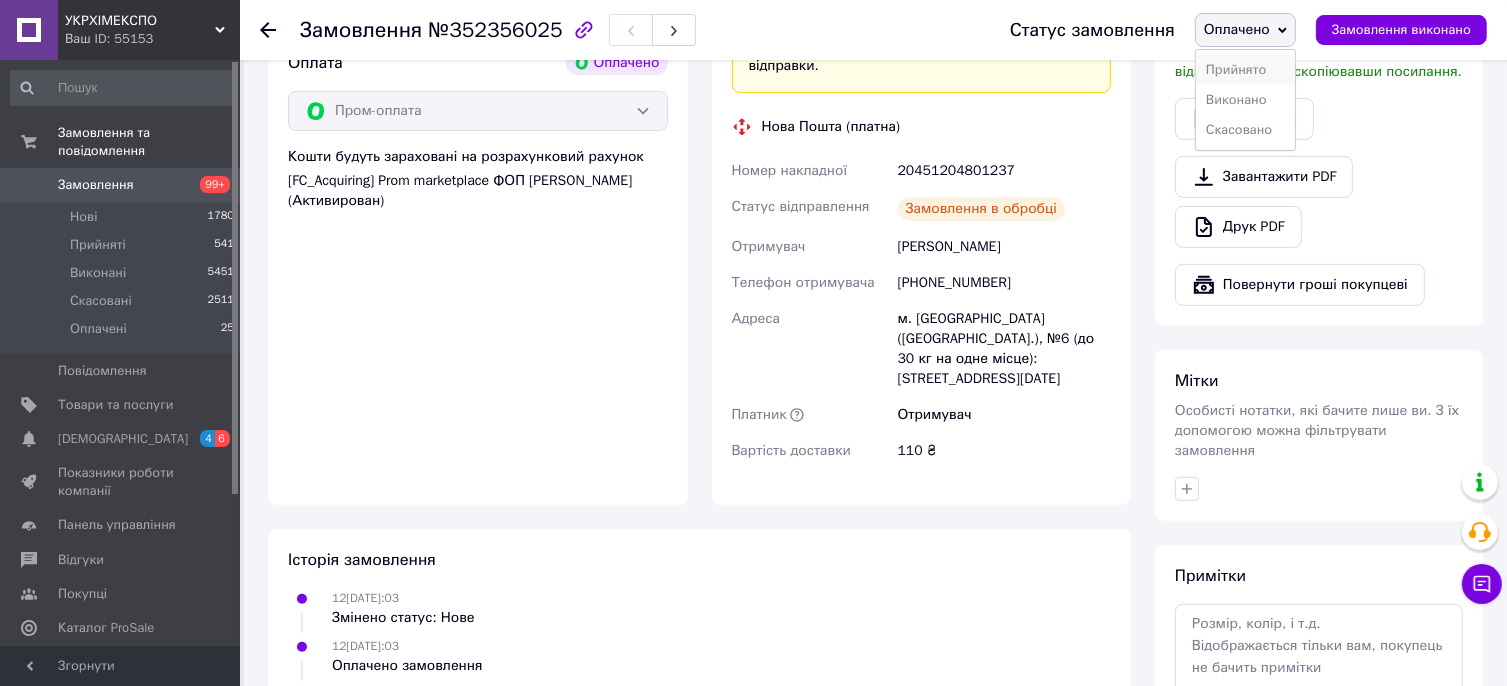 click on "Прийнято" at bounding box center [1245, 70] 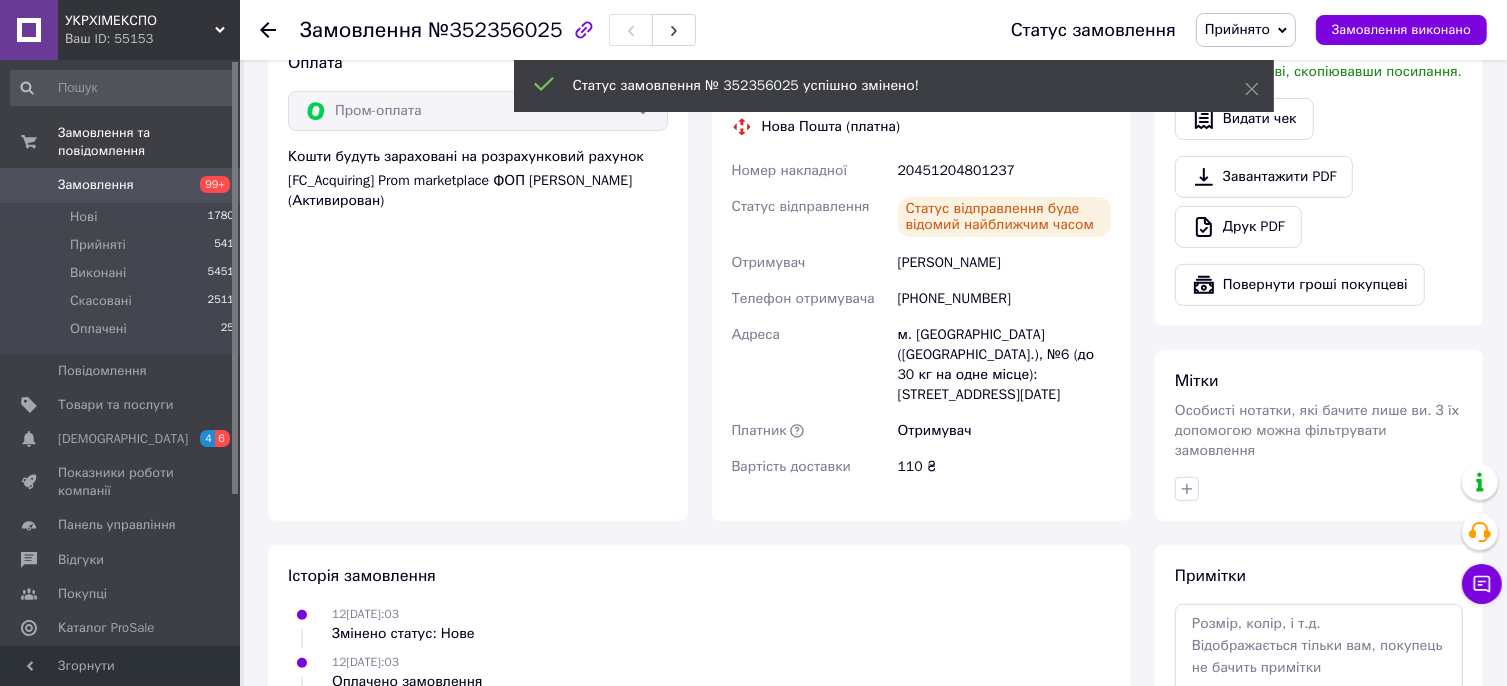 click 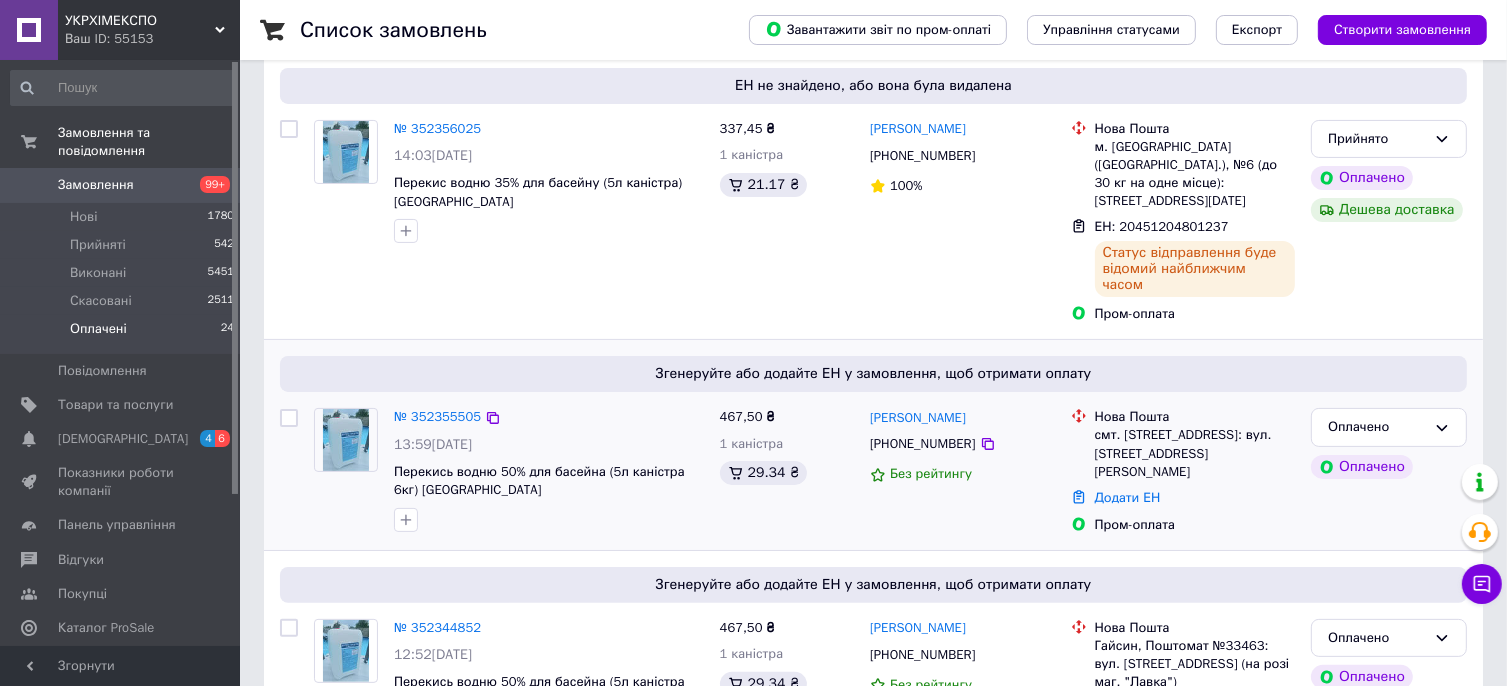 scroll, scrollTop: 400, scrollLeft: 0, axis: vertical 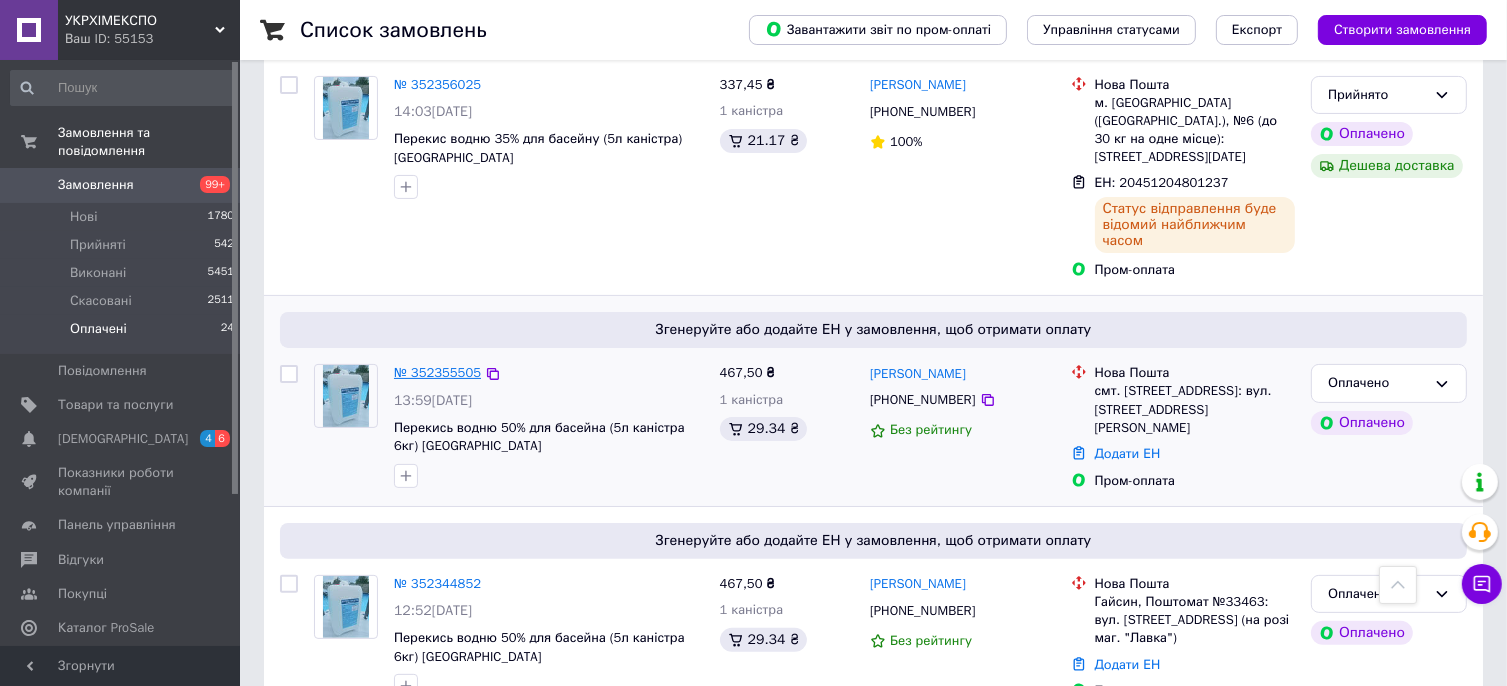 click on "№ 352355505" at bounding box center (437, 372) 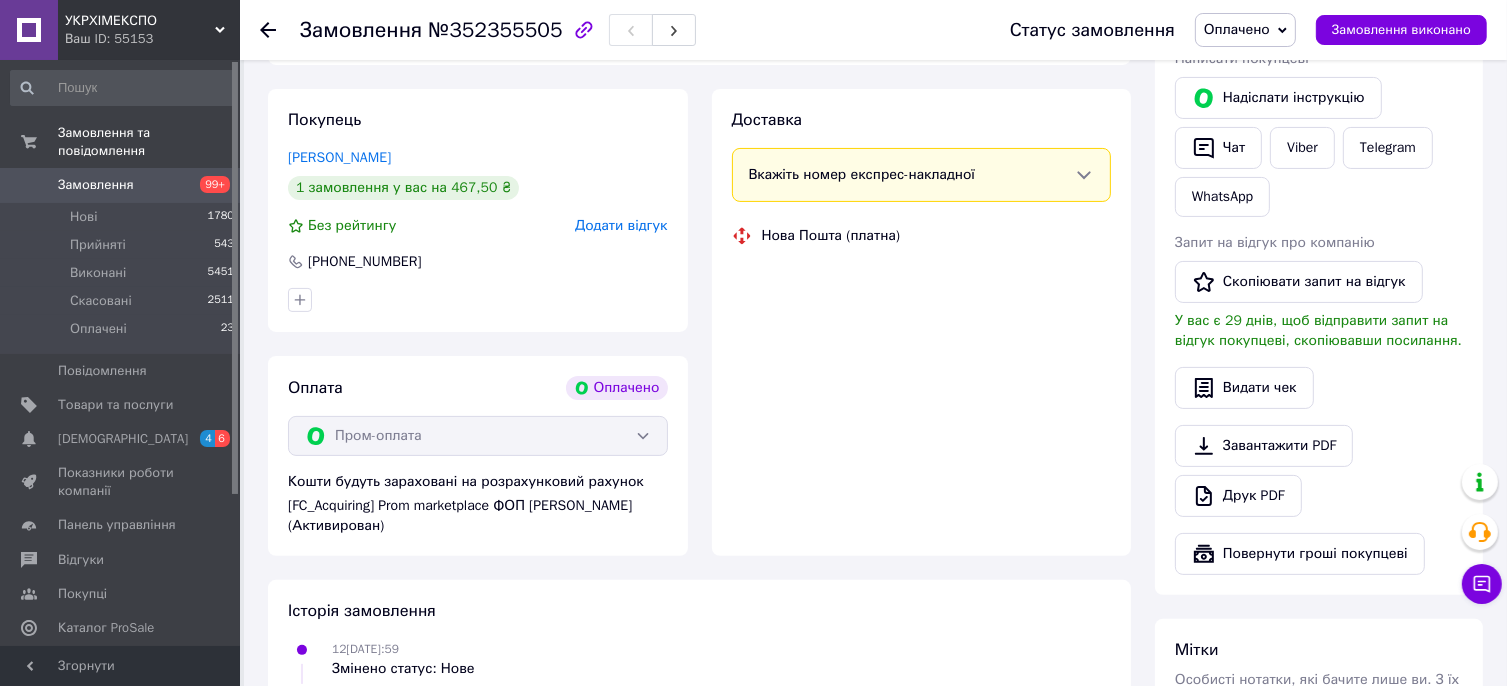 scroll, scrollTop: 500, scrollLeft: 0, axis: vertical 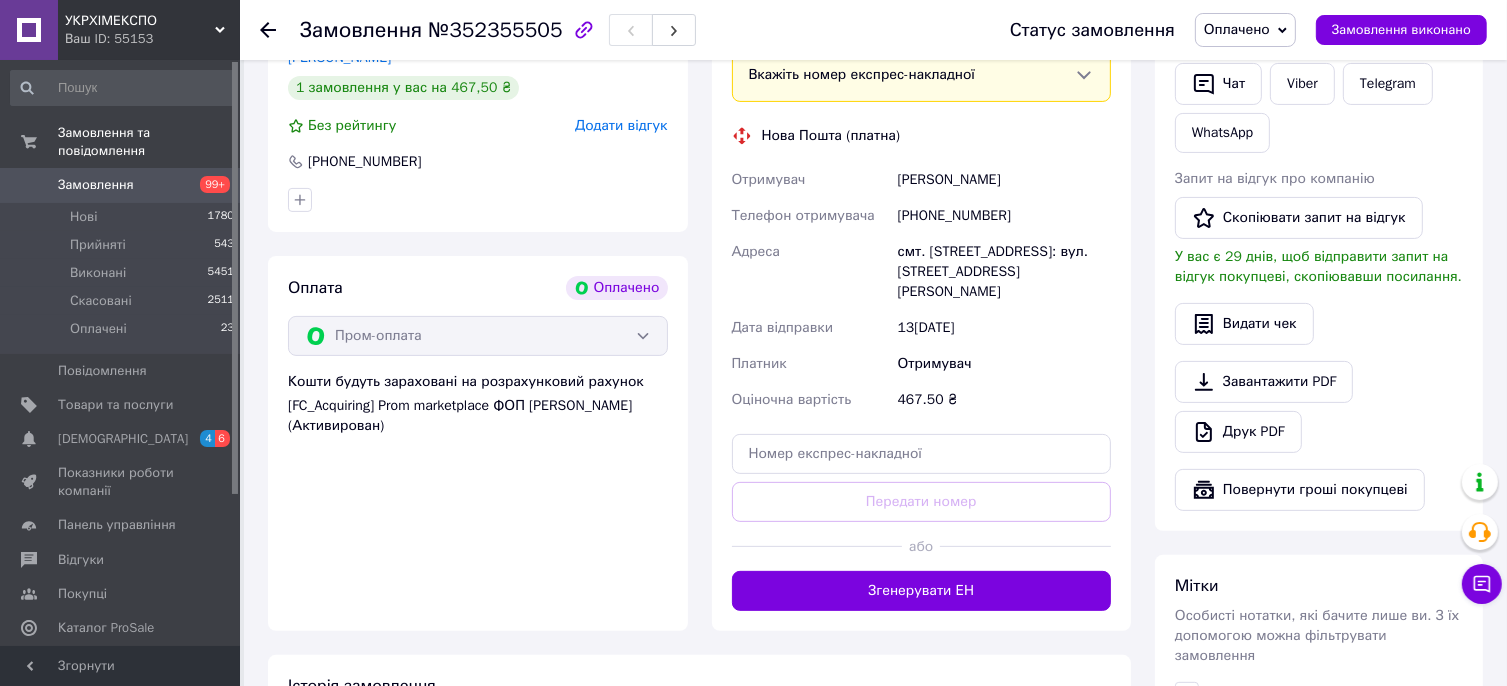 click on "[PHONE_NUMBER]" at bounding box center (1004, 216) 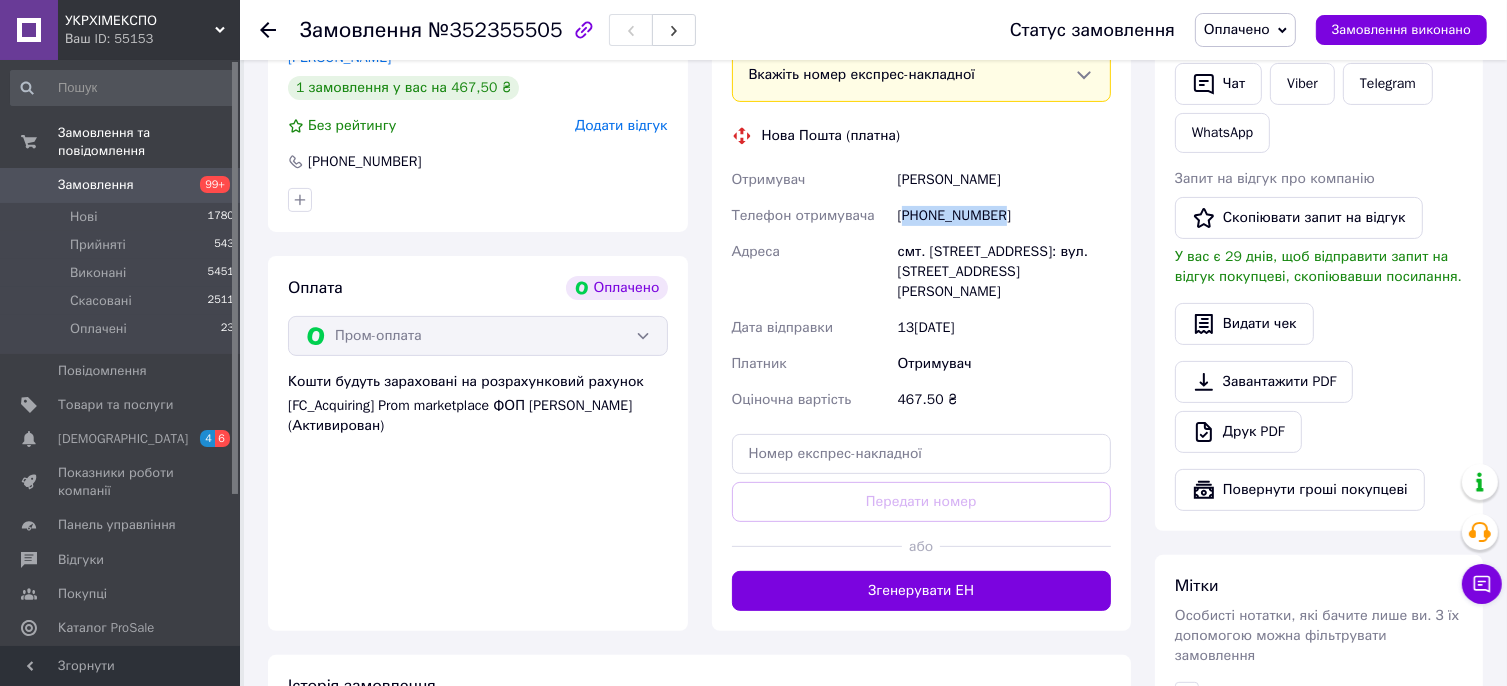 click on "[PHONE_NUMBER]" at bounding box center (1004, 216) 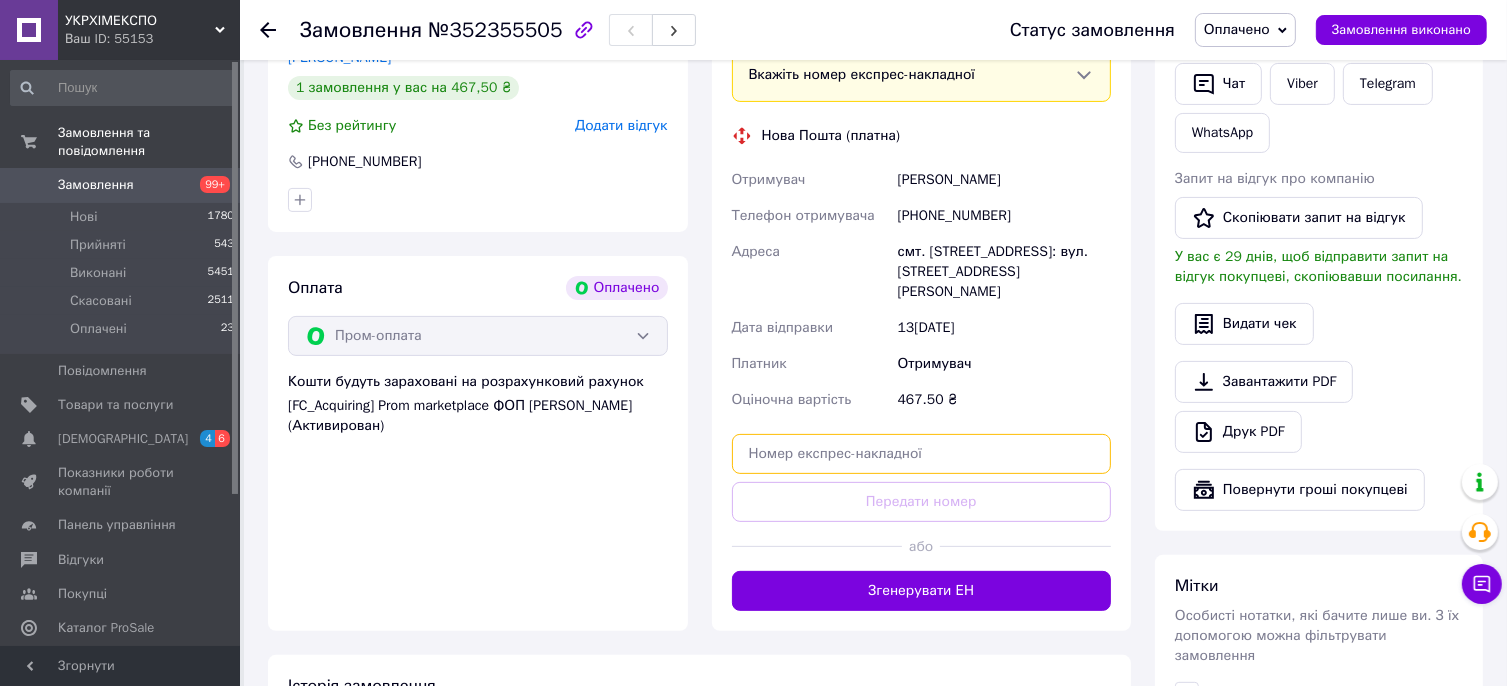 click at bounding box center (922, 454) 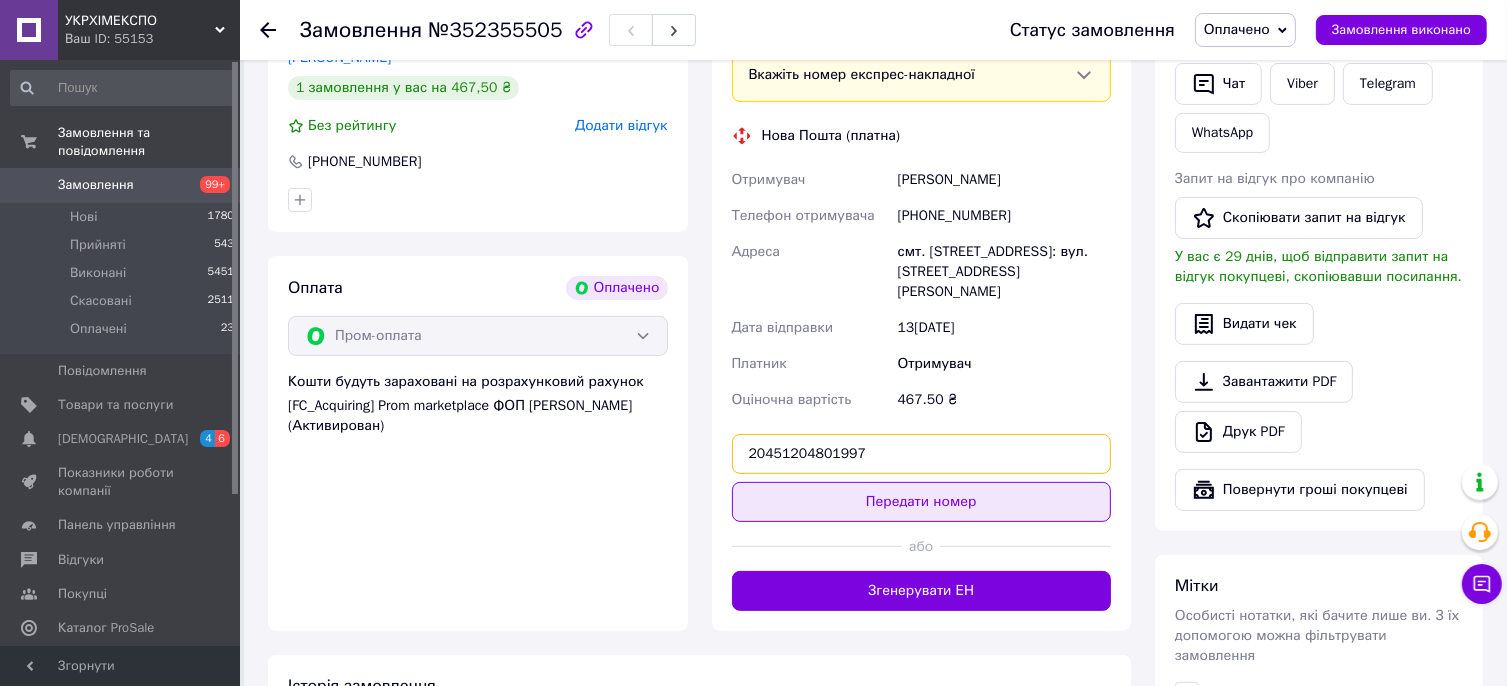 type on "20451204801997" 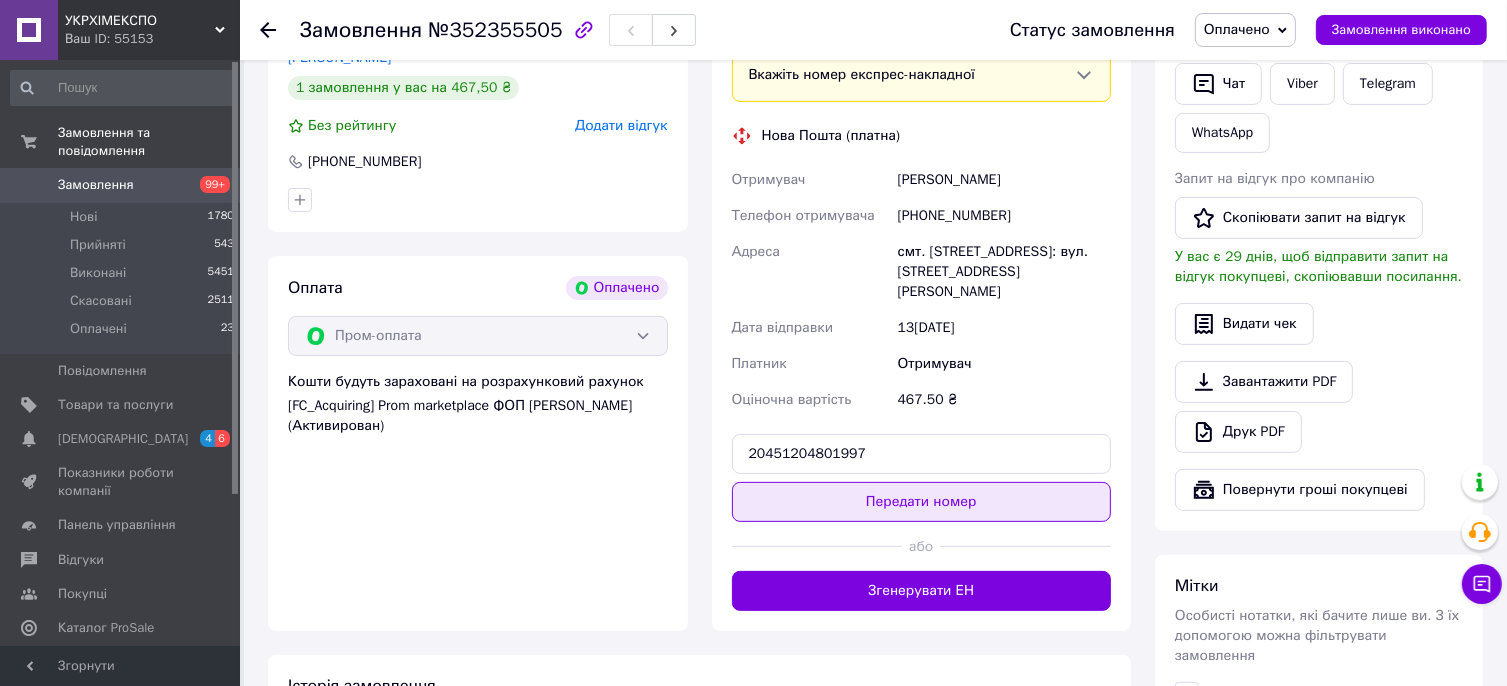 click on "Передати номер" at bounding box center (922, 502) 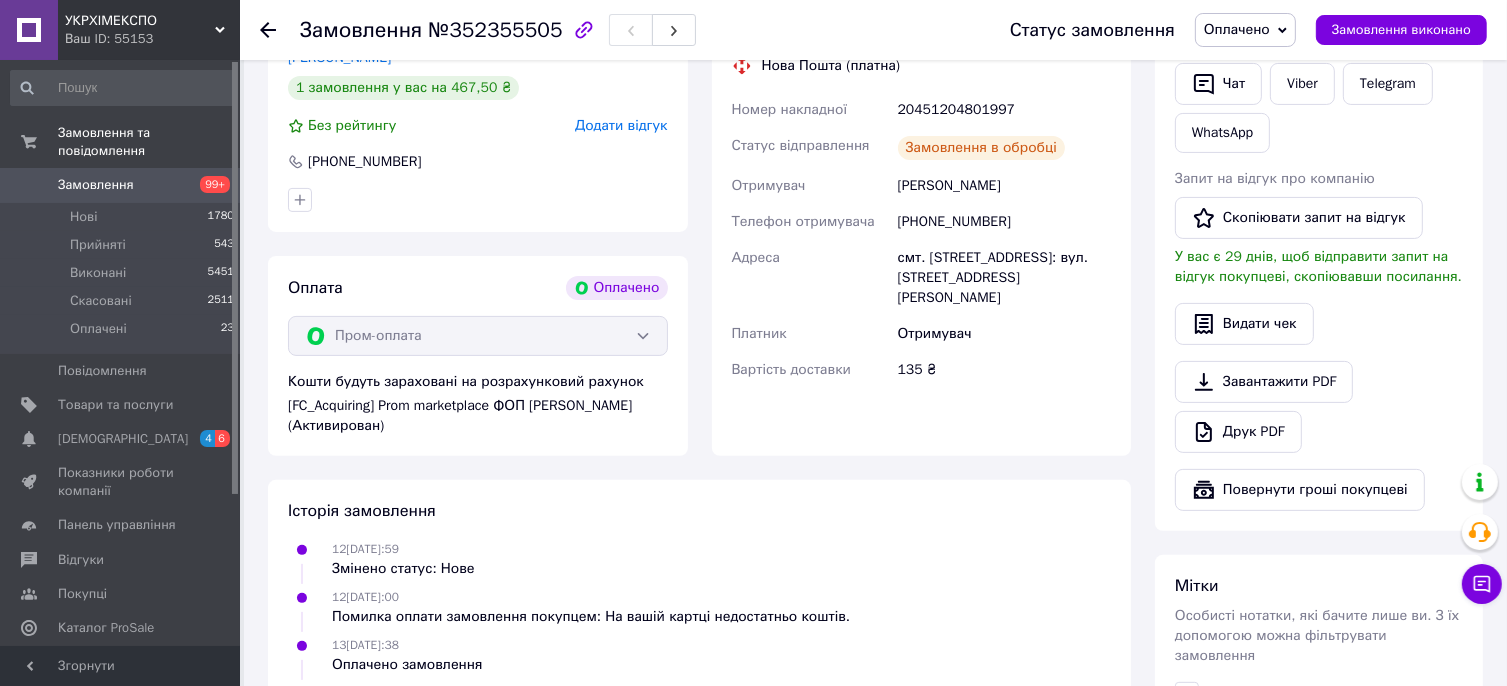 click on "Оплачено" at bounding box center (1237, 29) 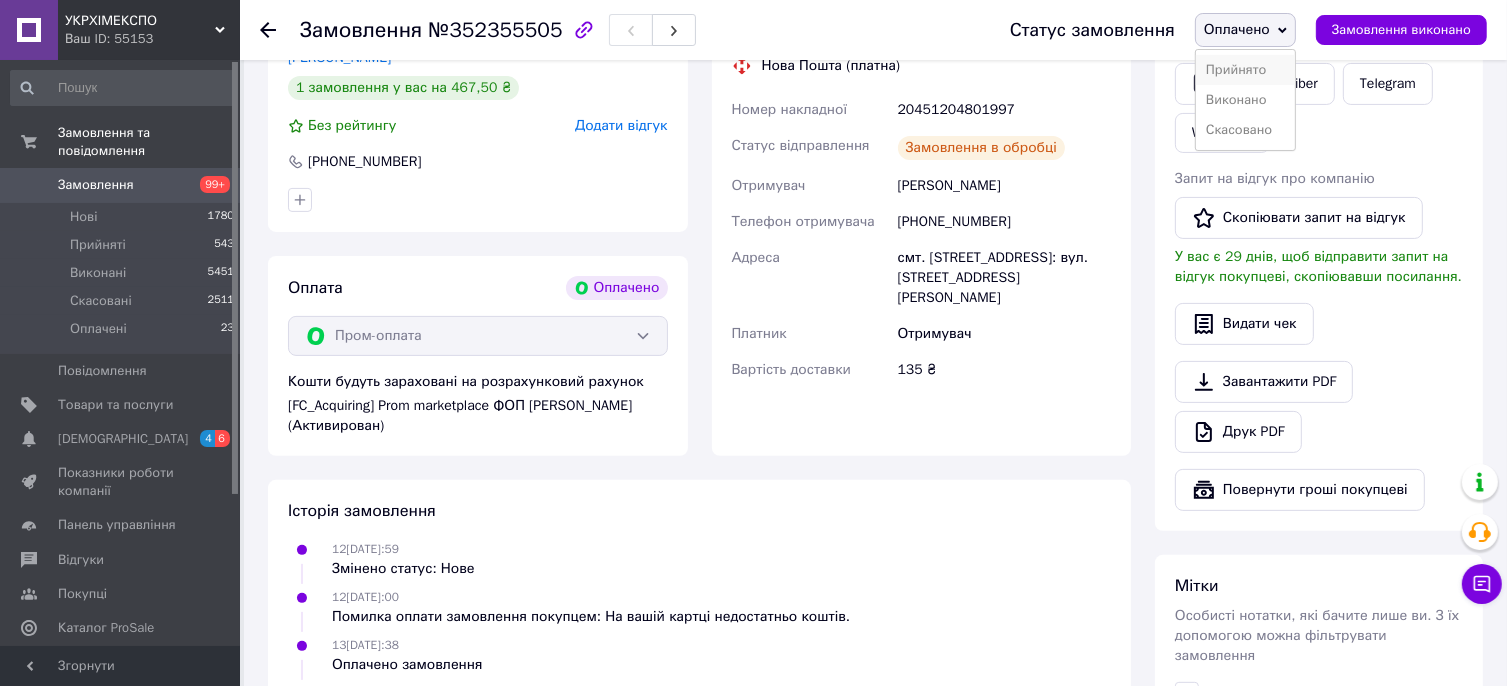 click on "Прийнято" at bounding box center [1245, 70] 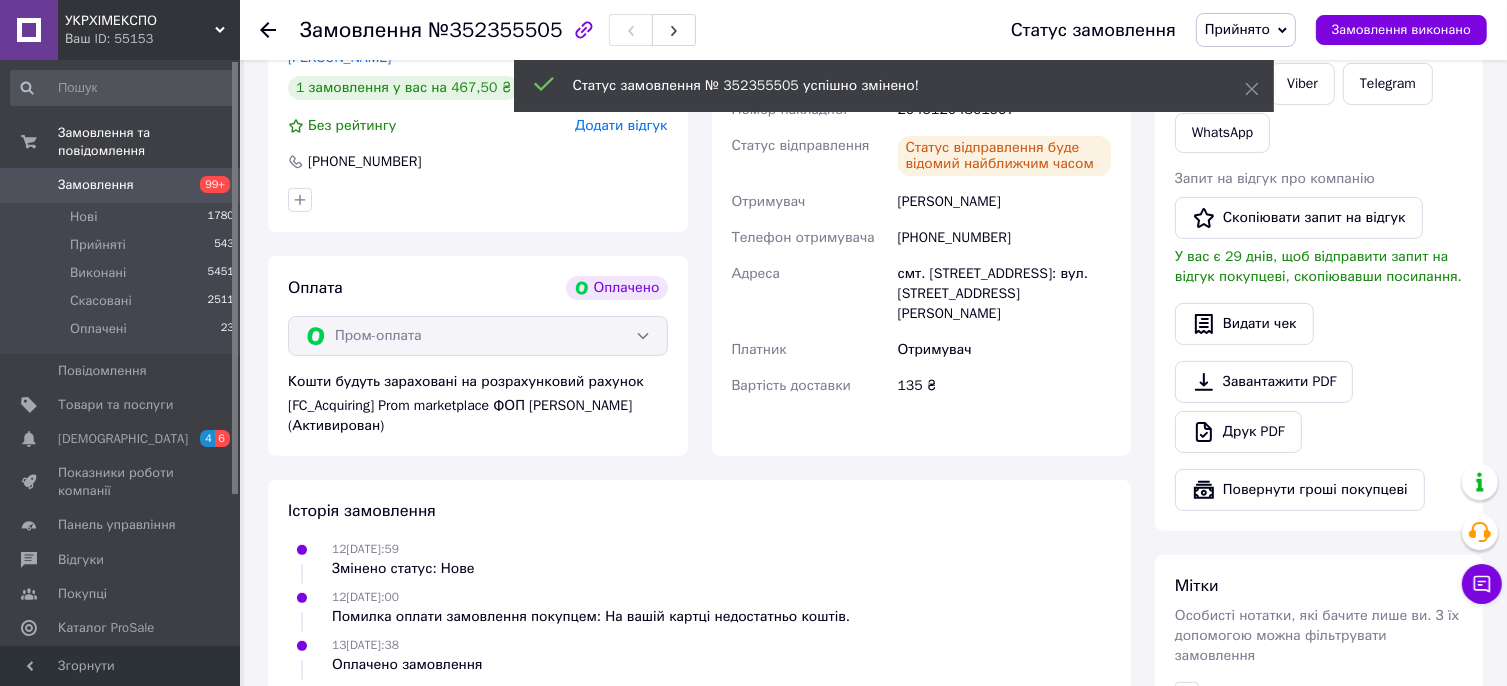 click 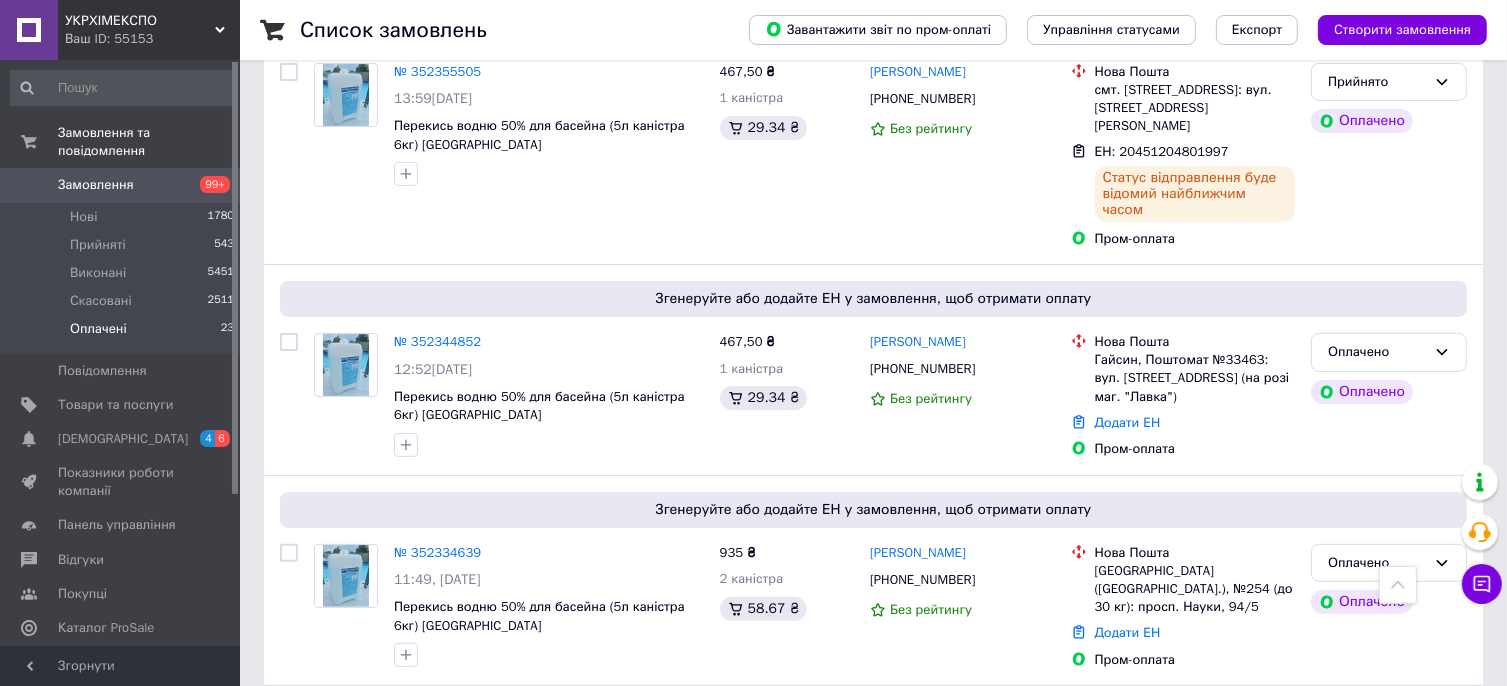 scroll, scrollTop: 500, scrollLeft: 0, axis: vertical 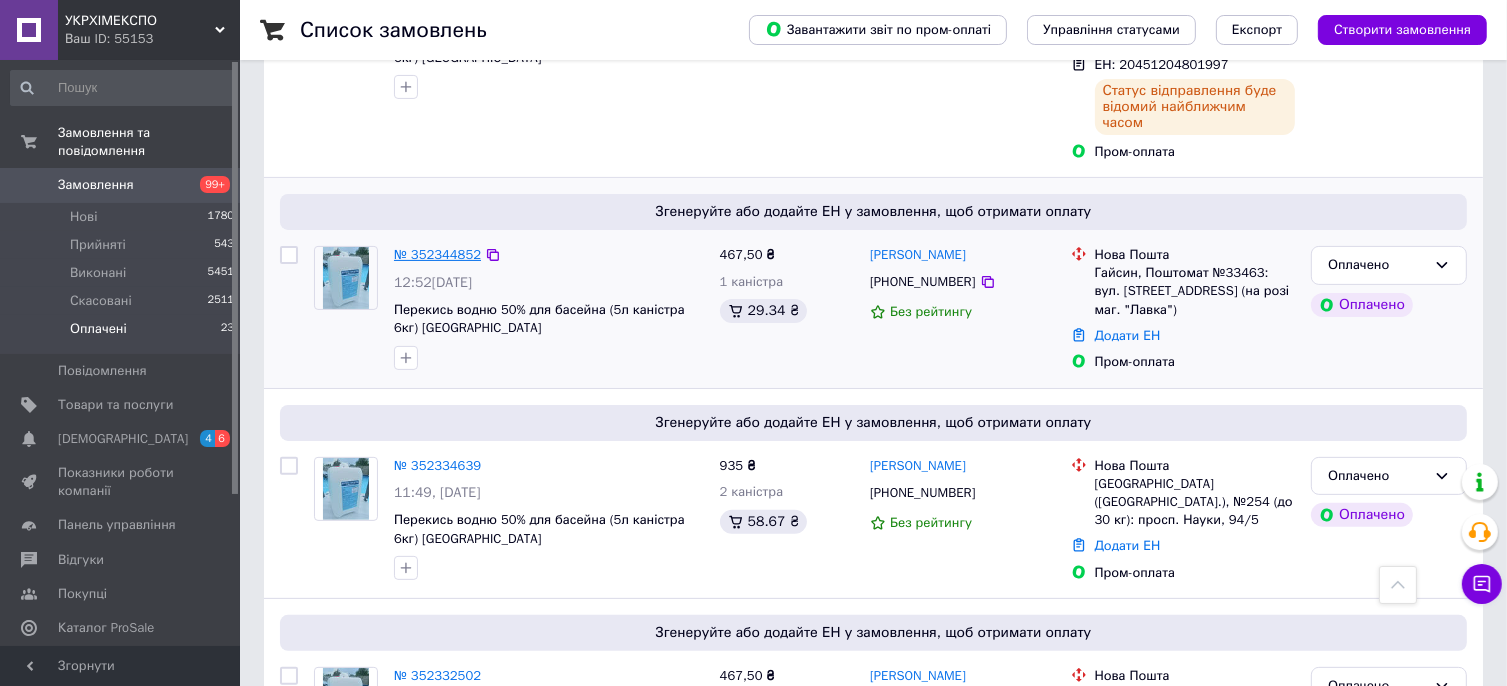 click on "№ 352344852" at bounding box center [437, 254] 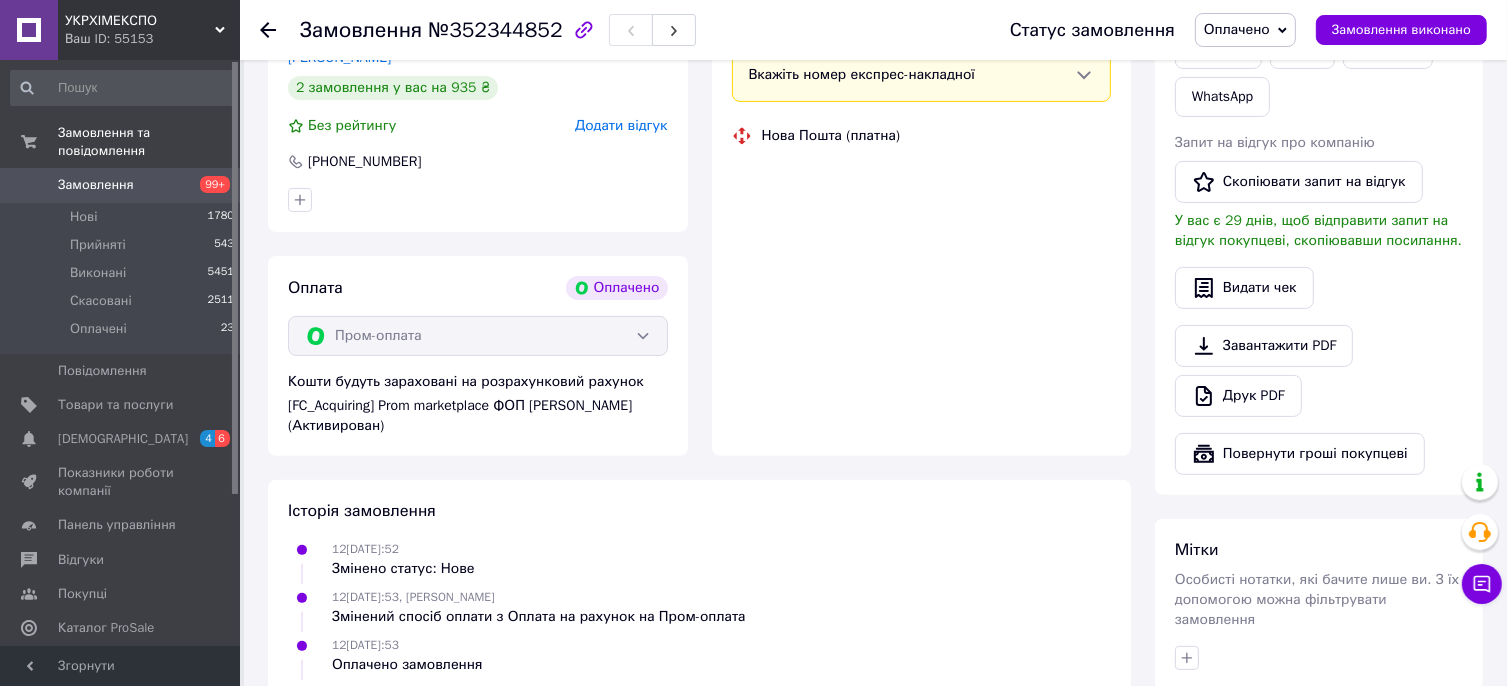 scroll, scrollTop: 400, scrollLeft: 0, axis: vertical 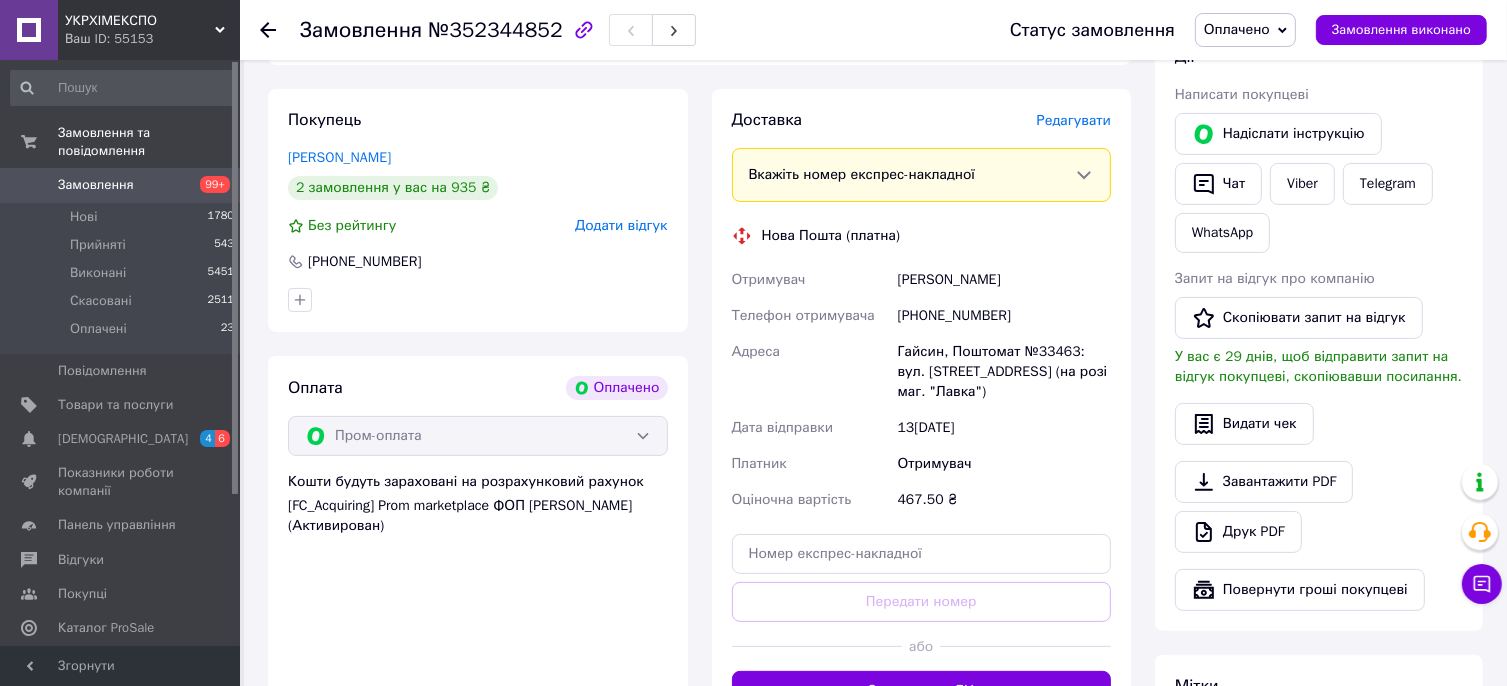 click on "[PHONE_NUMBER]" at bounding box center (1004, 316) 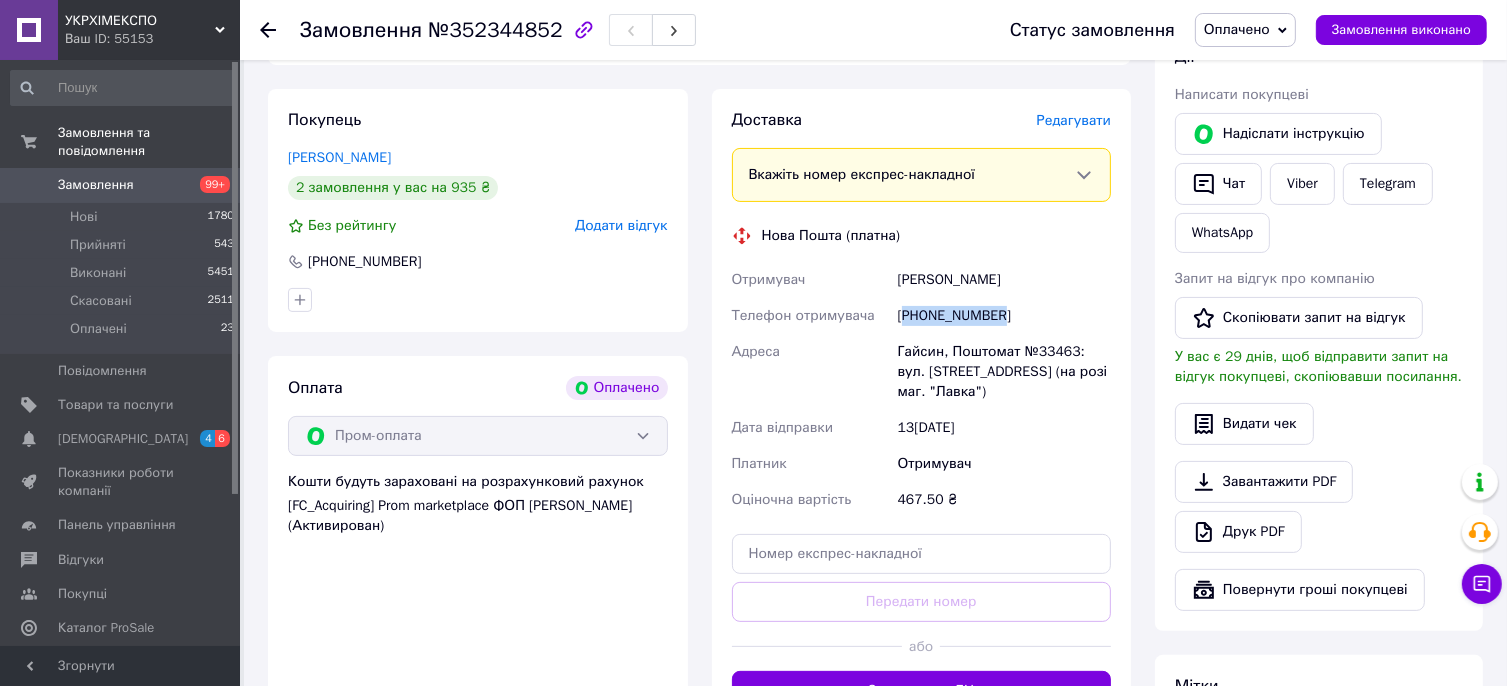 click on "[PHONE_NUMBER]" at bounding box center (1004, 316) 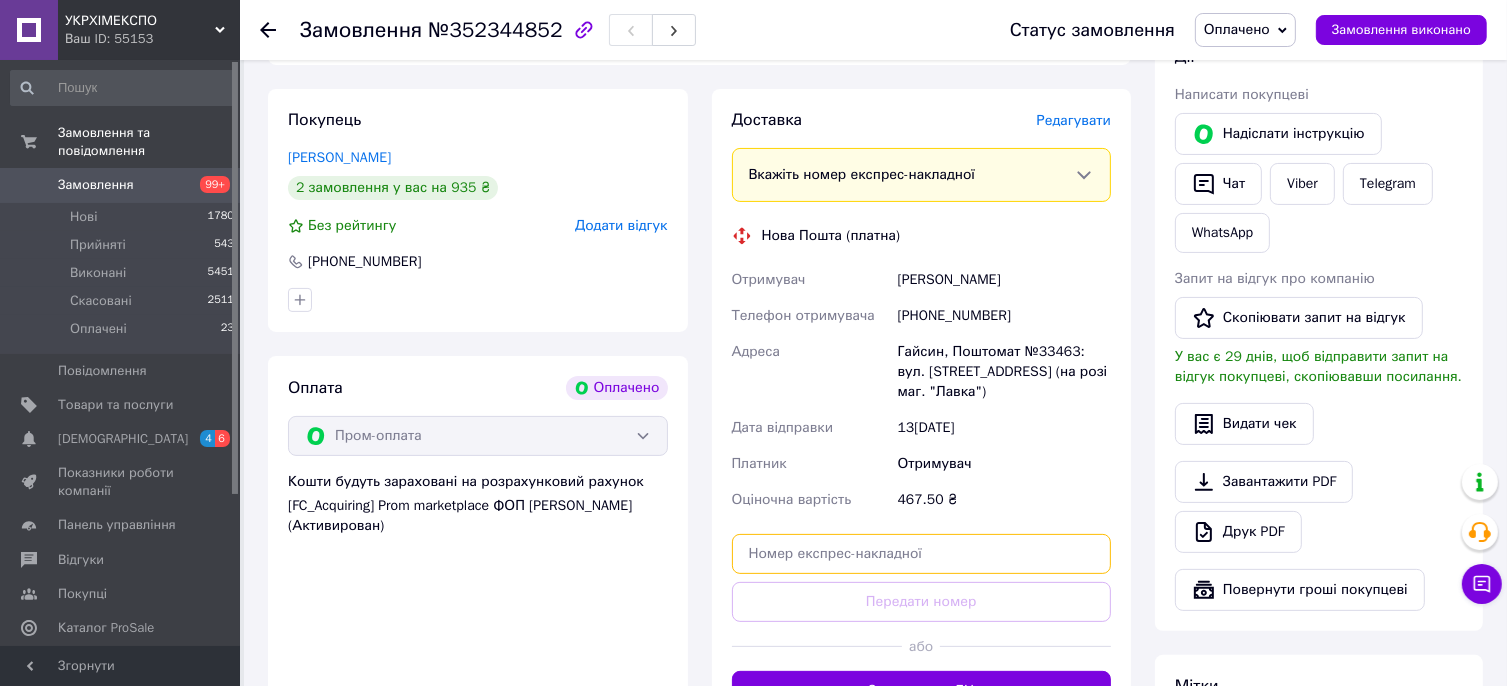 click at bounding box center [922, 554] 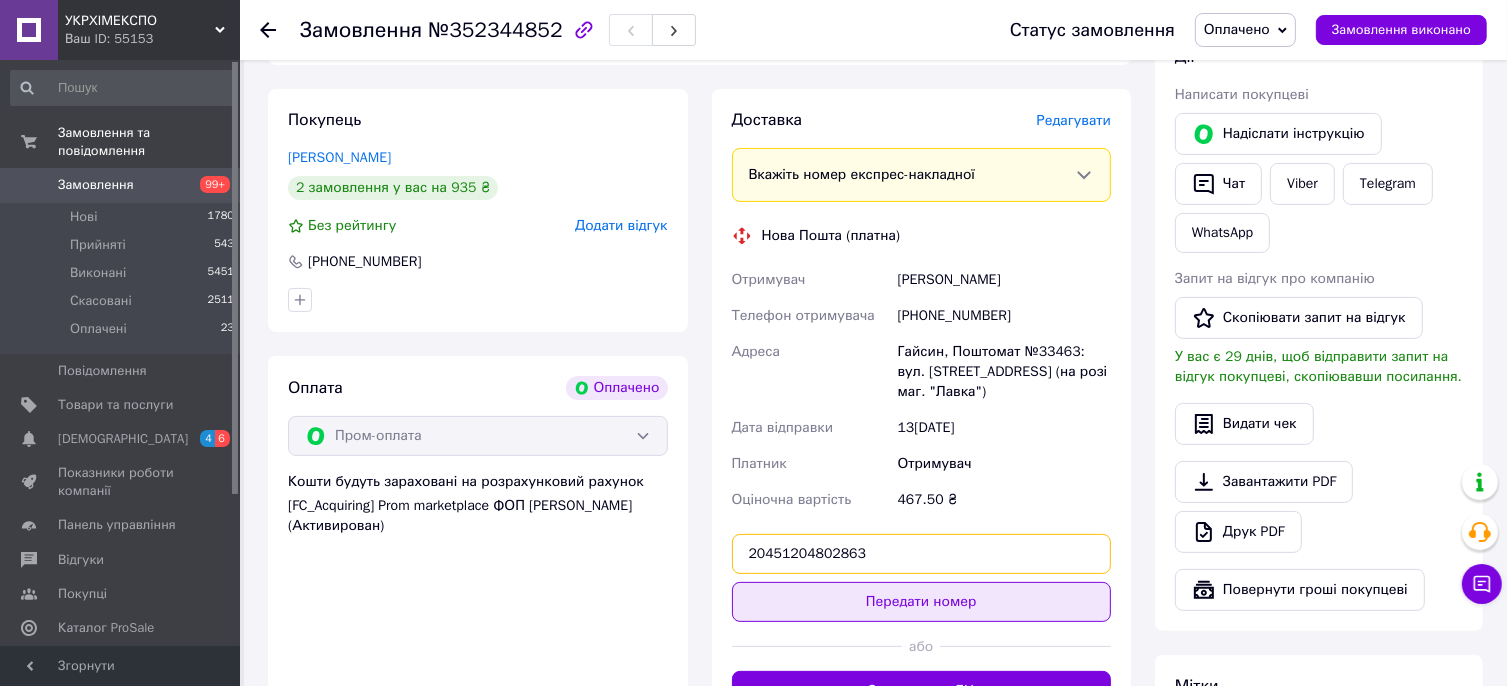 type on "20451204802863" 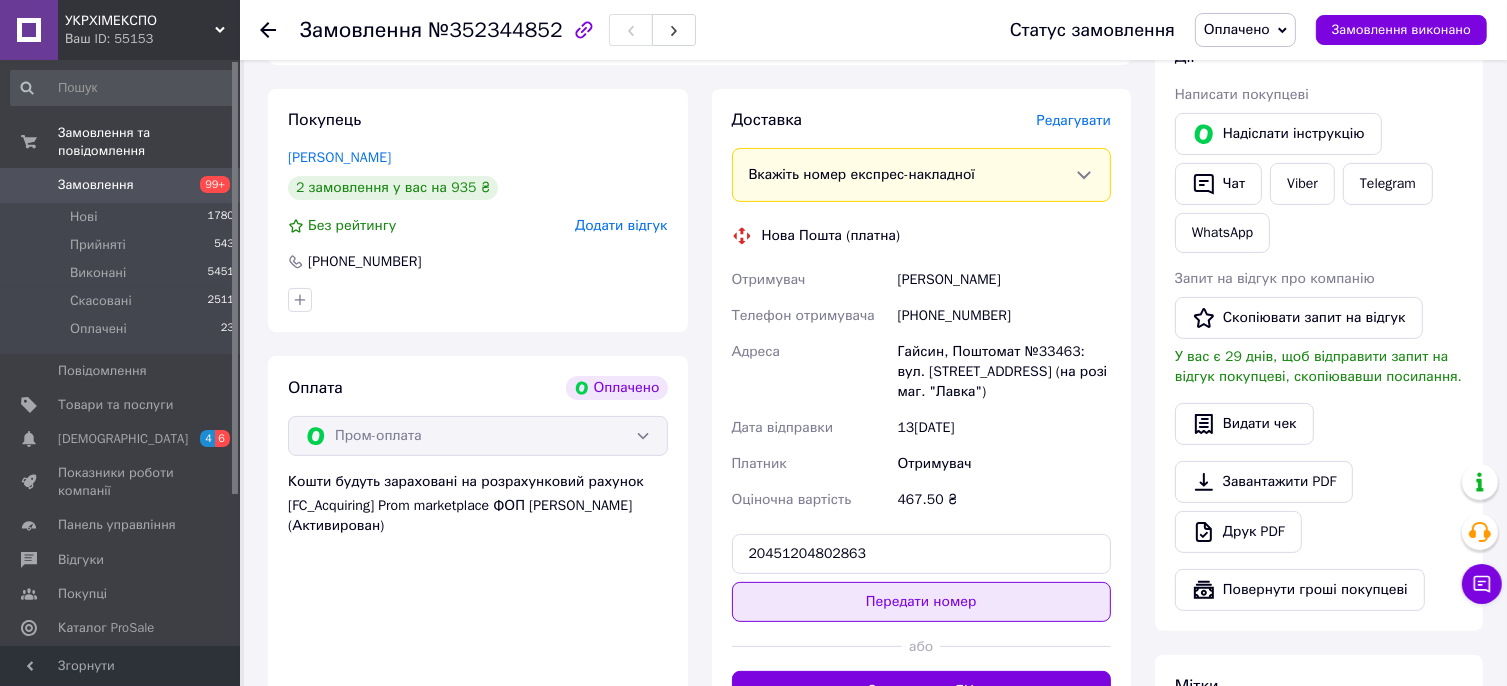 click on "Передати номер" at bounding box center [922, 602] 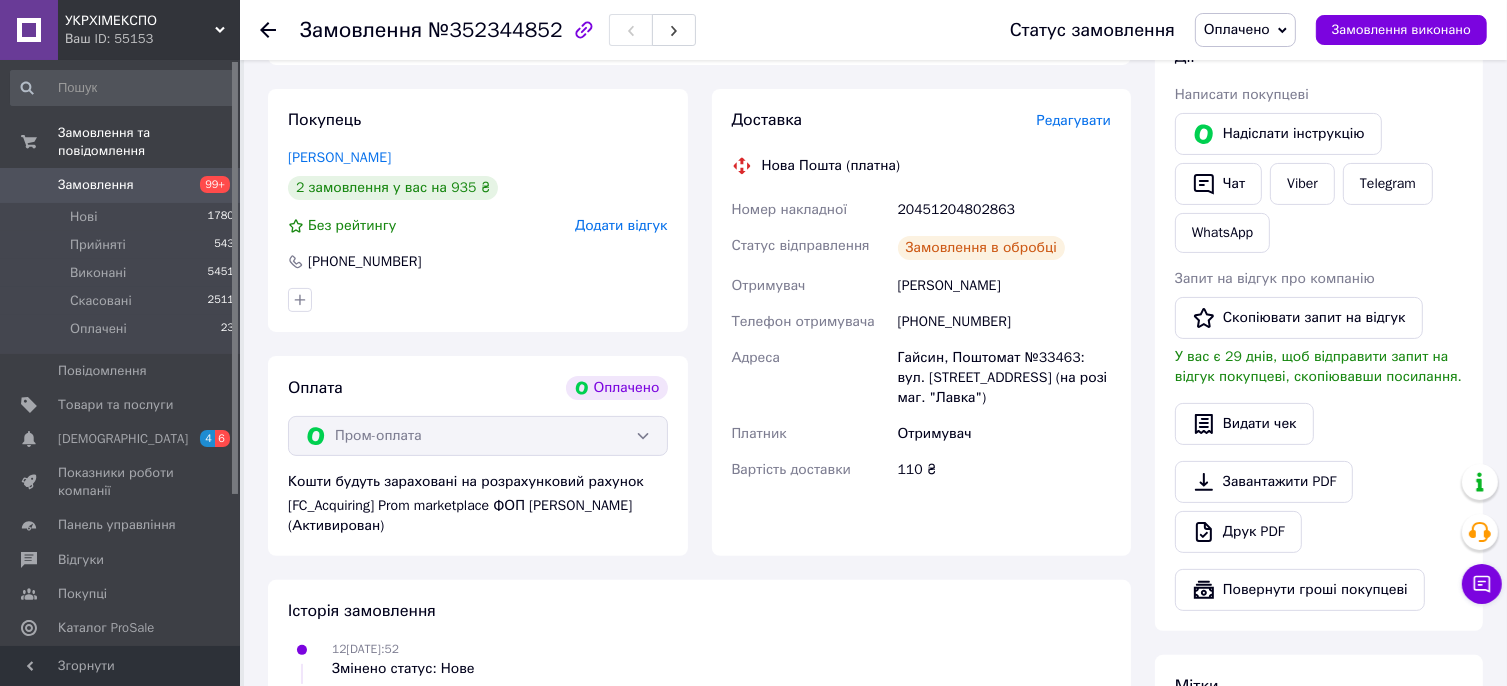 click on "Оплачено" at bounding box center [1237, 29] 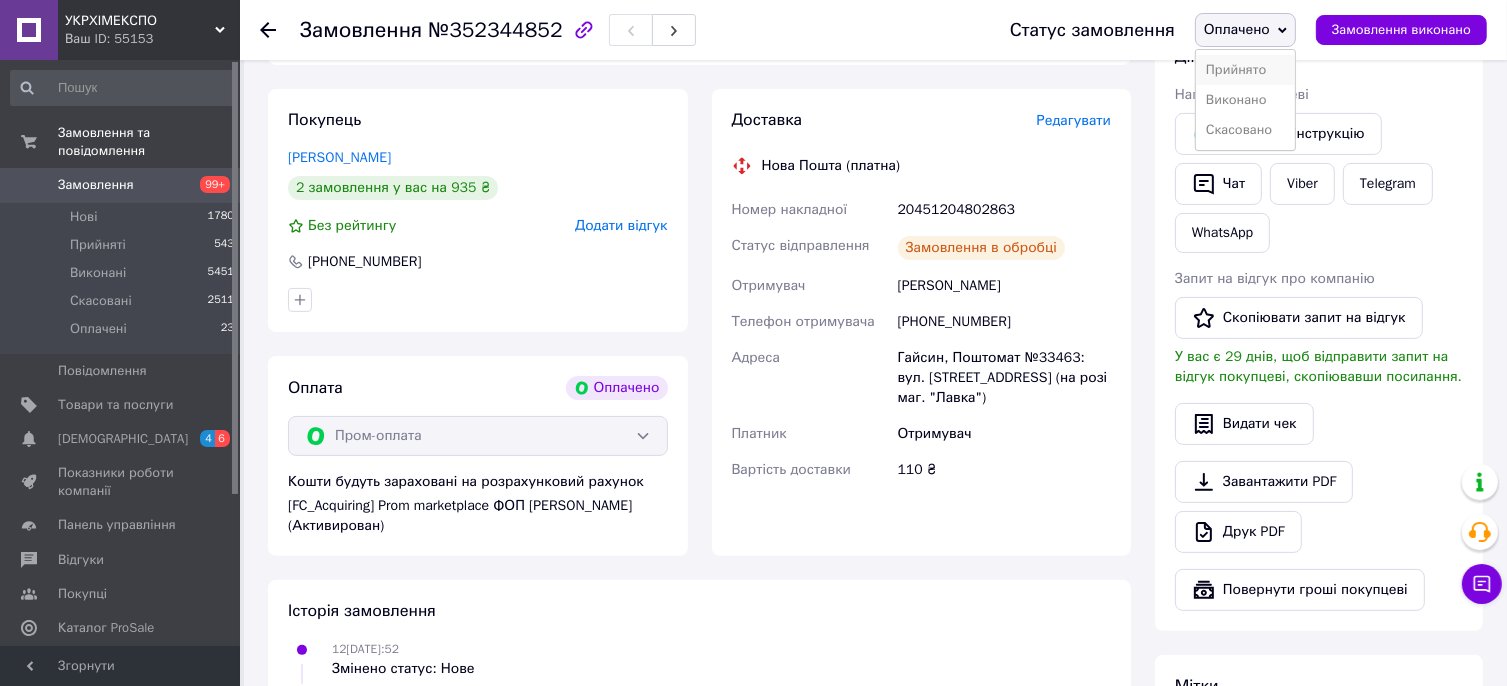 click on "Прийнято" at bounding box center (1245, 70) 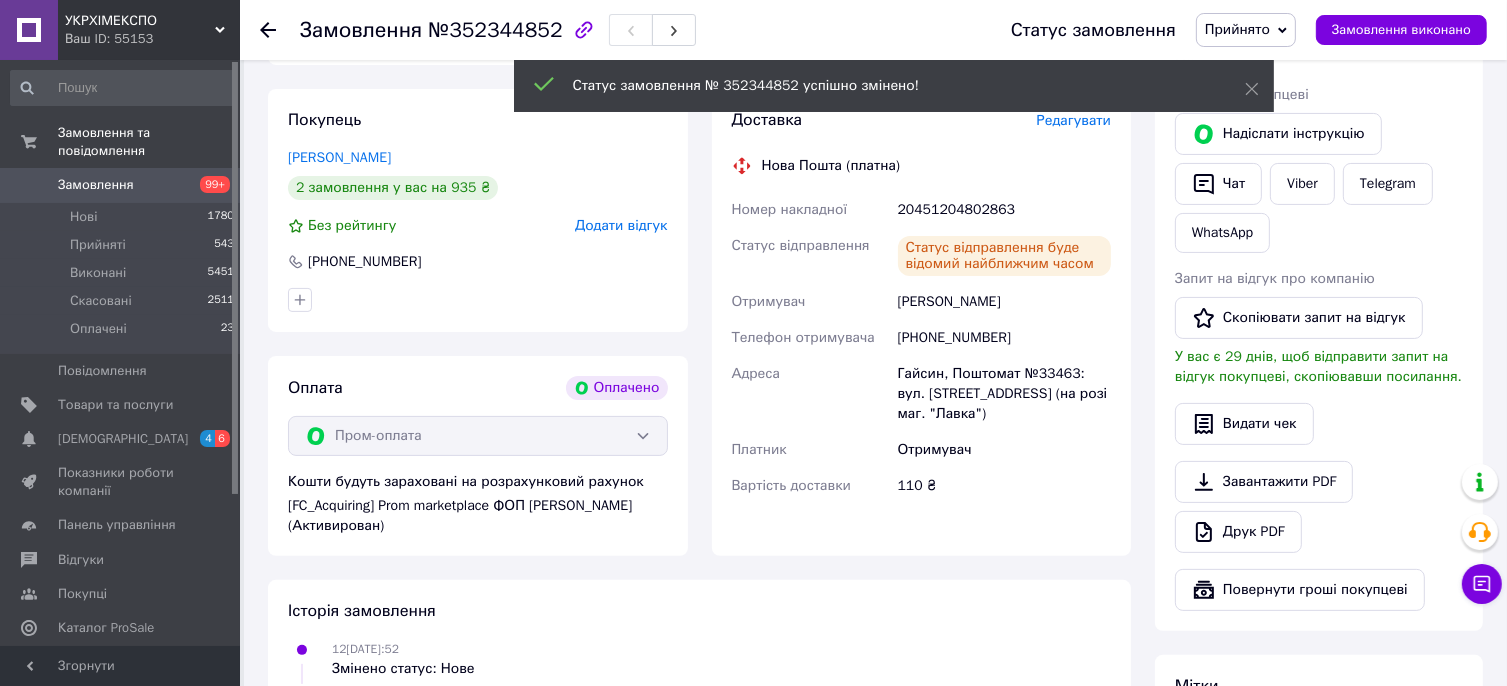 click 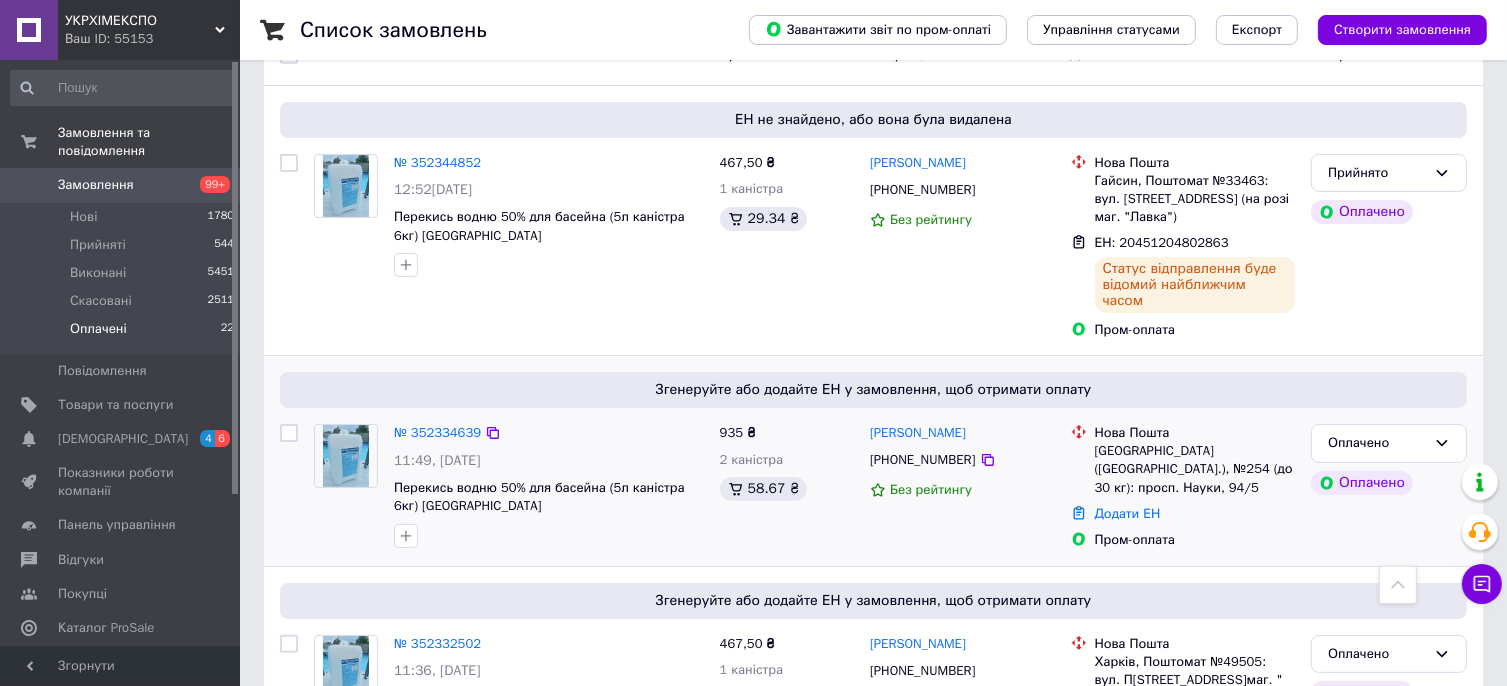 scroll, scrollTop: 400, scrollLeft: 0, axis: vertical 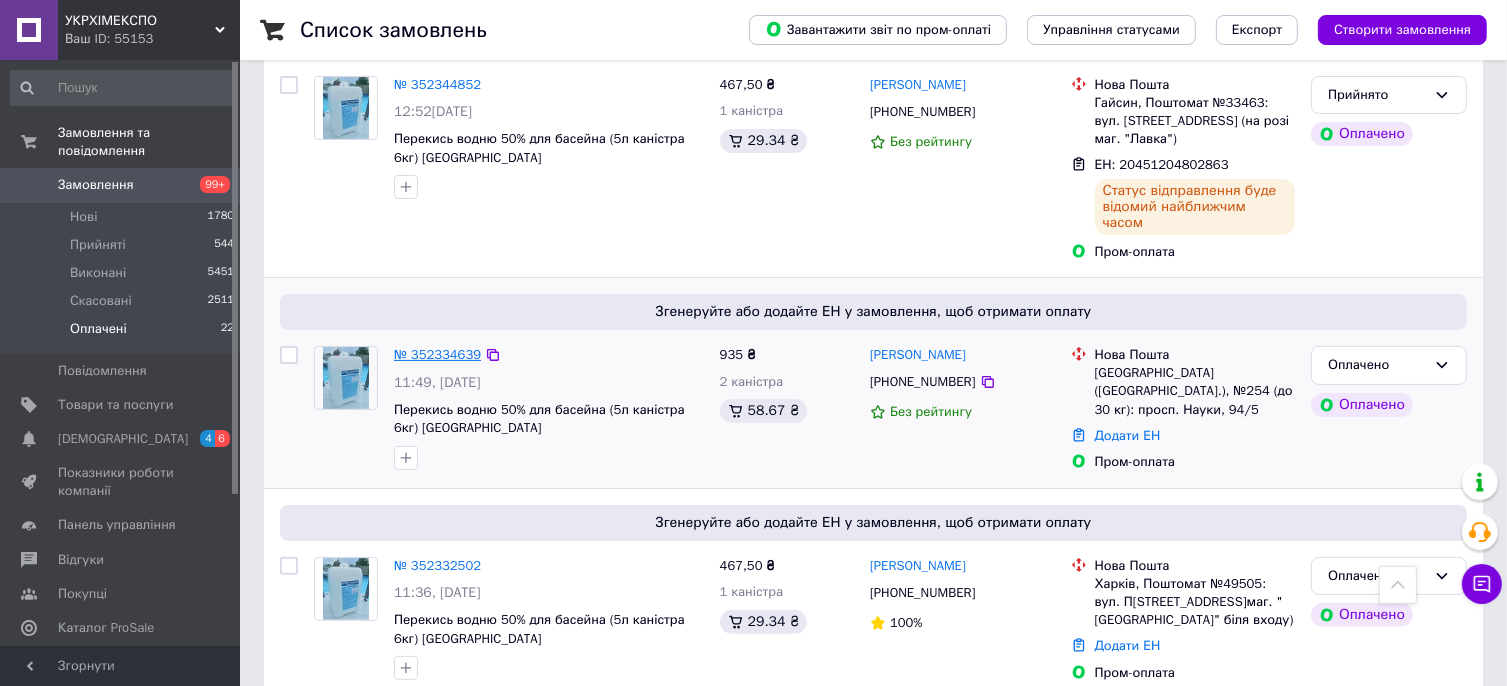 click on "№ 352334639" at bounding box center (437, 354) 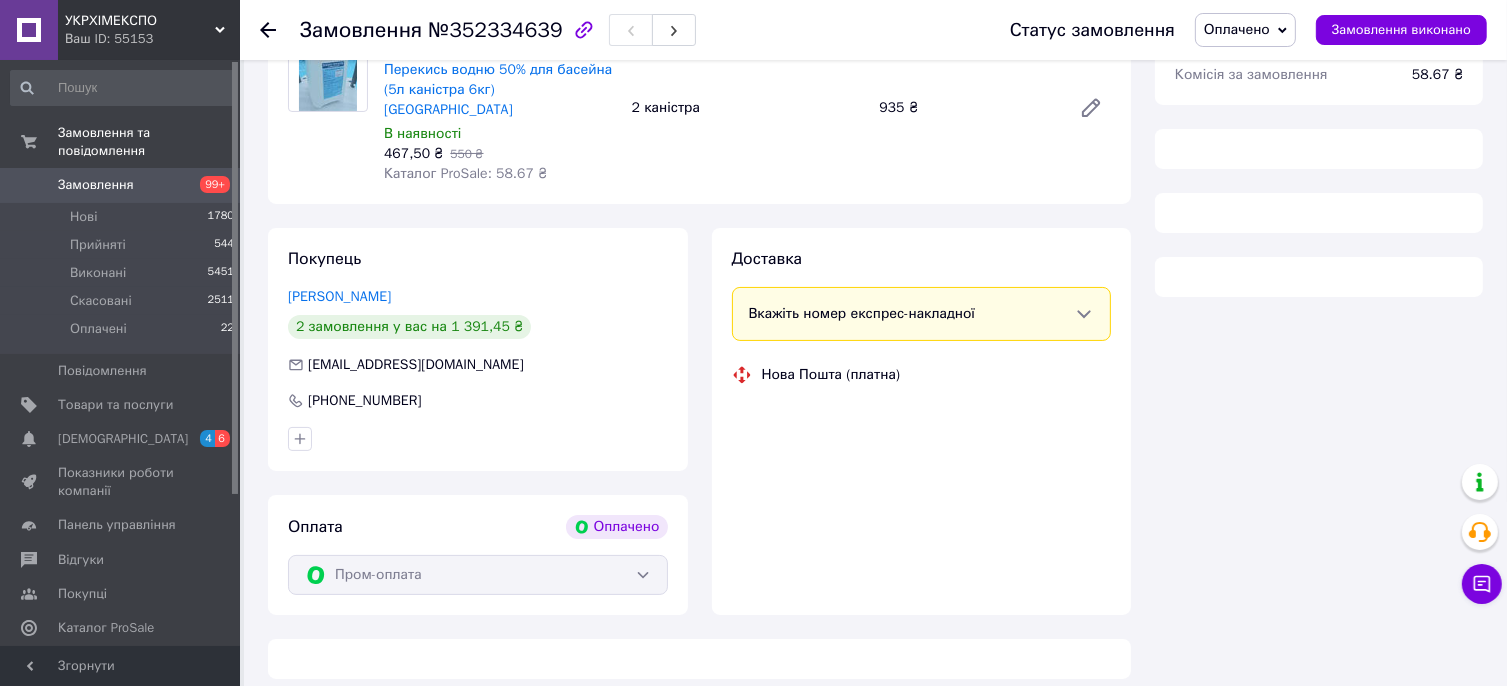 scroll, scrollTop: 400, scrollLeft: 0, axis: vertical 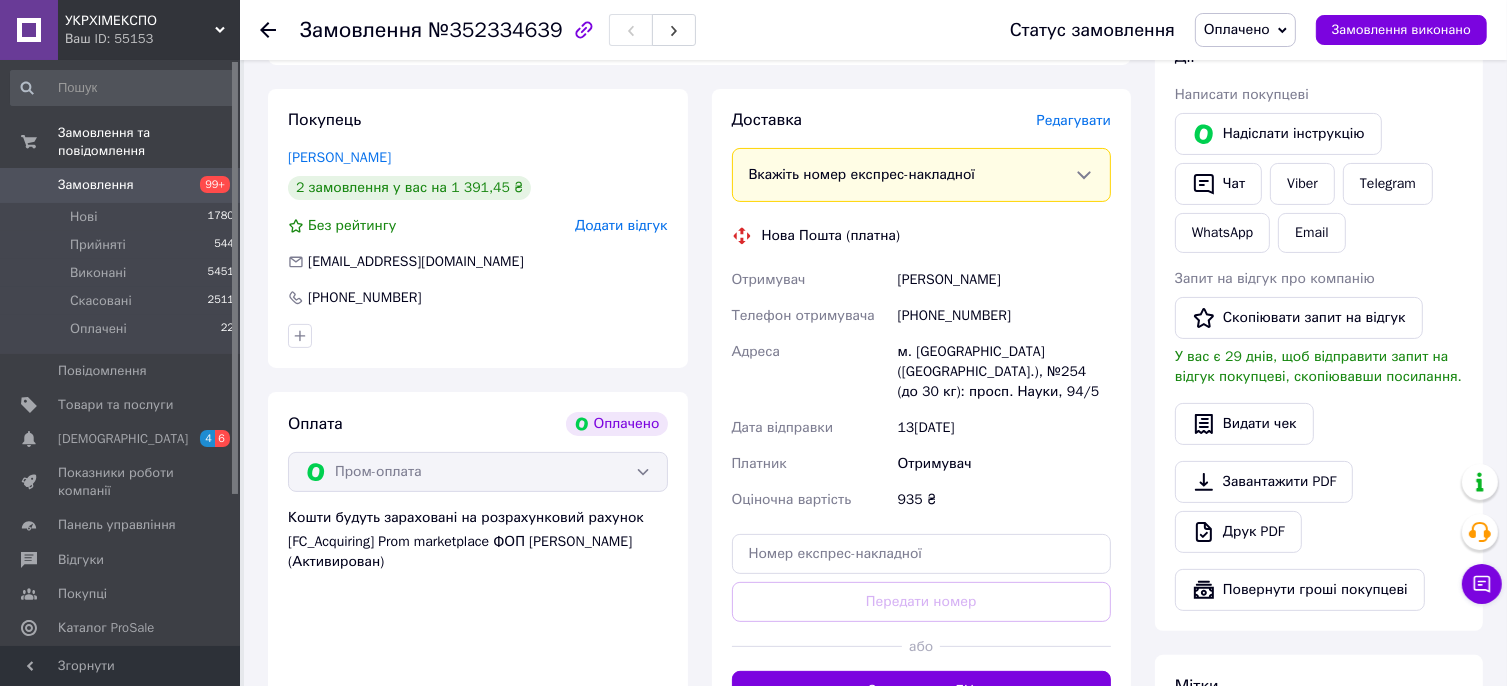 click on "[PHONE_NUMBER]" at bounding box center (1004, 316) 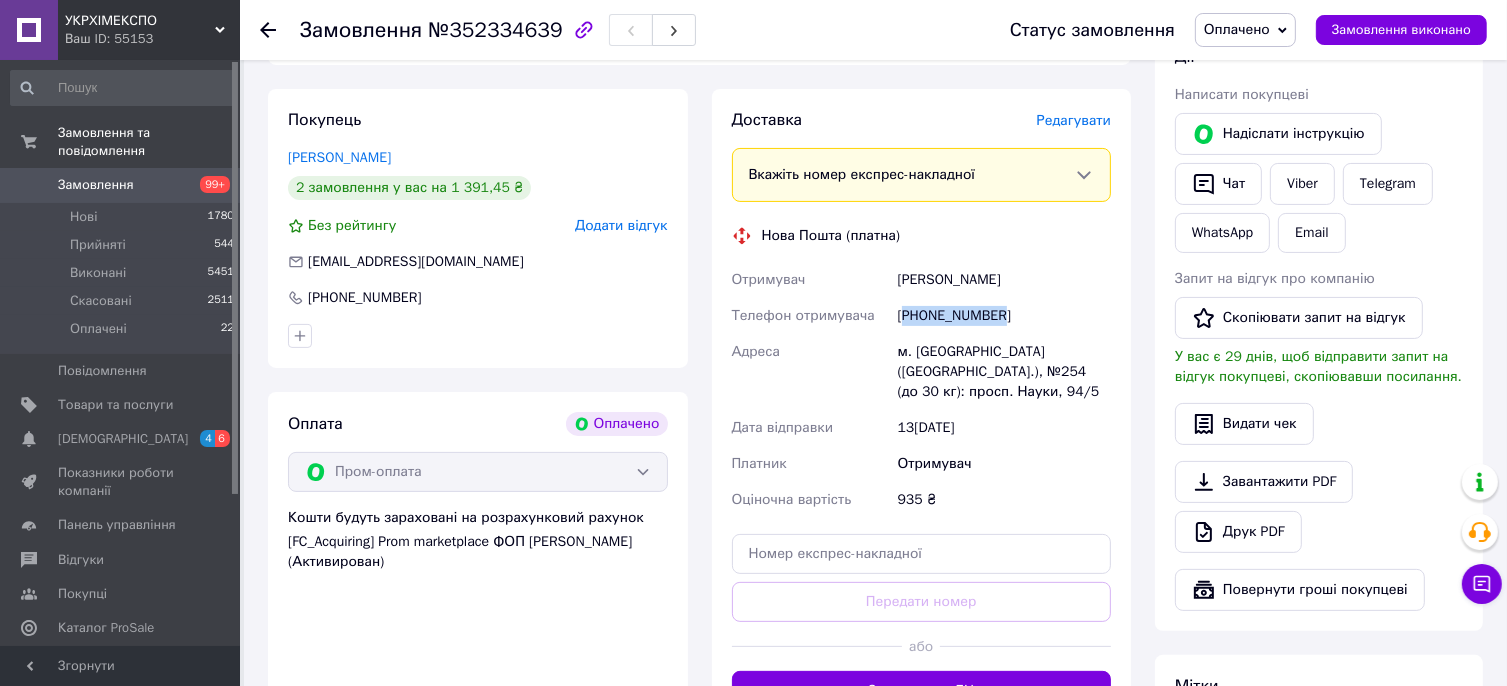 click on "[PHONE_NUMBER]" at bounding box center (1004, 316) 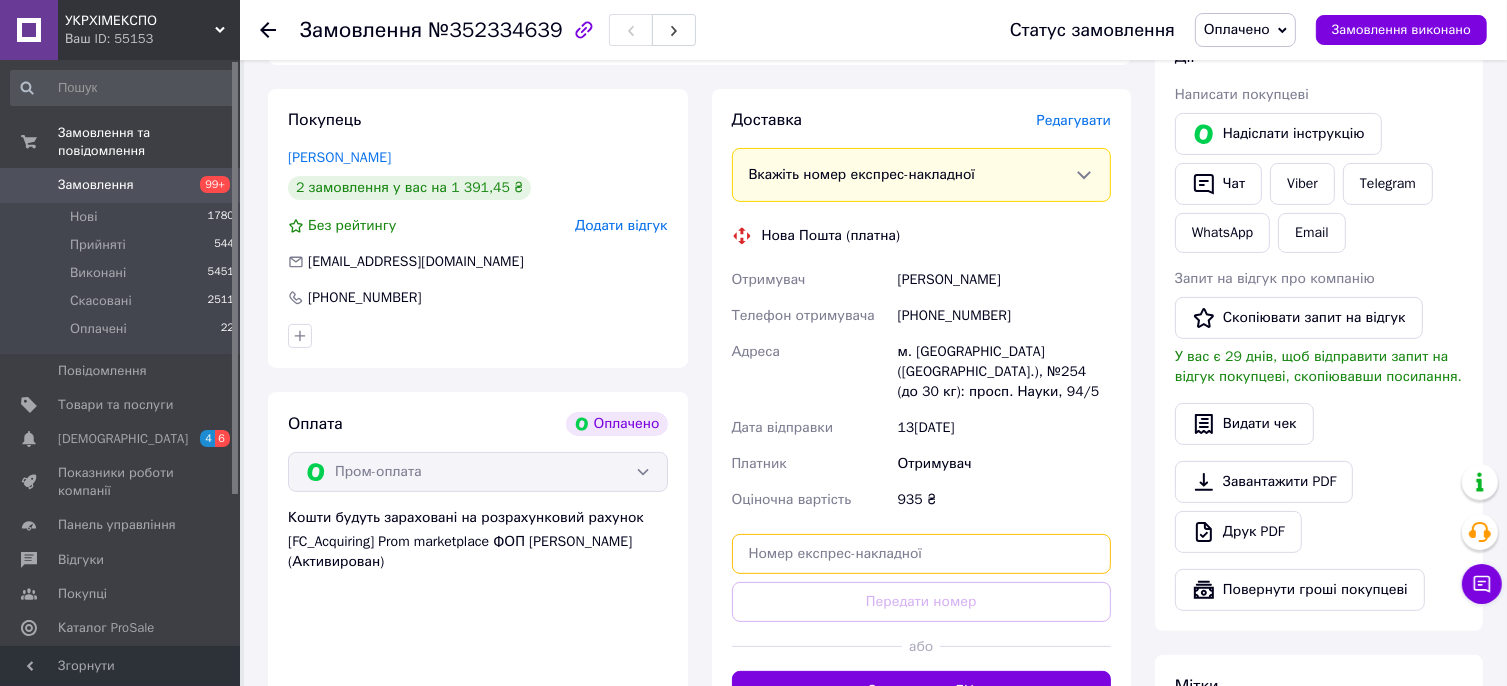 click at bounding box center [922, 554] 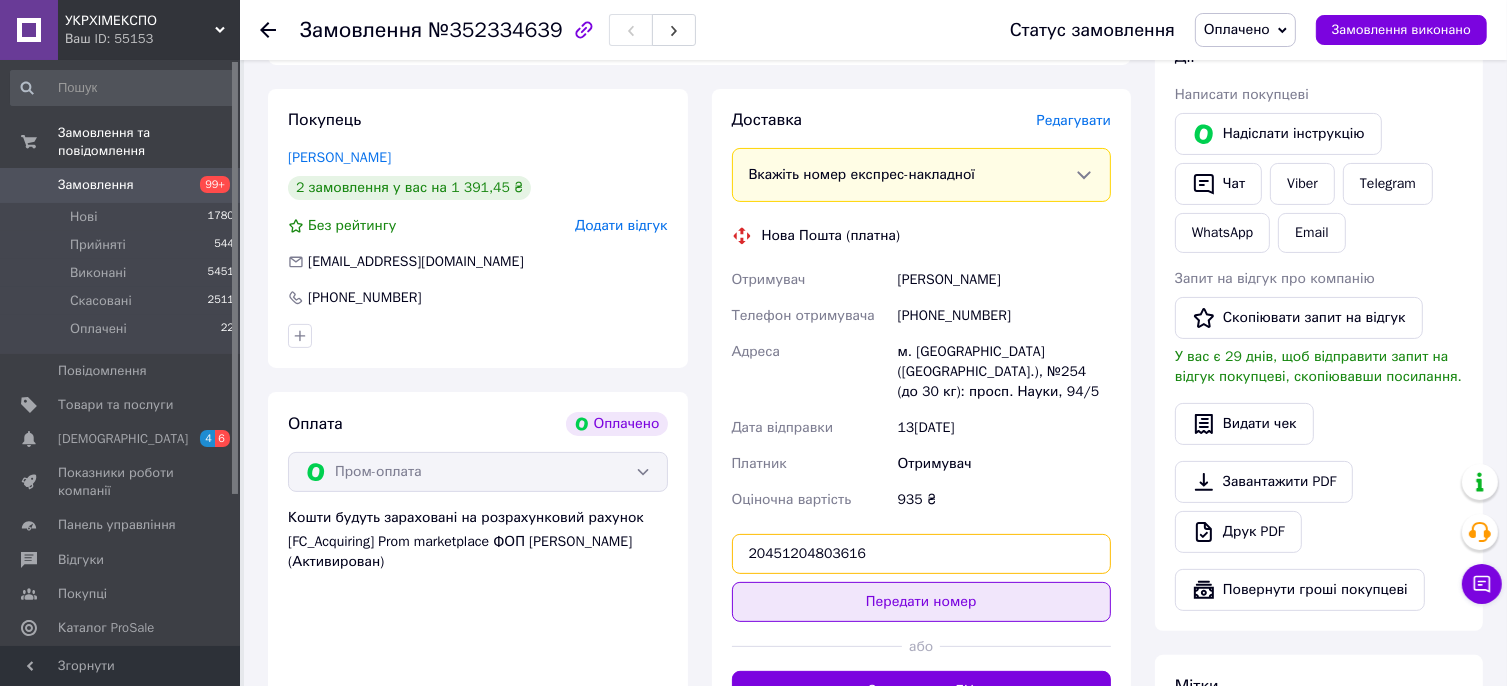 type on "20451204803616" 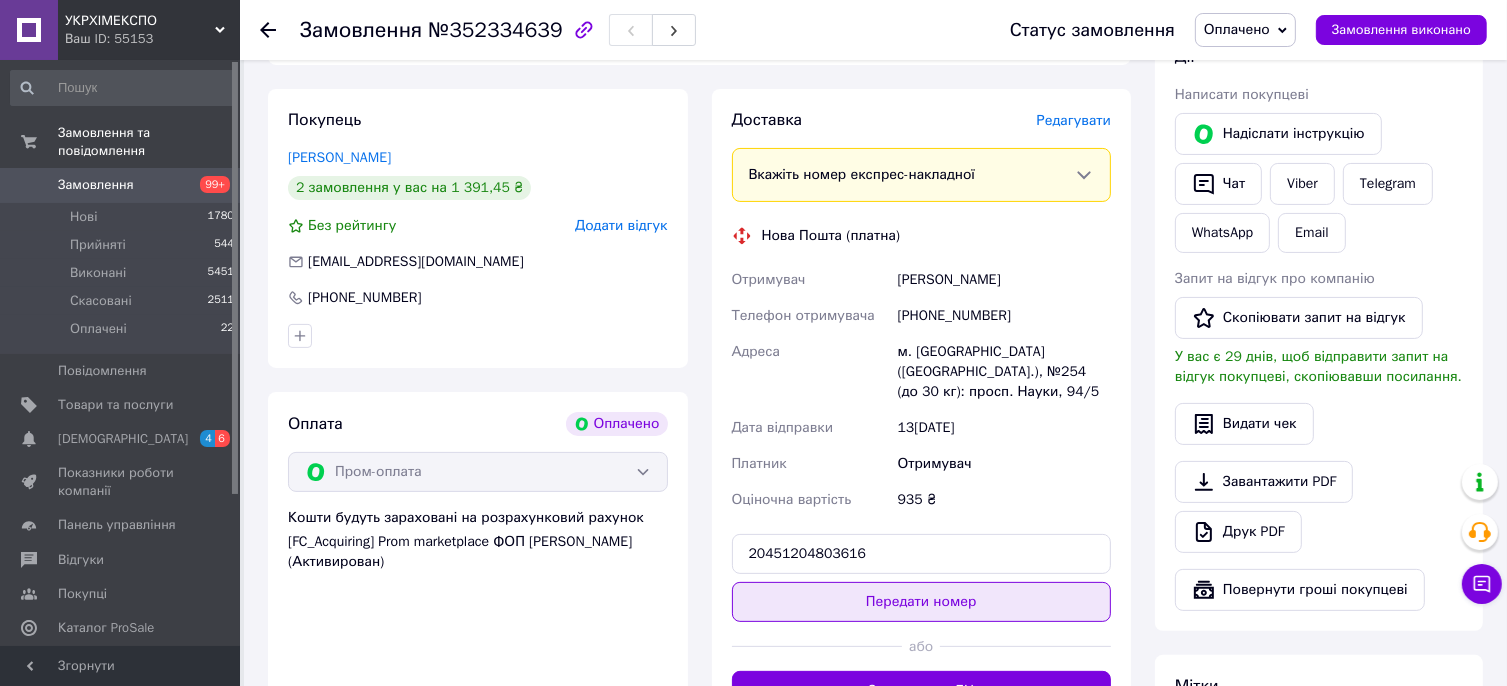 click on "Передати номер" at bounding box center (922, 602) 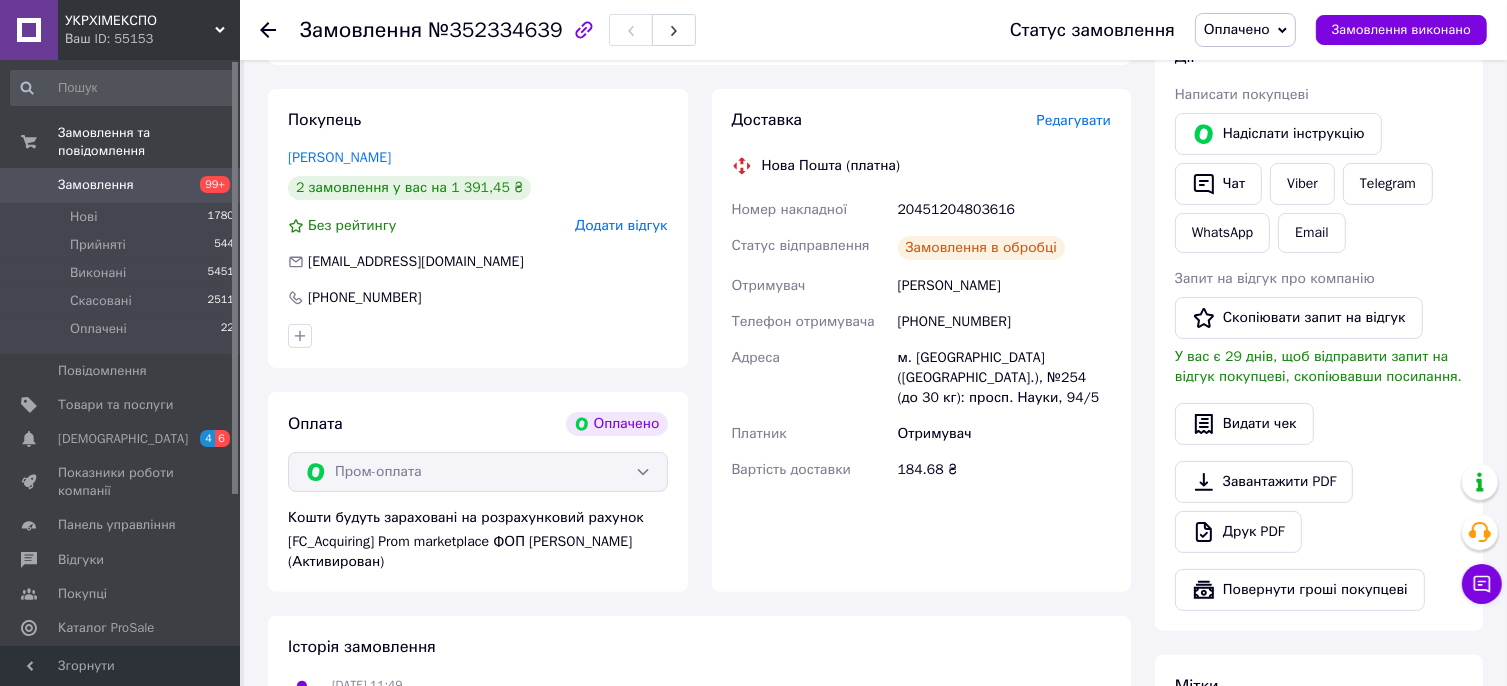click on "Оплачено" at bounding box center [1237, 29] 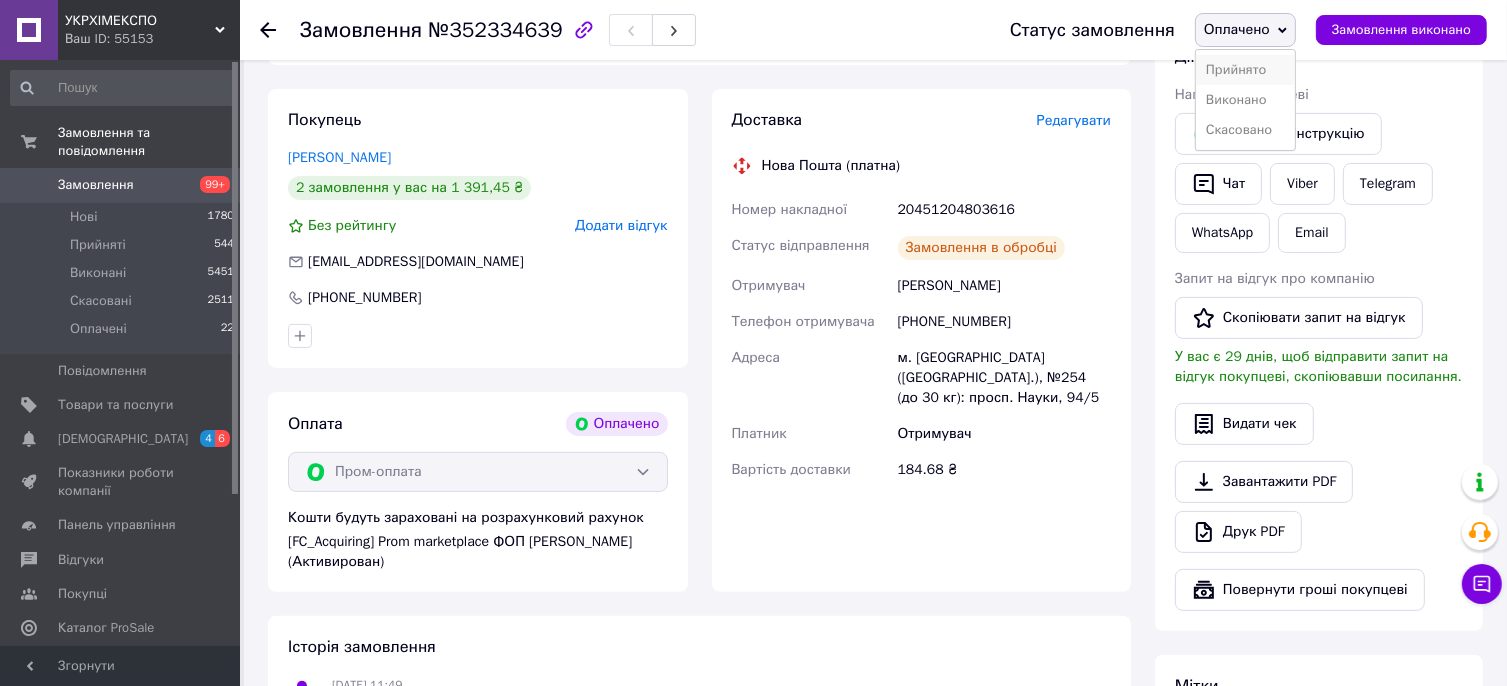 click on "Прийнято" at bounding box center (1245, 70) 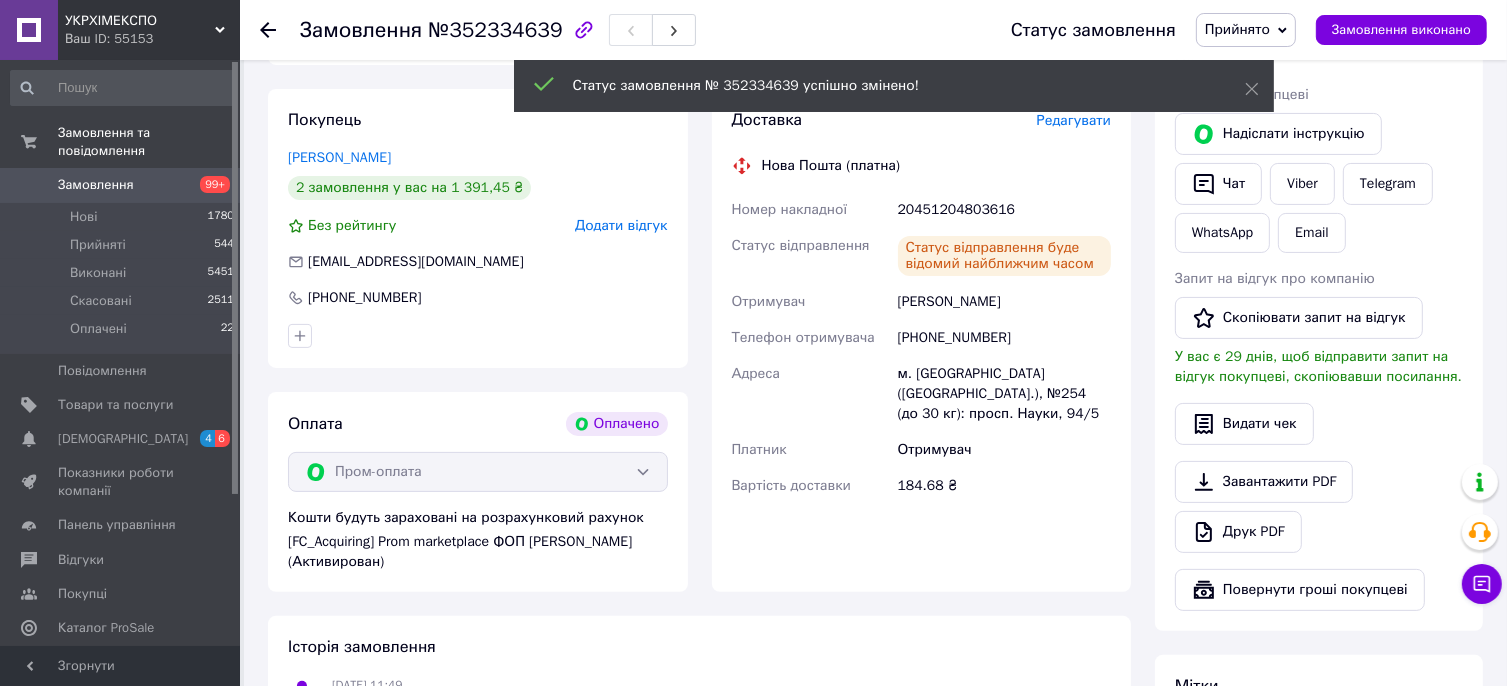 click 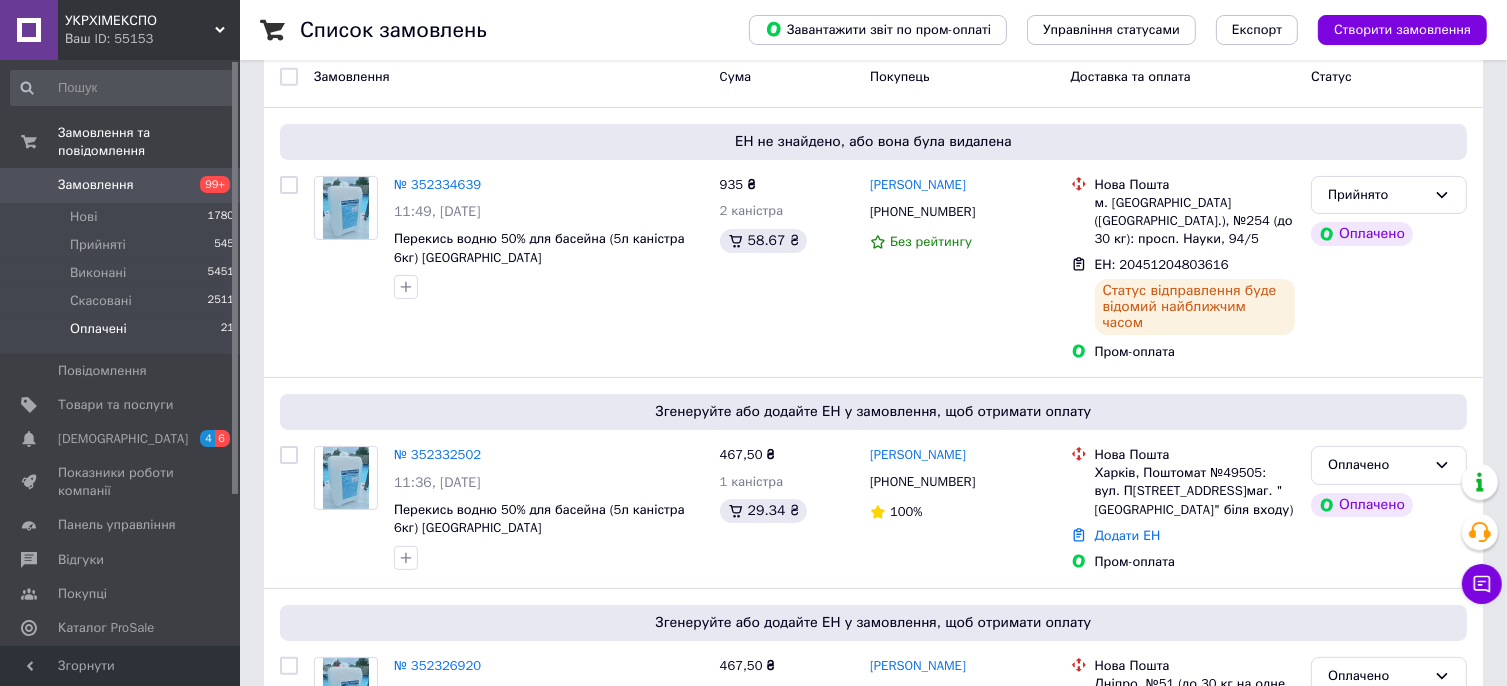 scroll, scrollTop: 500, scrollLeft: 0, axis: vertical 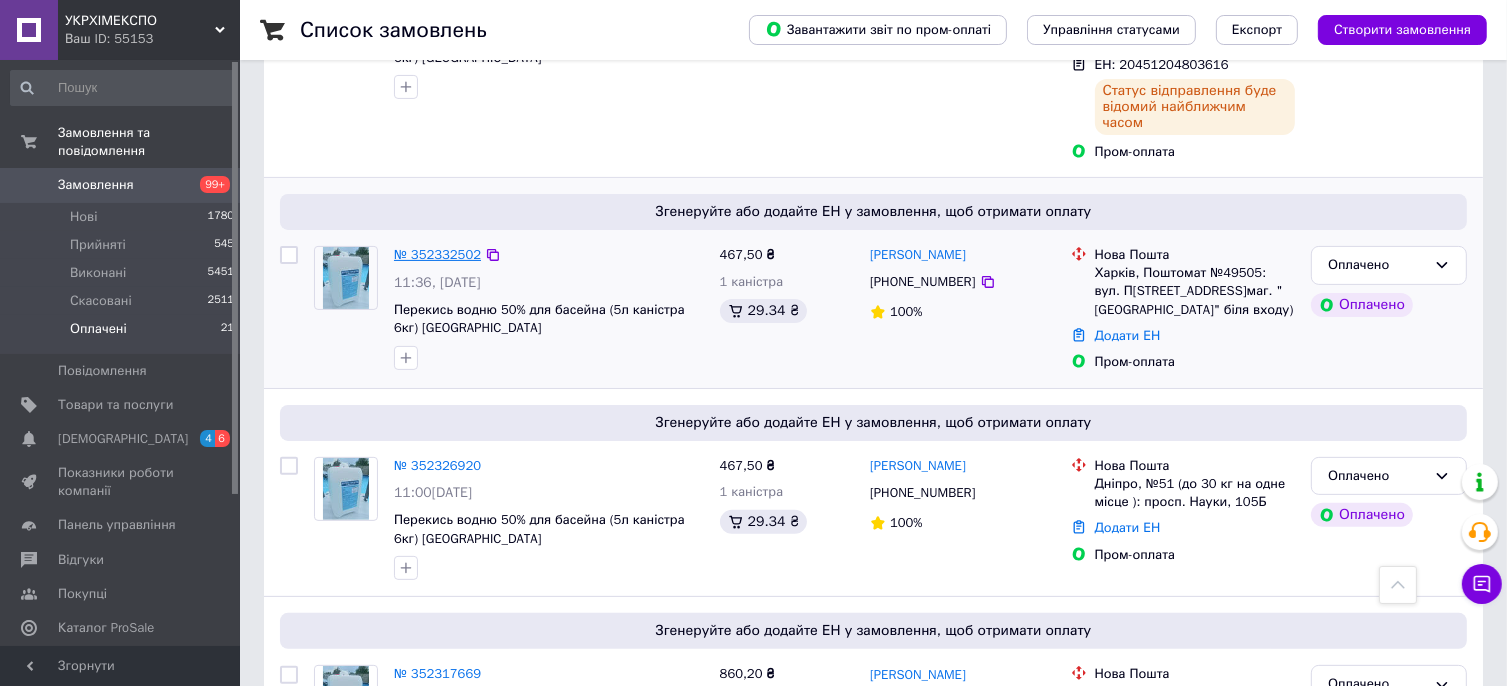 click on "№ 352332502" at bounding box center [437, 254] 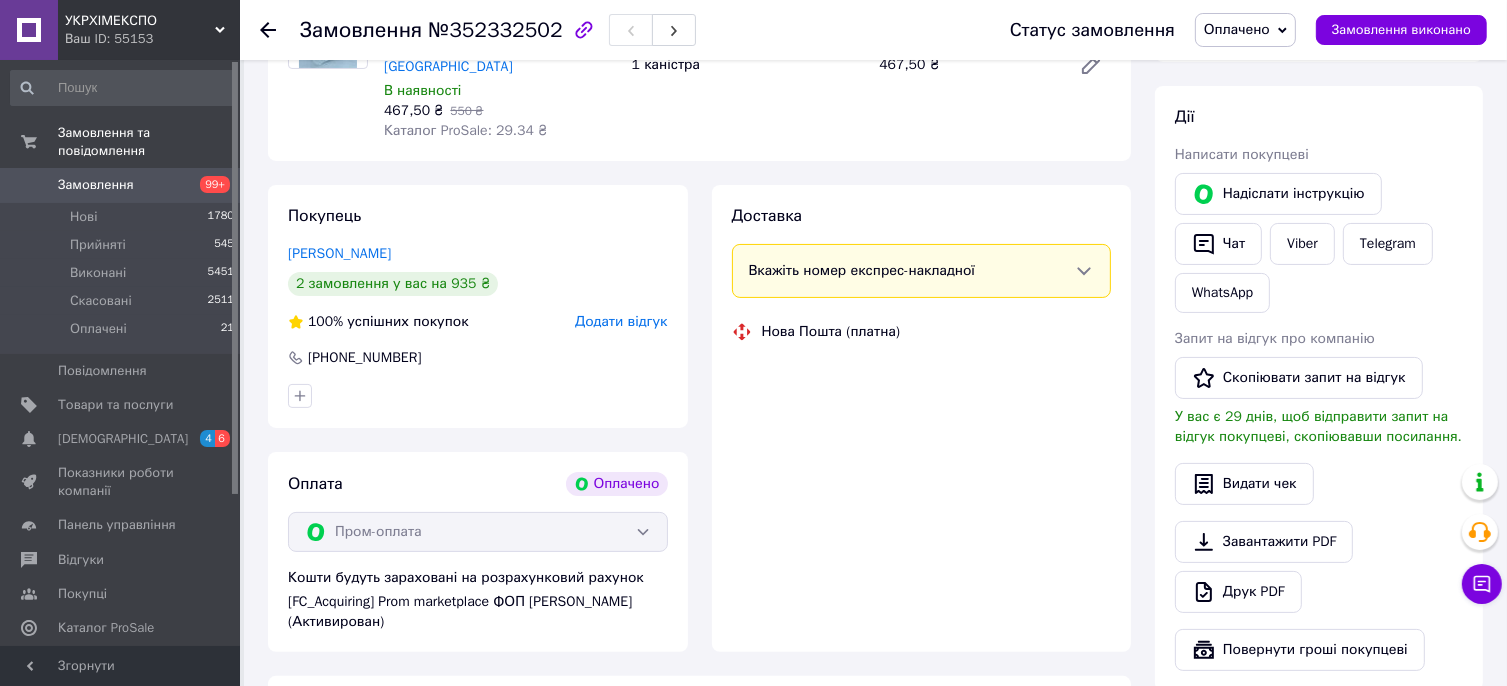 scroll, scrollTop: 300, scrollLeft: 0, axis: vertical 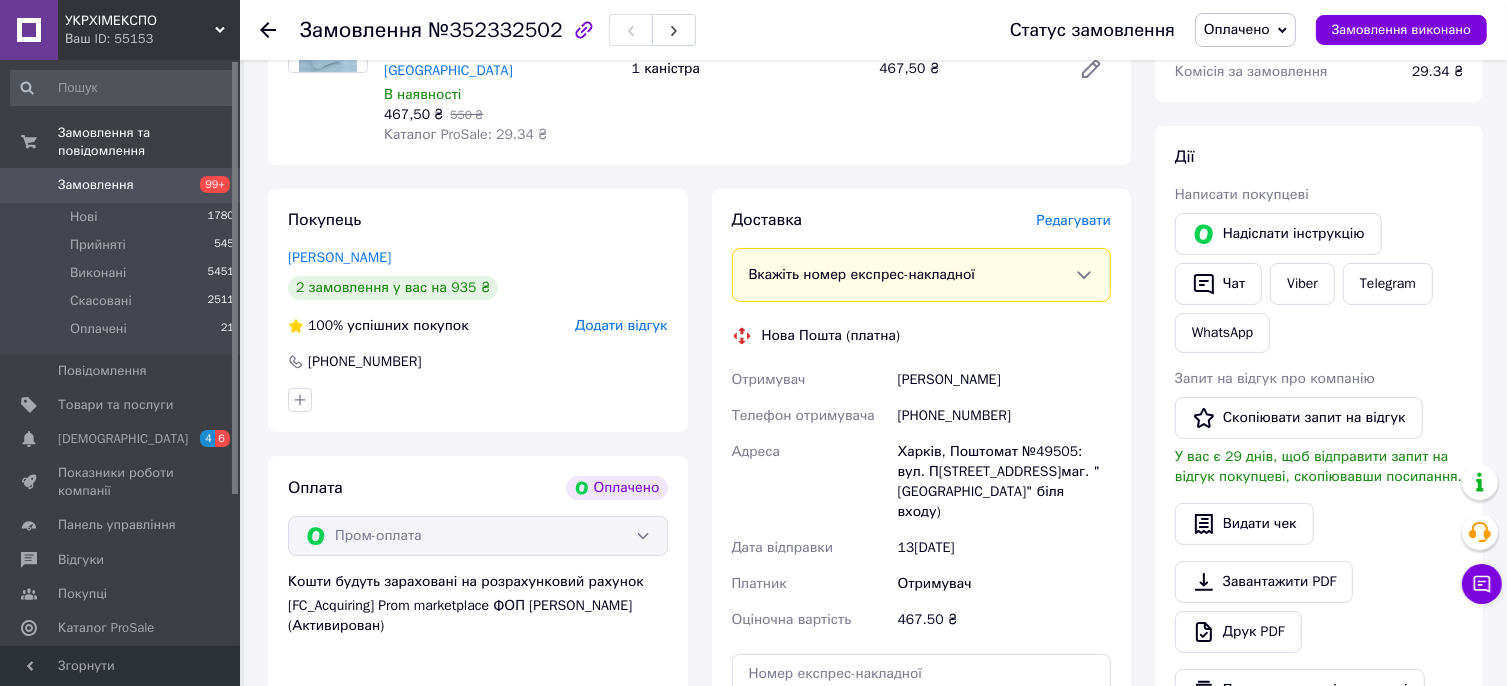 click on "[PHONE_NUMBER]" at bounding box center [1004, 416] 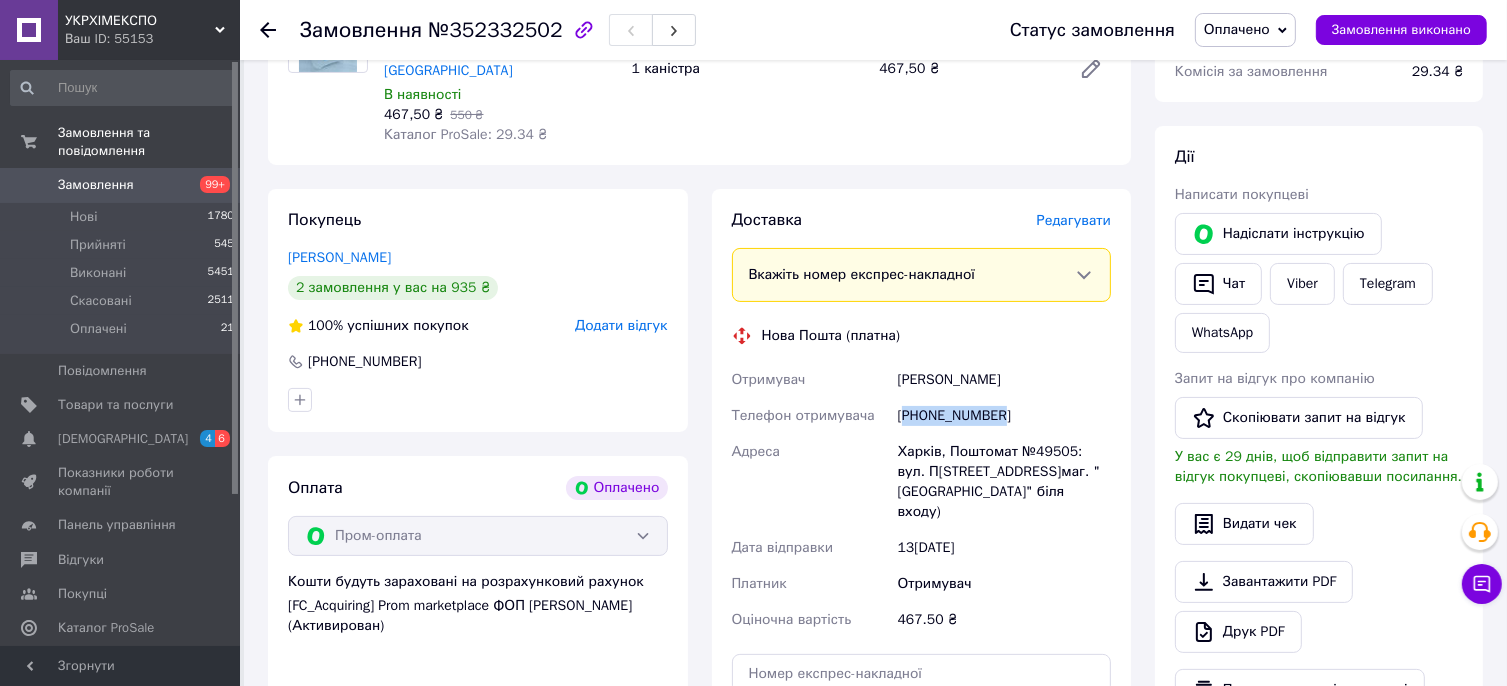 click on "[PHONE_NUMBER]" at bounding box center [1004, 416] 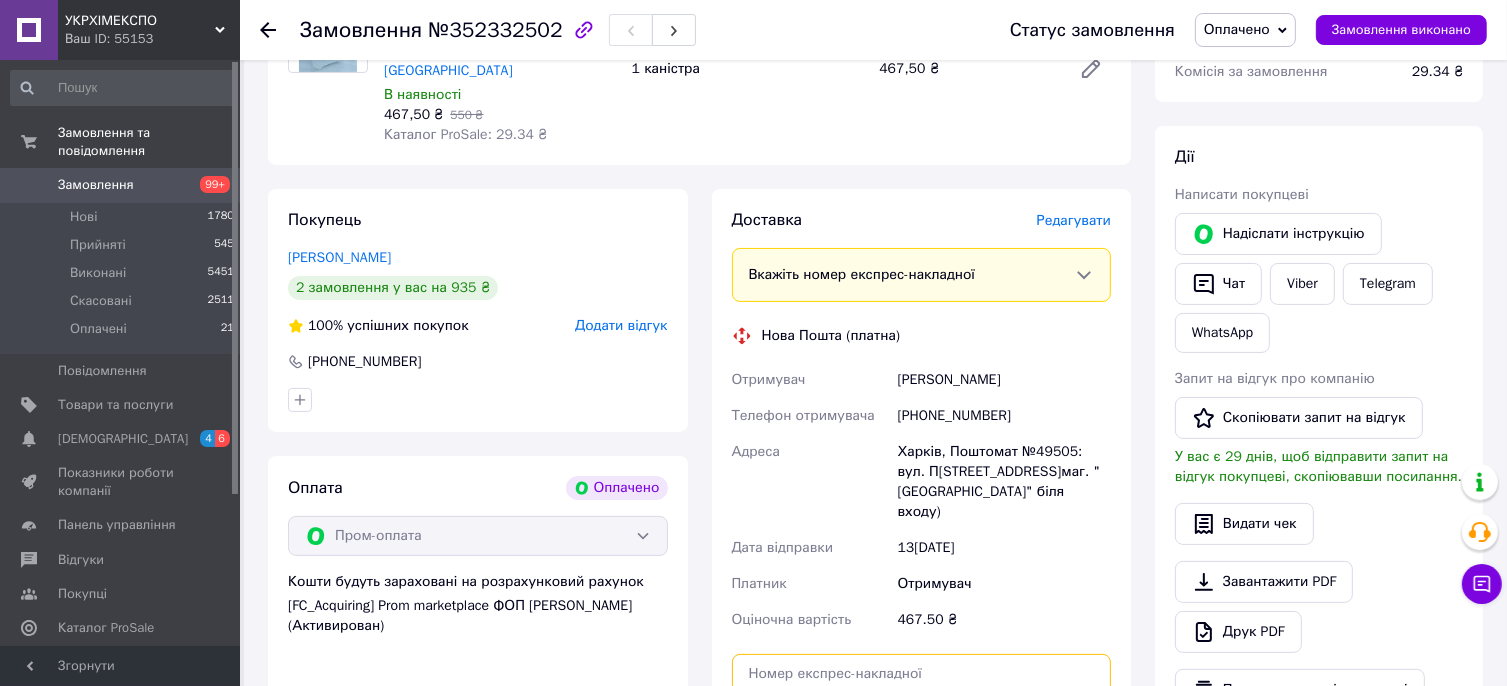 click at bounding box center [922, 674] 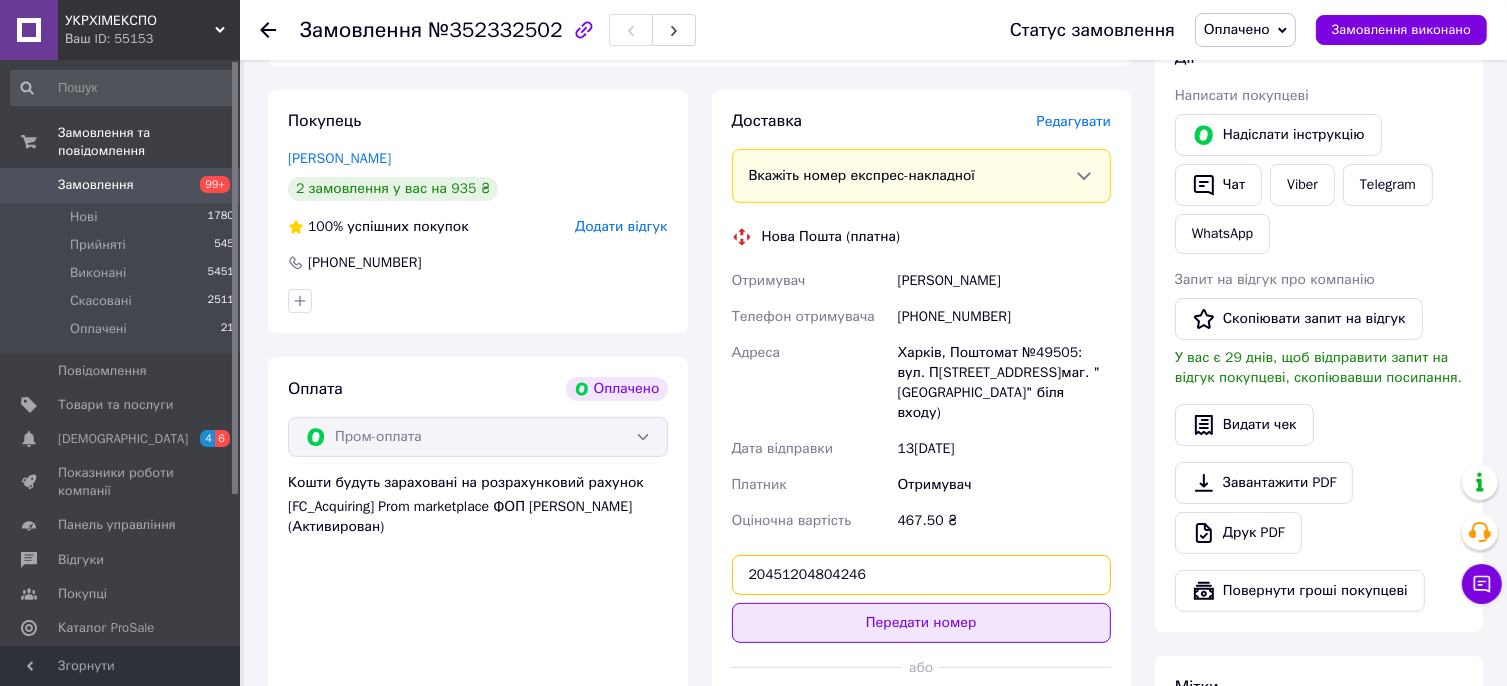 scroll, scrollTop: 400, scrollLeft: 0, axis: vertical 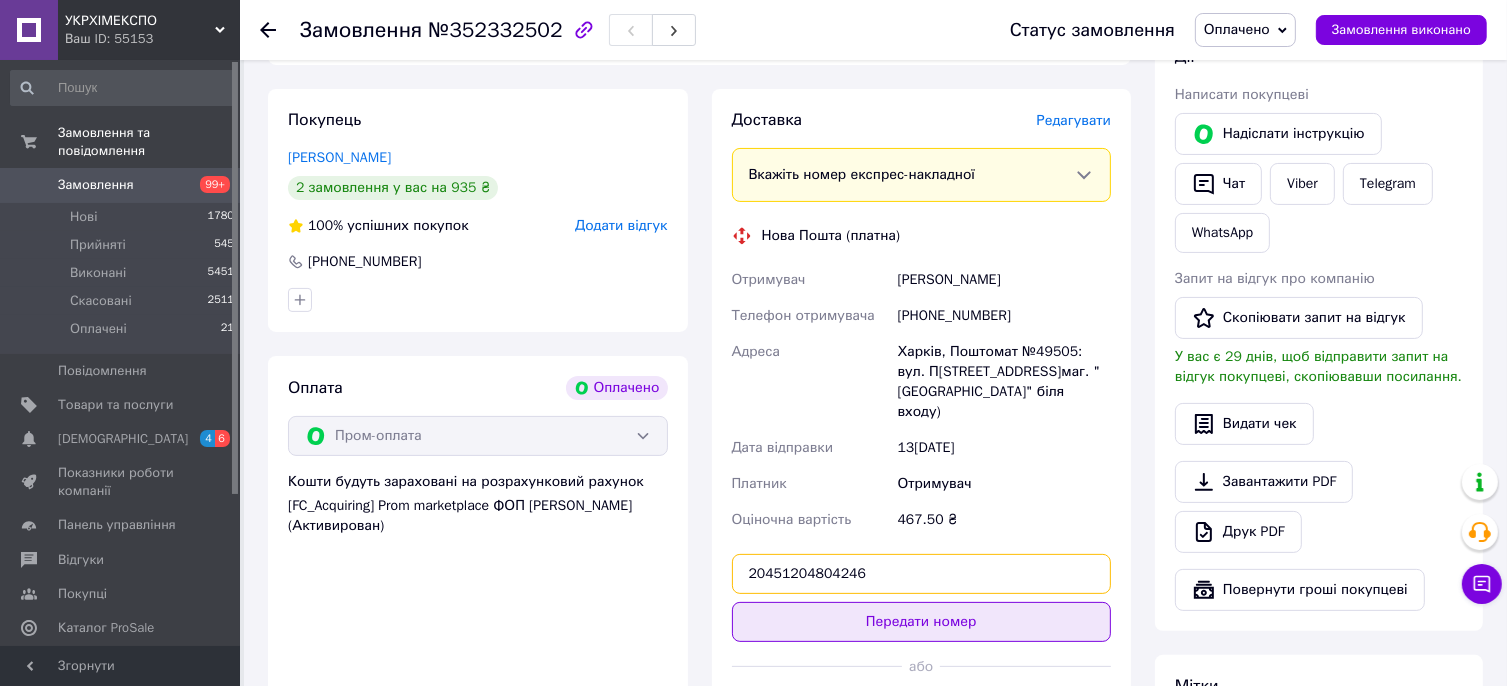 type on "20451204804246" 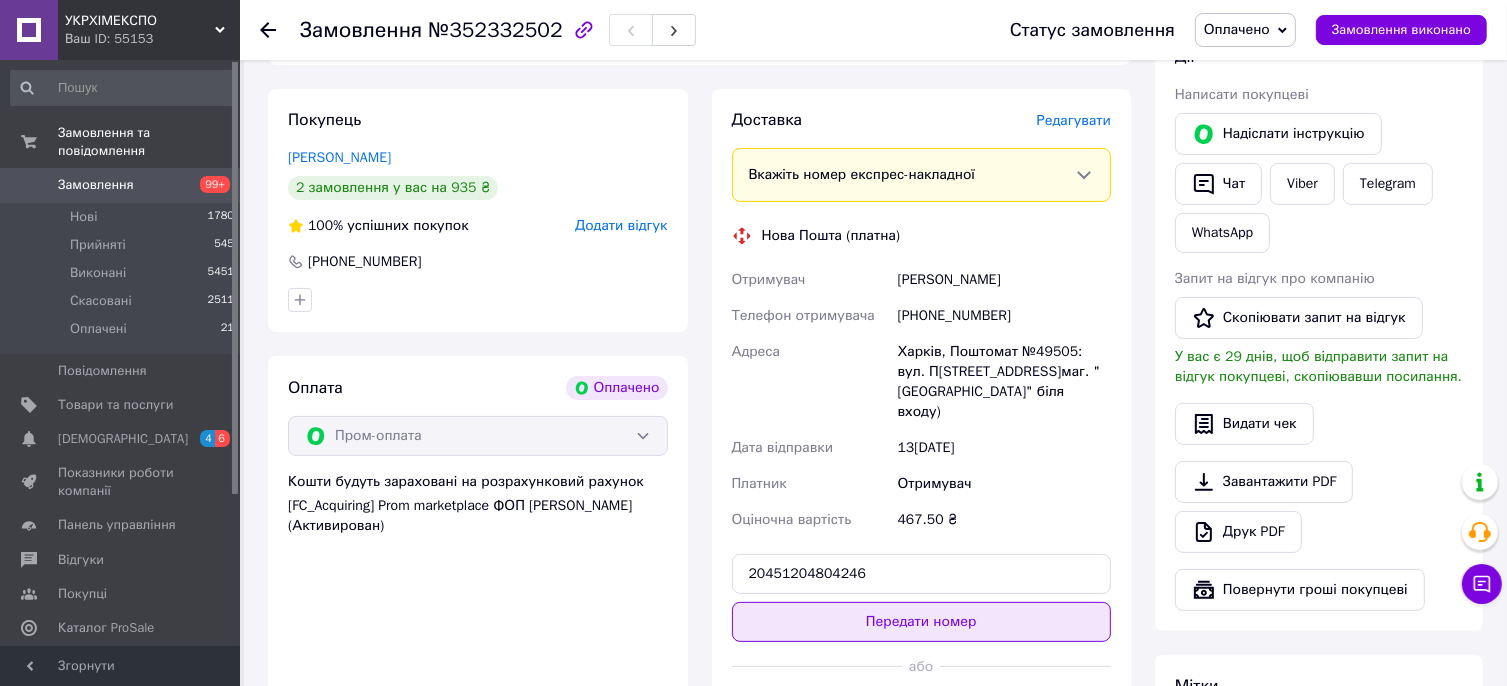 click on "Передати номер" at bounding box center (922, 622) 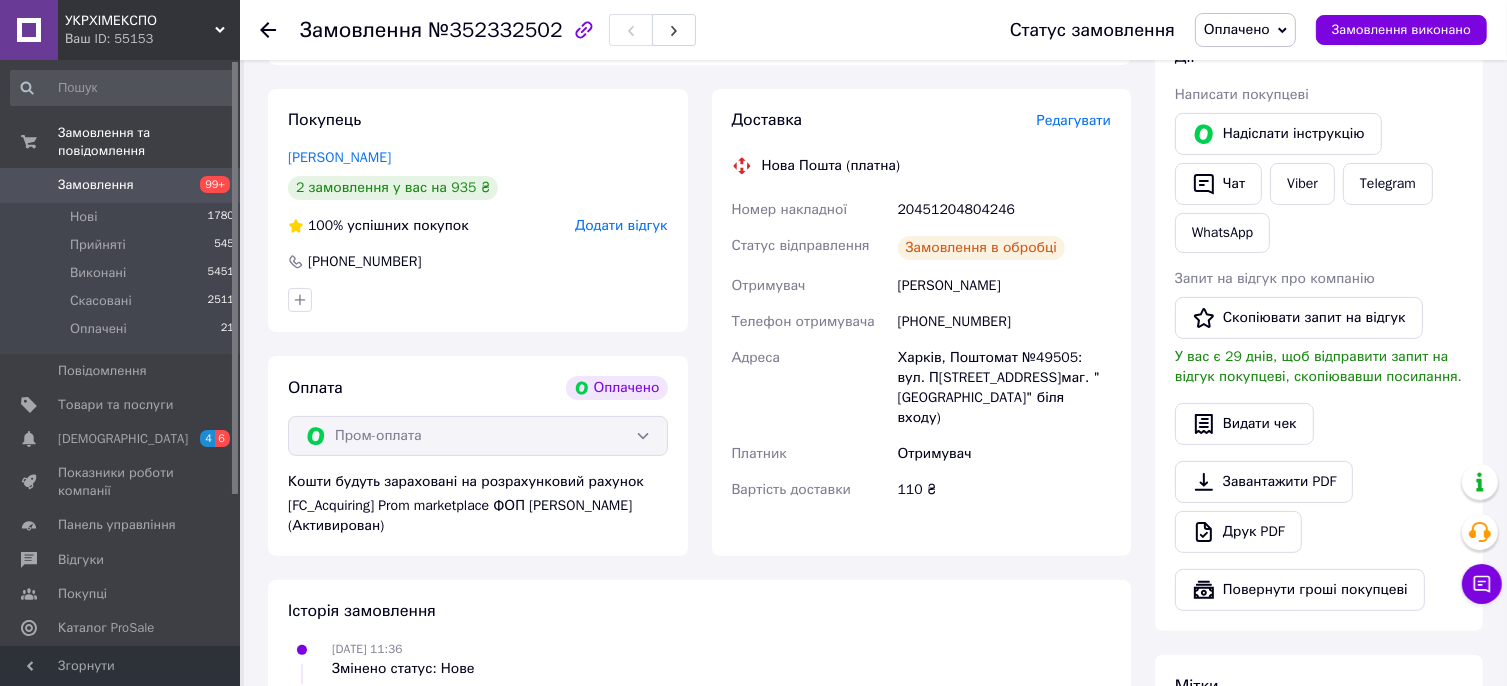 click on "Оплачено" at bounding box center (1237, 29) 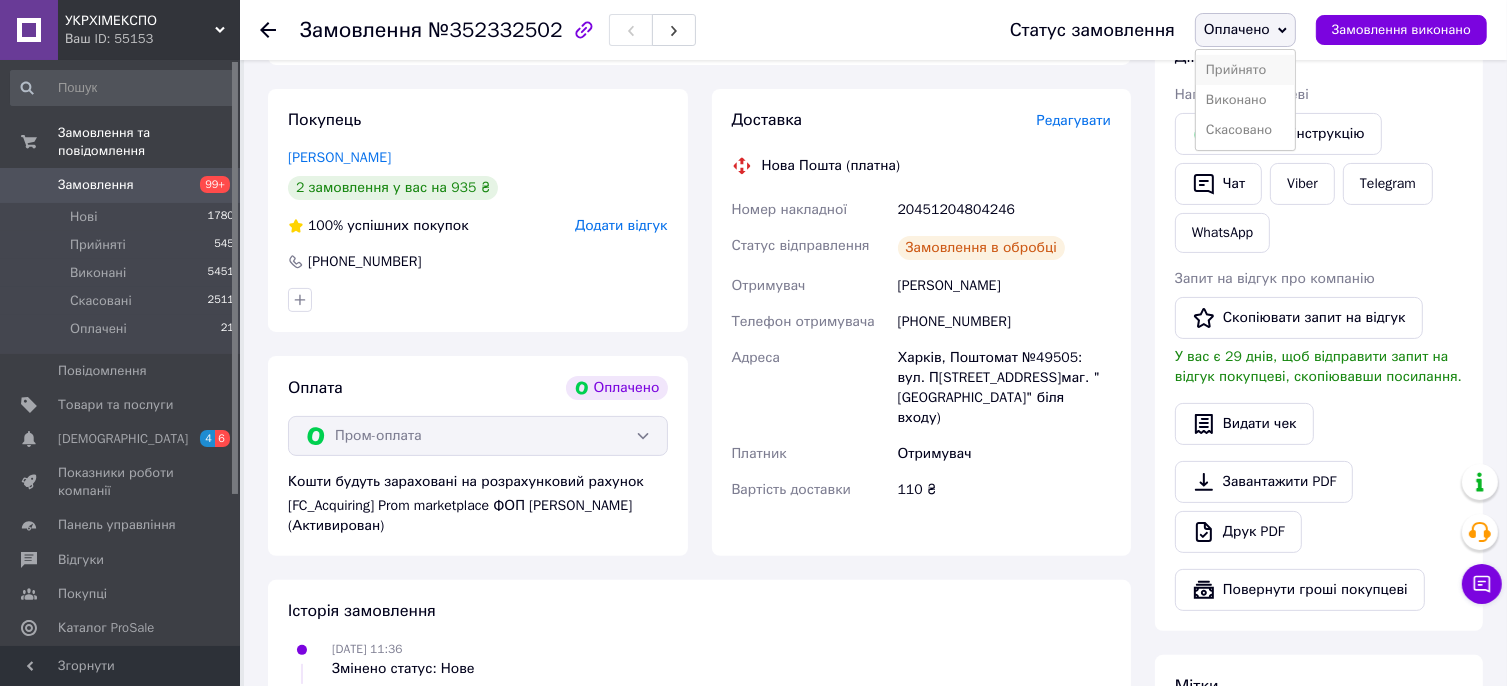 click on "Прийнято" at bounding box center (1245, 70) 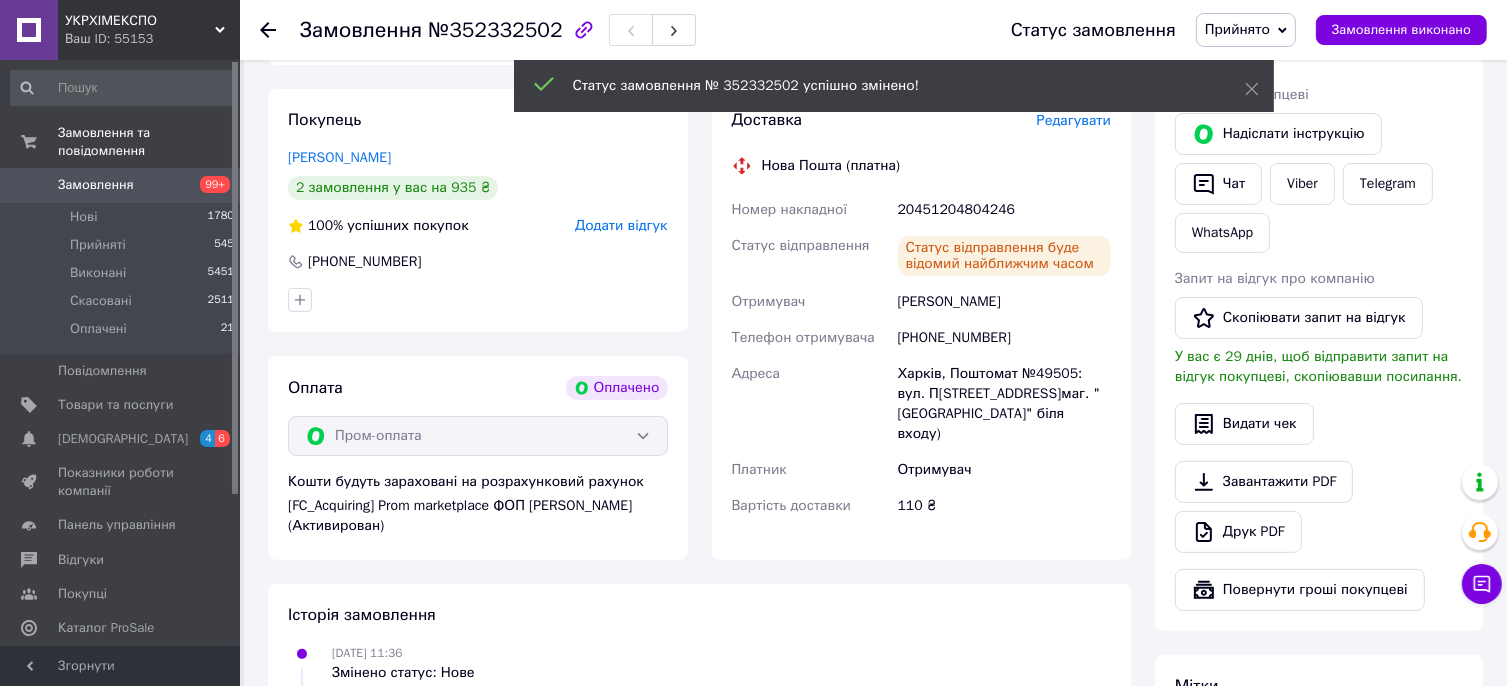 click 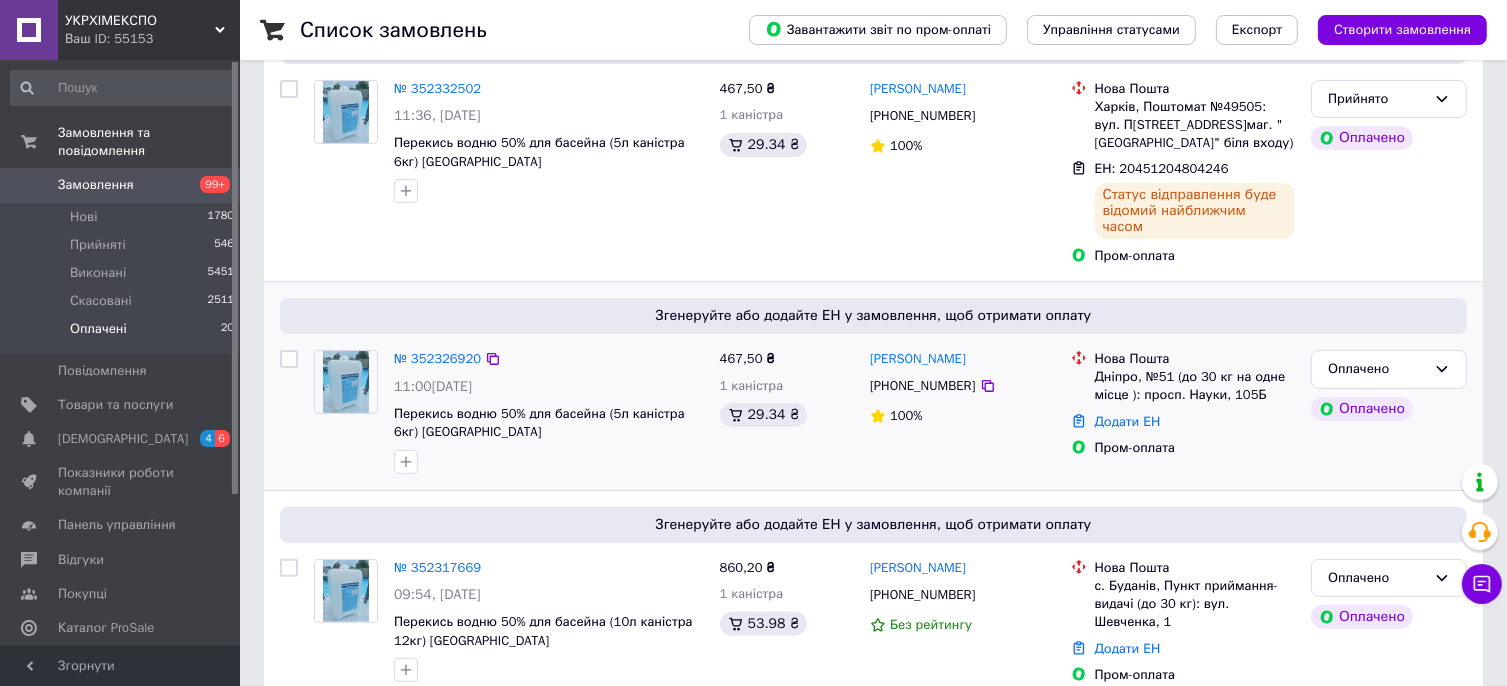 scroll, scrollTop: 400, scrollLeft: 0, axis: vertical 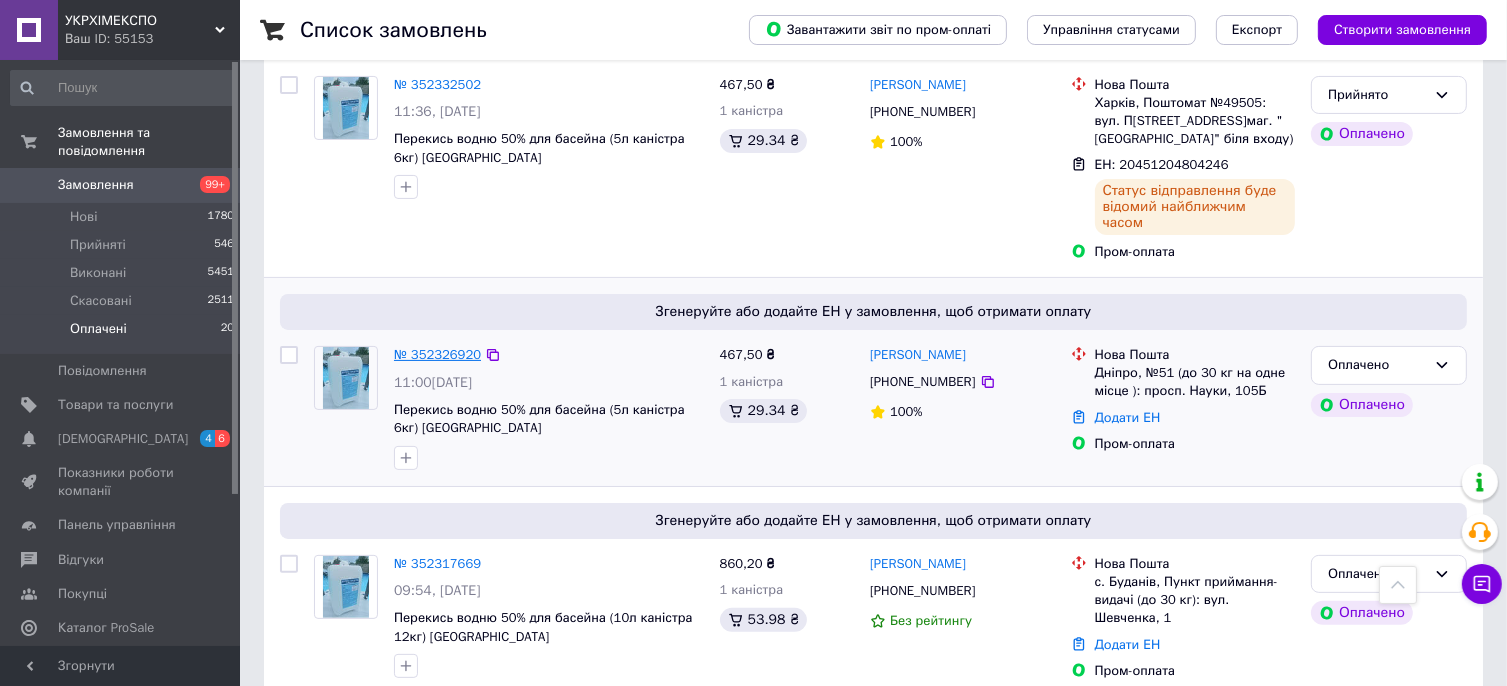 click on "№ 352326920" at bounding box center (437, 354) 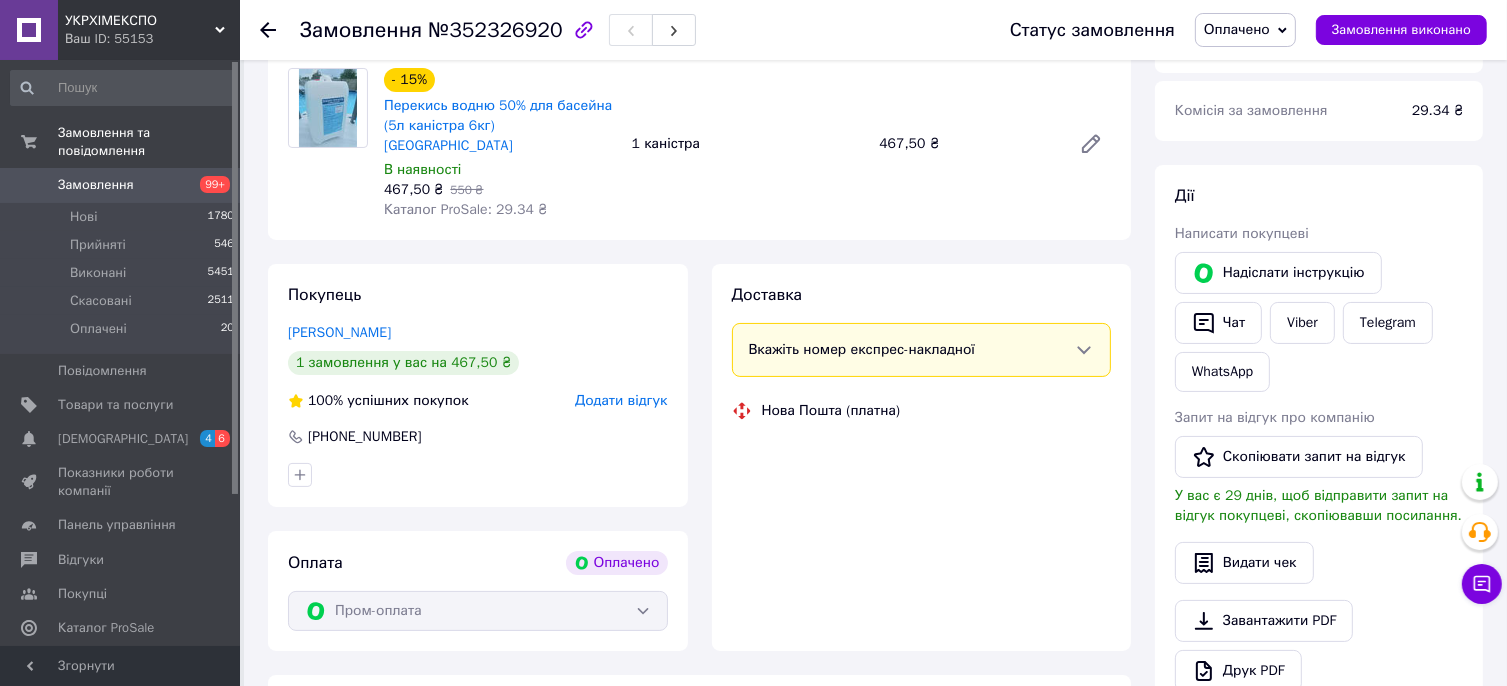 scroll, scrollTop: 400, scrollLeft: 0, axis: vertical 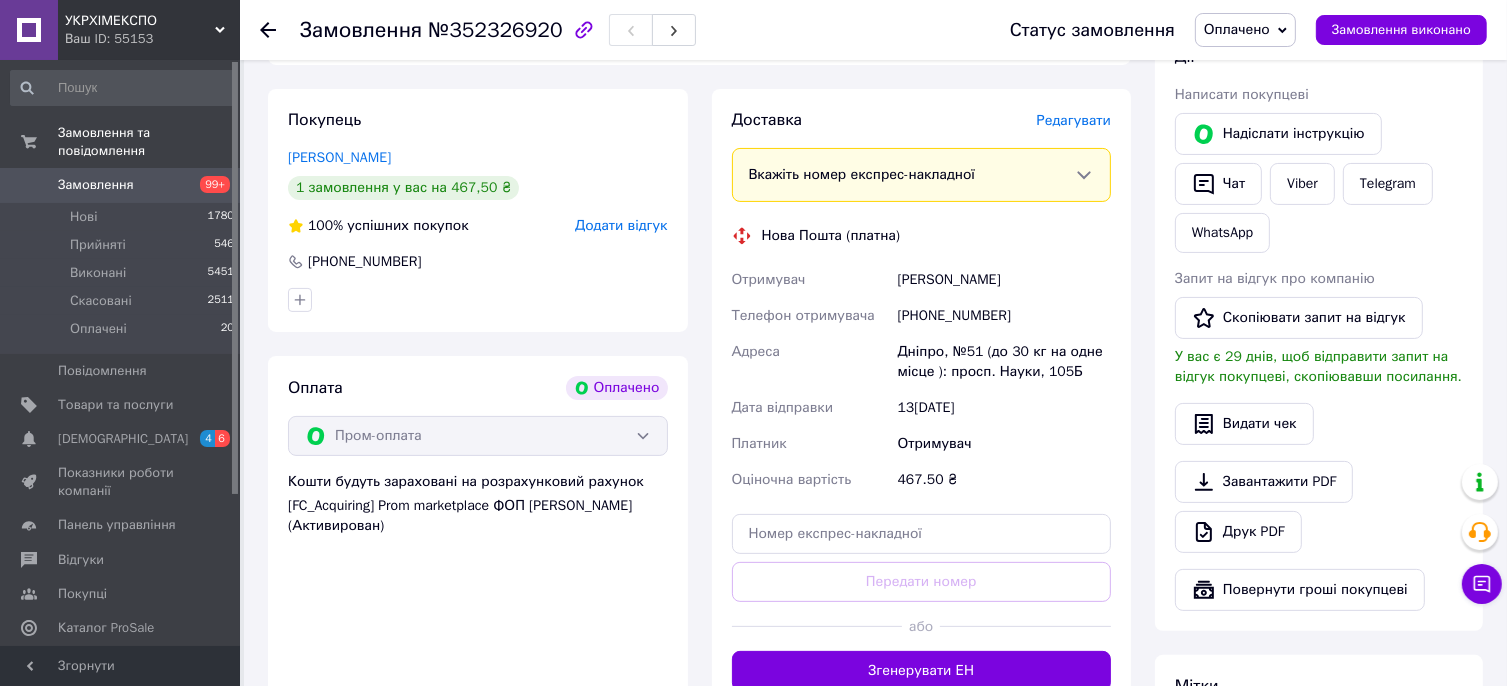 click on "[PHONE_NUMBER]" at bounding box center [1004, 316] 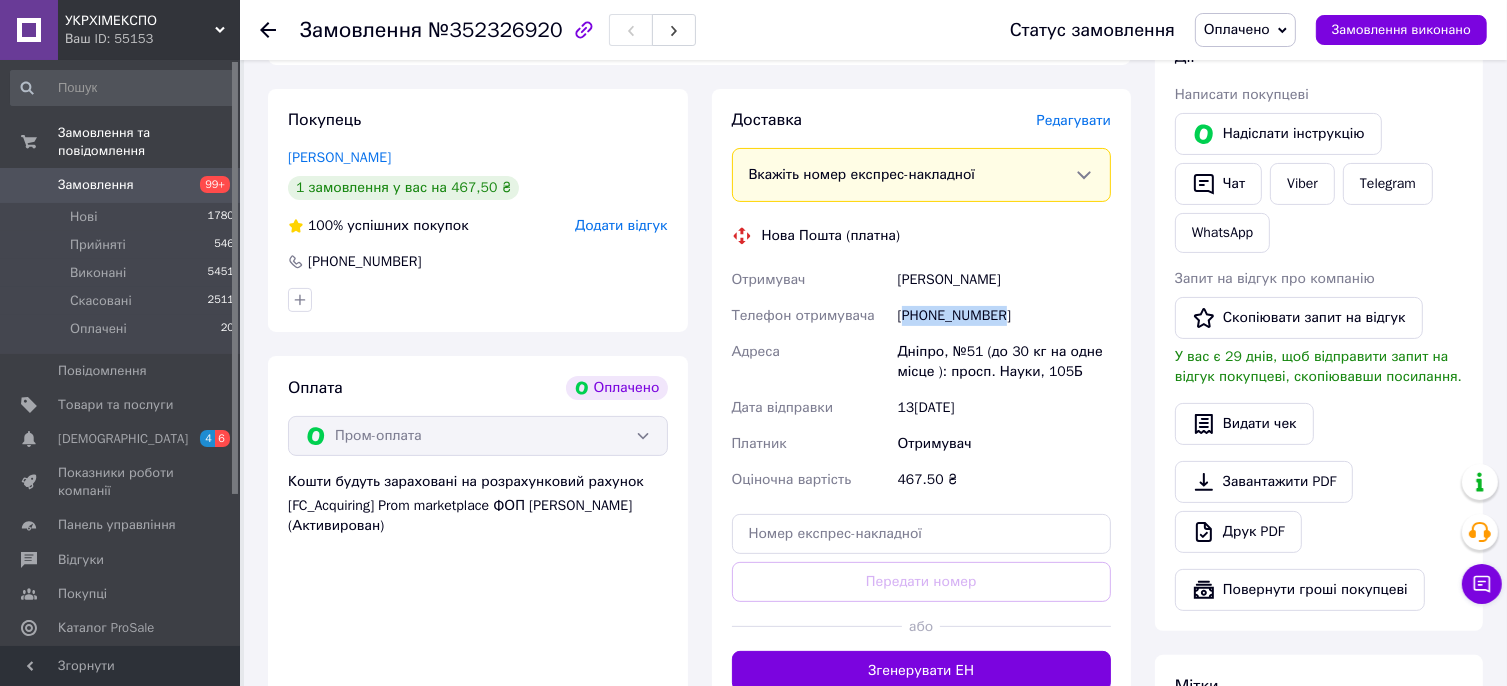 click on "[PHONE_NUMBER]" at bounding box center (1004, 316) 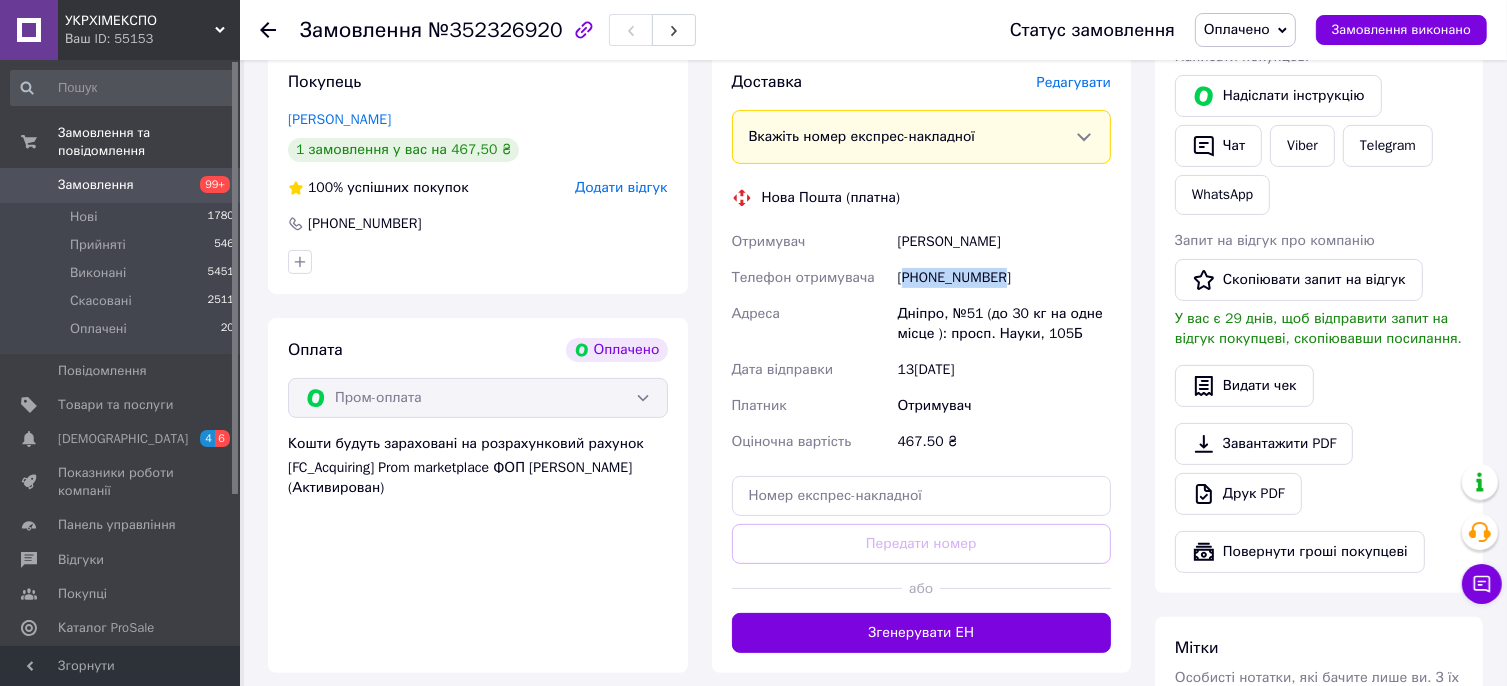 scroll, scrollTop: 500, scrollLeft: 0, axis: vertical 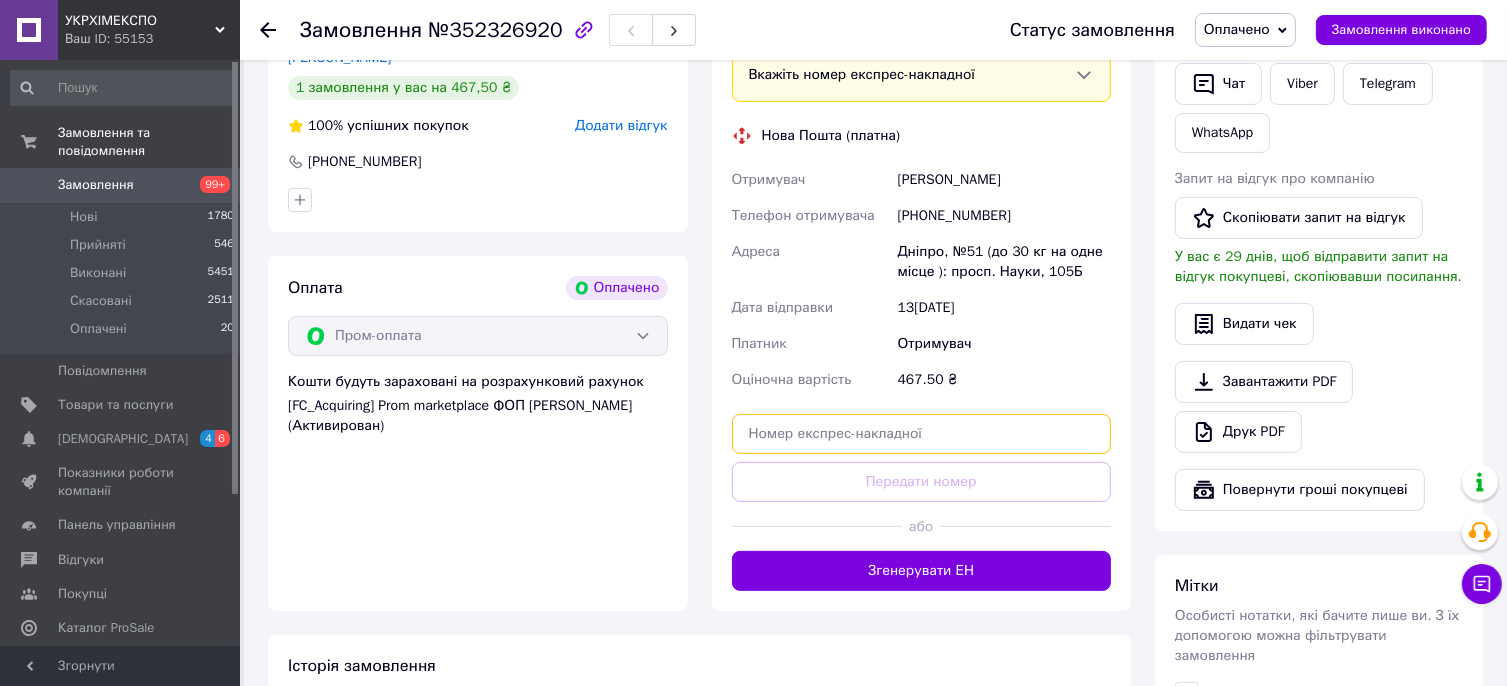 click at bounding box center (922, 434) 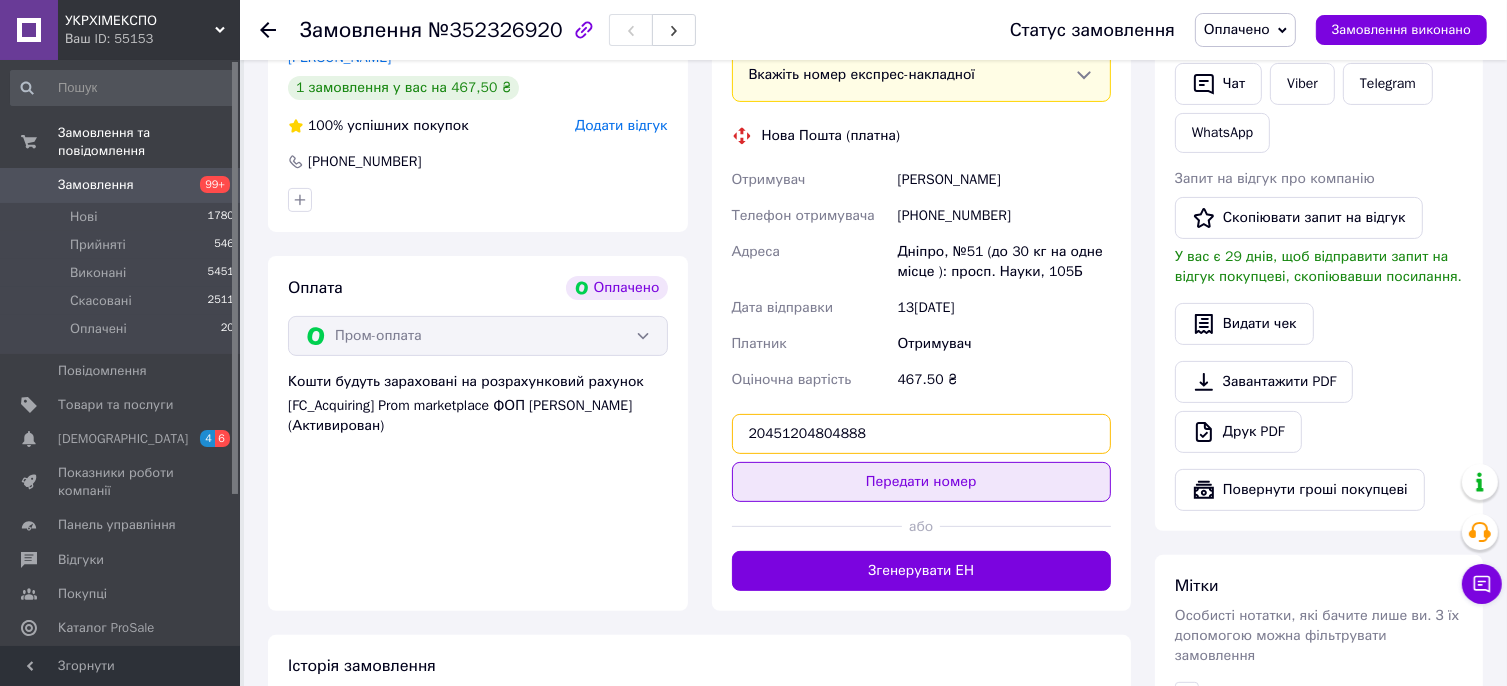 type on "20451204804888" 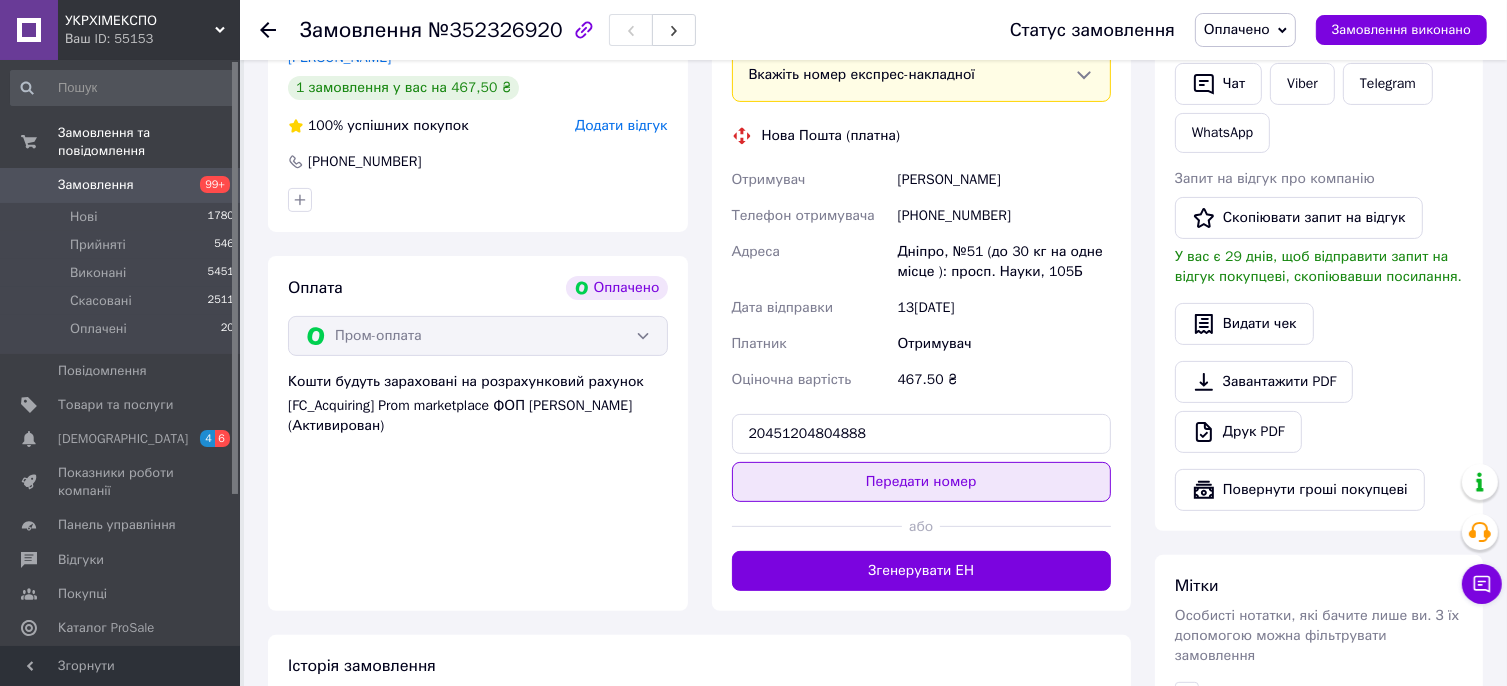 click on "Передати номер" at bounding box center (922, 482) 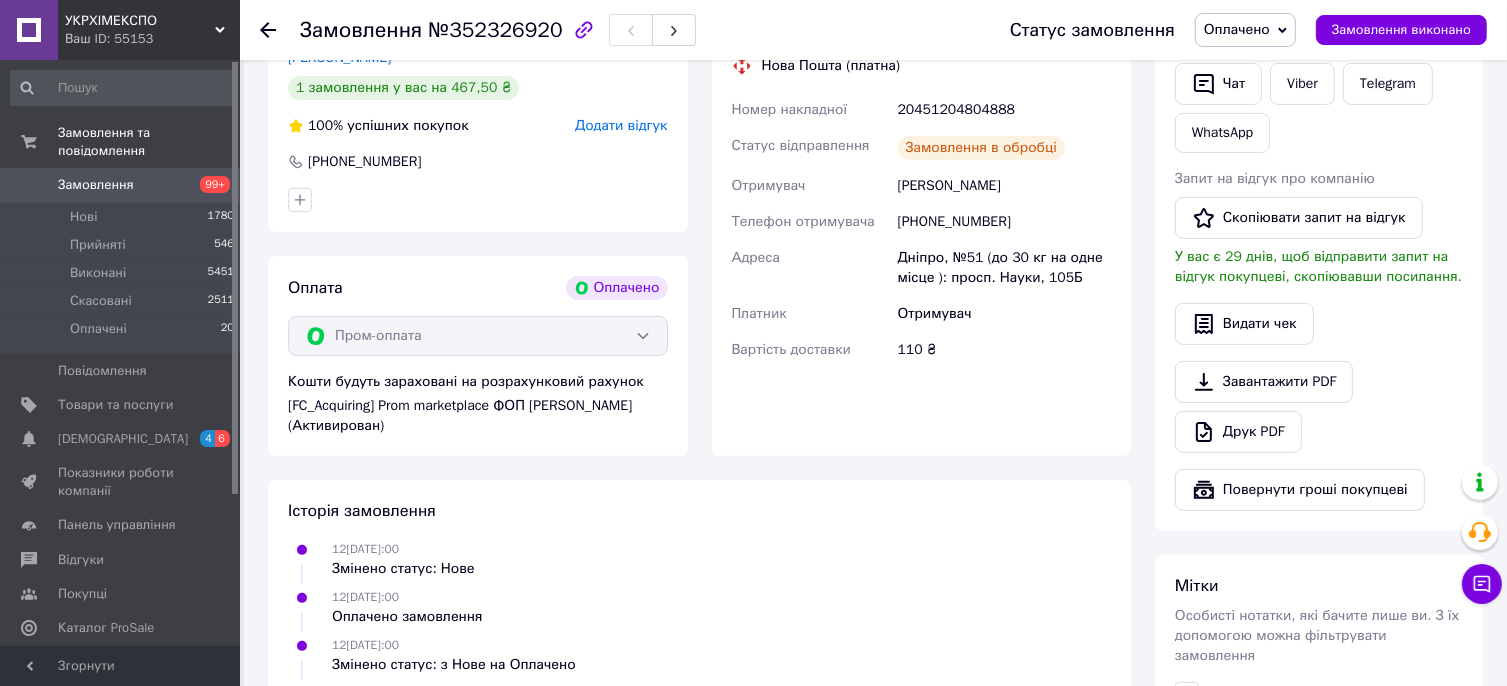 click on "Оплачено" at bounding box center (1237, 29) 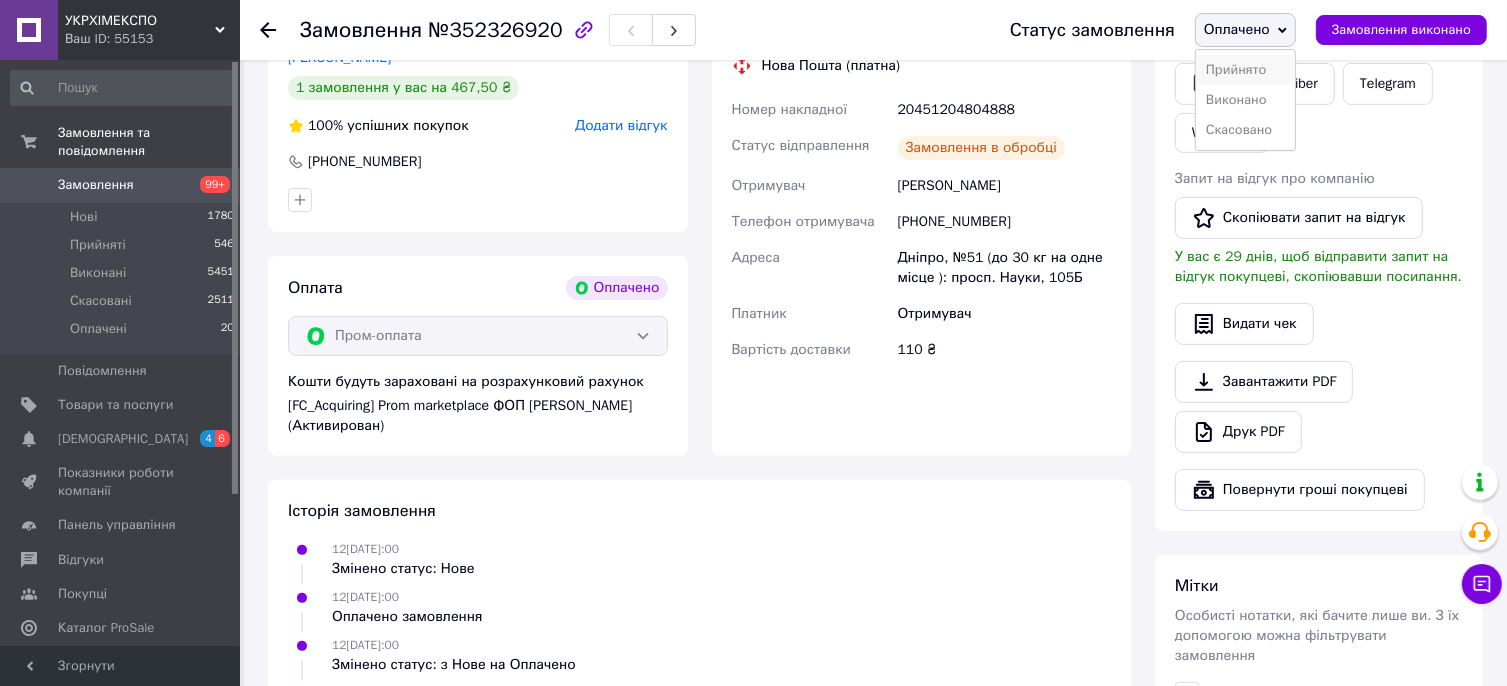 click on "Прийнято" at bounding box center (1245, 70) 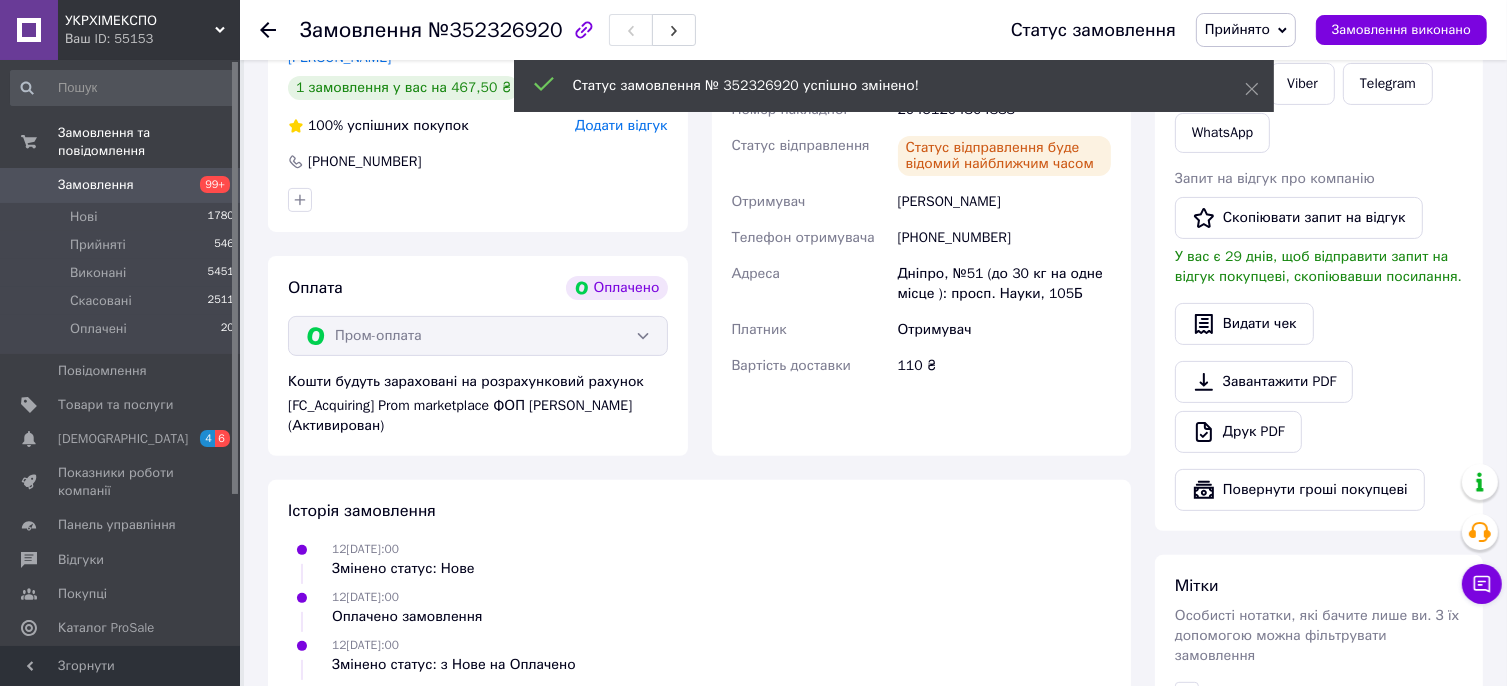 click 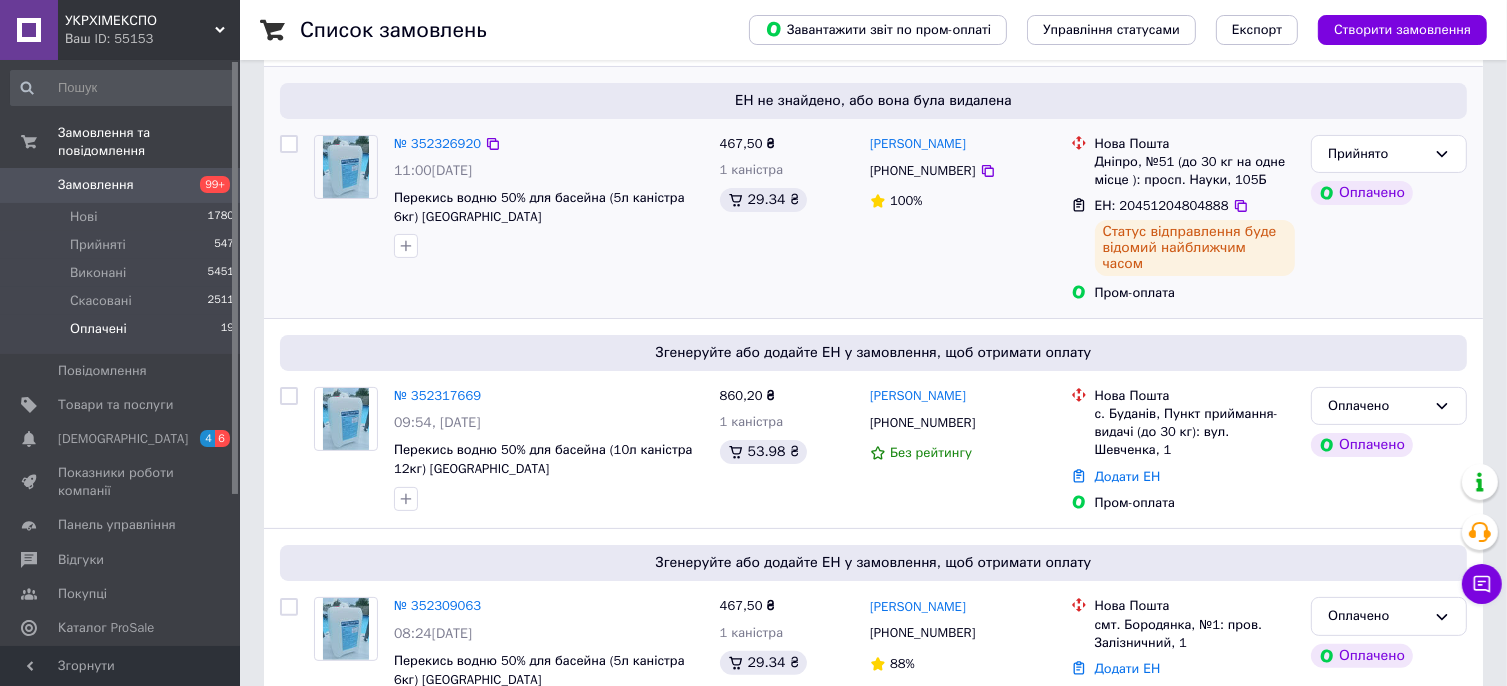 scroll, scrollTop: 500, scrollLeft: 0, axis: vertical 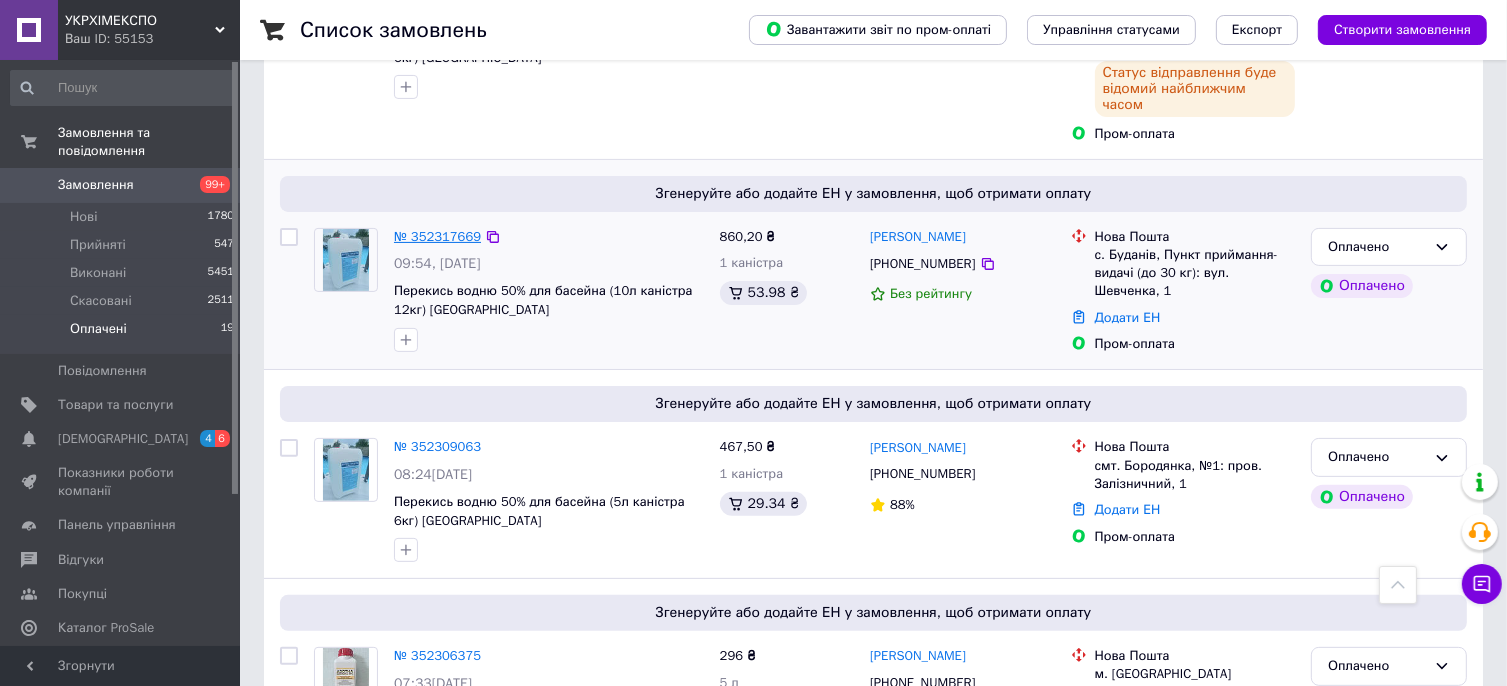 click on "№ 352317669" at bounding box center [437, 236] 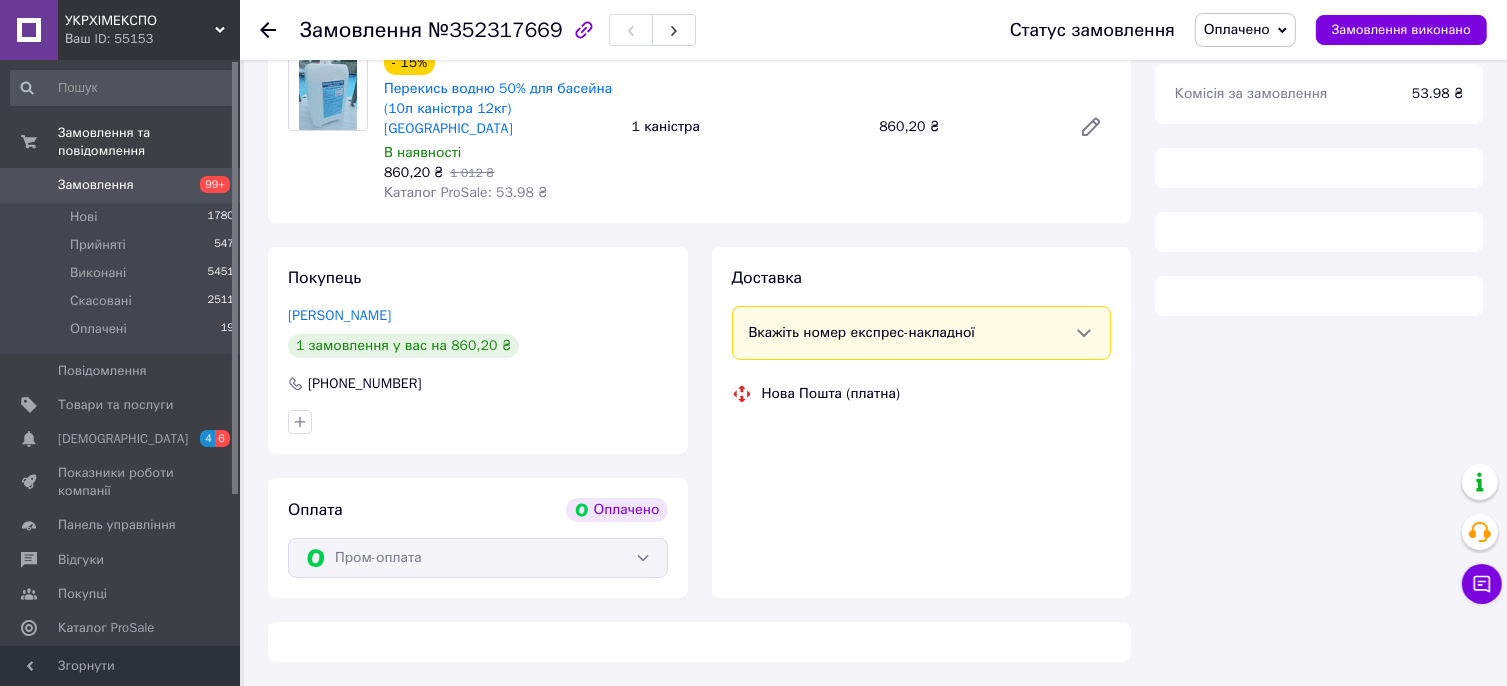 scroll, scrollTop: 500, scrollLeft: 0, axis: vertical 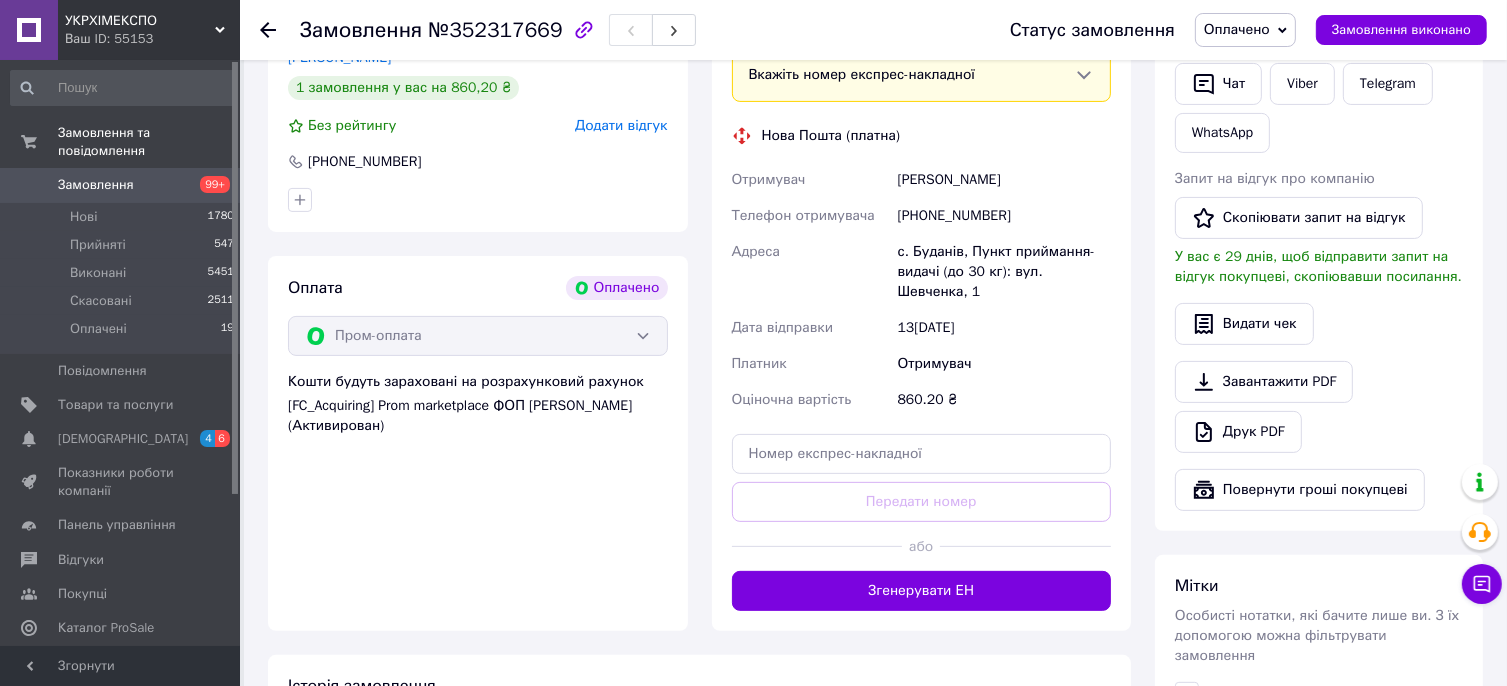 click on "[PHONE_NUMBER]" at bounding box center (1004, 216) 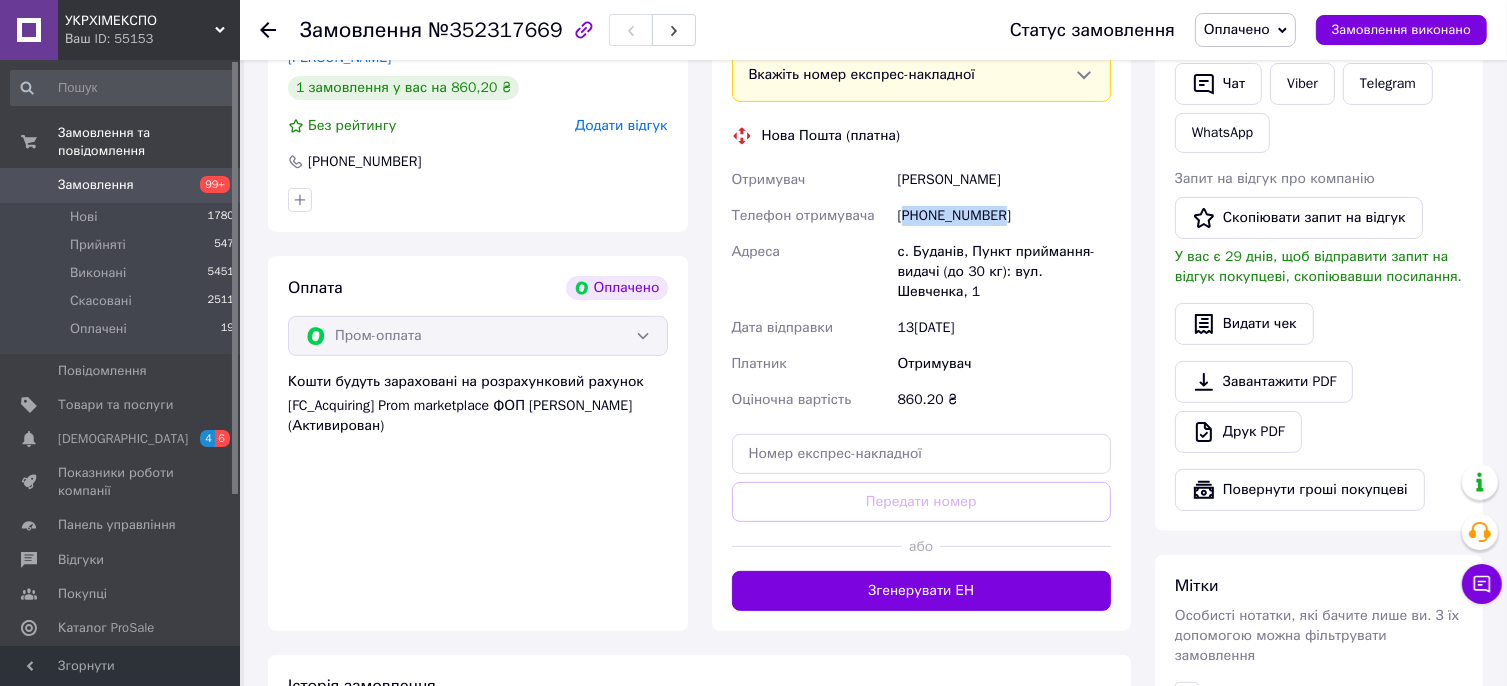 click on "[PHONE_NUMBER]" at bounding box center (1004, 216) 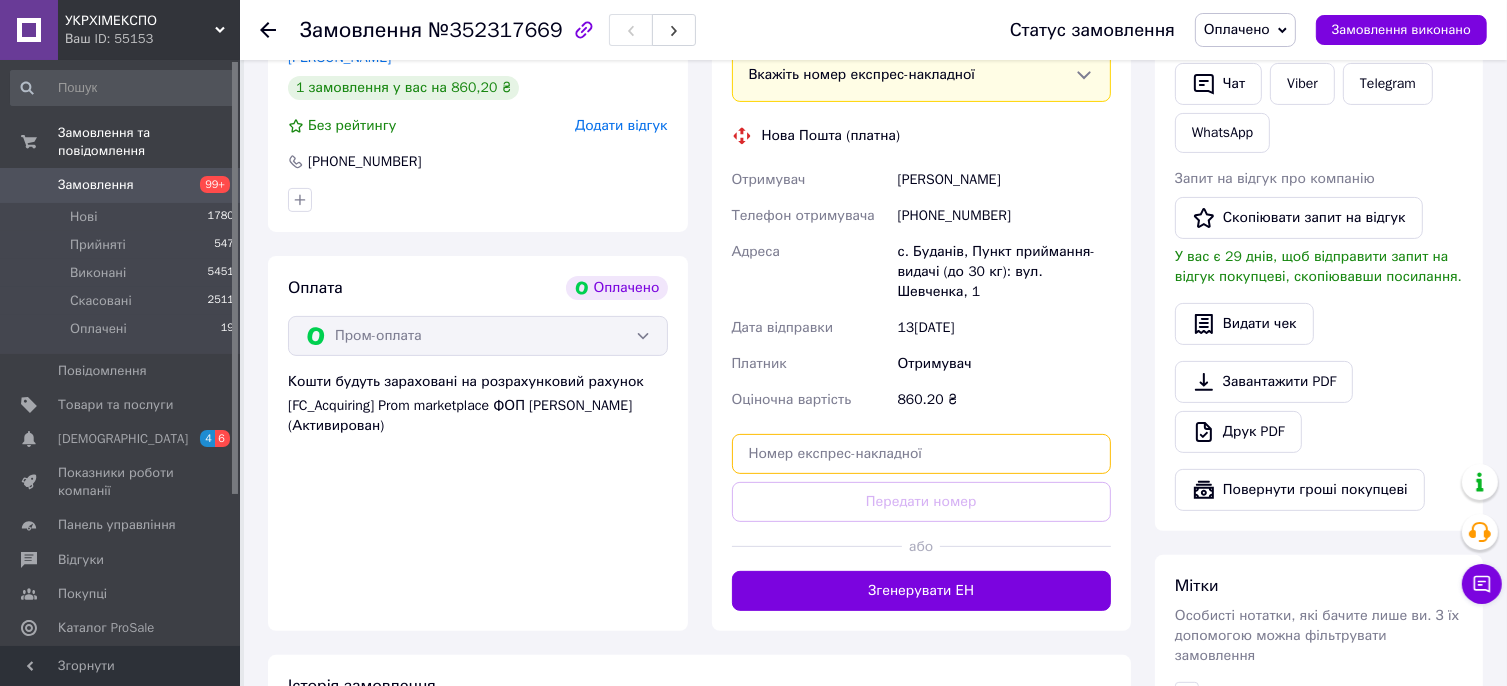click at bounding box center (922, 454) 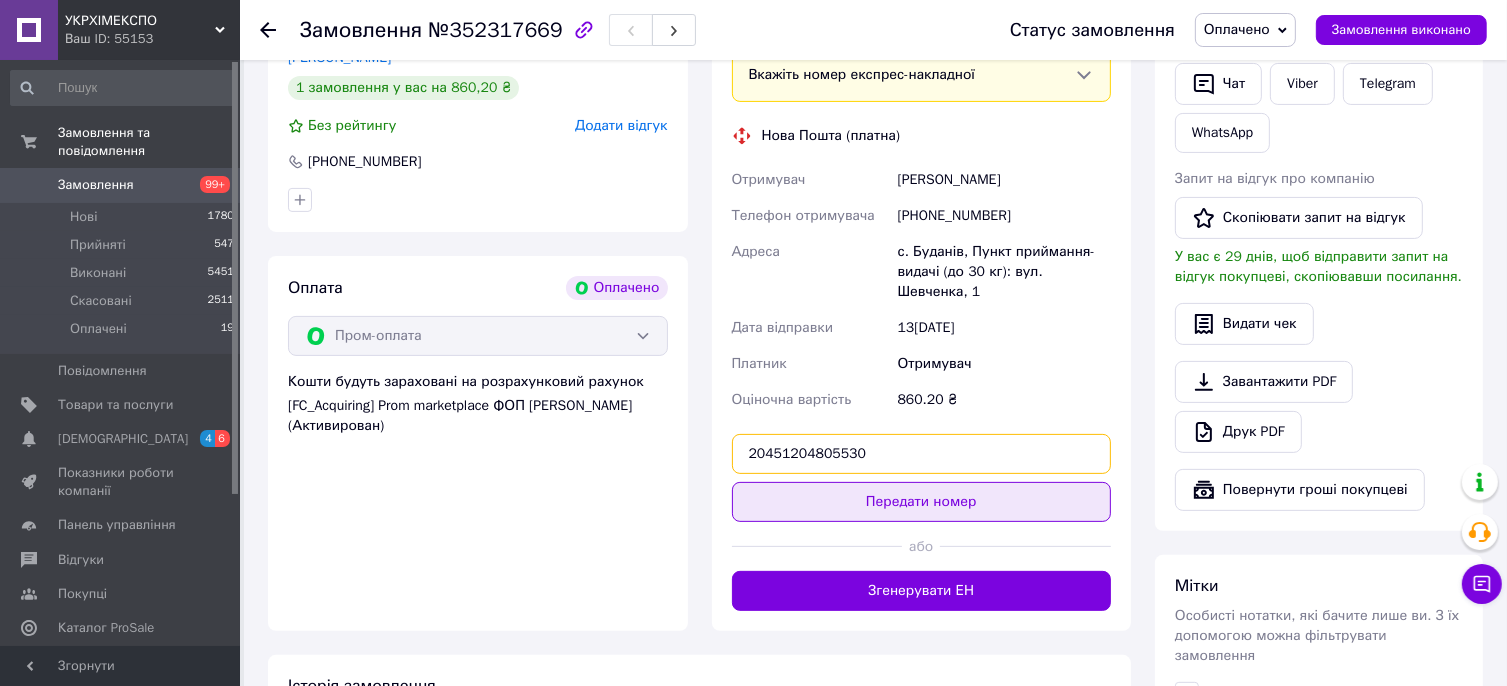 type on "20451204805530" 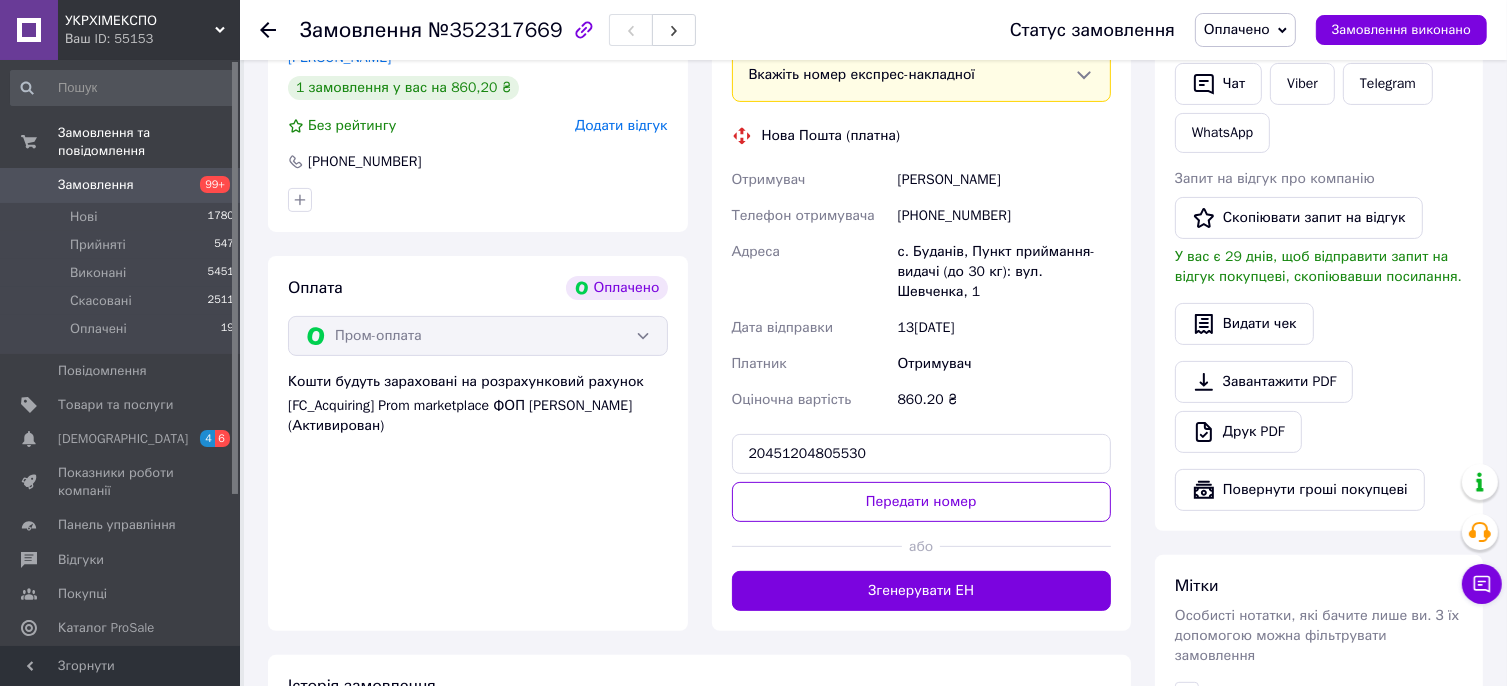 drag, startPoint x: 955, startPoint y: 479, endPoint x: 891, endPoint y: 503, distance: 68.35203 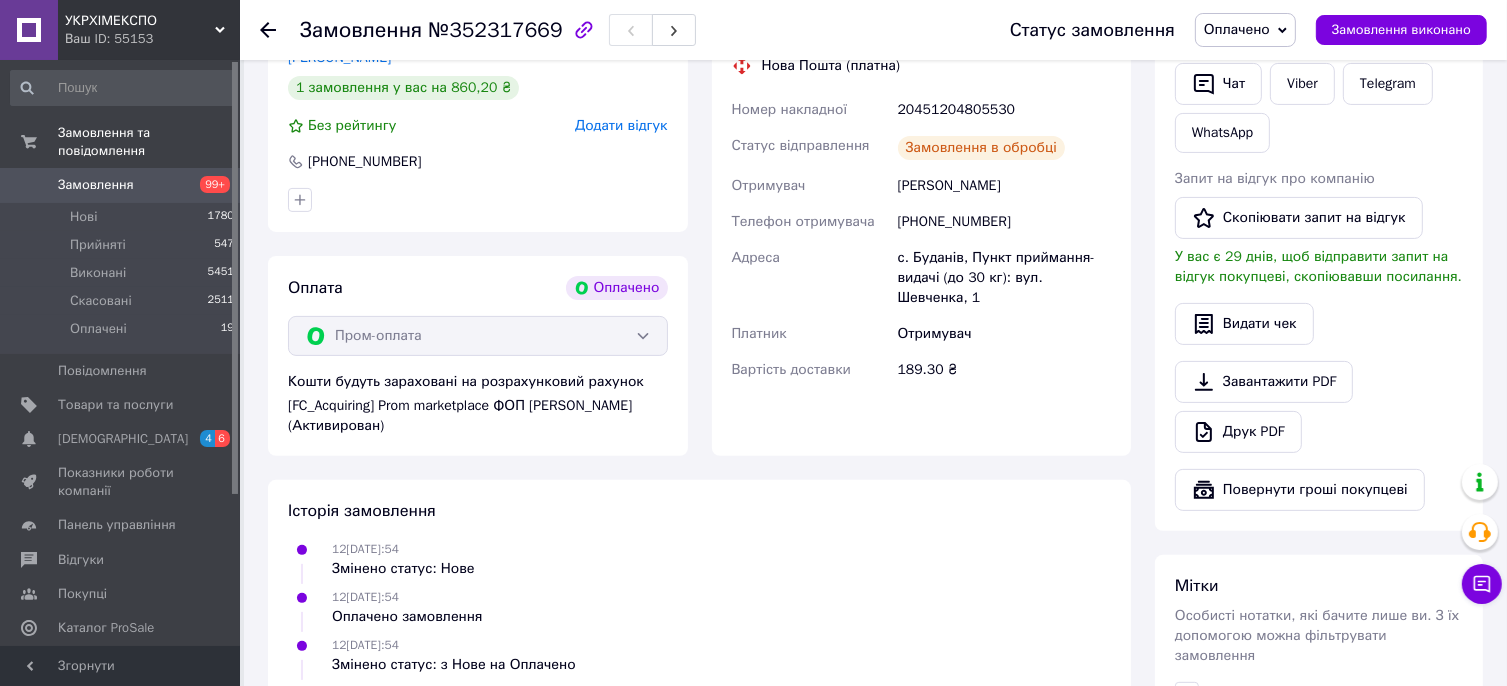 click on "Оплачено" at bounding box center (1237, 29) 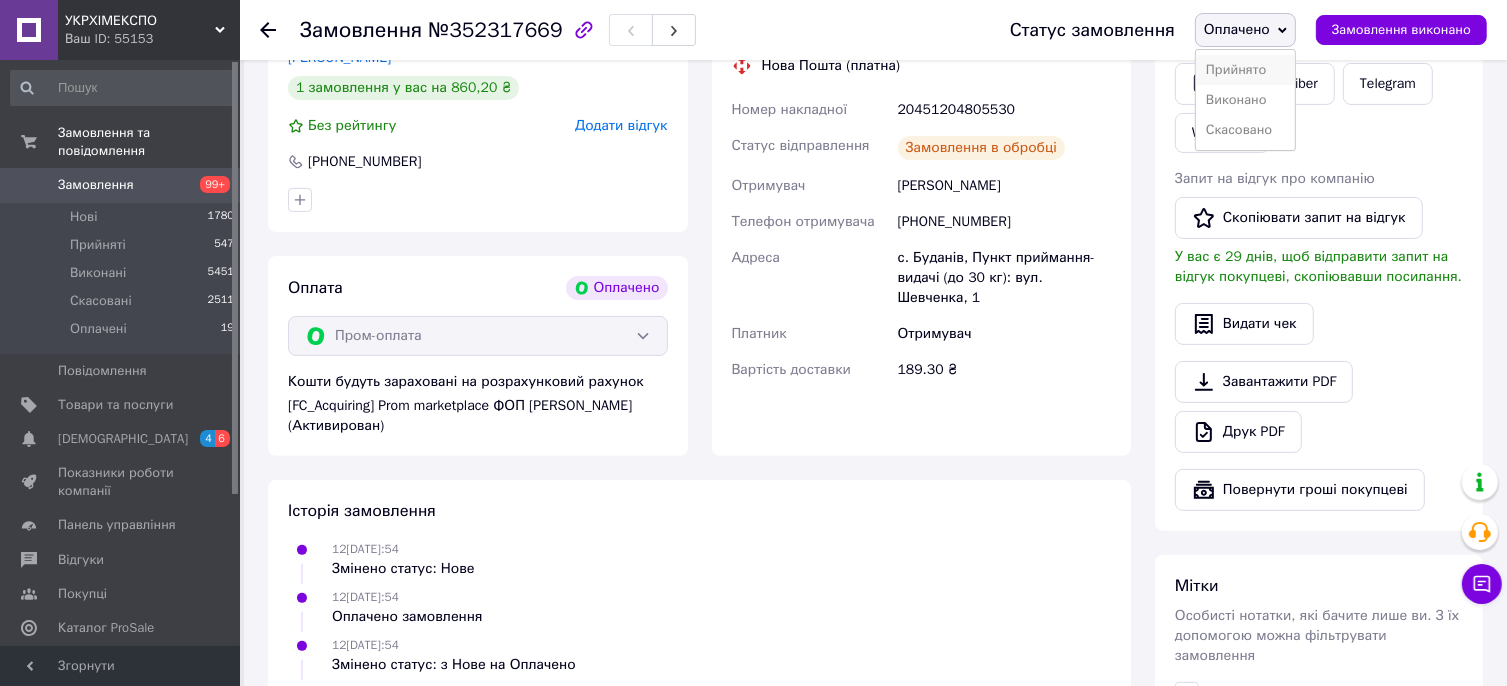 click on "Прийнято" at bounding box center [1245, 70] 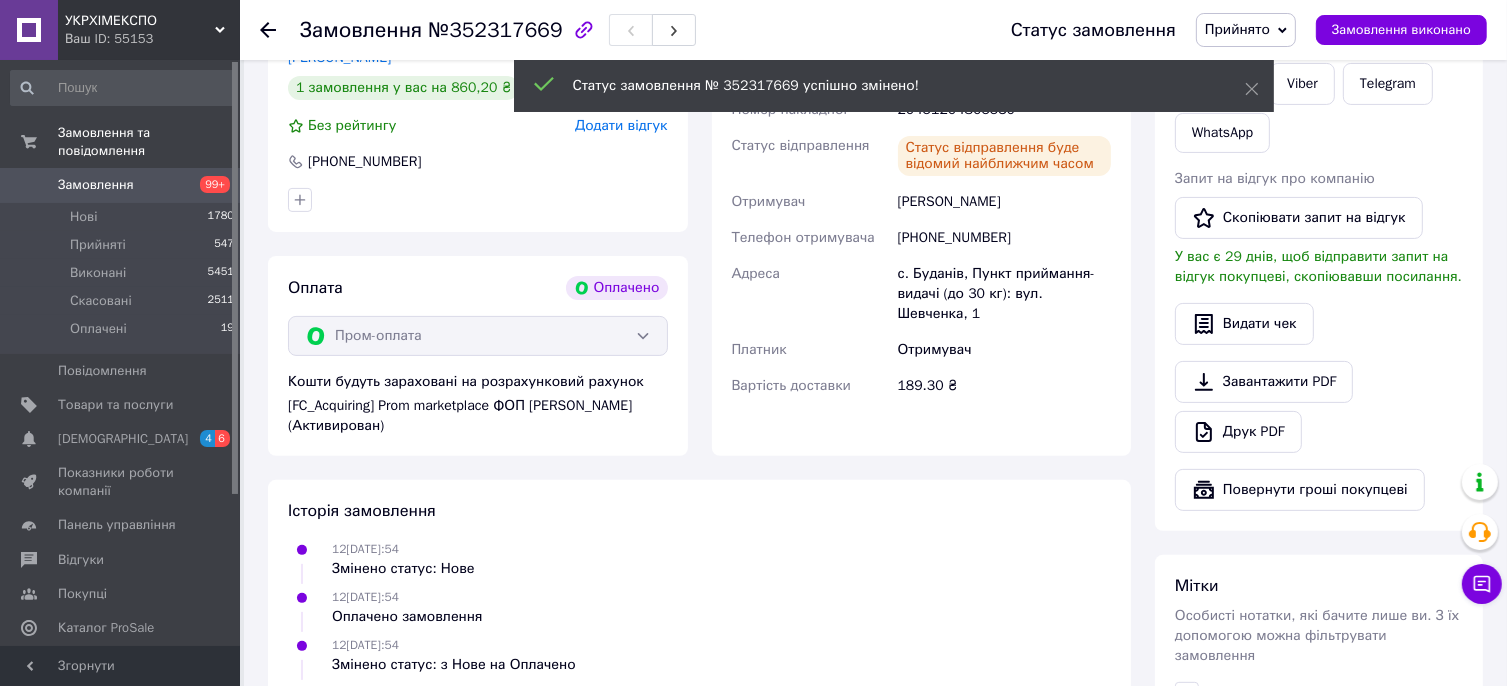 click 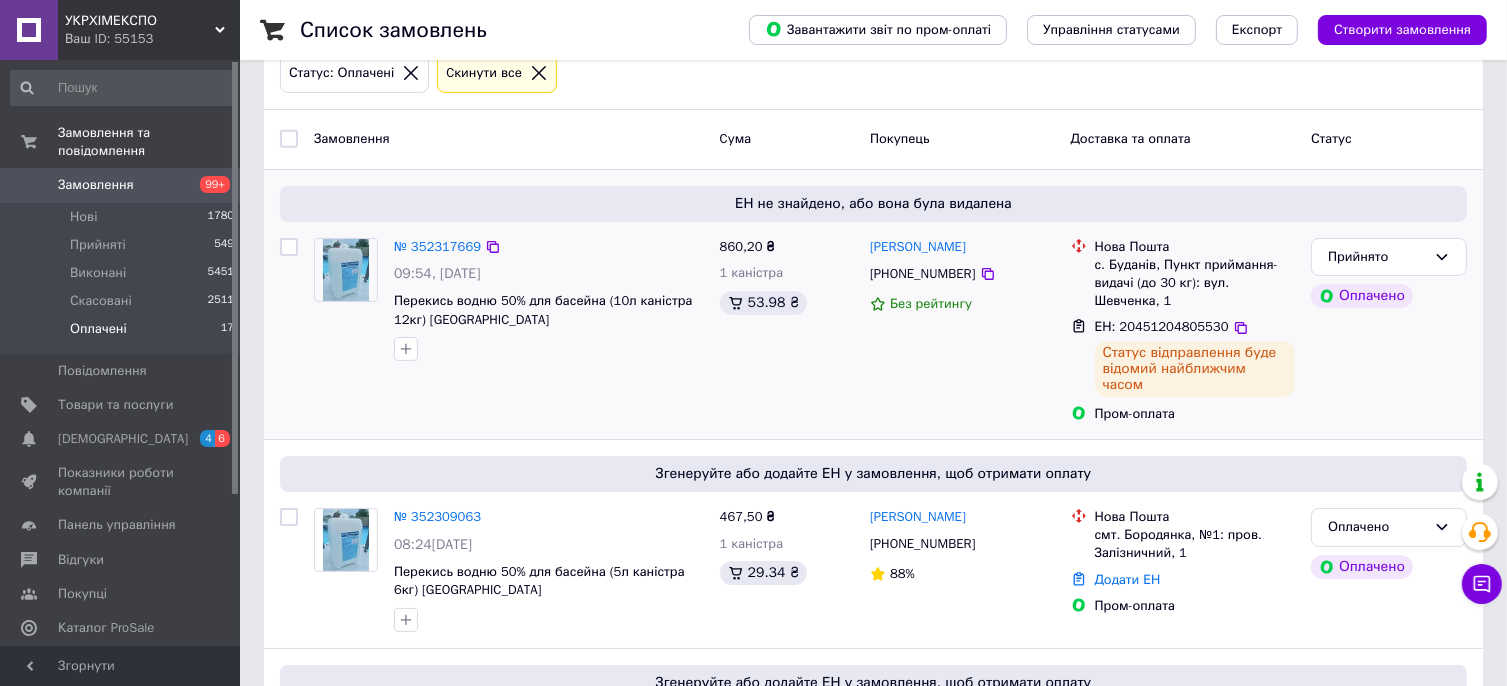 scroll, scrollTop: 400, scrollLeft: 0, axis: vertical 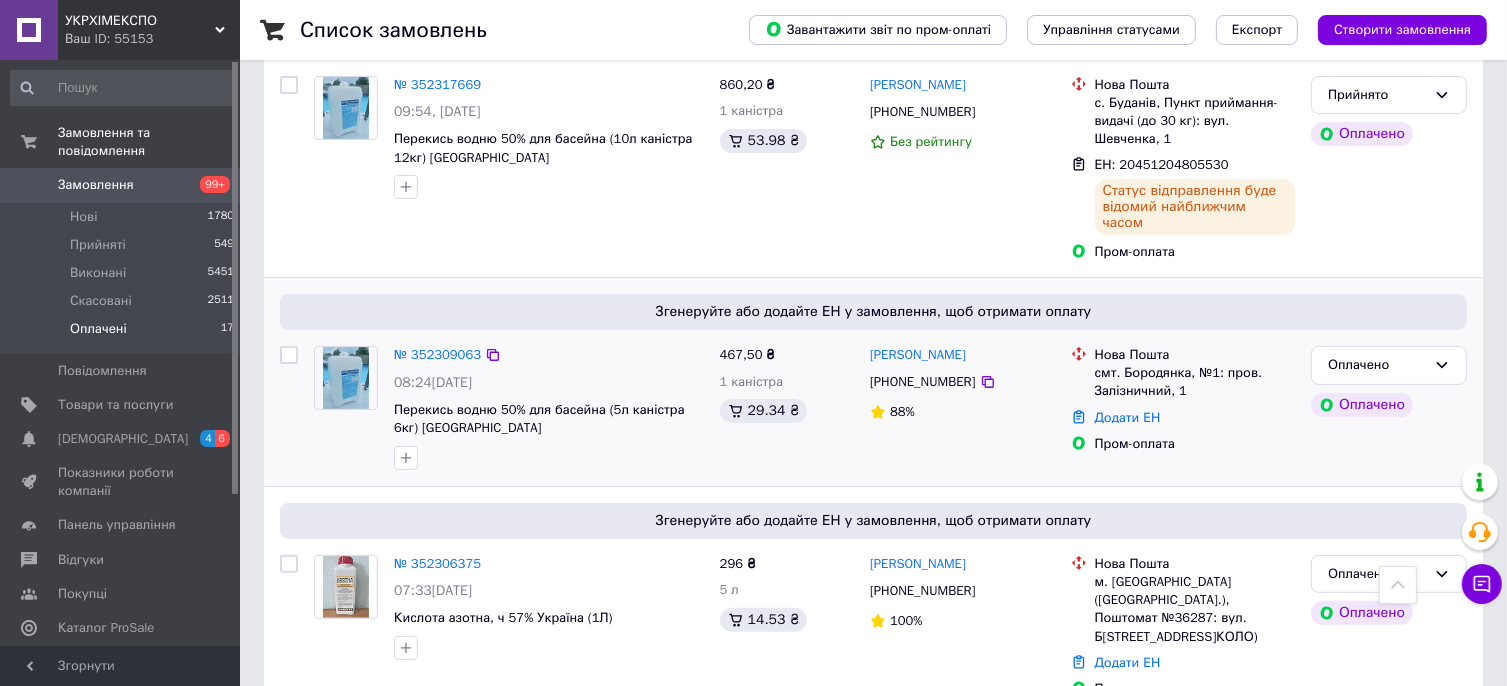 click on "№ 352309063" at bounding box center (437, 355) 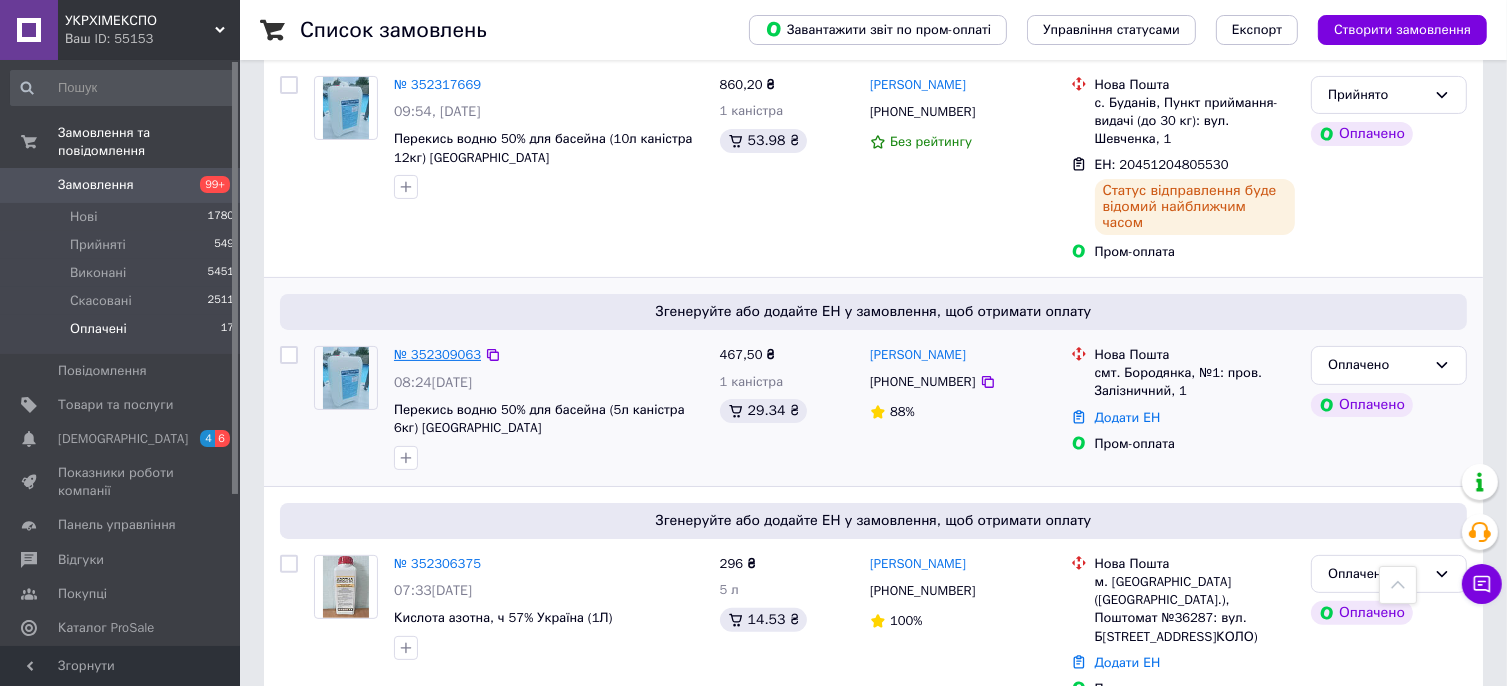 click on "№ 352309063" at bounding box center (437, 354) 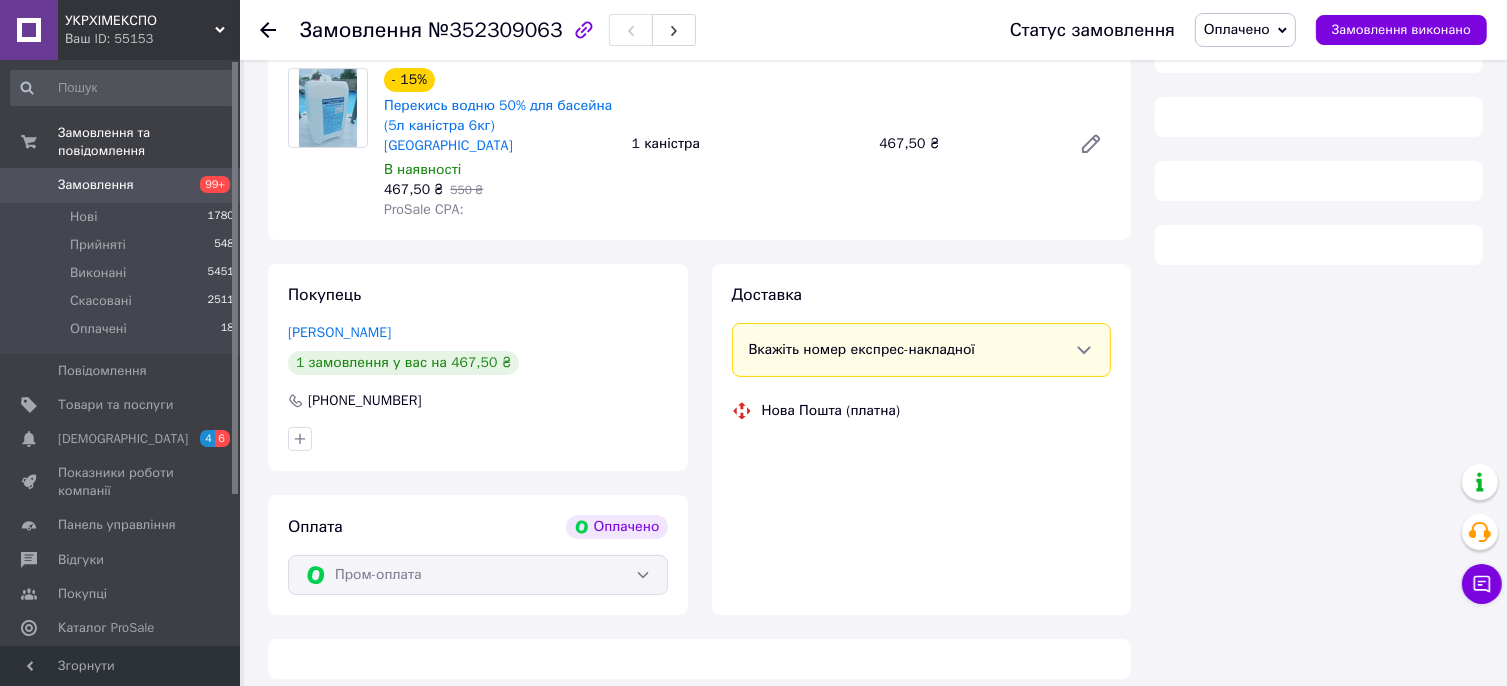 scroll, scrollTop: 400, scrollLeft: 0, axis: vertical 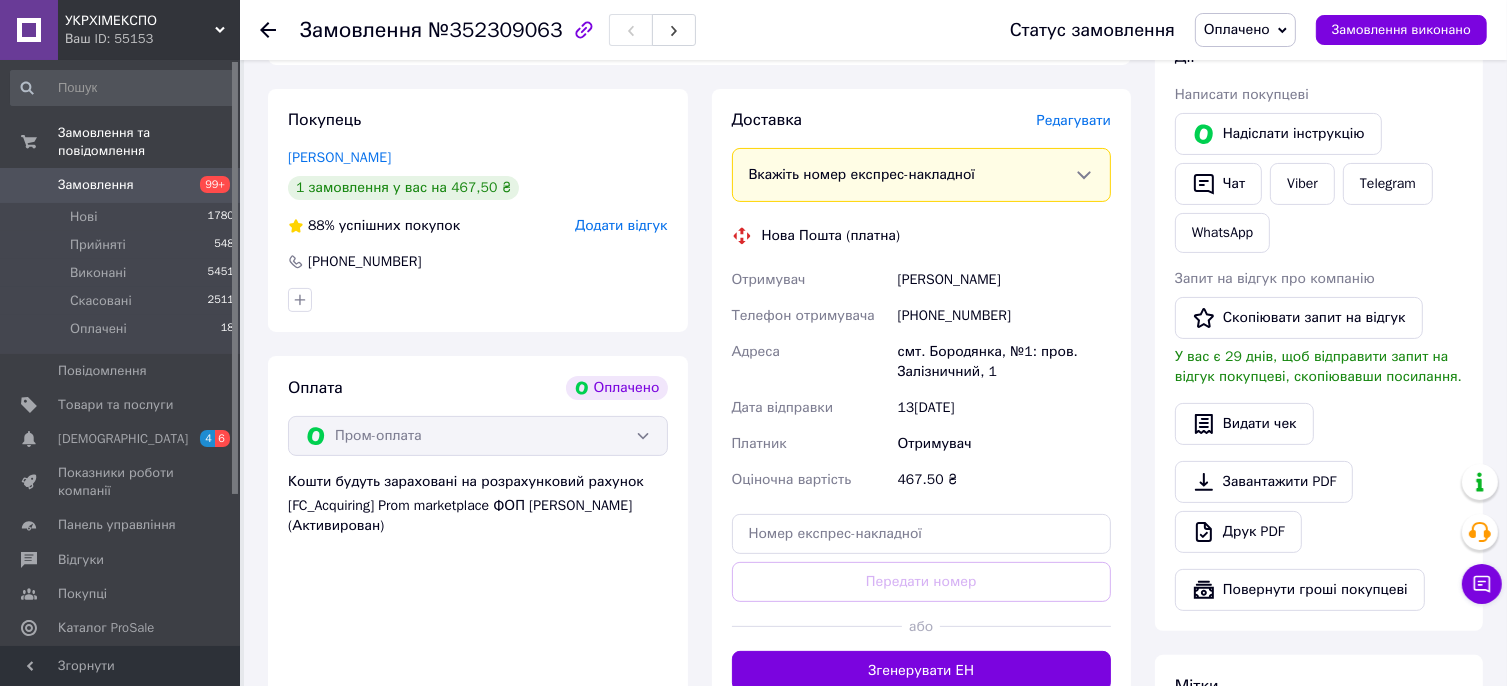 click on "[PHONE_NUMBER]" at bounding box center (1004, 316) 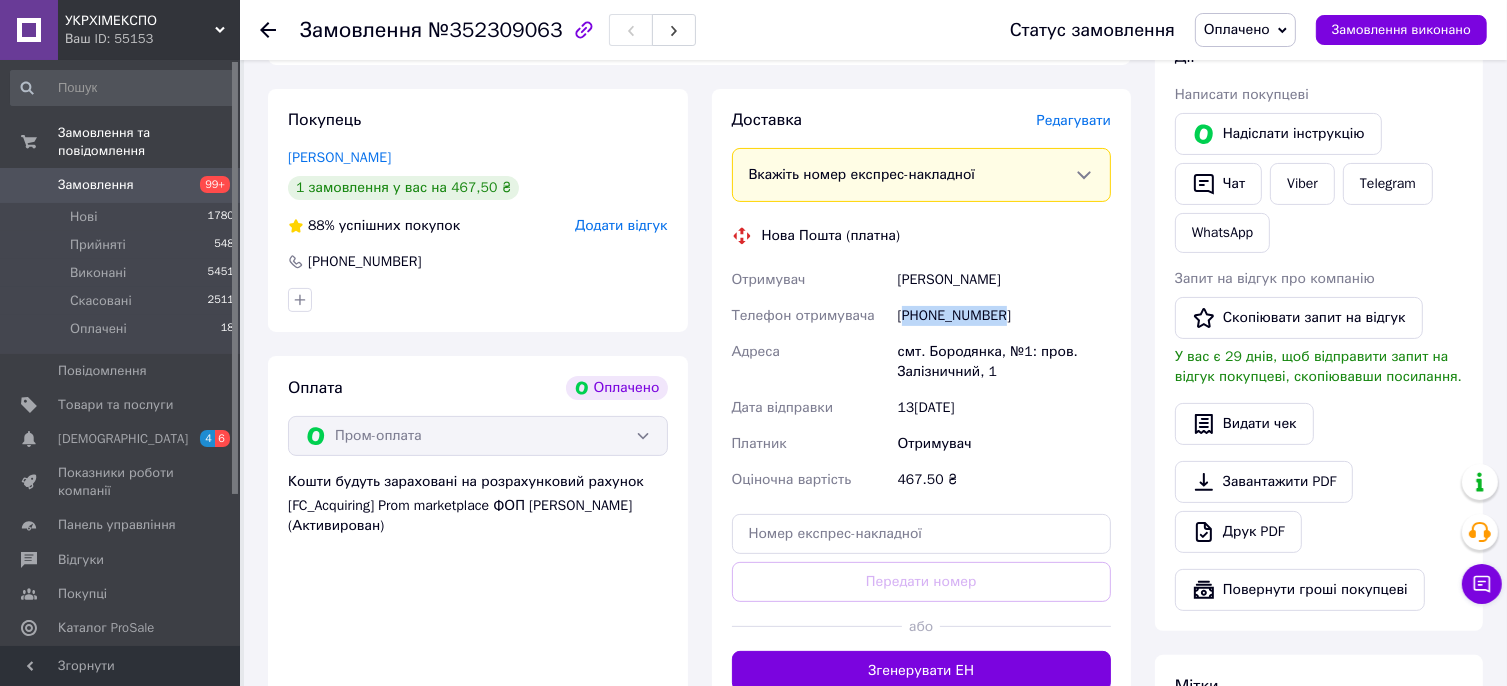click on "[PHONE_NUMBER]" at bounding box center [1004, 316] 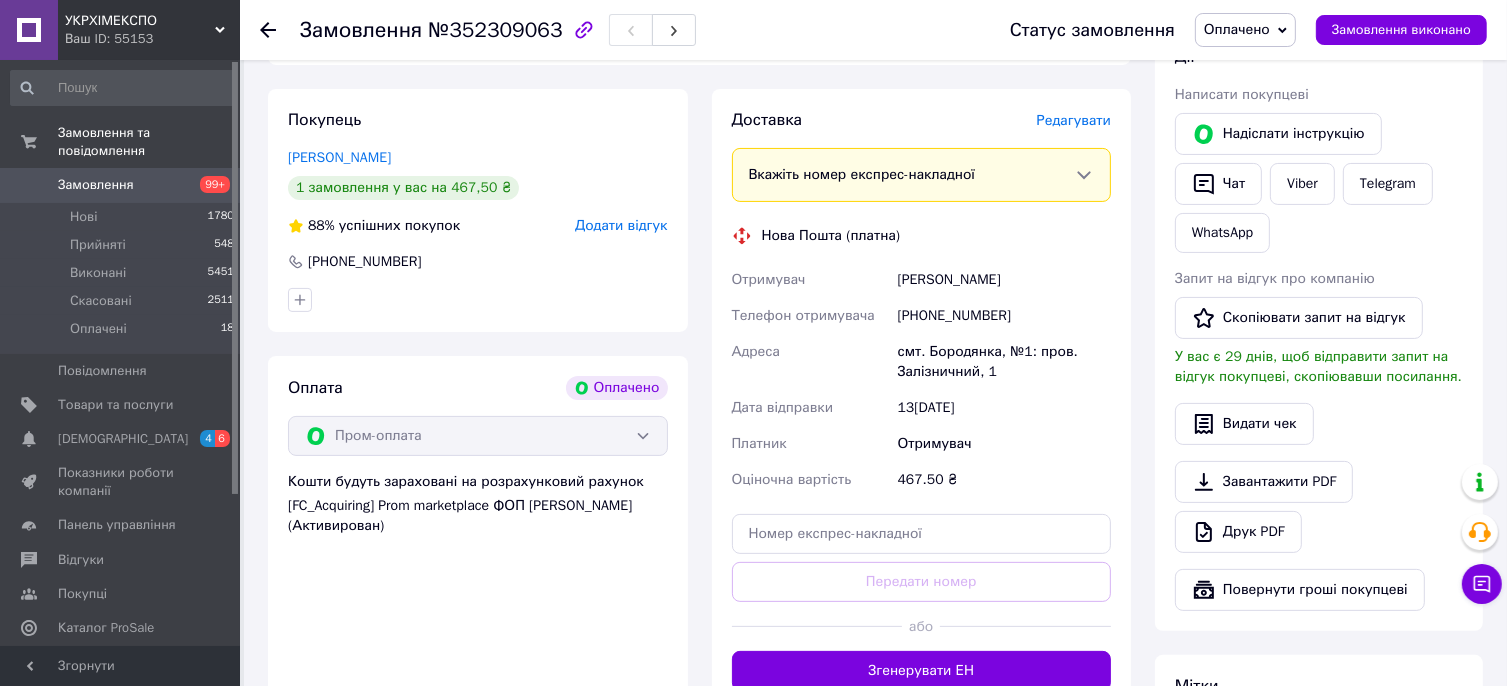 drag, startPoint x: 848, startPoint y: 494, endPoint x: 850, endPoint y: 507, distance: 13.152946 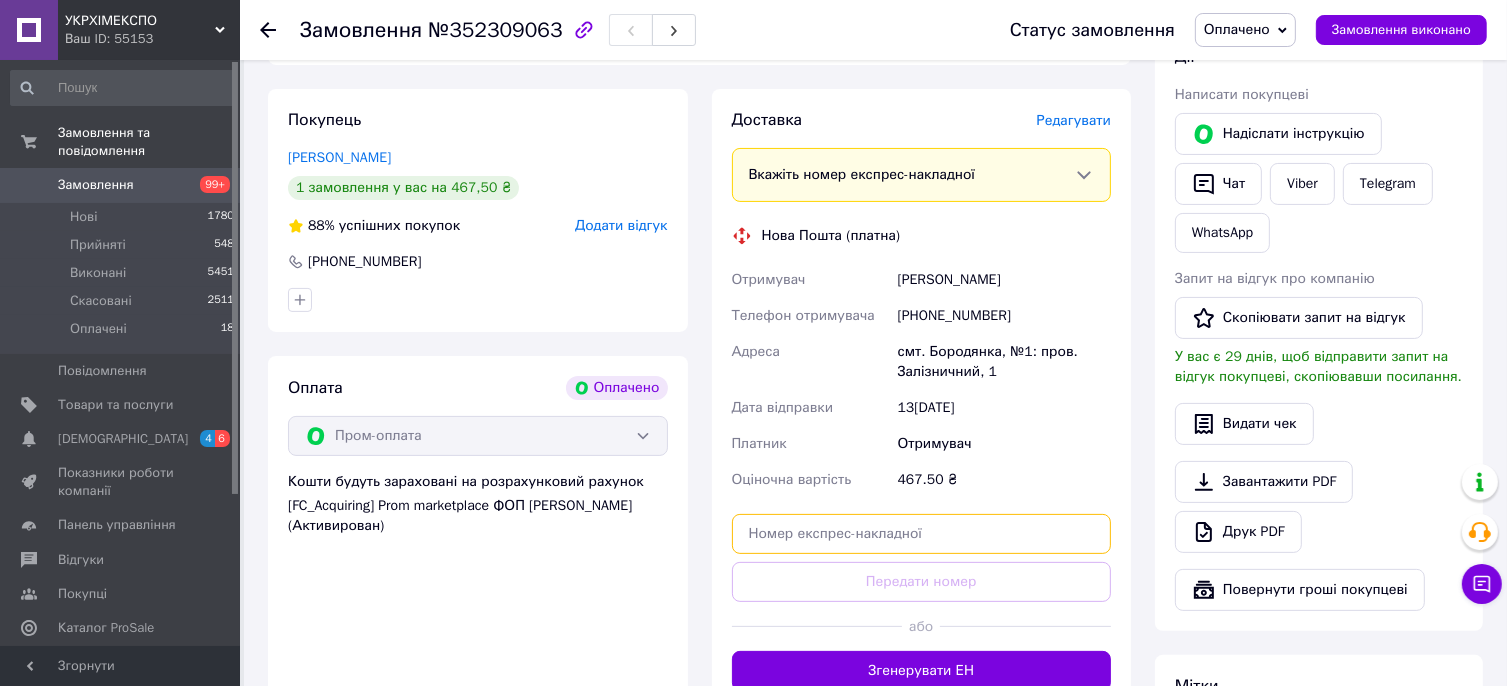 click at bounding box center (922, 534) 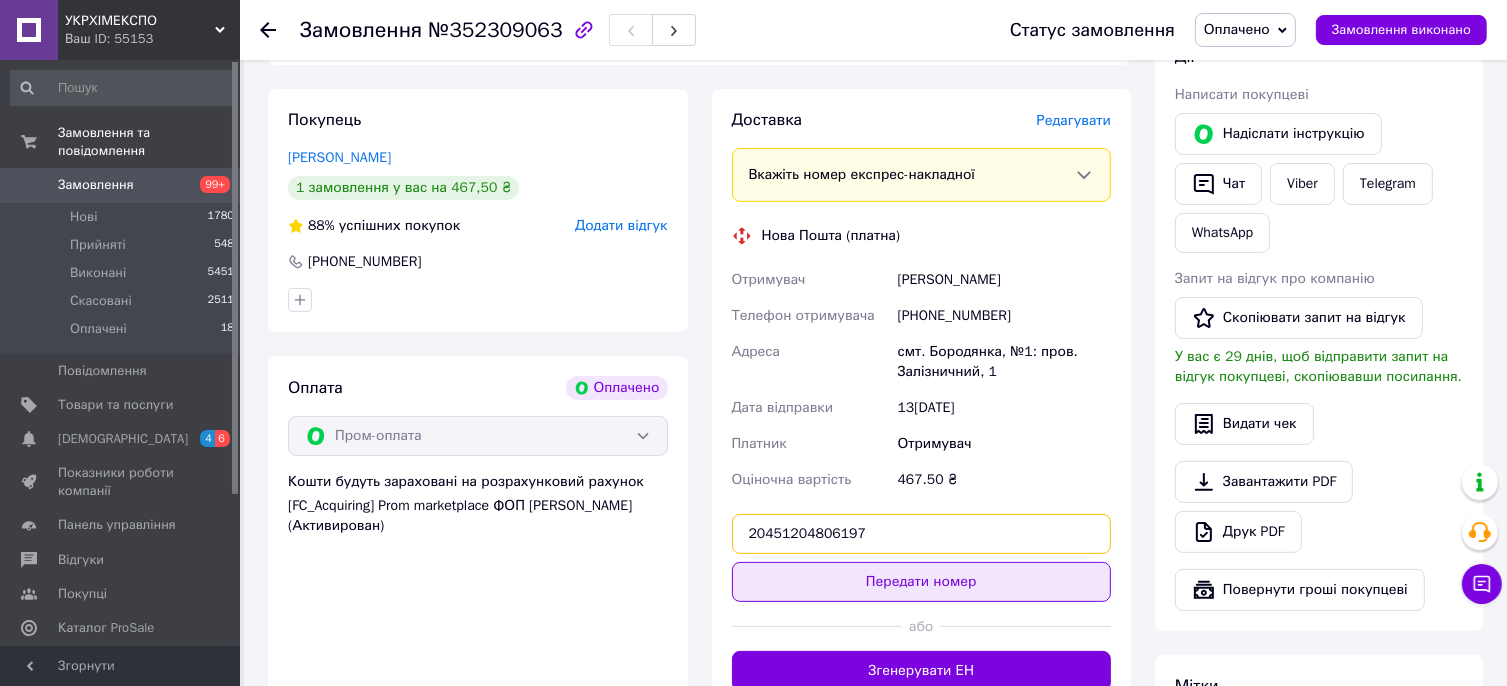 type on "20451204806197" 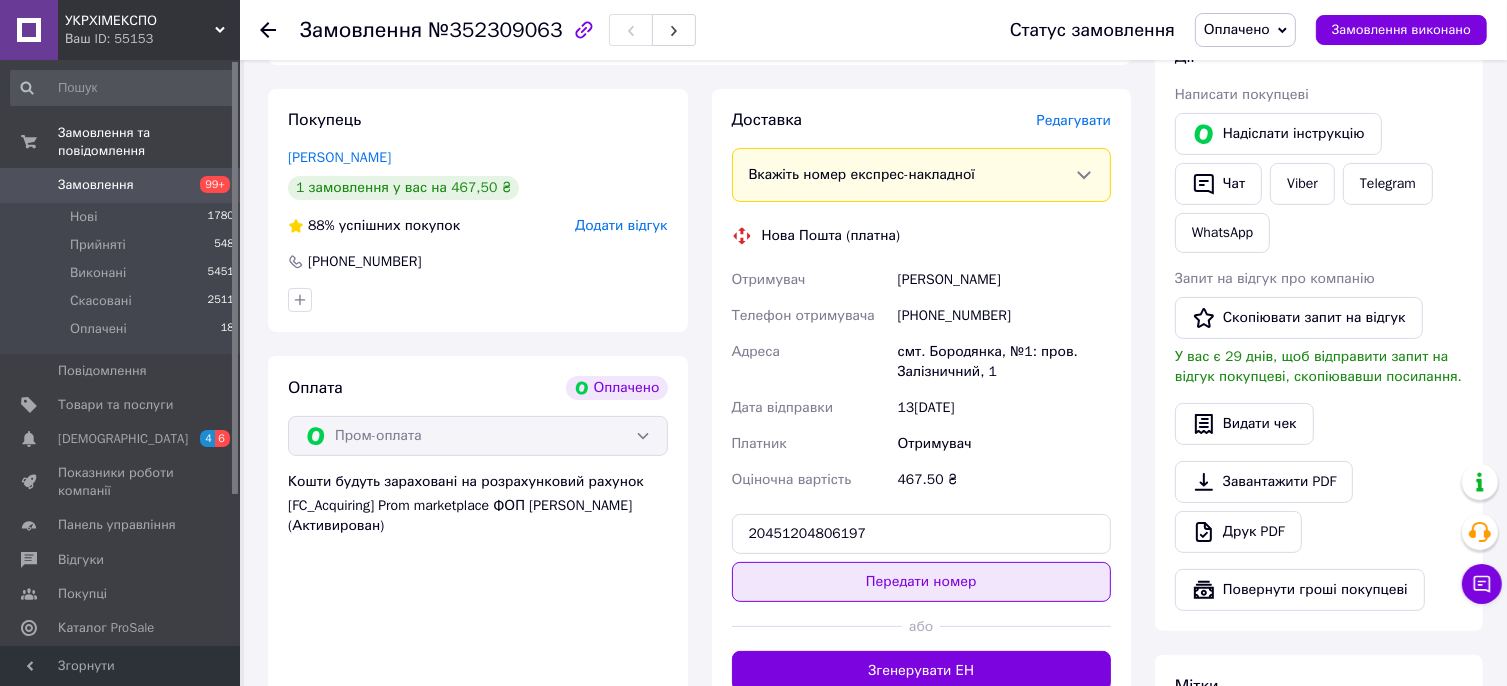 click on "Передати номер" at bounding box center [922, 582] 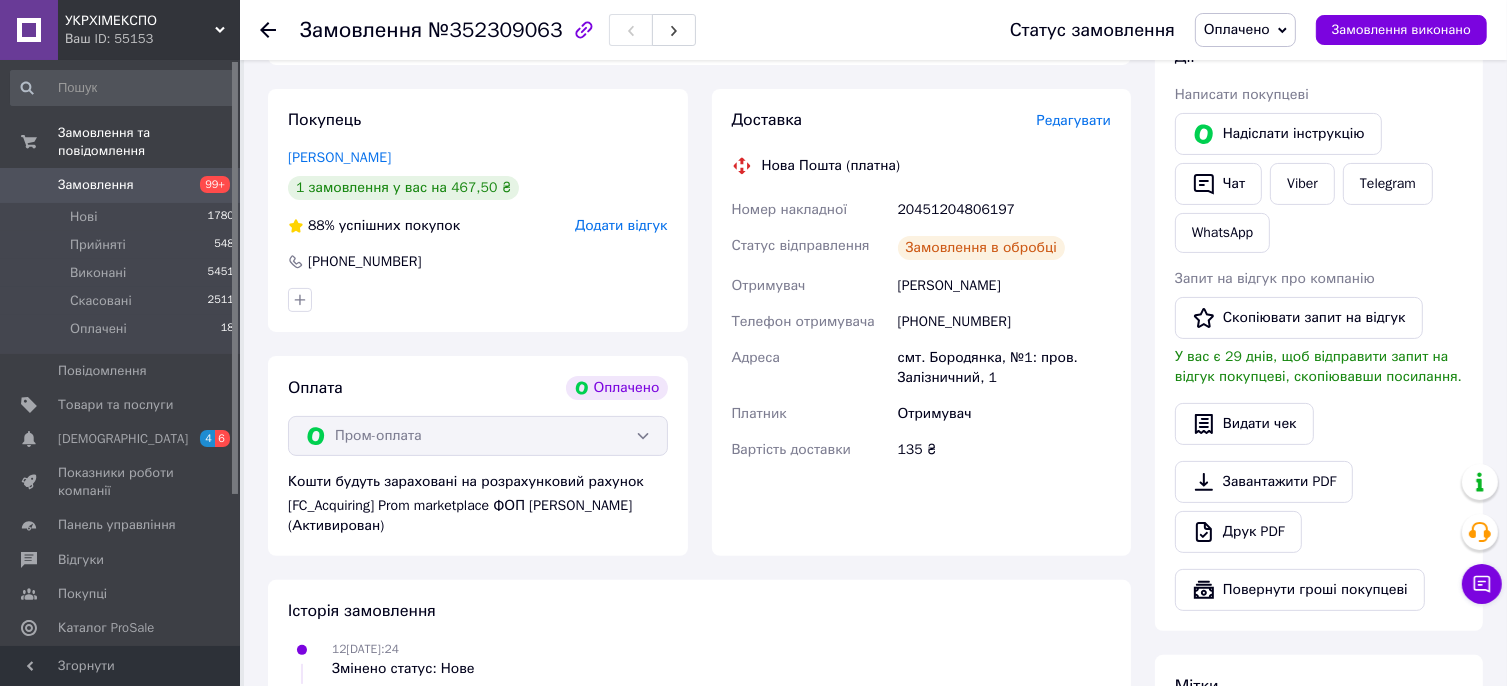 click on "Оплачено" at bounding box center (1237, 29) 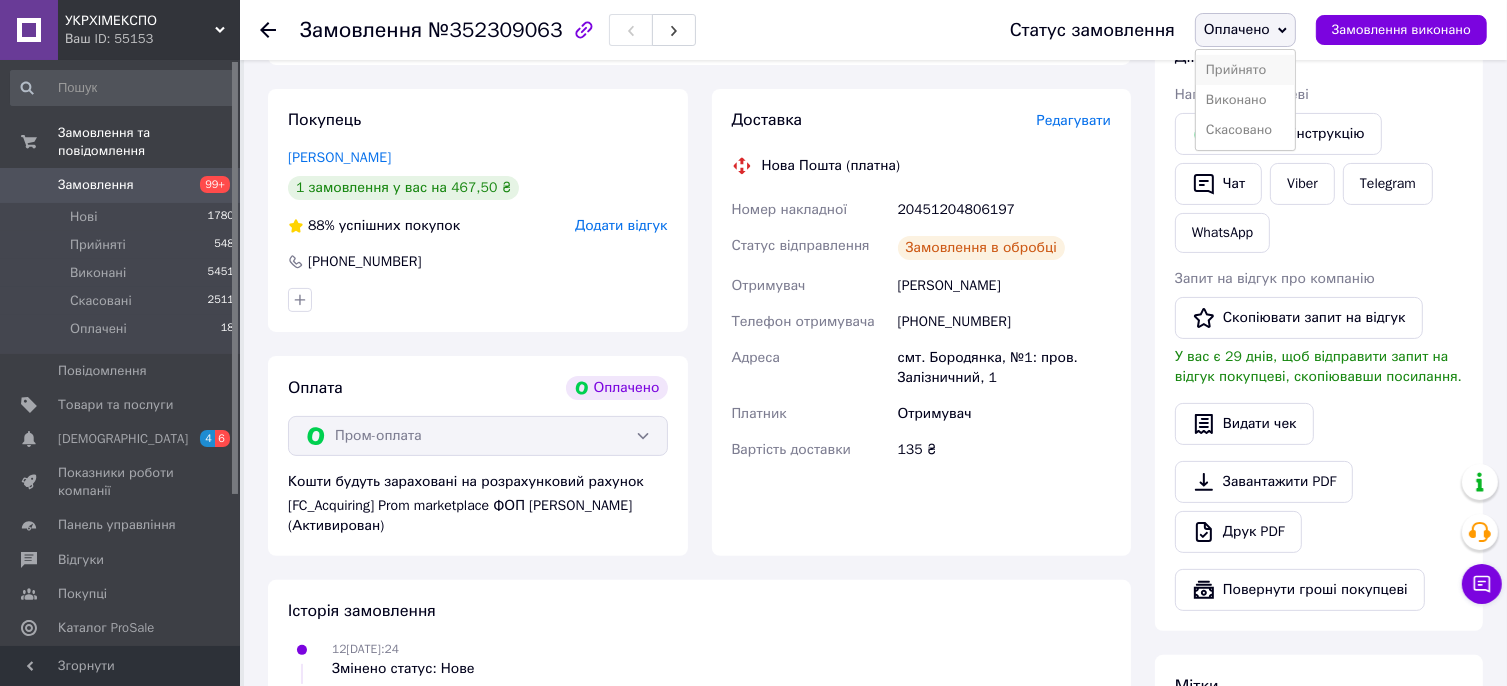 click on "Прийнято" at bounding box center [1245, 70] 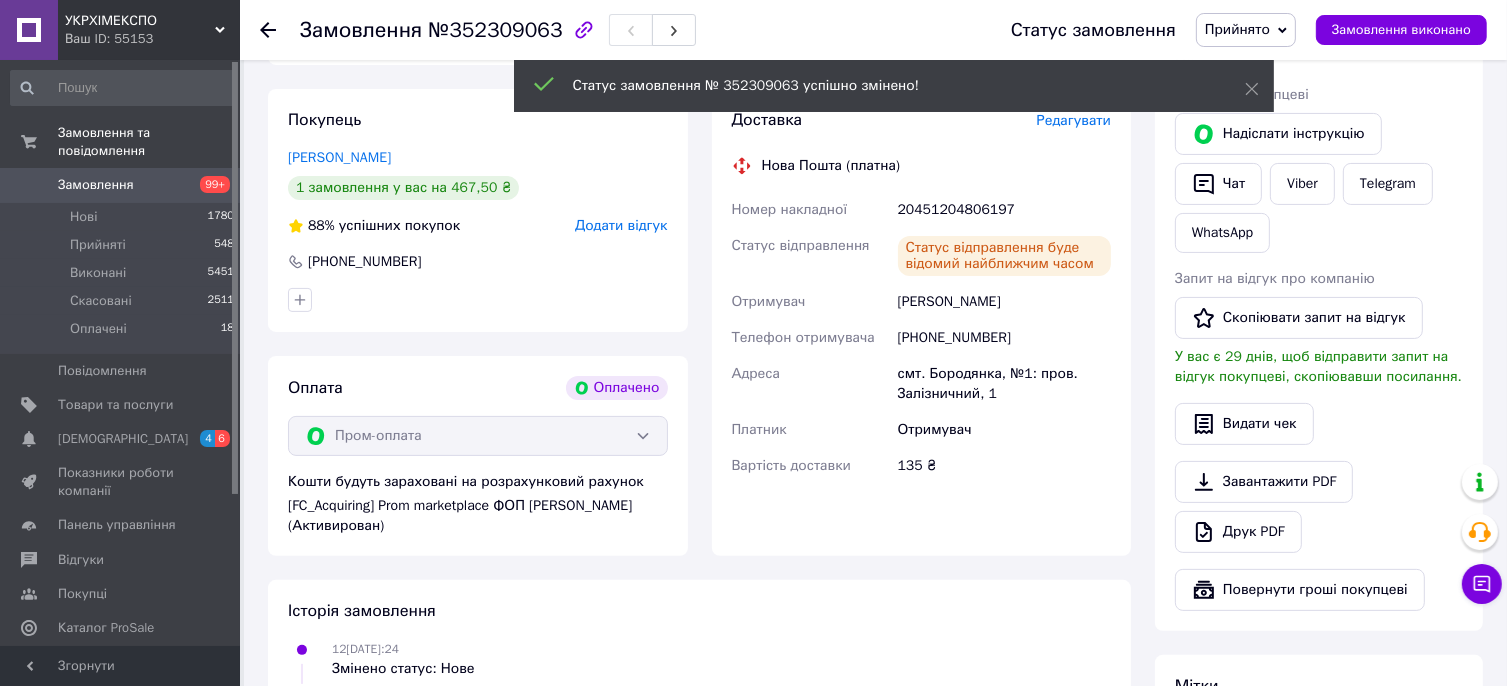 click 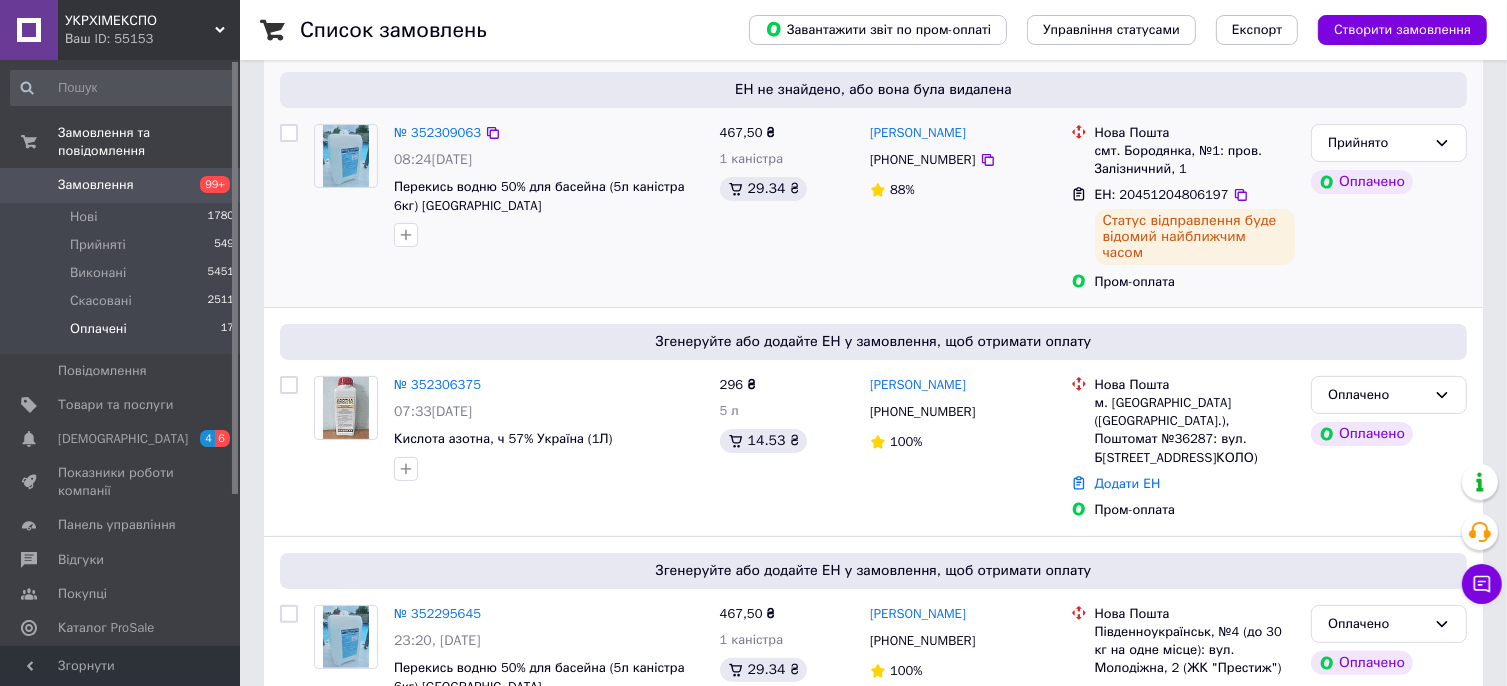 scroll, scrollTop: 400, scrollLeft: 0, axis: vertical 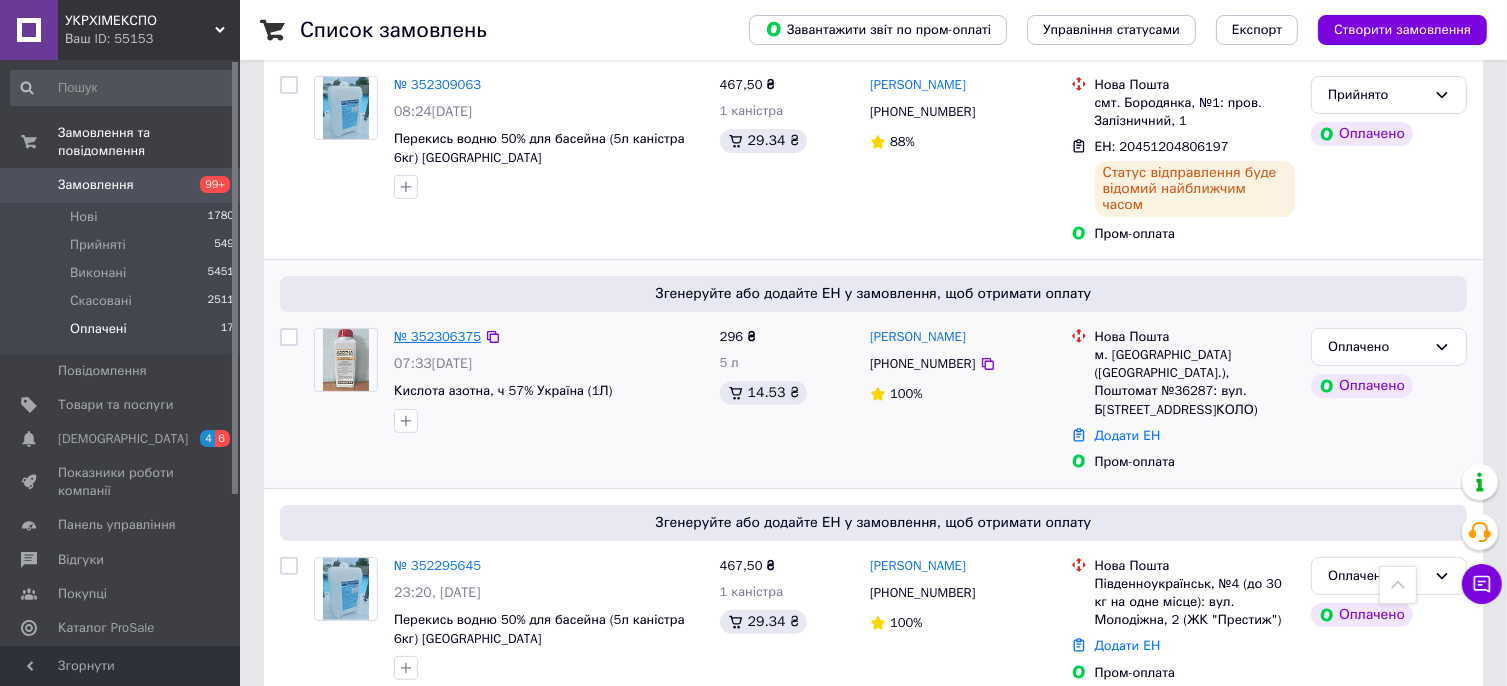 click on "№ 352306375" at bounding box center [437, 336] 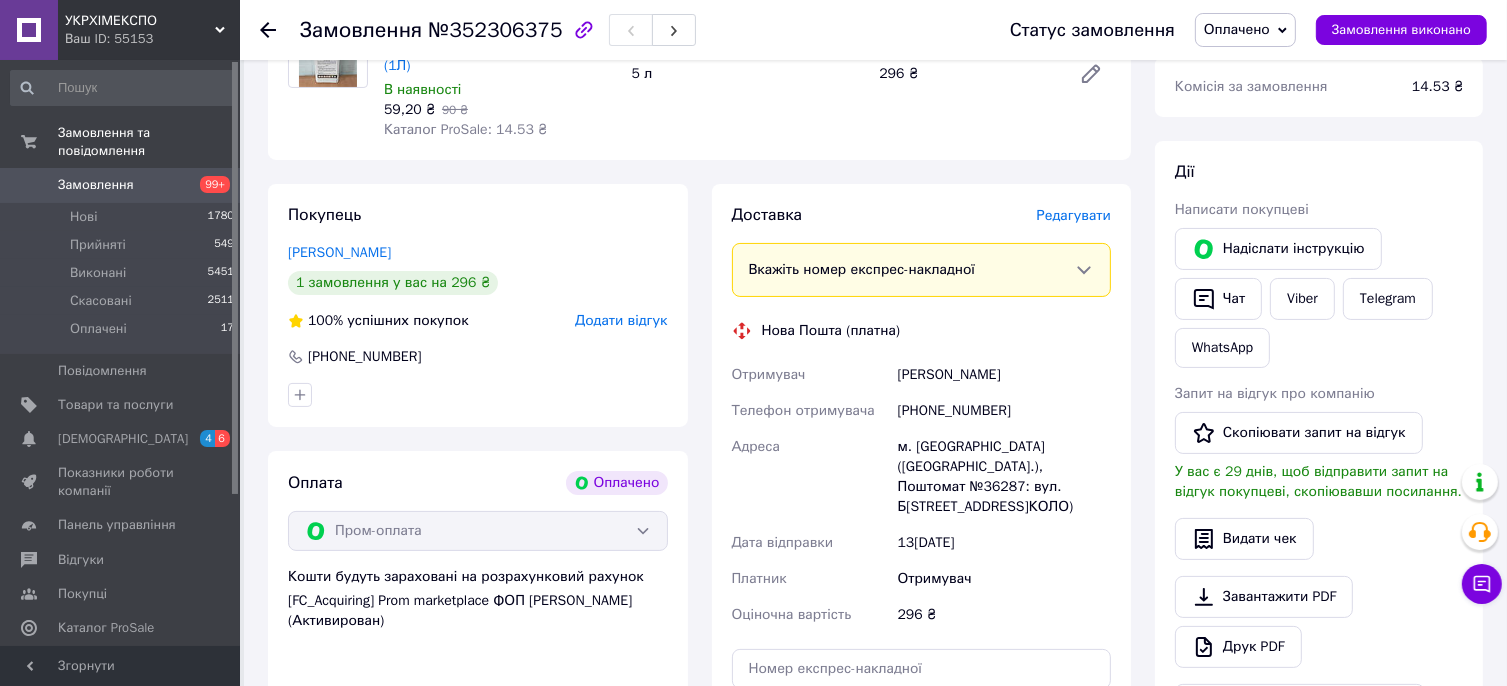scroll, scrollTop: 400, scrollLeft: 0, axis: vertical 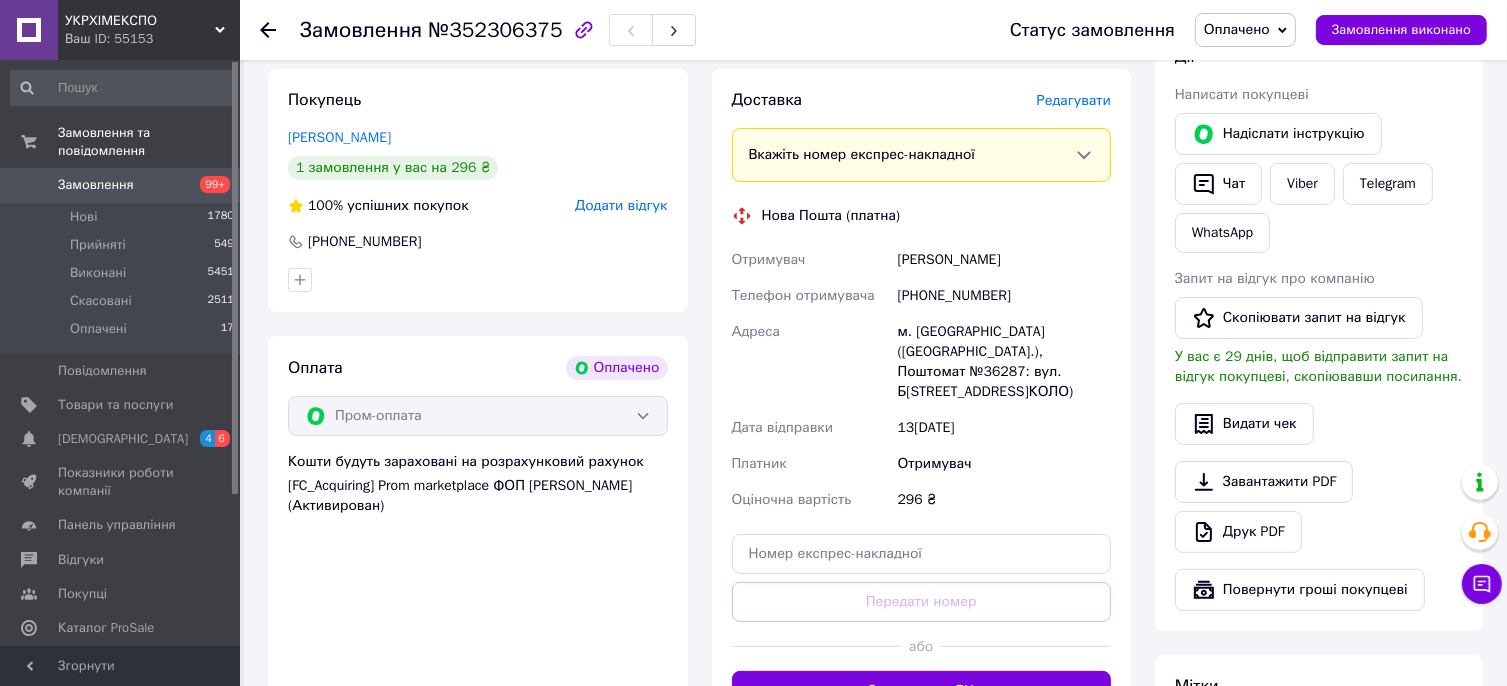 click on "[PHONE_NUMBER]" at bounding box center (1004, 296) 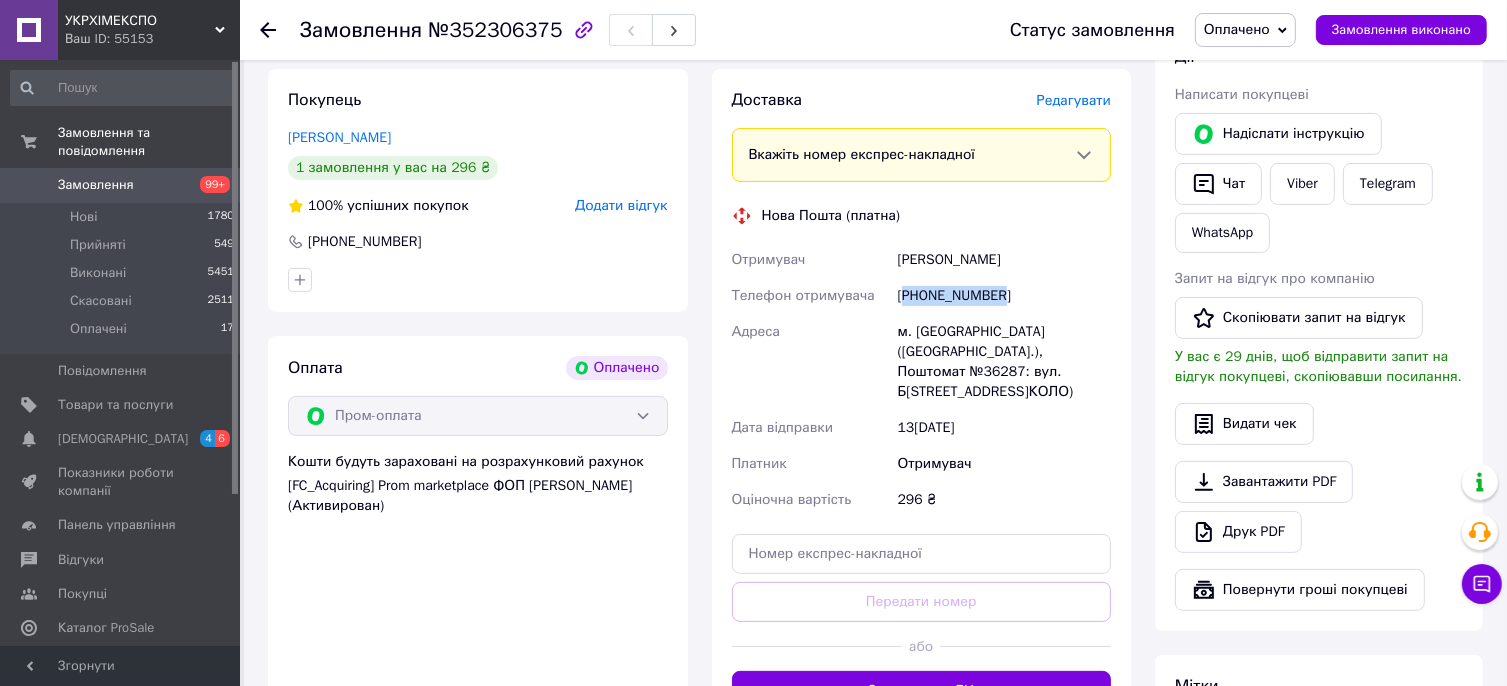 click on "[PHONE_NUMBER]" at bounding box center (1004, 296) 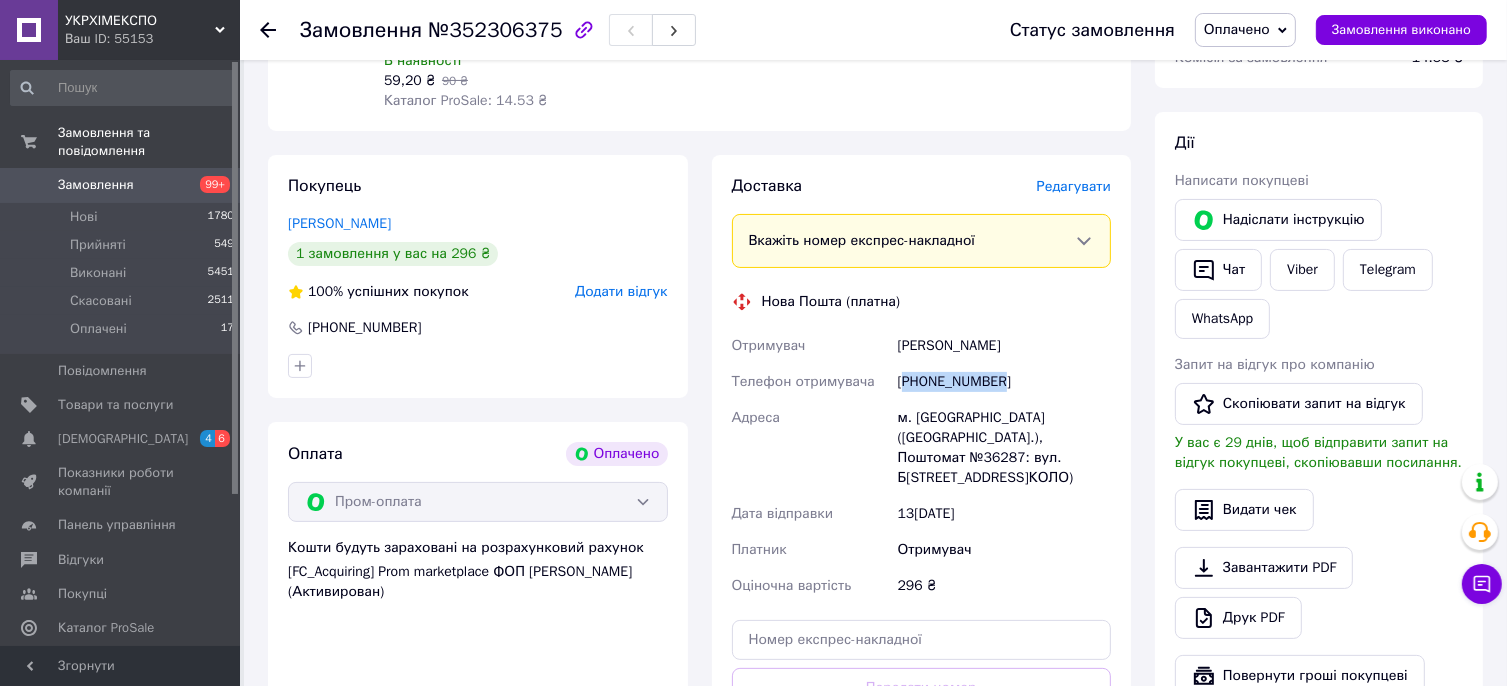 scroll, scrollTop: 400, scrollLeft: 0, axis: vertical 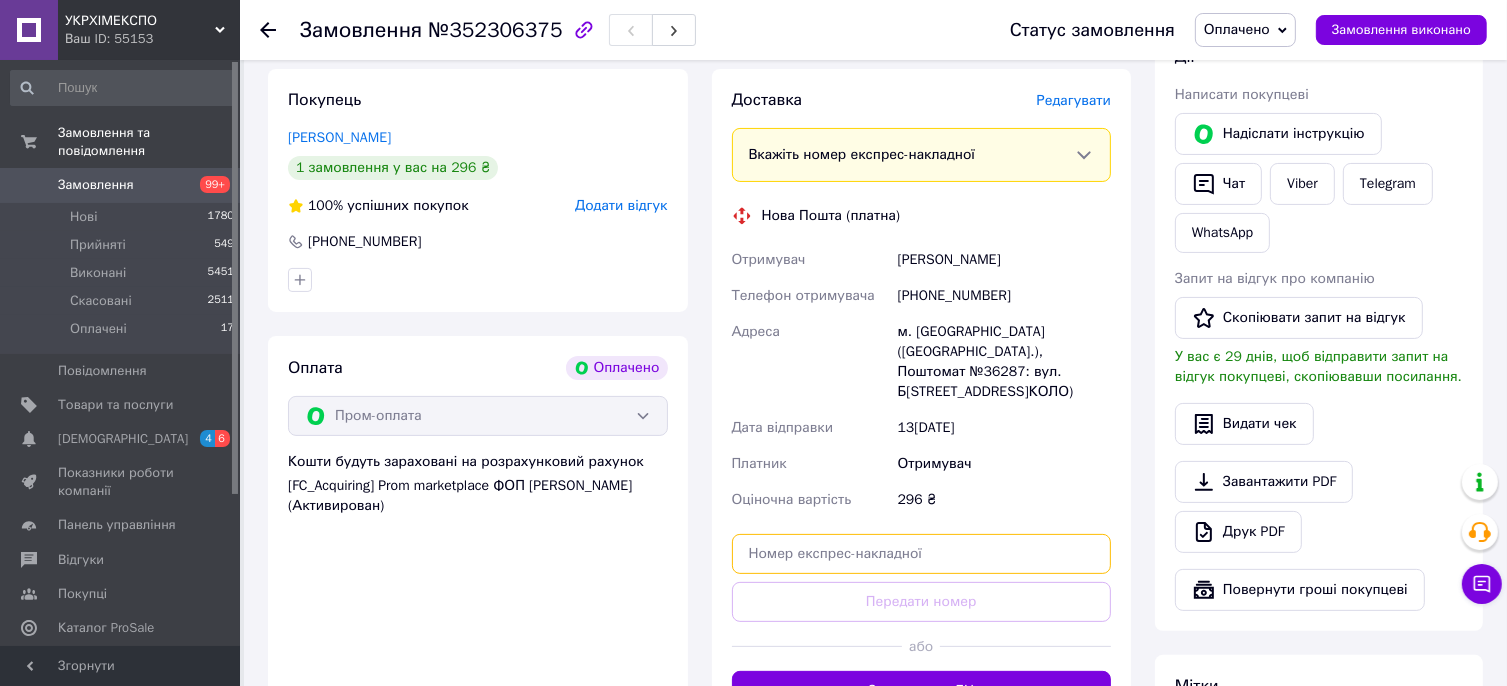 click at bounding box center [922, 554] 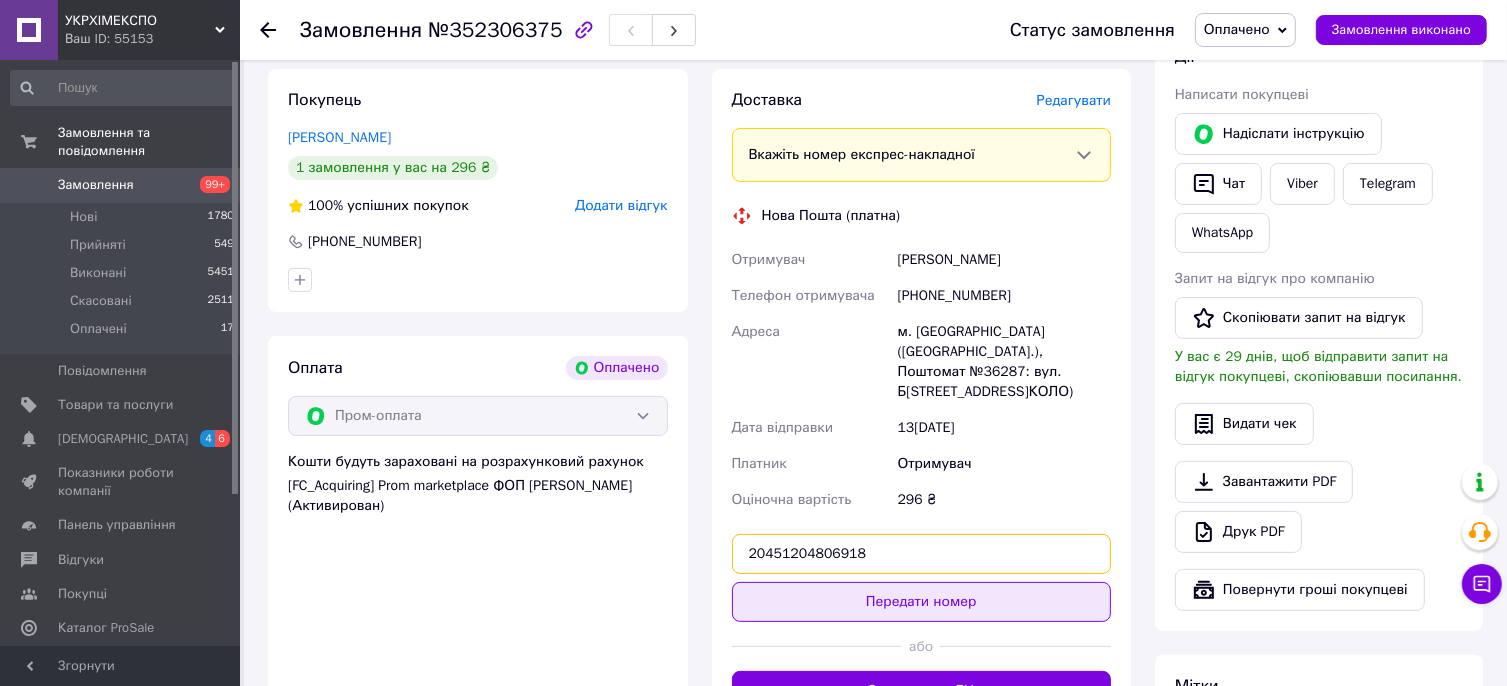 type on "20451204806918" 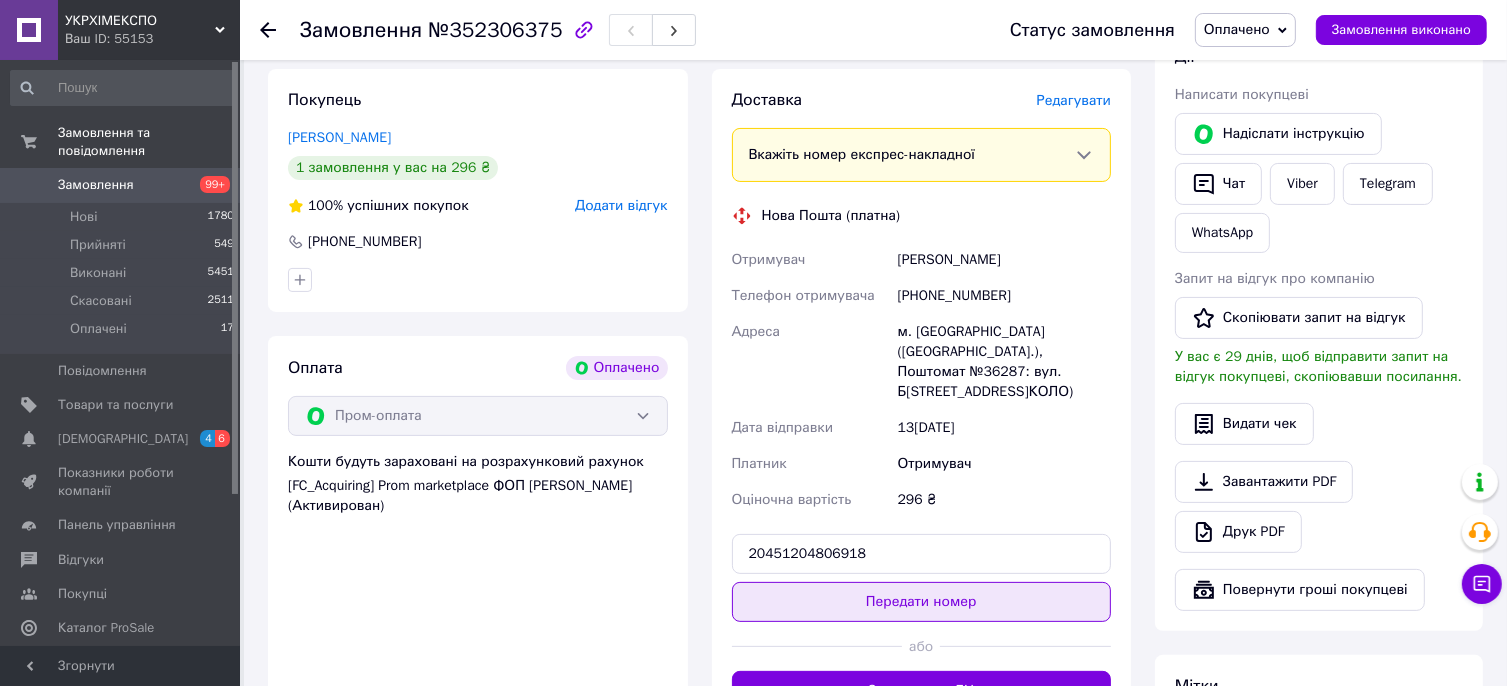click on "Передати номер" at bounding box center [922, 602] 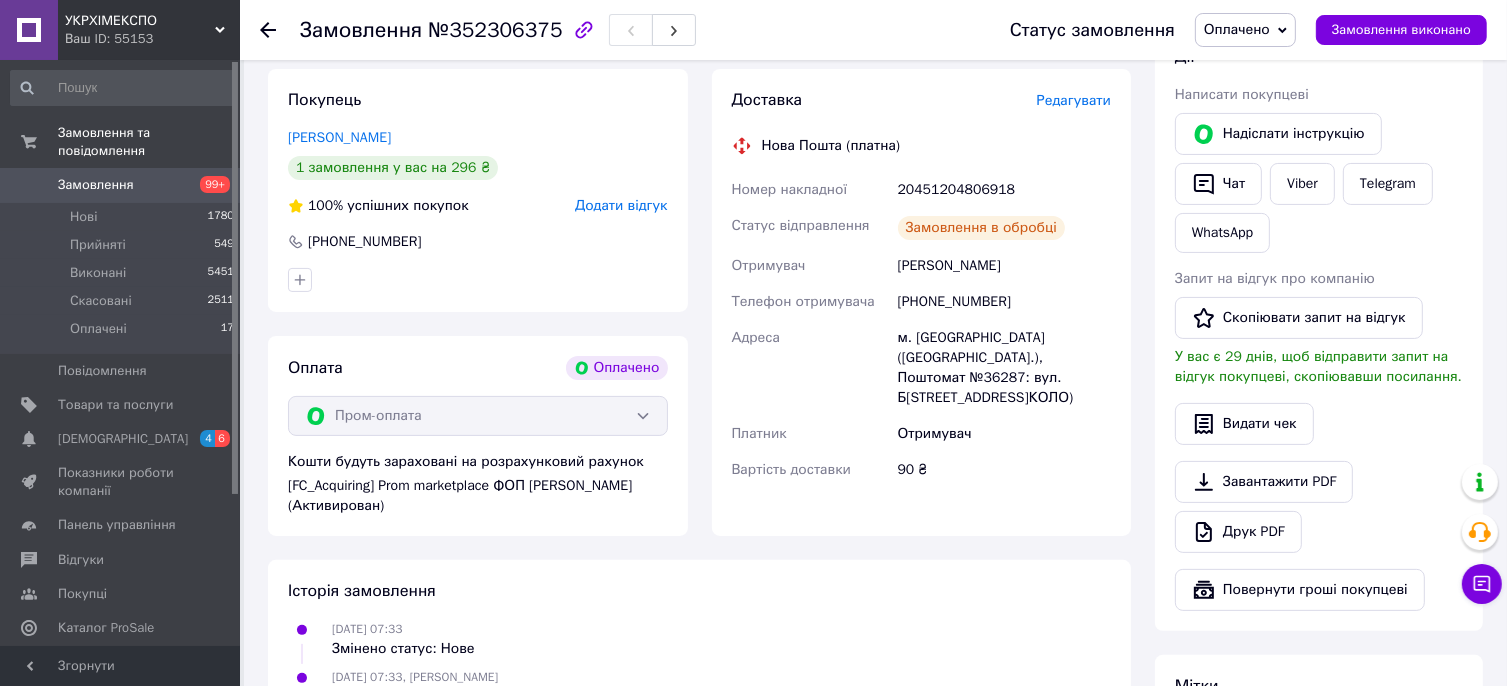 click on "Оплачено" at bounding box center (1245, 30) 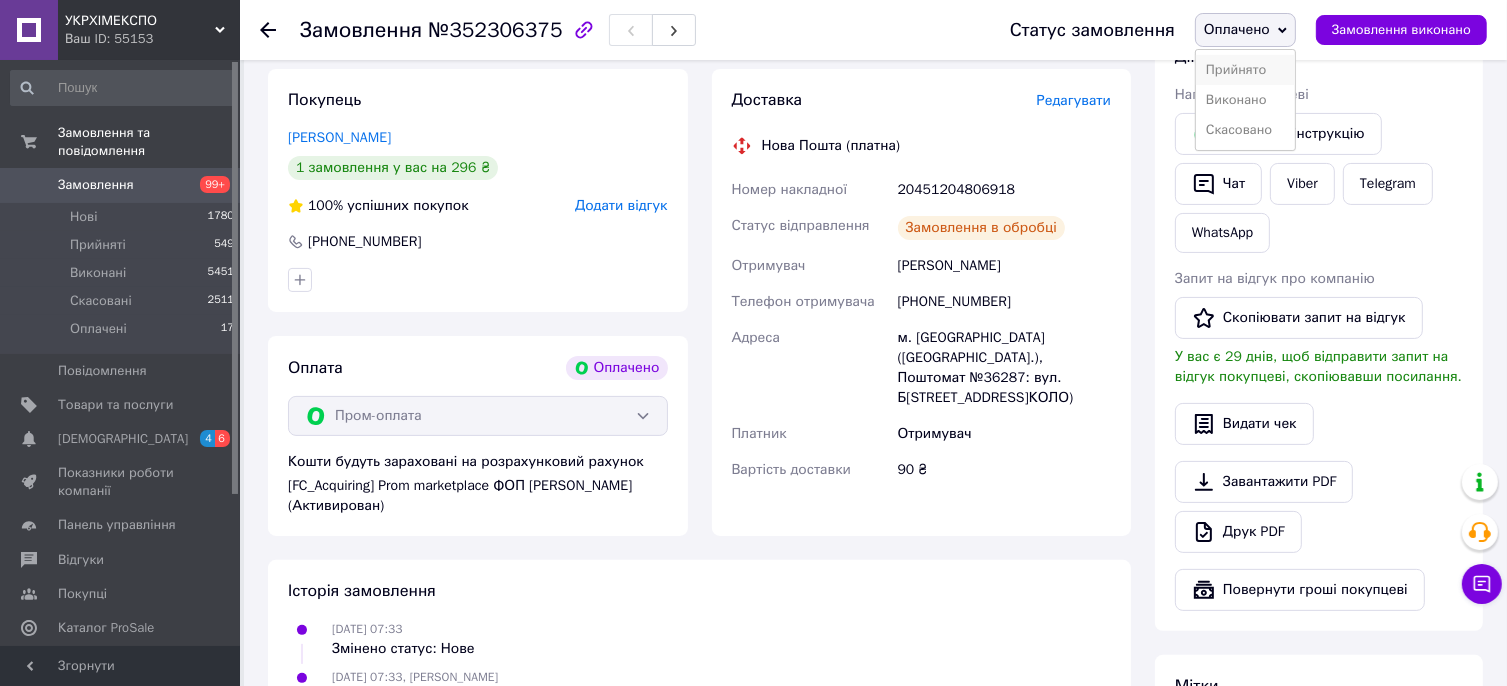 drag, startPoint x: 1264, startPoint y: 73, endPoint x: 977, endPoint y: 76, distance: 287.0157 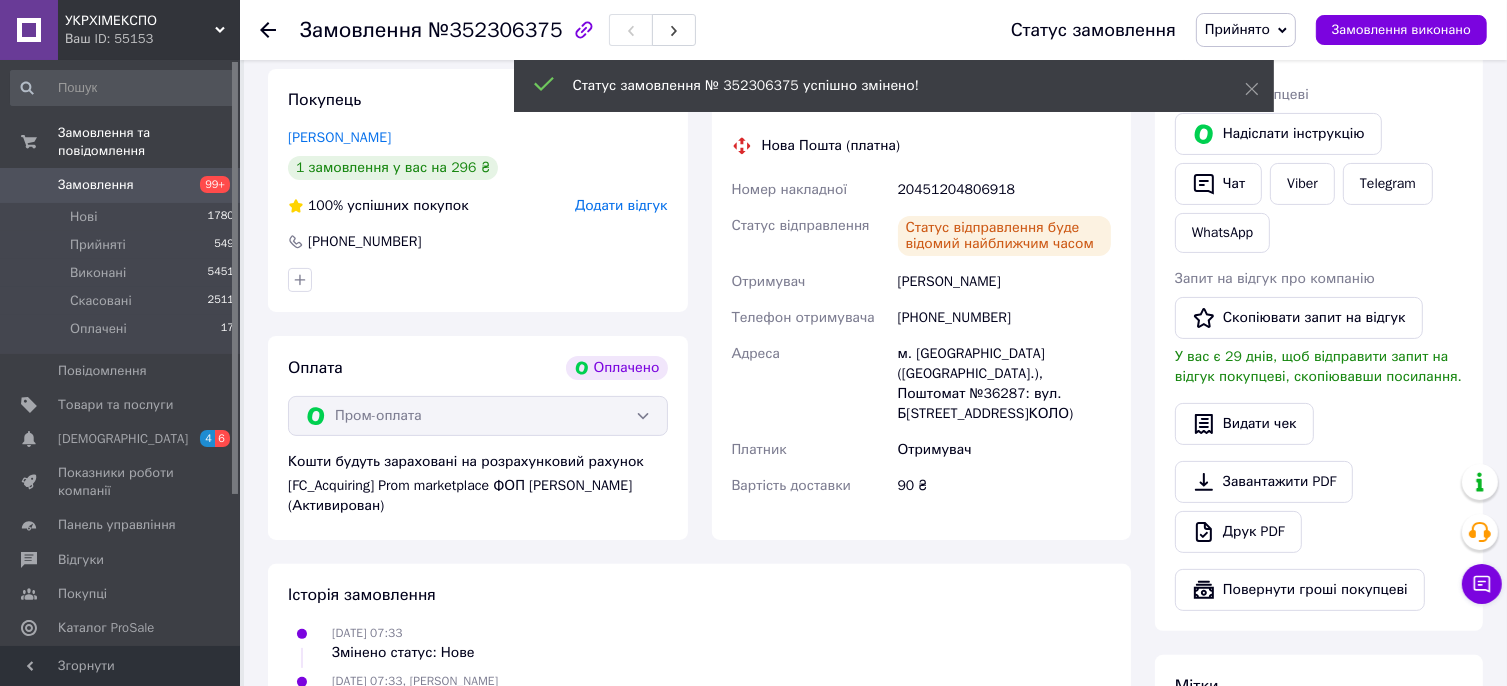 click 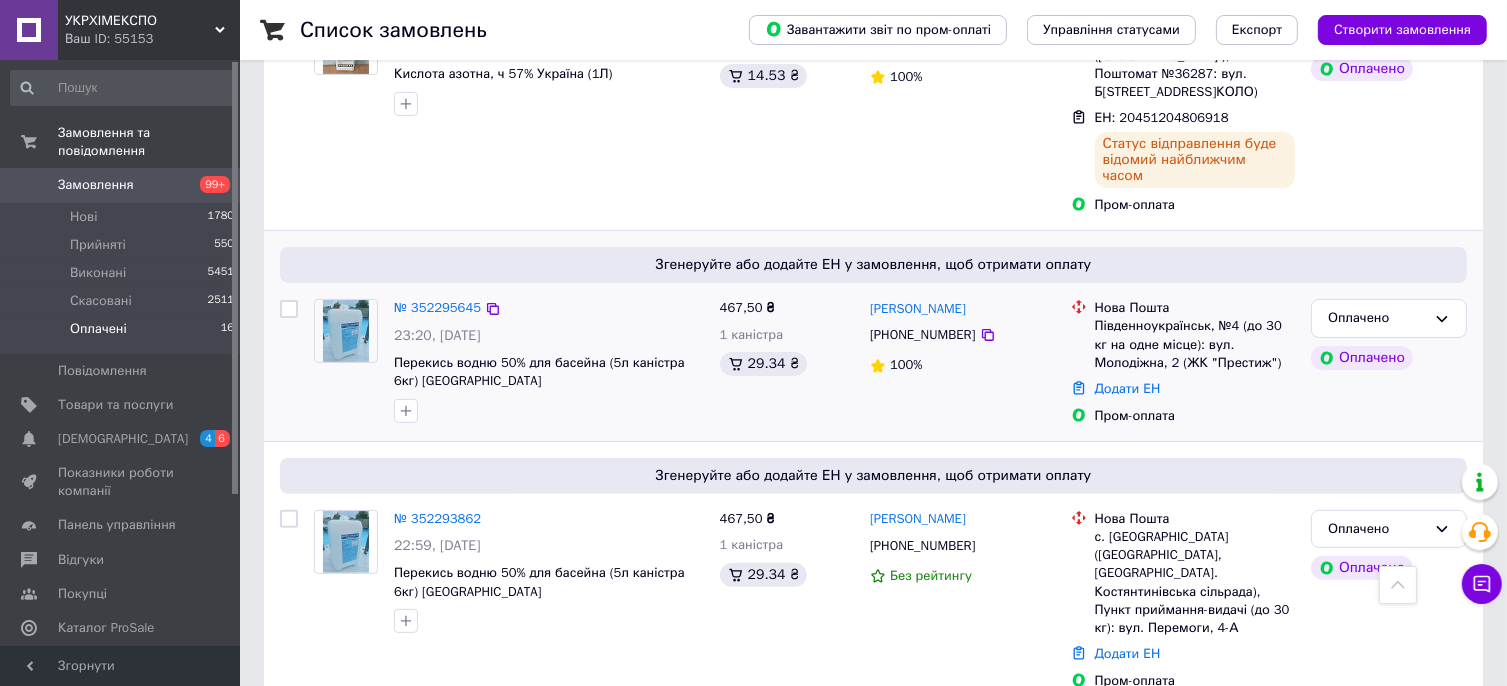 scroll, scrollTop: 500, scrollLeft: 0, axis: vertical 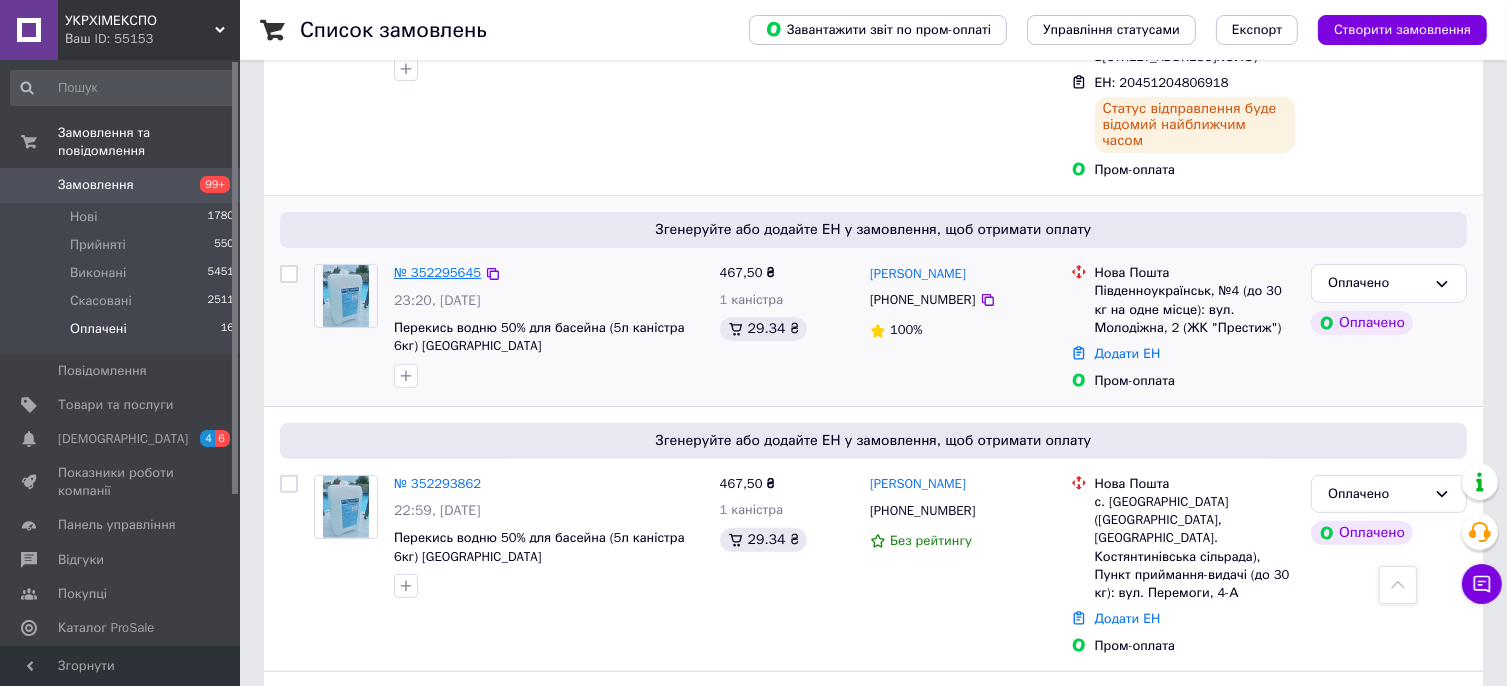 click on "№ 352295645" at bounding box center (437, 272) 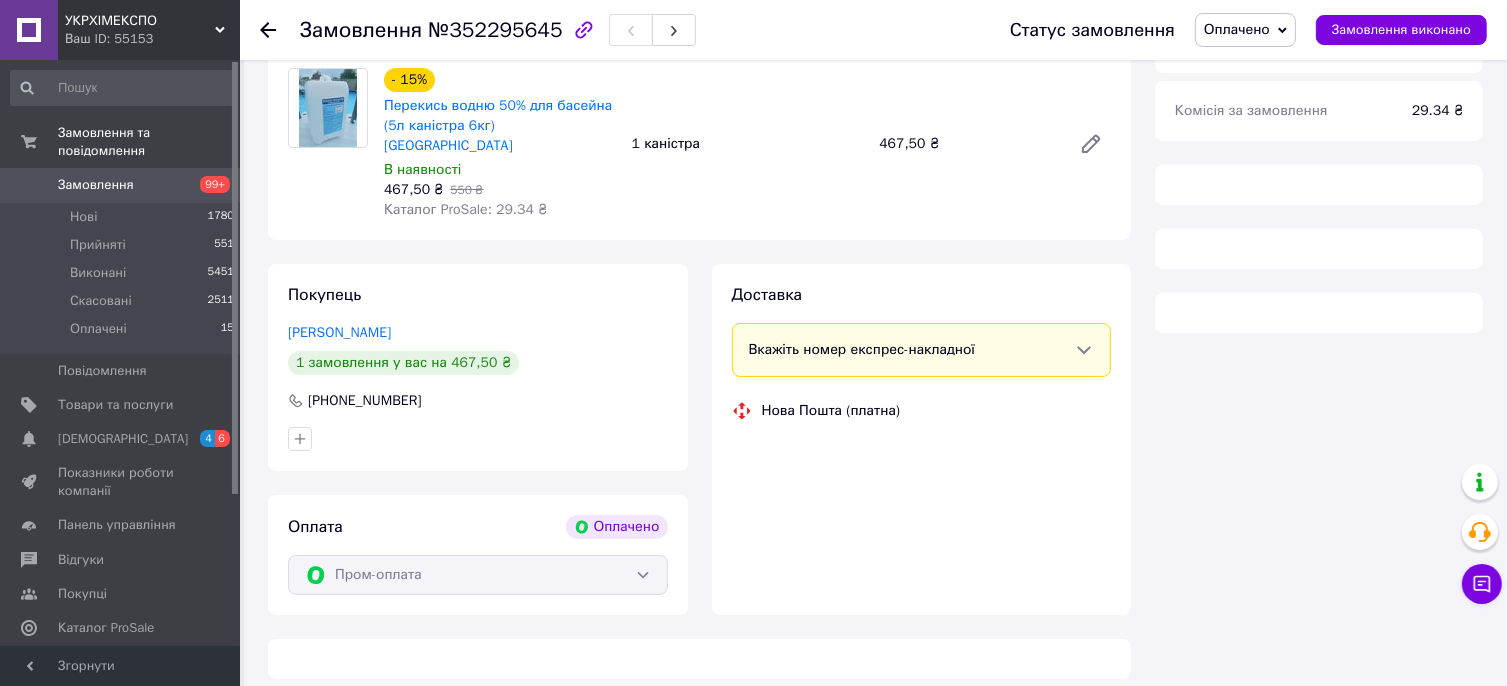scroll, scrollTop: 500, scrollLeft: 0, axis: vertical 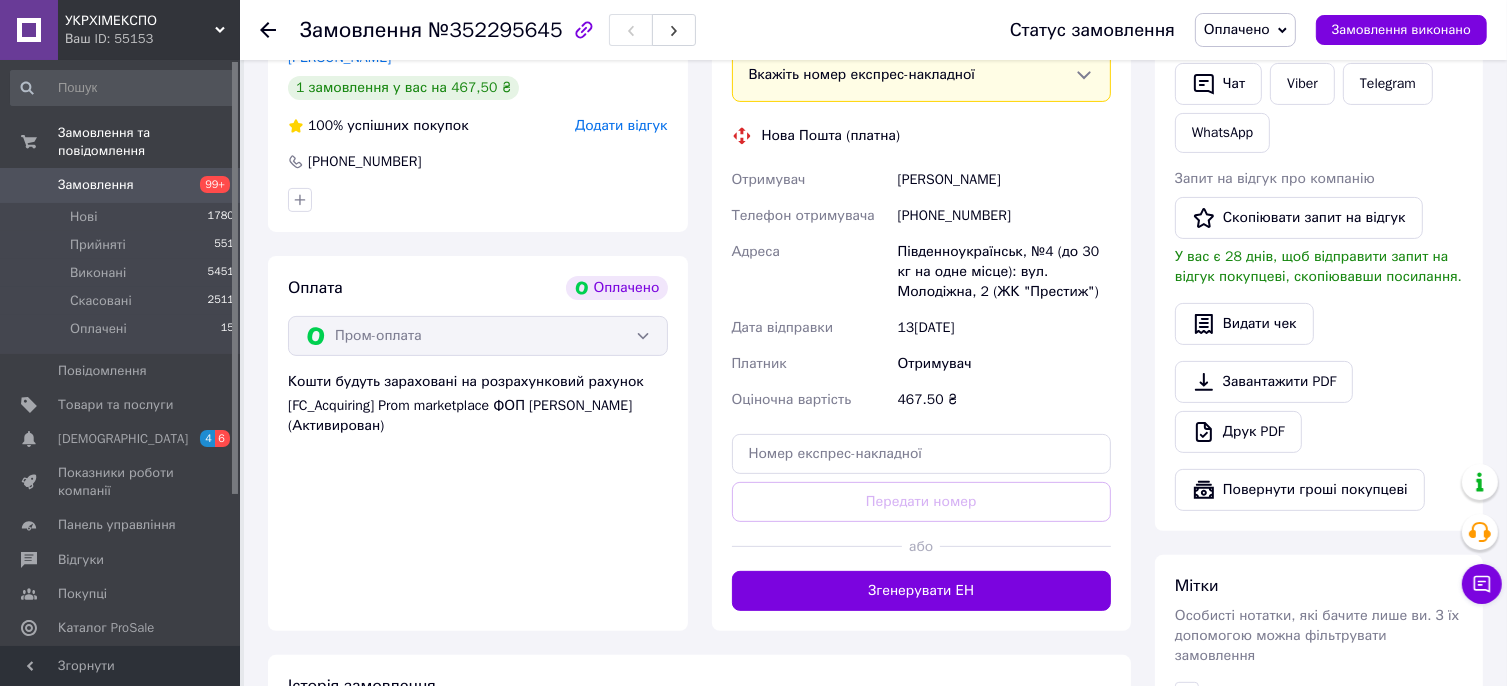 click on "[PHONE_NUMBER]" at bounding box center [1004, 216] 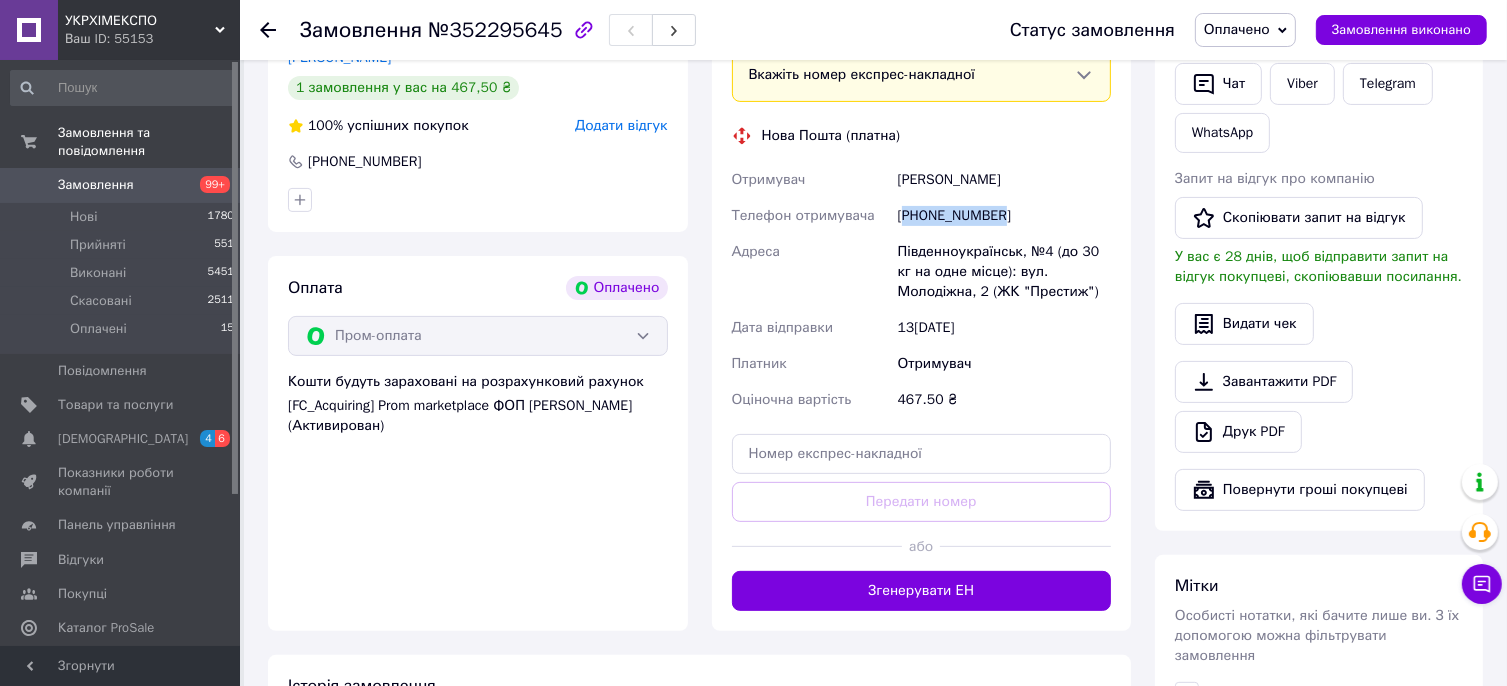 click on "[PHONE_NUMBER]" at bounding box center (1004, 216) 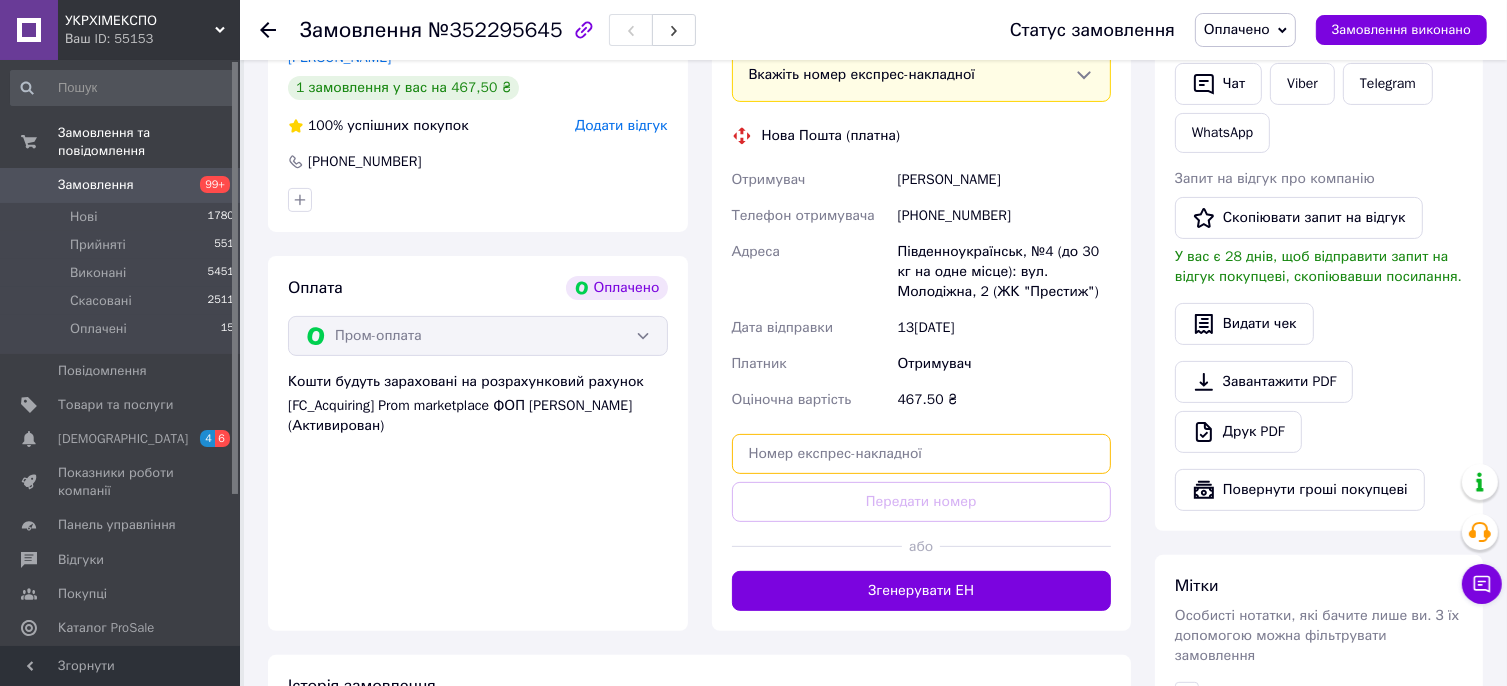 click at bounding box center (922, 454) 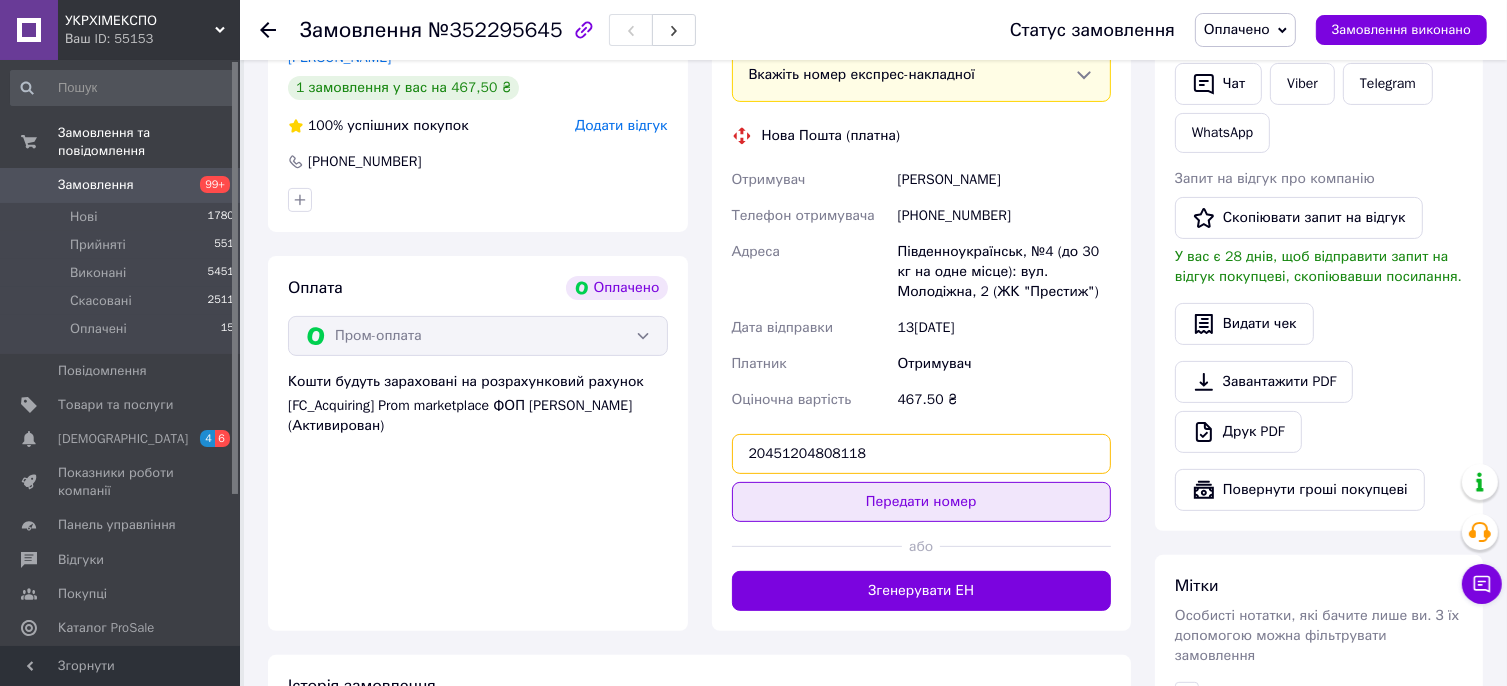 type on "20451204808118" 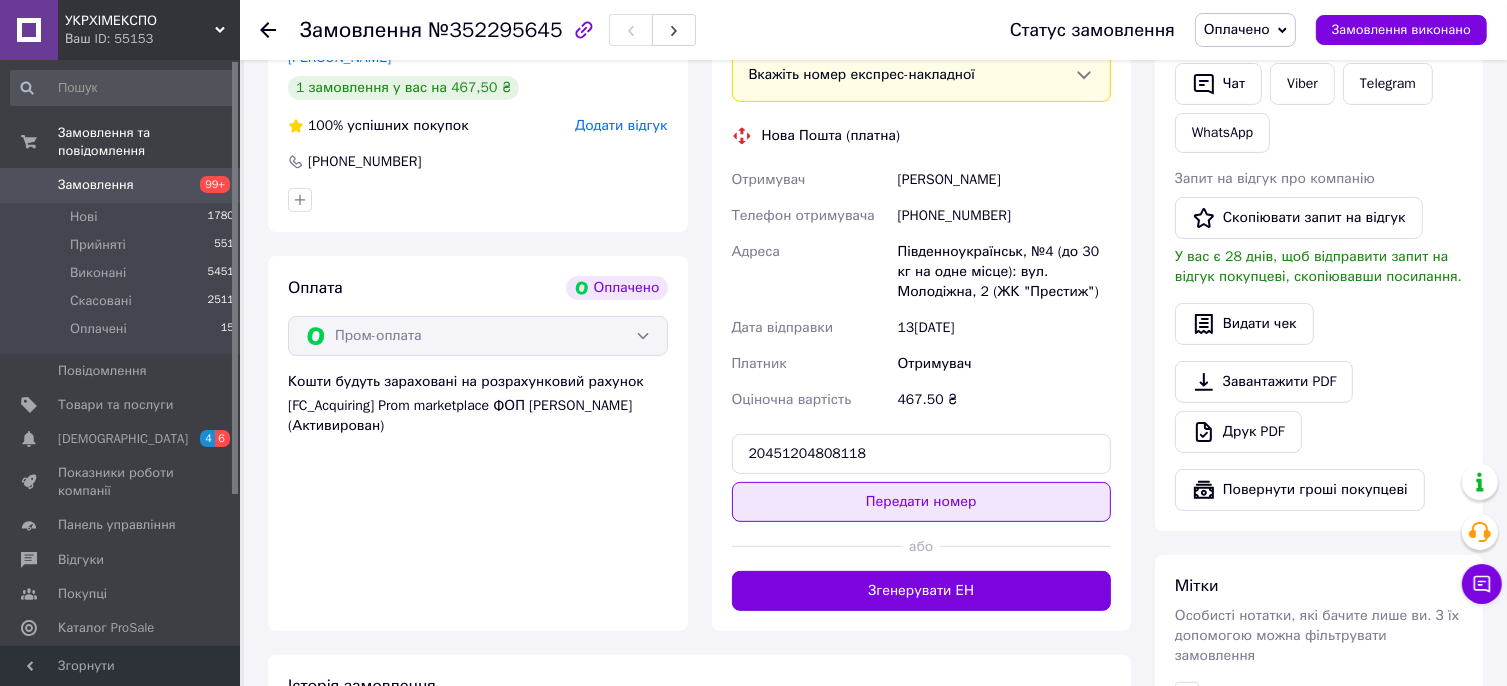 click on "Передати номер" at bounding box center (922, 502) 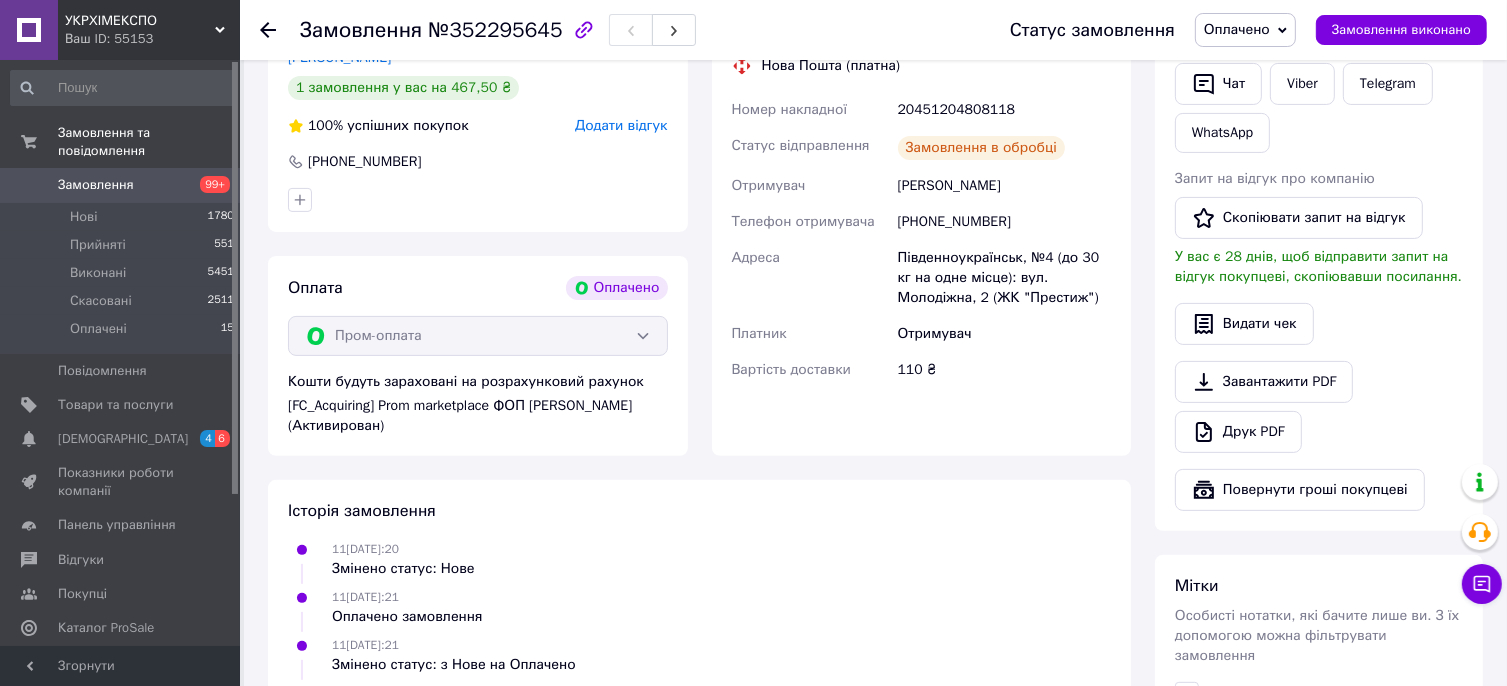 click on "Оплачено" at bounding box center [1237, 29] 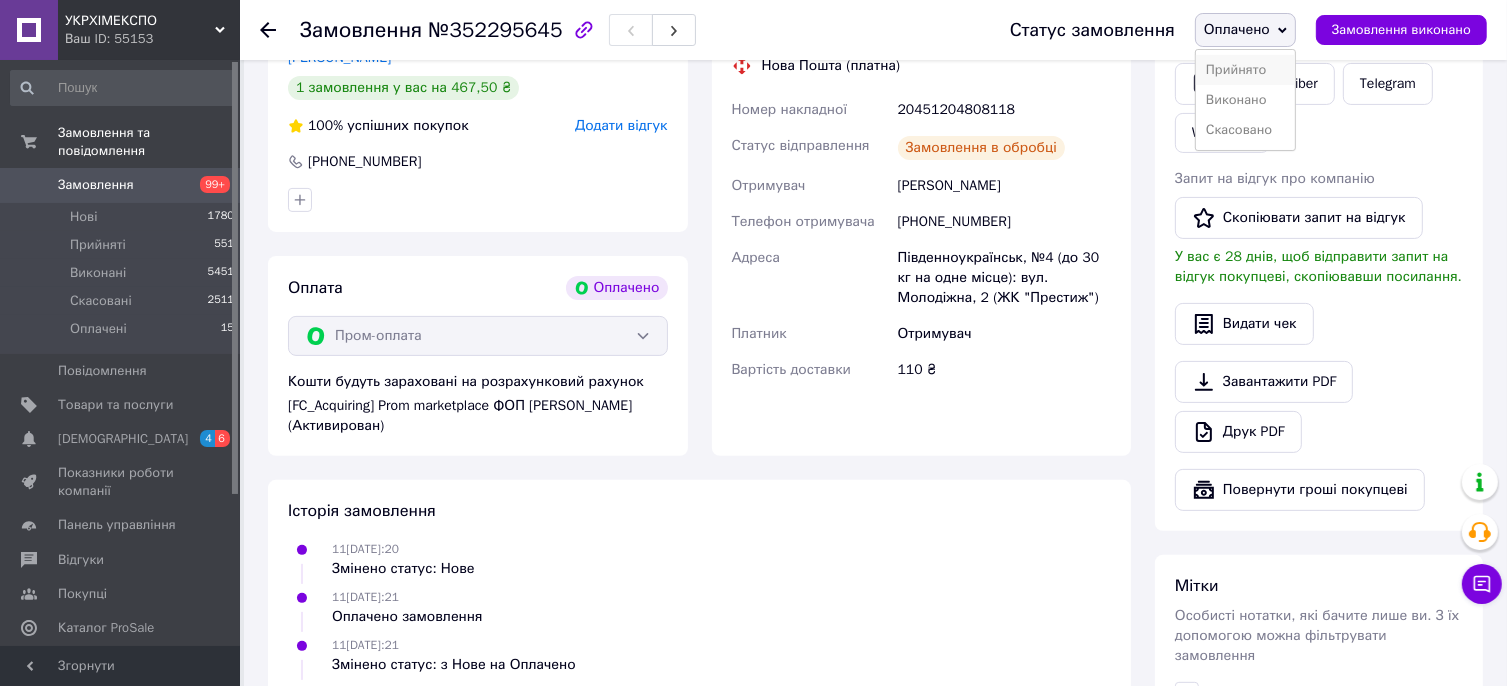 click on "Прийнято" at bounding box center (1245, 70) 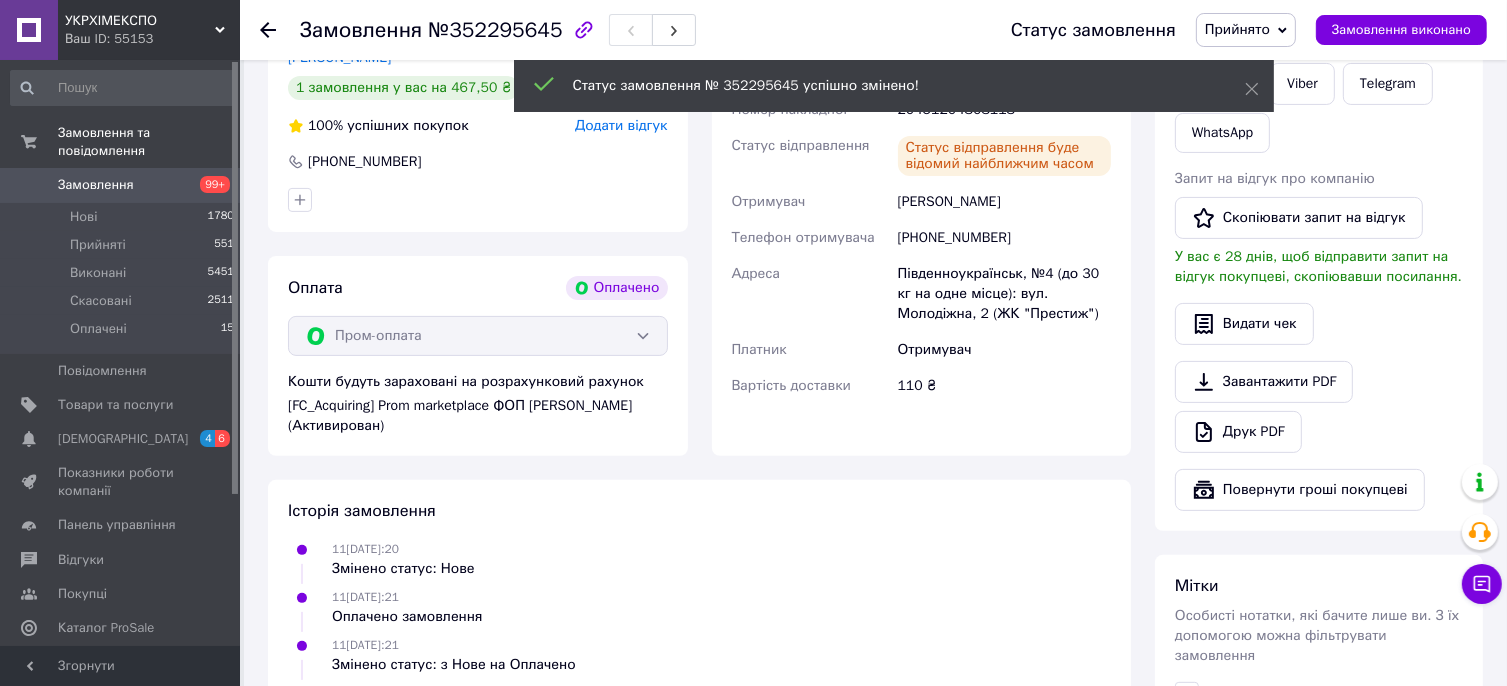 click 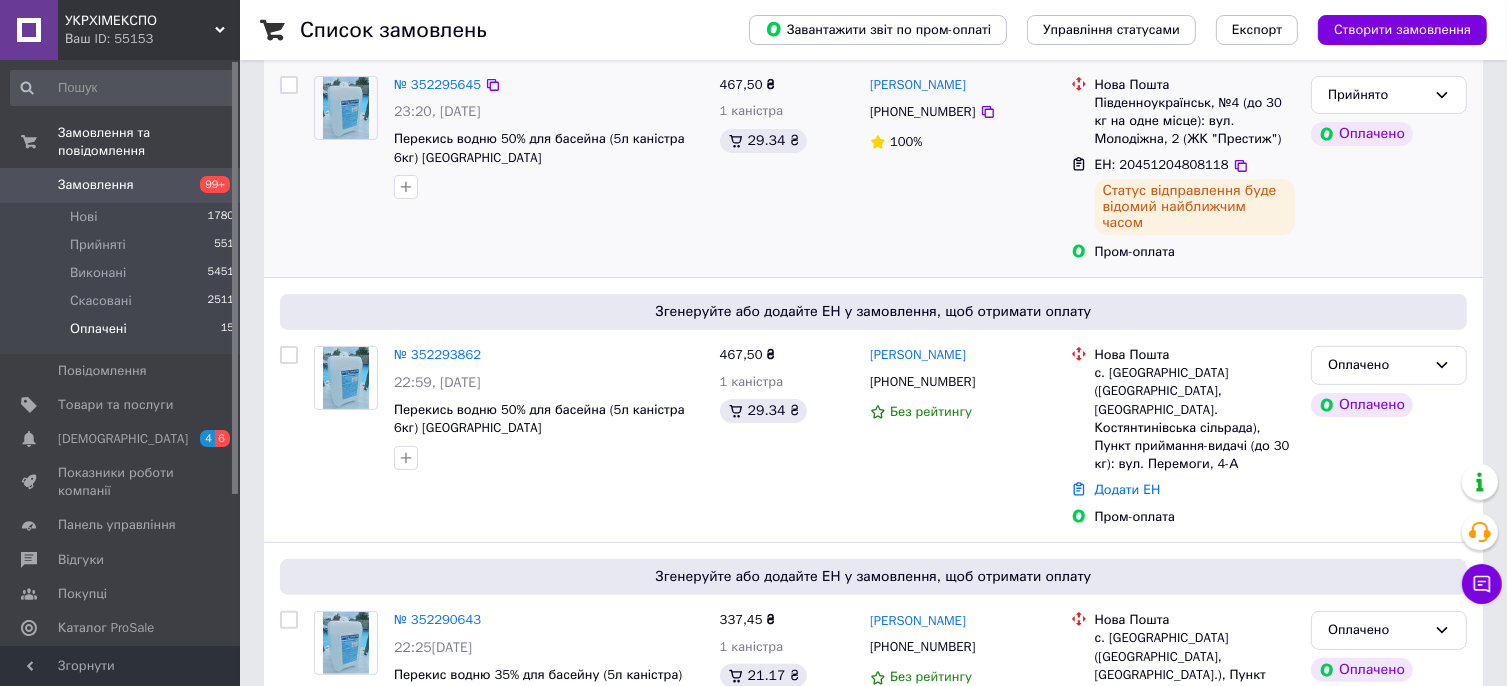 scroll, scrollTop: 600, scrollLeft: 0, axis: vertical 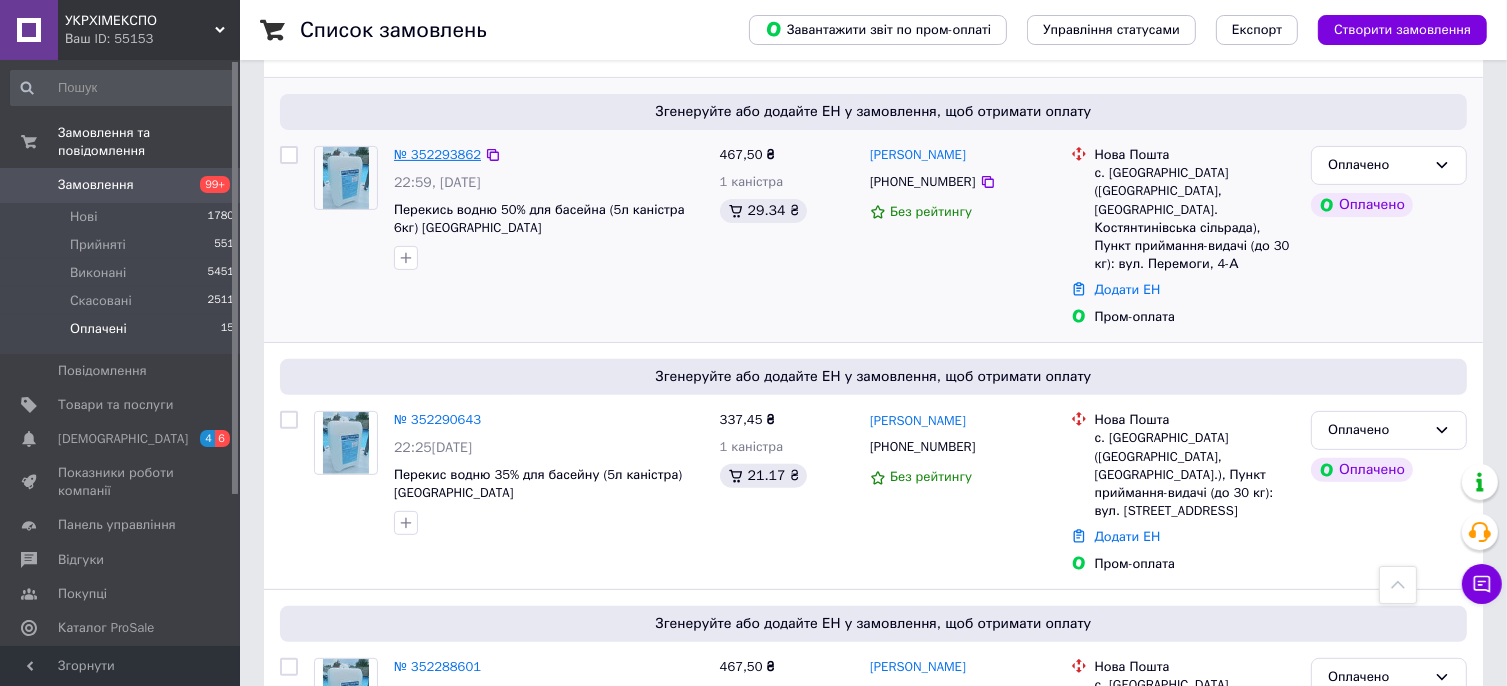 click on "№ 352293862" at bounding box center (437, 154) 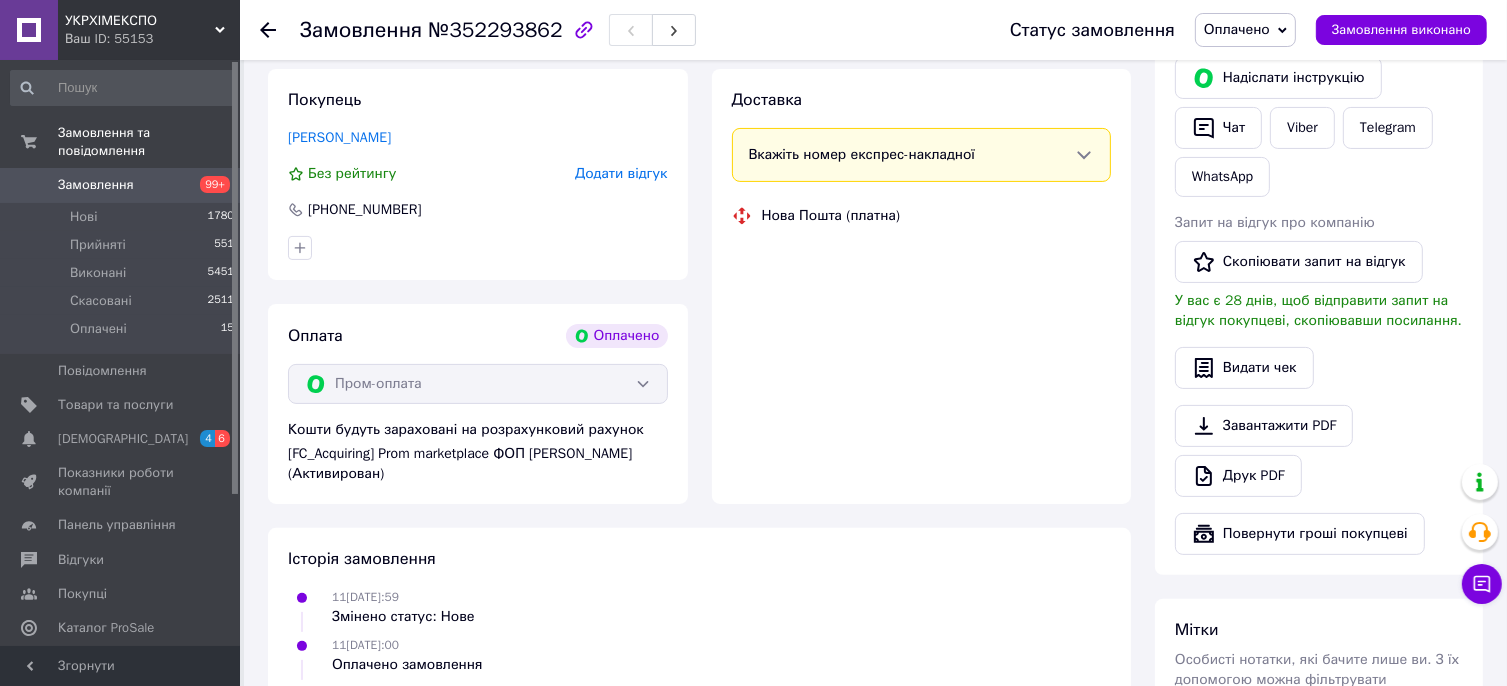 scroll, scrollTop: 200, scrollLeft: 0, axis: vertical 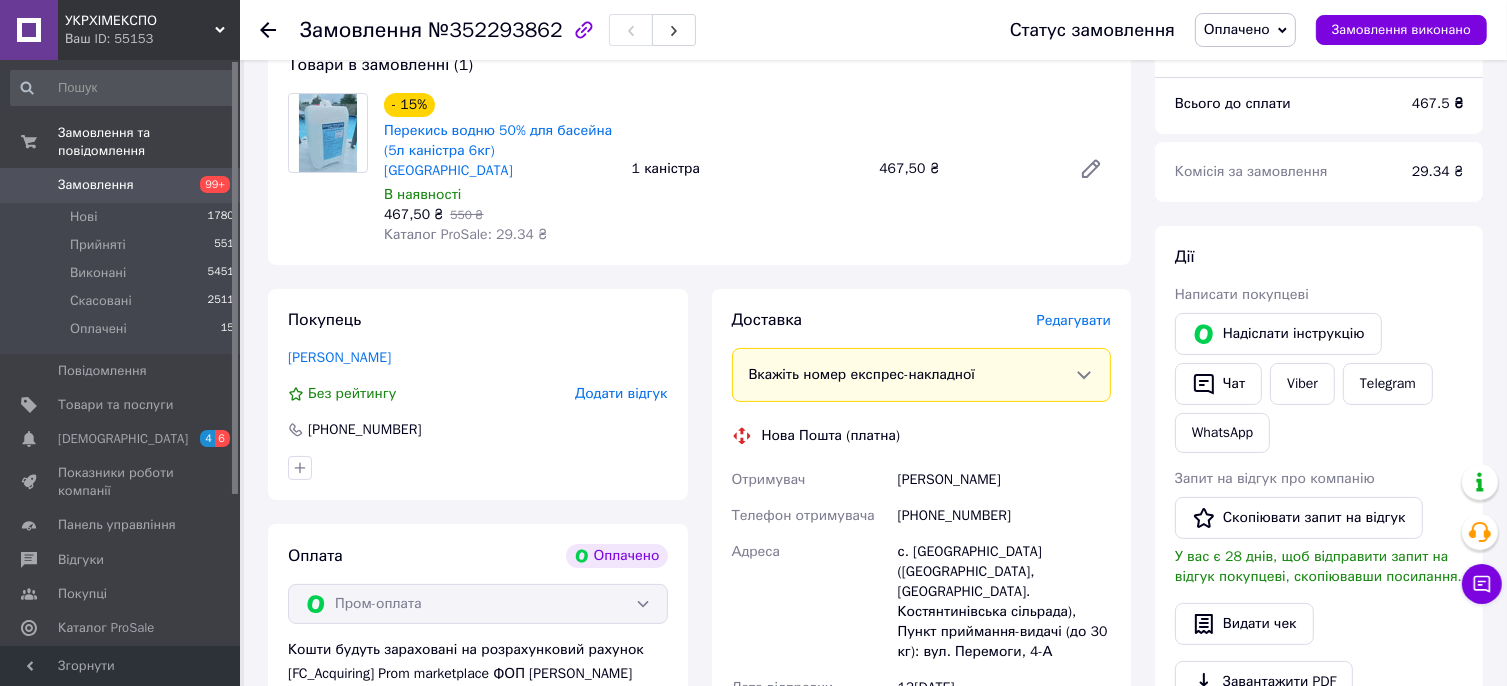 click on "[PHONE_NUMBER]" at bounding box center (1004, 516) 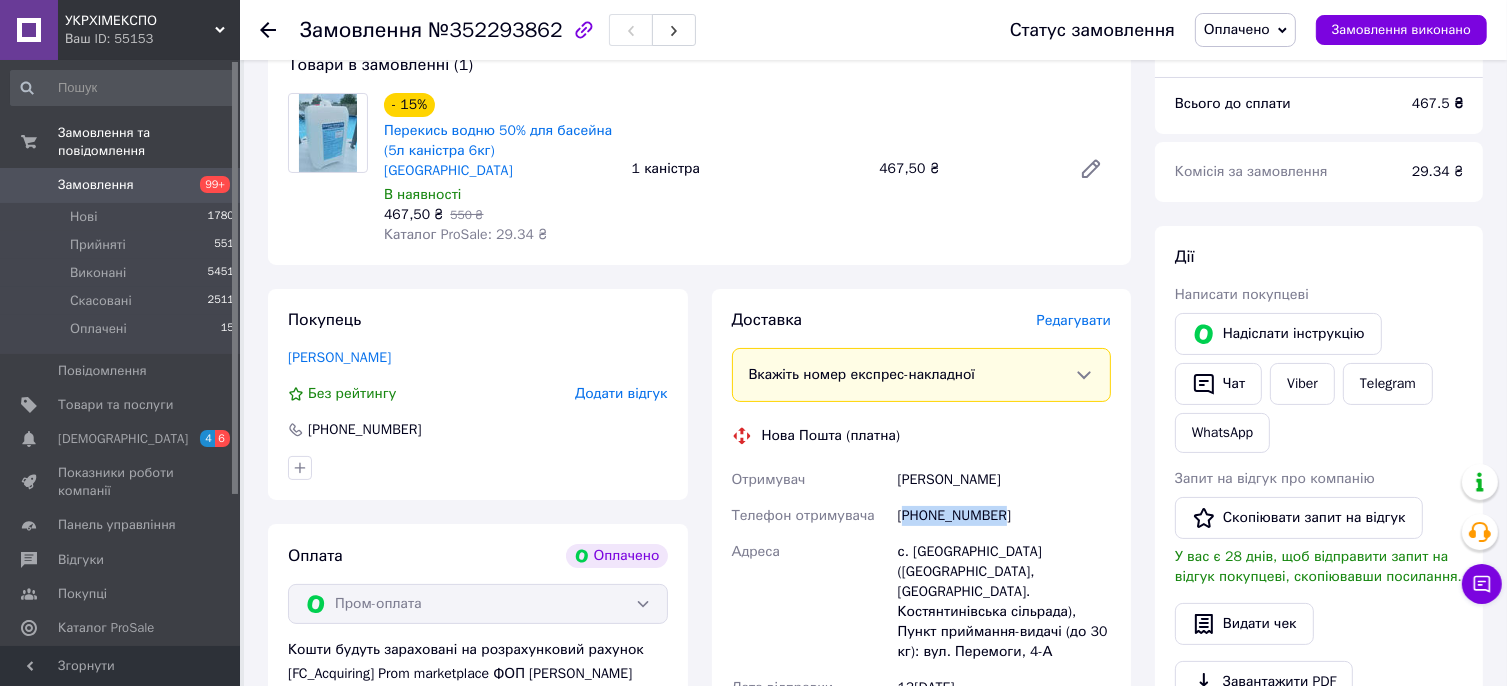 click on "[PHONE_NUMBER]" at bounding box center [1004, 516] 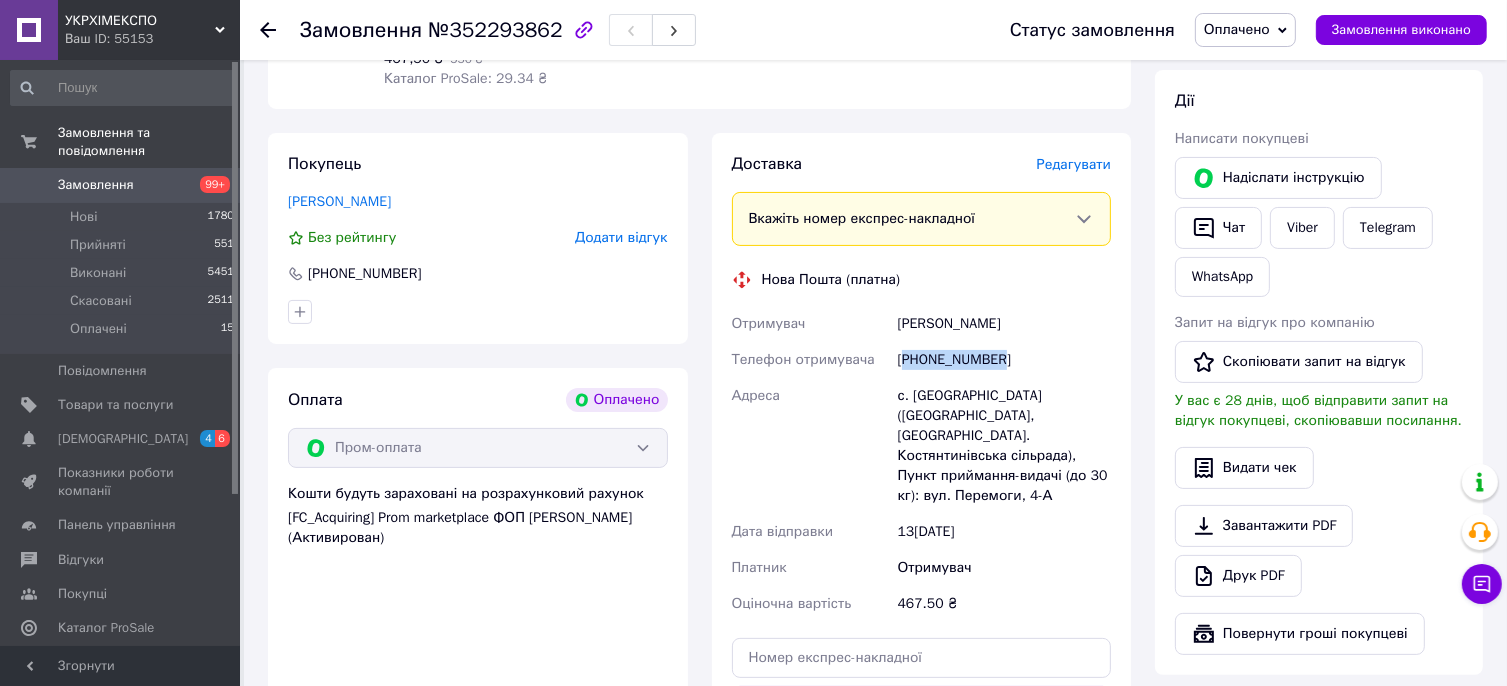 scroll, scrollTop: 400, scrollLeft: 0, axis: vertical 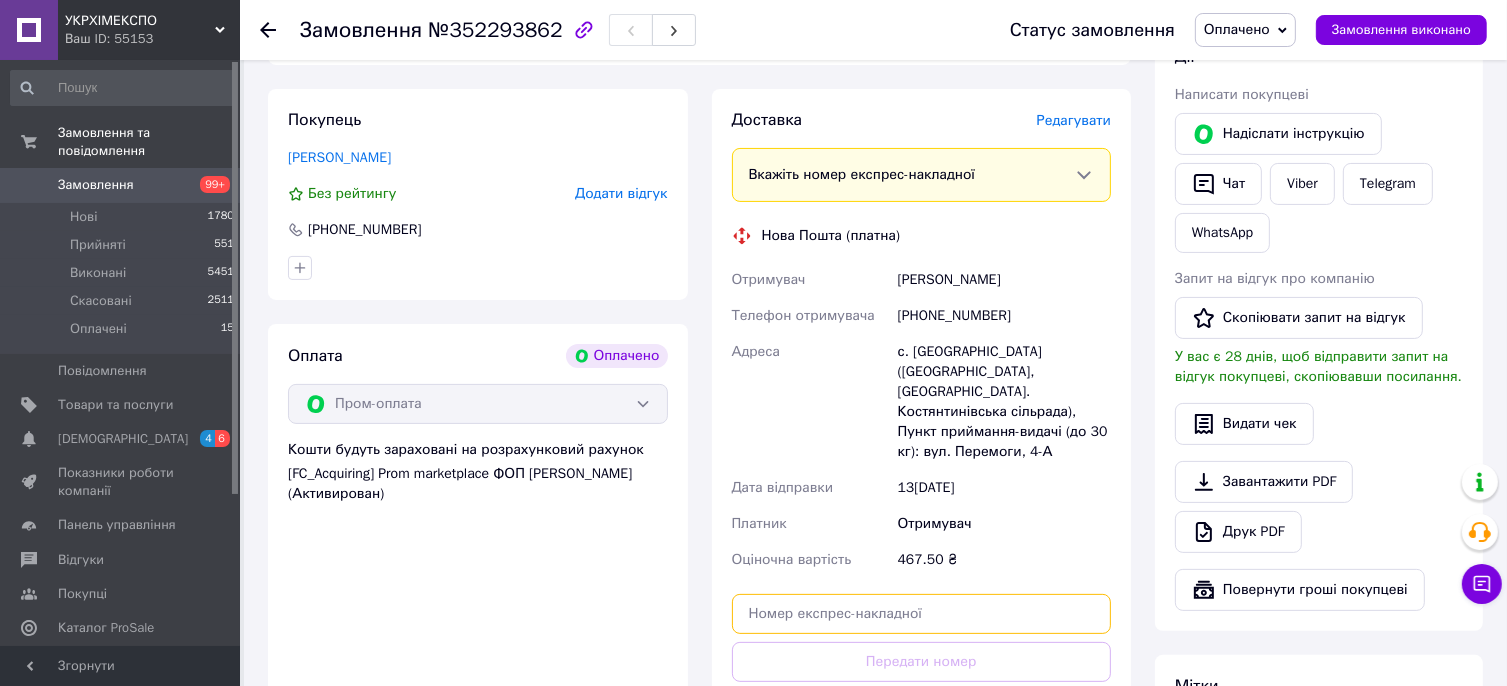 click at bounding box center [922, 614] 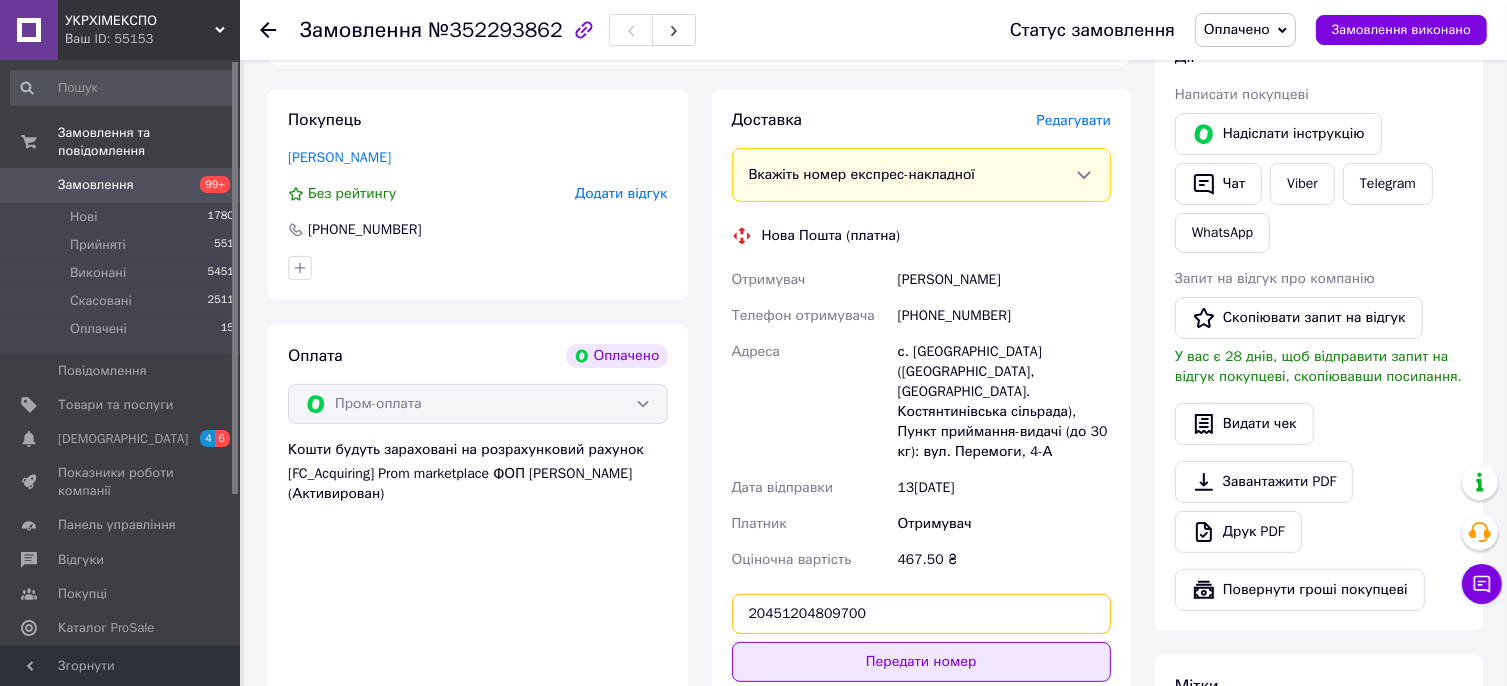 type on "20451204809700" 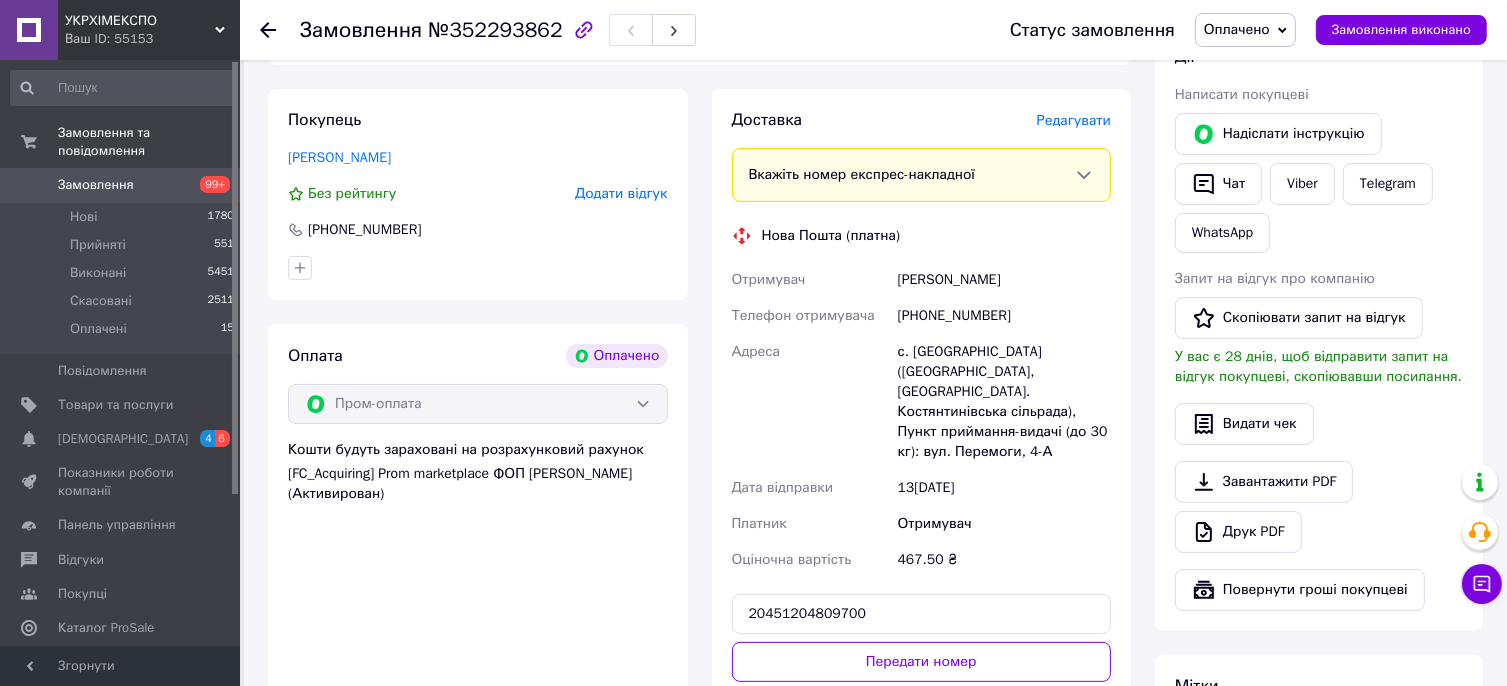 click on "Передати номер" at bounding box center [922, 662] 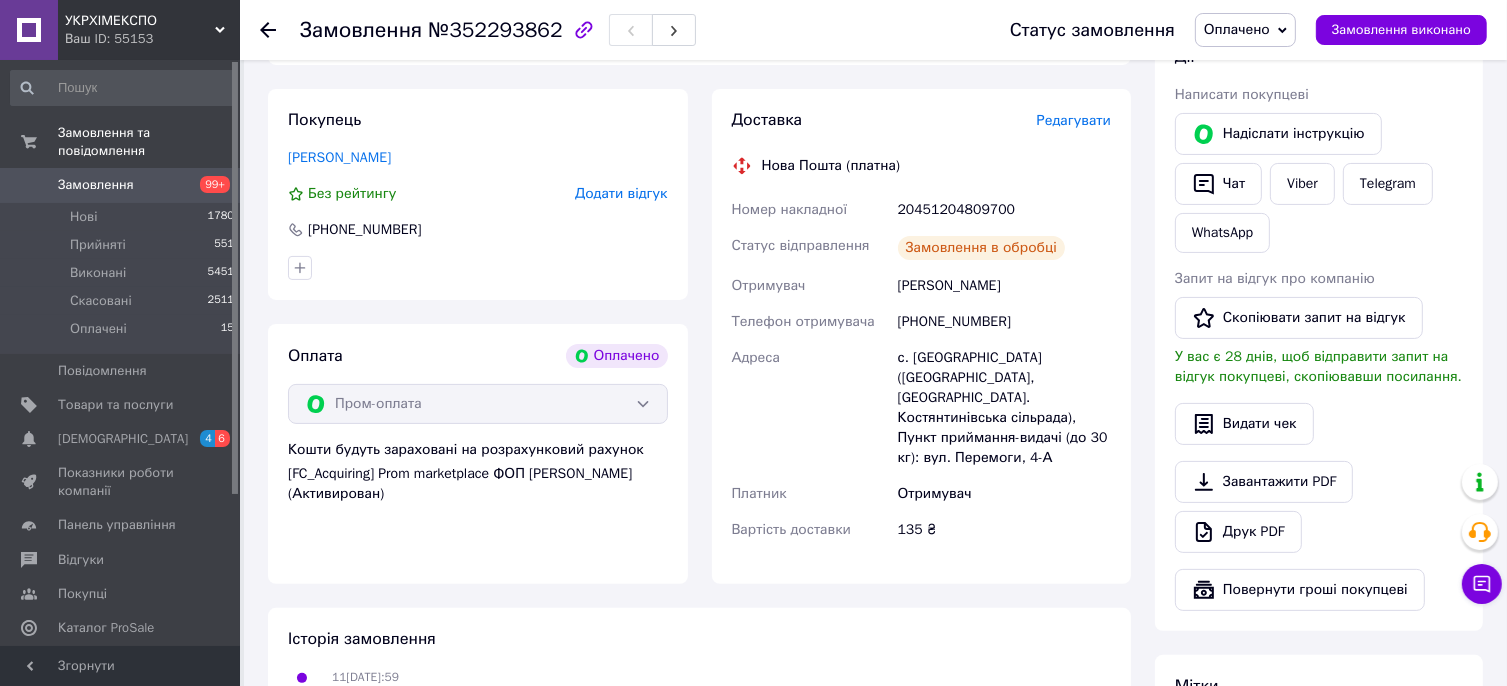 click on "Оплачено" at bounding box center [1237, 29] 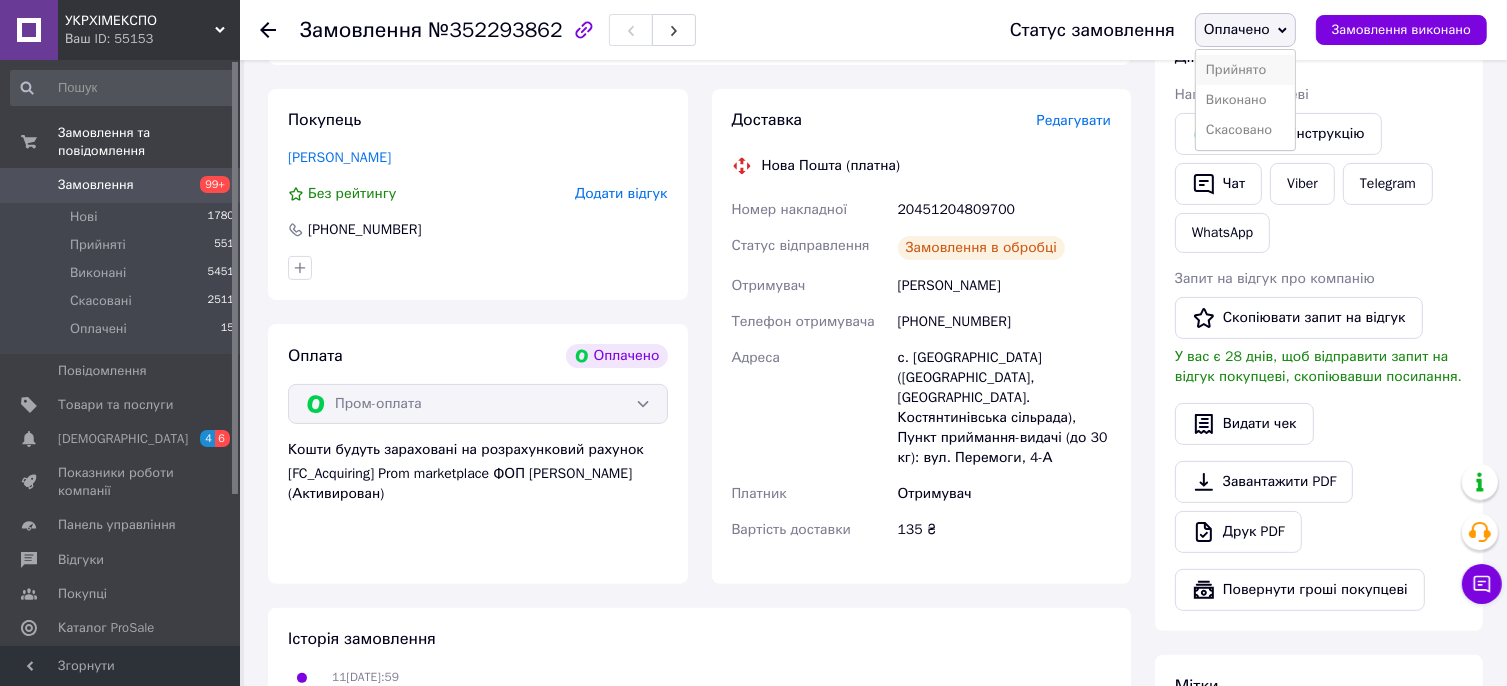 click on "Прийнято" at bounding box center (1245, 70) 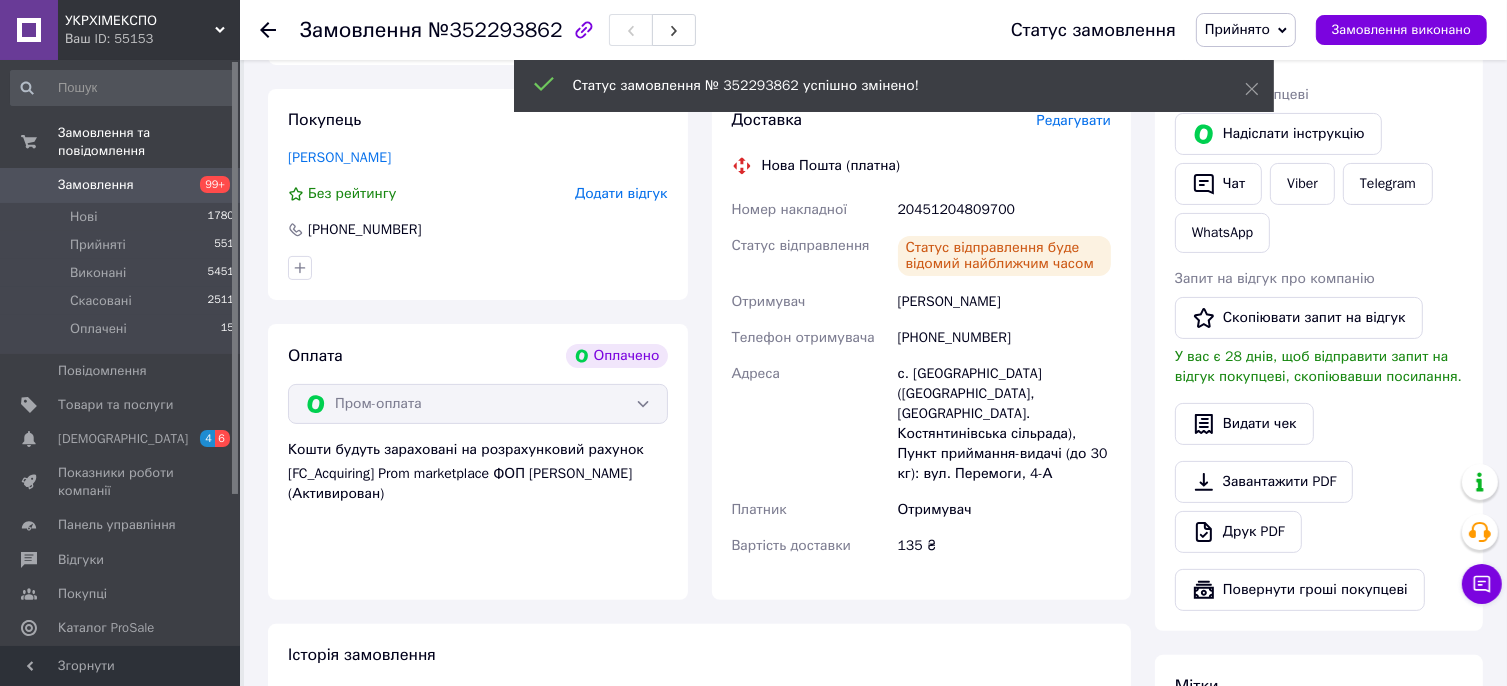 click 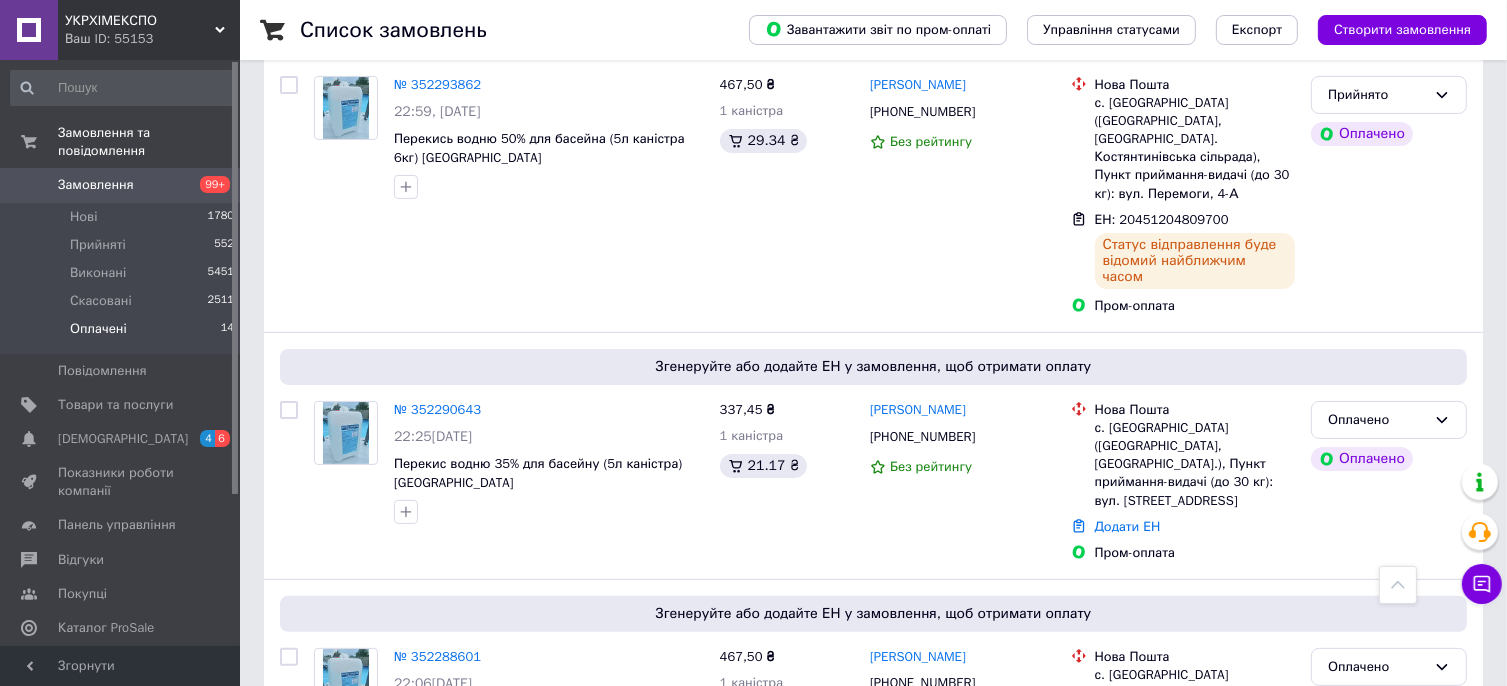 scroll, scrollTop: 500, scrollLeft: 0, axis: vertical 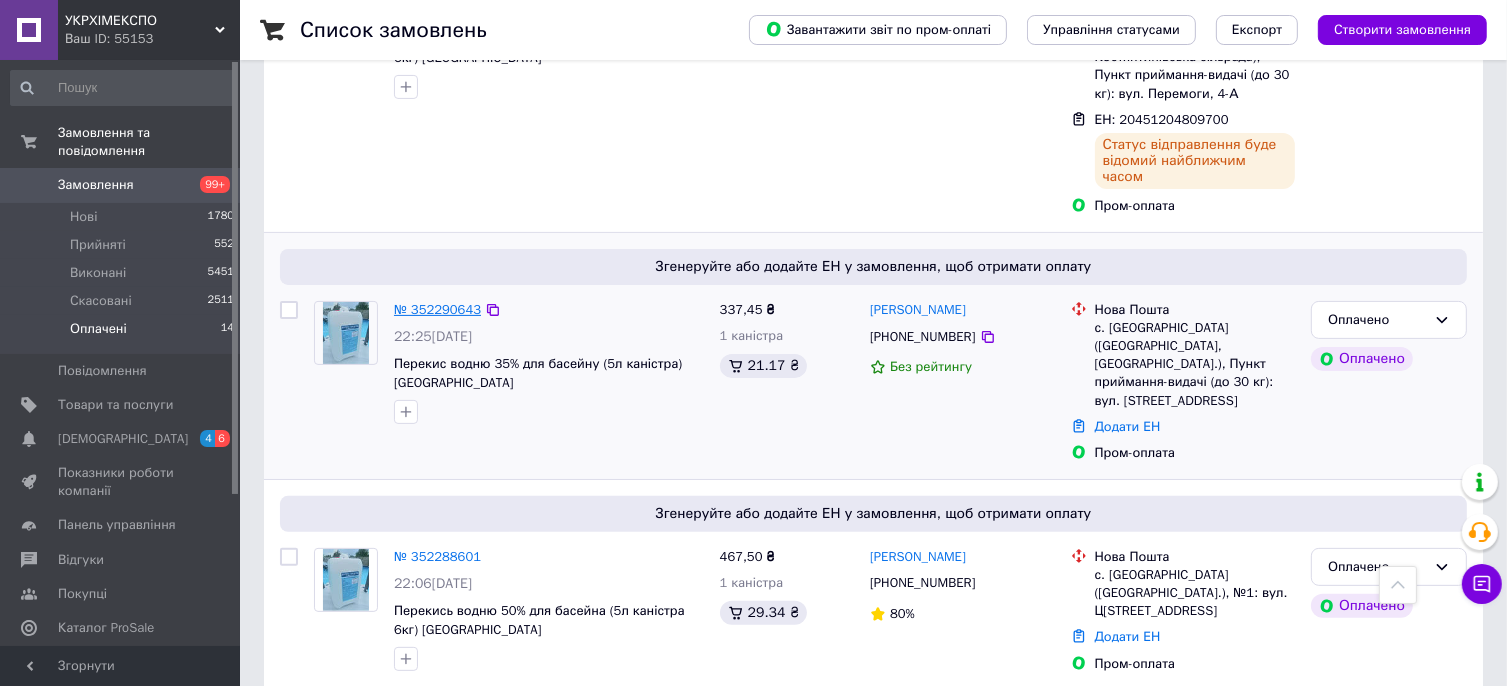 click on "№ 352290643" at bounding box center [437, 309] 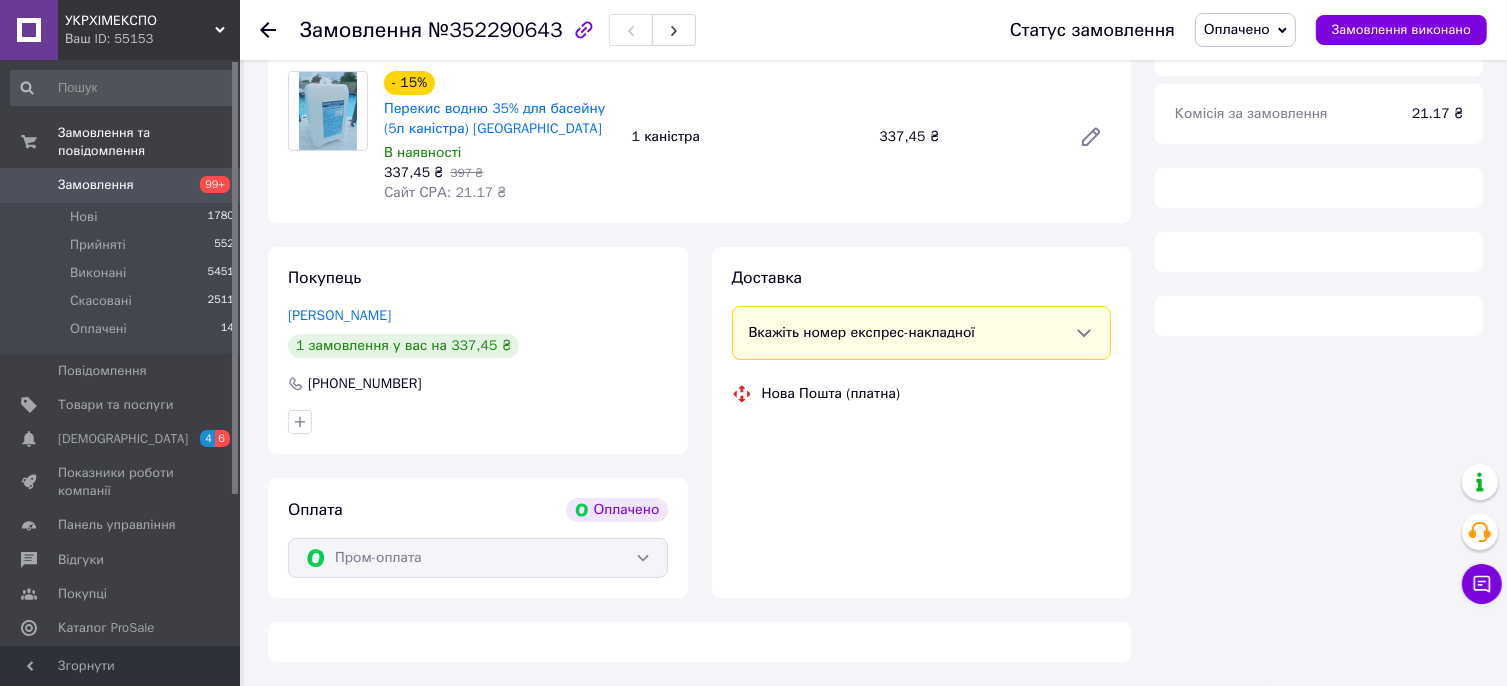 scroll, scrollTop: 500, scrollLeft: 0, axis: vertical 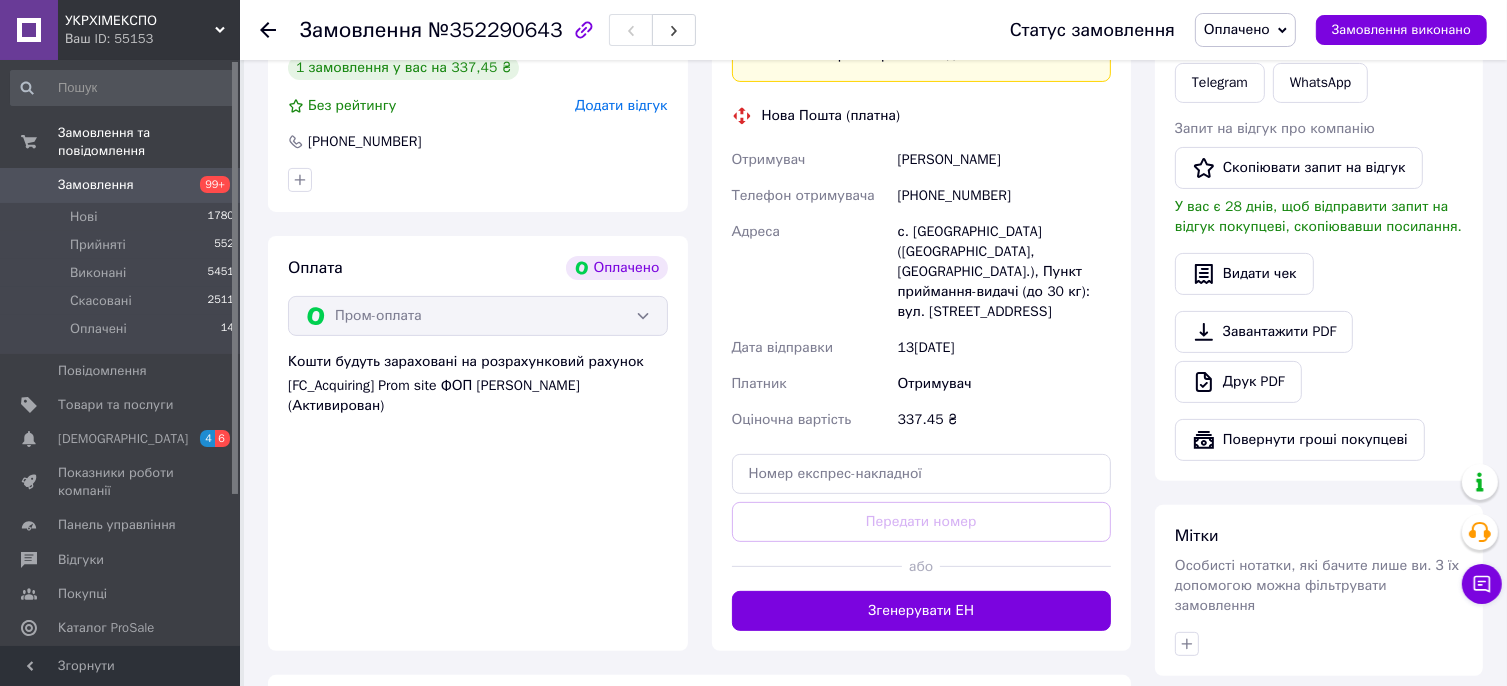 click on "[PHONE_NUMBER]" at bounding box center [1004, 196] 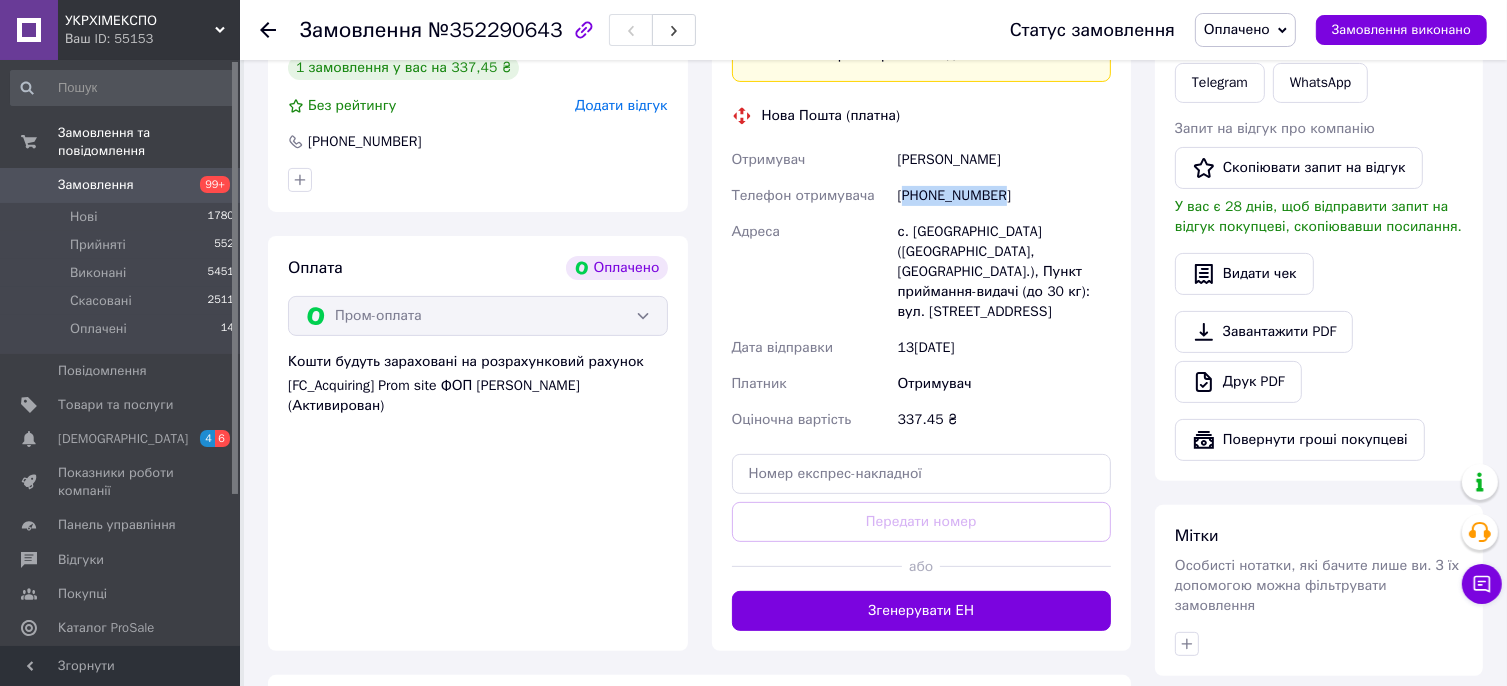 click on "[PHONE_NUMBER]" at bounding box center (1004, 196) 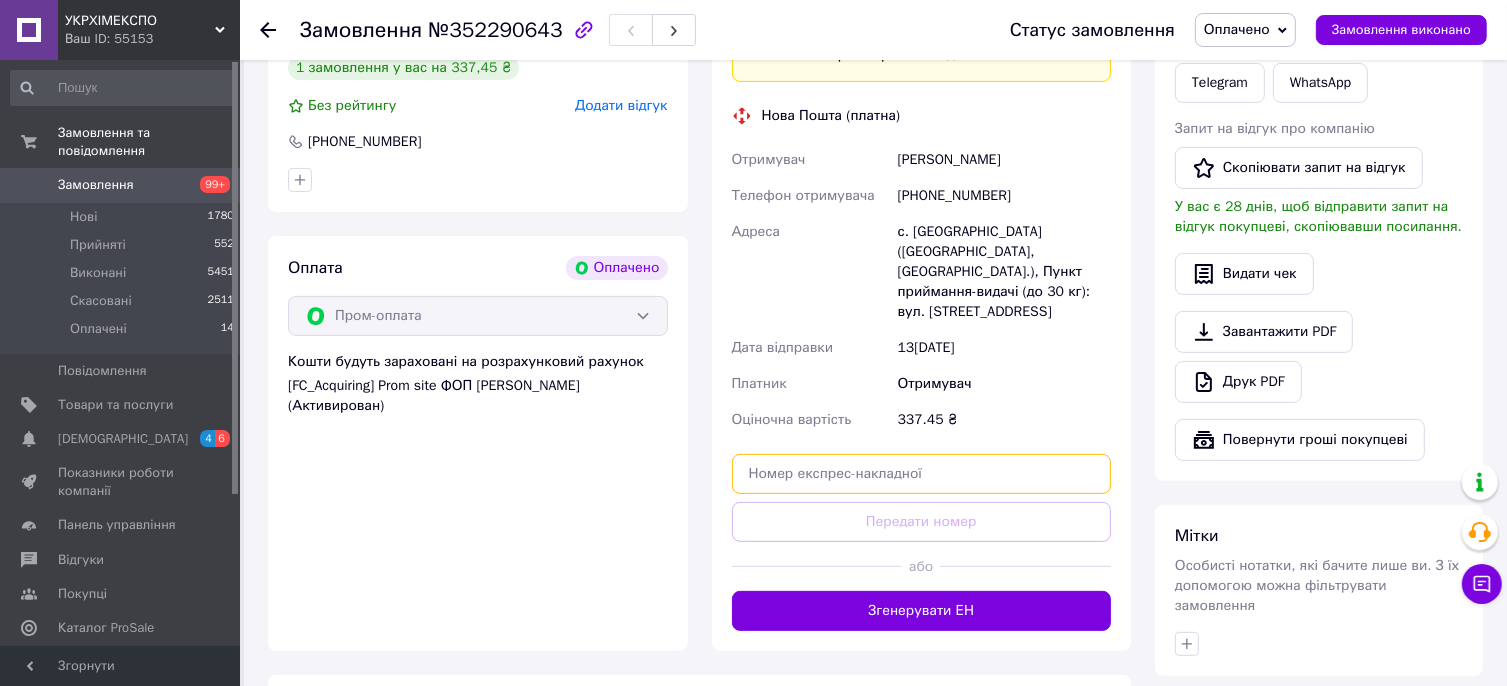 click at bounding box center [922, 474] 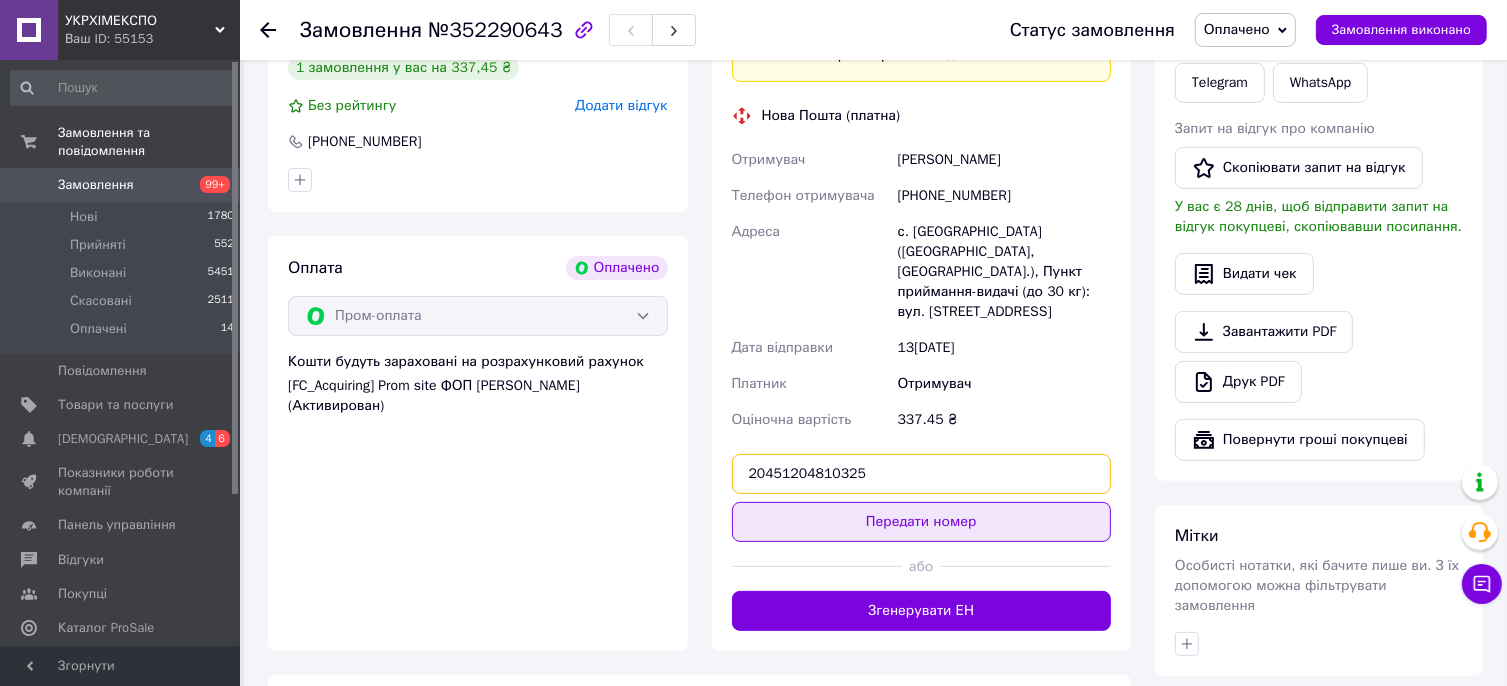 type on "20451204810325" 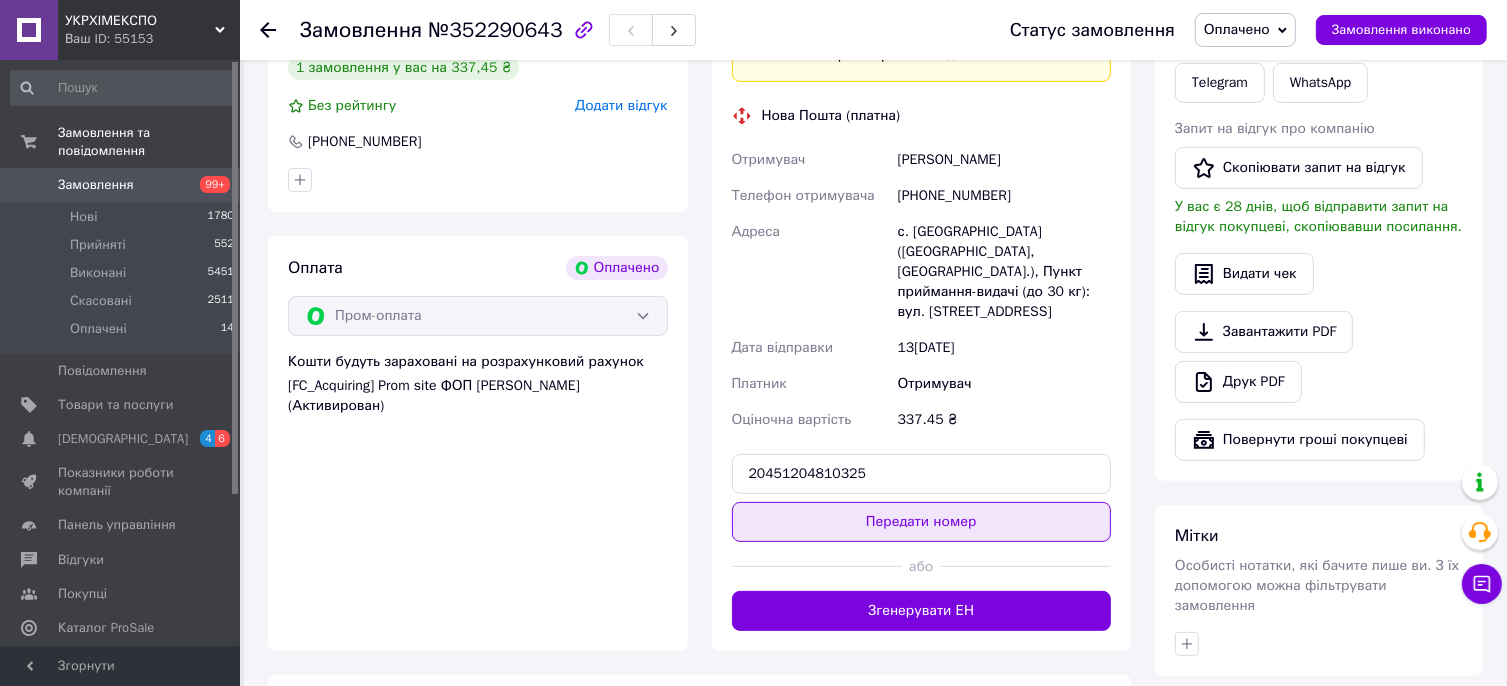 click on "Передати номер" at bounding box center (922, 522) 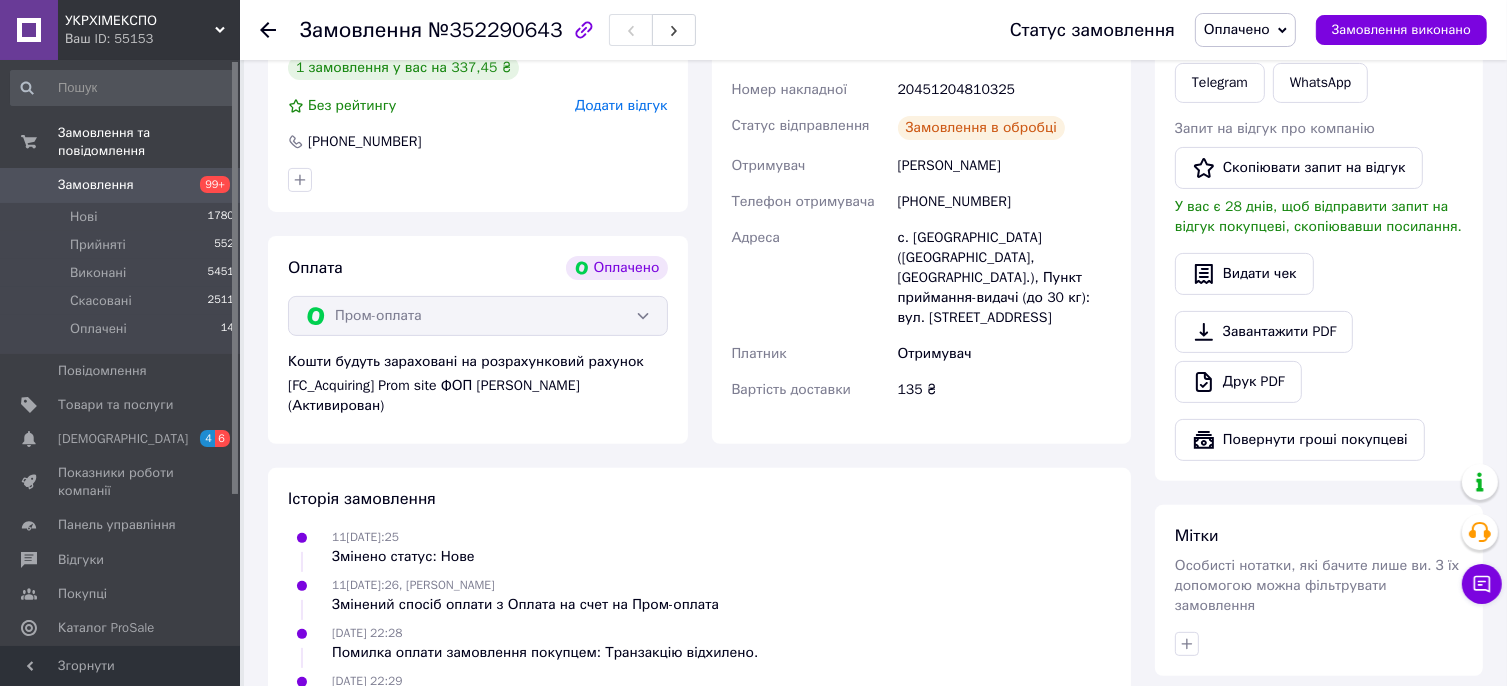 click on "Оплачено" at bounding box center (1237, 29) 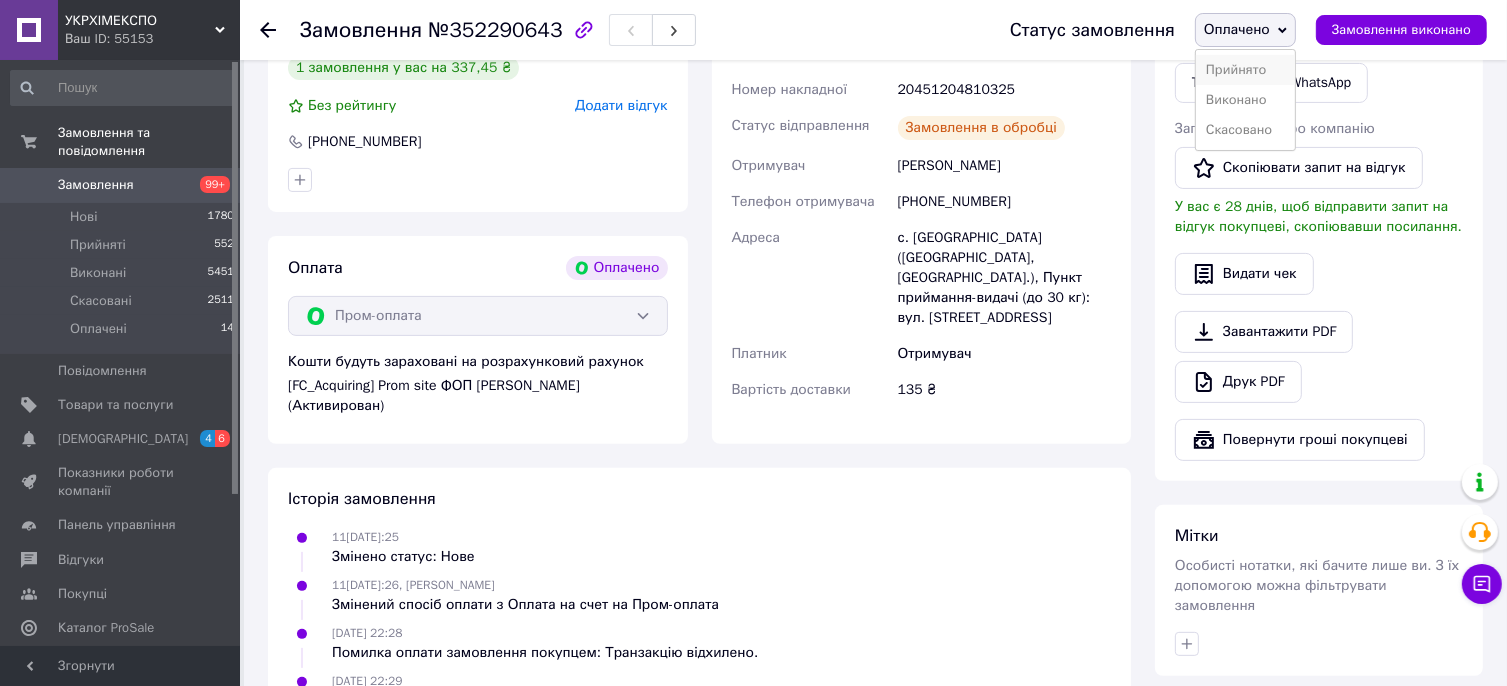 click on "Прийнято" at bounding box center (1245, 70) 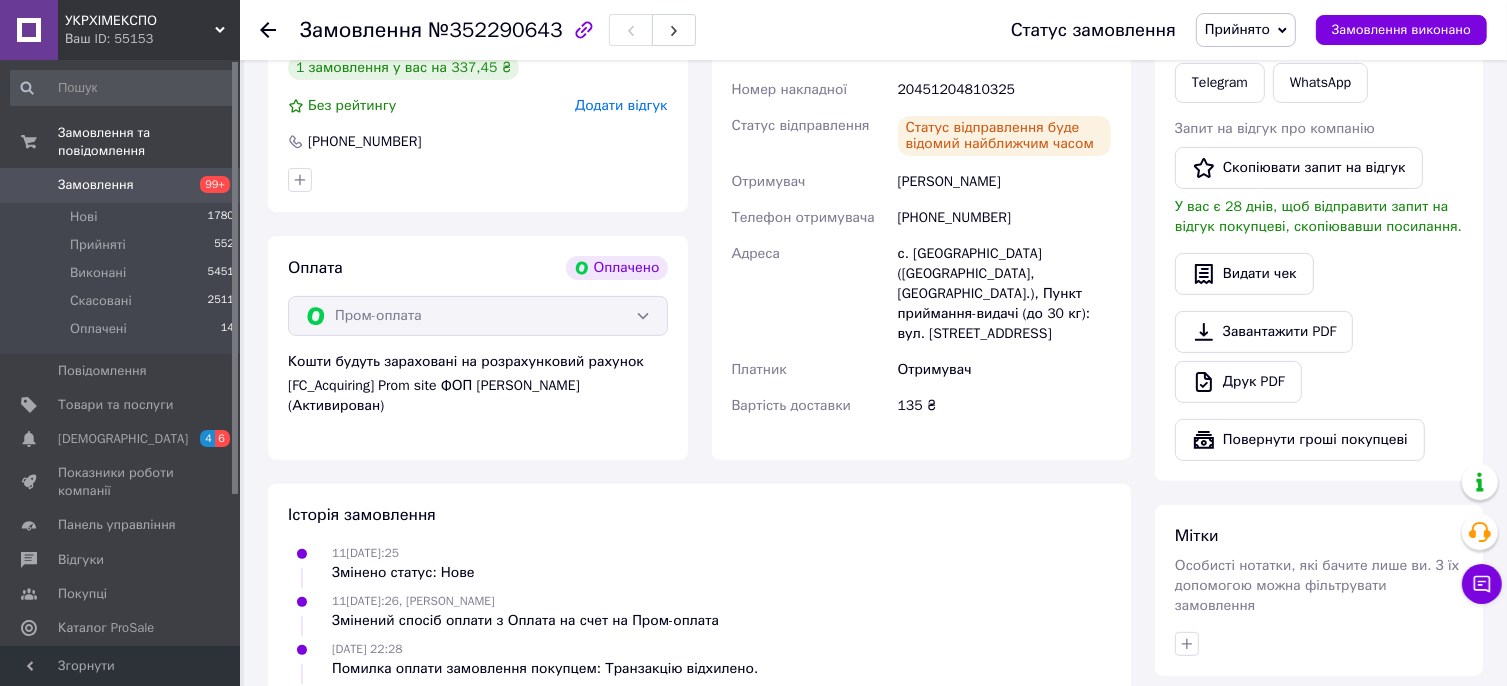 click 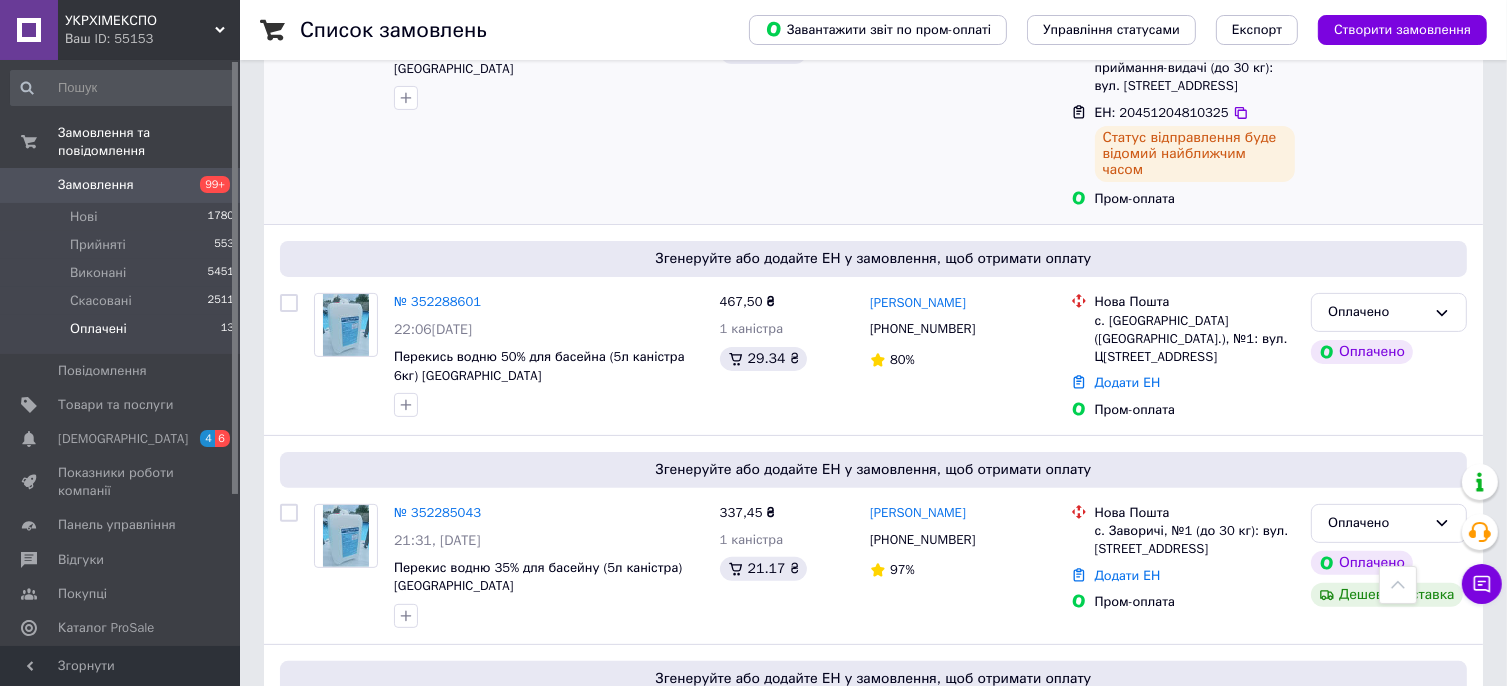 scroll, scrollTop: 500, scrollLeft: 0, axis: vertical 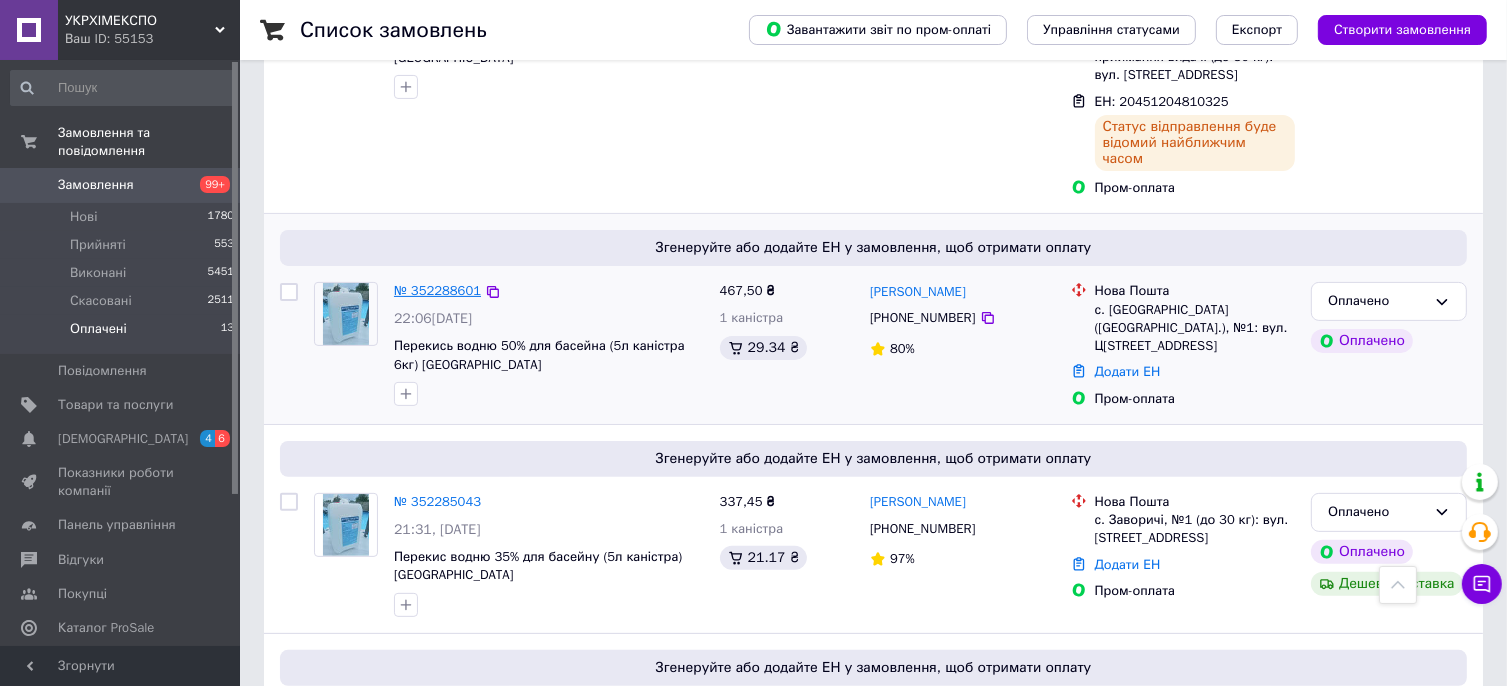 click on "№ 352288601" at bounding box center (437, 290) 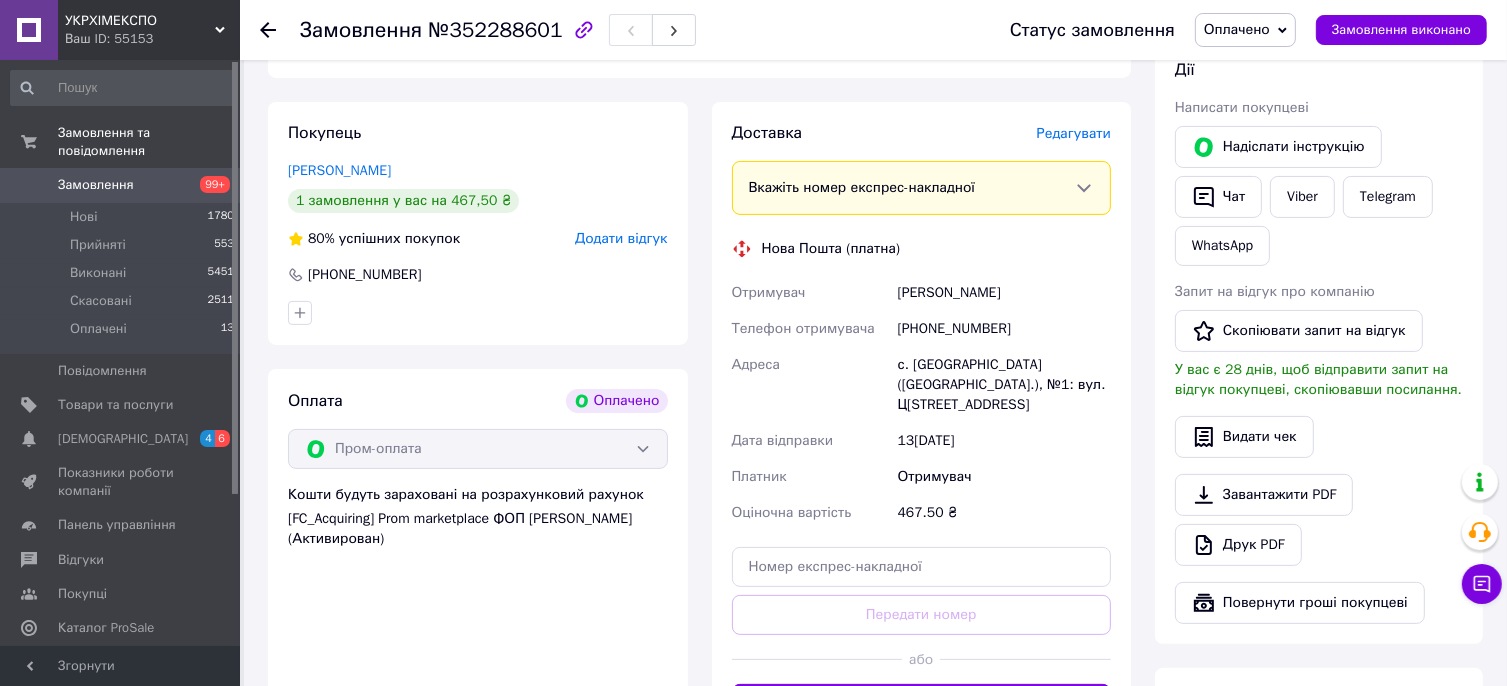 scroll, scrollTop: 300, scrollLeft: 0, axis: vertical 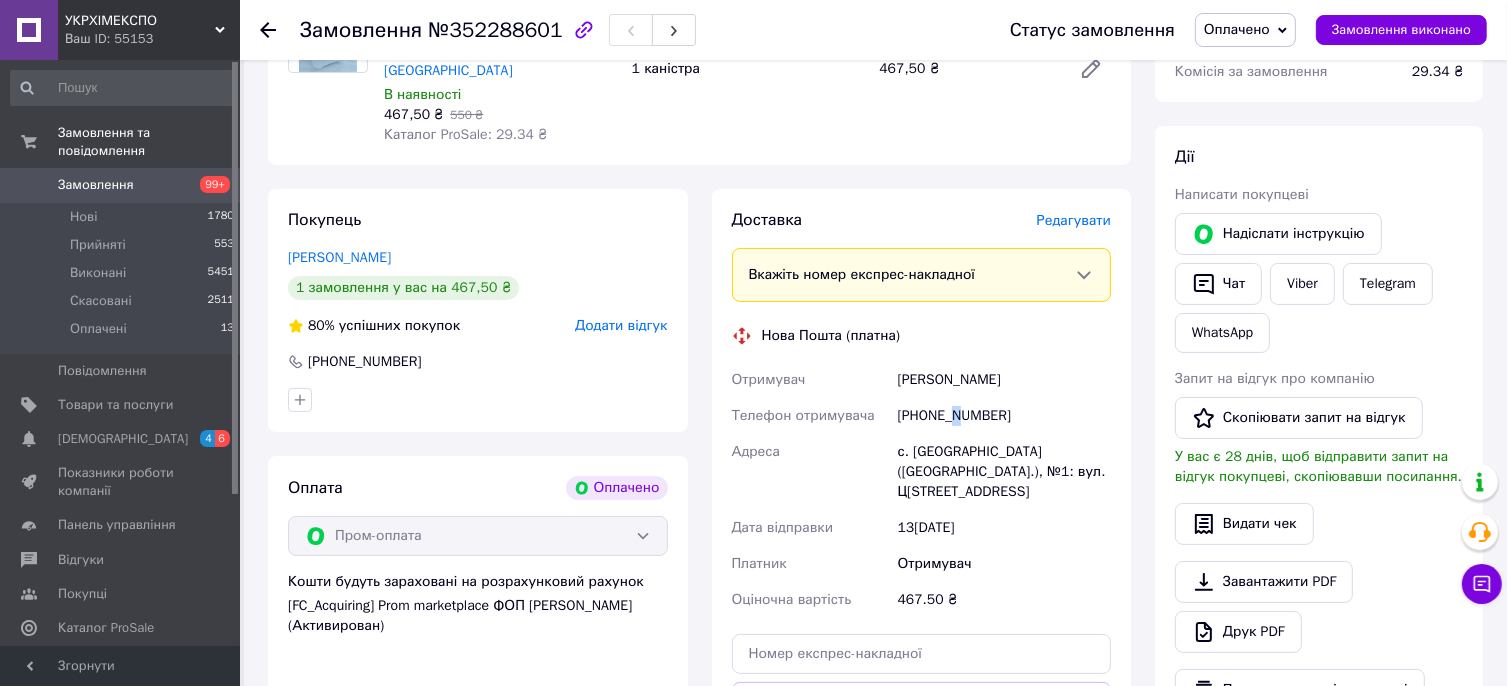 click on "[PHONE_NUMBER]" at bounding box center (1004, 416) 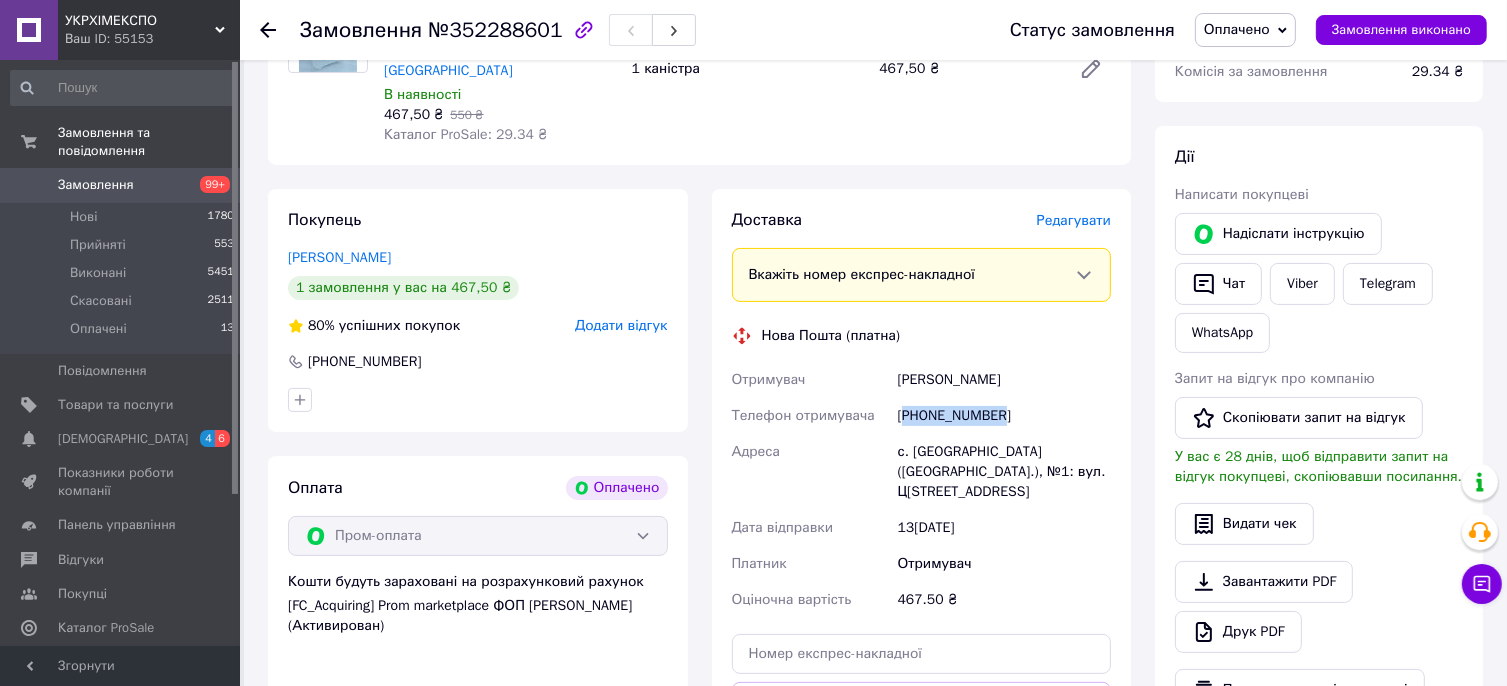 click on "[PHONE_NUMBER]" at bounding box center (1004, 416) 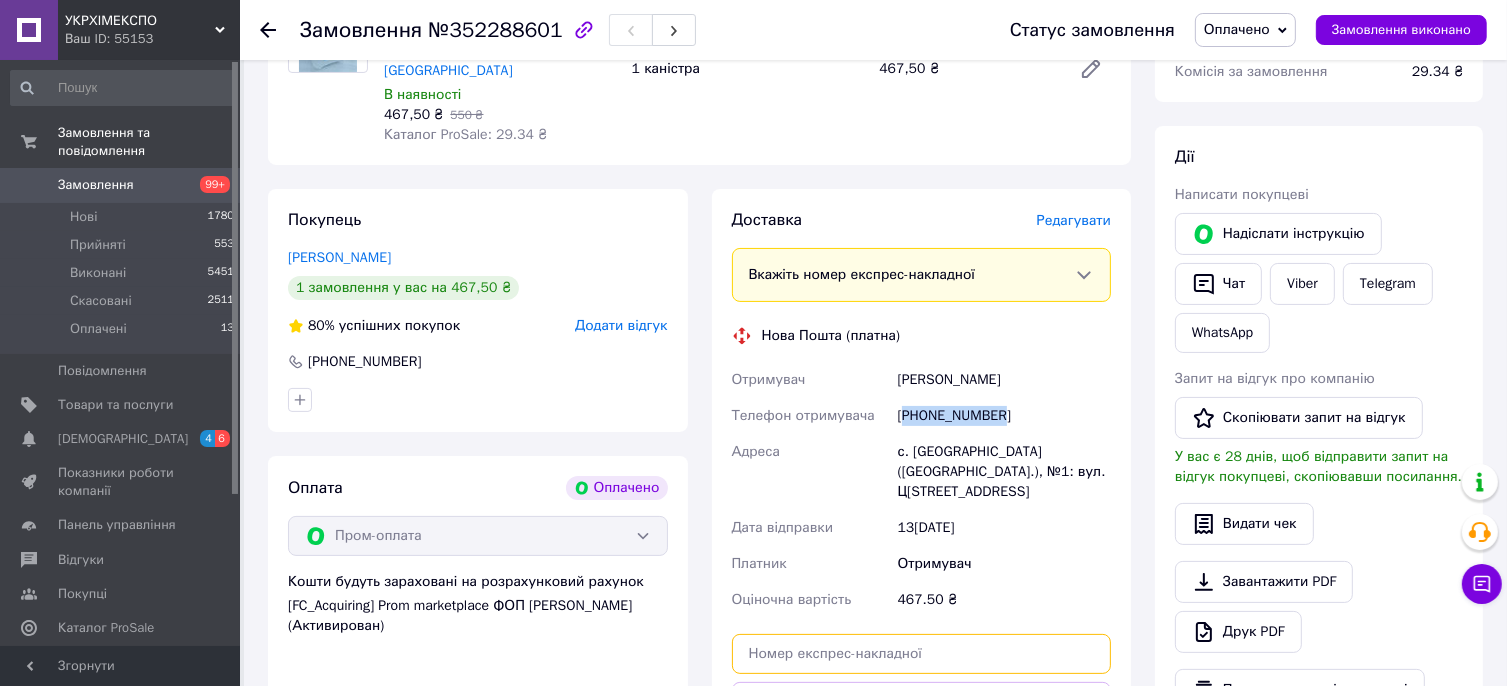 click at bounding box center [922, 654] 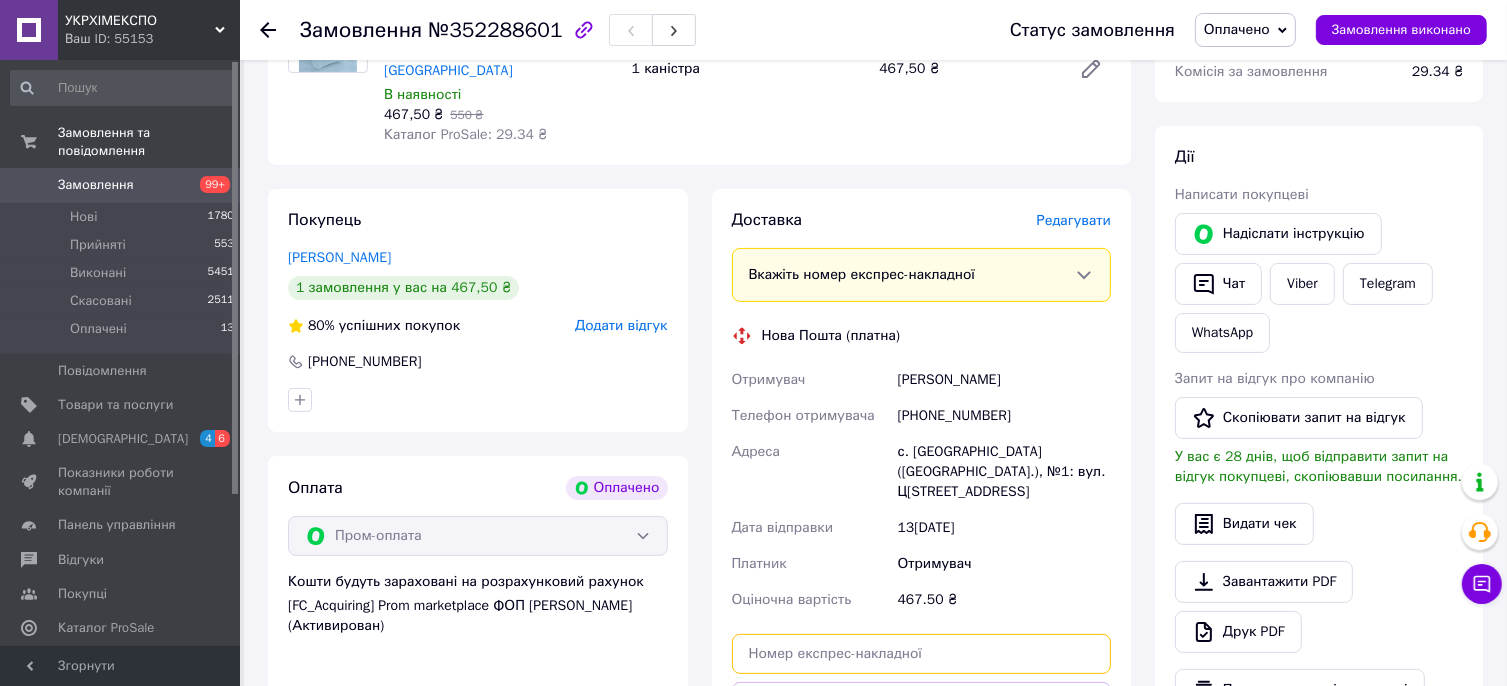 paste on "20451204811027" 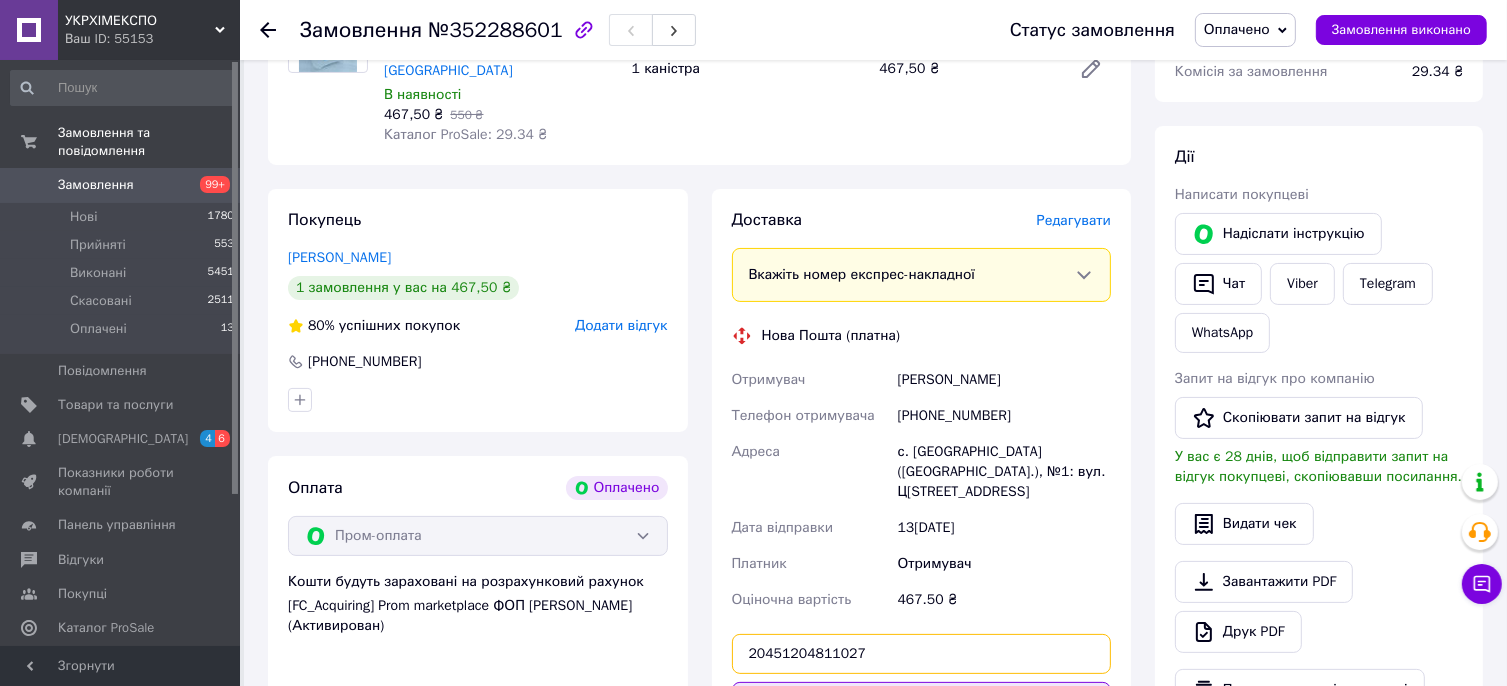 type on "20451204811027" 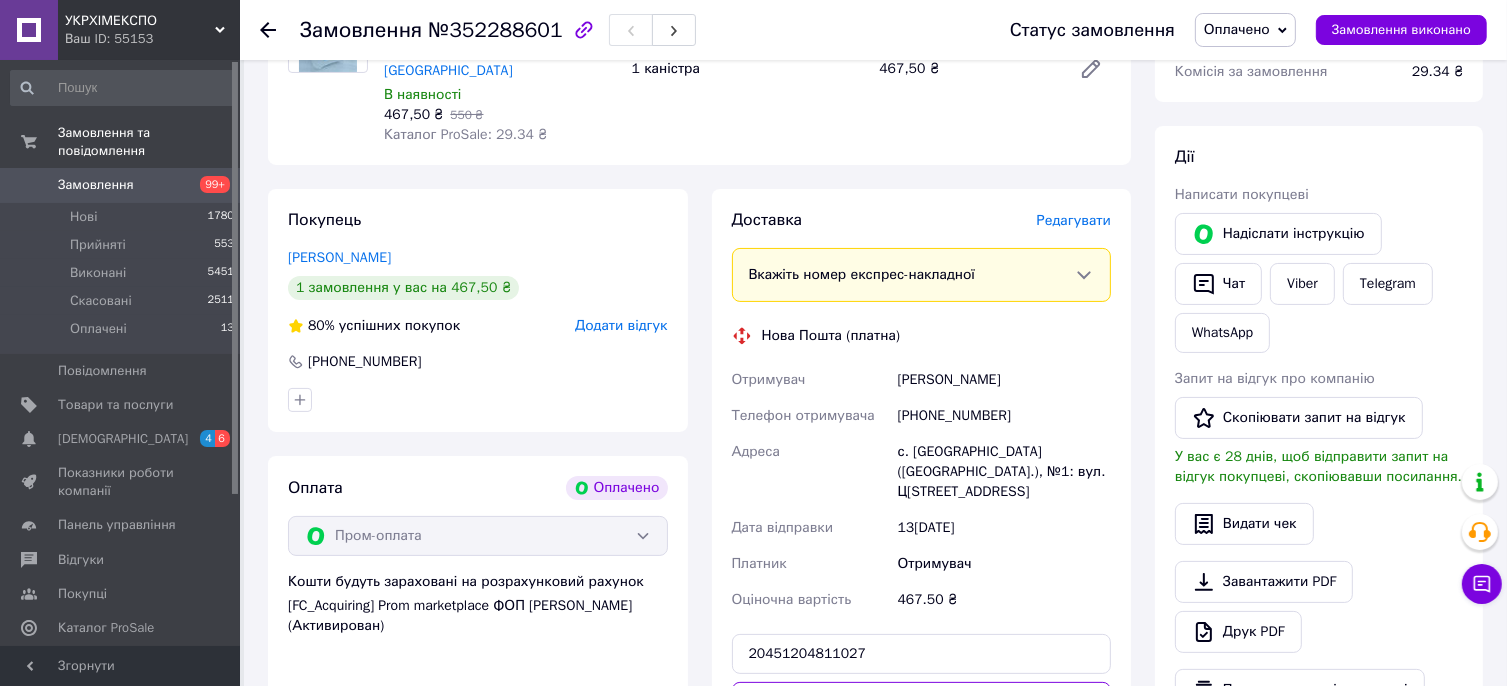 drag, startPoint x: 894, startPoint y: 657, endPoint x: 863, endPoint y: 665, distance: 32.01562 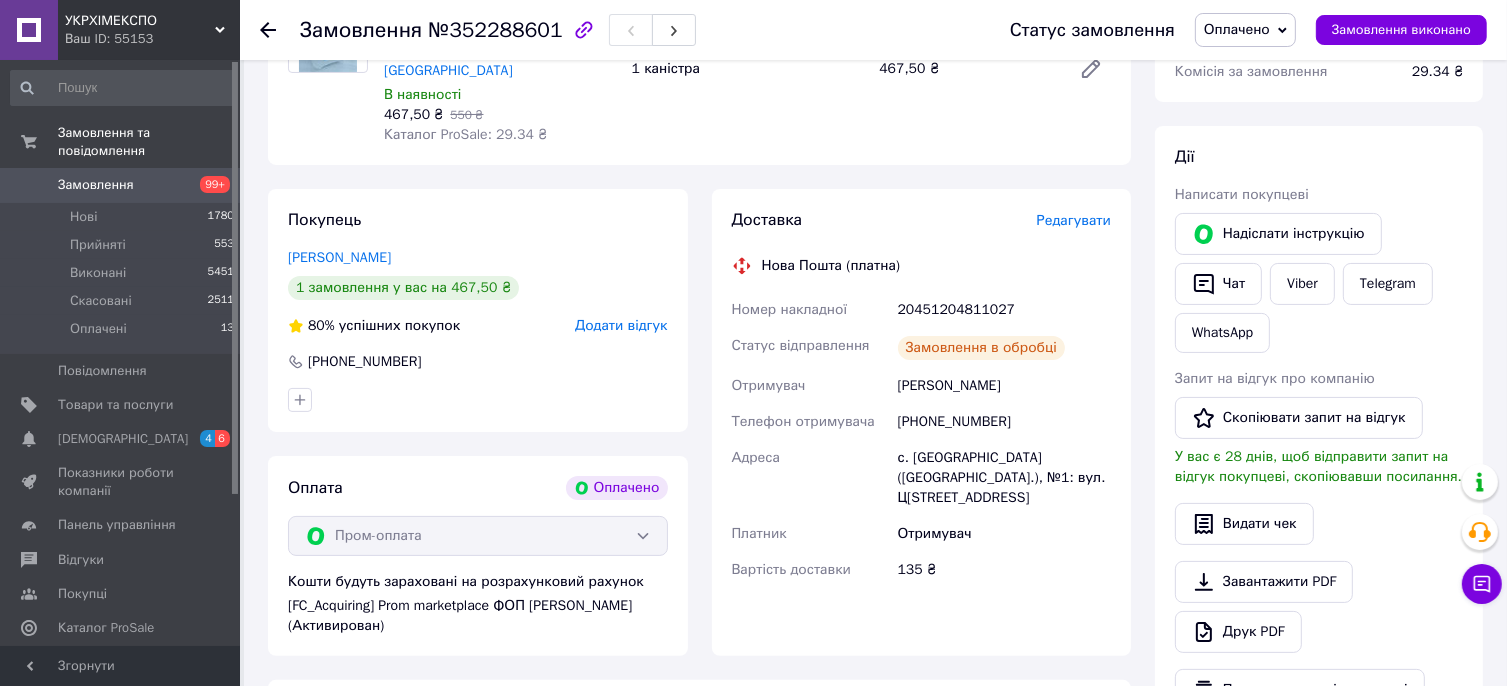 click on "Оплачено" at bounding box center (1245, 30) 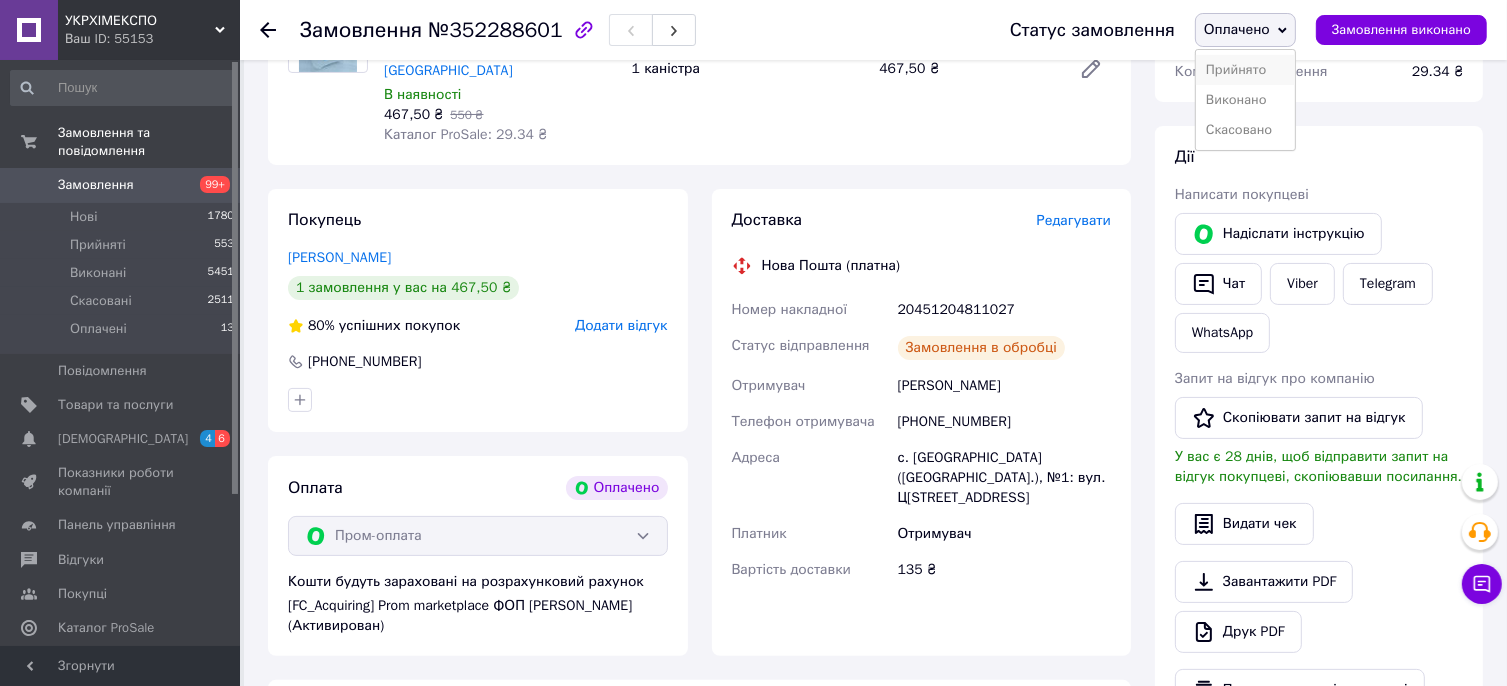 click on "Прийнято" at bounding box center [1245, 70] 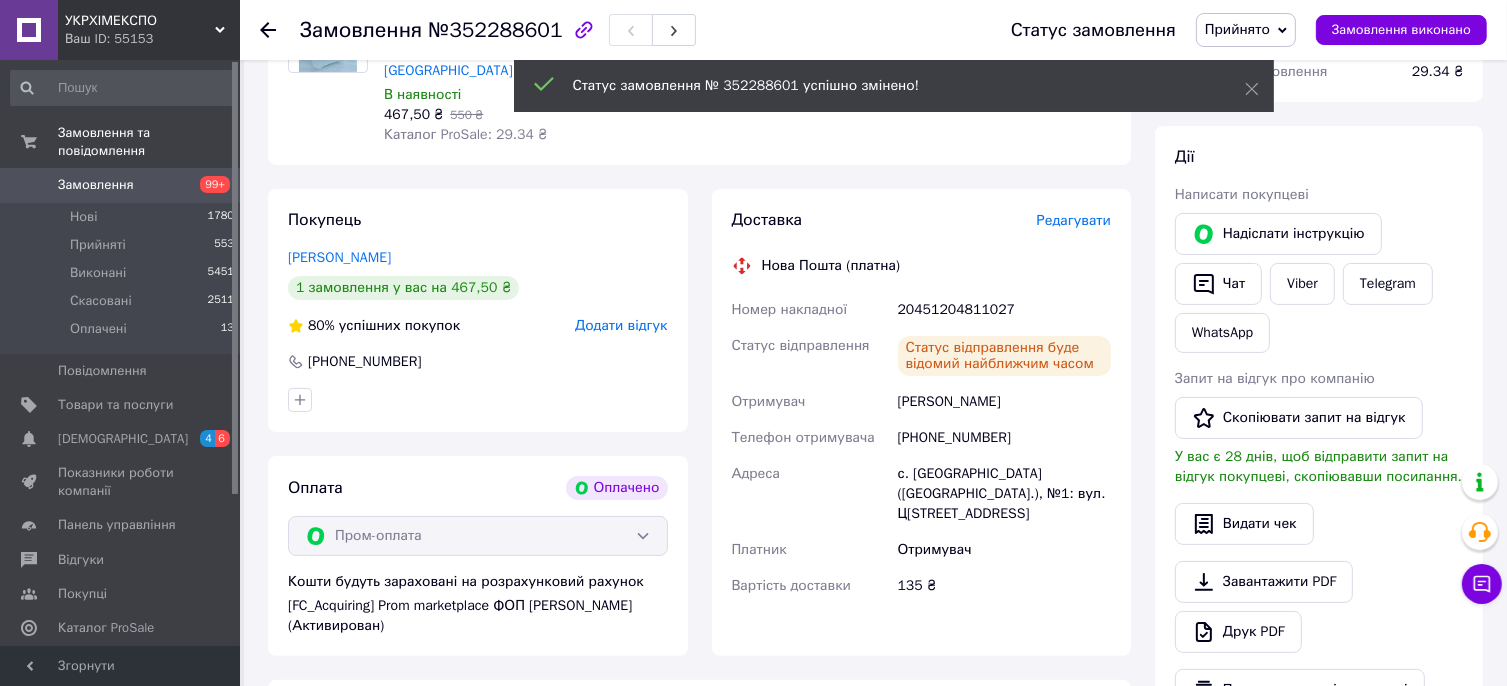 click 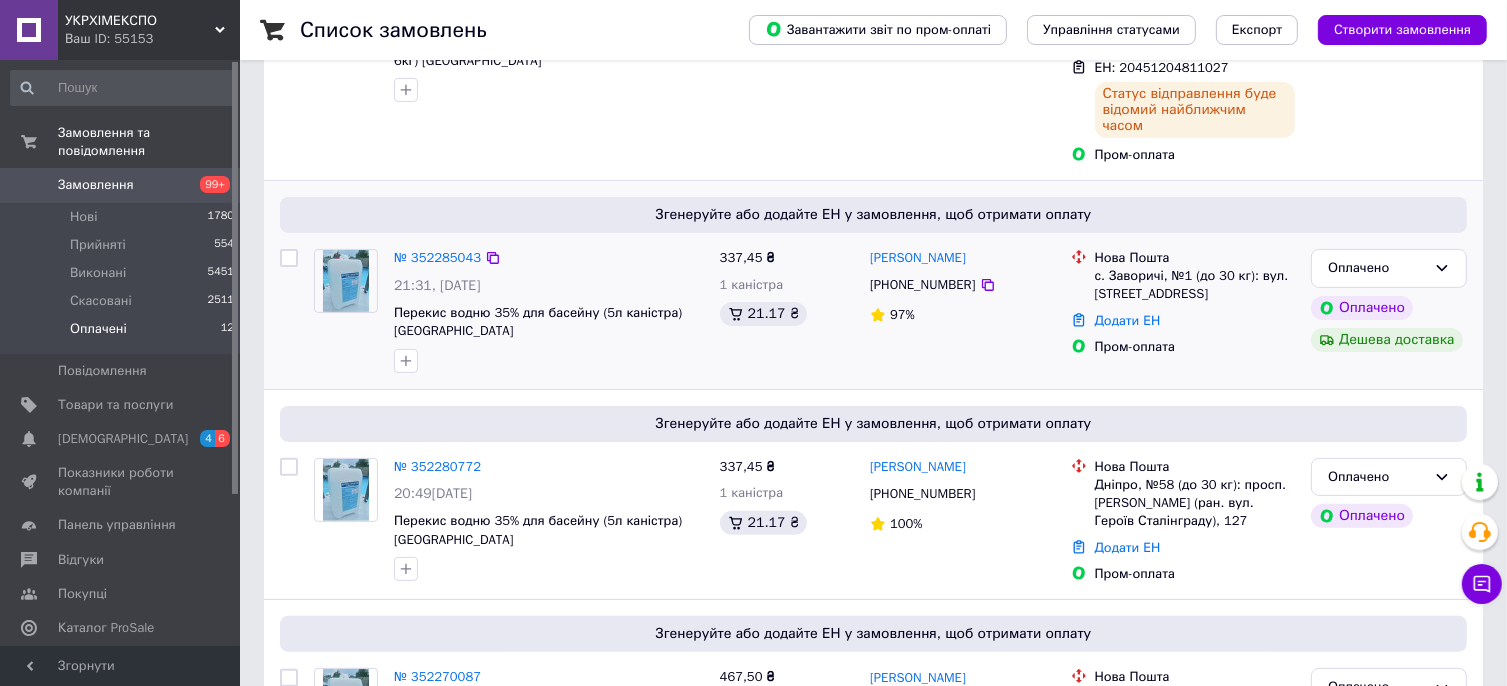 scroll, scrollTop: 500, scrollLeft: 0, axis: vertical 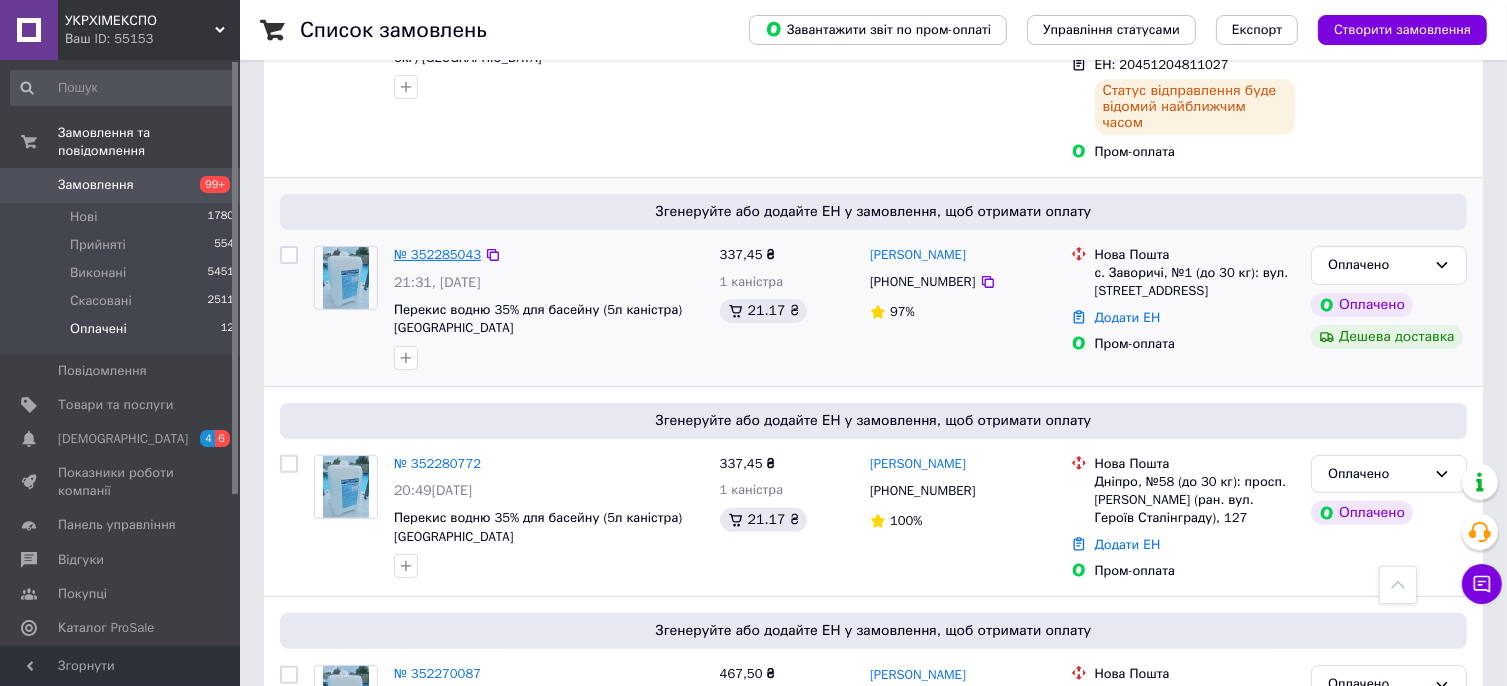 click on "№ 352285043" at bounding box center (437, 254) 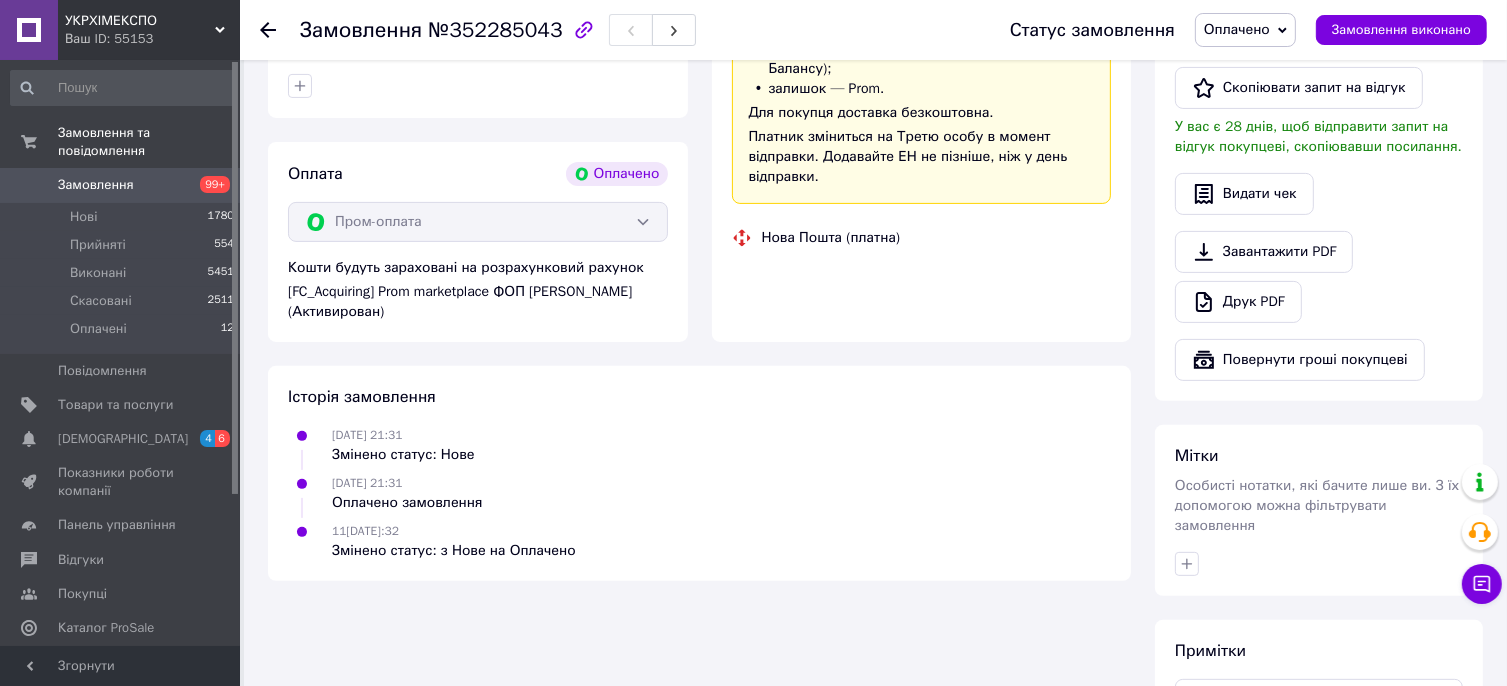 scroll, scrollTop: 700, scrollLeft: 0, axis: vertical 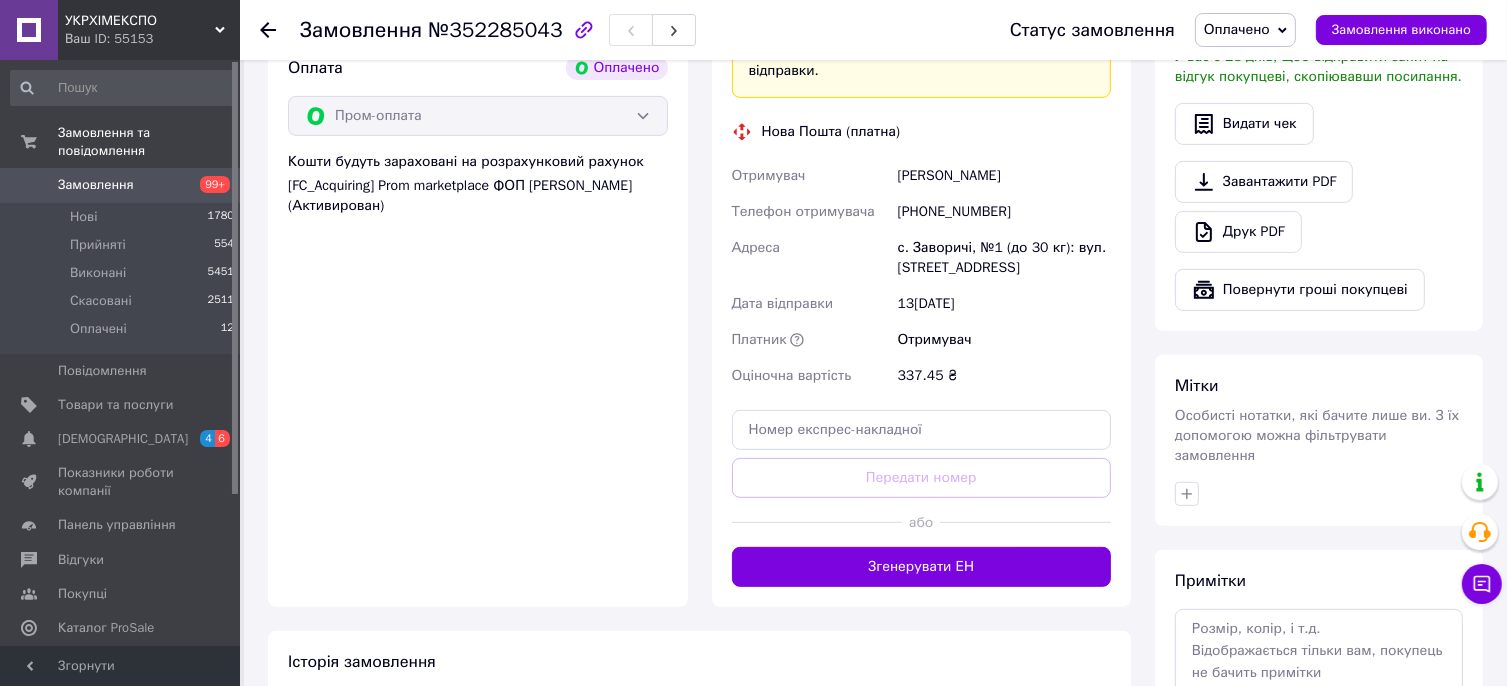 click on "[PHONE_NUMBER]" at bounding box center (1004, 212) 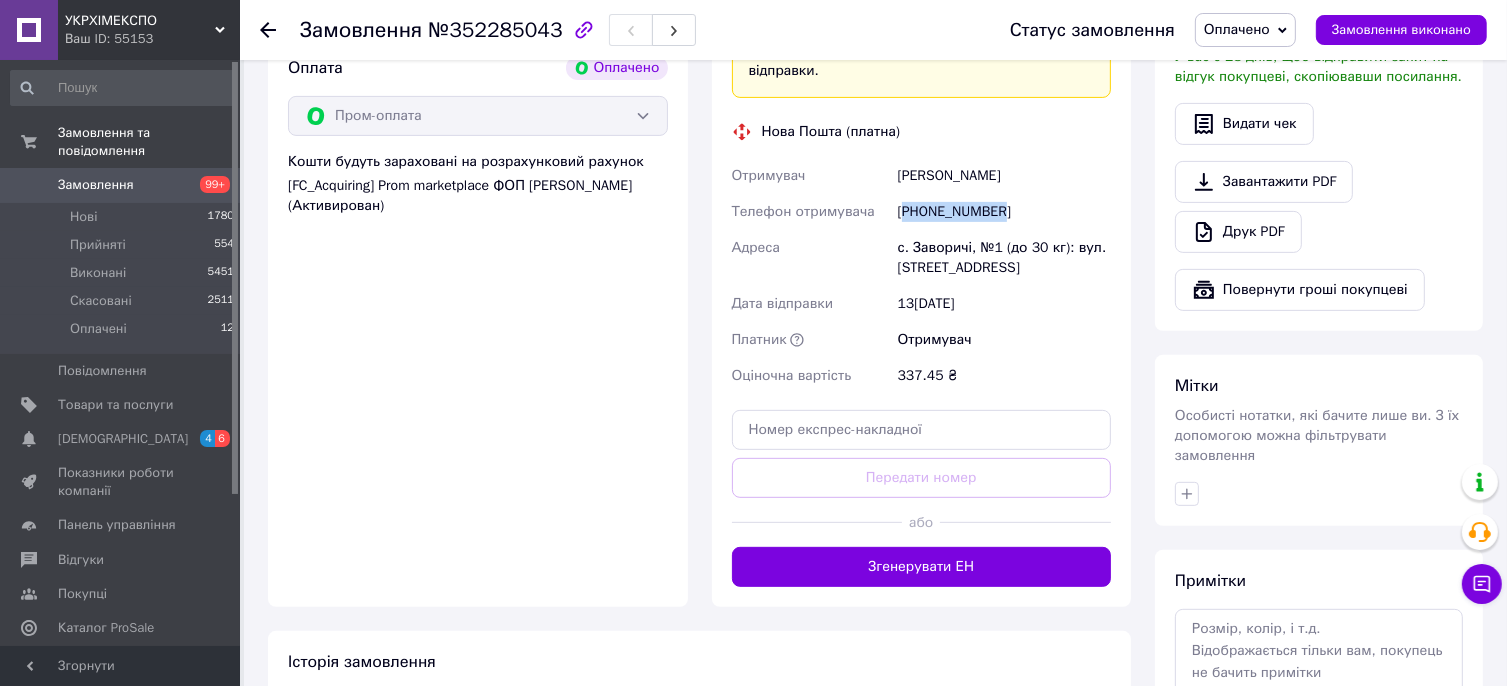 click on "[PHONE_NUMBER]" at bounding box center [1004, 212] 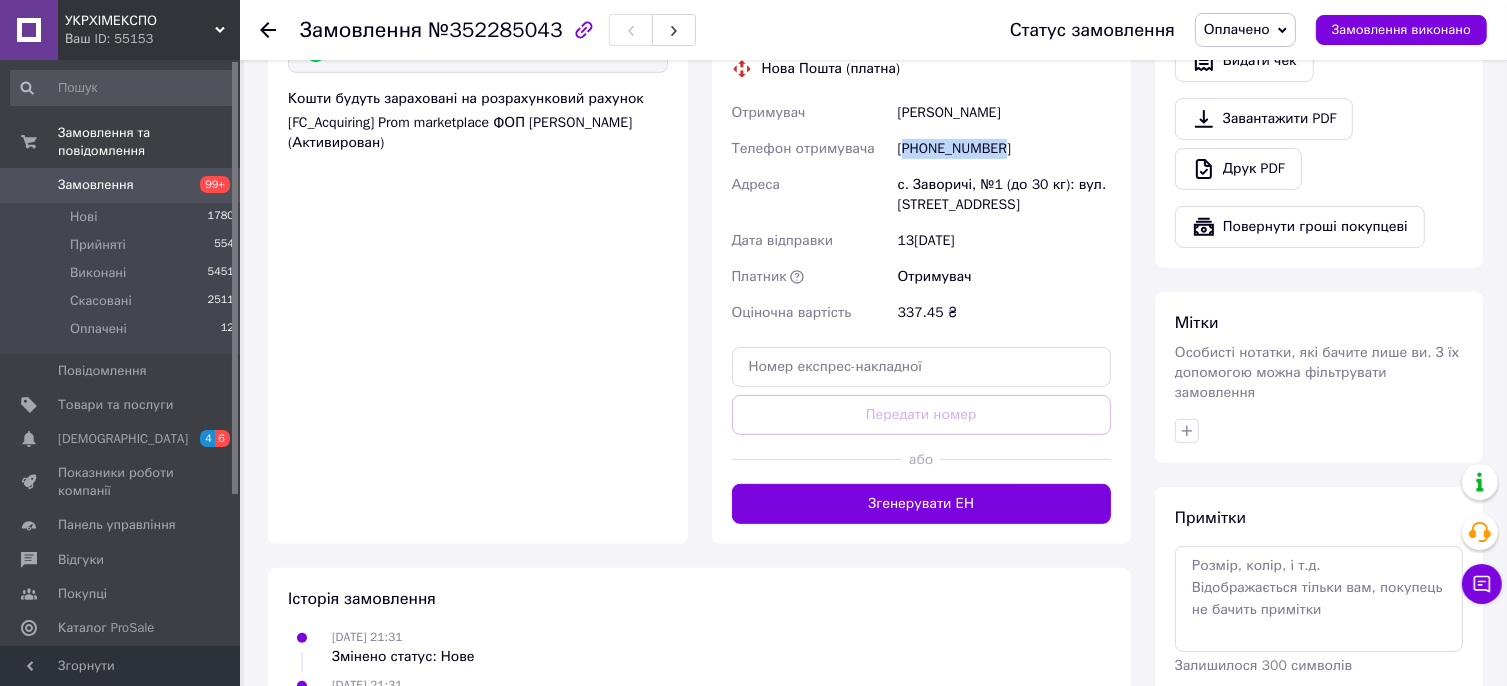 scroll, scrollTop: 885, scrollLeft: 0, axis: vertical 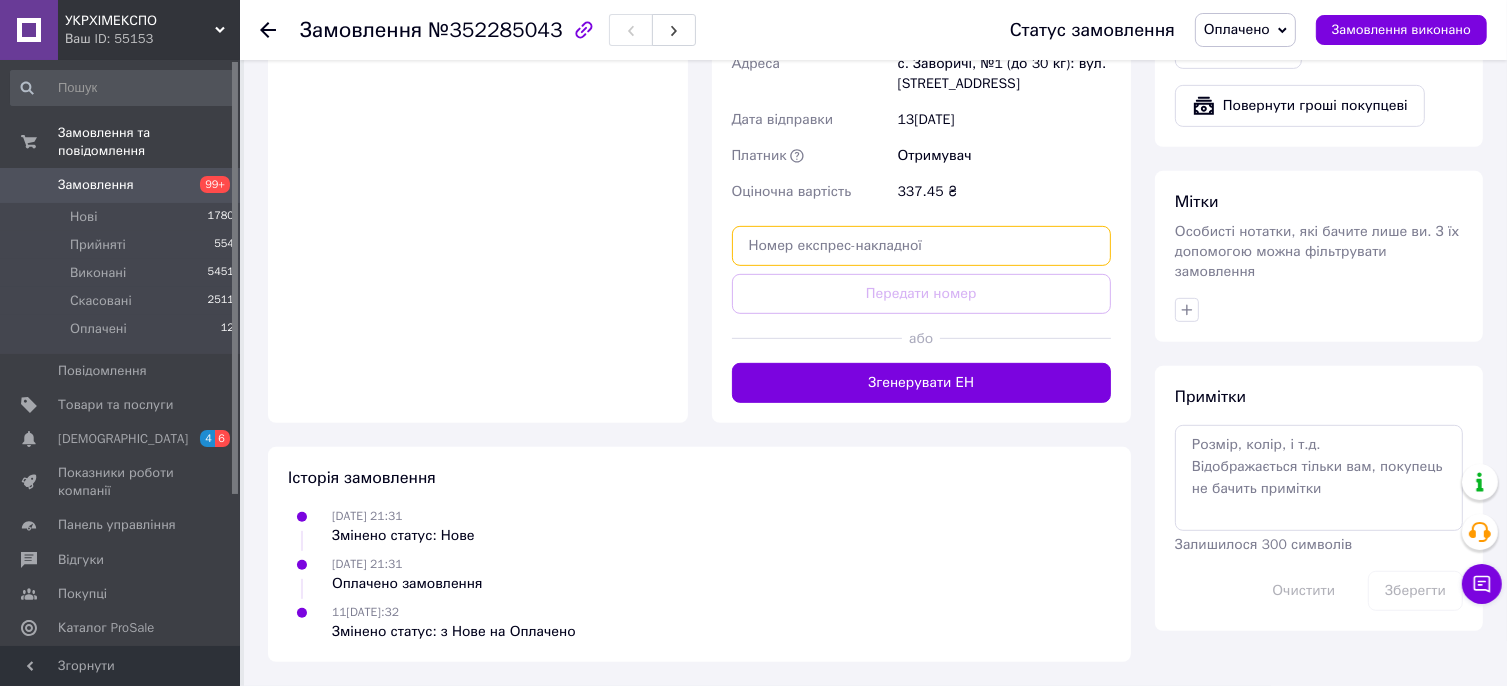 click at bounding box center [922, 246] 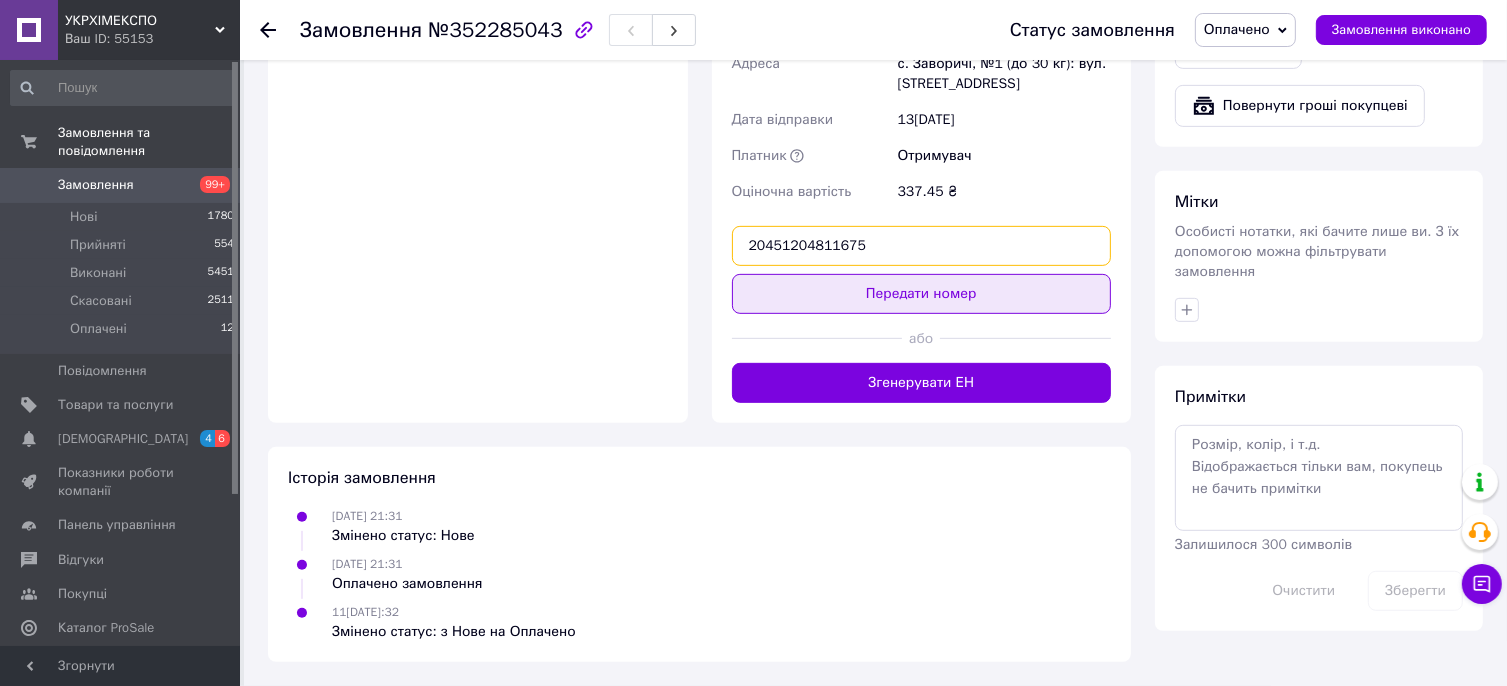 type on "20451204811675" 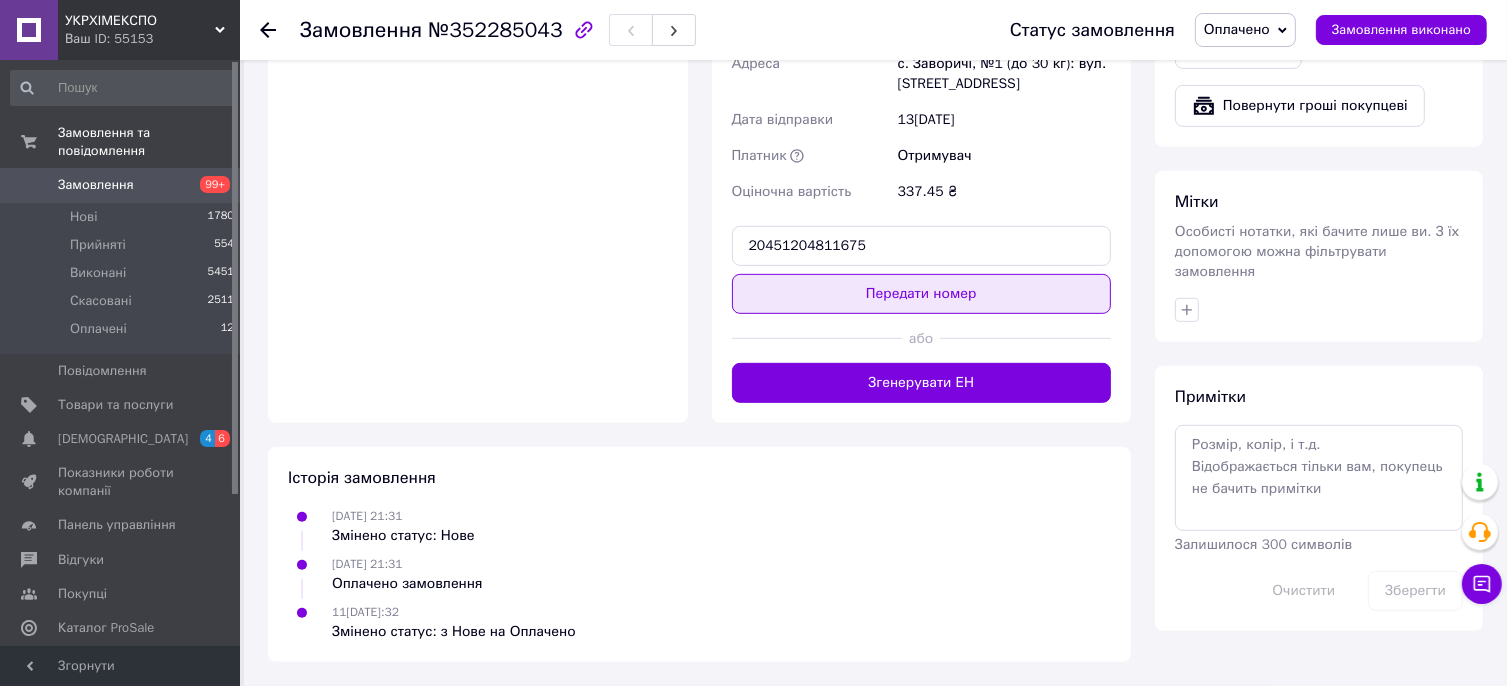 click on "Передати номер" at bounding box center [922, 294] 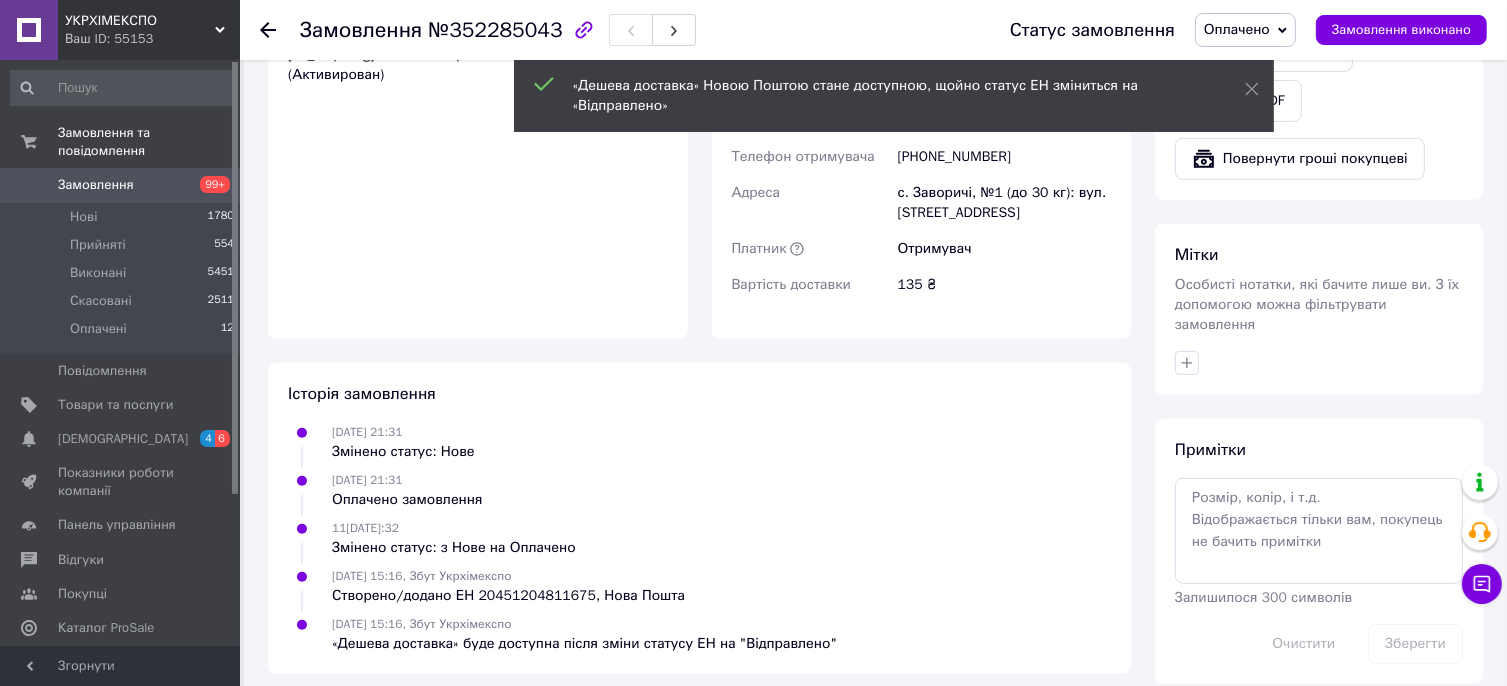 scroll, scrollTop: 847, scrollLeft: 0, axis: vertical 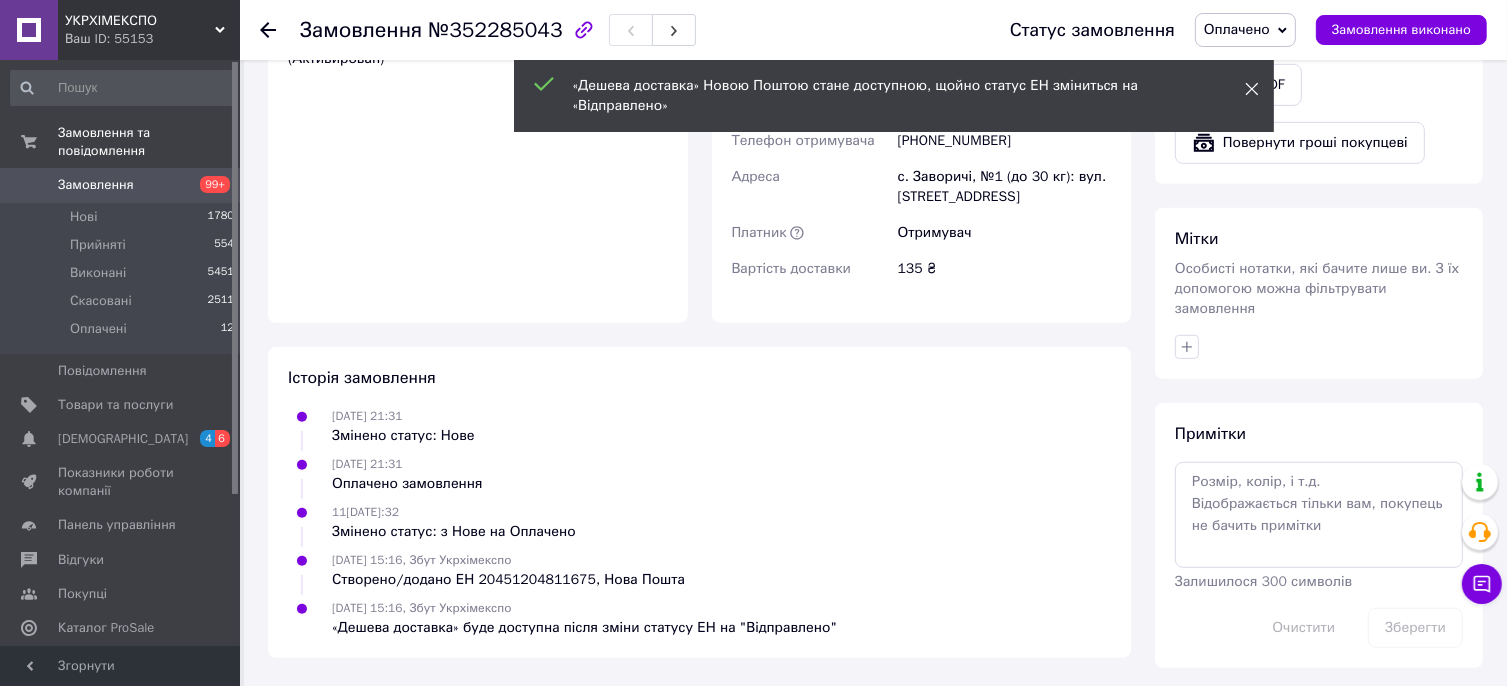 click 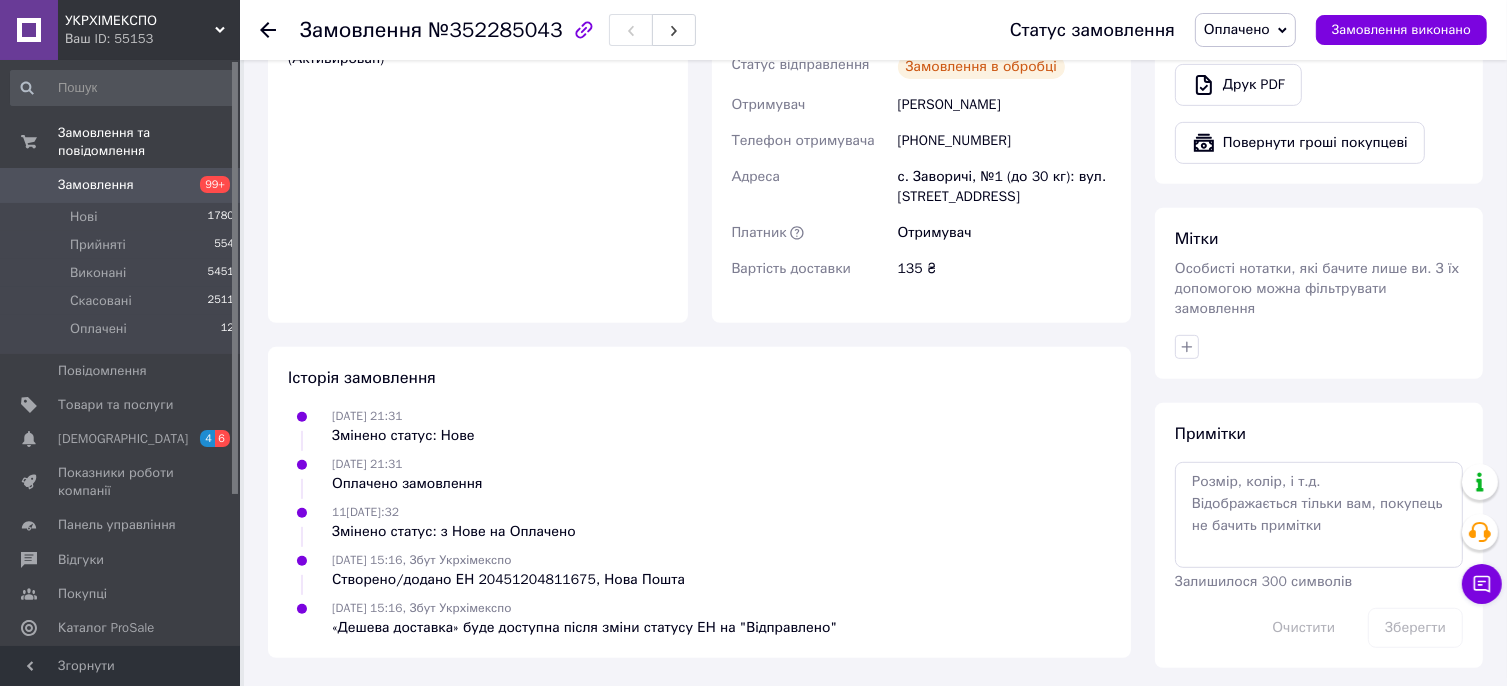 click on "Оплачено" at bounding box center (1237, 29) 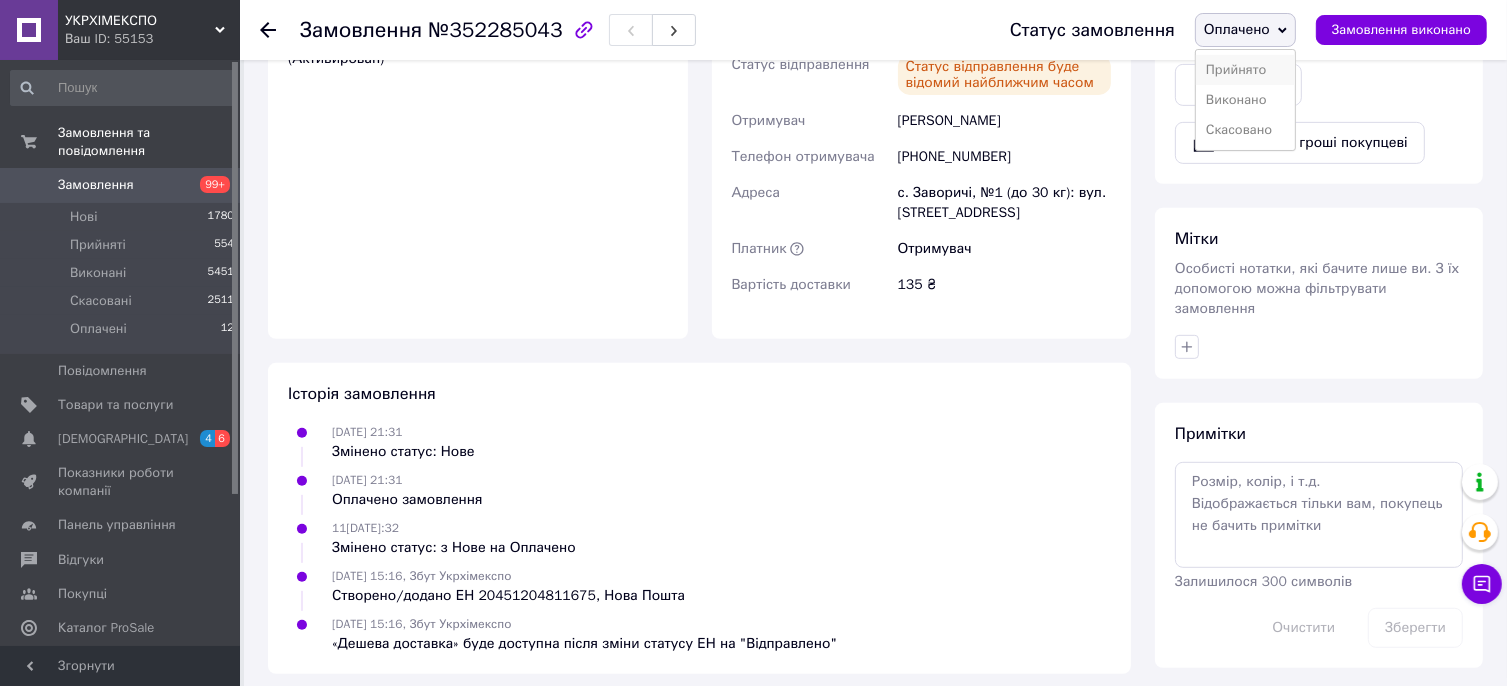 scroll, scrollTop: 862, scrollLeft: 0, axis: vertical 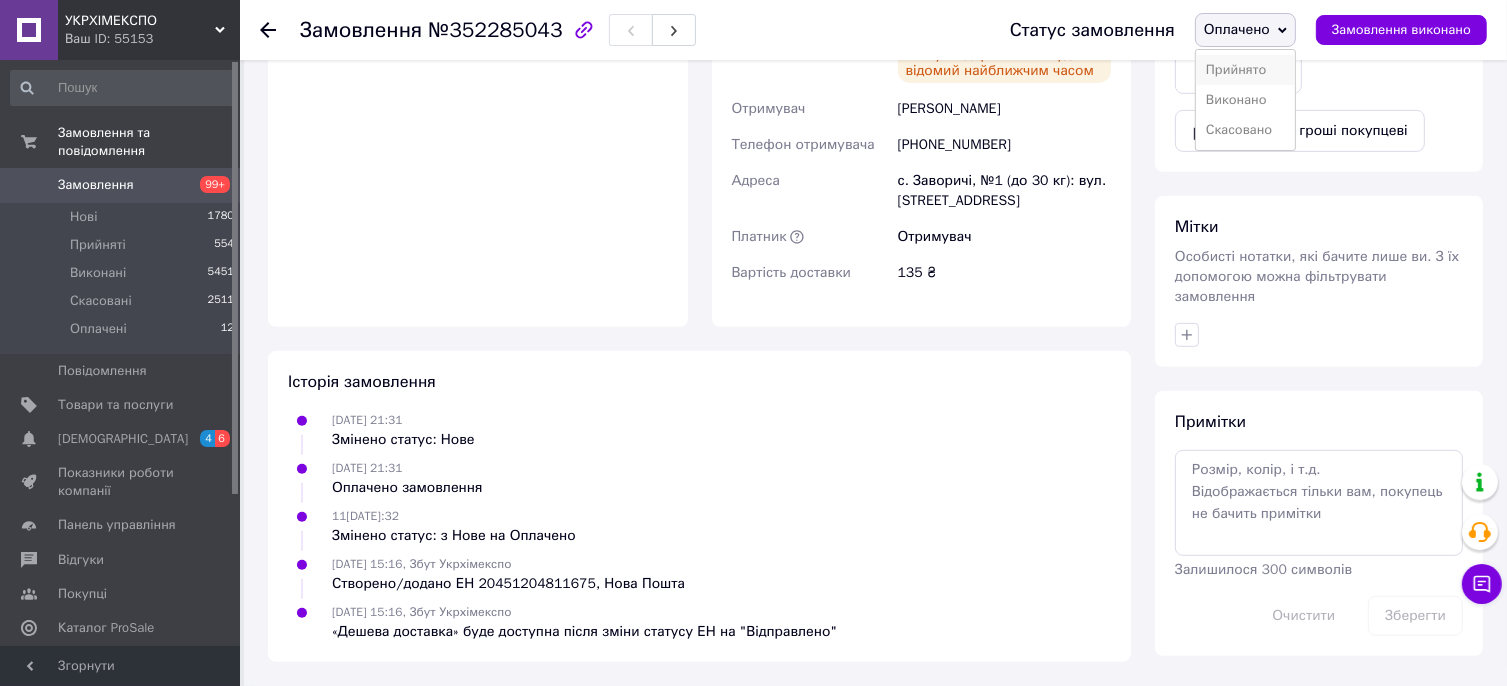 click on "Прийнято" at bounding box center (1245, 70) 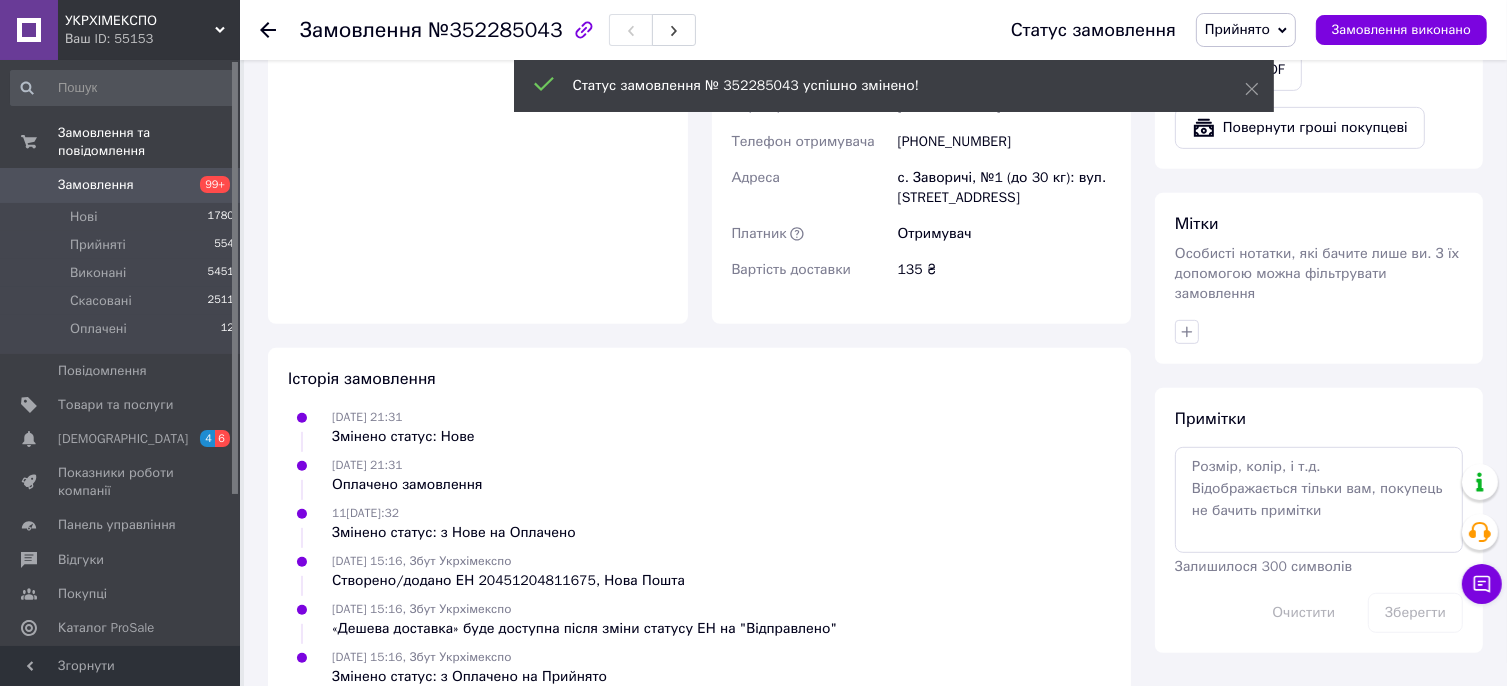 scroll, scrollTop: 885, scrollLeft: 0, axis: vertical 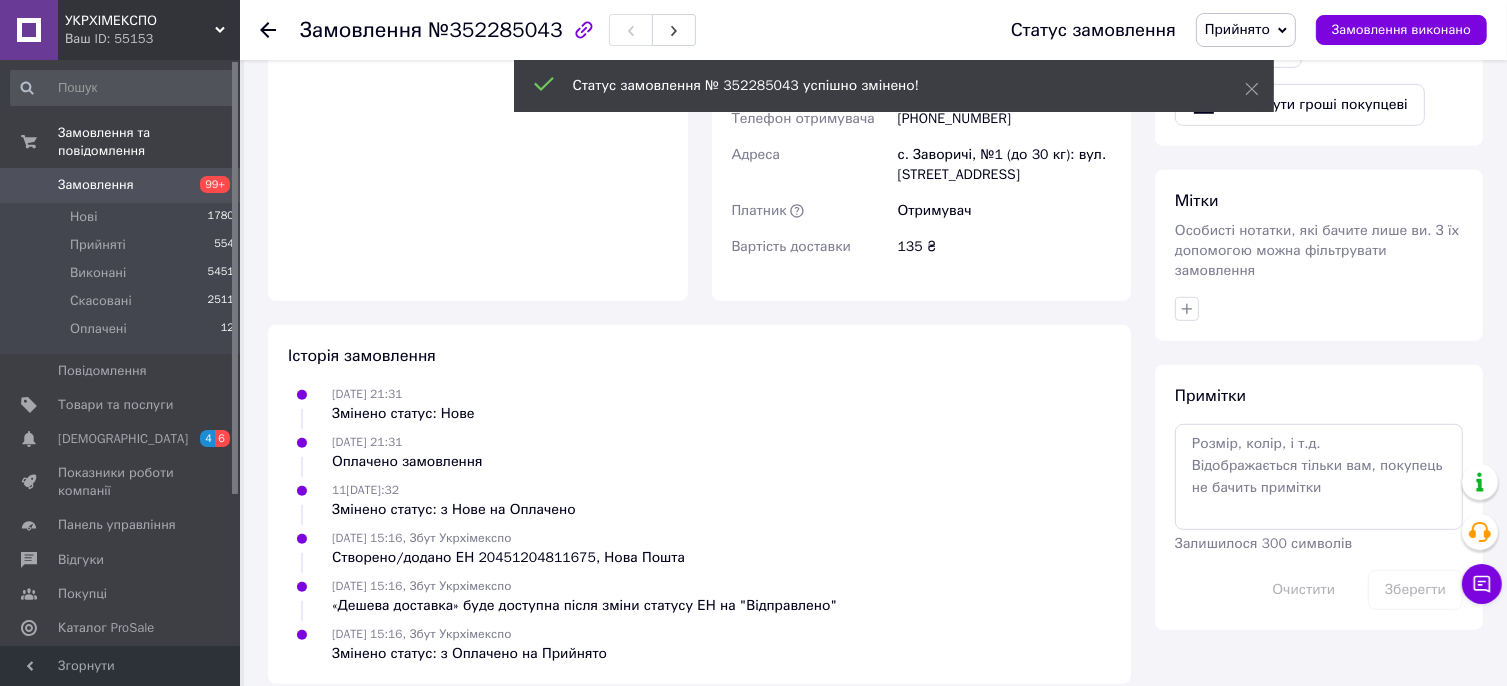 click at bounding box center [280, 30] 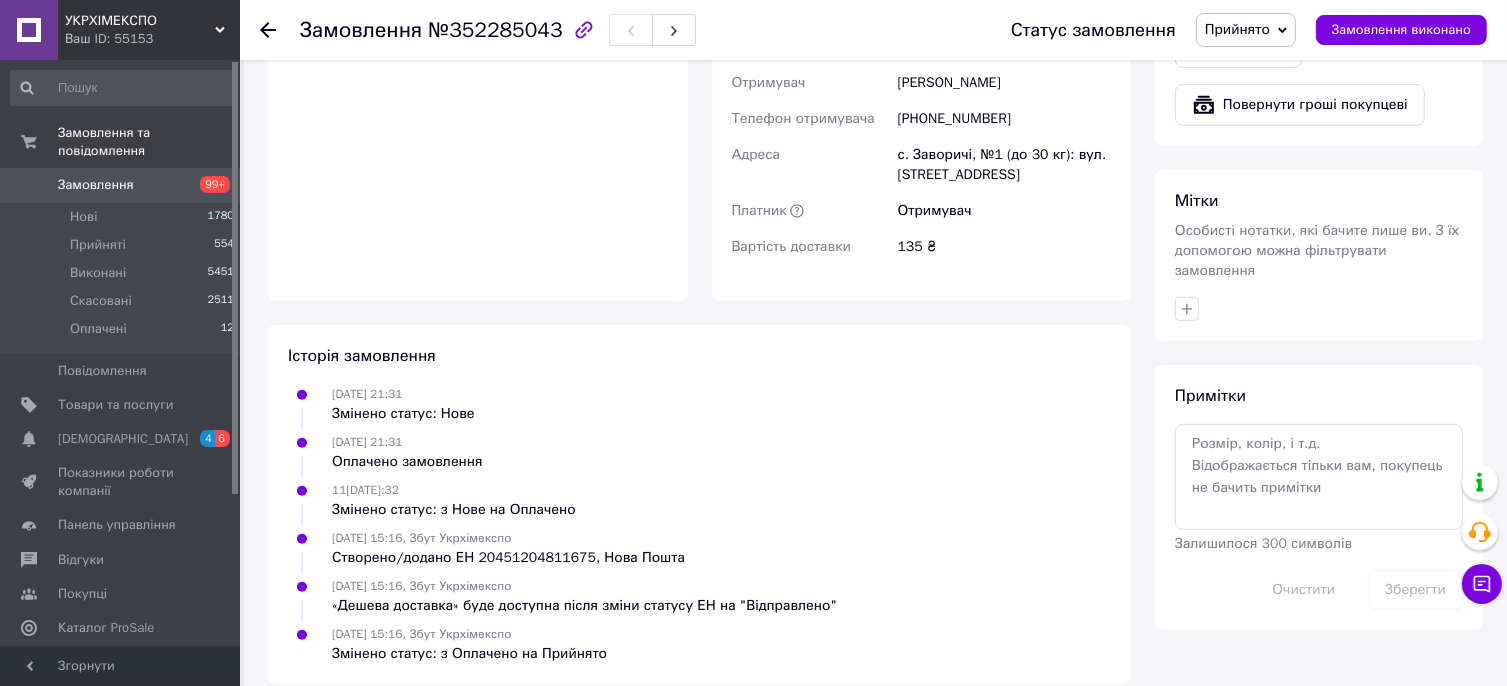 click 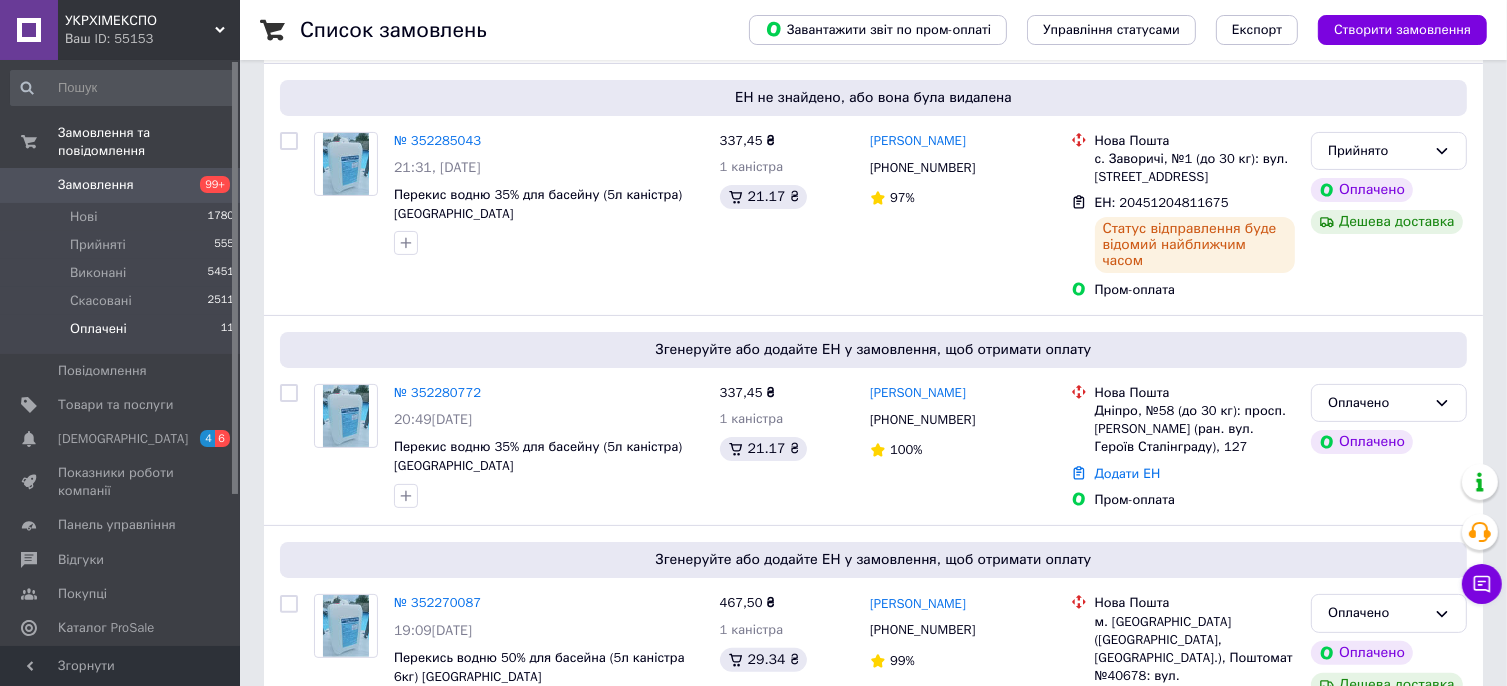 scroll, scrollTop: 500, scrollLeft: 0, axis: vertical 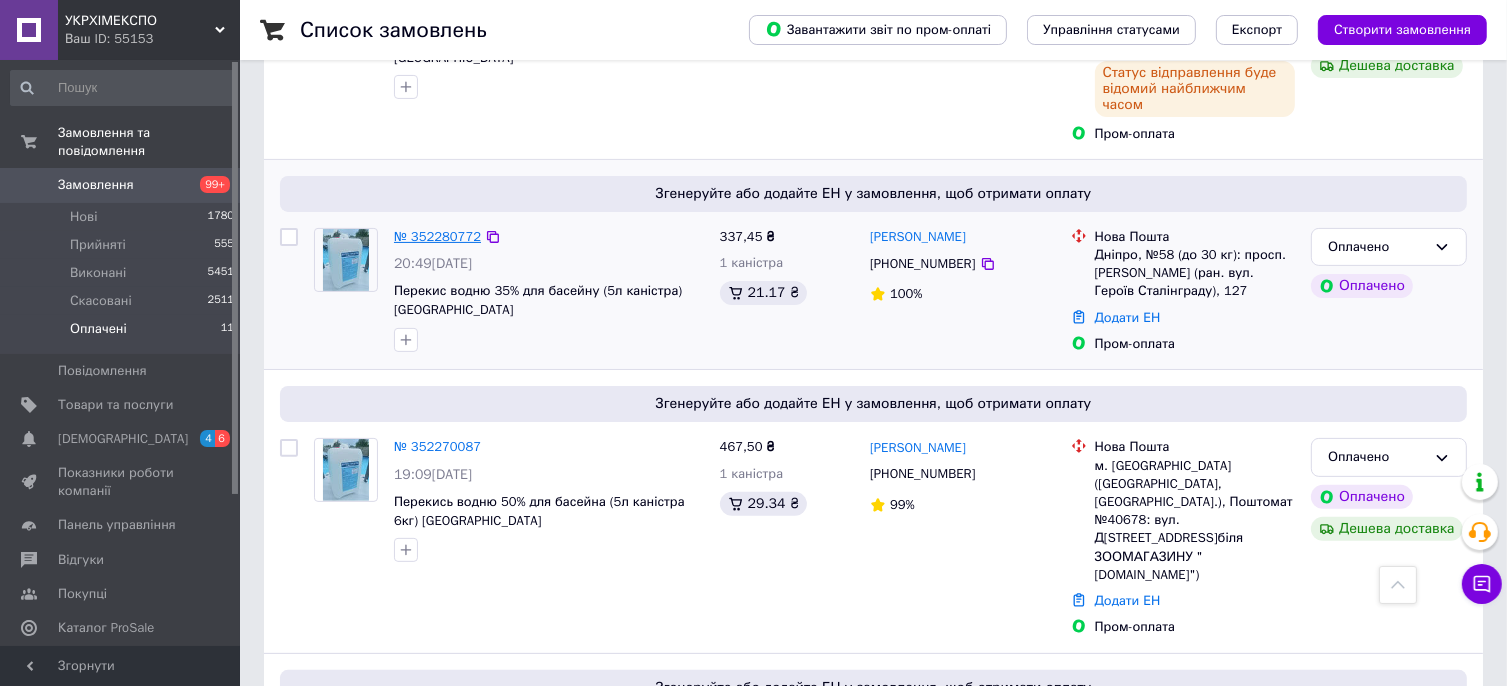 click on "№ 352280772" at bounding box center (437, 236) 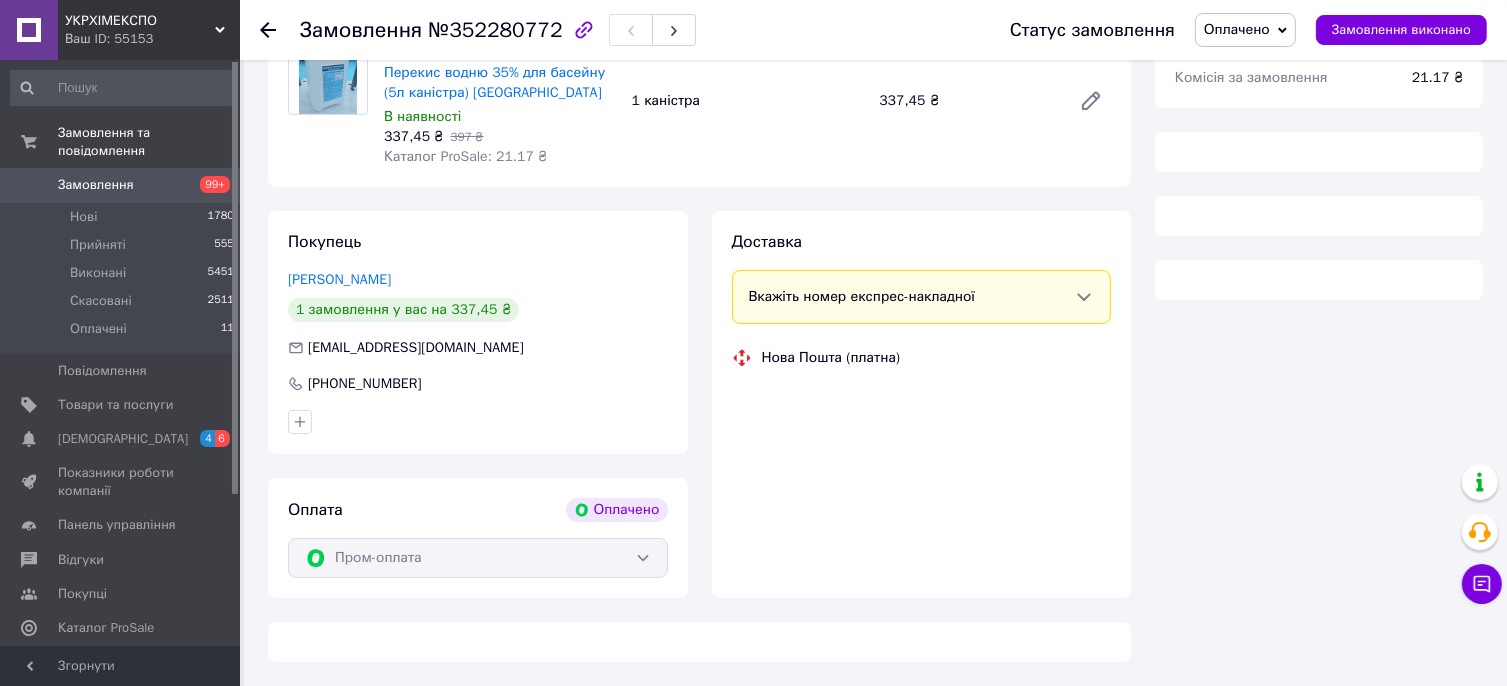 scroll, scrollTop: 500, scrollLeft: 0, axis: vertical 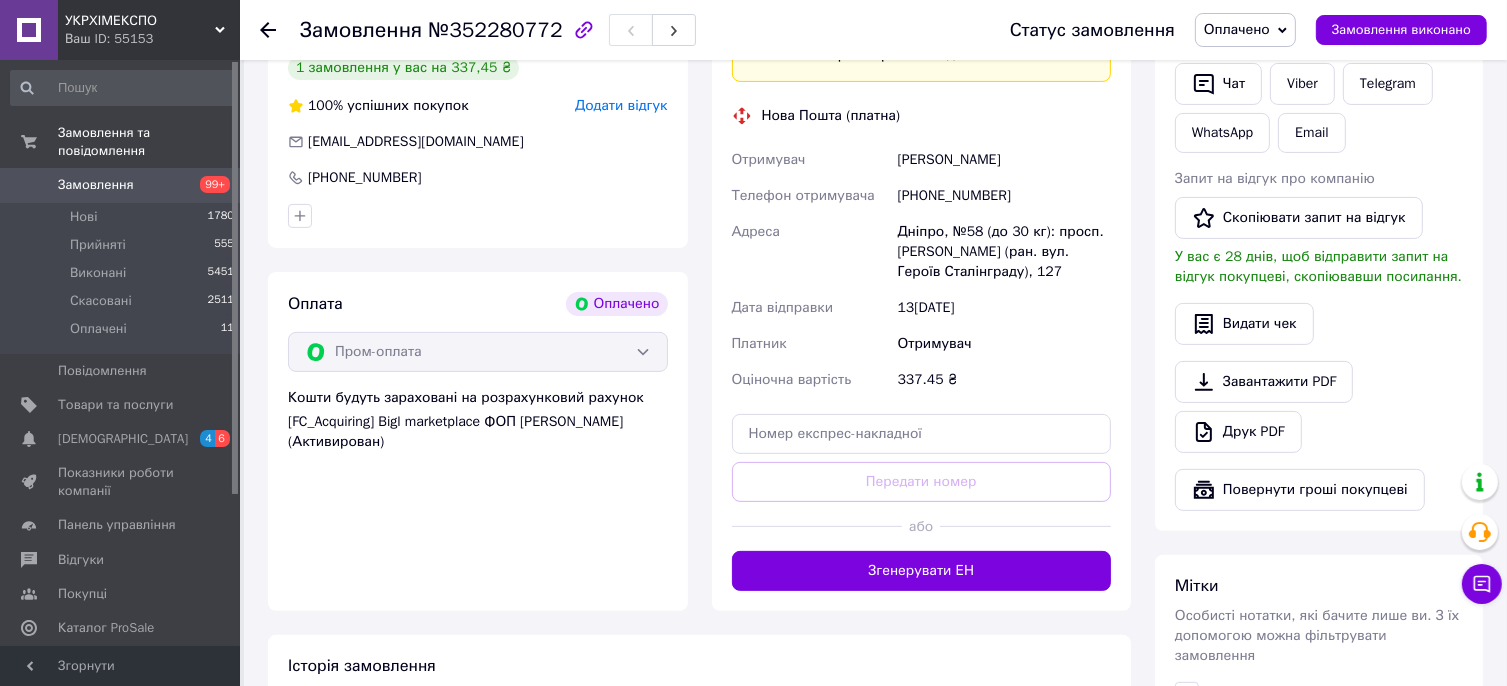 click on "[PHONE_NUMBER]" at bounding box center [1004, 196] 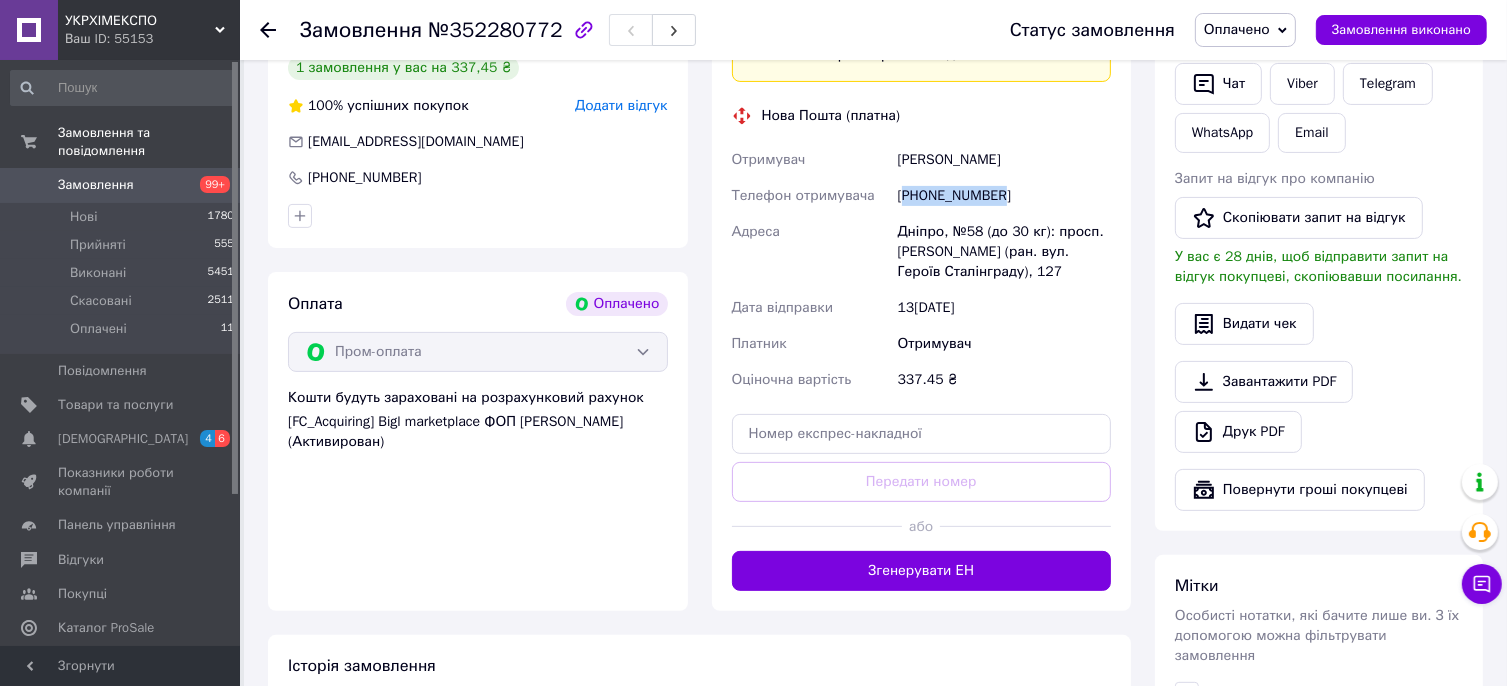 click on "[PHONE_NUMBER]" at bounding box center [1004, 196] 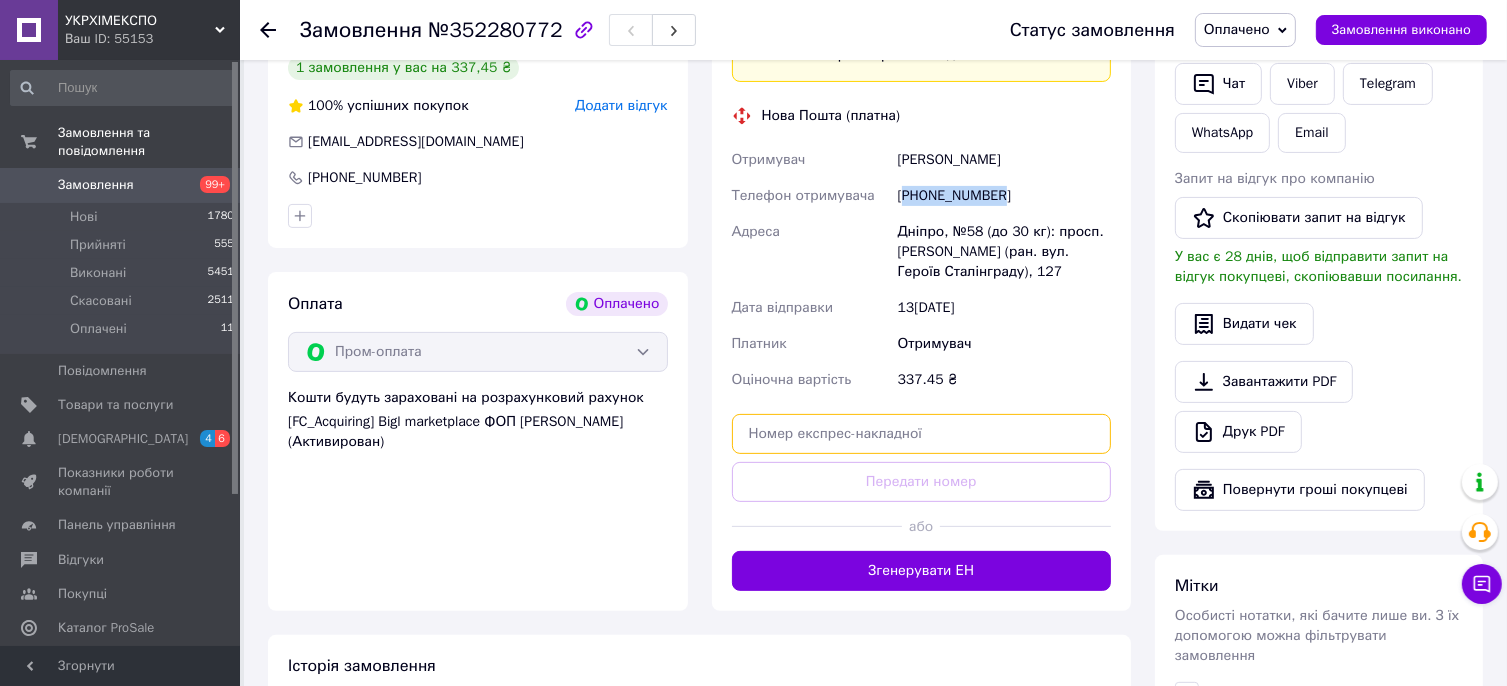 click at bounding box center [922, 434] 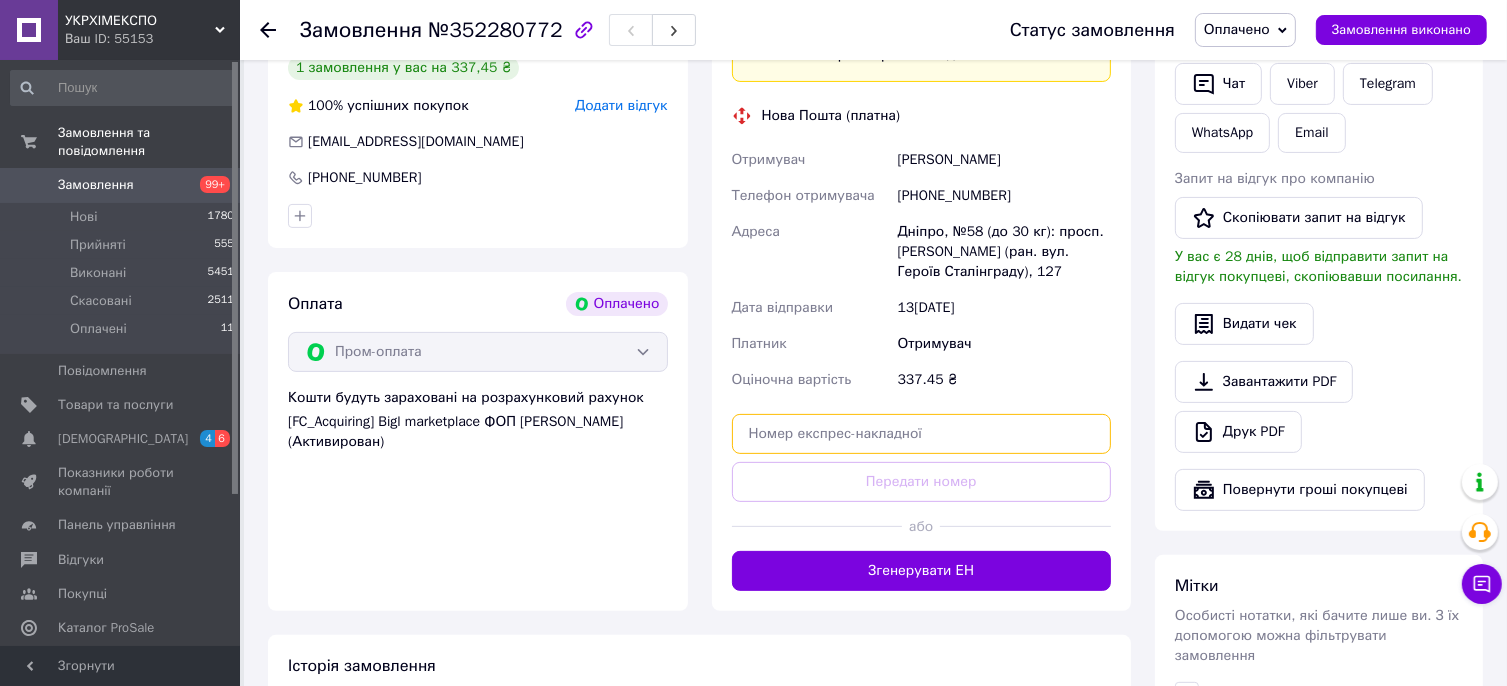paste on "20451204812334" 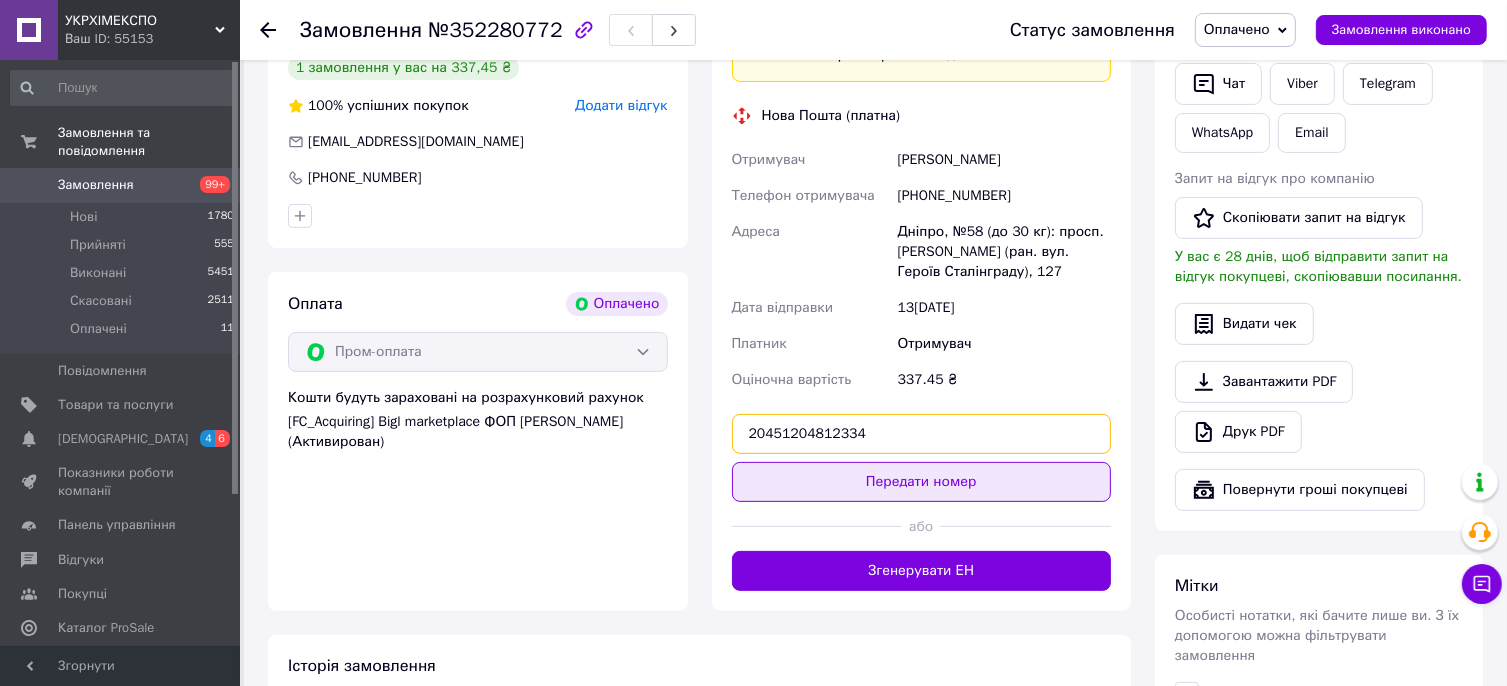 type on "20451204812334" 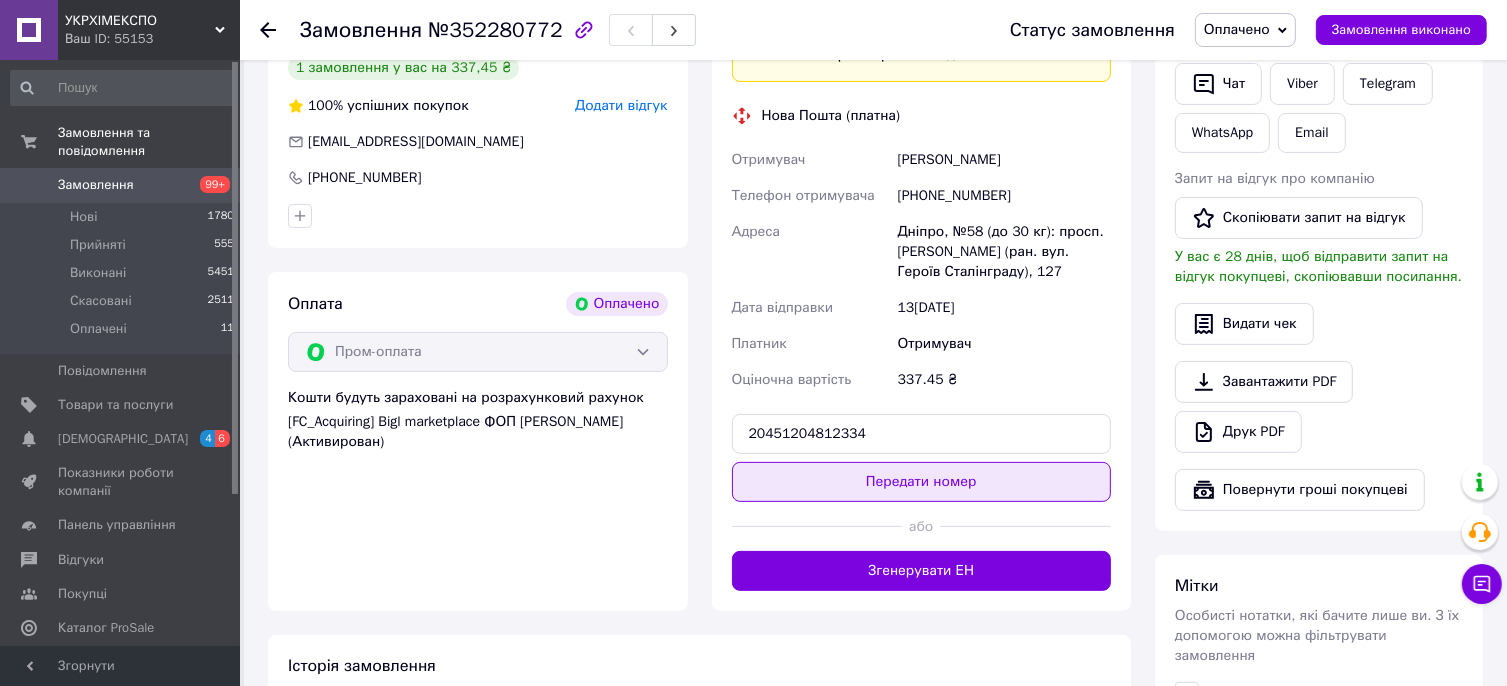 click on "Передати номер" at bounding box center (922, 482) 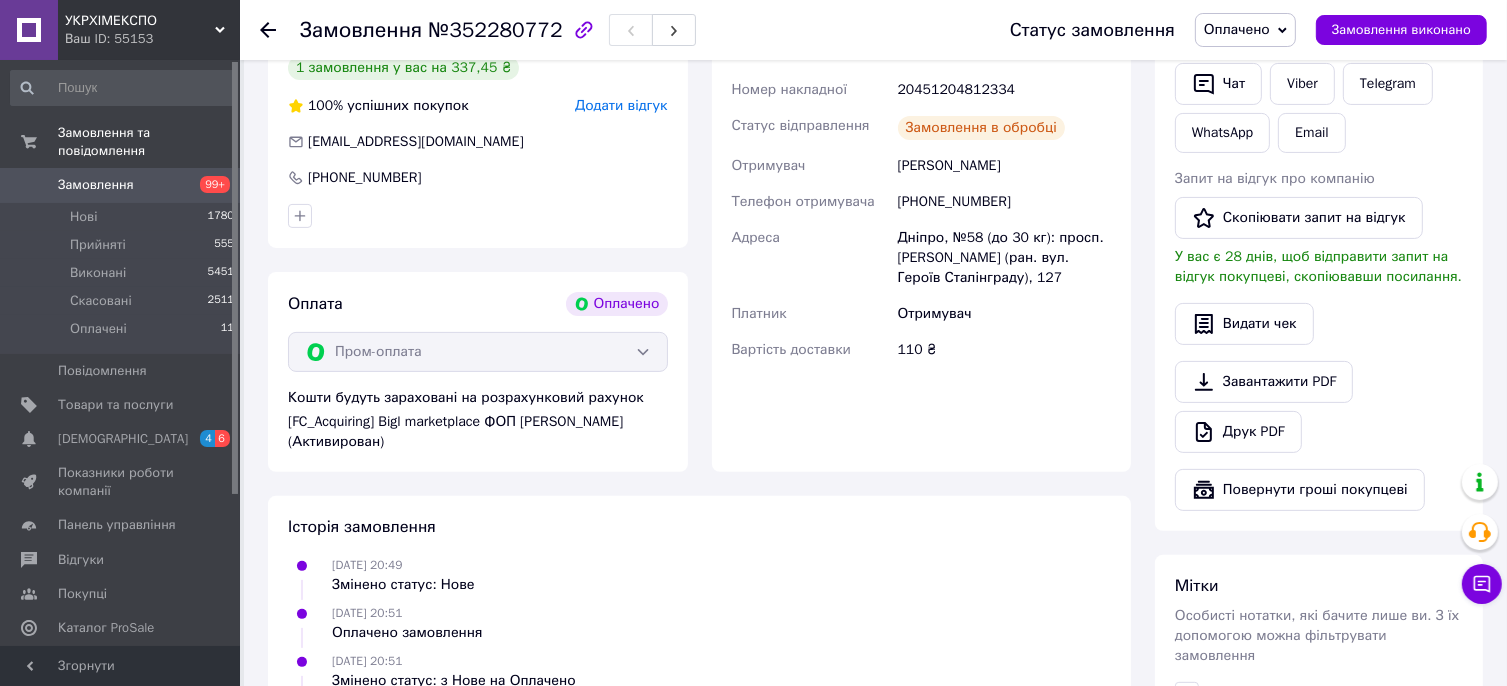 click on "Оплачено" at bounding box center (1237, 29) 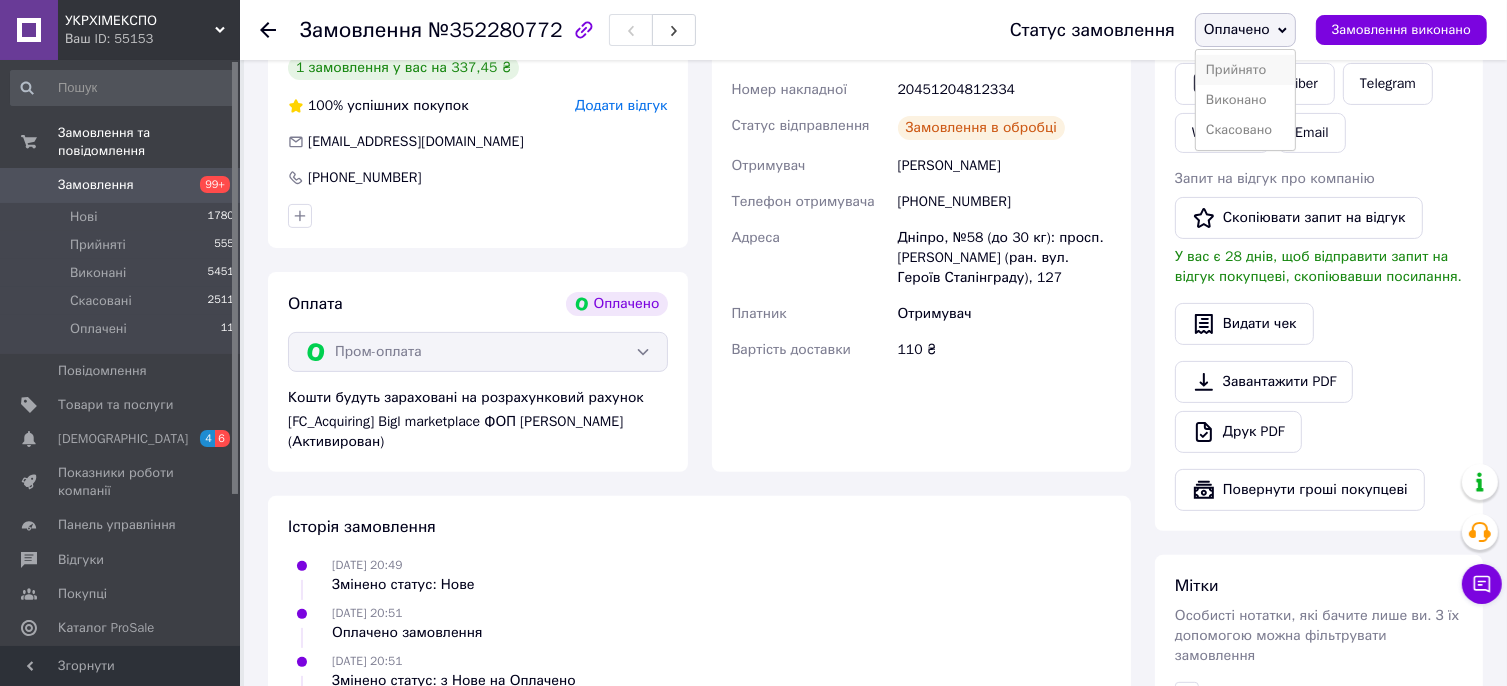 click on "Прийнято" at bounding box center [1245, 70] 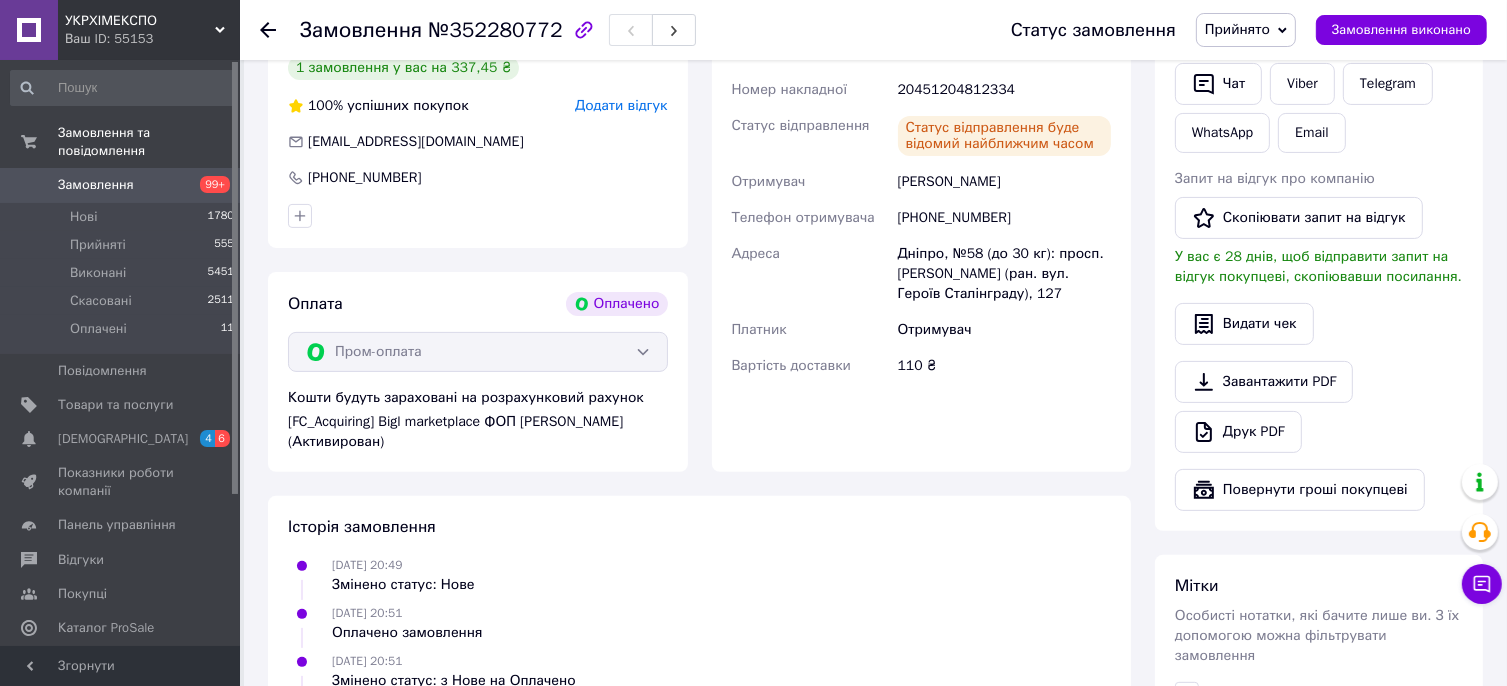 click 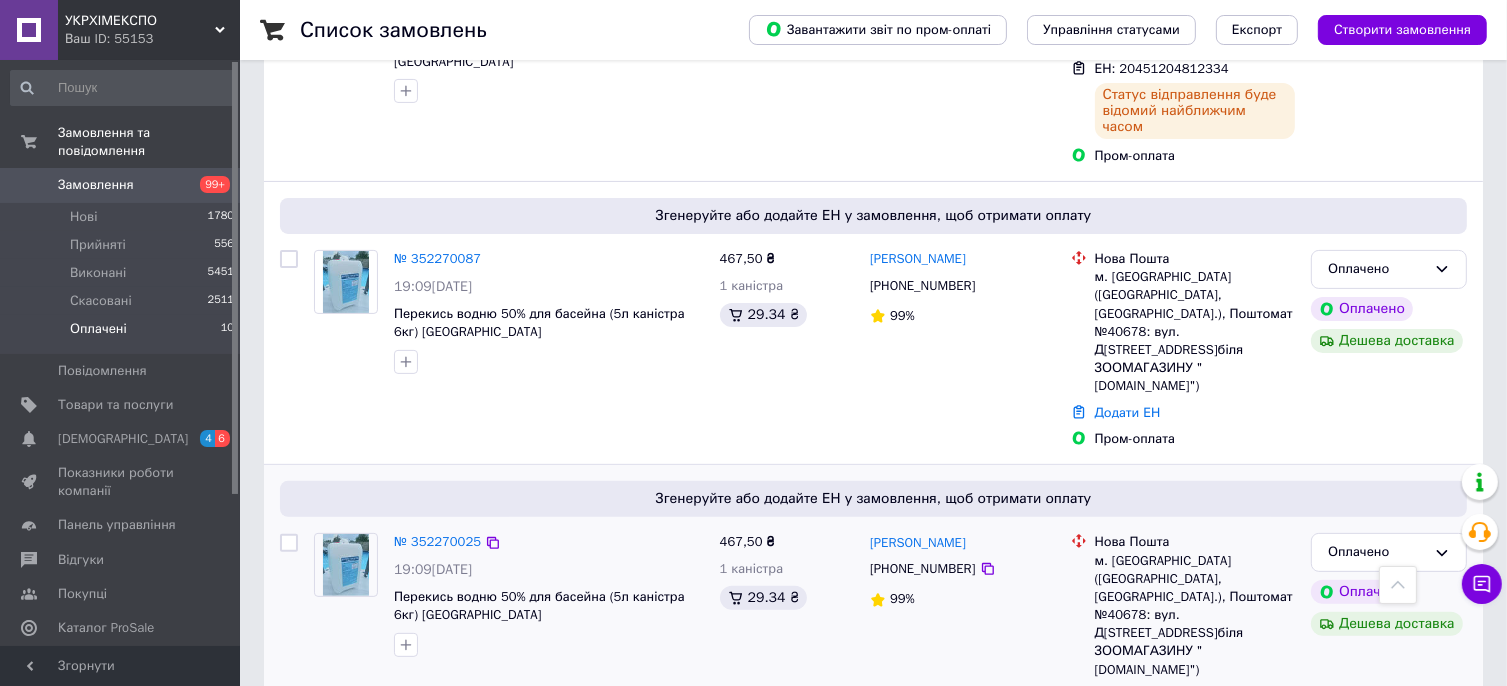scroll, scrollTop: 400, scrollLeft: 0, axis: vertical 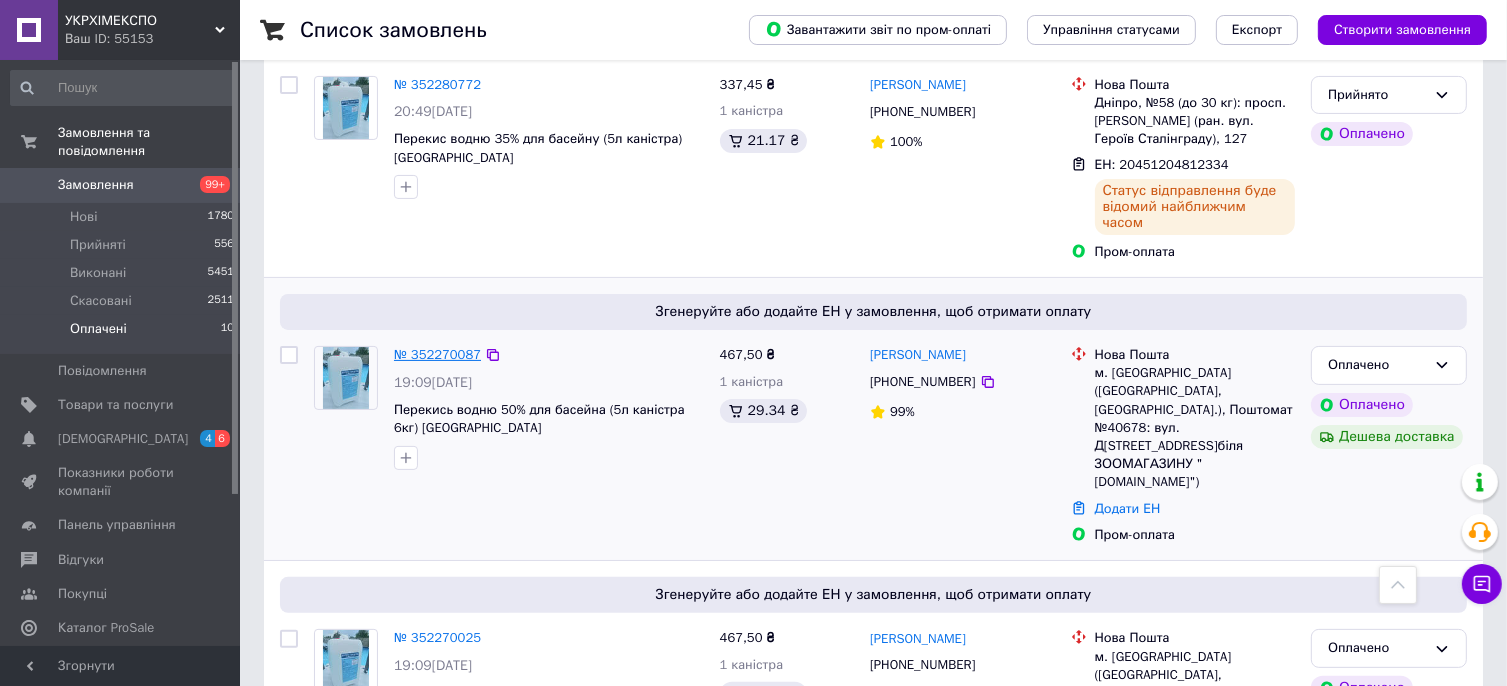 click on "№ 352270087" at bounding box center [437, 354] 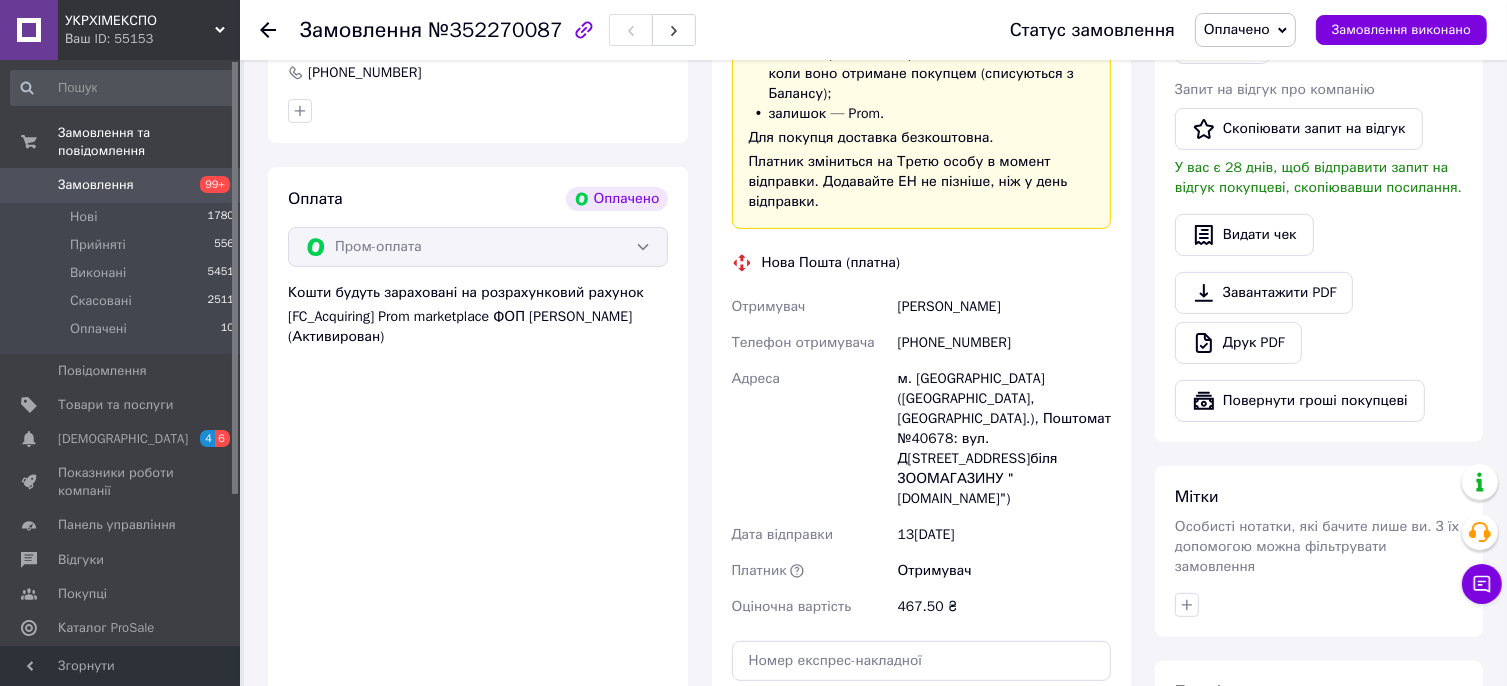 scroll, scrollTop: 600, scrollLeft: 0, axis: vertical 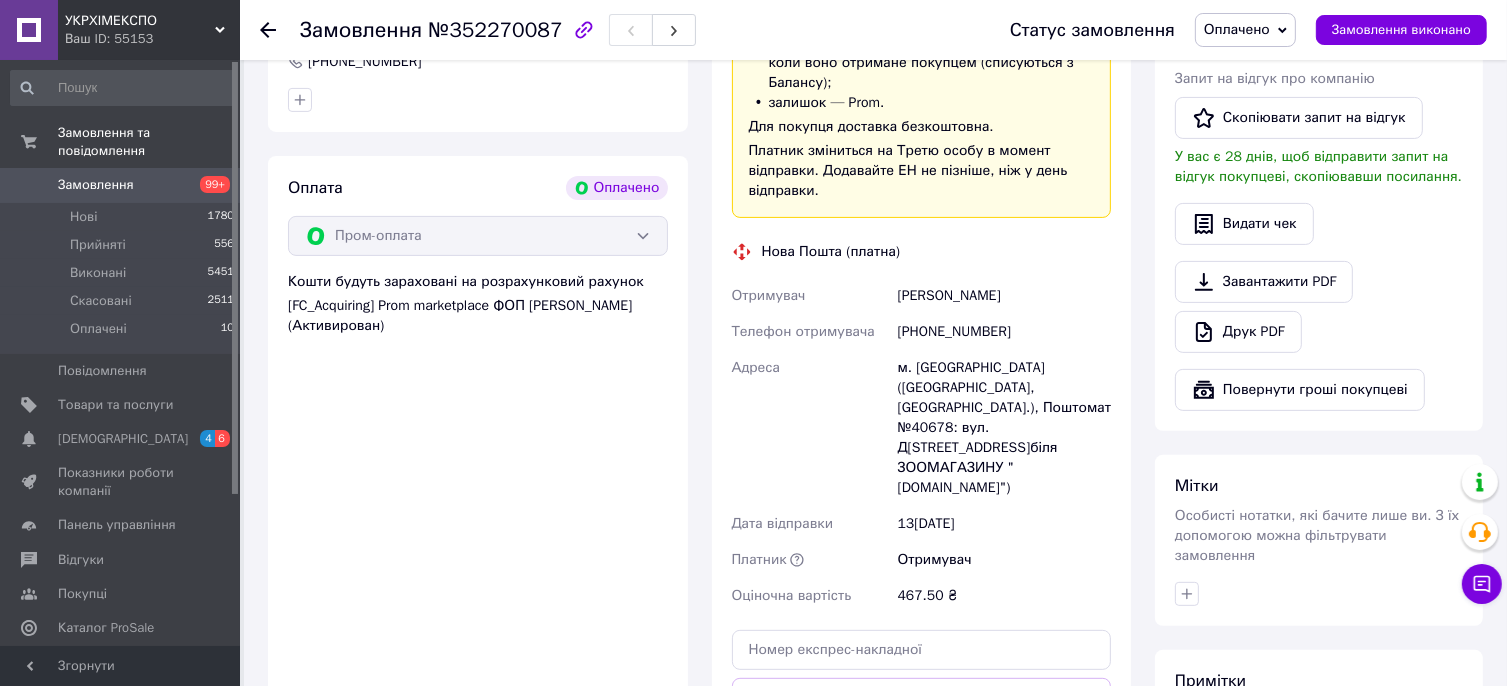 click on "[PHONE_NUMBER]" at bounding box center (1004, 332) 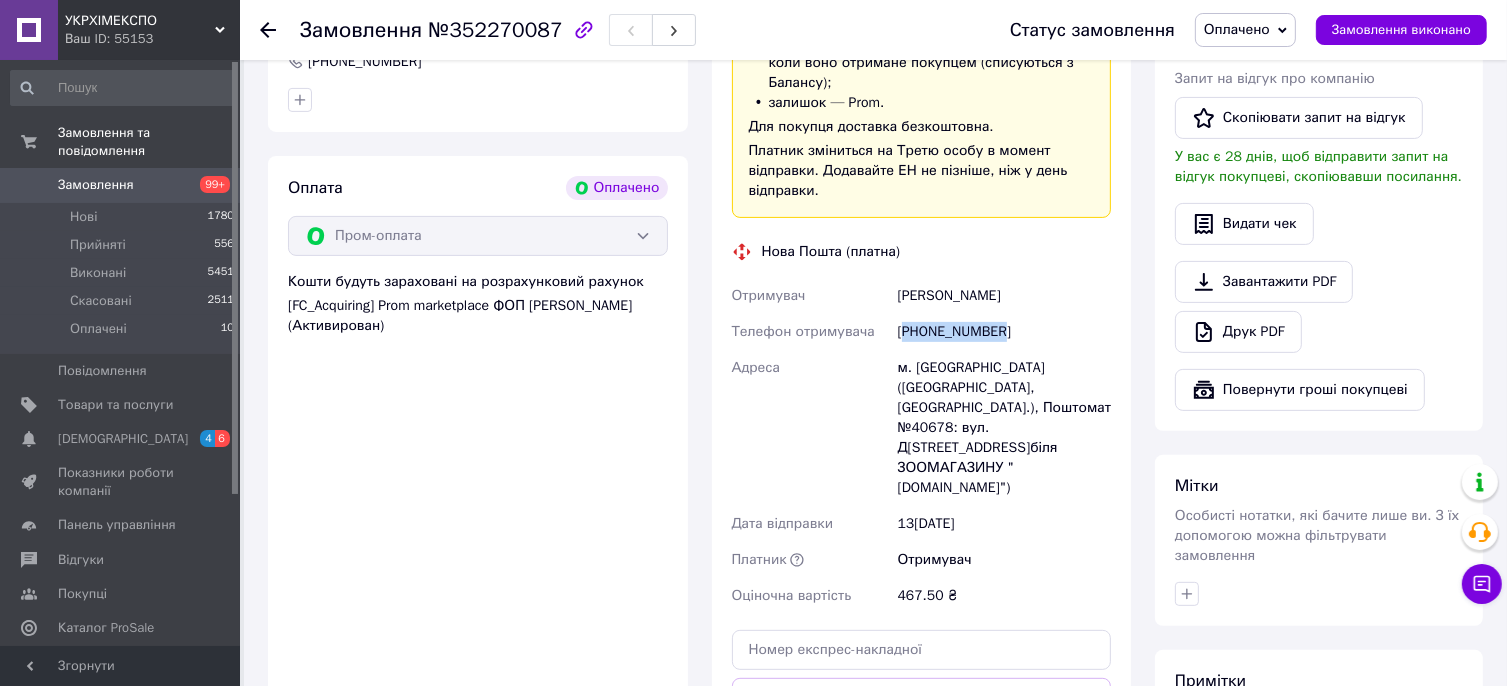 click on "[PHONE_NUMBER]" at bounding box center (1004, 332) 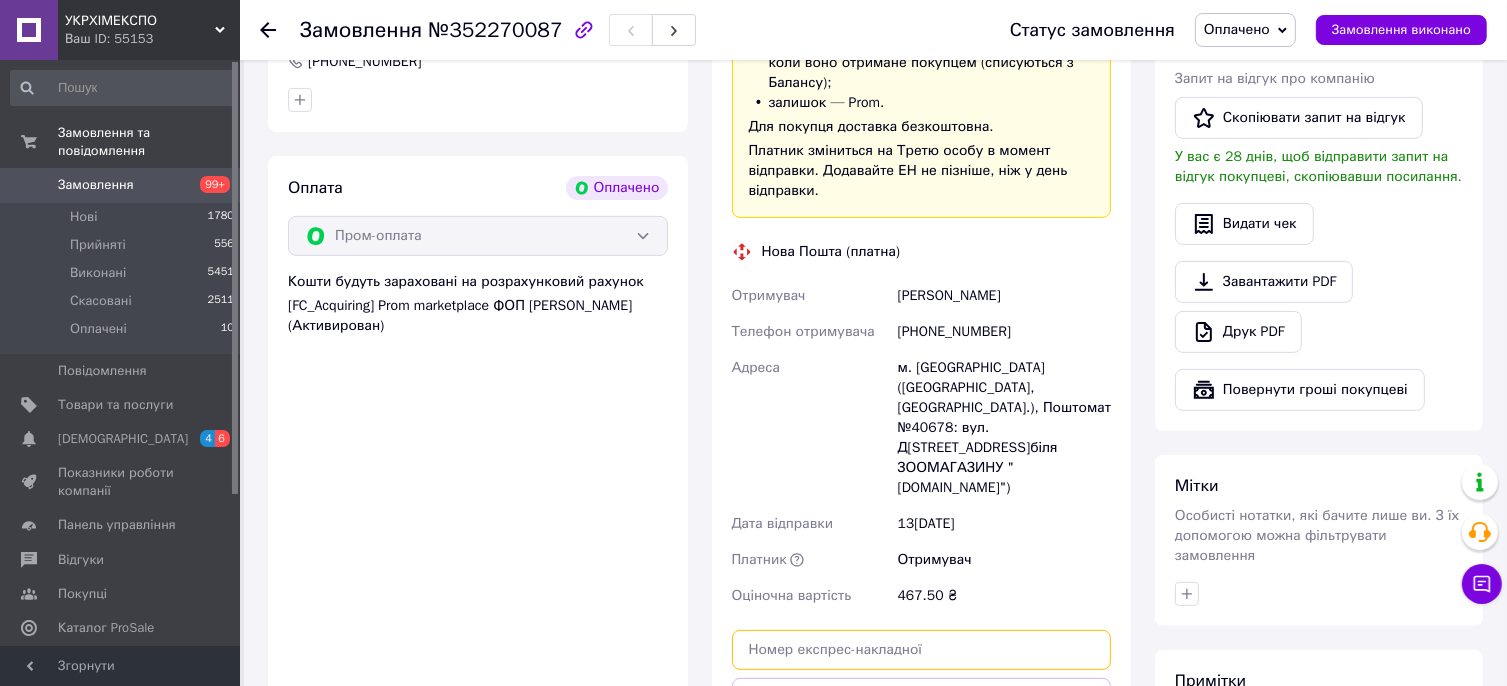 click at bounding box center (922, 650) 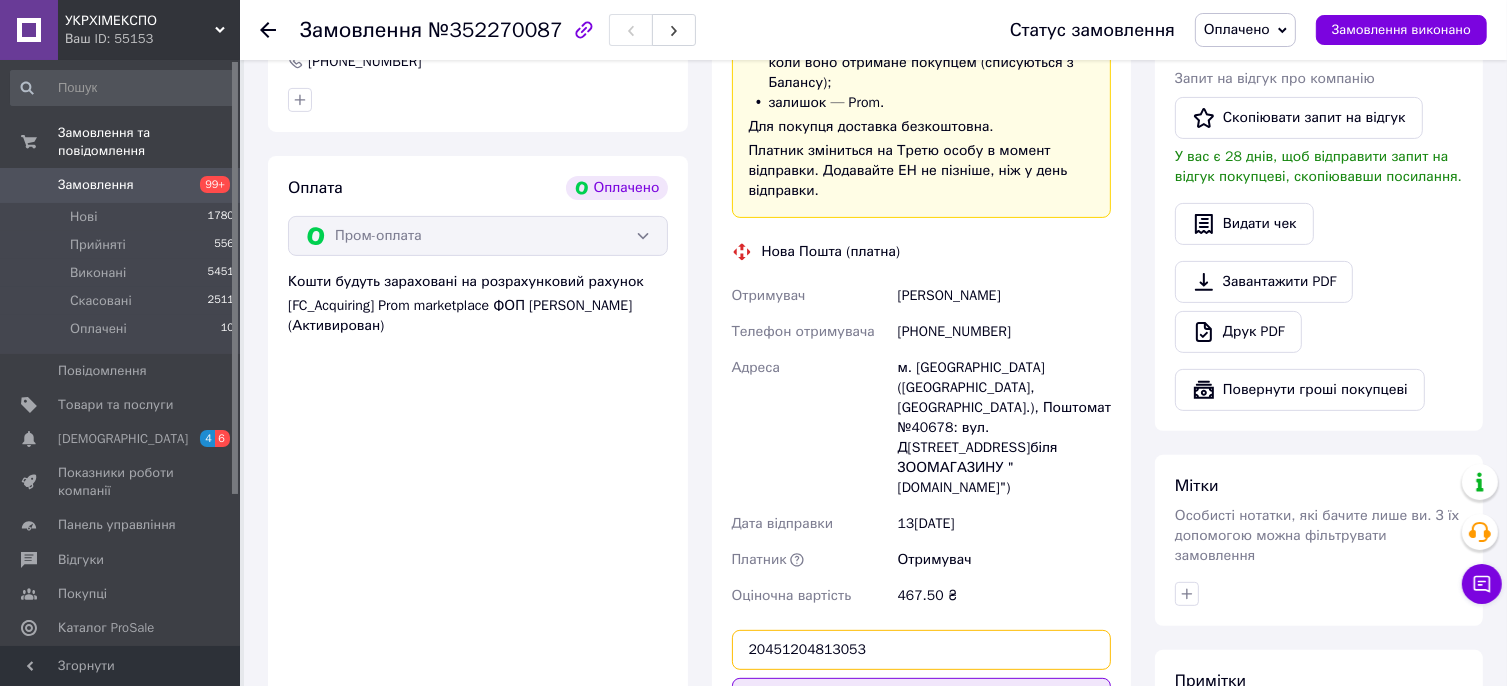 type on "20451204813053" 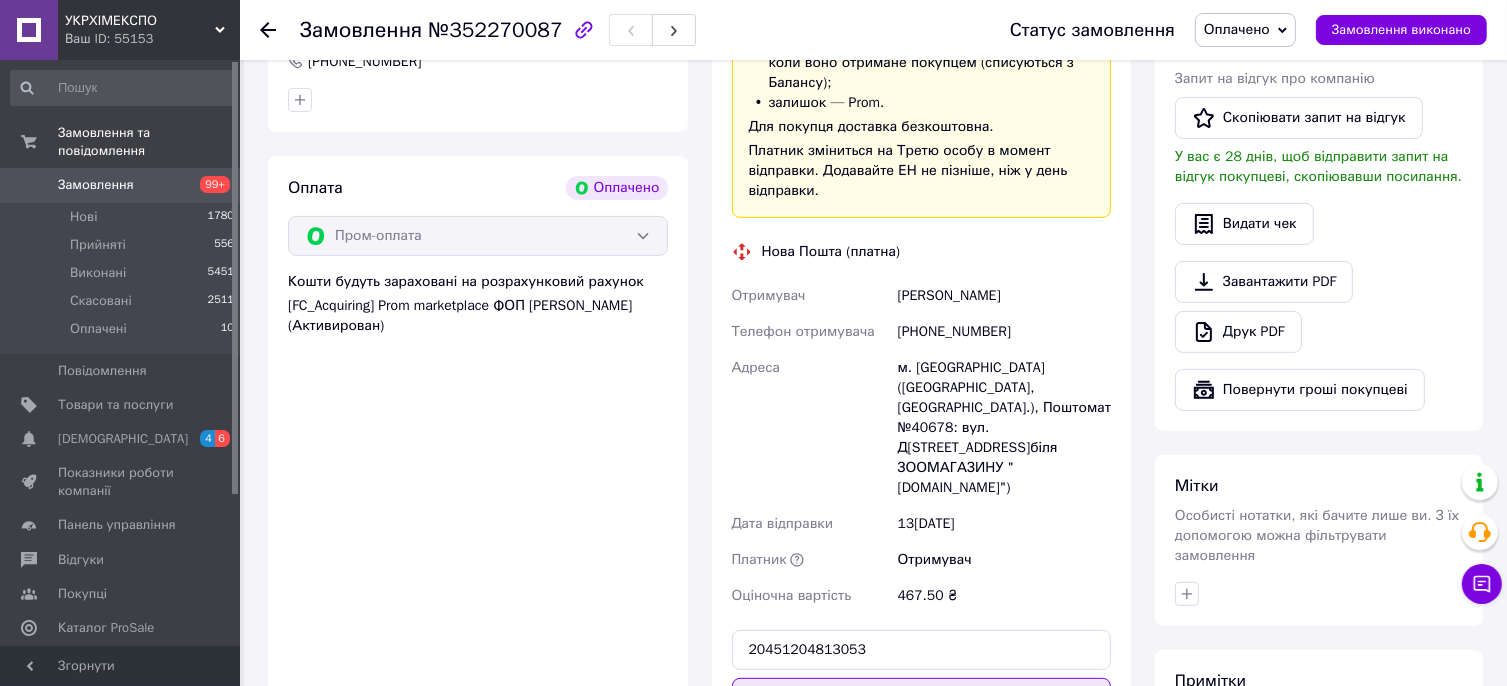click on "Передати номер" at bounding box center (922, 698) 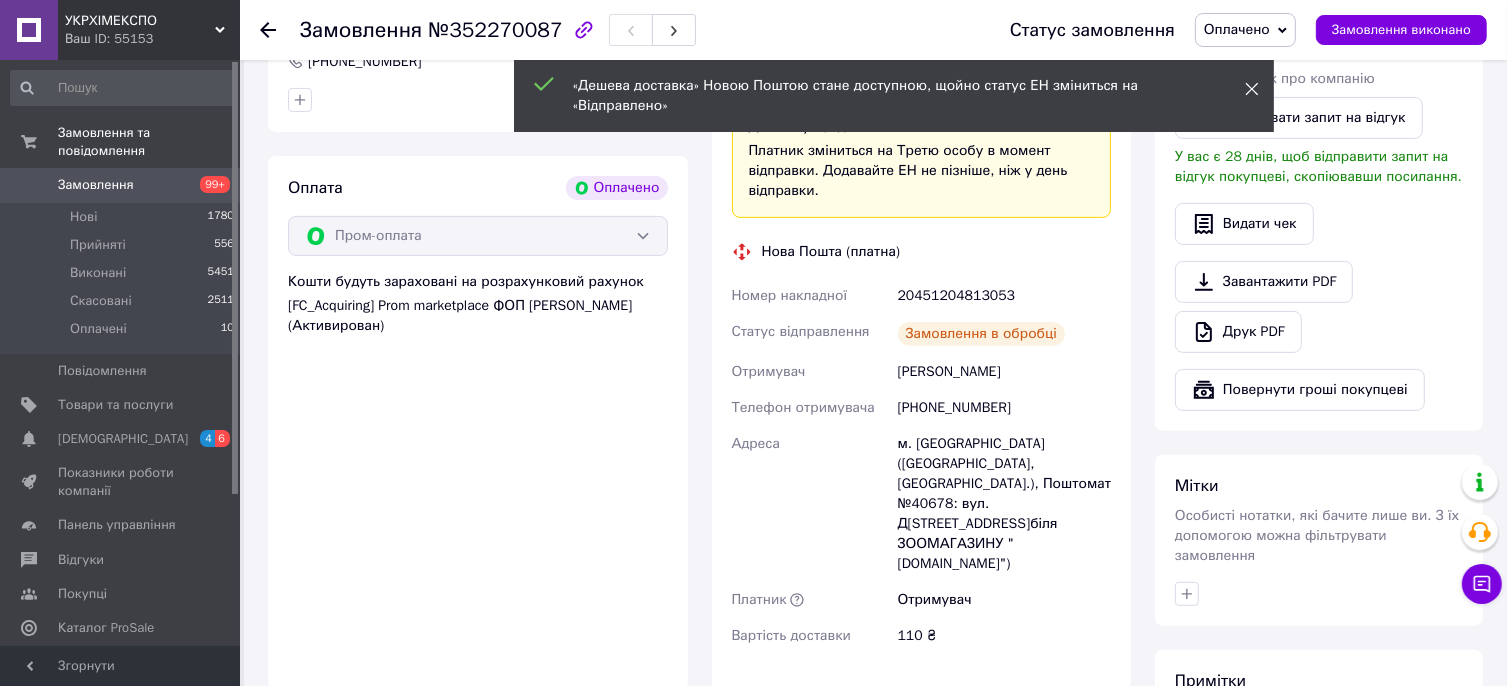 click 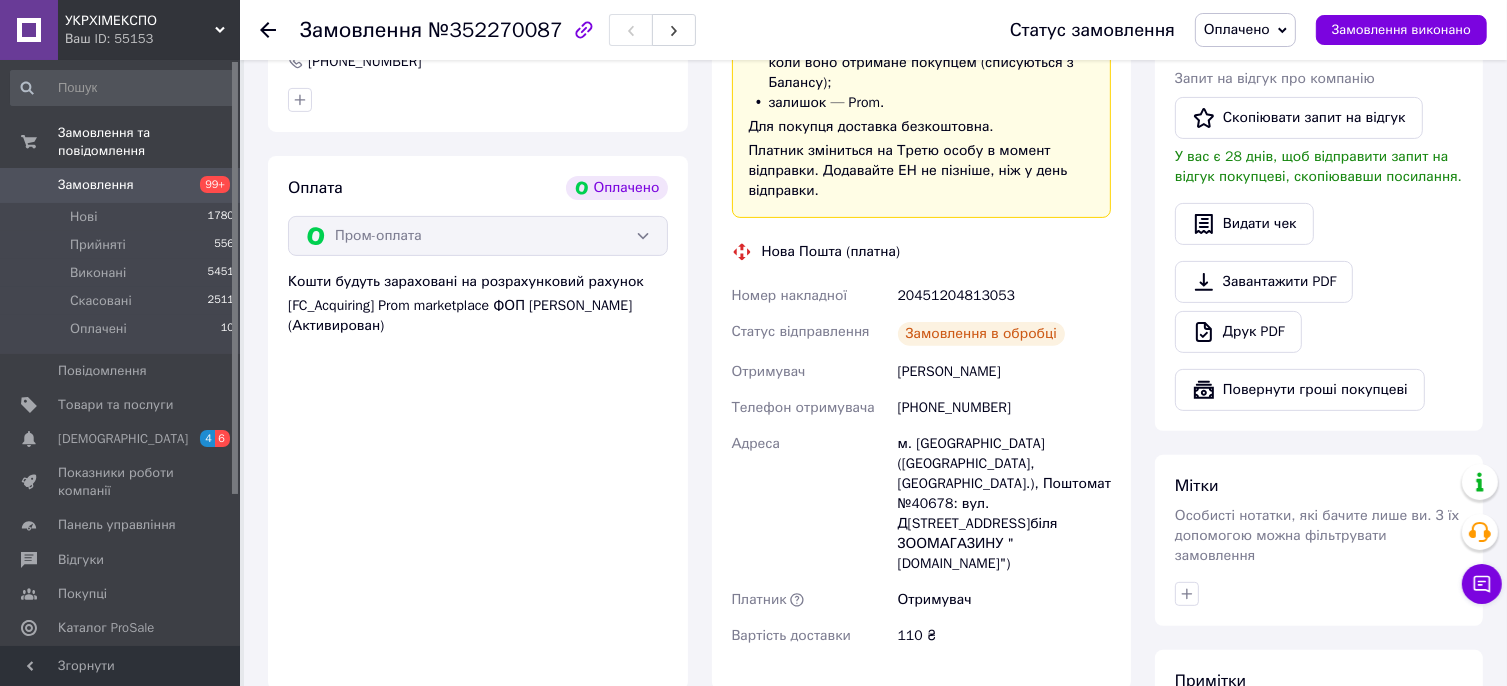 click on "Оплачено" at bounding box center (1237, 29) 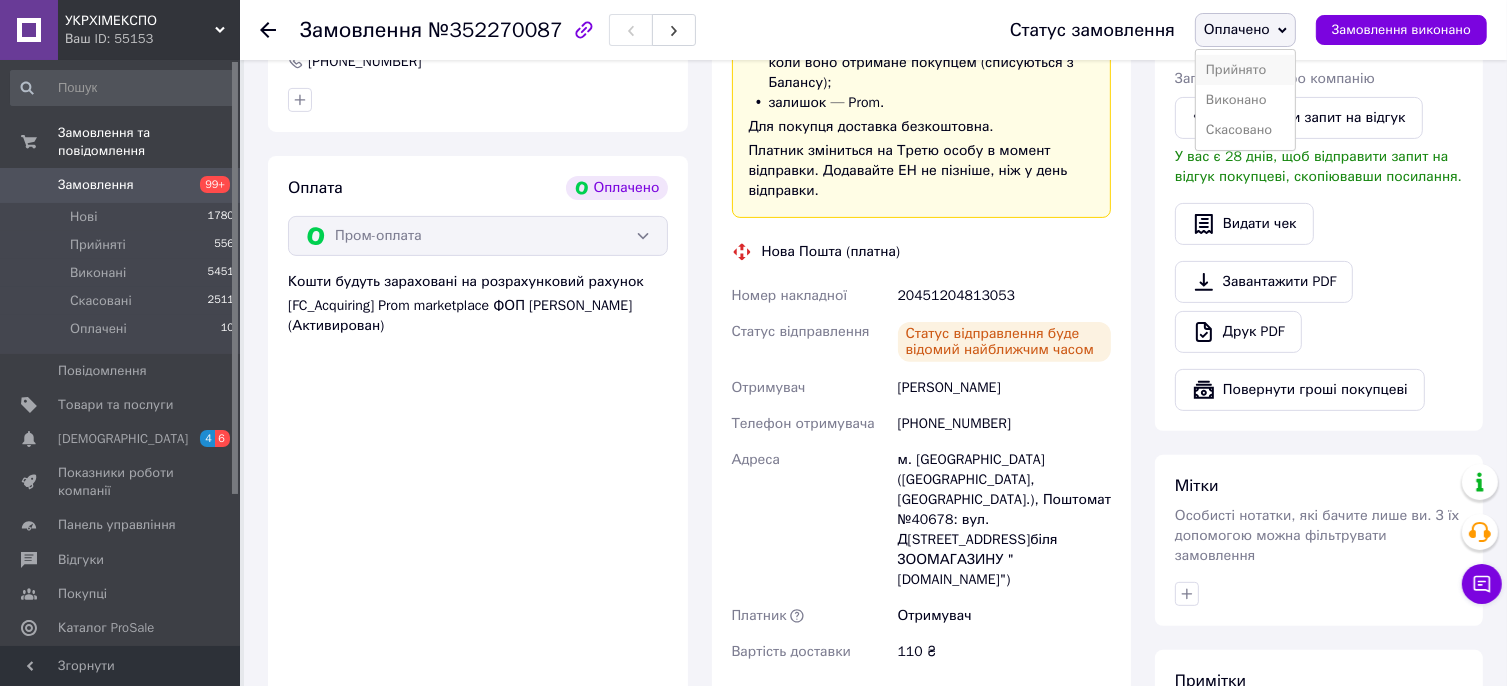 click on "Прийнято" at bounding box center (1245, 70) 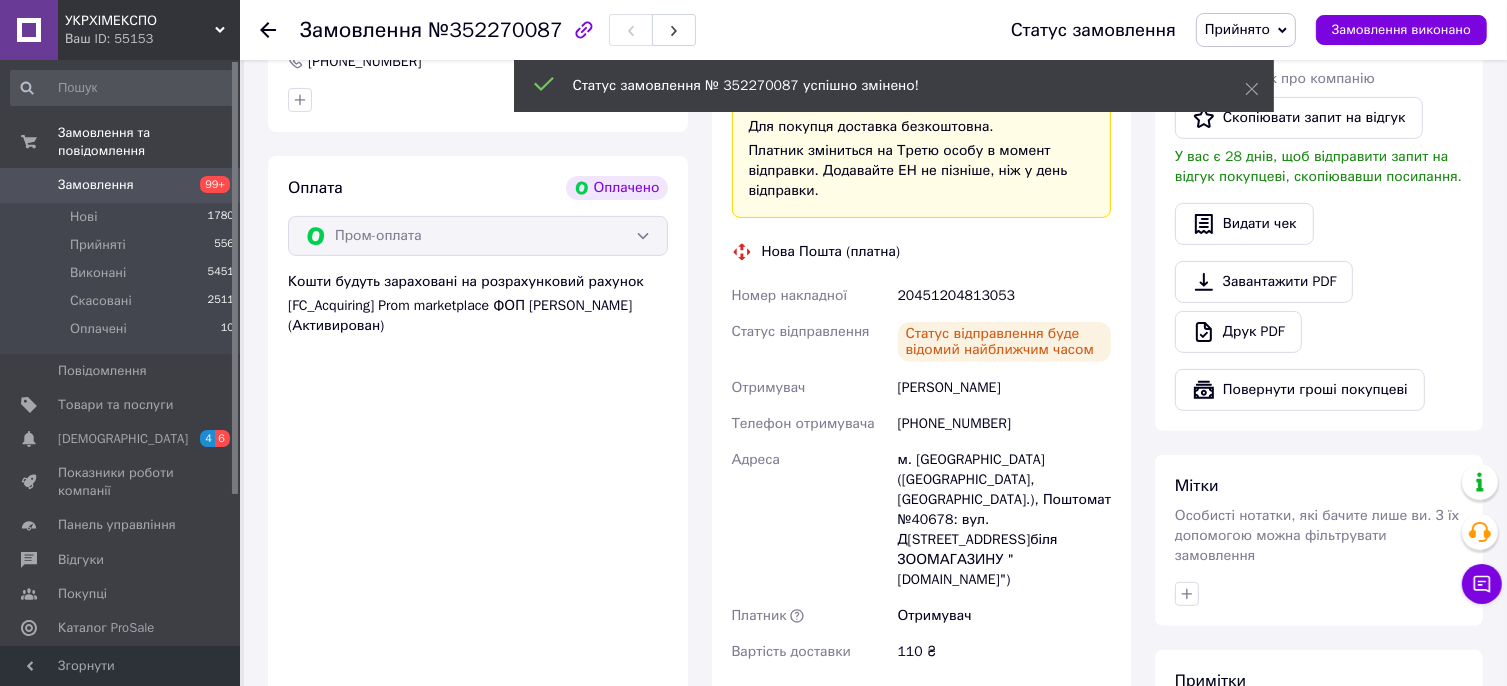 click 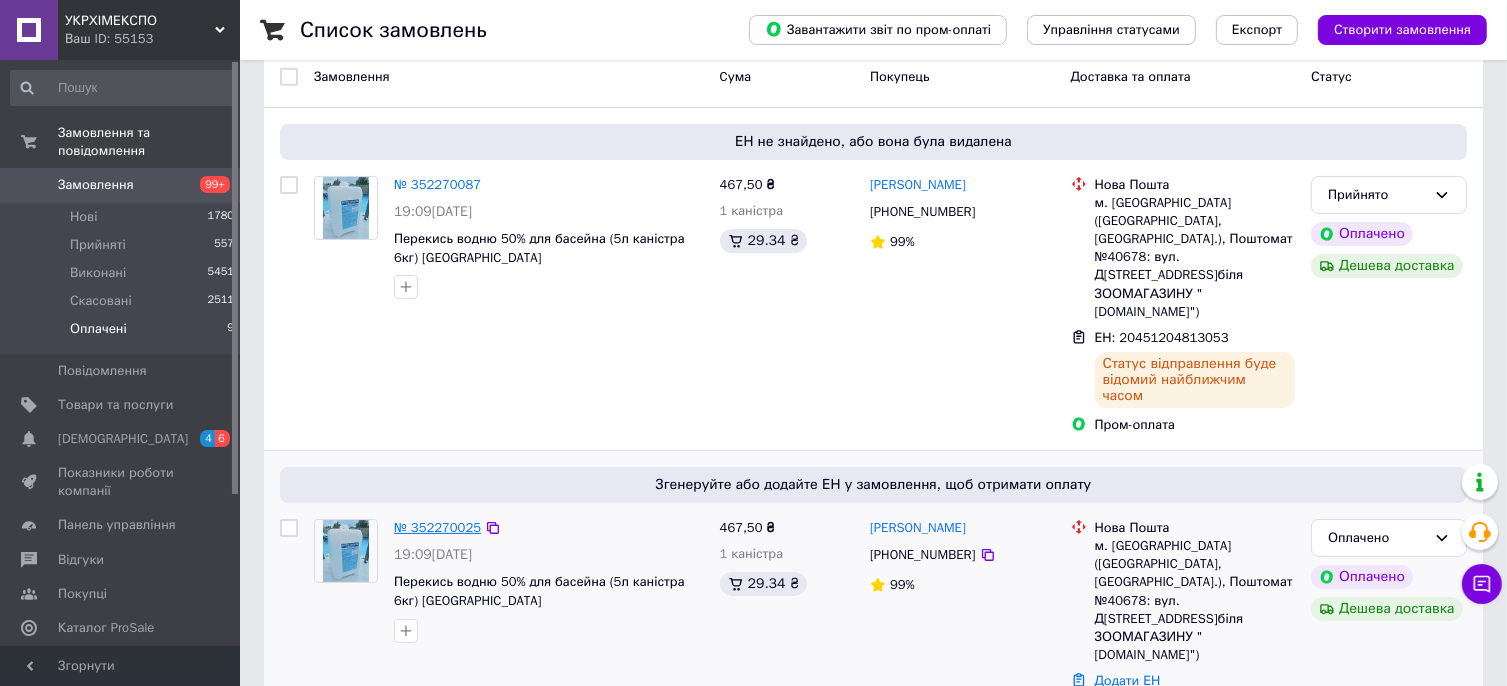 click on "№ 352270025" at bounding box center [437, 527] 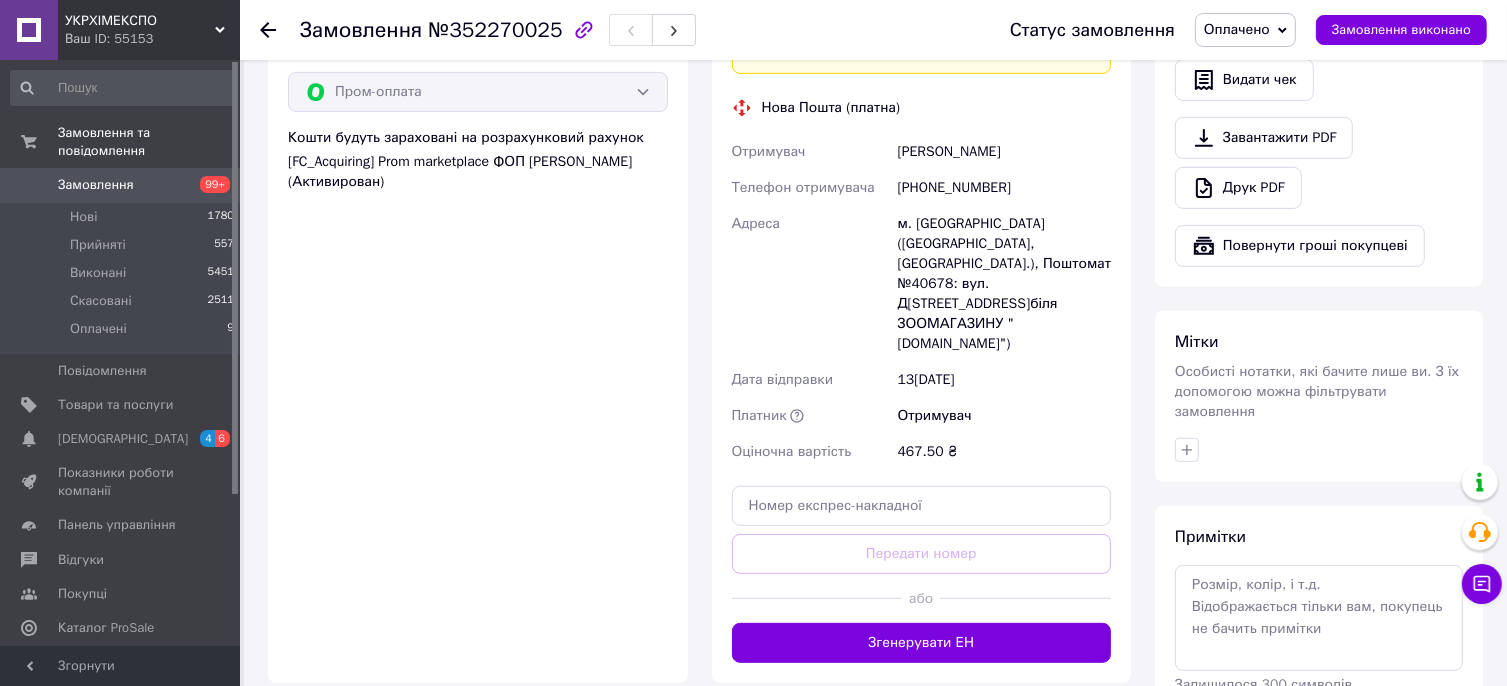 scroll, scrollTop: 695, scrollLeft: 0, axis: vertical 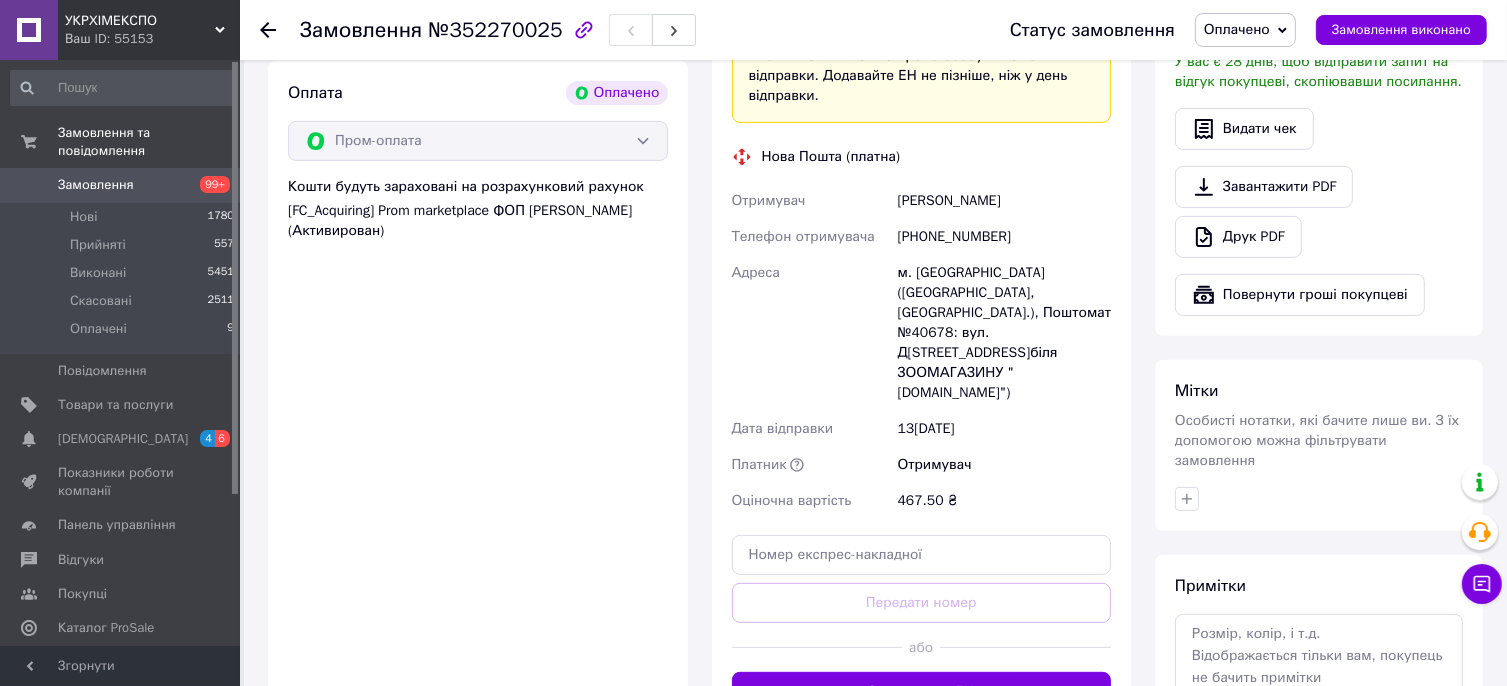 click on "[PHONE_NUMBER]" at bounding box center [1004, 237] 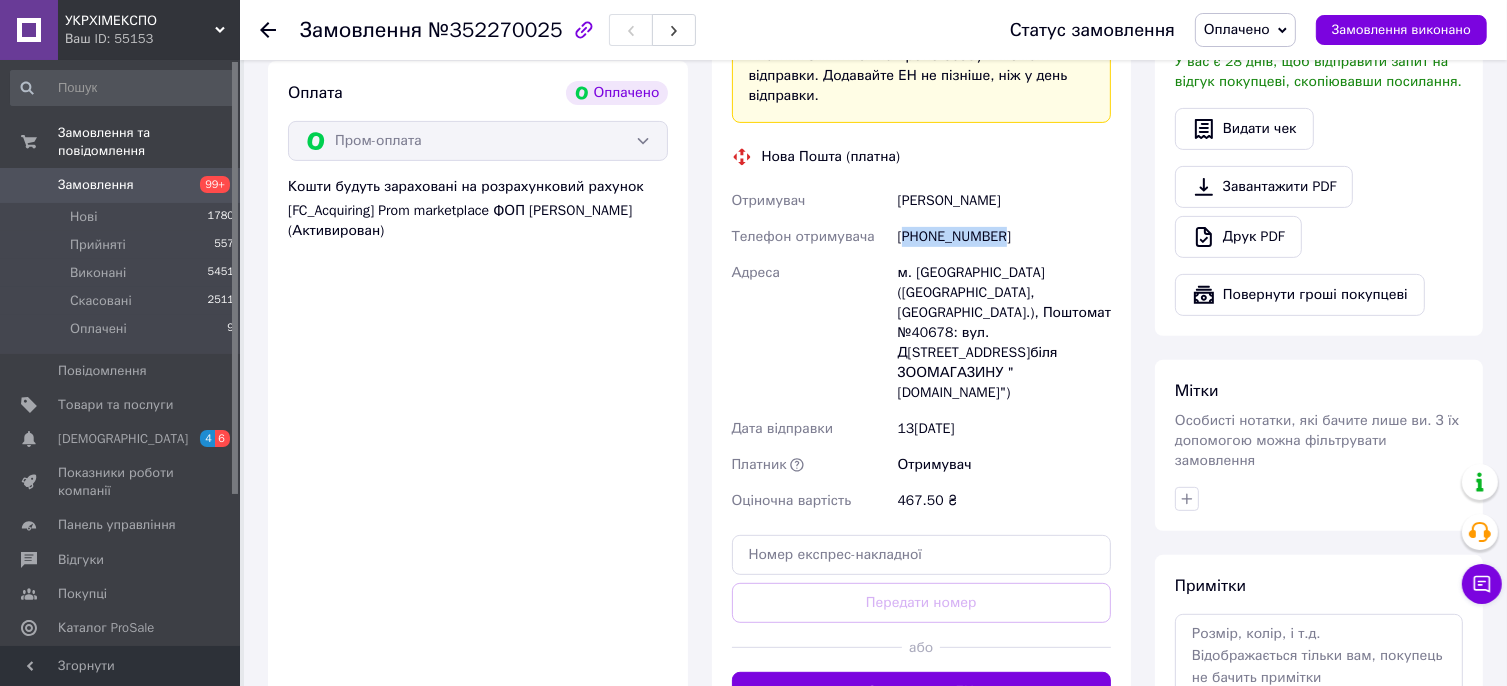 click on "[PHONE_NUMBER]" at bounding box center [1004, 237] 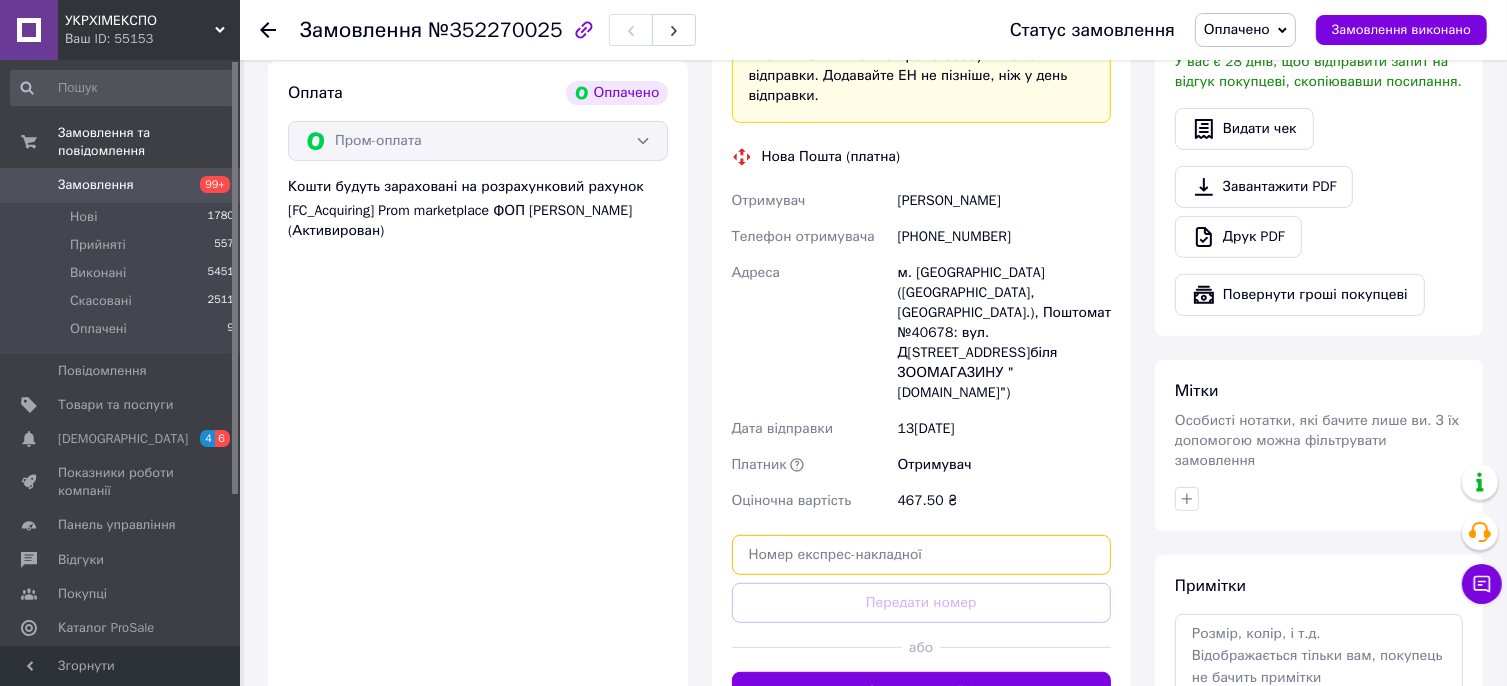 click at bounding box center (922, 555) 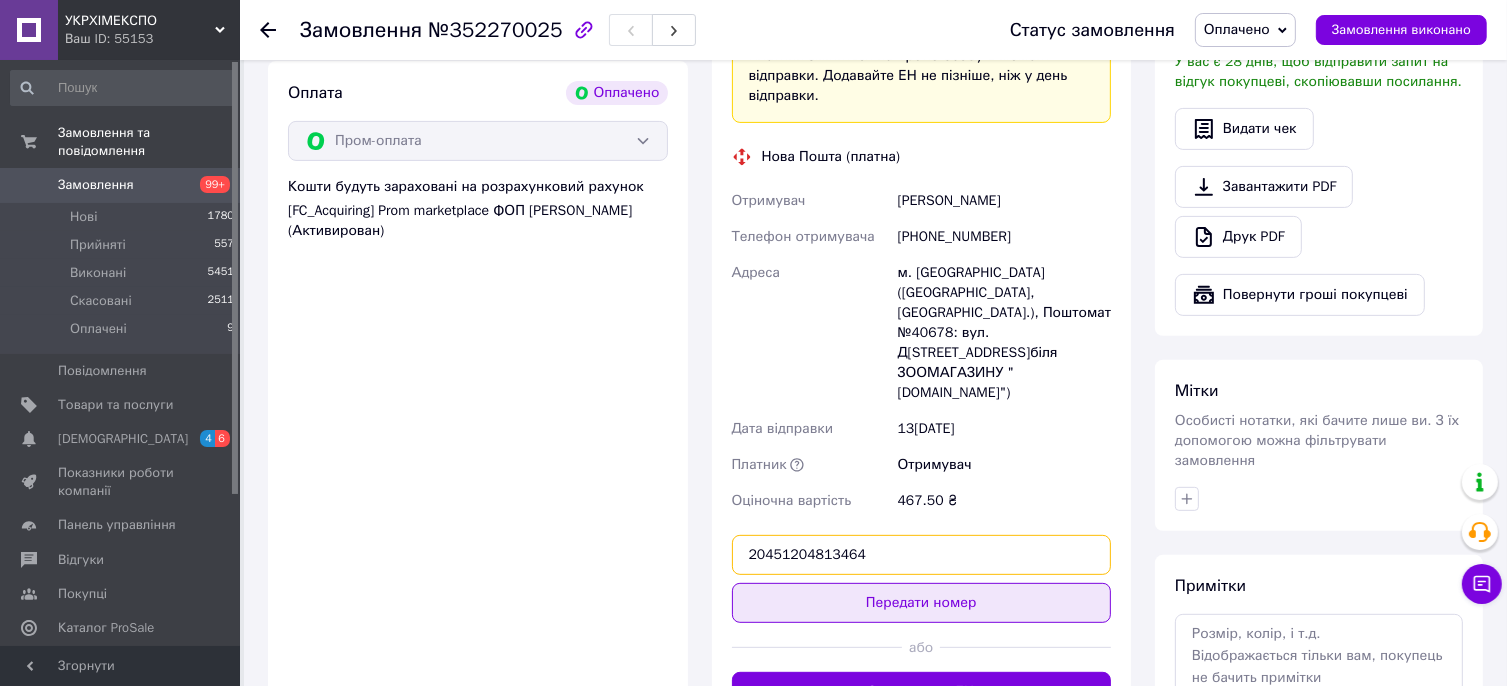 type on "20451204813464" 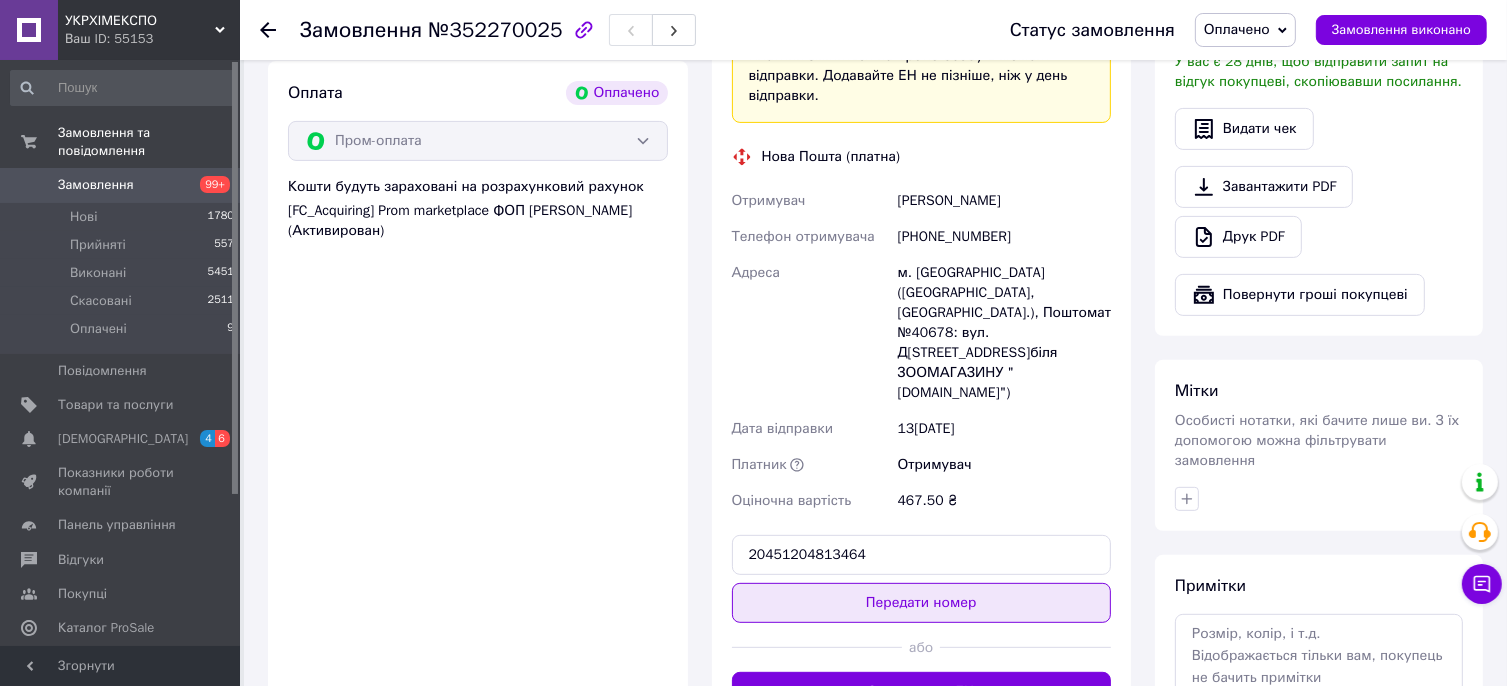 click on "Передати номер" at bounding box center [922, 603] 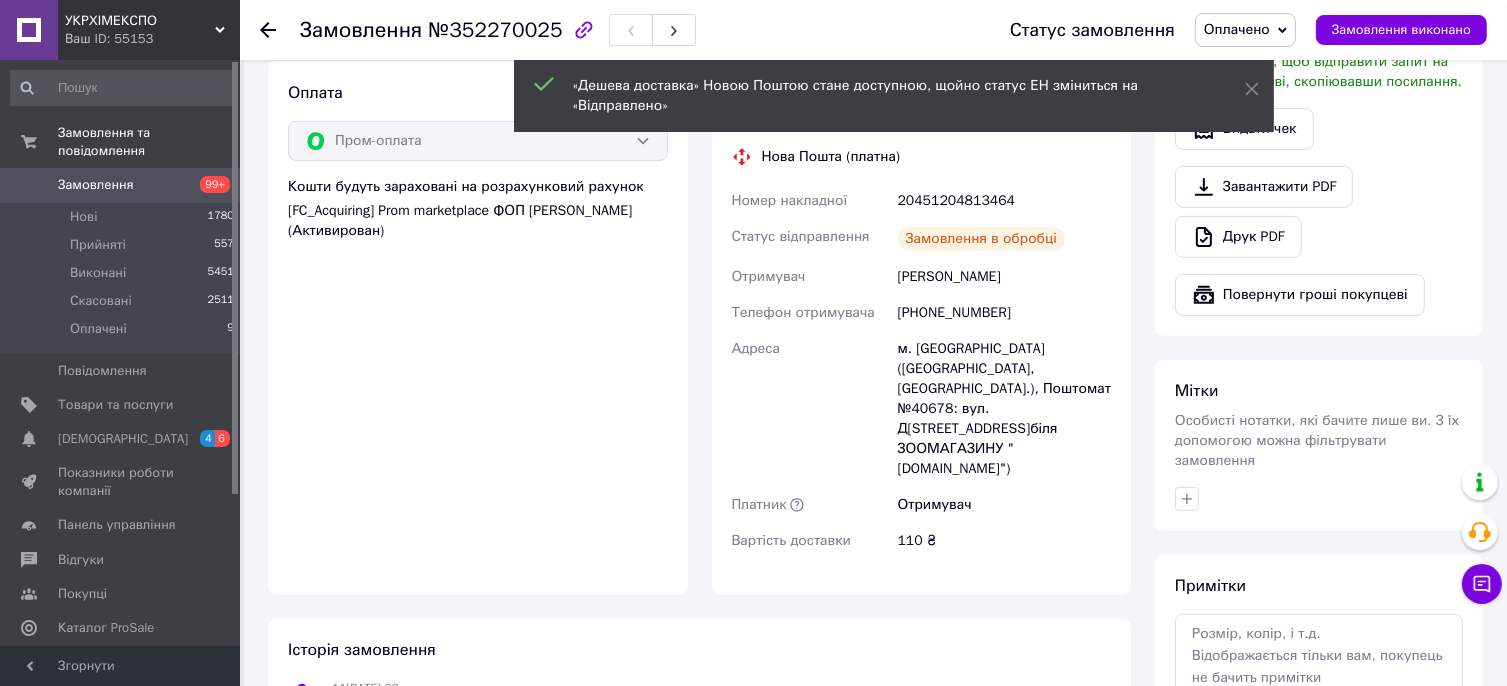 click on "Оплачено" at bounding box center [1245, 30] 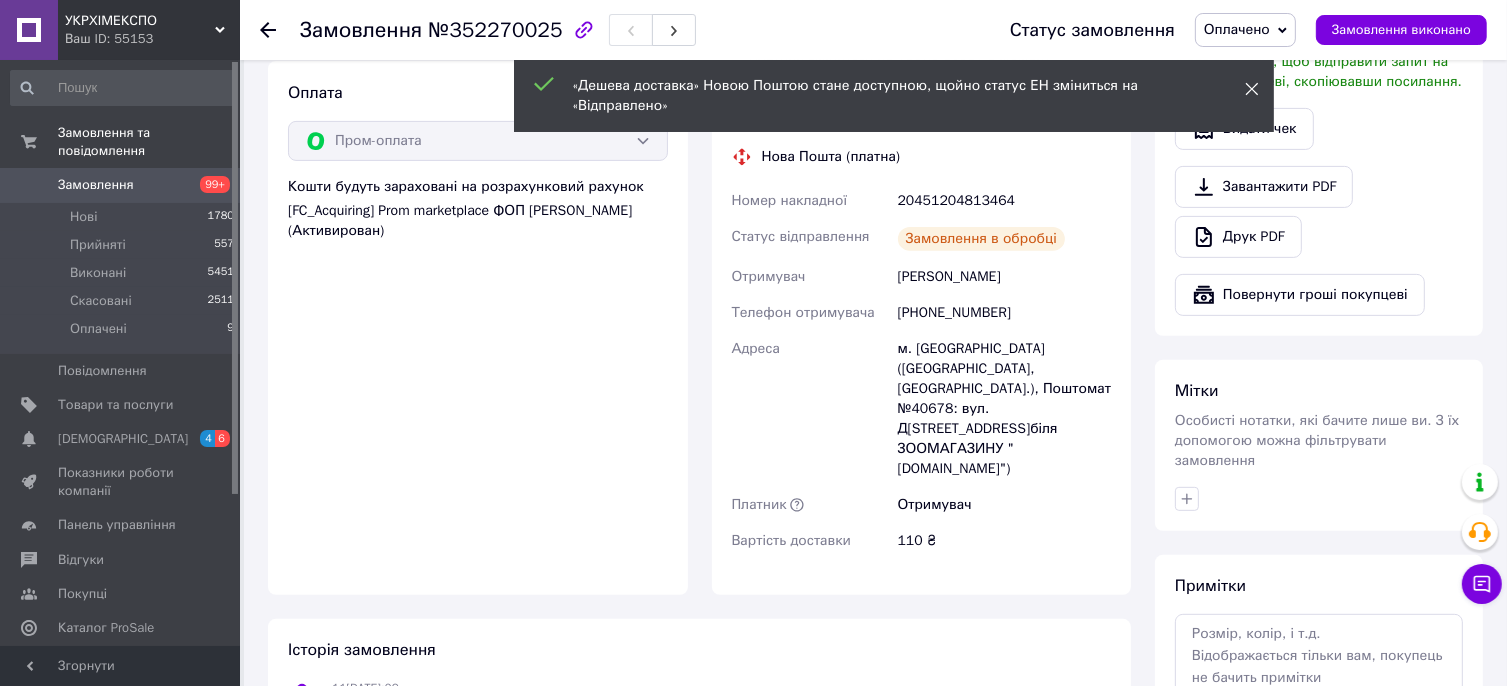 click 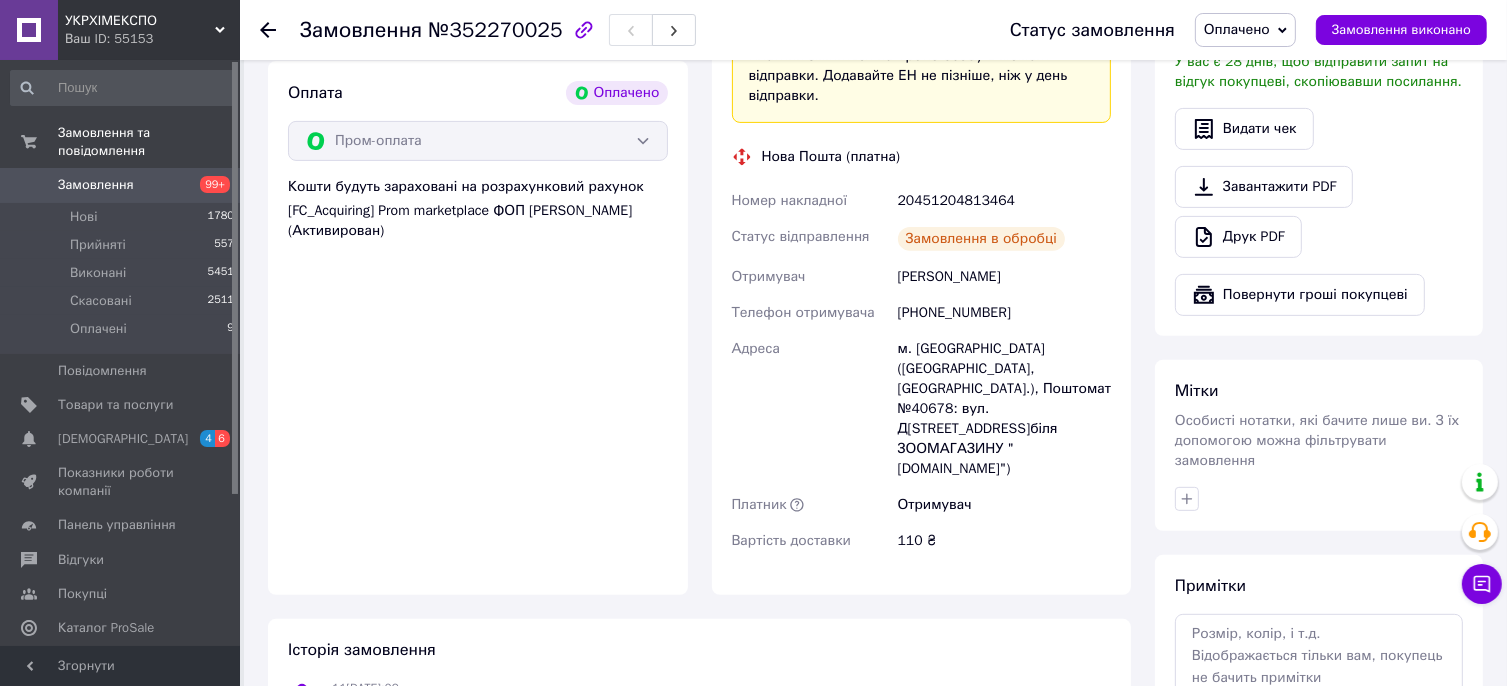 click on "Оплачено" at bounding box center [1245, 30] 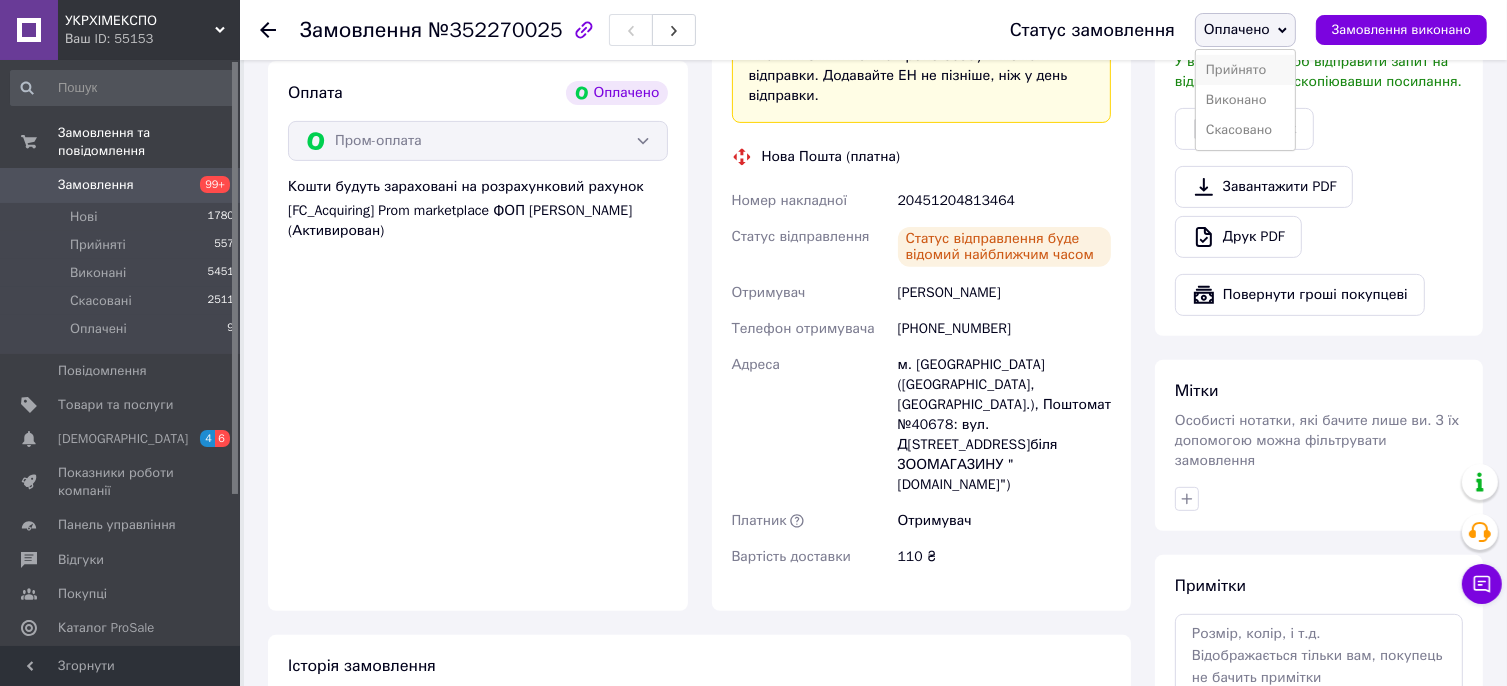 click on "Прийнято" at bounding box center [1245, 70] 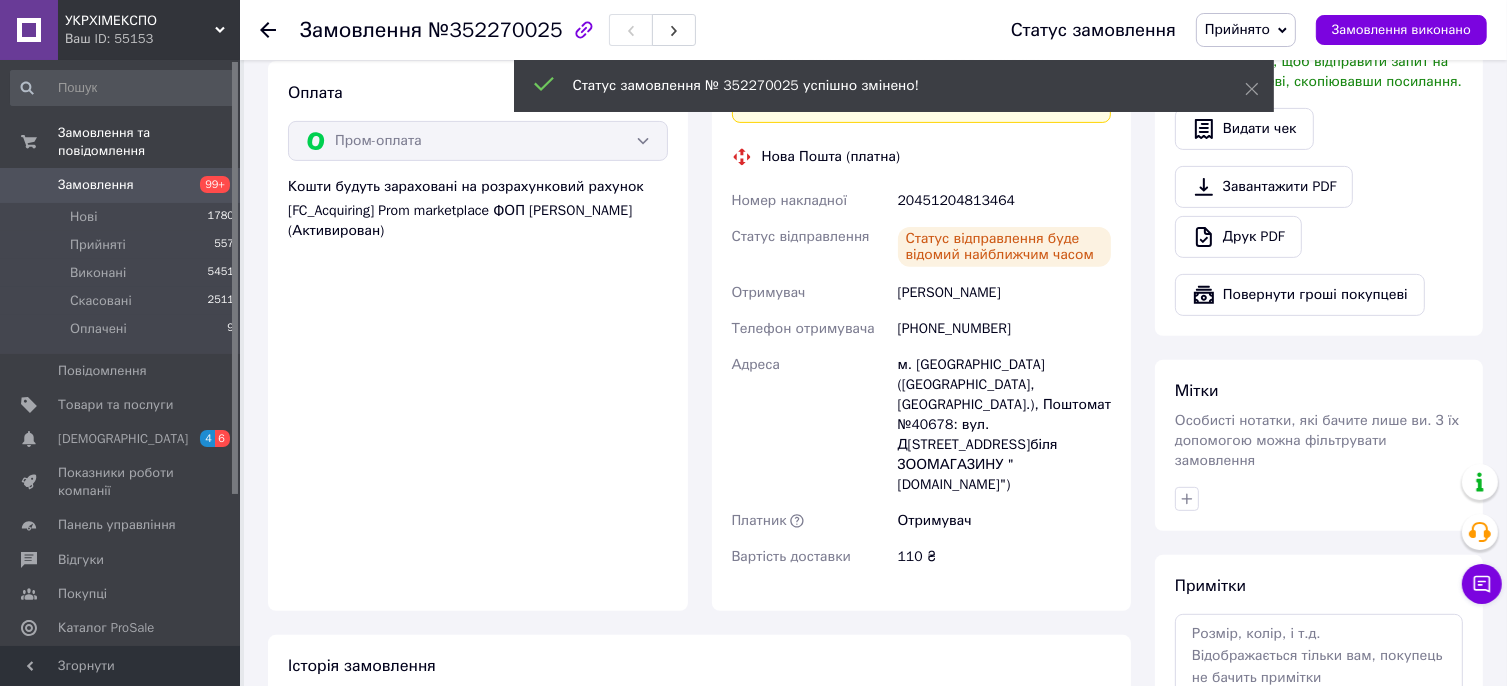 click 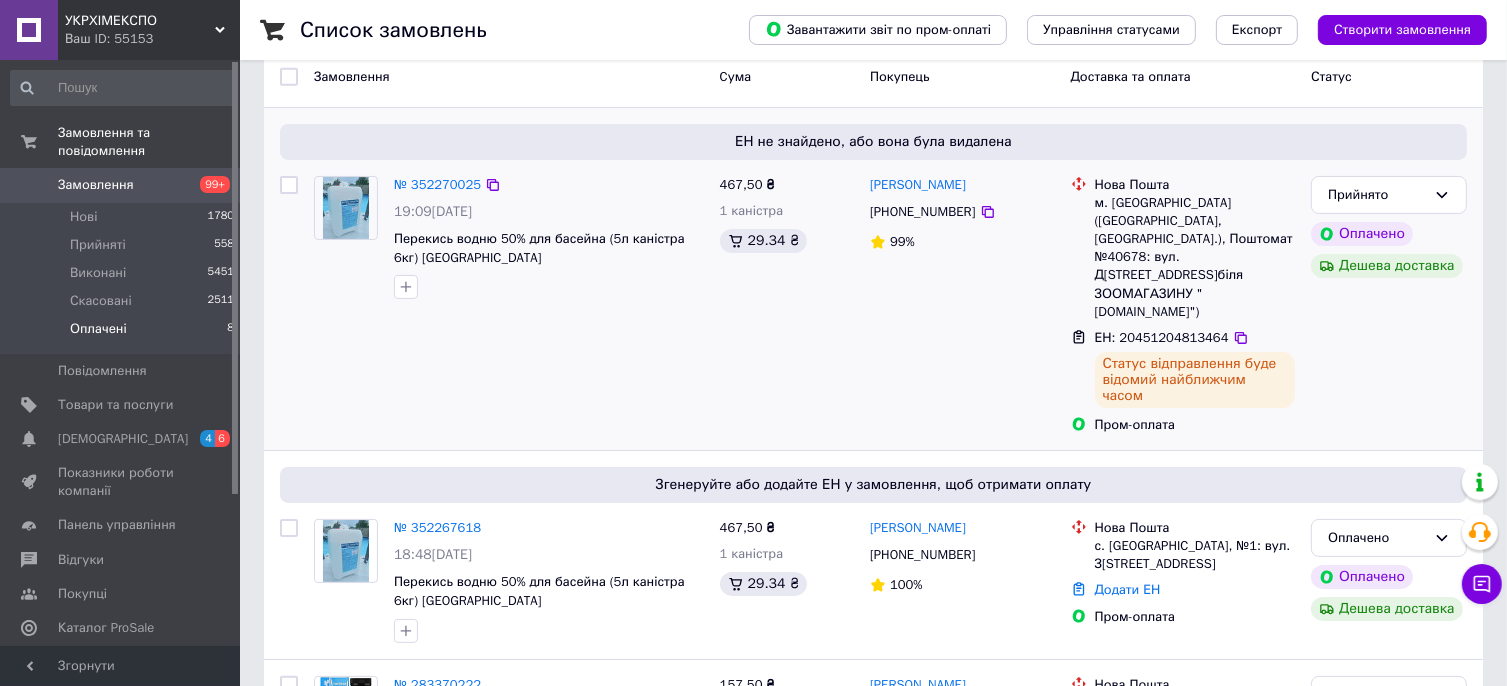 scroll, scrollTop: 500, scrollLeft: 0, axis: vertical 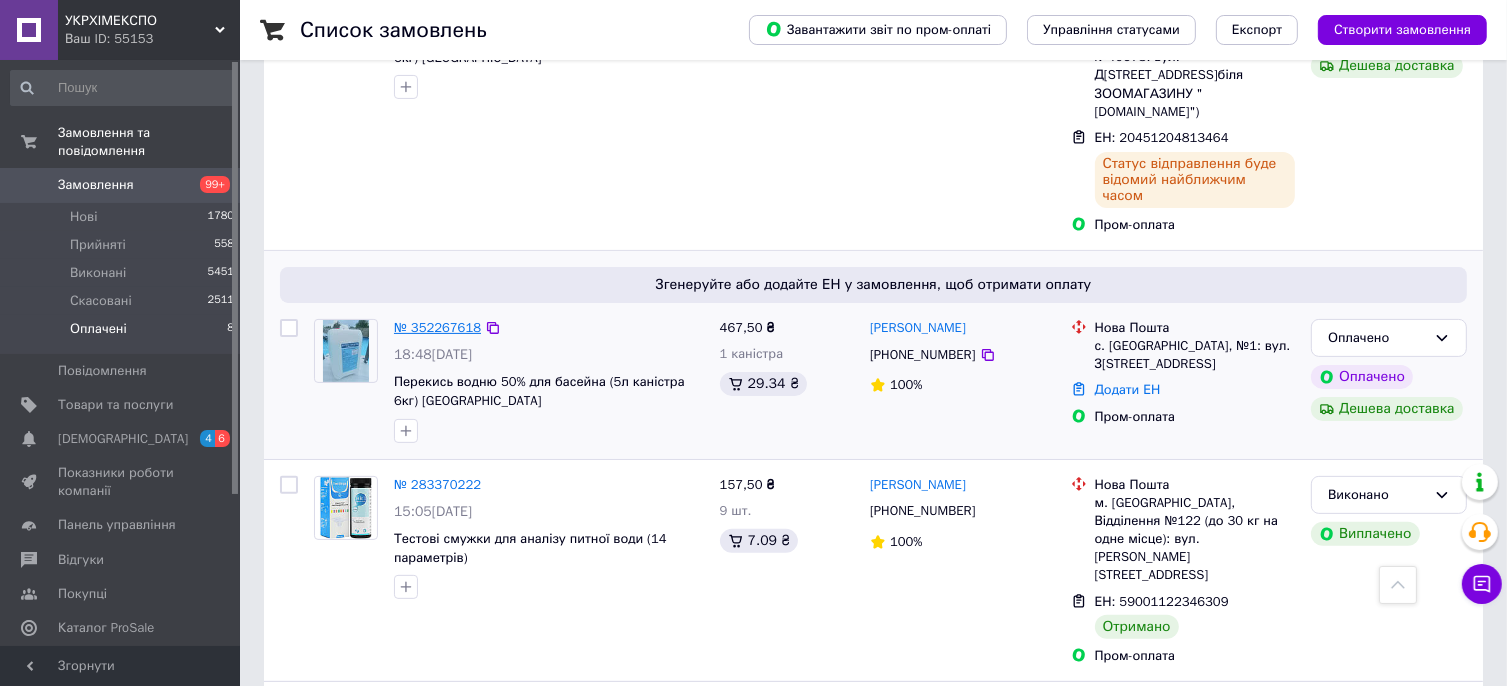 click on "№ 352267618" at bounding box center [437, 327] 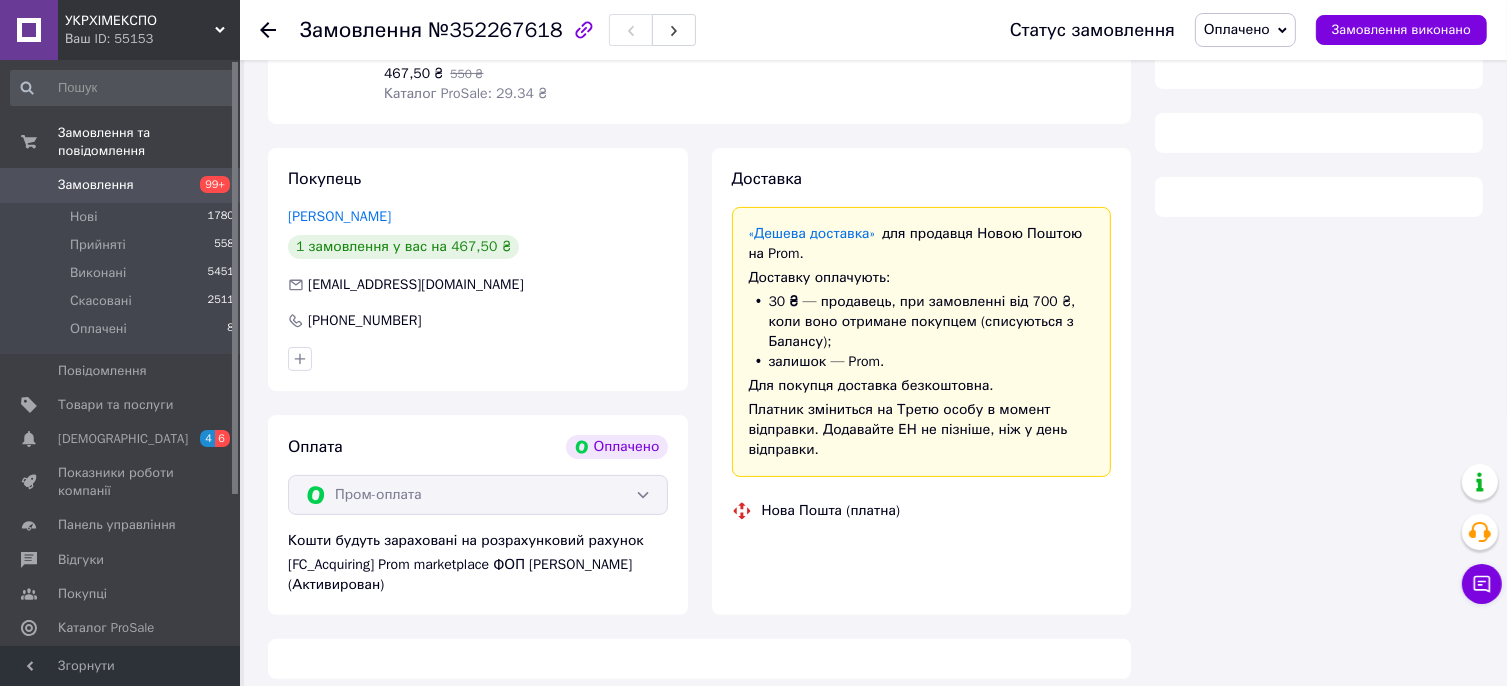 scroll, scrollTop: 500, scrollLeft: 0, axis: vertical 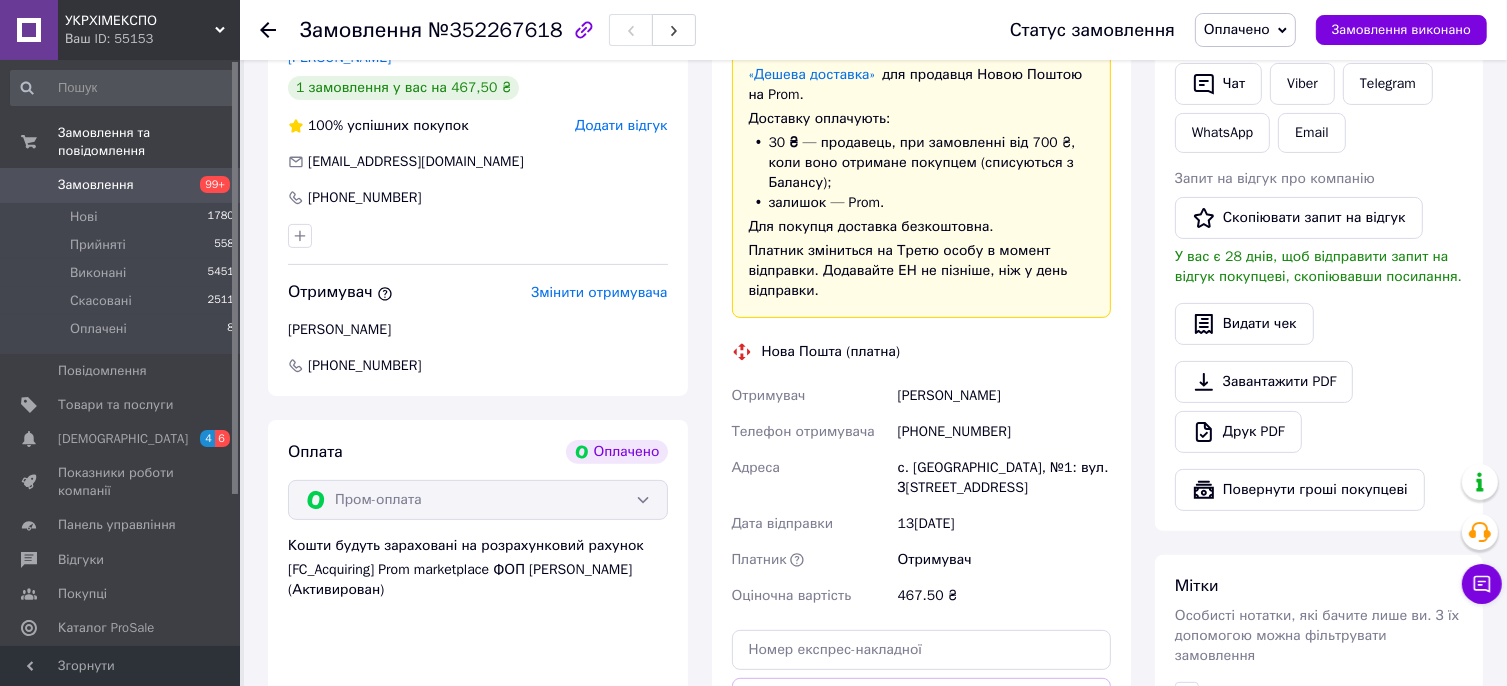 click on "[PHONE_NUMBER]" at bounding box center (1004, 432) 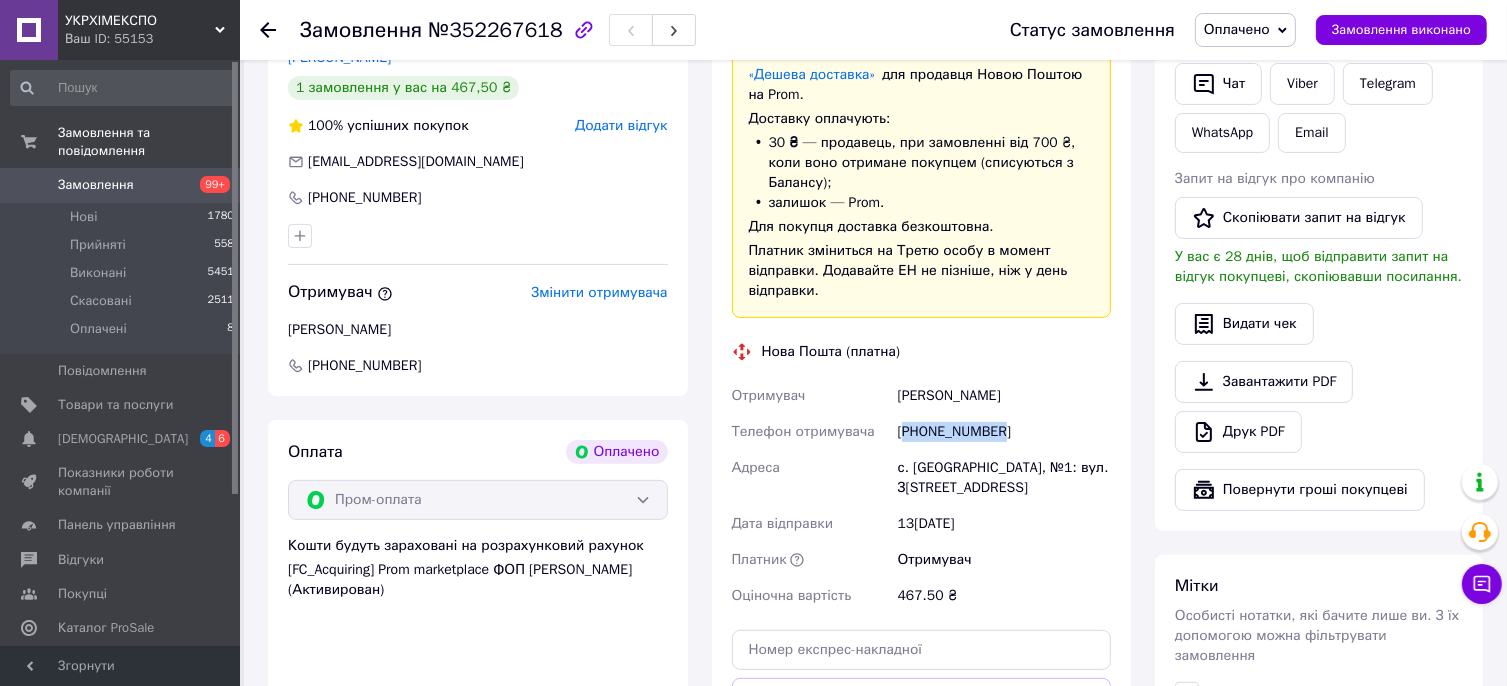 click on "[PHONE_NUMBER]" at bounding box center [1004, 432] 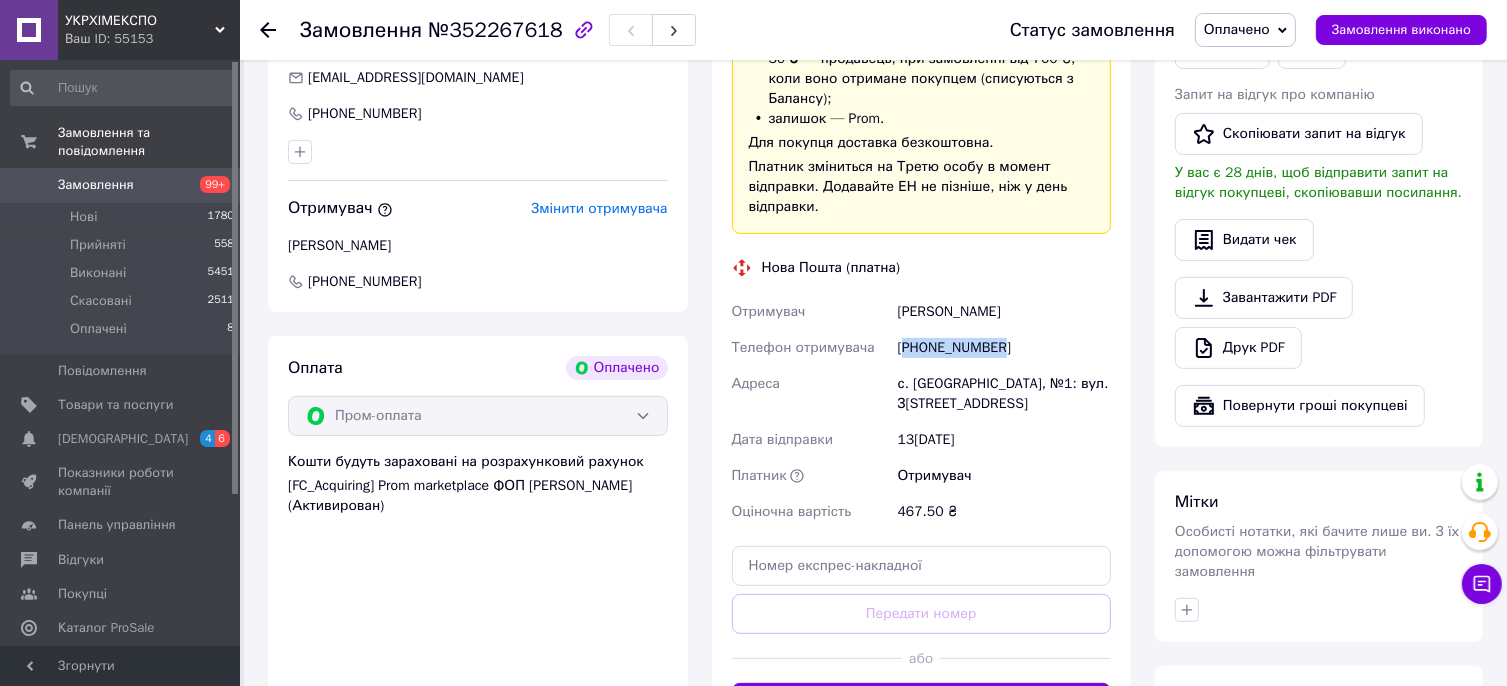 scroll, scrollTop: 700, scrollLeft: 0, axis: vertical 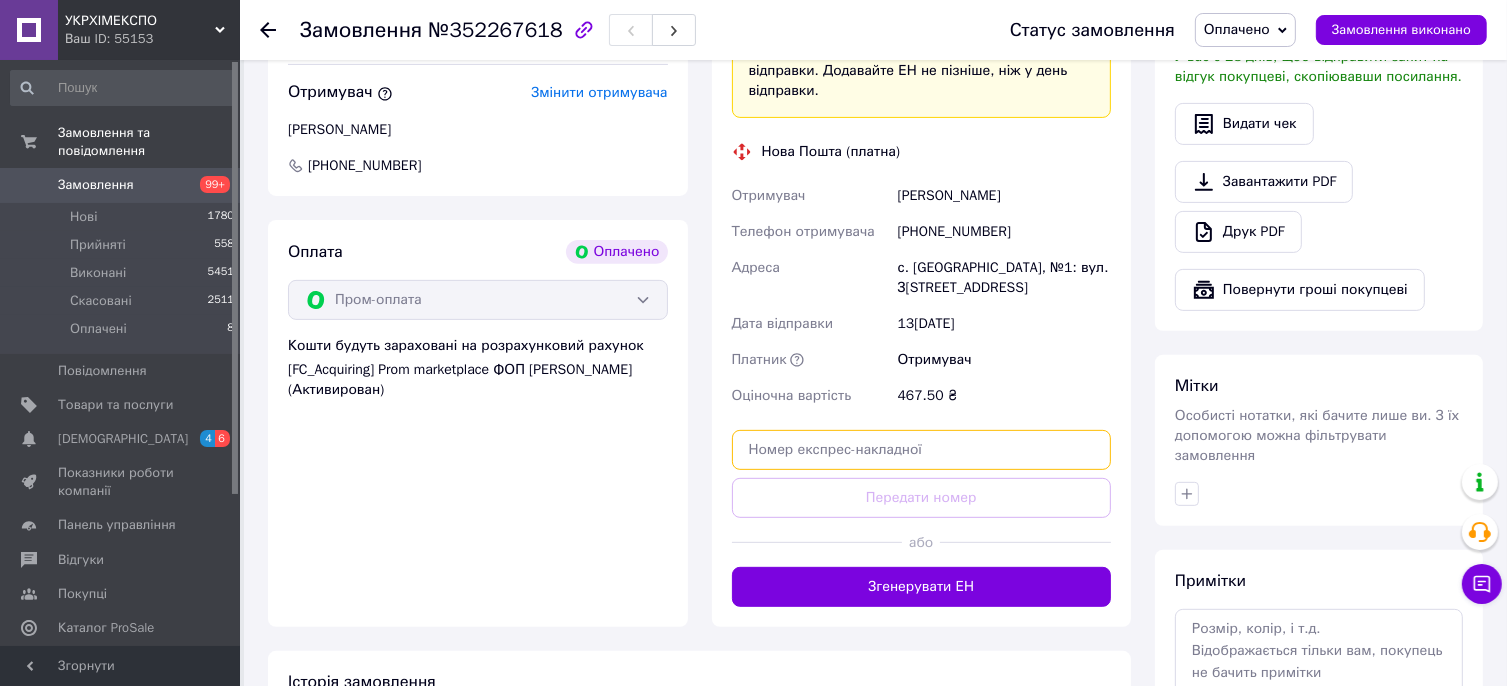 click at bounding box center [922, 450] 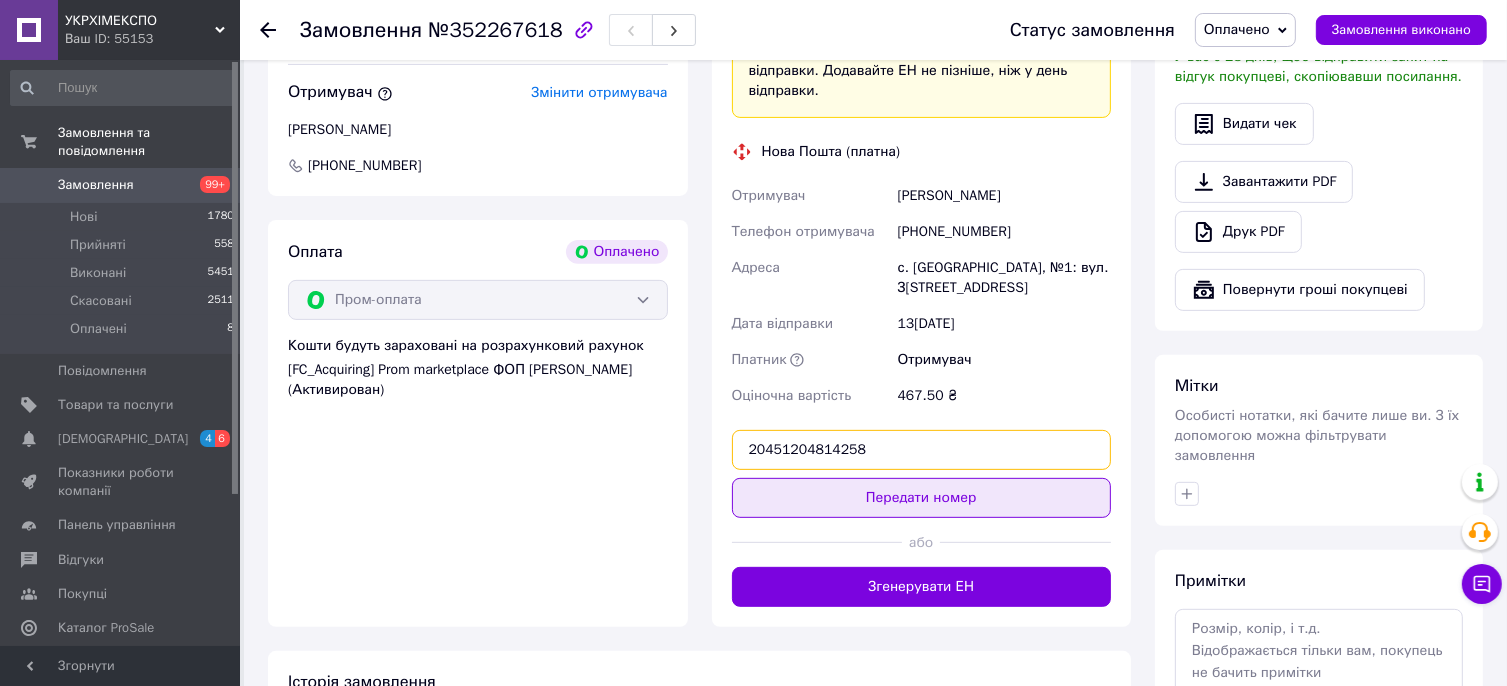 type on "20451204814258" 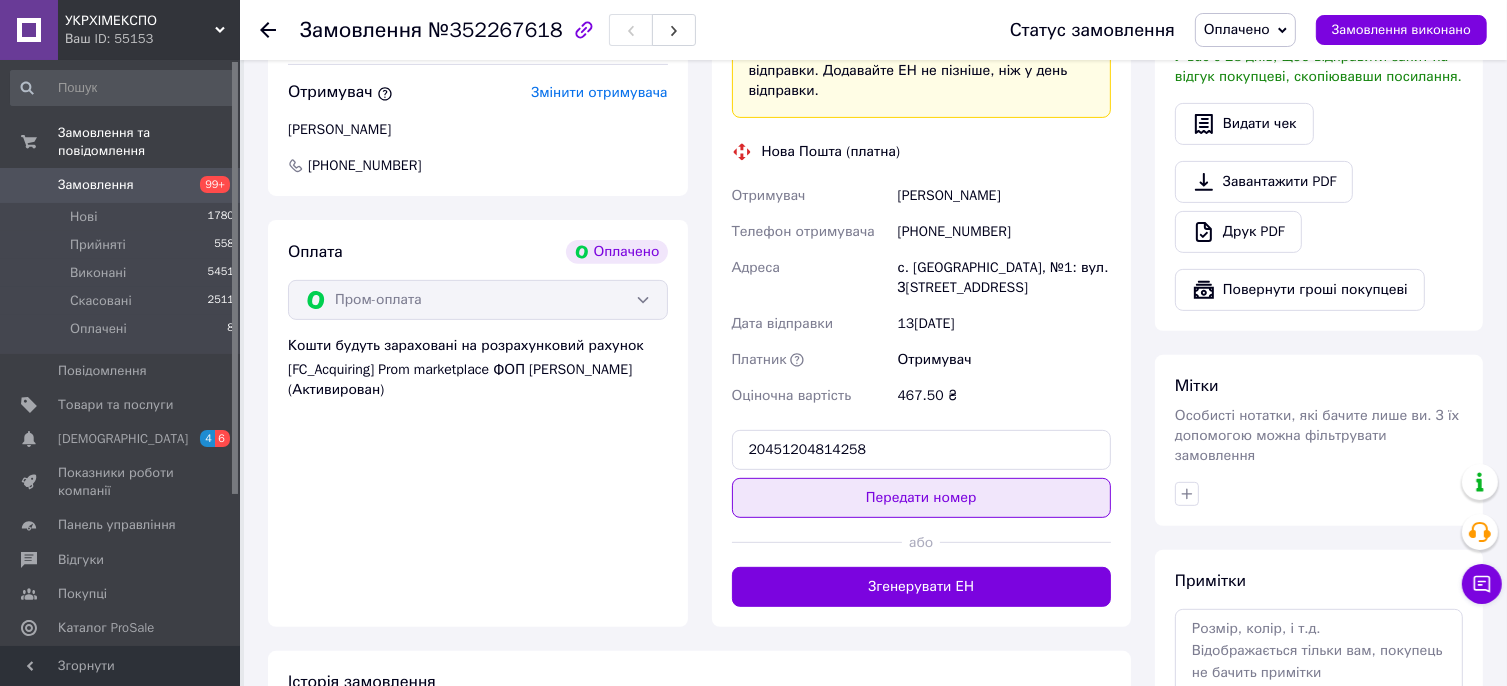 click on "Передати номер" at bounding box center (922, 498) 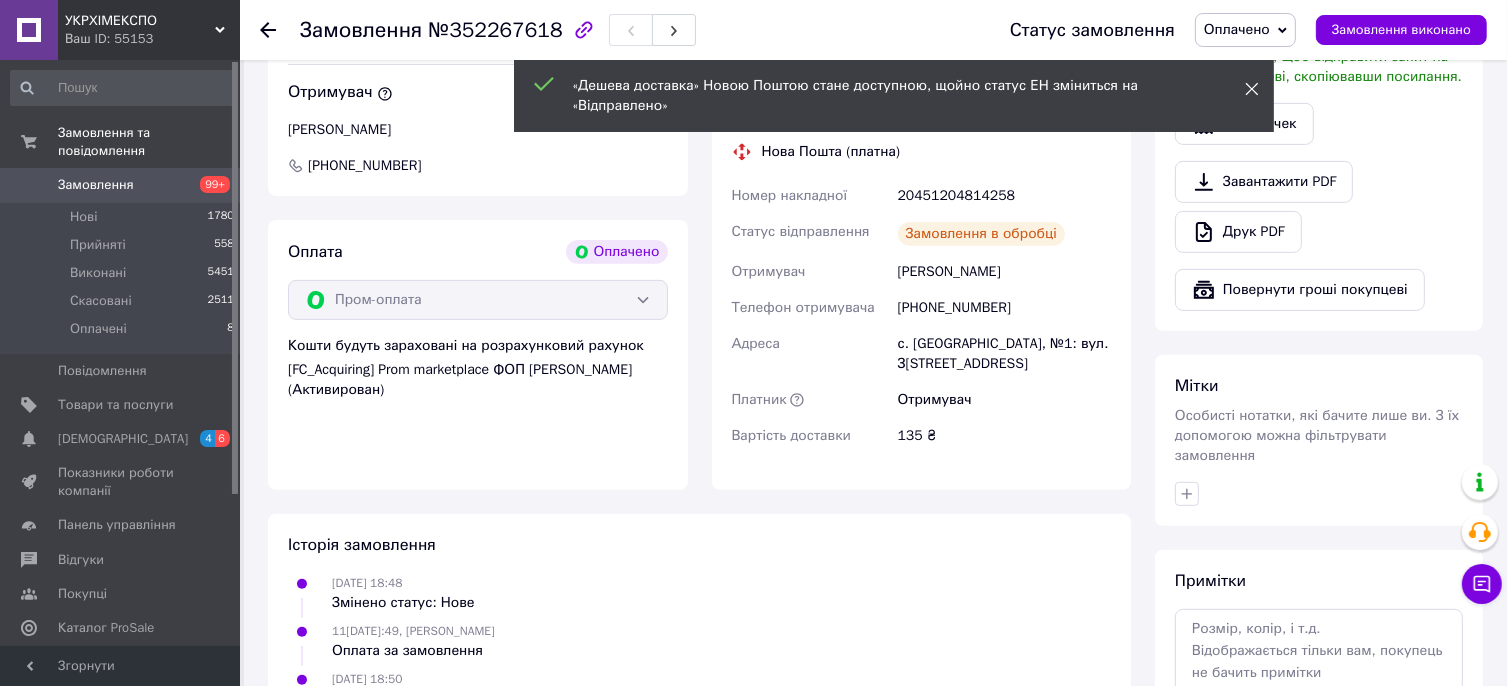 click 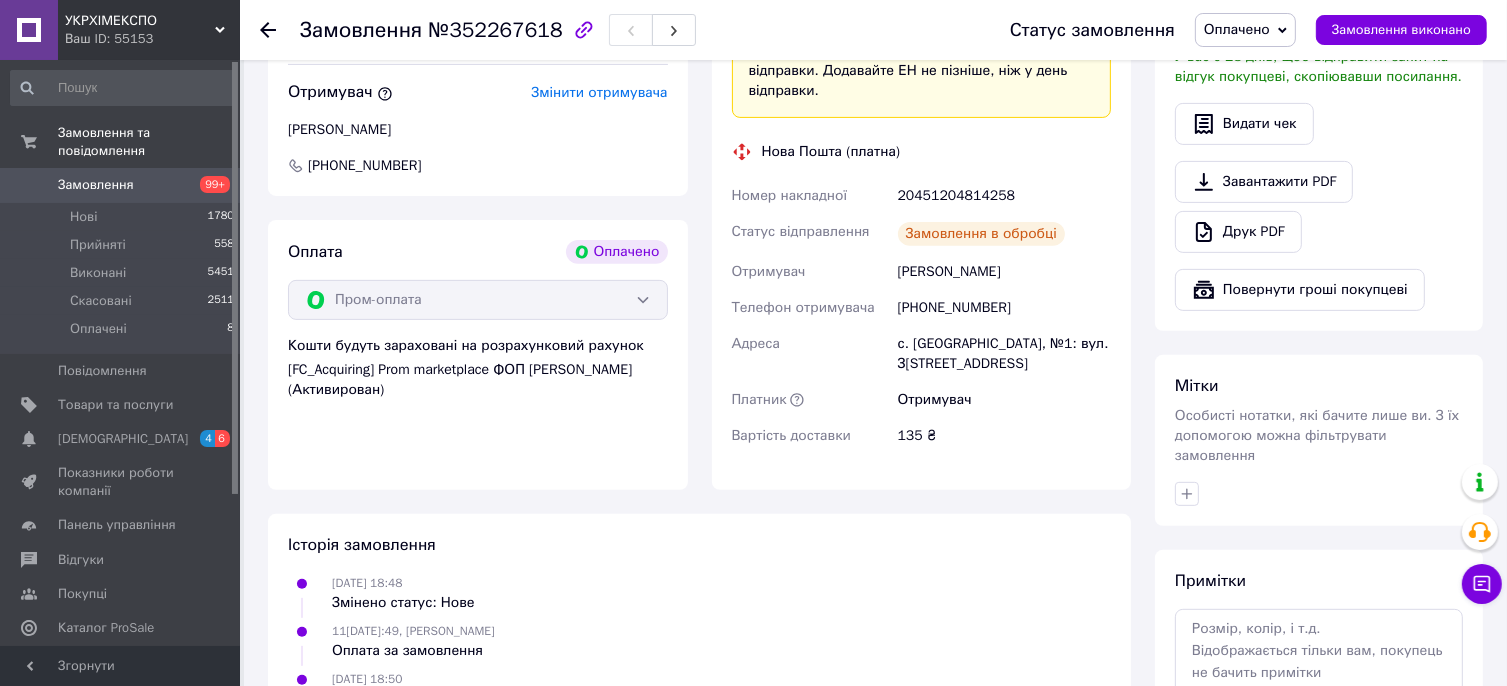click on "Оплачено" at bounding box center (1237, 29) 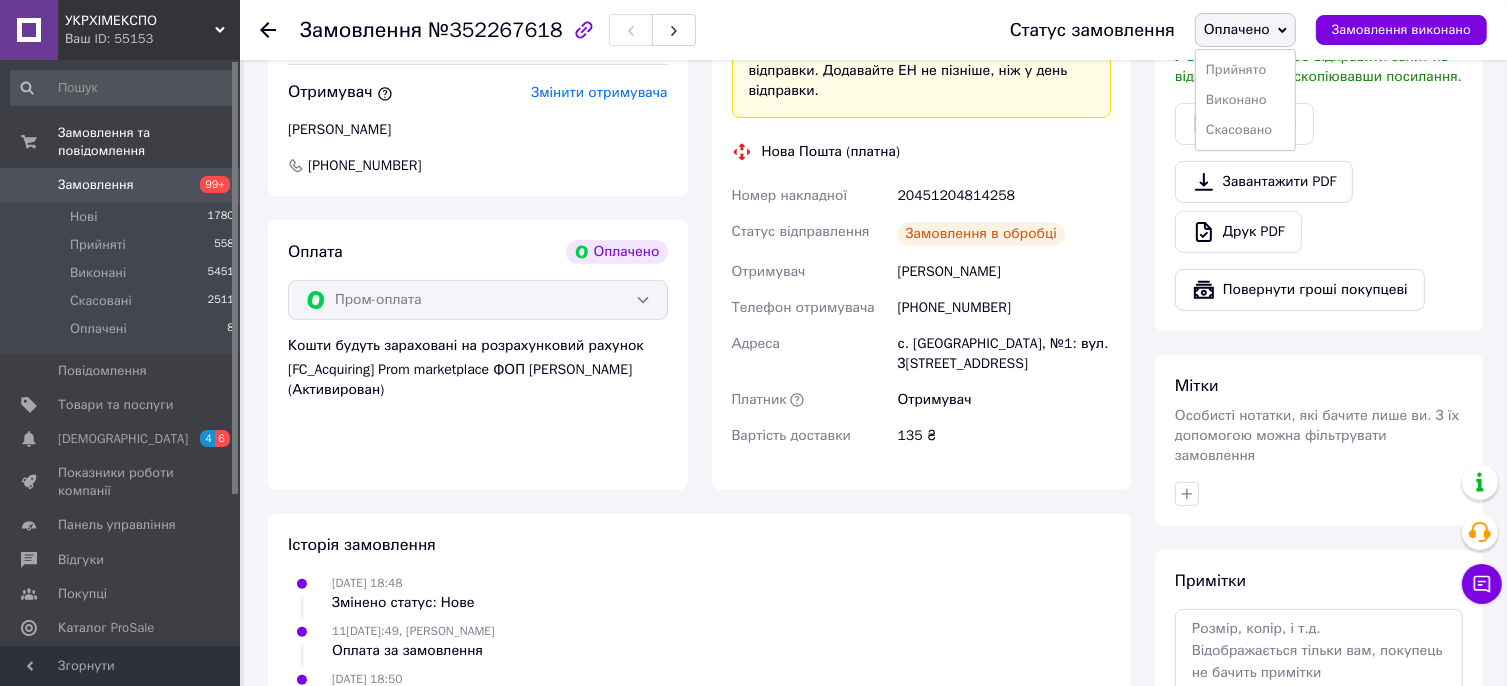 click on "Прийнято" at bounding box center (1245, 70) 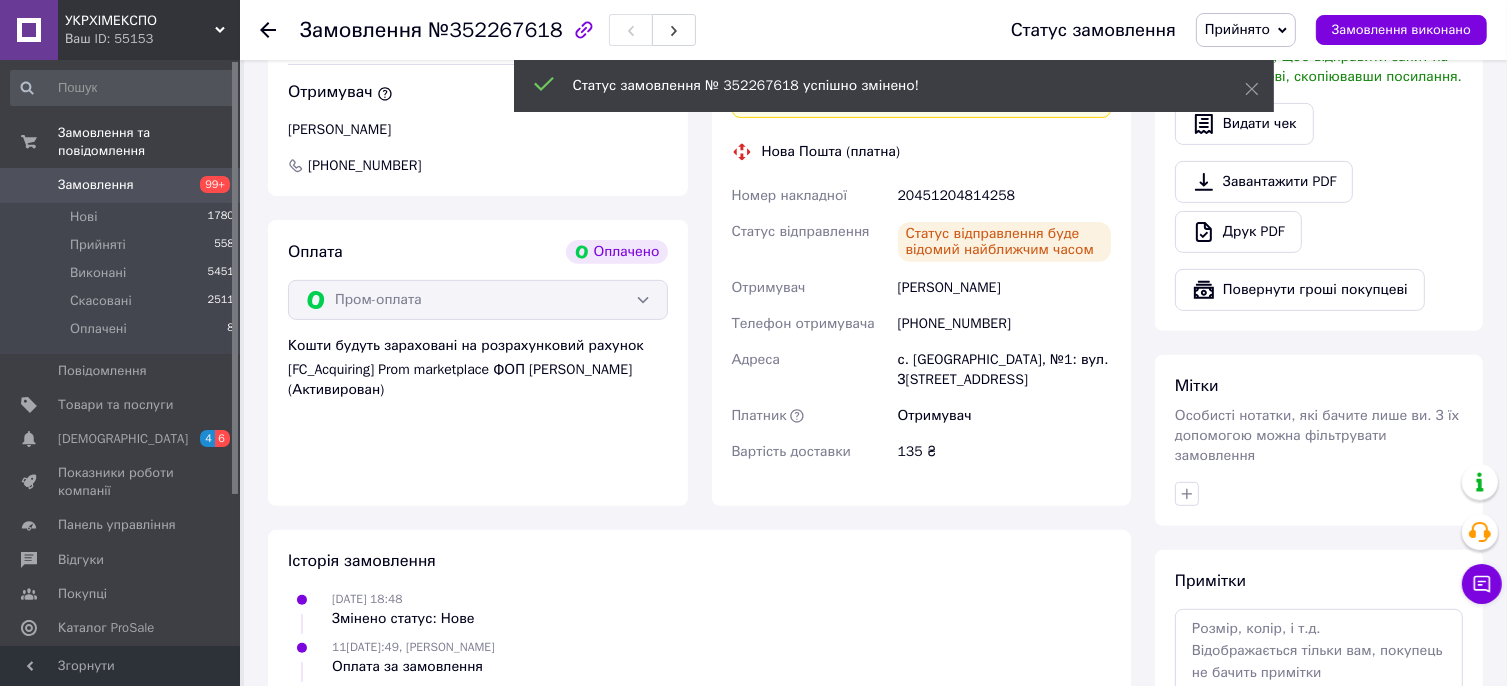 click 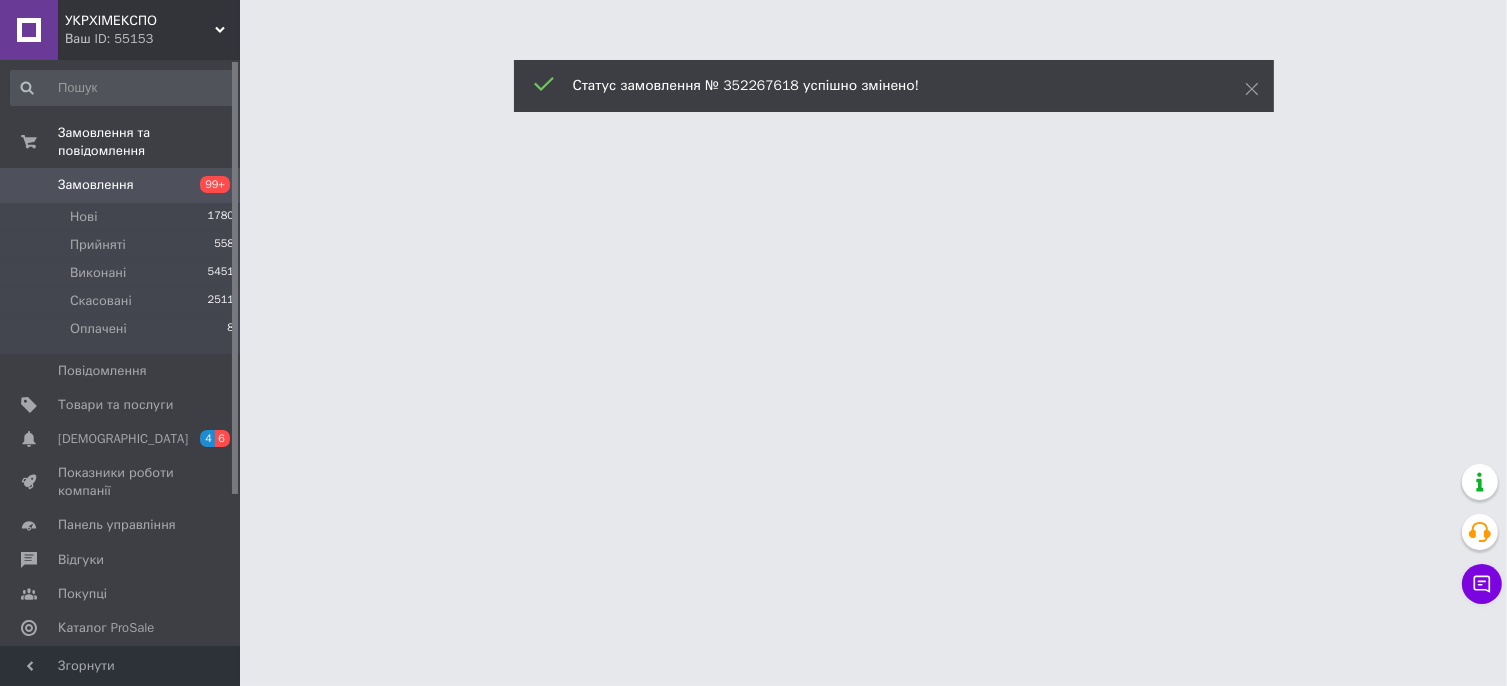 scroll, scrollTop: 0, scrollLeft: 0, axis: both 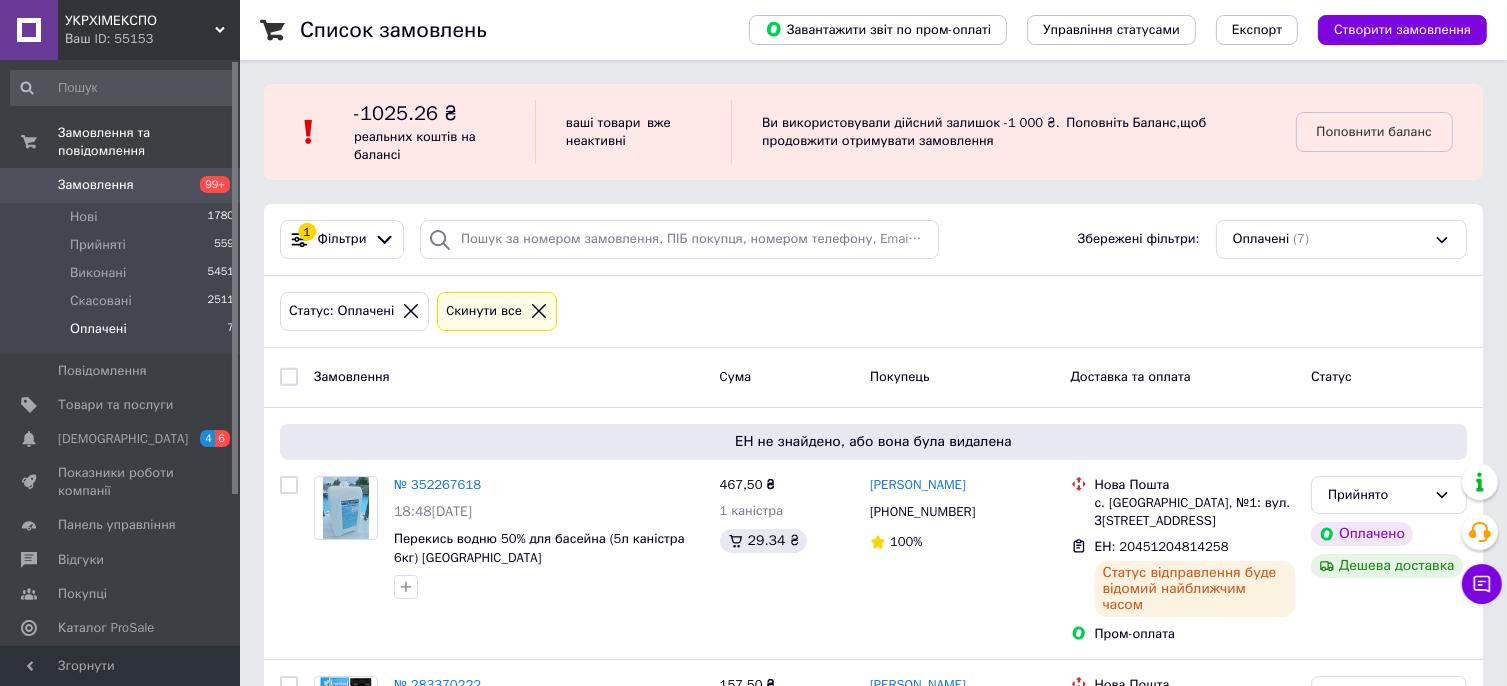 click 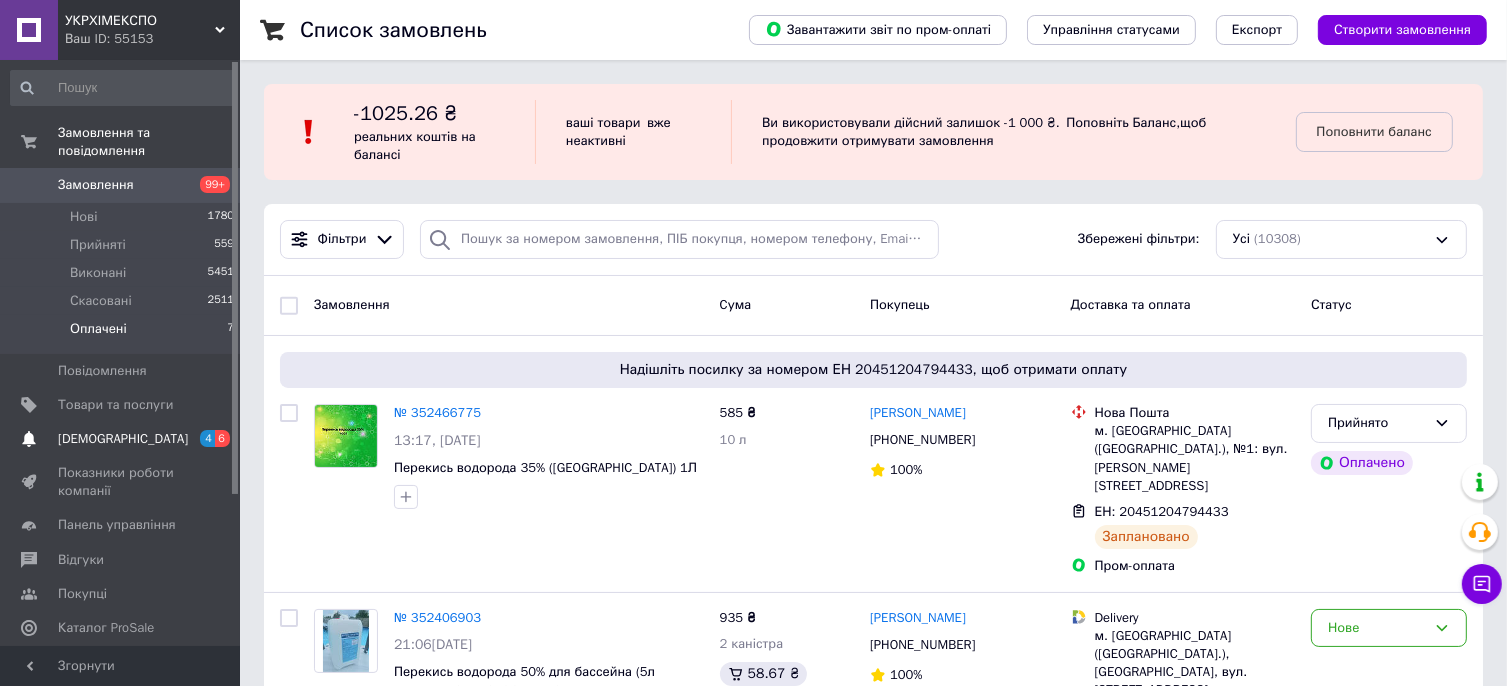 click on "[DEMOGRAPHIC_DATA]" at bounding box center (121, 439) 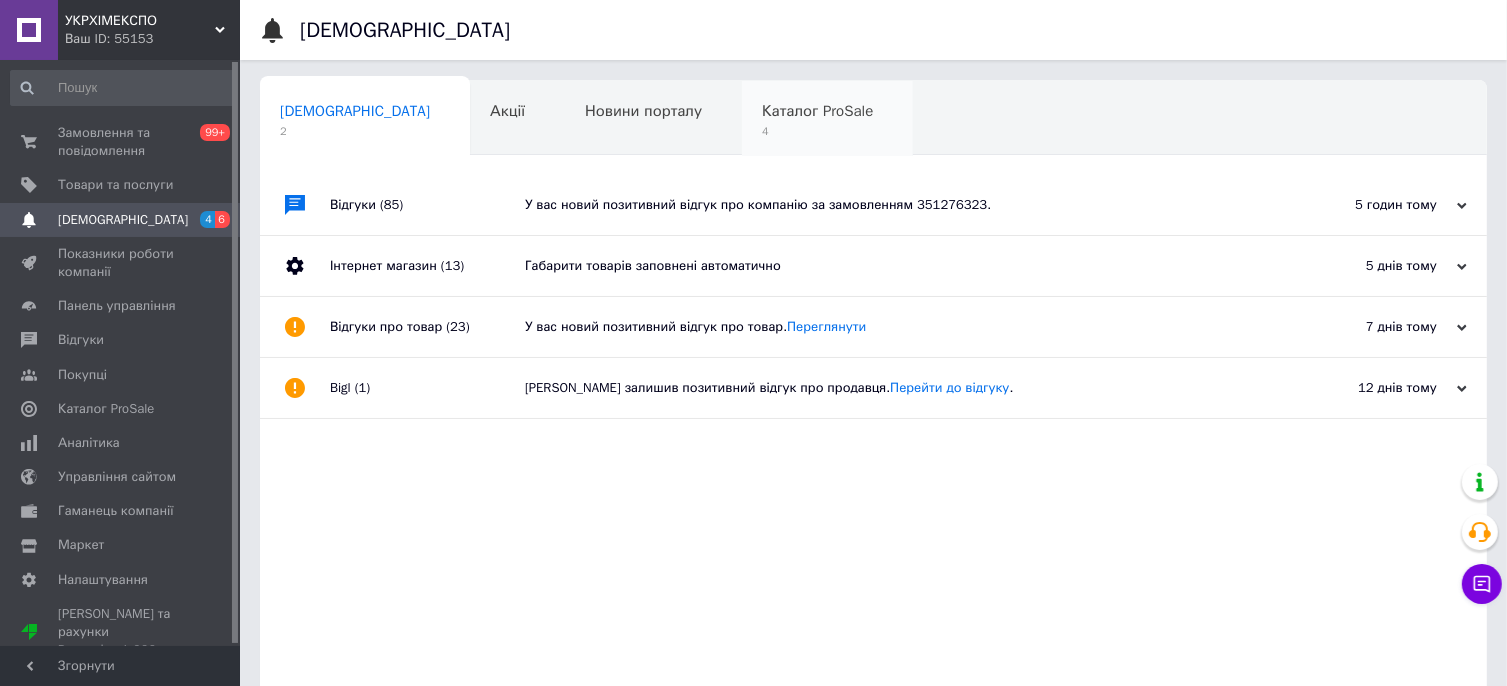 click on "4" at bounding box center [817, 131] 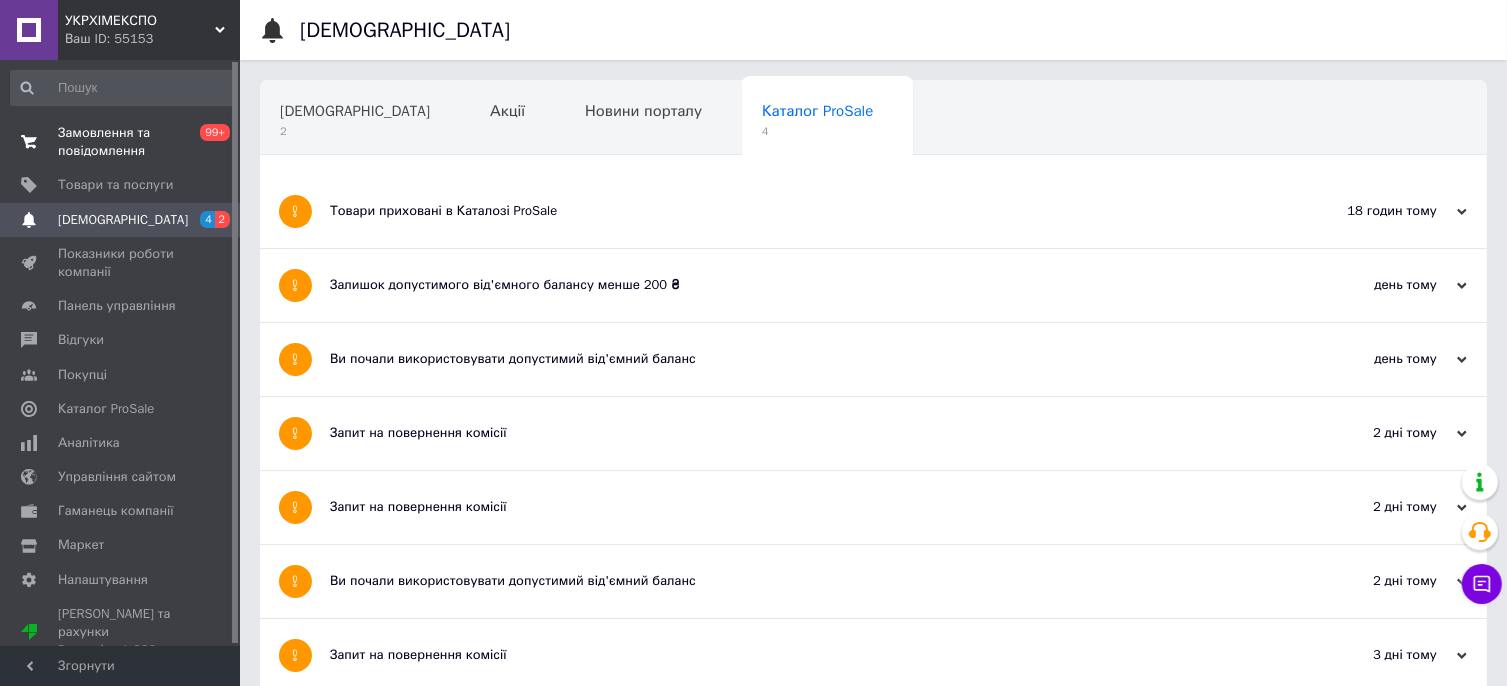 click on "Замовлення та повідомлення" at bounding box center [121, 142] 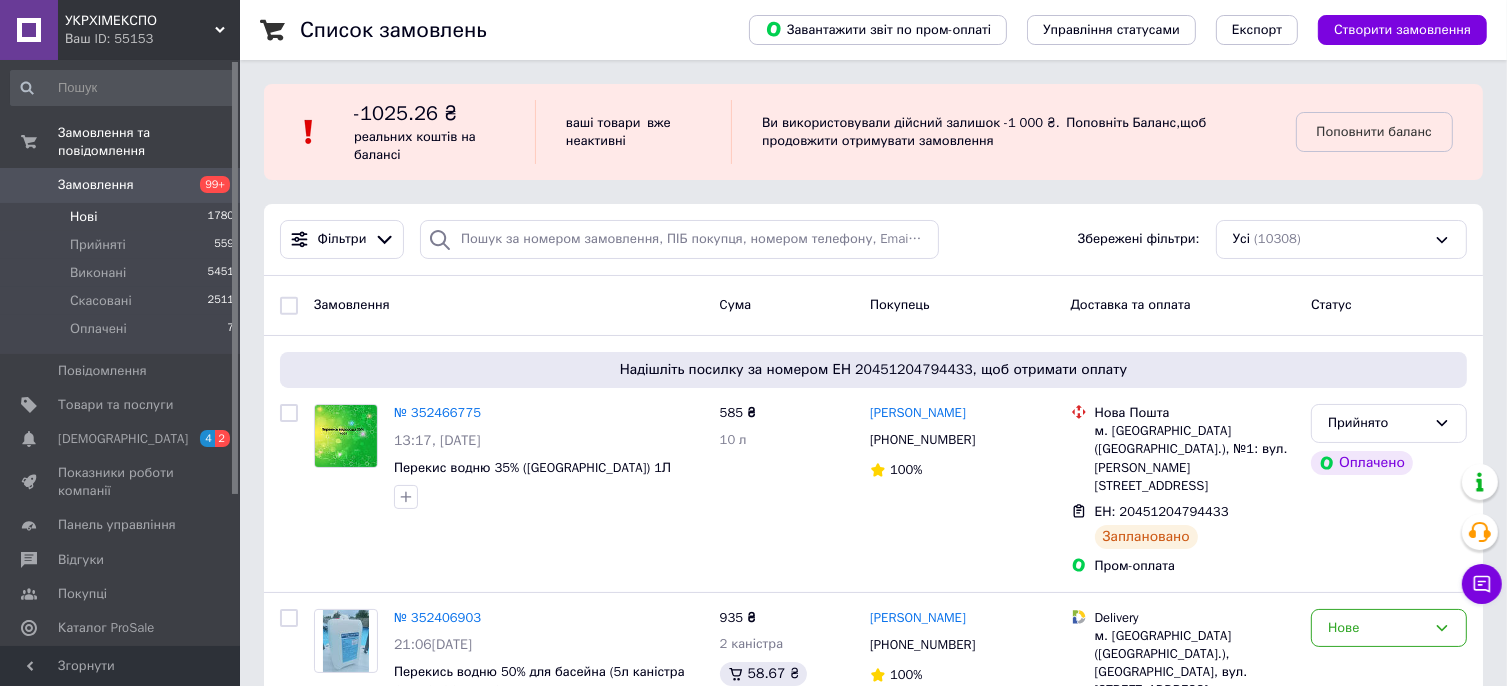 click on "Нові 1780" at bounding box center (123, 217) 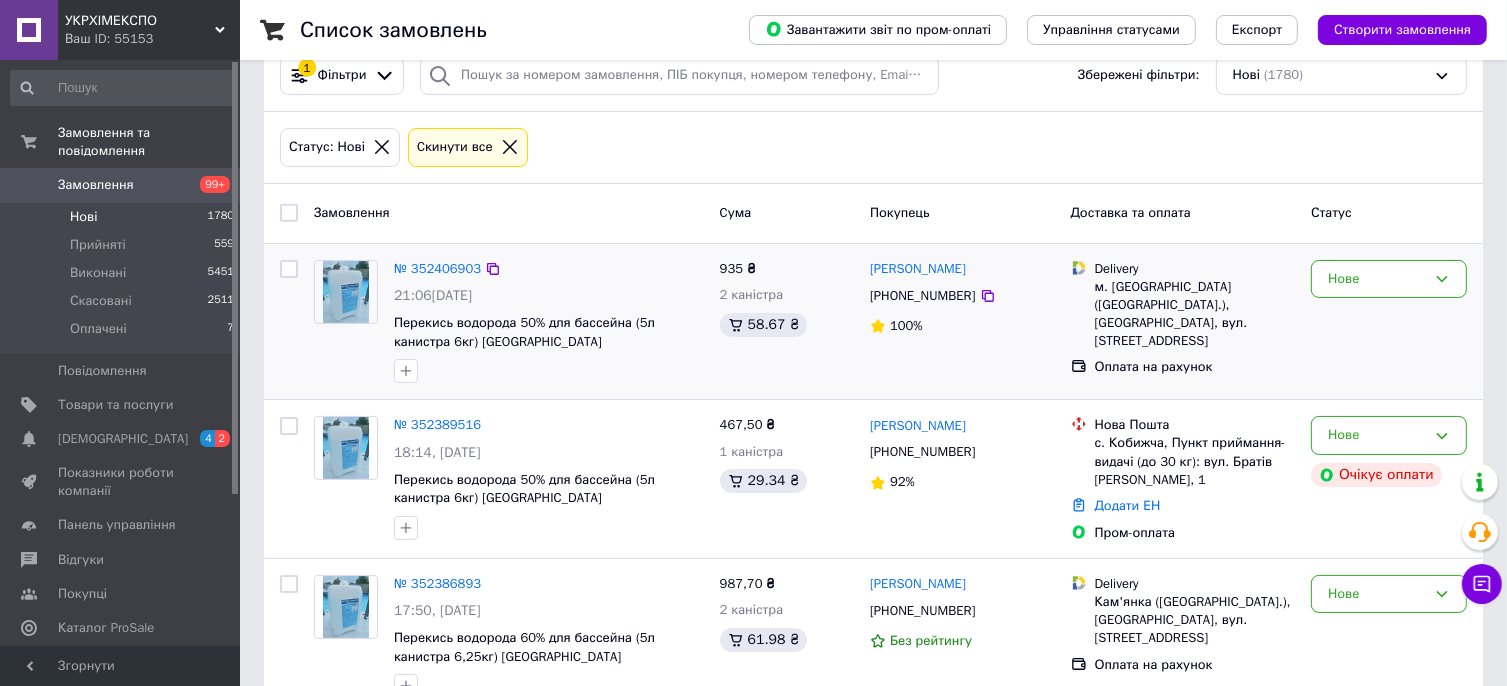scroll, scrollTop: 200, scrollLeft: 0, axis: vertical 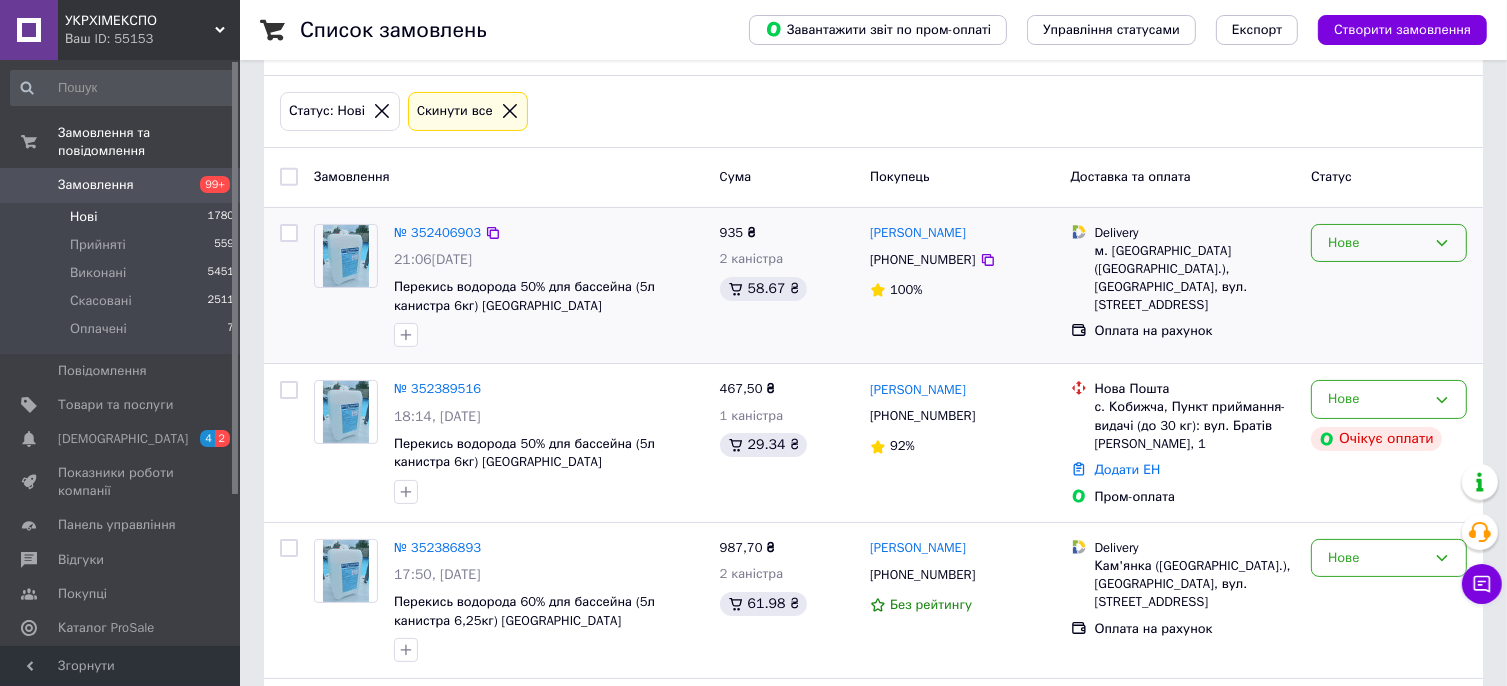 drag, startPoint x: 1382, startPoint y: 243, endPoint x: 1382, endPoint y: 257, distance: 14 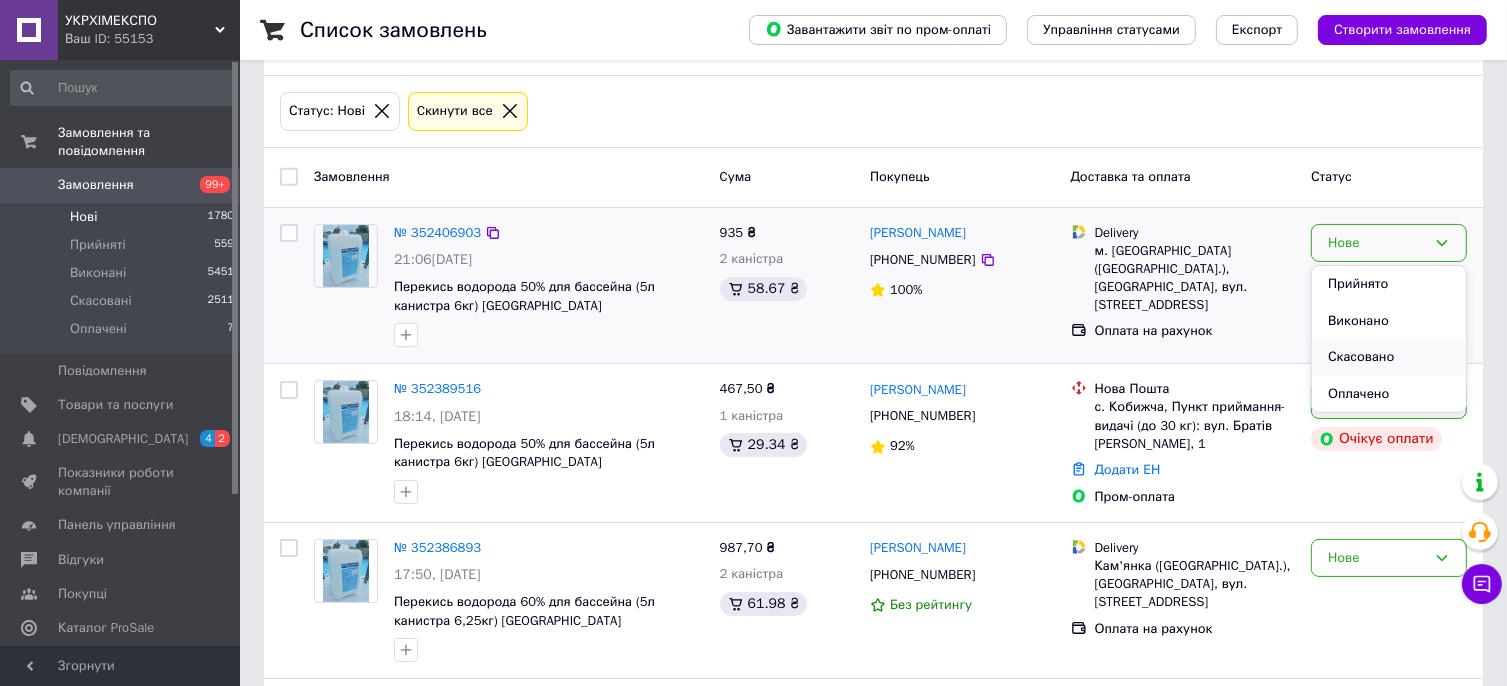 click on "Скасовано" at bounding box center [1389, 357] 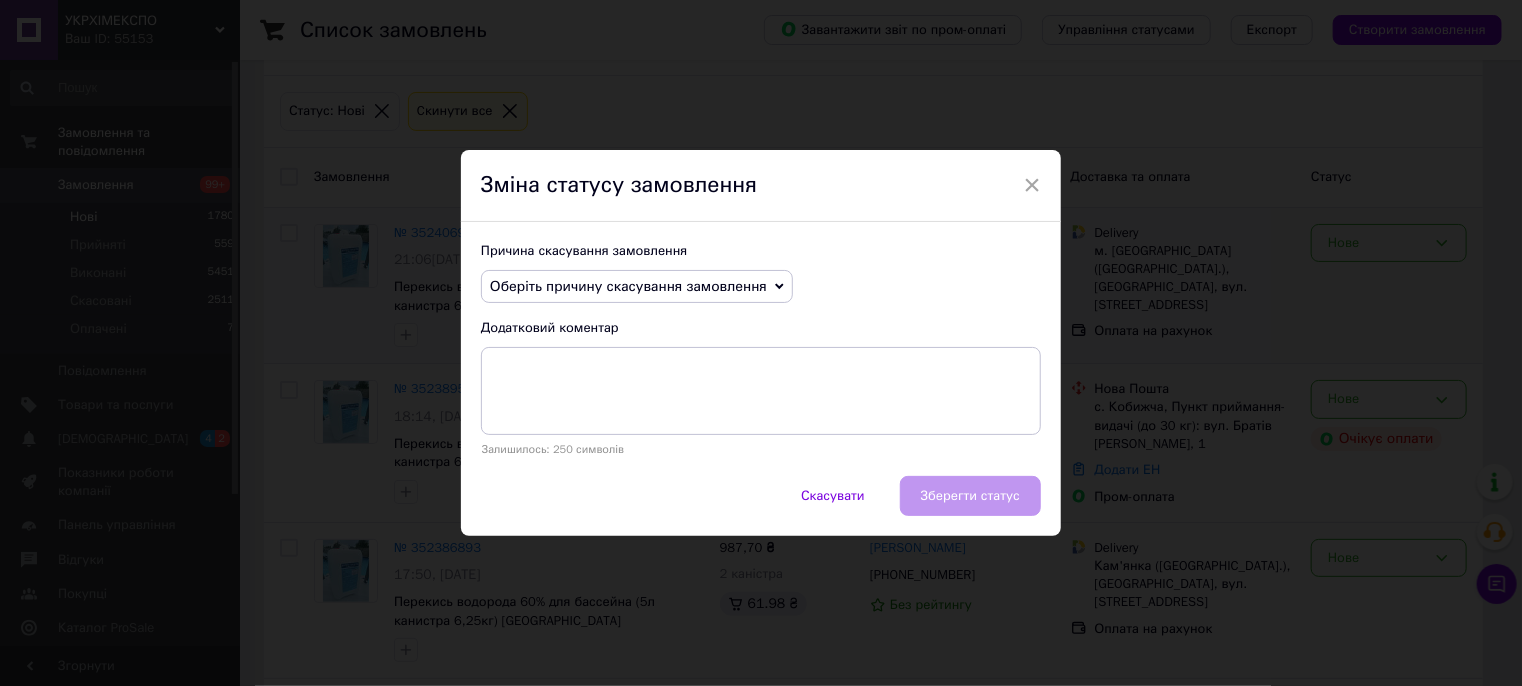 click on "Оберіть причину скасування замовлення" at bounding box center (628, 286) 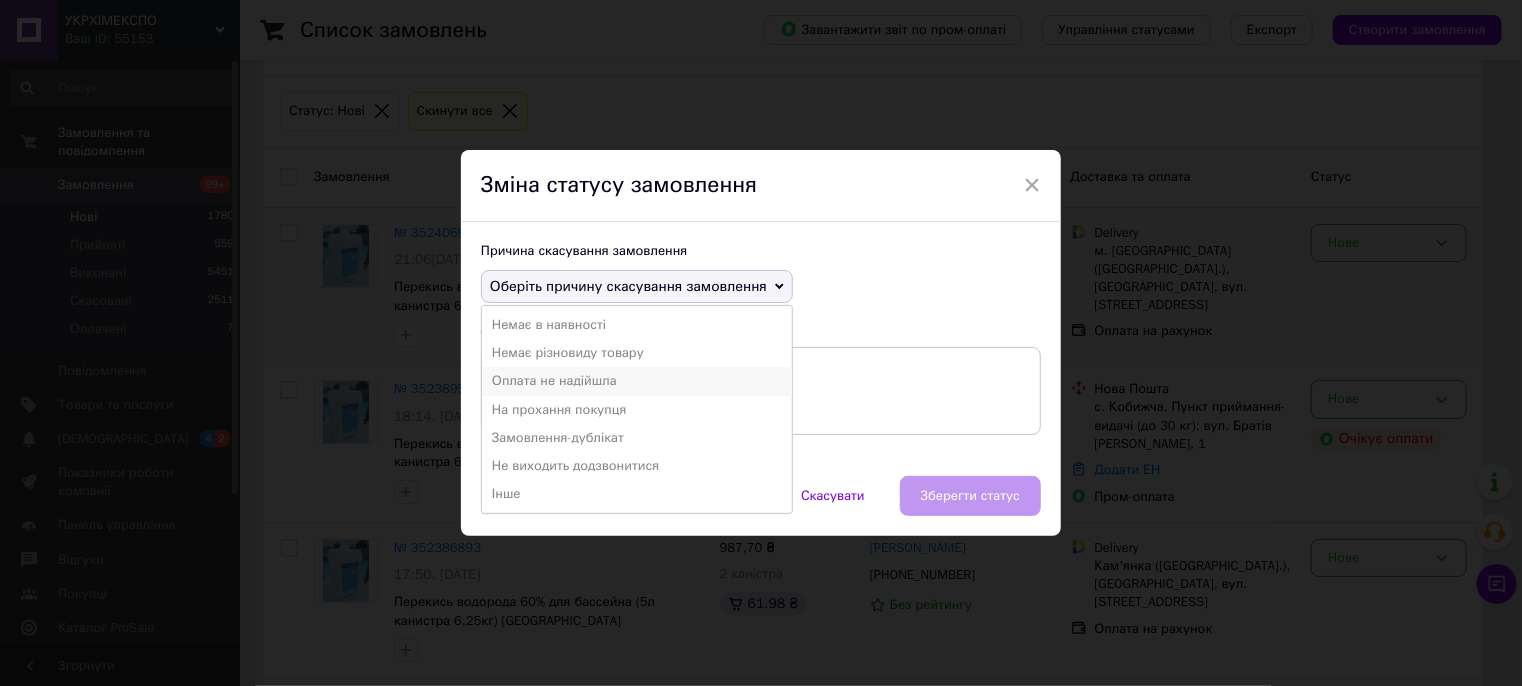 click on "Оплата не надійшла" at bounding box center [637, 381] 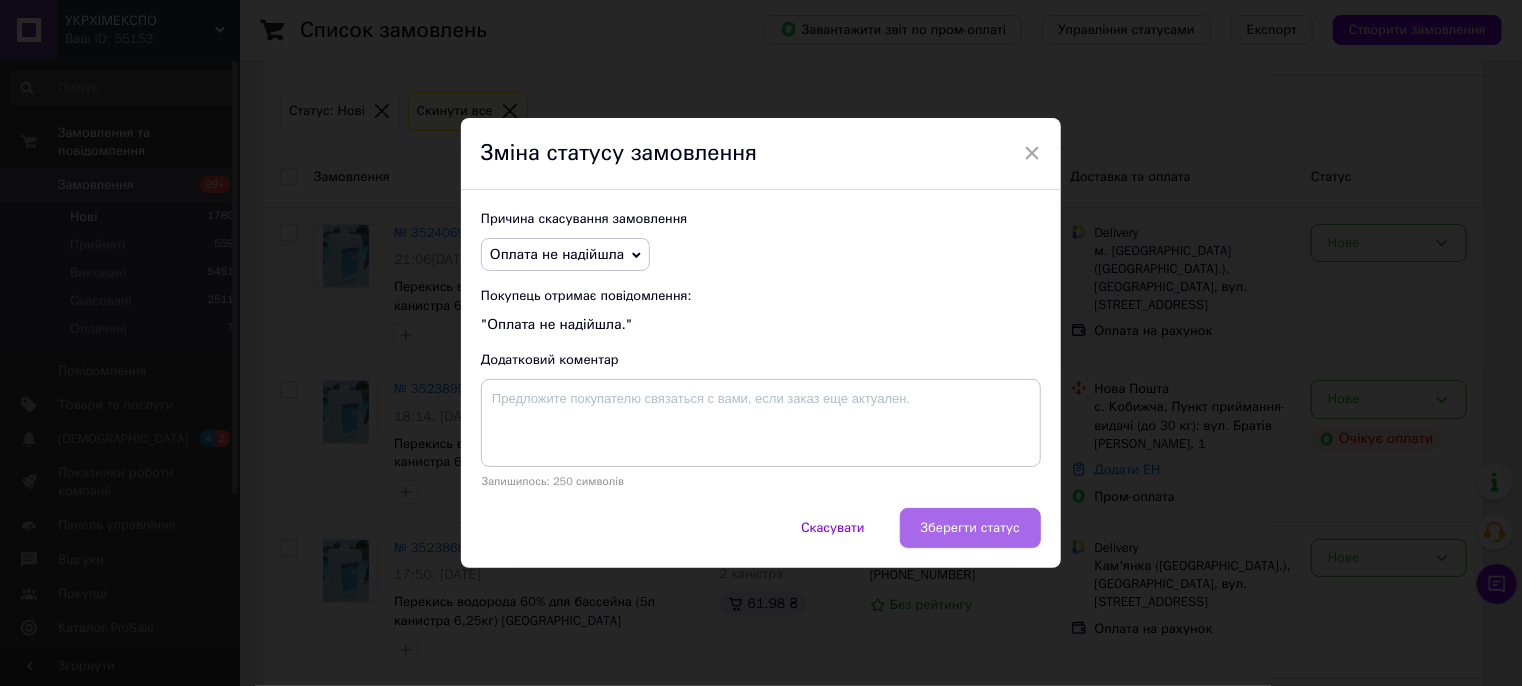 click on "Зберегти статус" at bounding box center (970, 528) 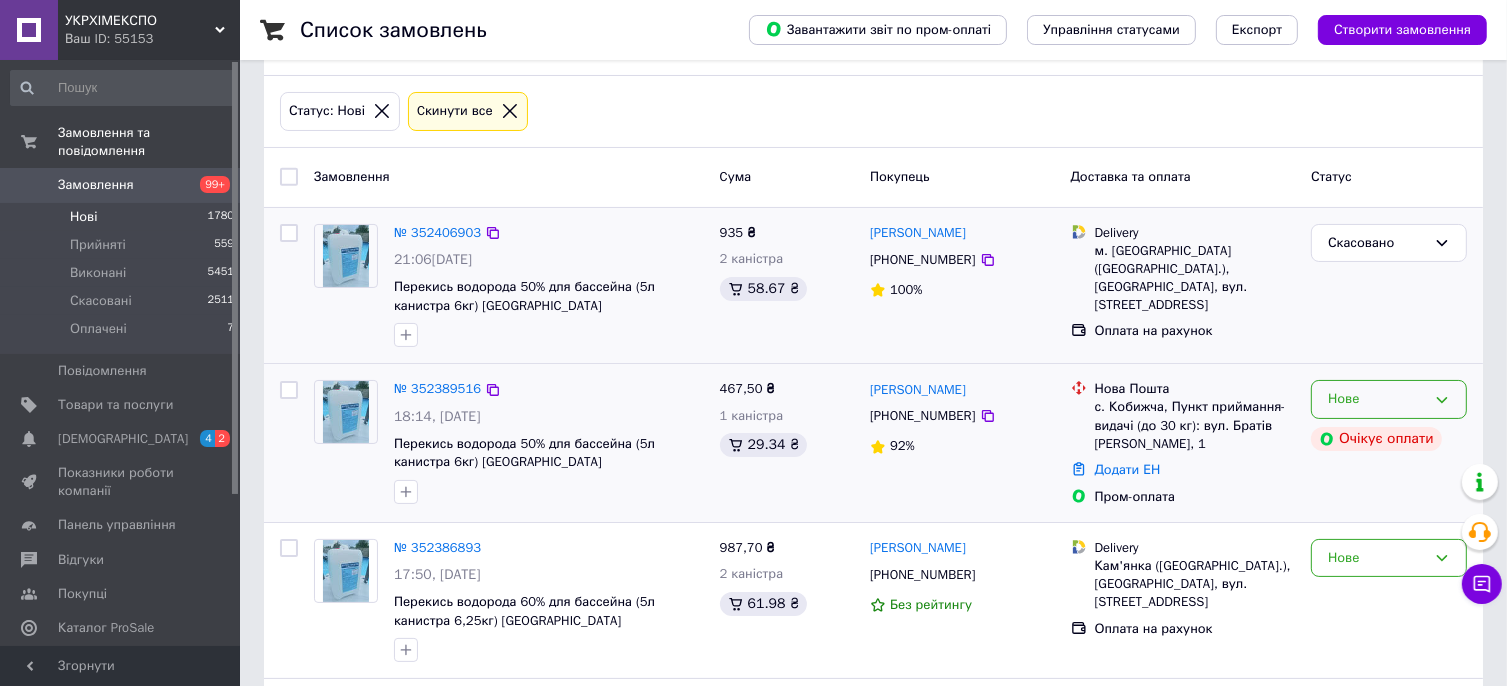 click on "Нове" at bounding box center (1377, 399) 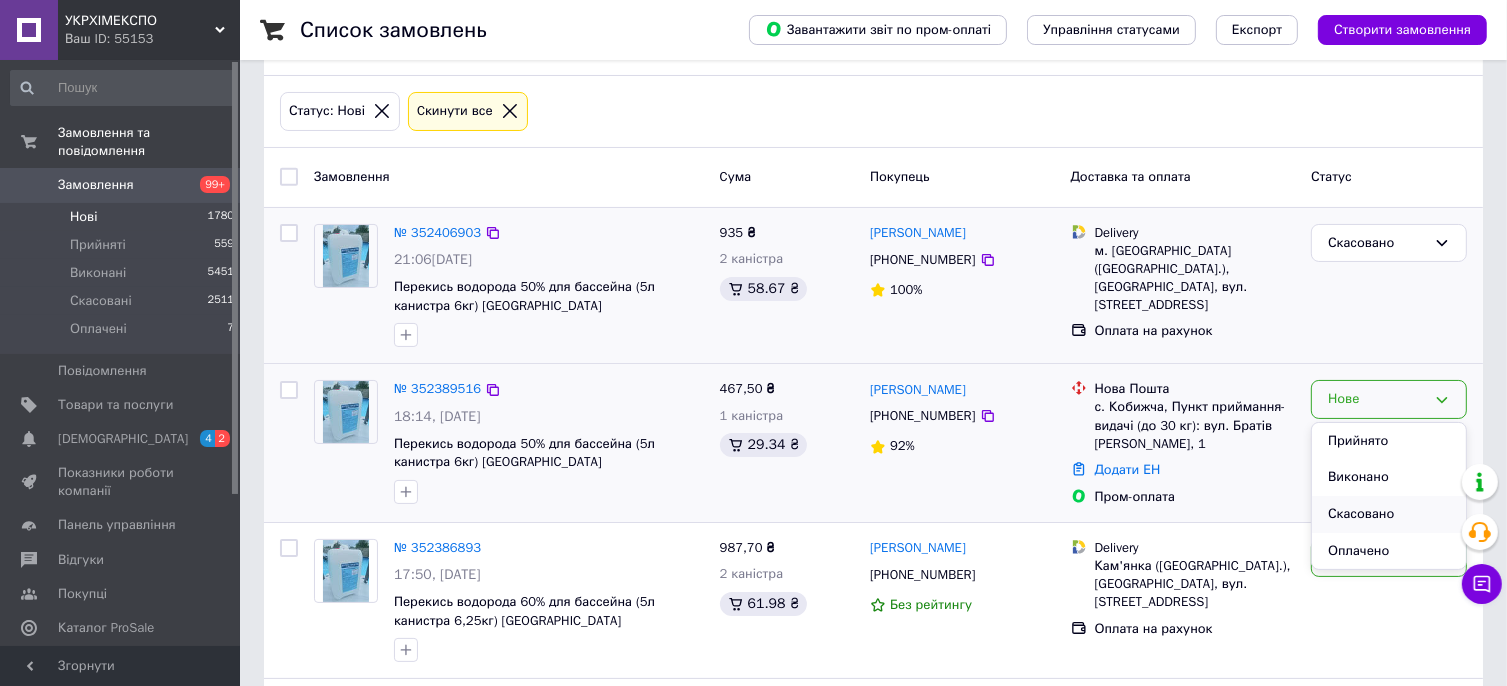 click on "Скасовано" at bounding box center (1389, 514) 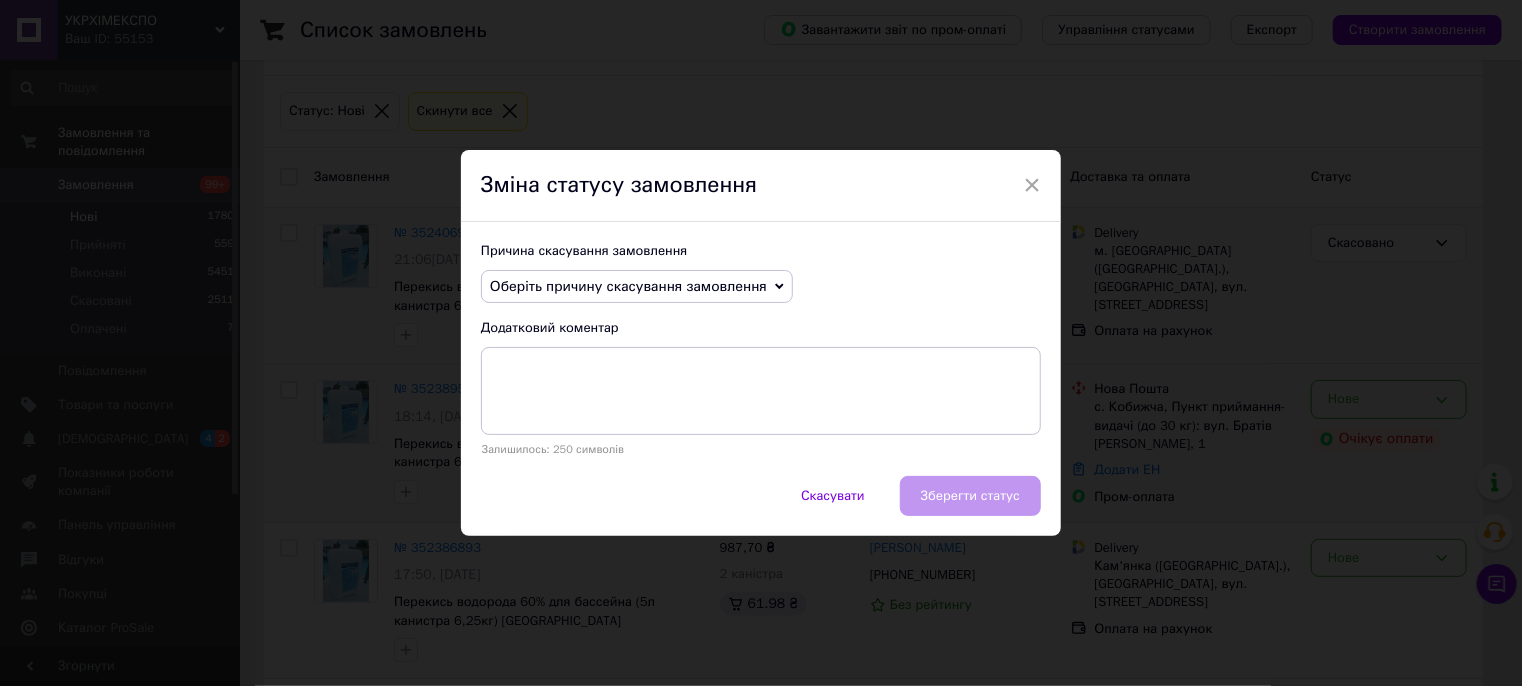 click on "Оберіть причину скасування замовлення" at bounding box center [628, 286] 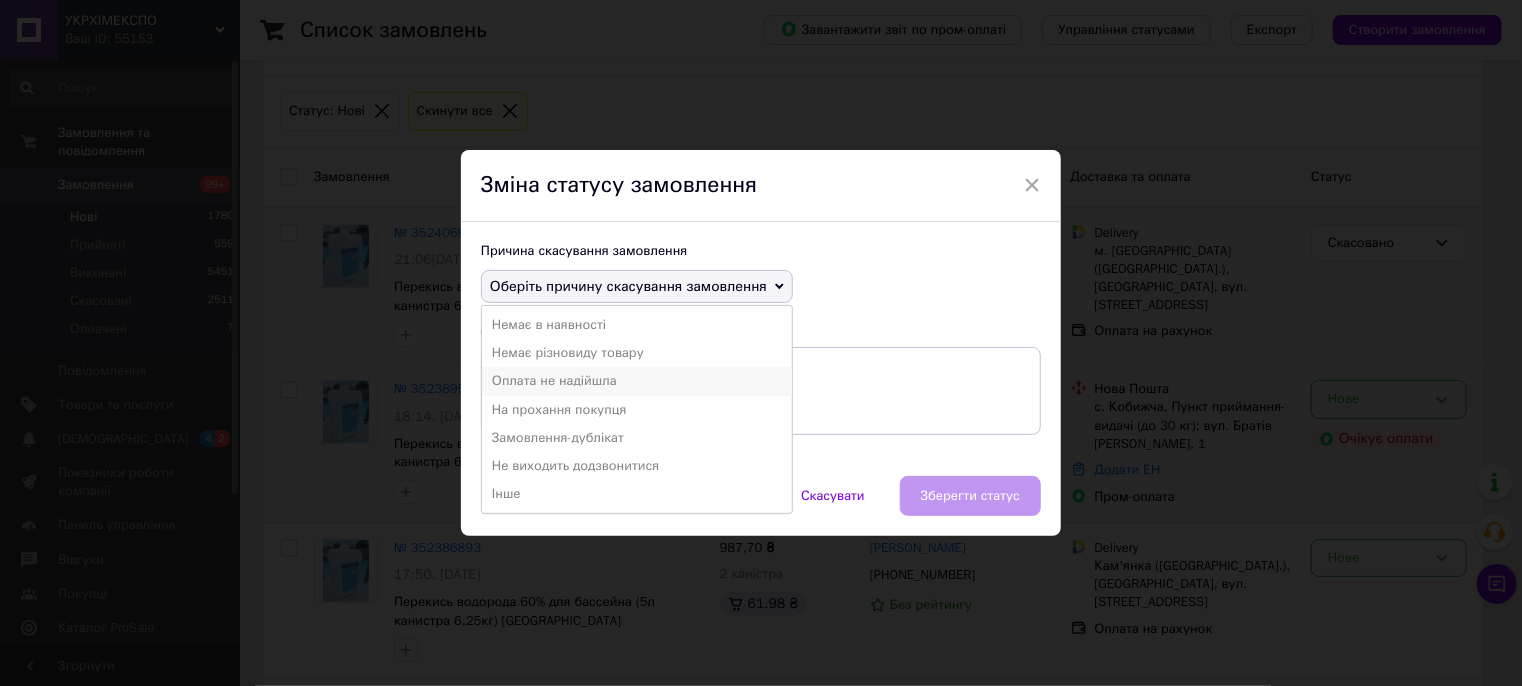 click on "Оплата не надійшла" at bounding box center [637, 381] 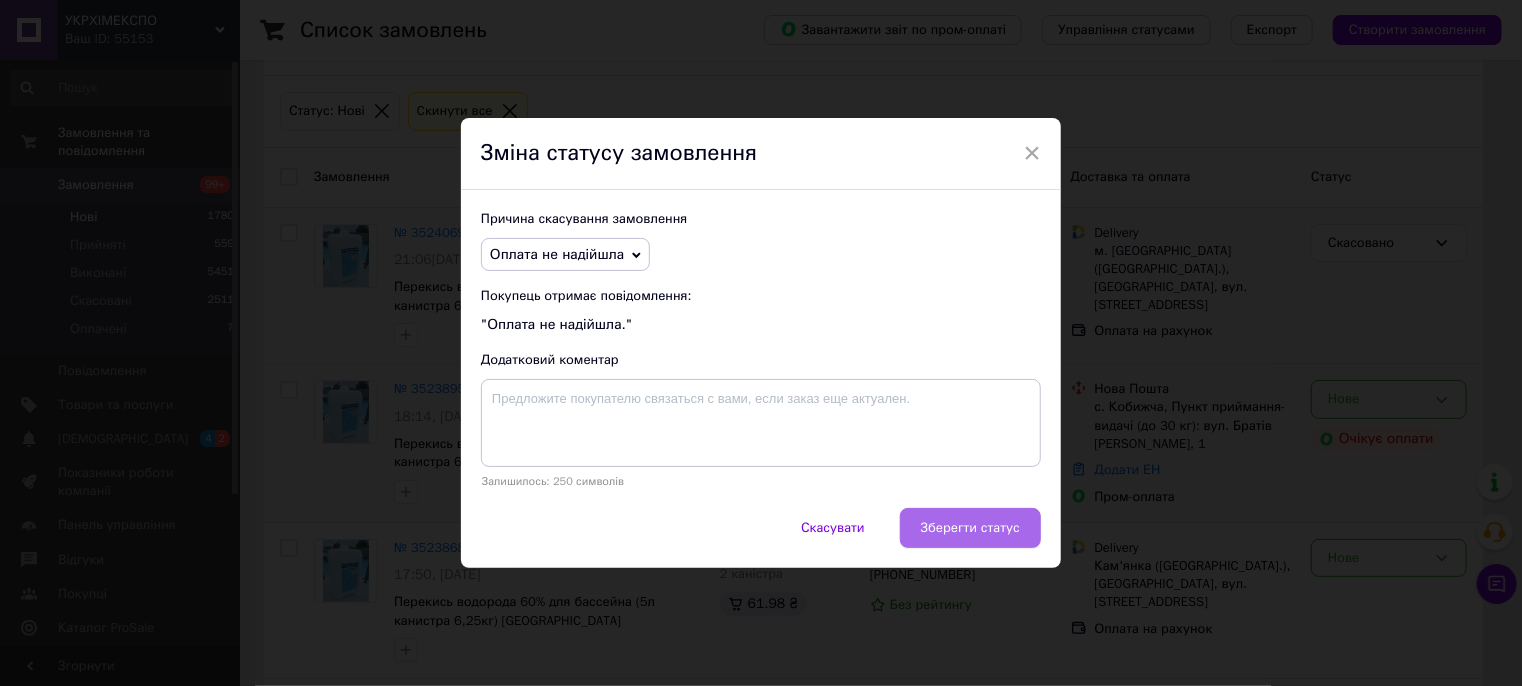 click on "Зберегти статус" at bounding box center (970, 528) 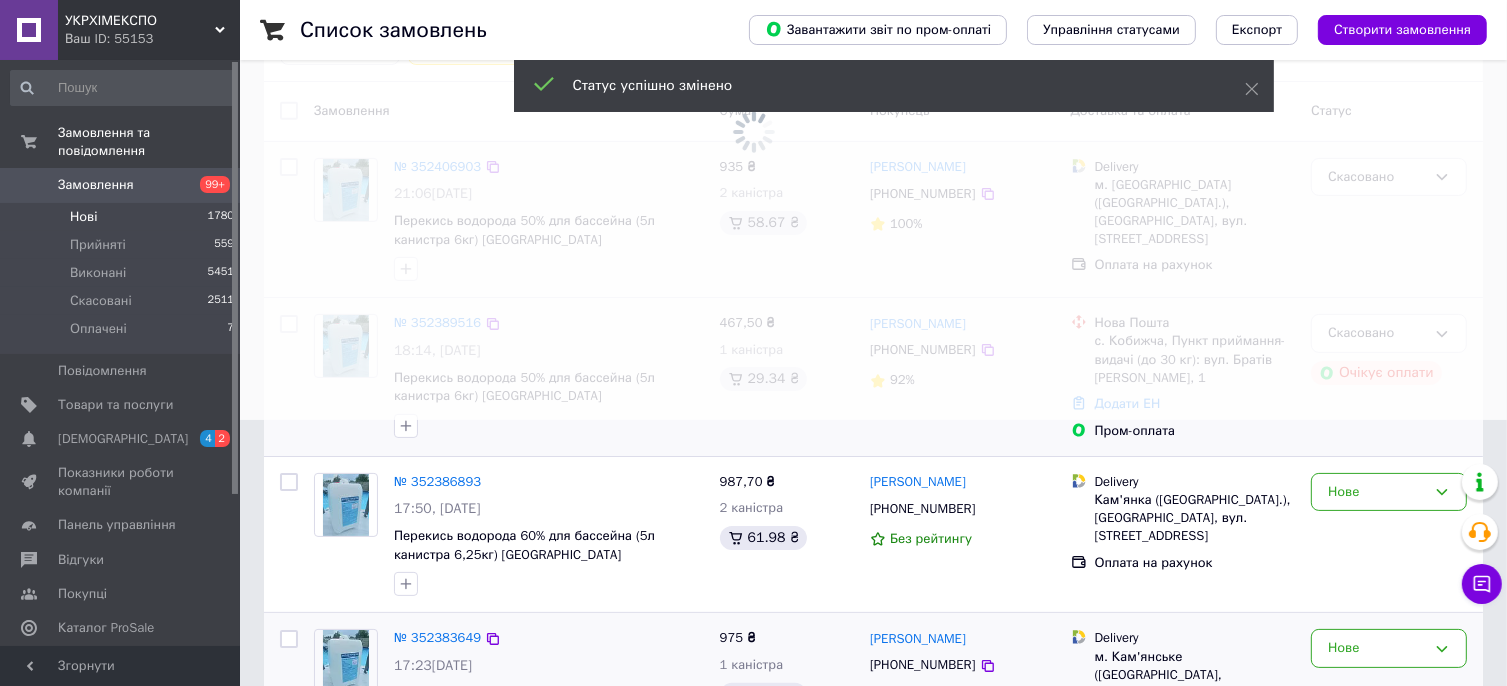 scroll, scrollTop: 400, scrollLeft: 0, axis: vertical 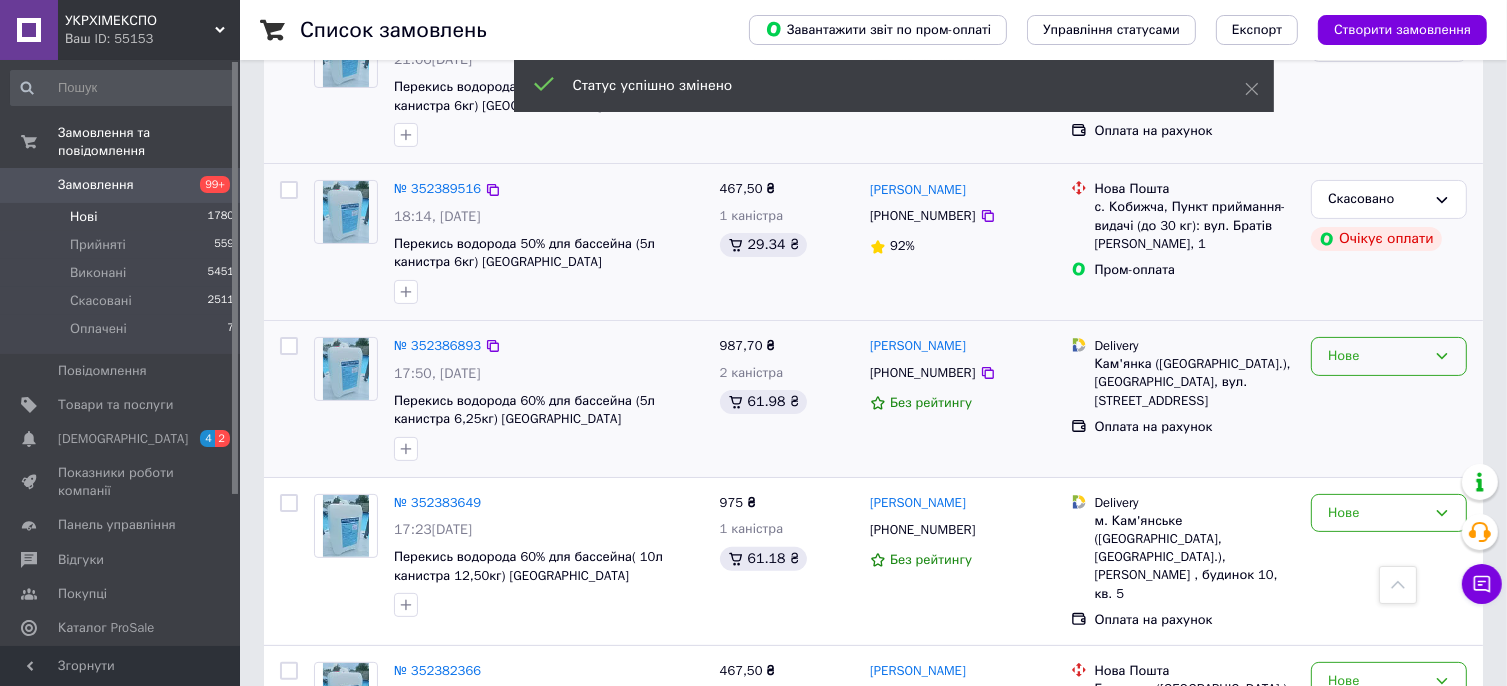click on "Нове" at bounding box center [1377, 356] 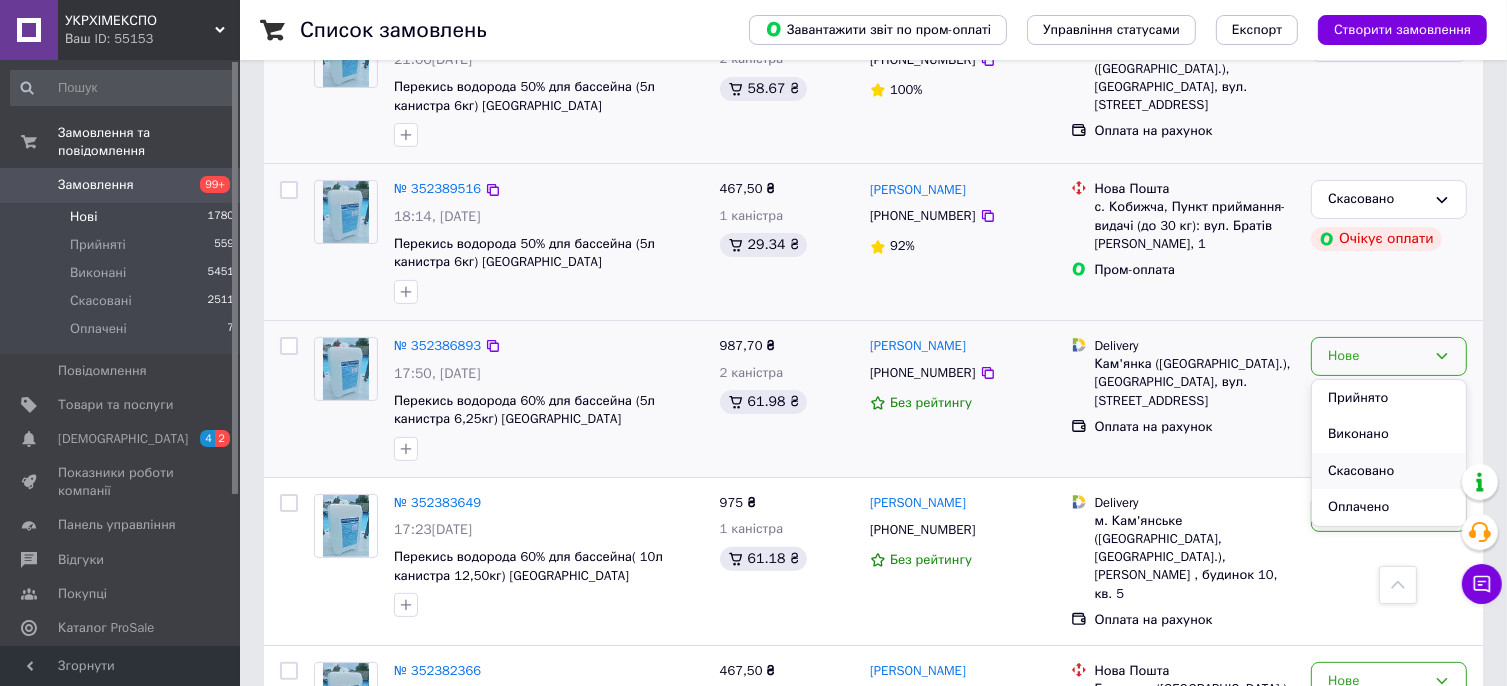 click on "Скасовано" at bounding box center (1389, 471) 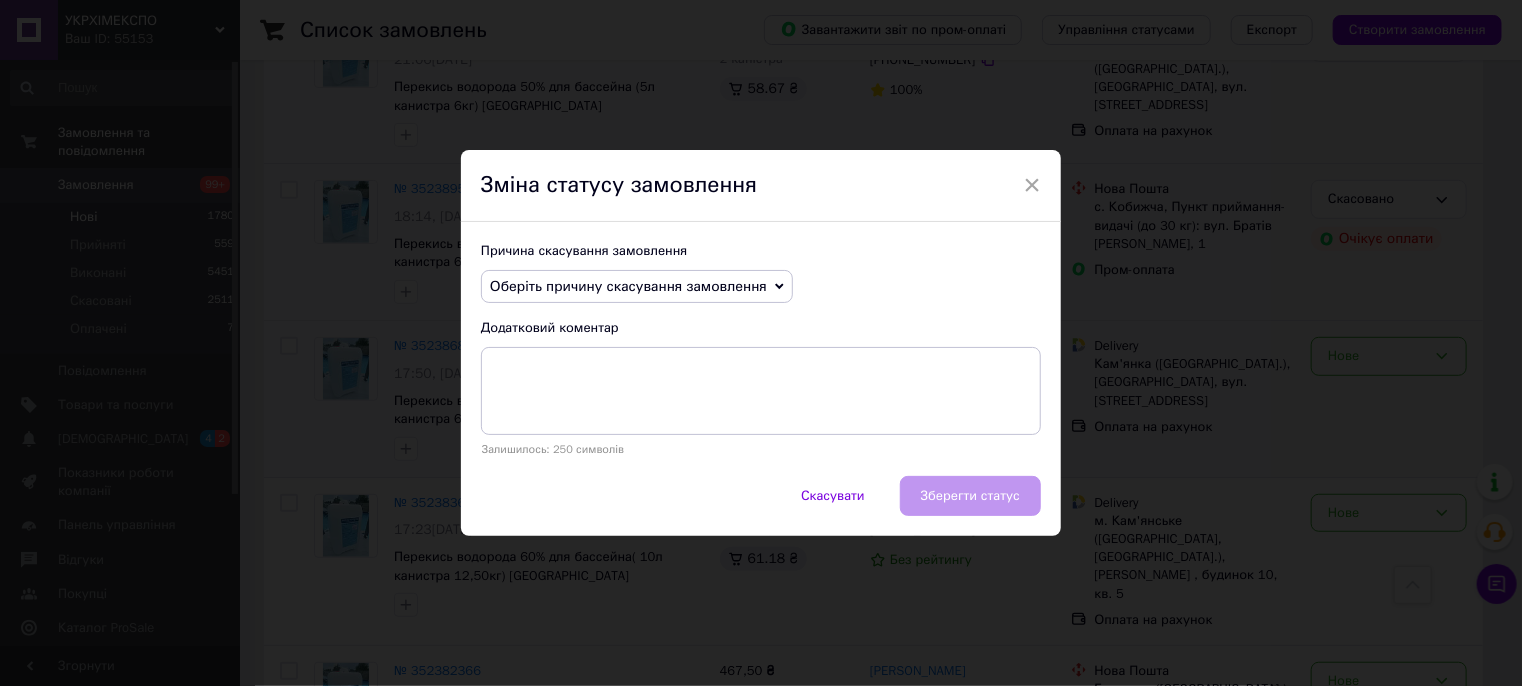 click on "Оберіть причину скасування замовлення" at bounding box center (628, 286) 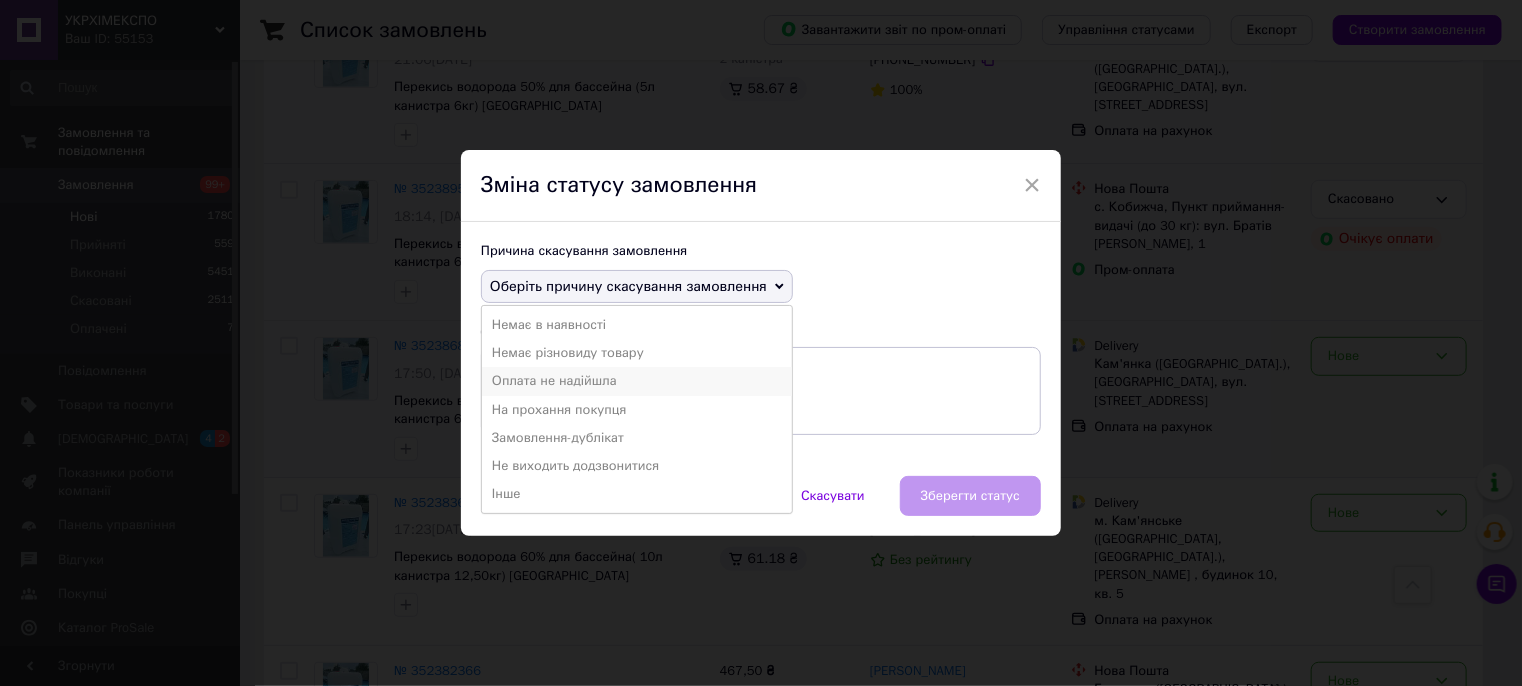 click on "Оплата не надійшла" at bounding box center (637, 381) 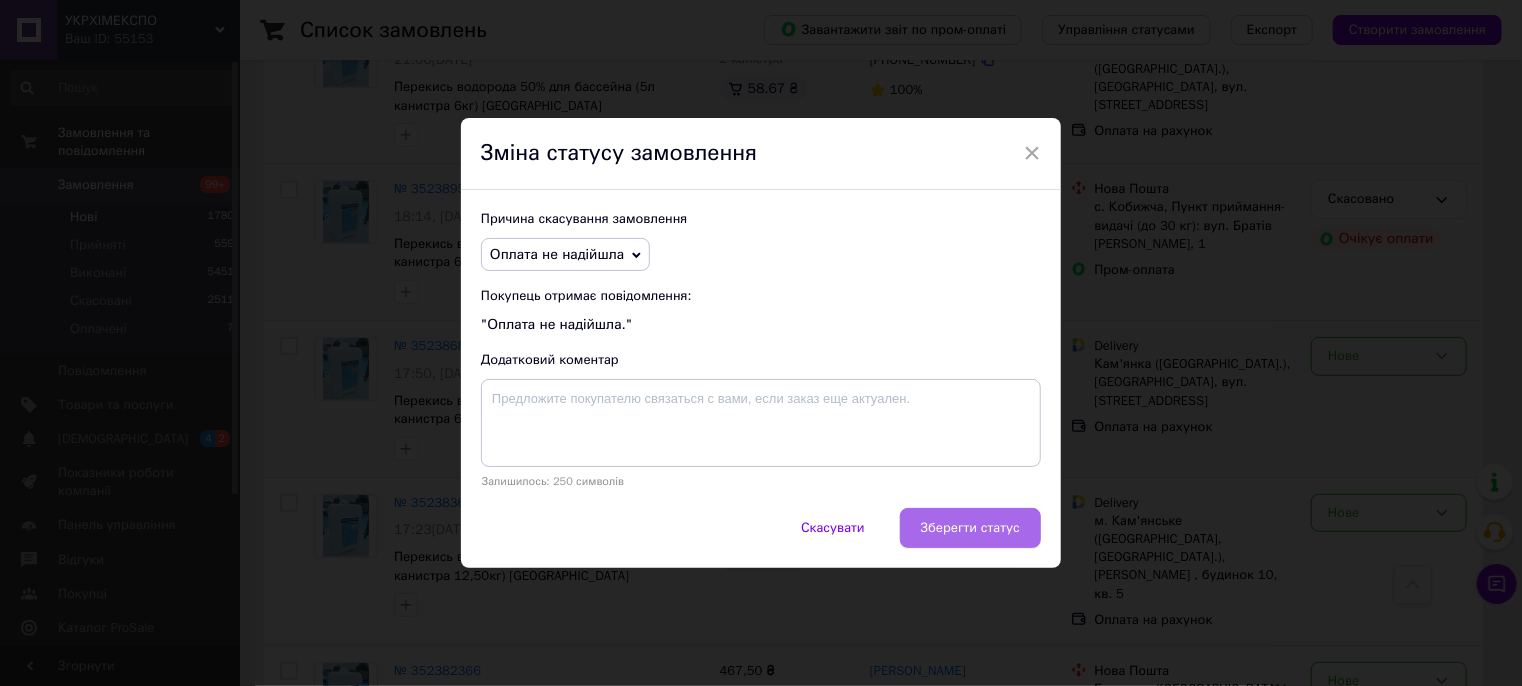 click on "Зберегти статус" at bounding box center [970, 528] 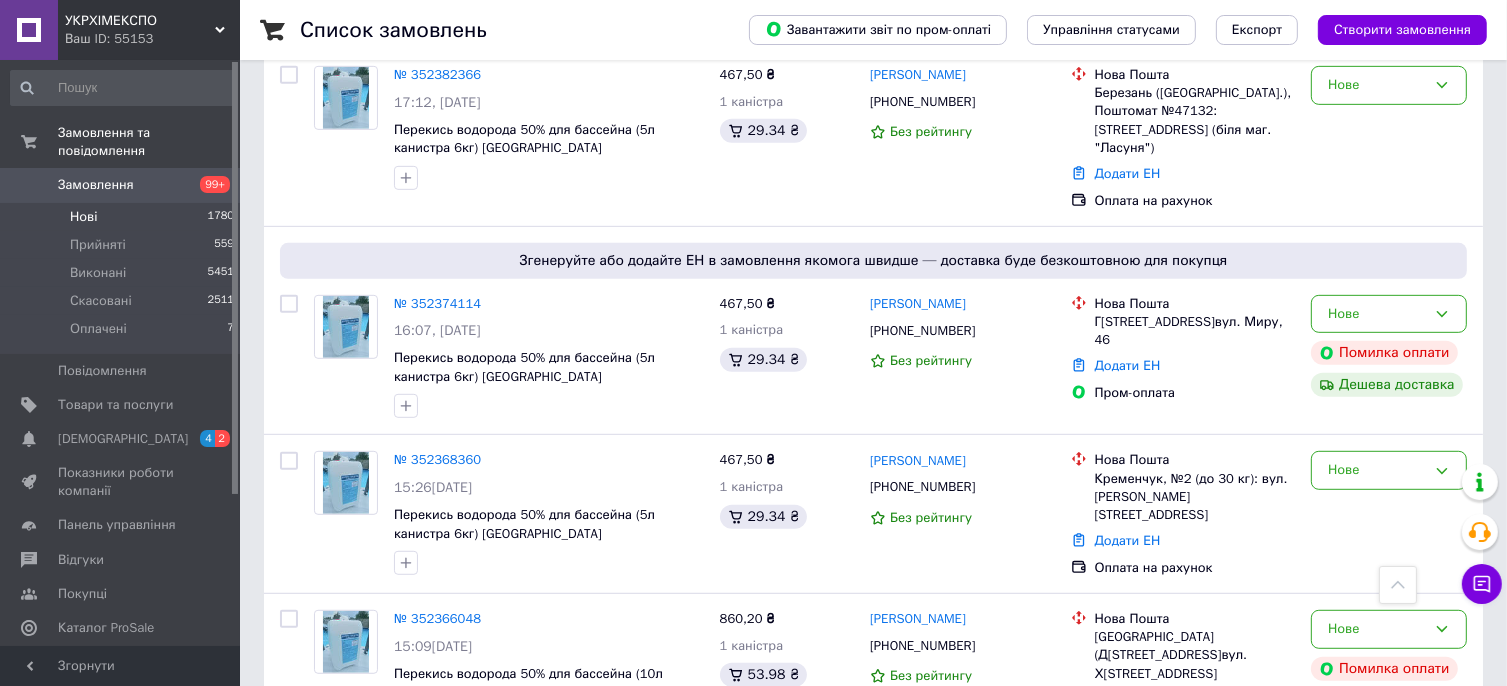 scroll, scrollTop: 1000, scrollLeft: 0, axis: vertical 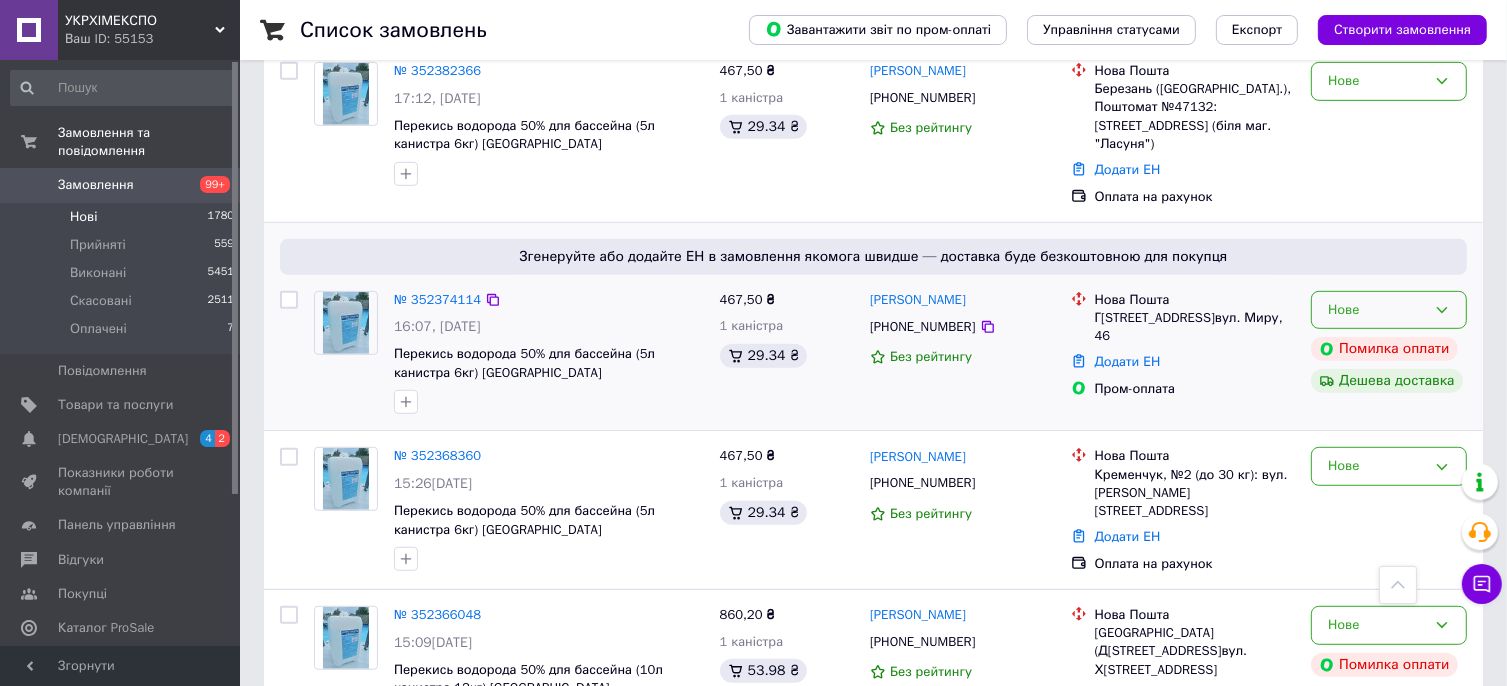 click on "Нове" at bounding box center [1389, 310] 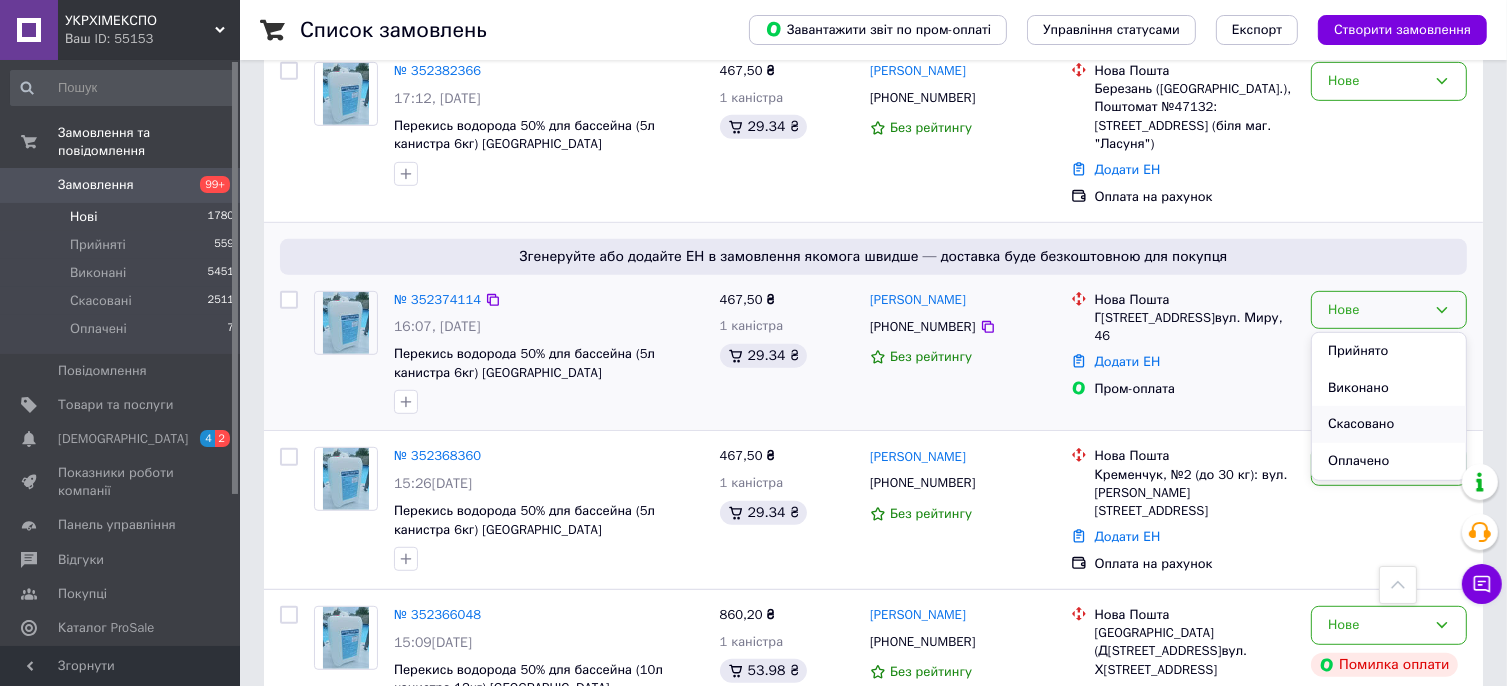 click on "Скасовано" at bounding box center [1389, 424] 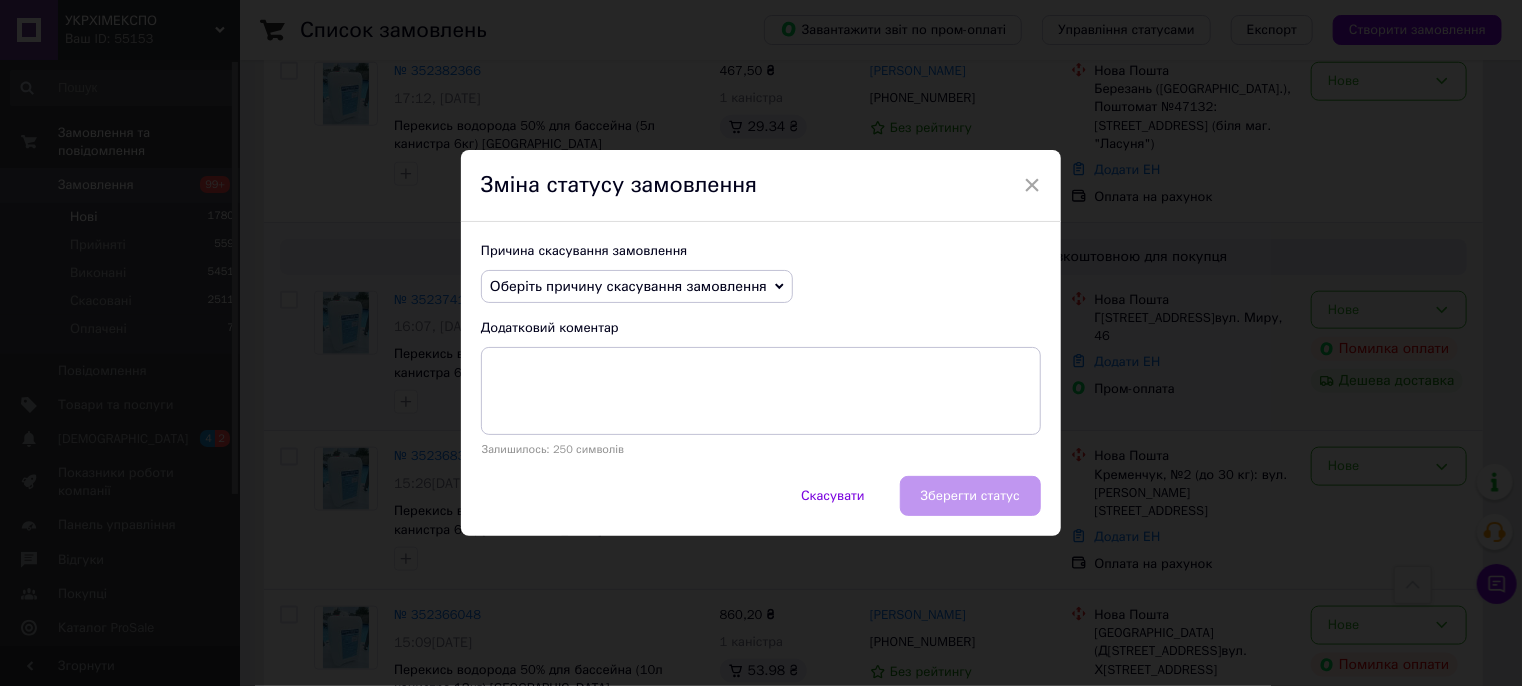click on "Оберіть причину скасування замовлення" at bounding box center [637, 287] 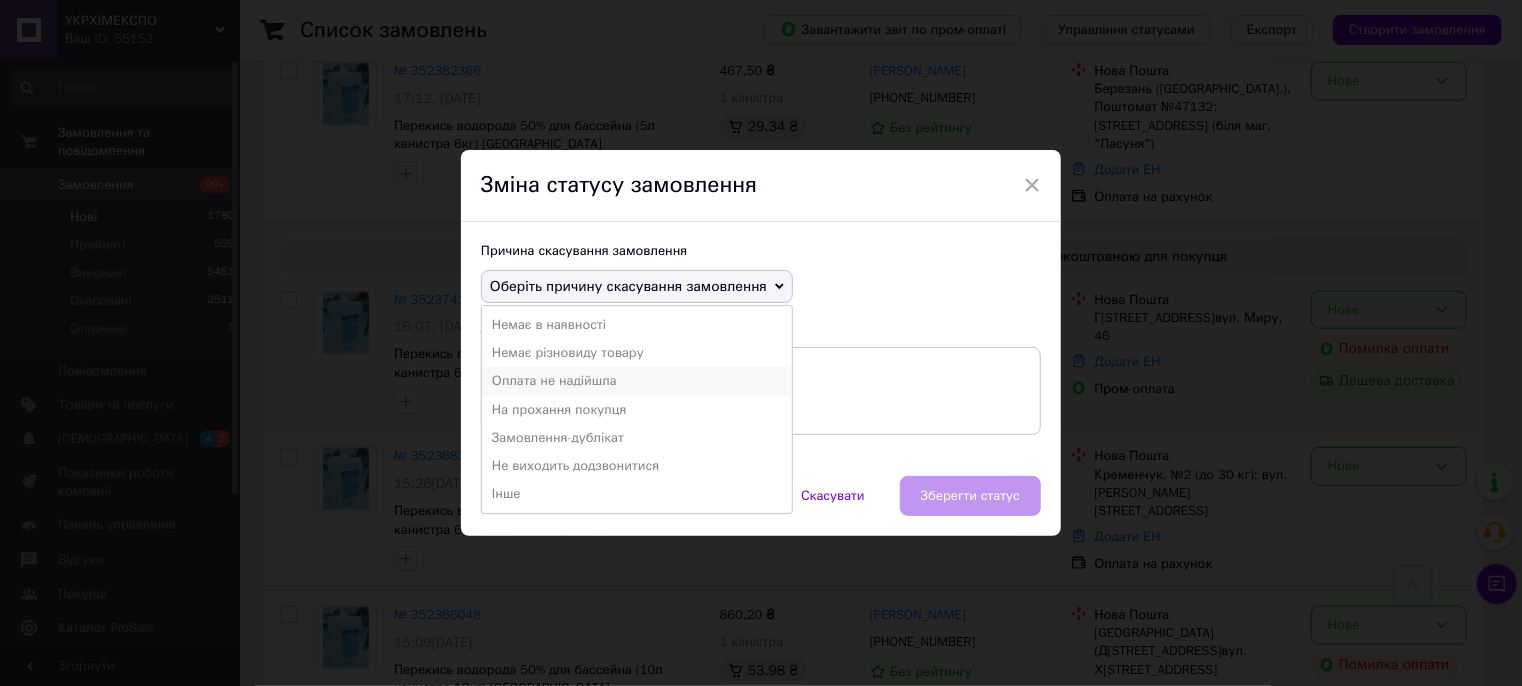 click on "Оплата не надійшла" at bounding box center [637, 381] 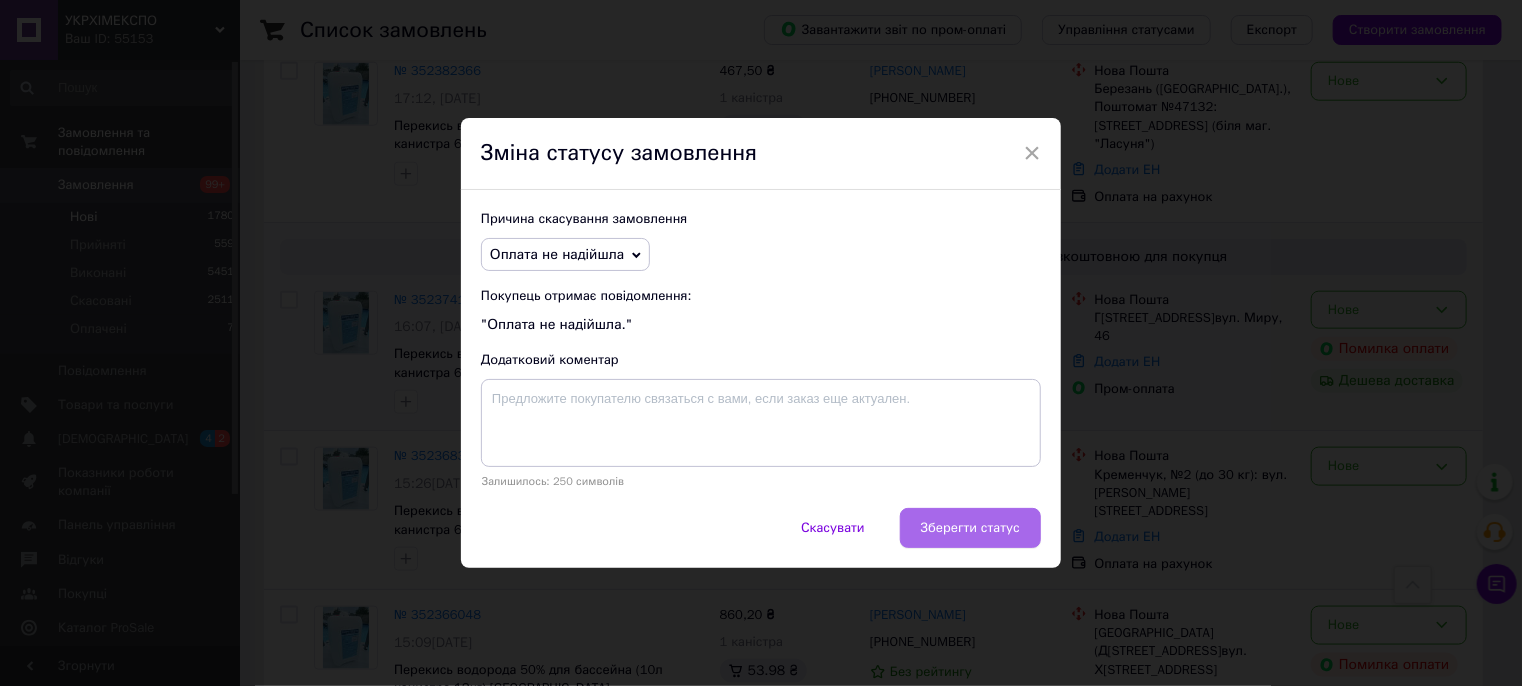 click on "Зберегти статус" at bounding box center [970, 528] 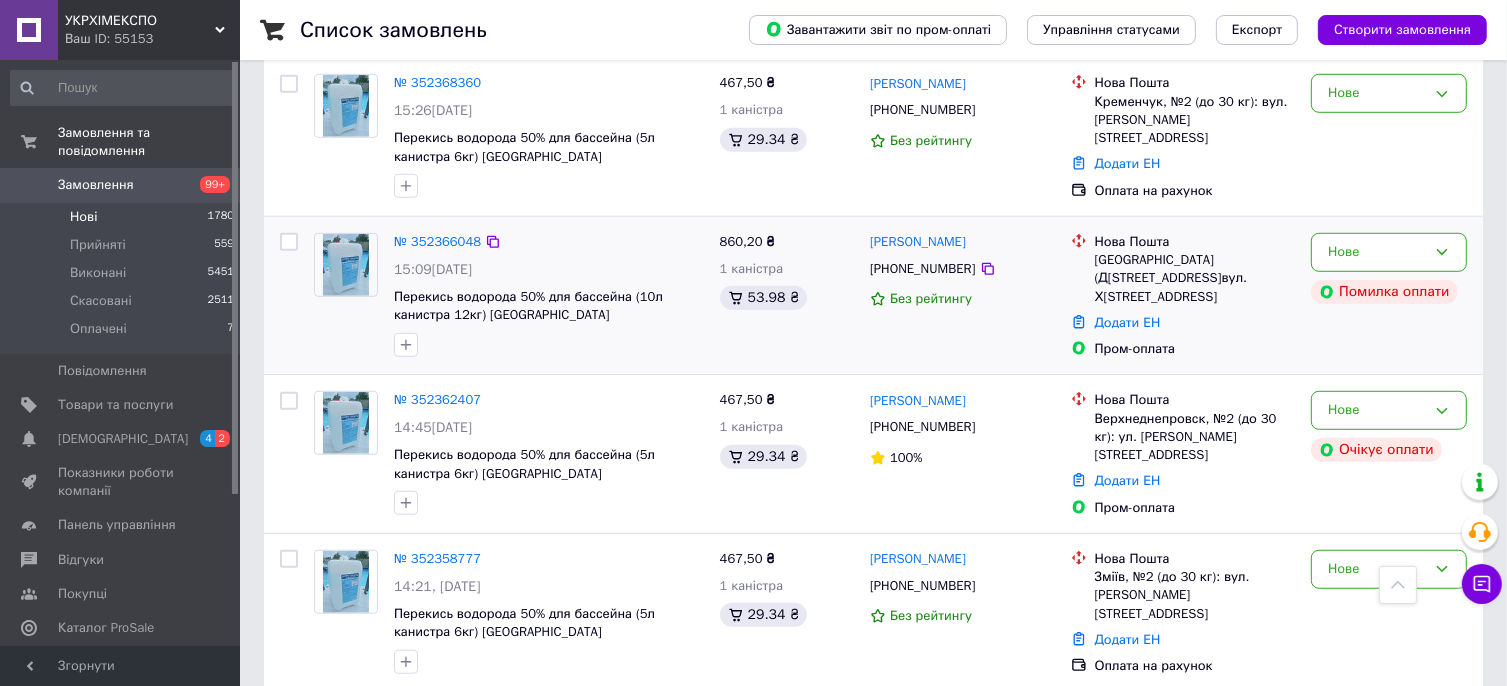 scroll, scrollTop: 1400, scrollLeft: 0, axis: vertical 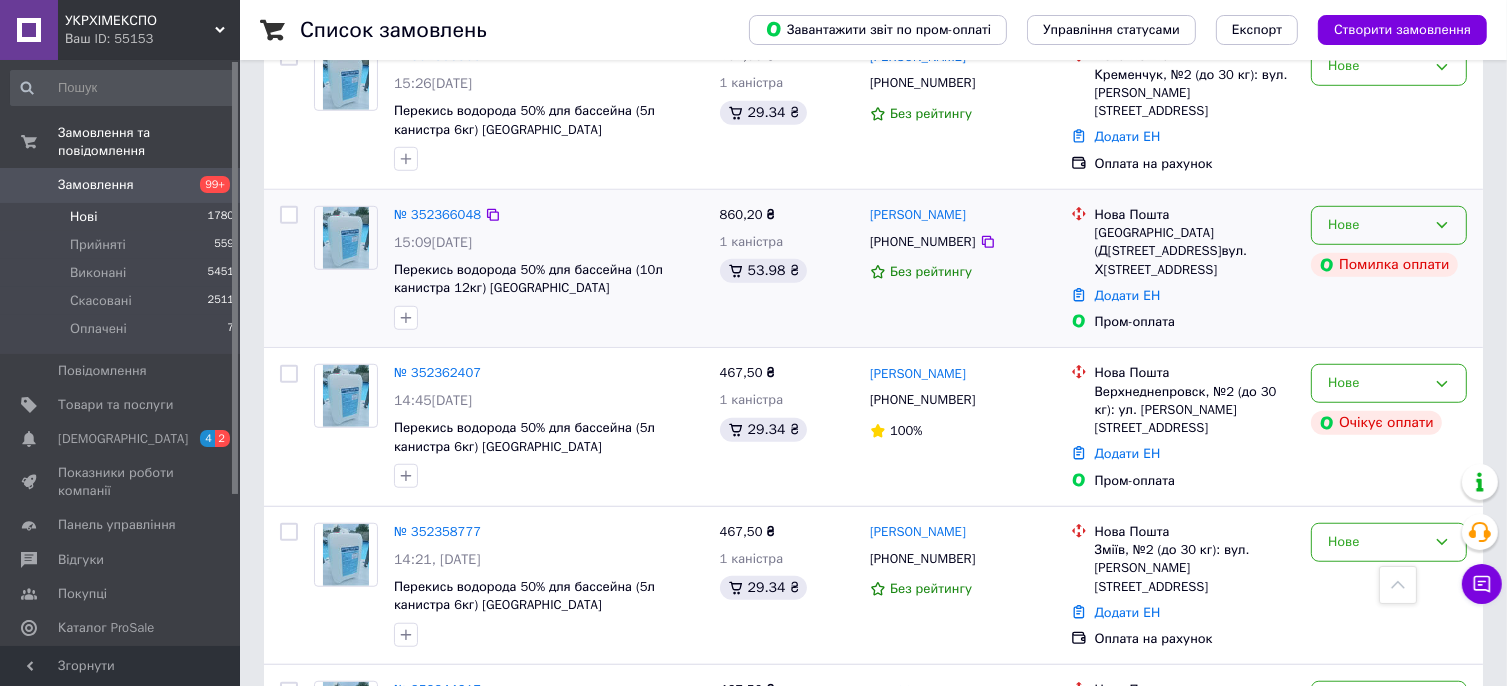 click on "Нове" at bounding box center (1389, 225) 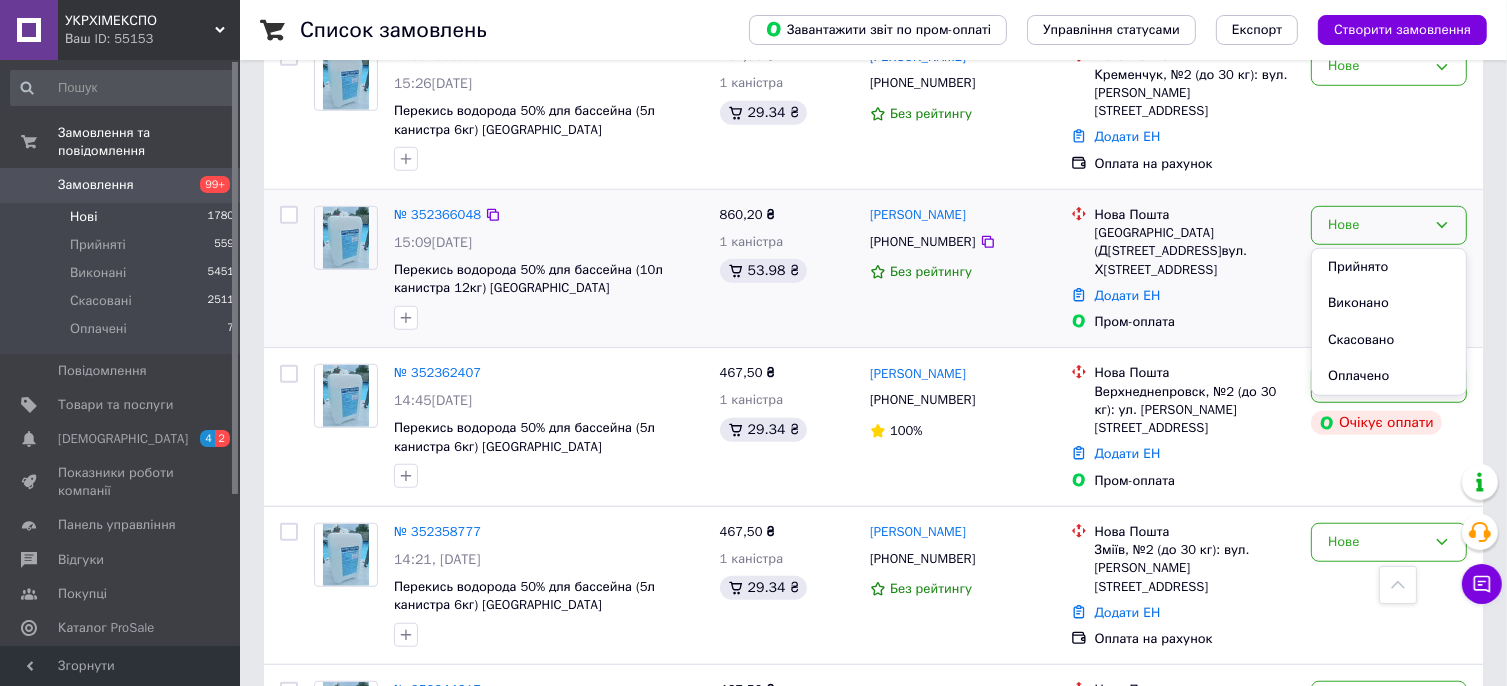 drag, startPoint x: 1387, startPoint y: 319, endPoint x: 1369, endPoint y: 323, distance: 18.439089 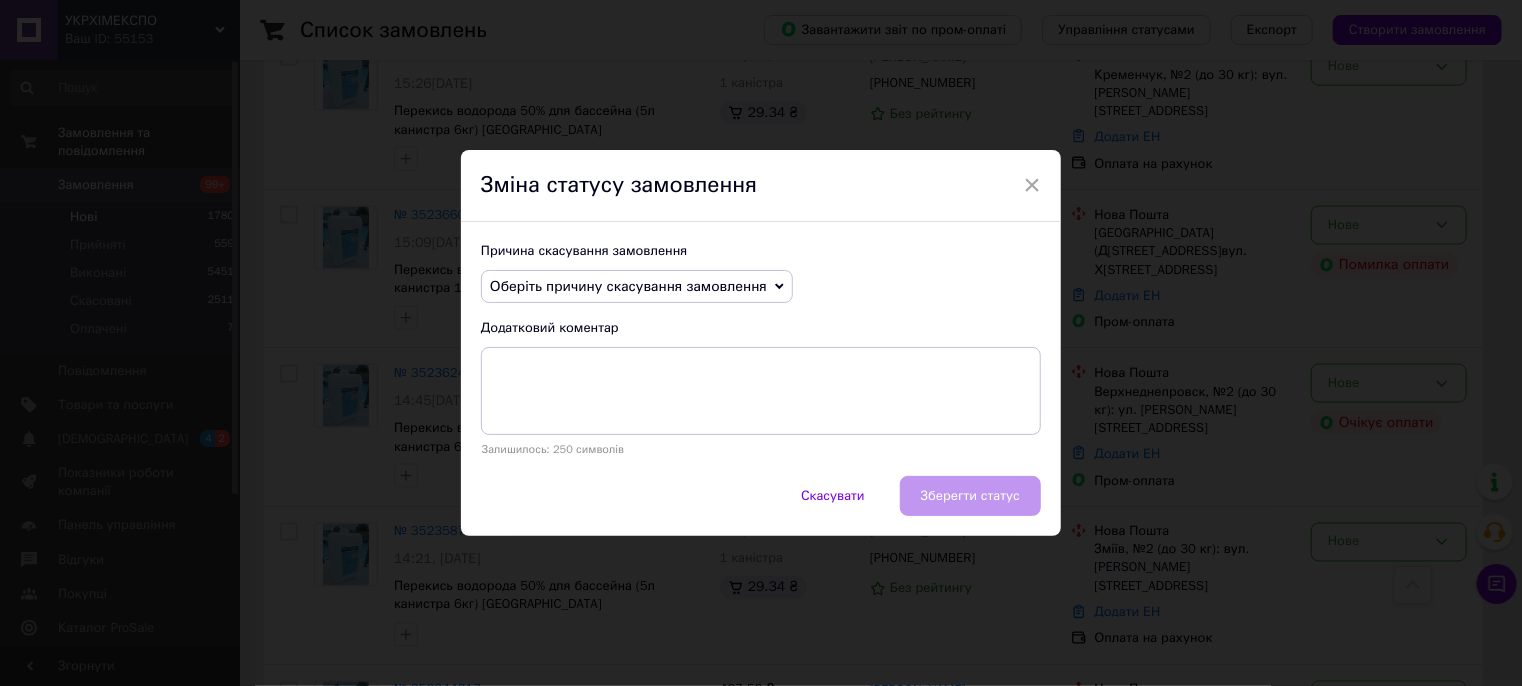 click 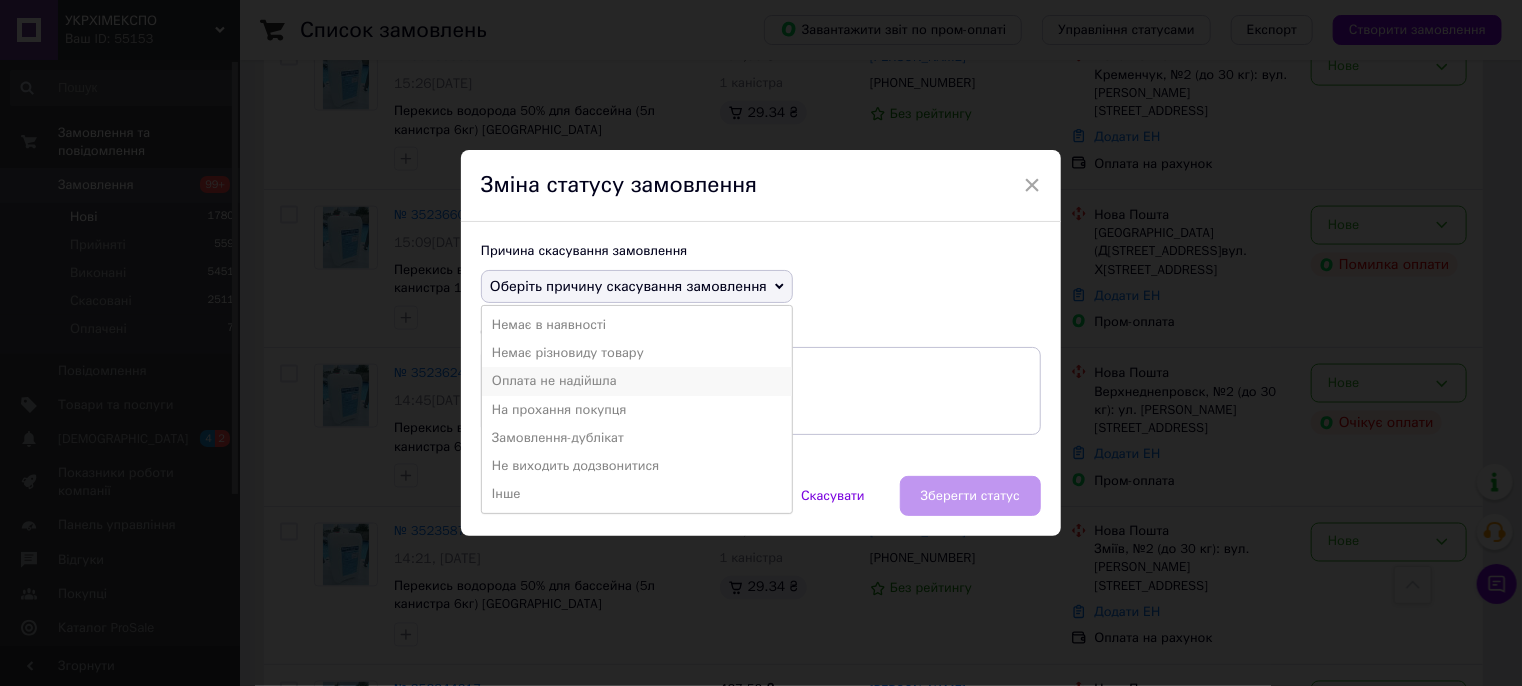 click on "Оплата не надійшла" at bounding box center (637, 381) 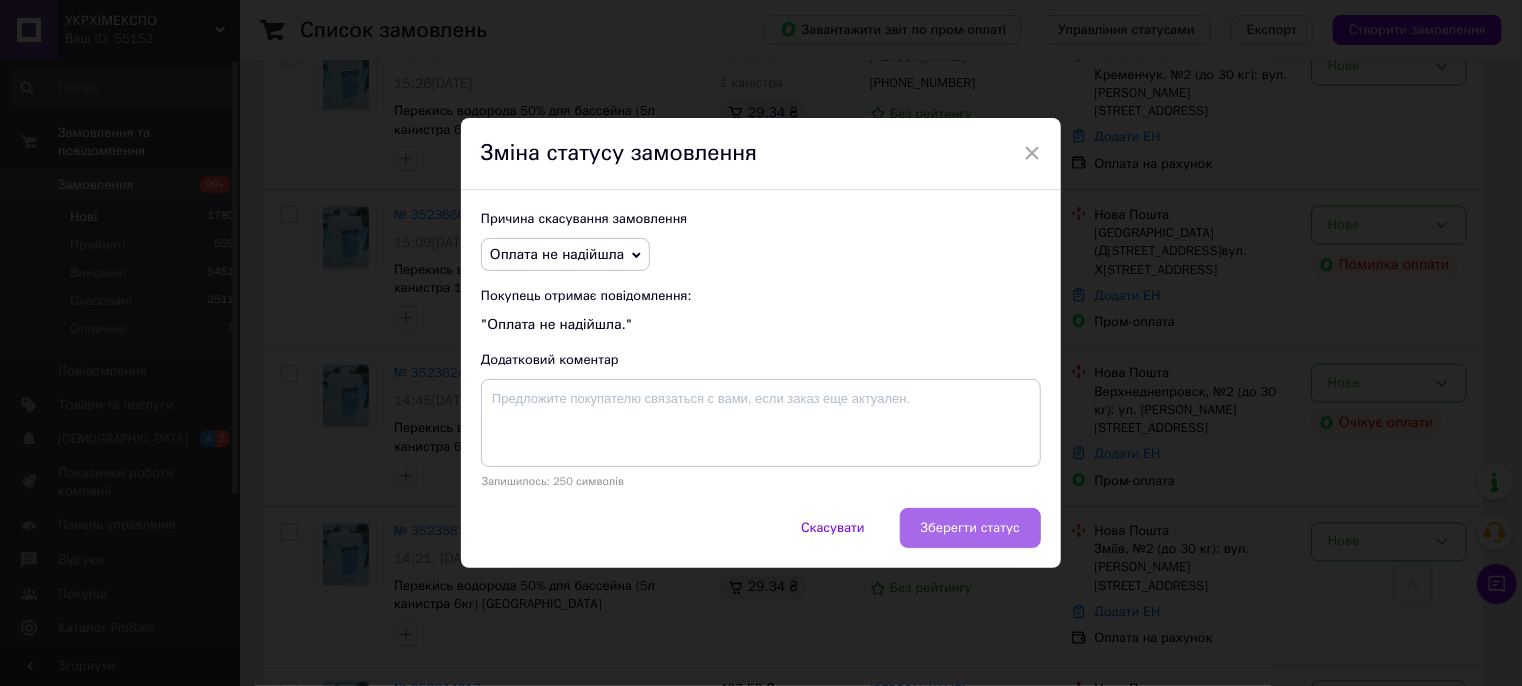 click on "Зберегти статус" at bounding box center [970, 528] 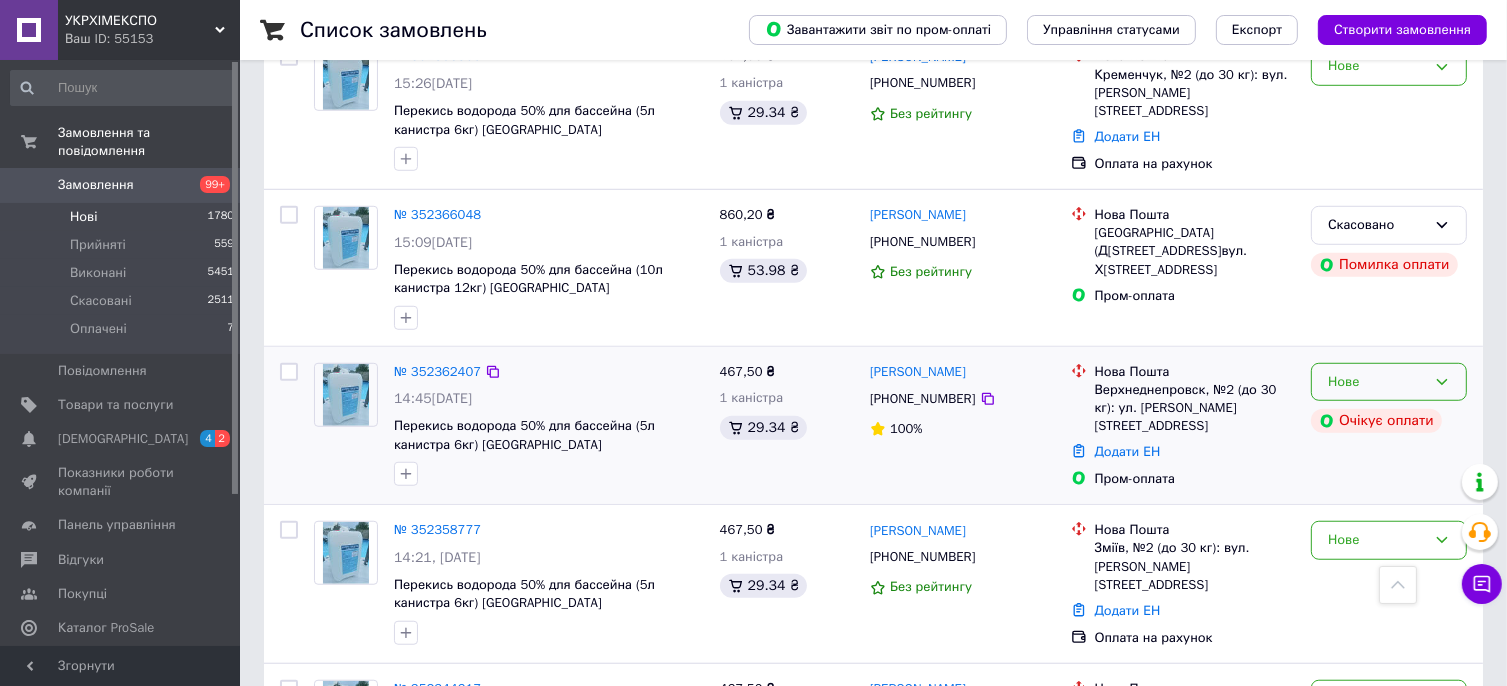 click on "Нове" at bounding box center (1377, 382) 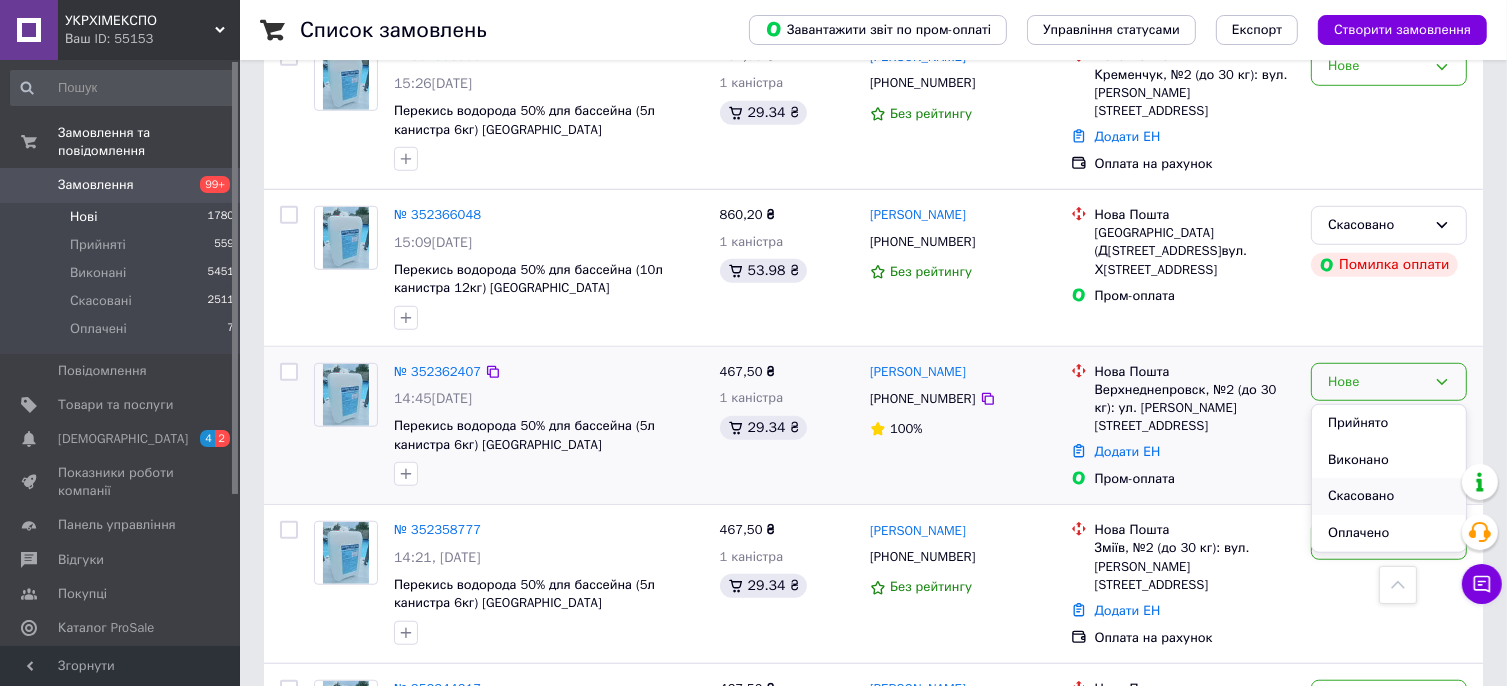click on "Скасовано" at bounding box center (1389, 496) 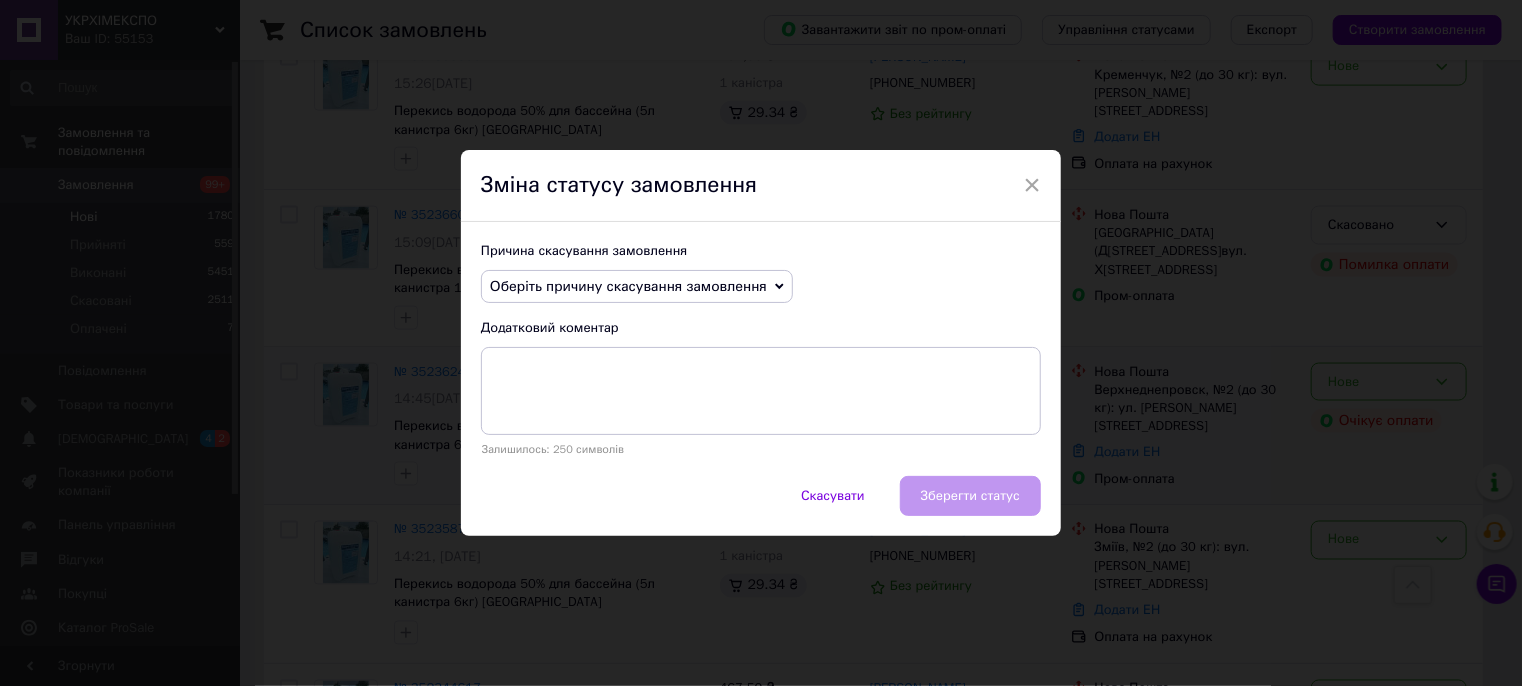 click on "Оберіть причину скасування замовлення" at bounding box center [637, 287] 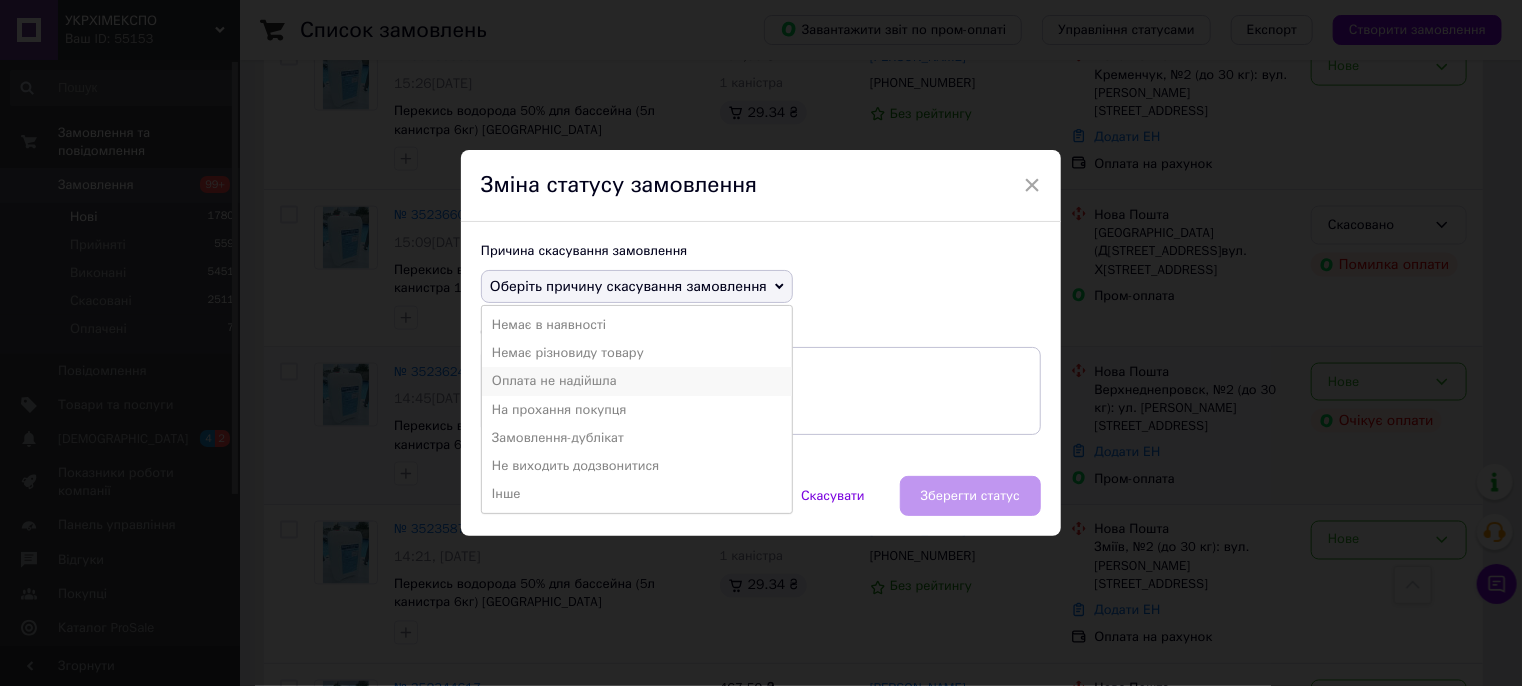 click on "Оплата не надійшла" at bounding box center [637, 381] 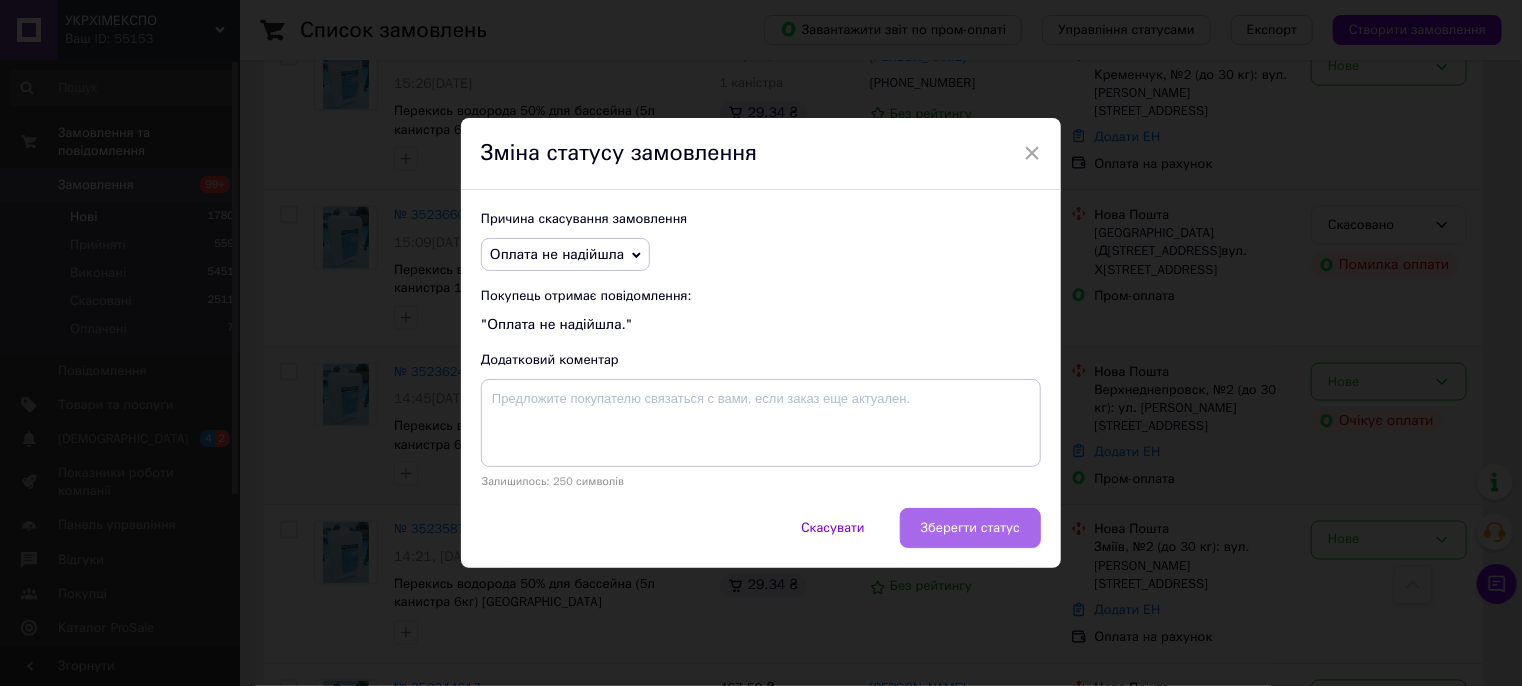 click on "Зберегти статус" at bounding box center (970, 528) 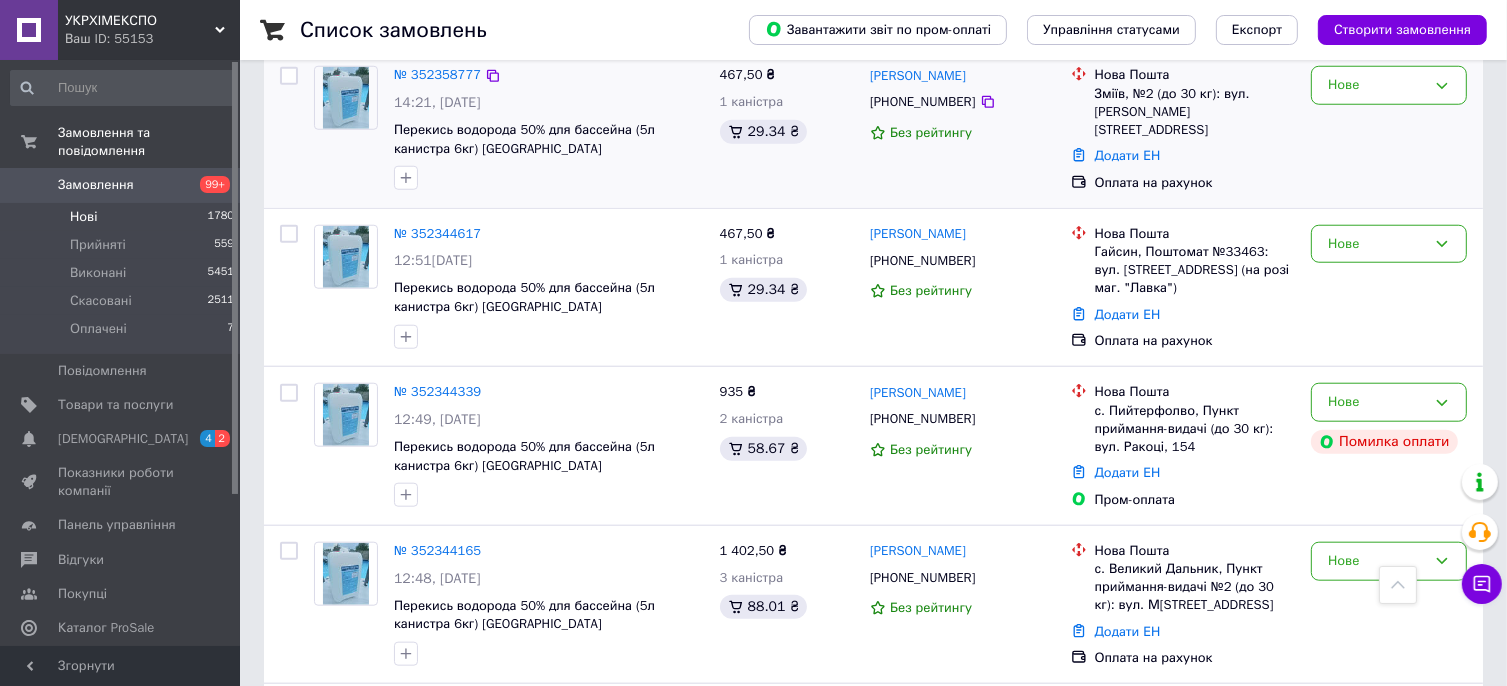 scroll, scrollTop: 1900, scrollLeft: 0, axis: vertical 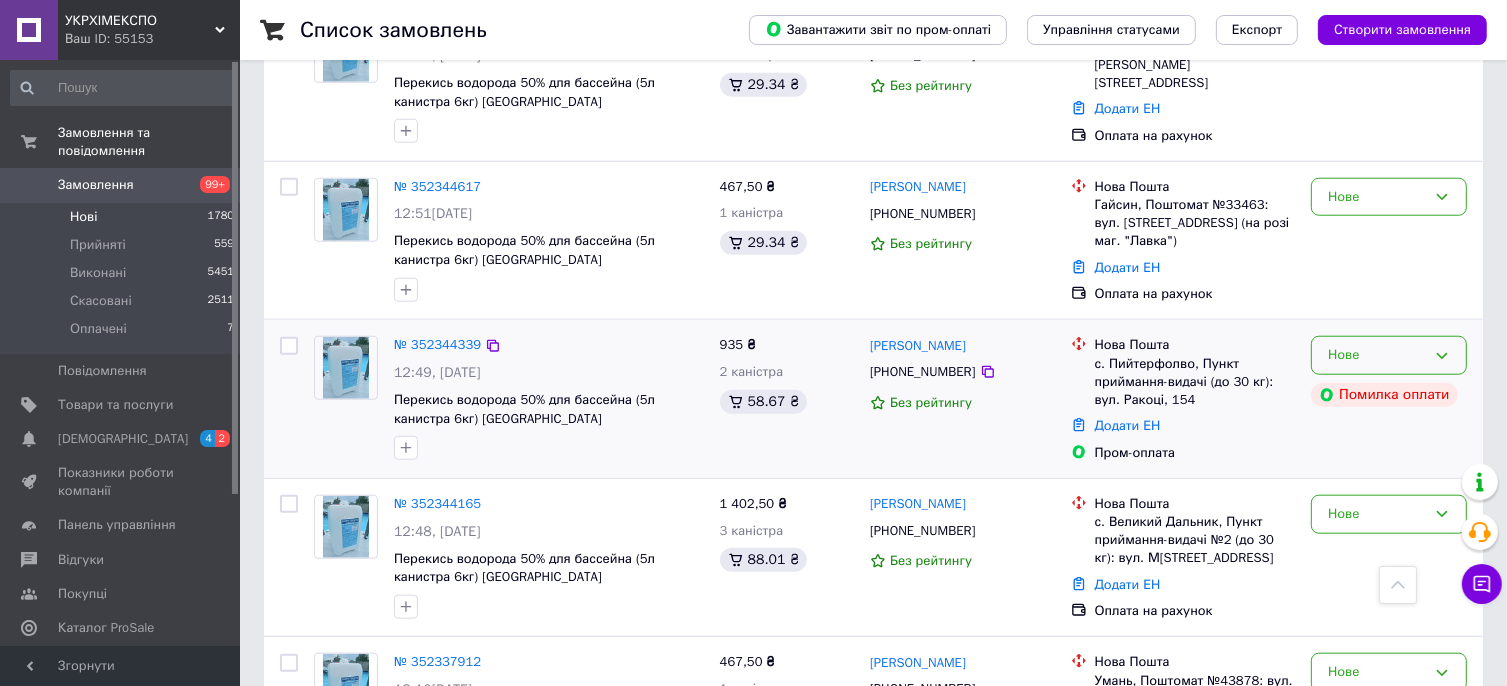 click on "Нове" at bounding box center [1389, 355] 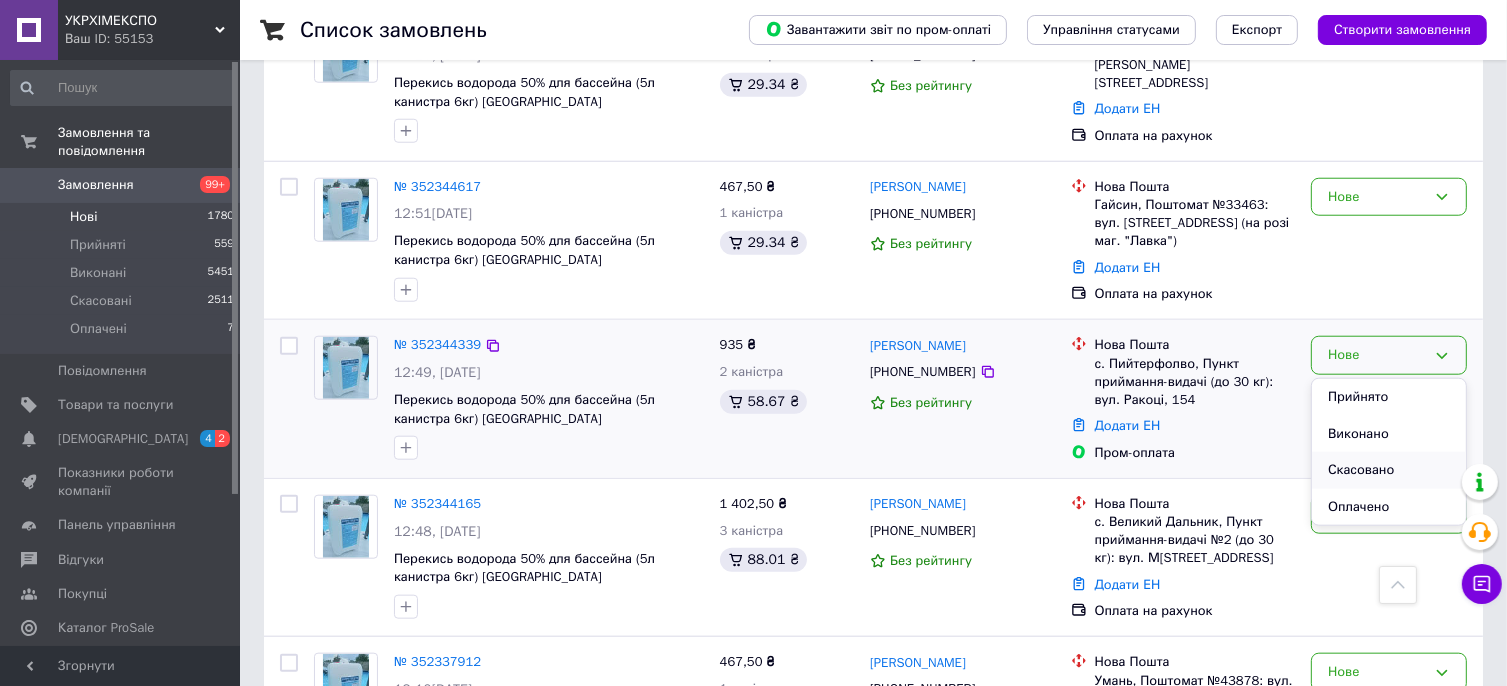 click on "Скасовано" at bounding box center [1389, 470] 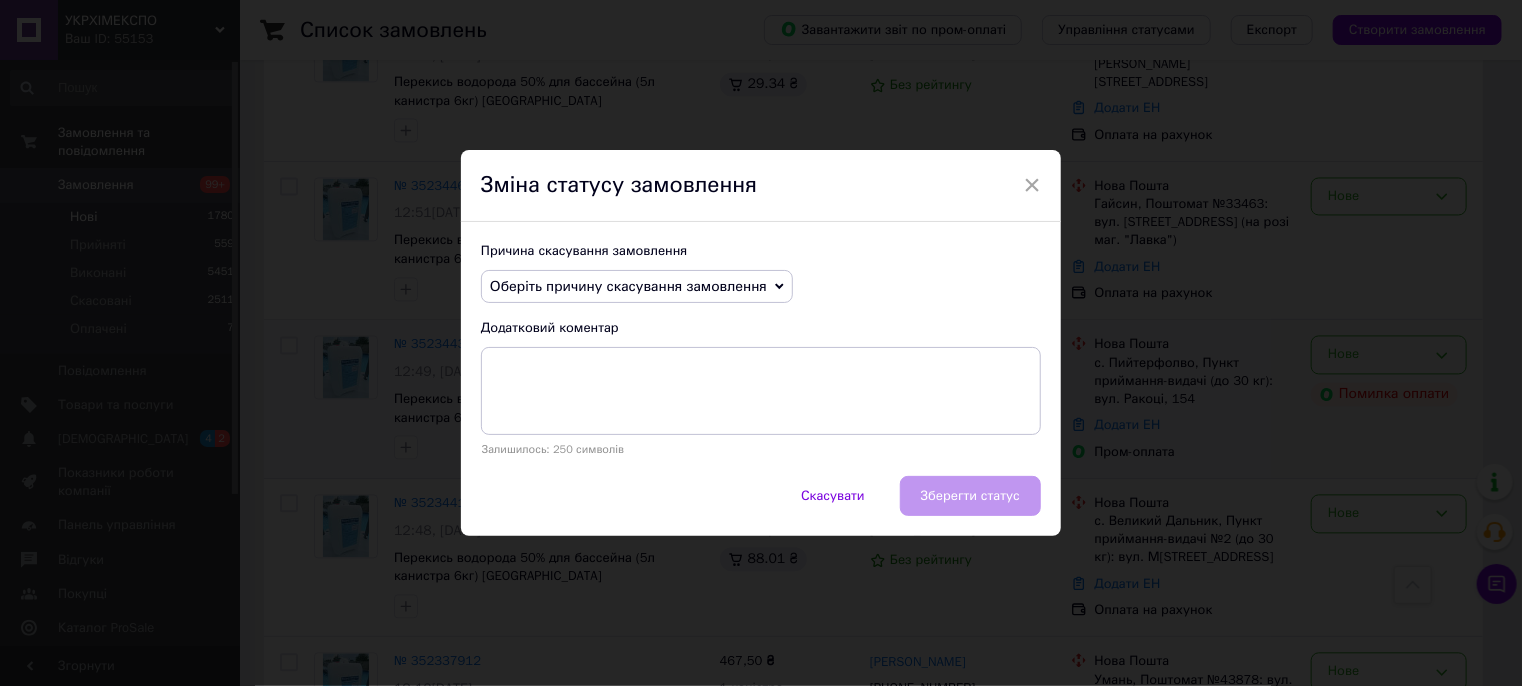 click on "Оберіть причину скасування замовлення" at bounding box center (628, 286) 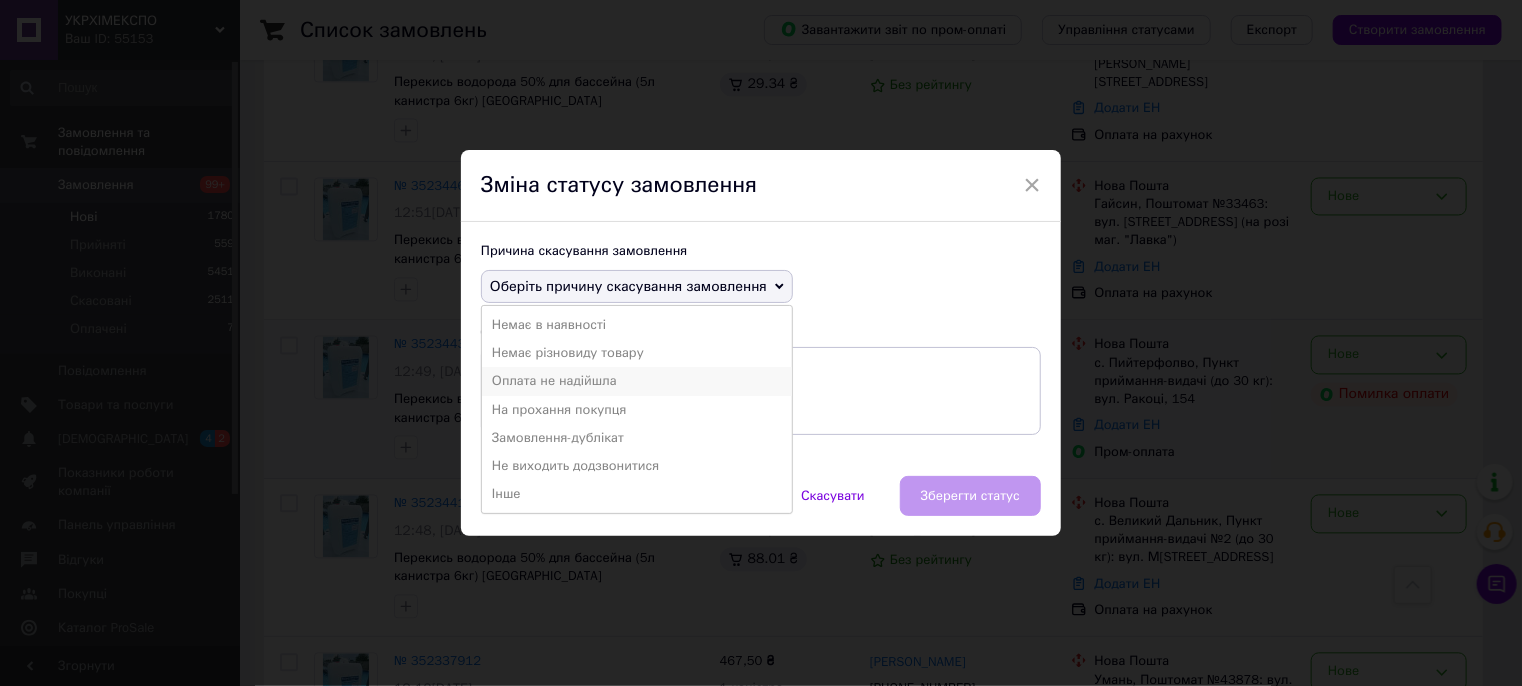 click on "Оплата не надійшла" at bounding box center (637, 381) 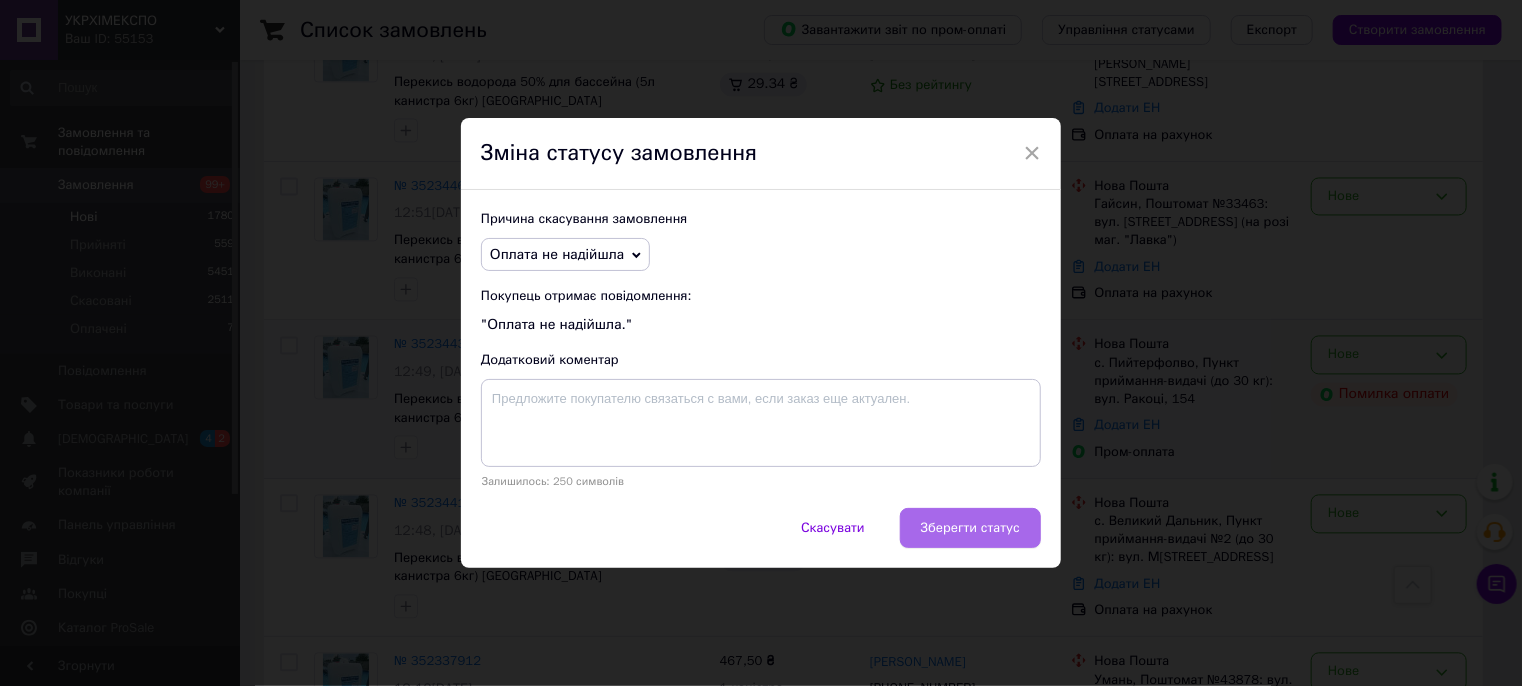 click on "Зберегти статус" at bounding box center [970, 528] 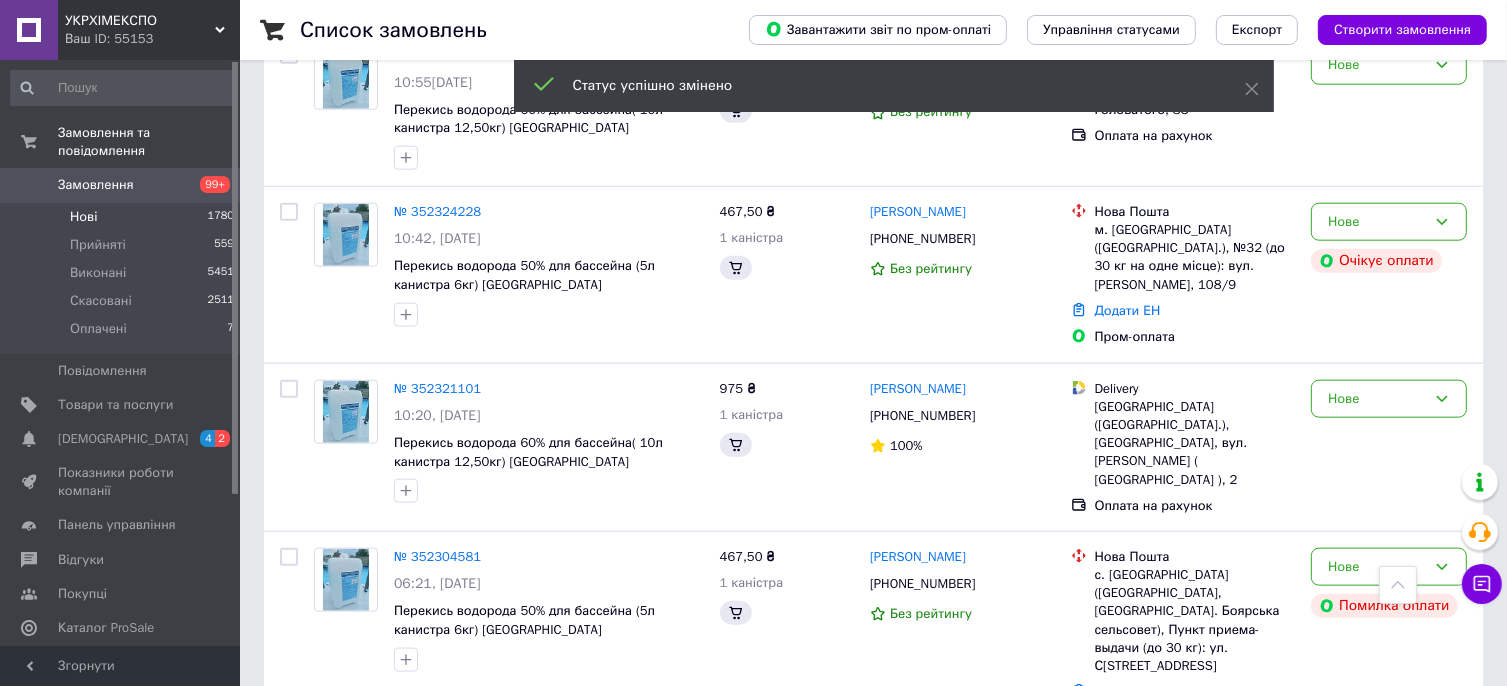 scroll, scrollTop: 1364, scrollLeft: 0, axis: vertical 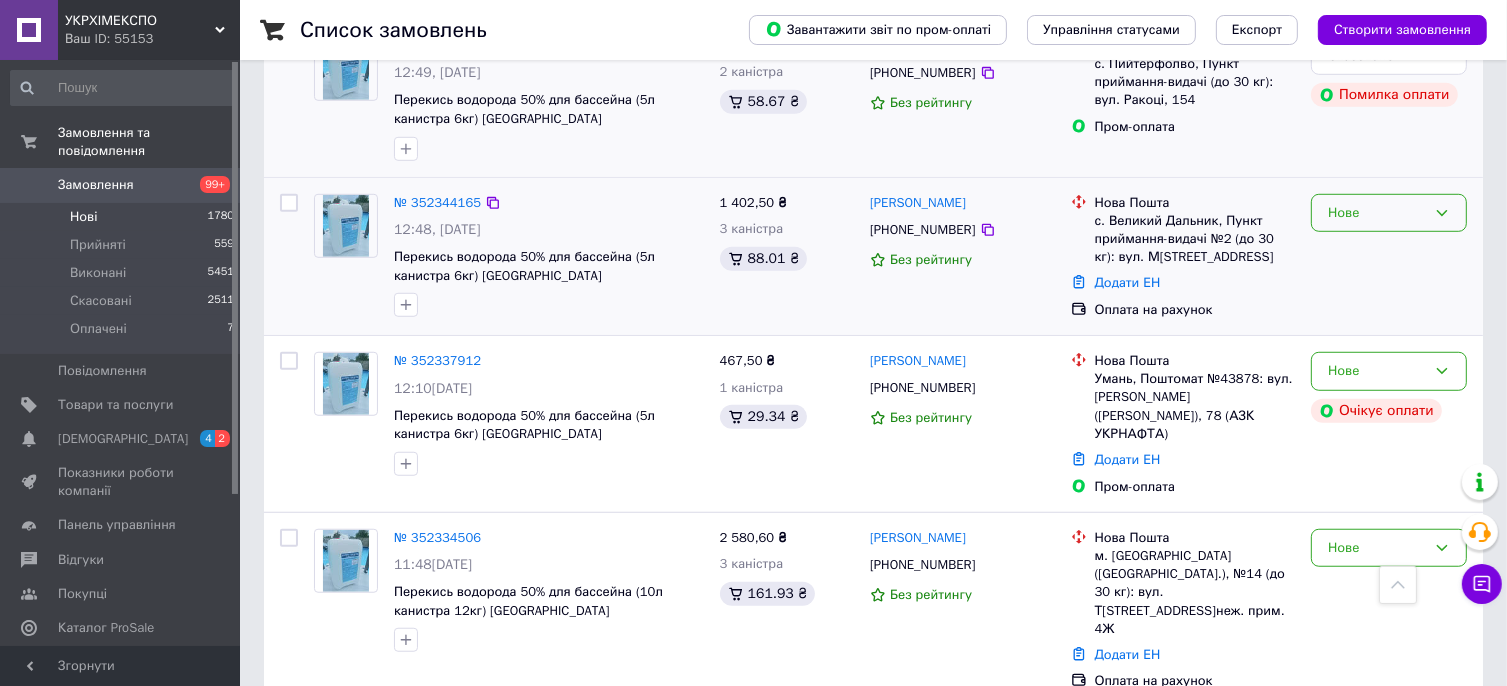 click on "Нове" at bounding box center [1377, 213] 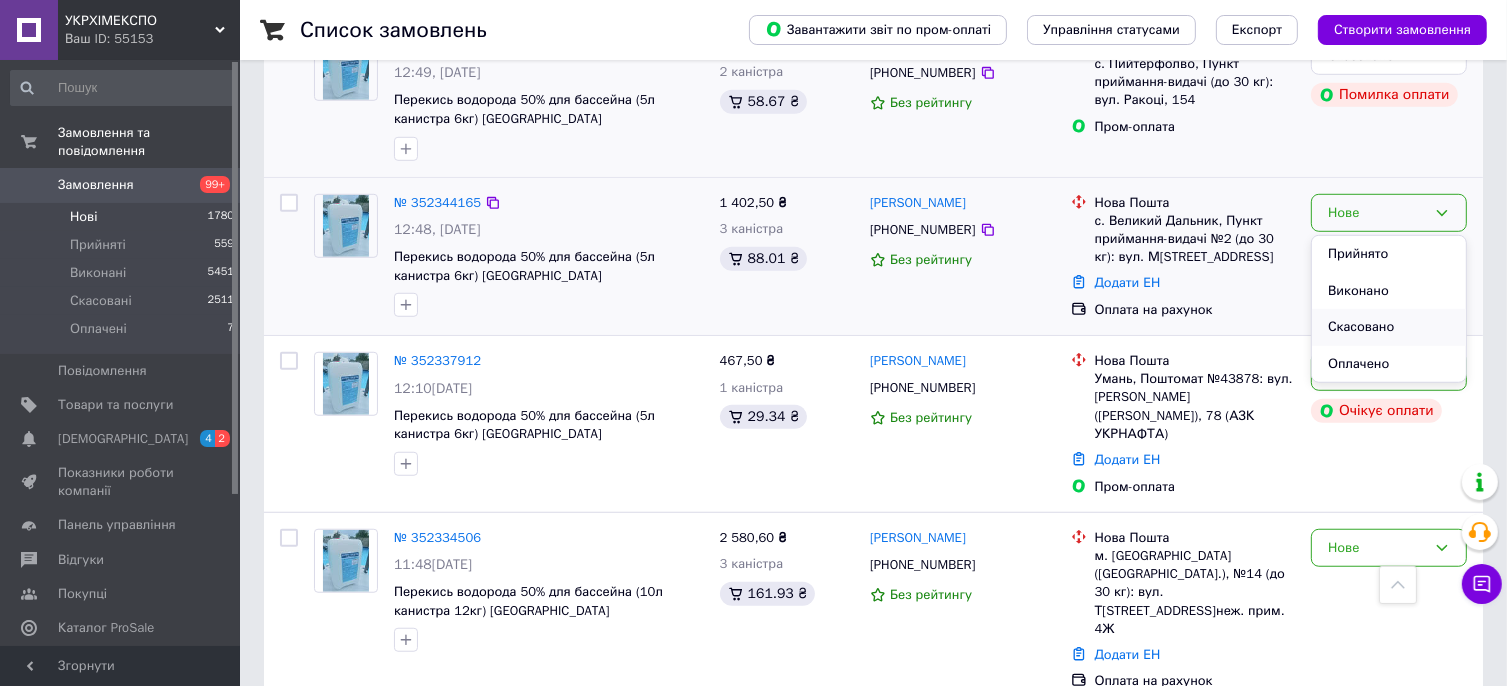 click on "Скасовано" at bounding box center (1389, 327) 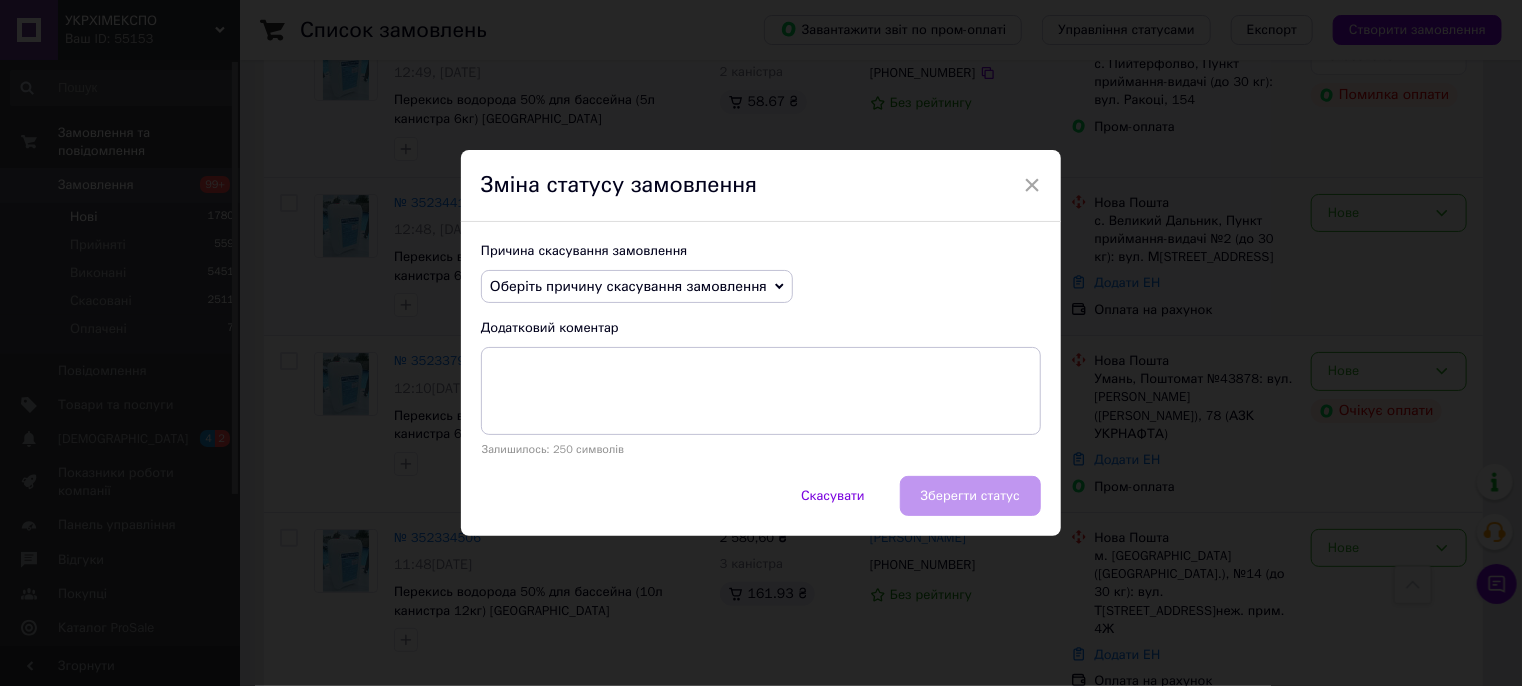 click on "Оберіть причину скасування замовлення" at bounding box center [628, 286] 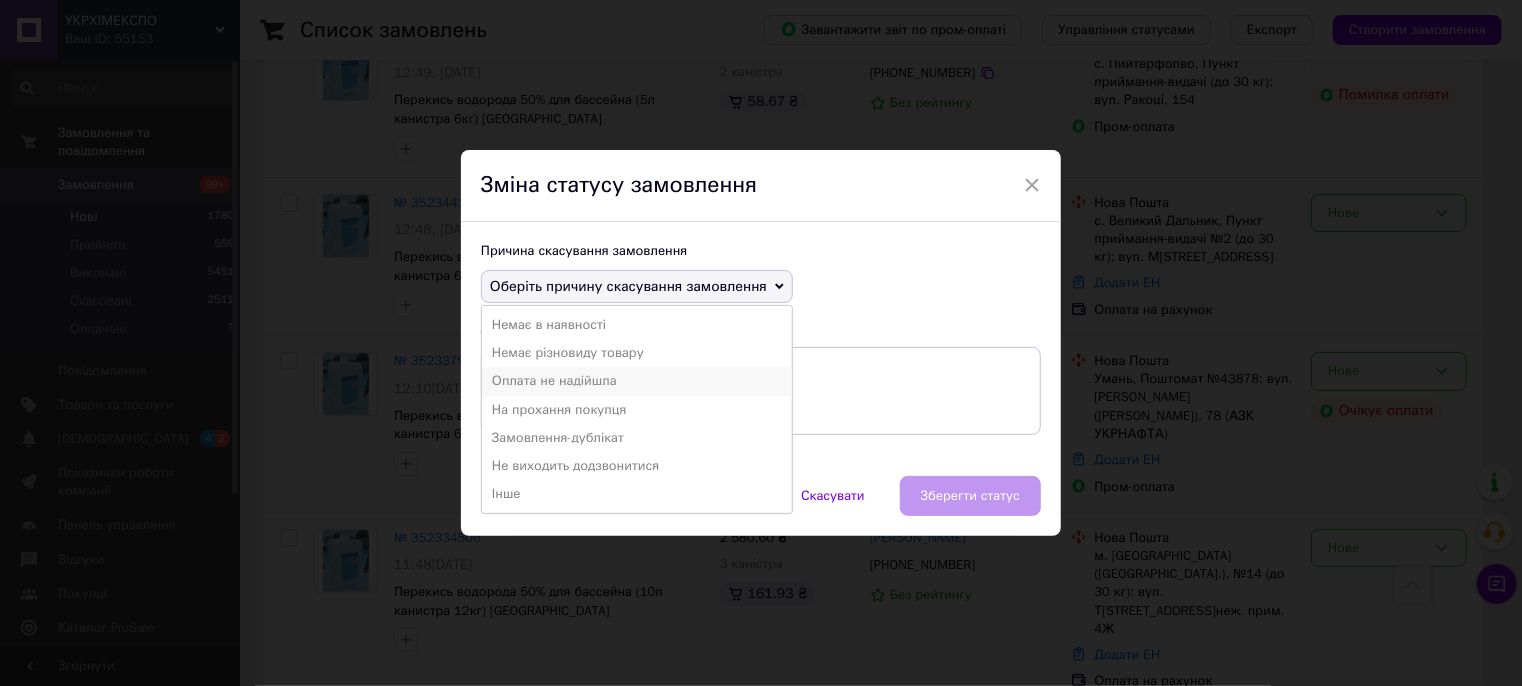 click on "Оплата не надійшла" at bounding box center [637, 381] 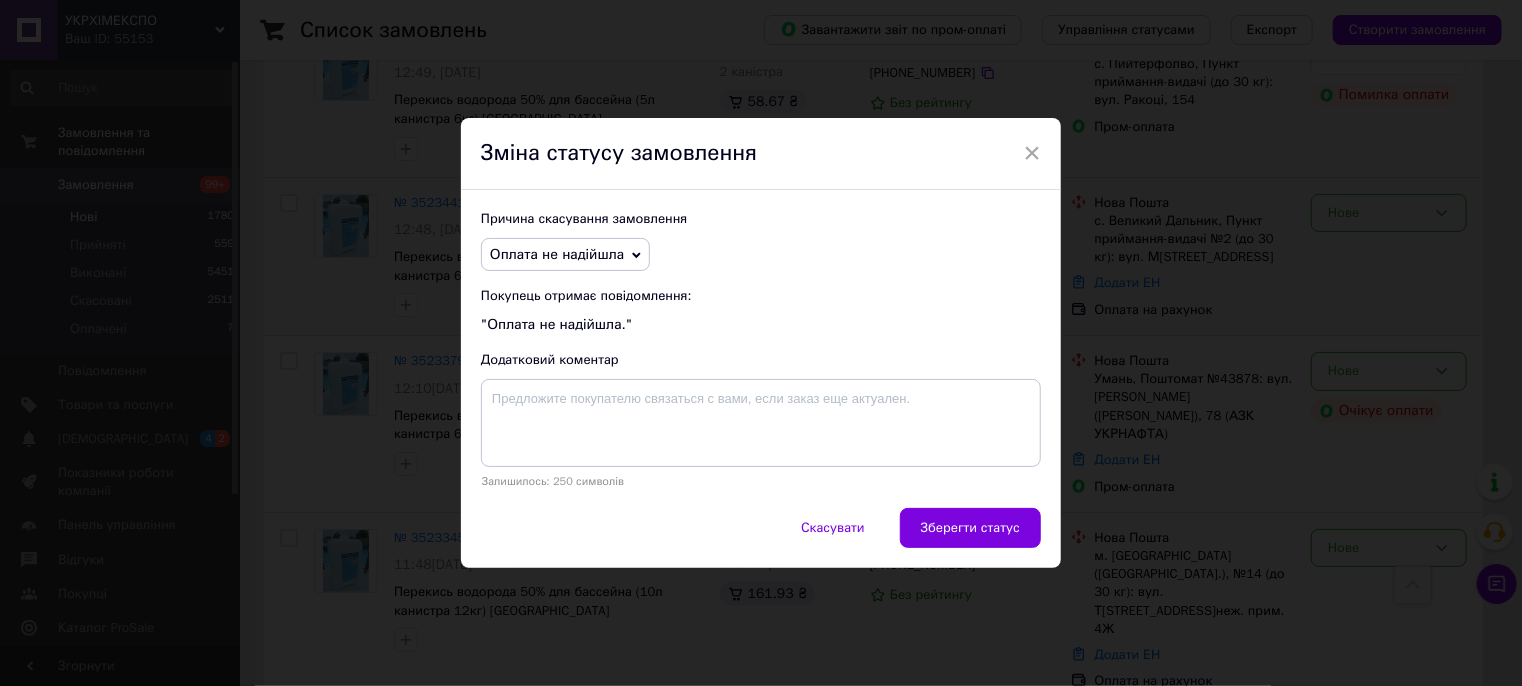 click on "Зберегти статус" at bounding box center (970, 528) 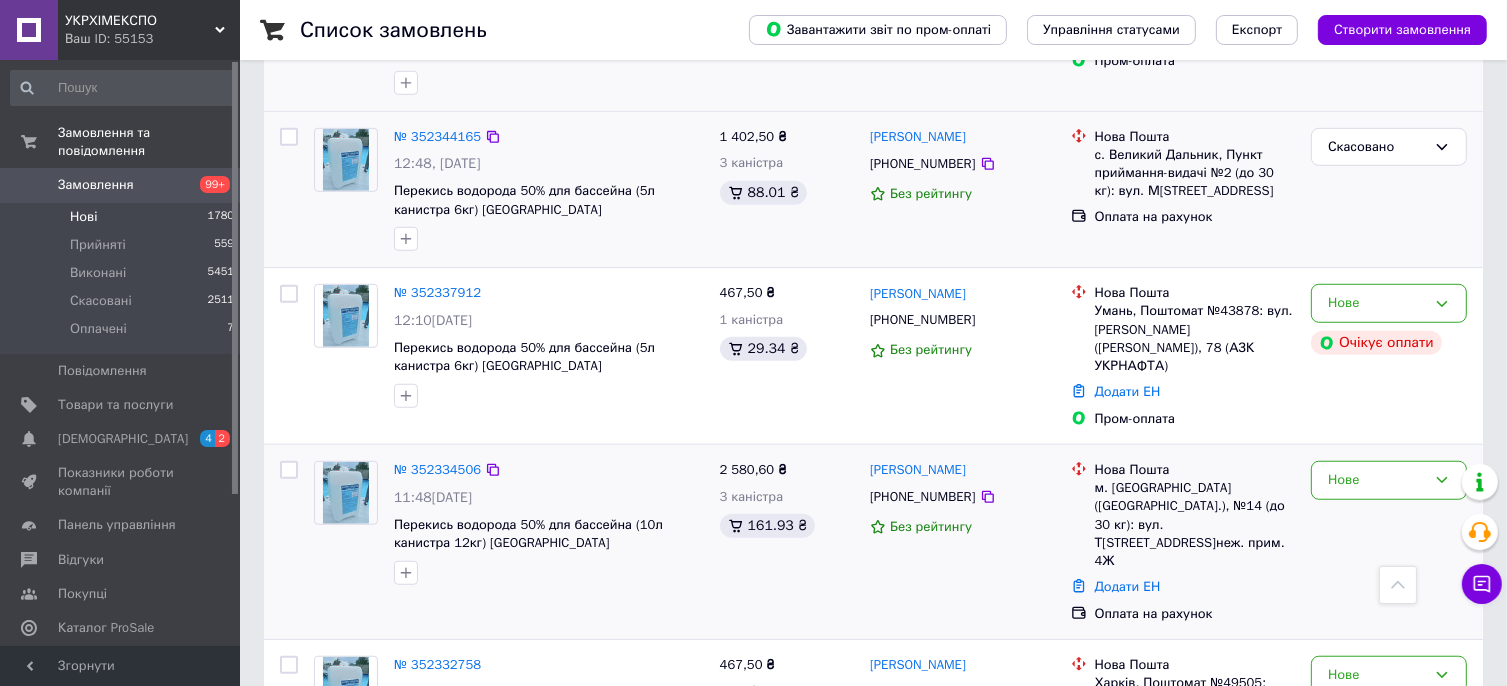 scroll, scrollTop: 1464, scrollLeft: 0, axis: vertical 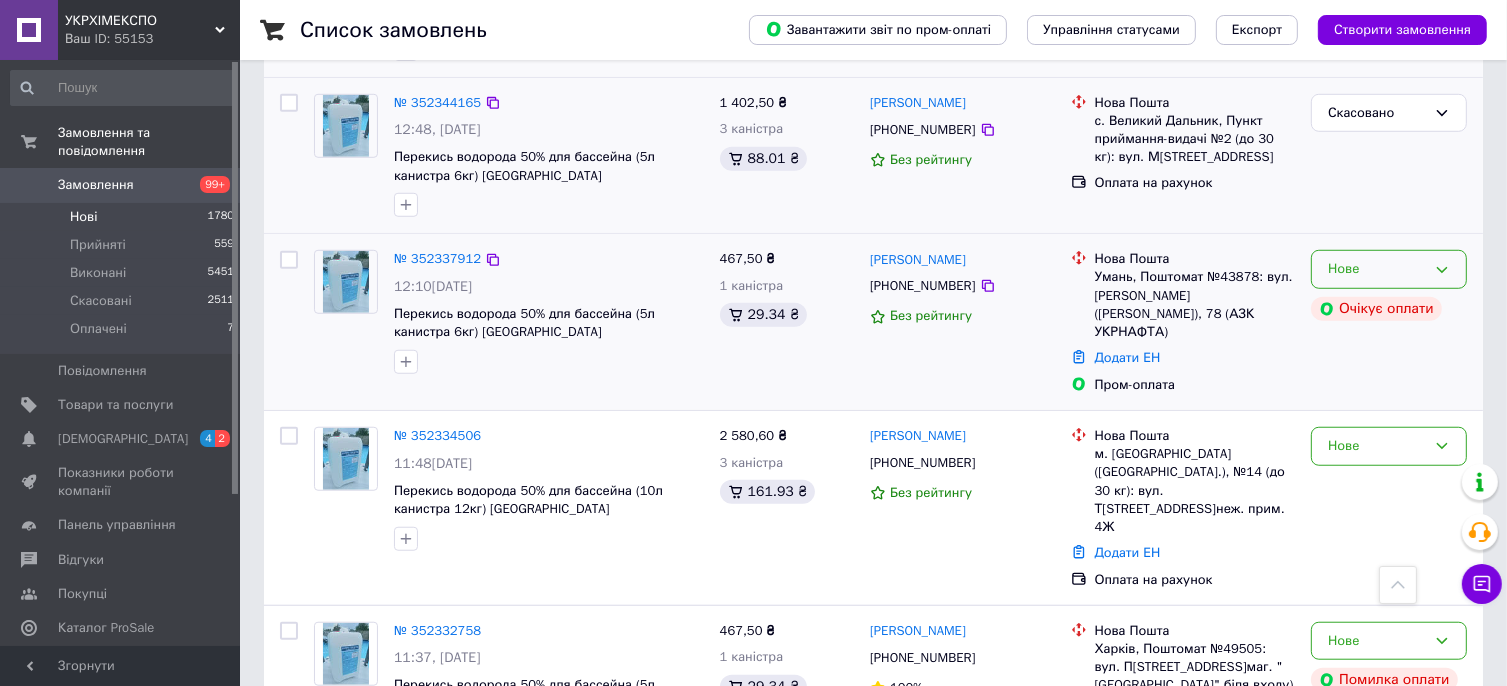 click on "Нове" at bounding box center (1389, 269) 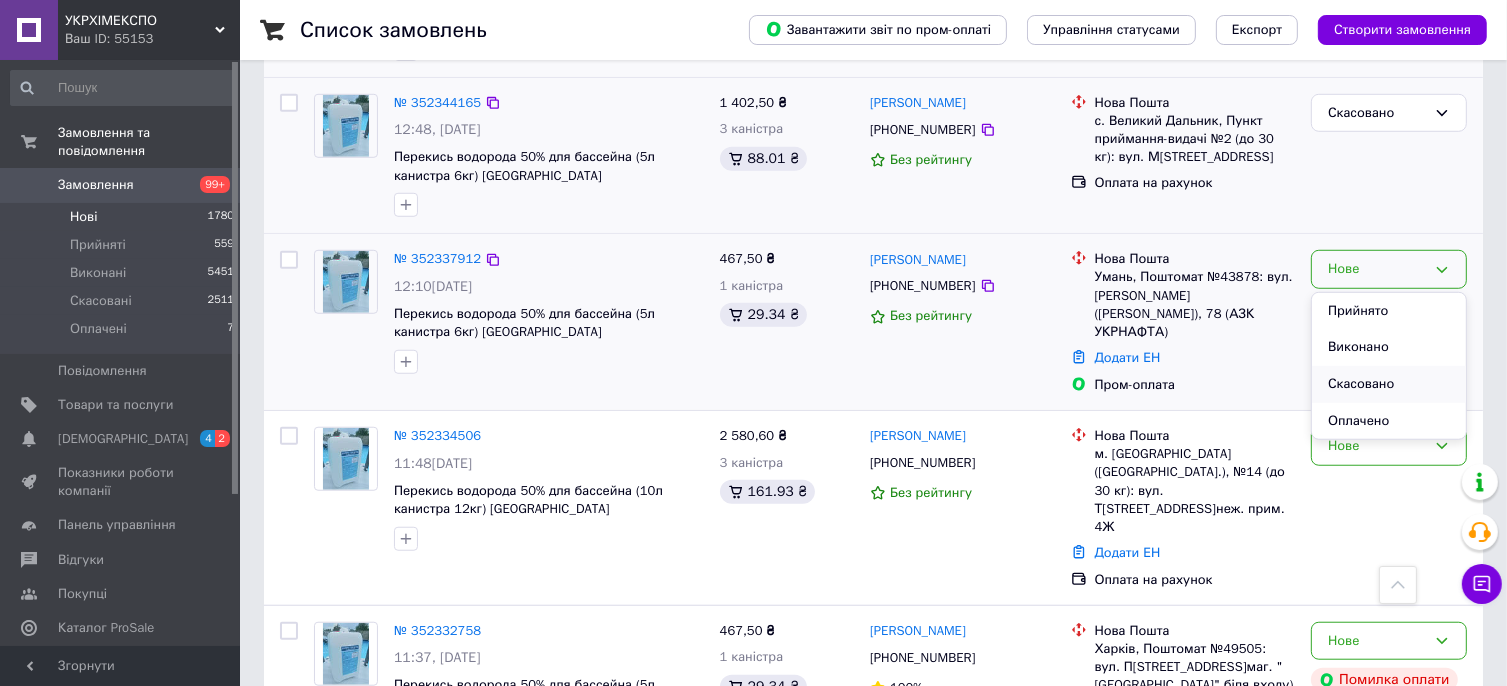 click on "Скасовано" at bounding box center [1389, 384] 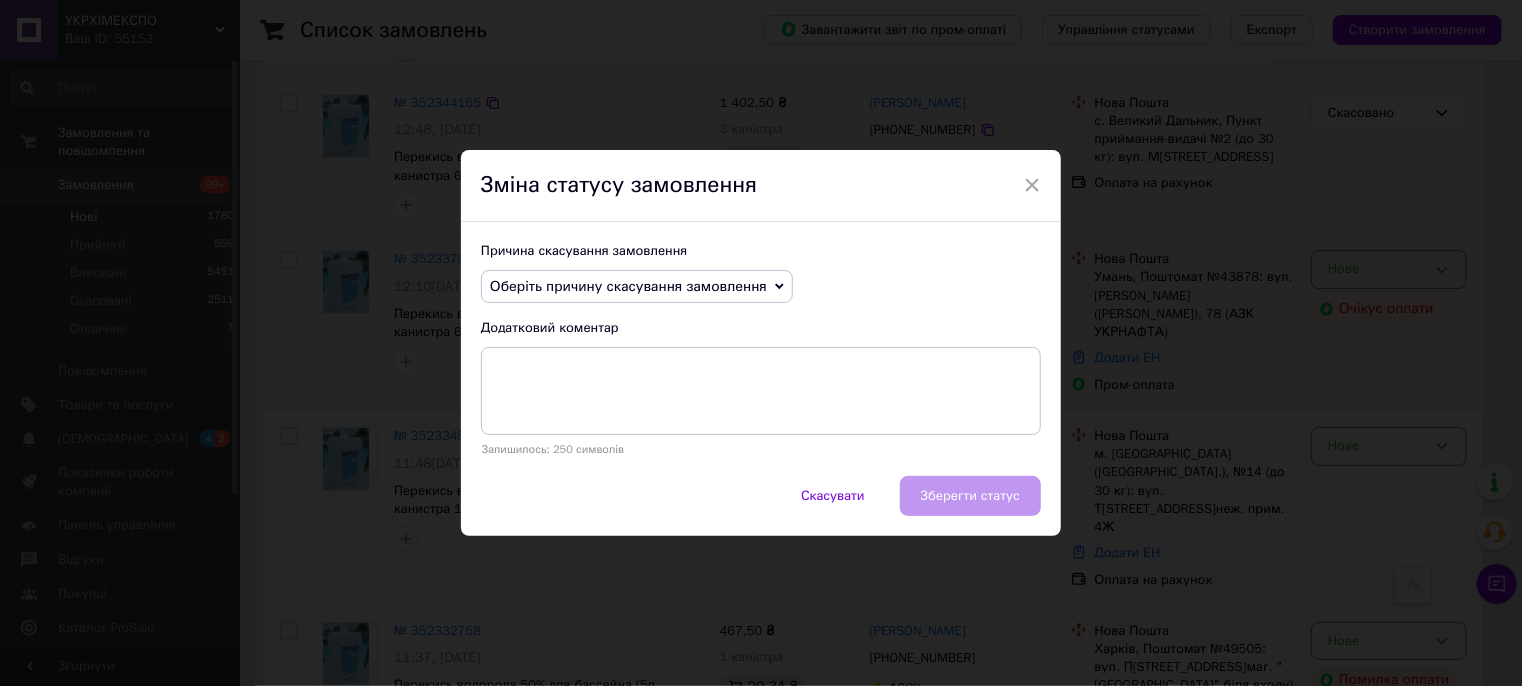 click on "Оберіть причину скасування замовлення" at bounding box center [628, 286] 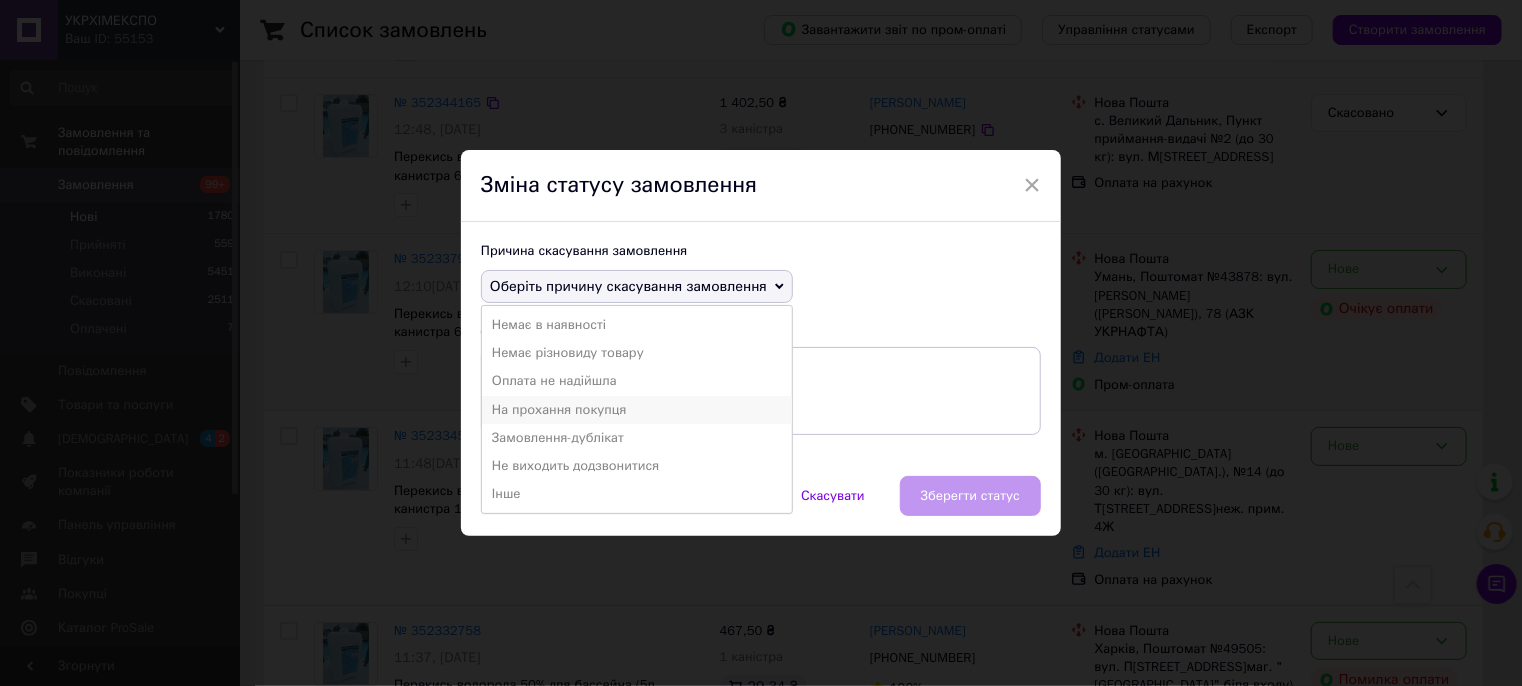 click on "На прохання покупця" at bounding box center [637, 410] 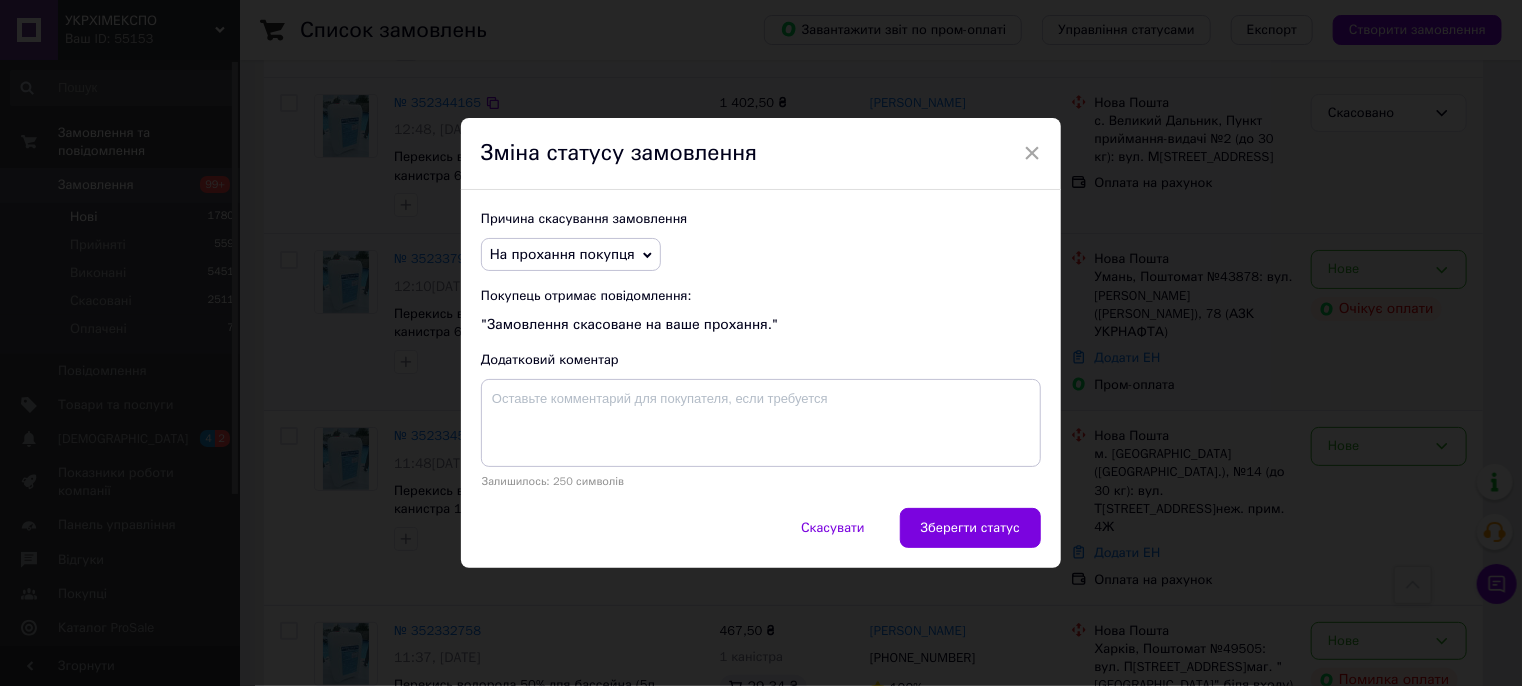 click on "На прохання покупця" at bounding box center (562, 254) 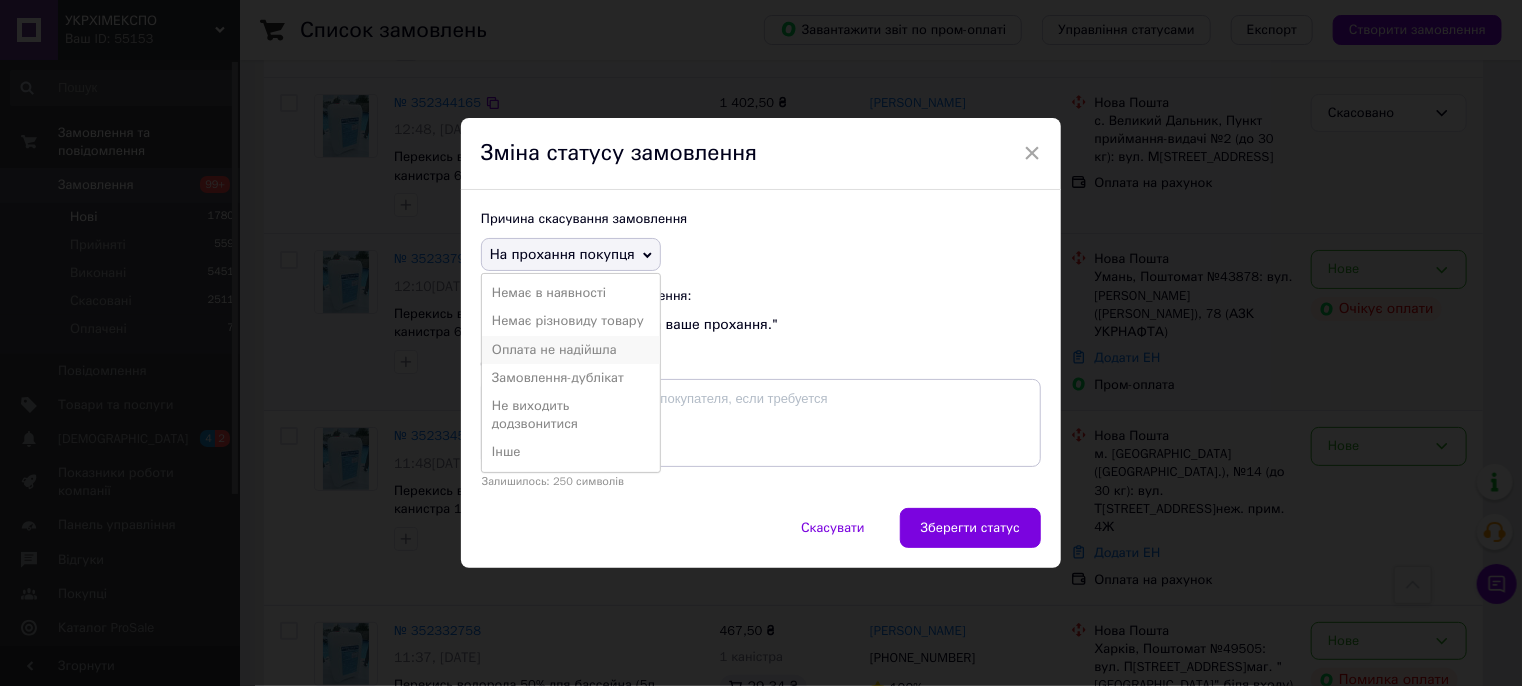 click on "Оплата не надійшла" at bounding box center (571, 350) 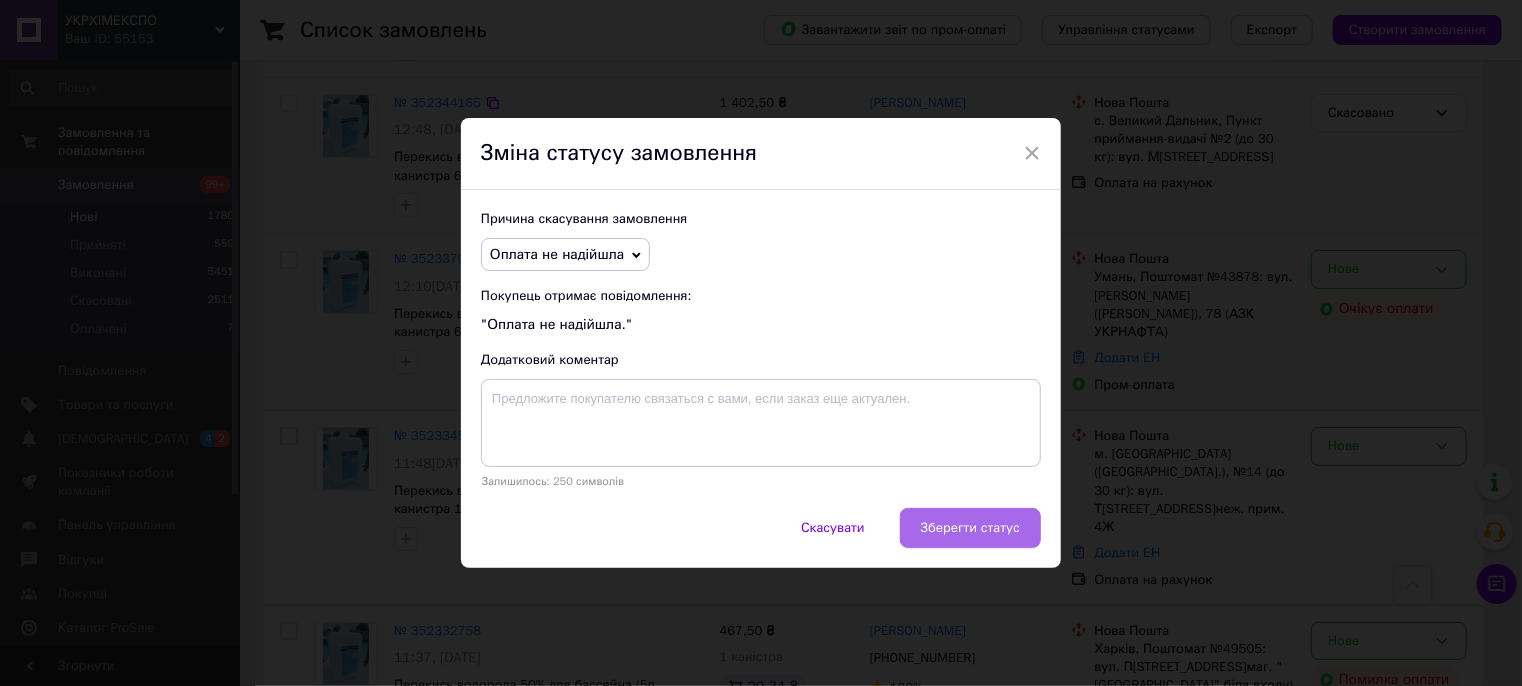 click on "Зберегти статус" at bounding box center [970, 528] 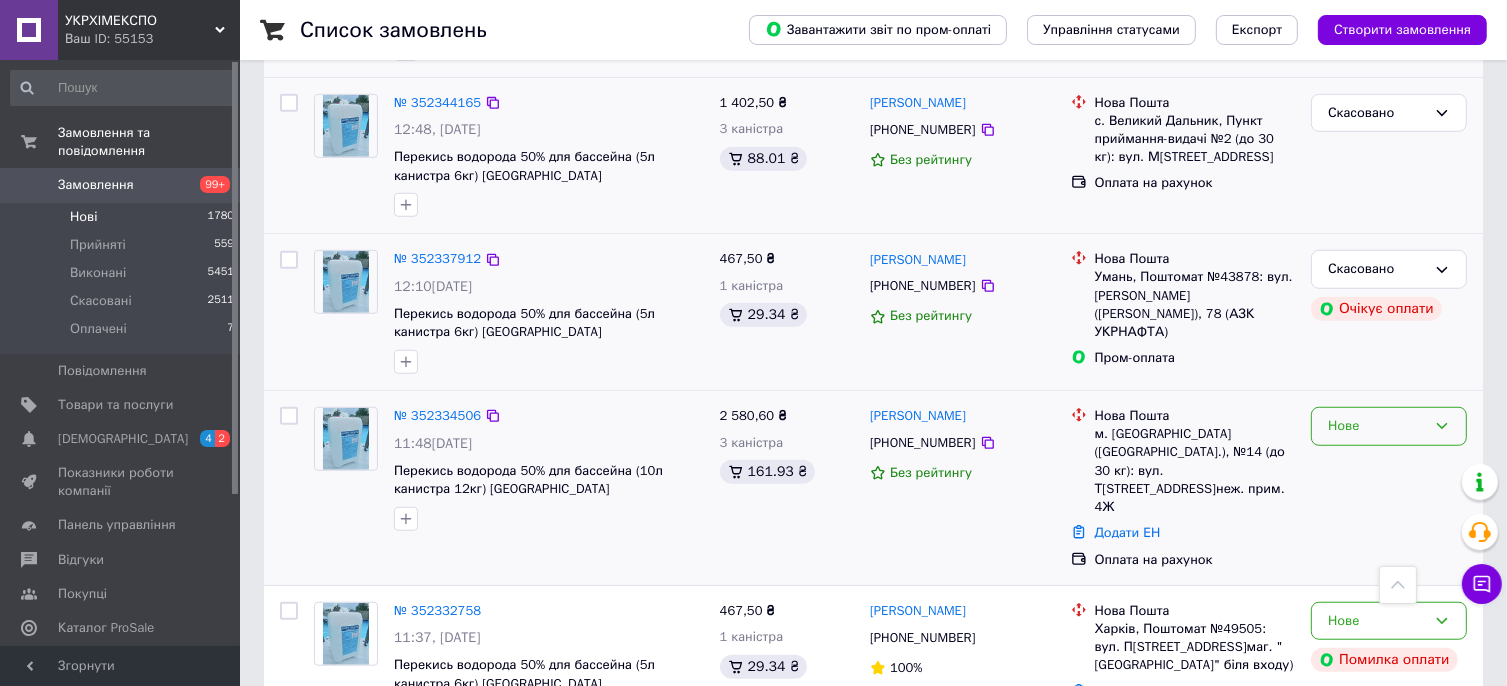 click on "Нове" at bounding box center (1377, 426) 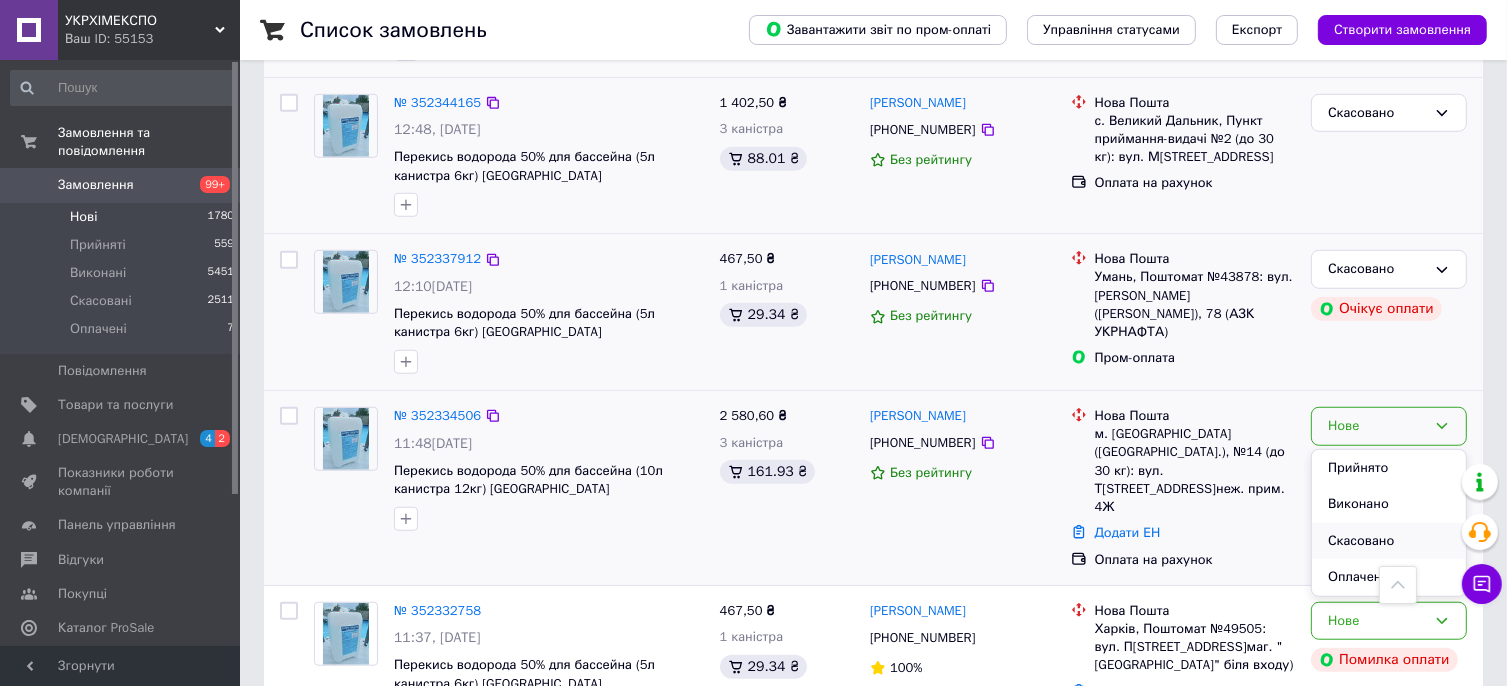 click on "Скасовано" at bounding box center (1389, 541) 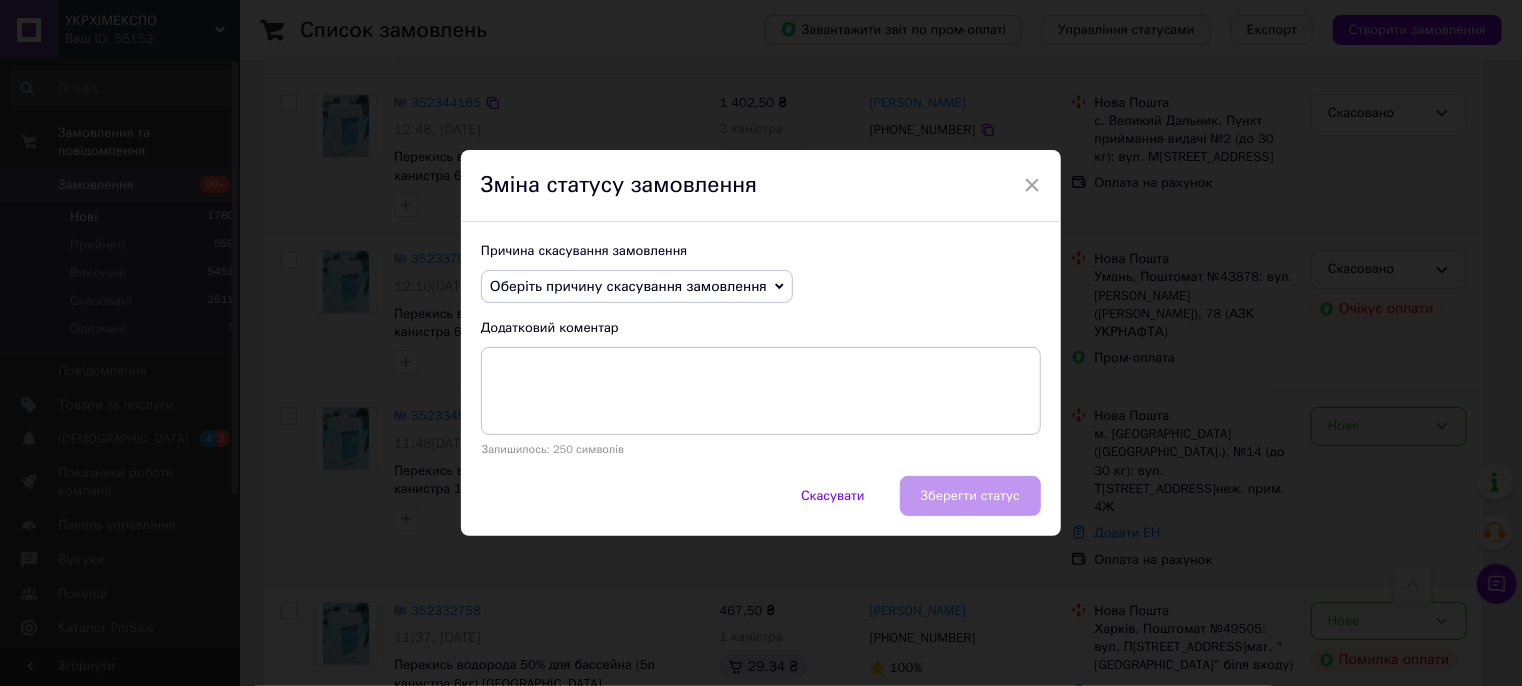 click on "Оберіть причину скасування замовлення" at bounding box center [628, 286] 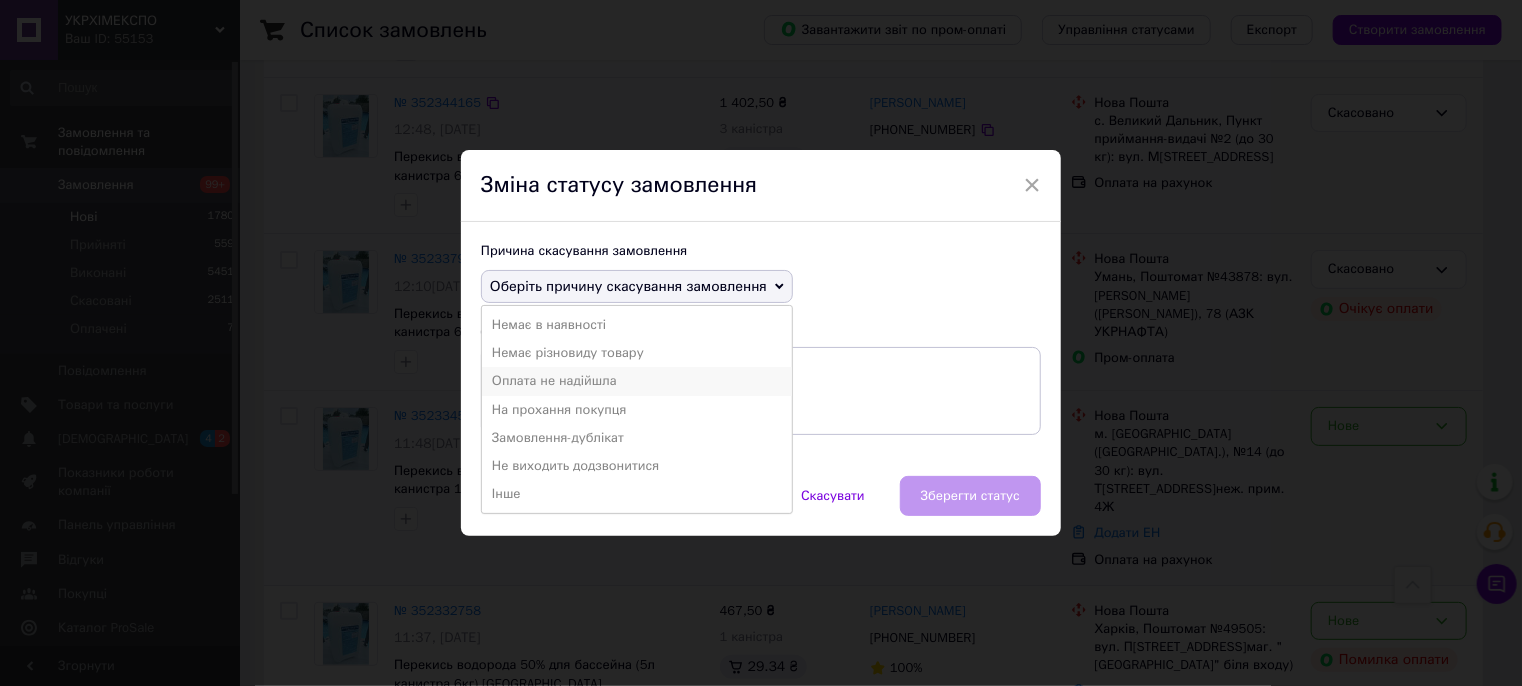 click on "Оплата не надійшла" at bounding box center [637, 381] 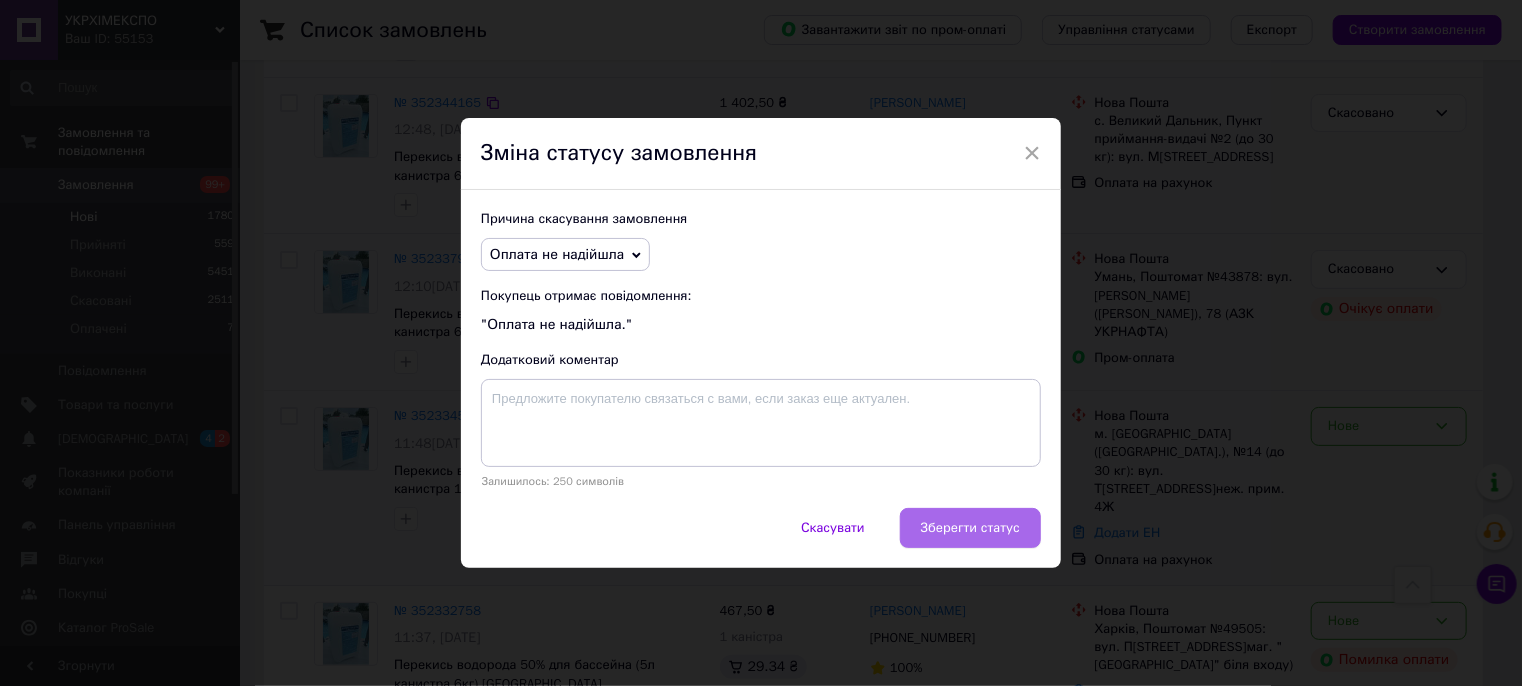 click on "Зберегти статус" at bounding box center (970, 528) 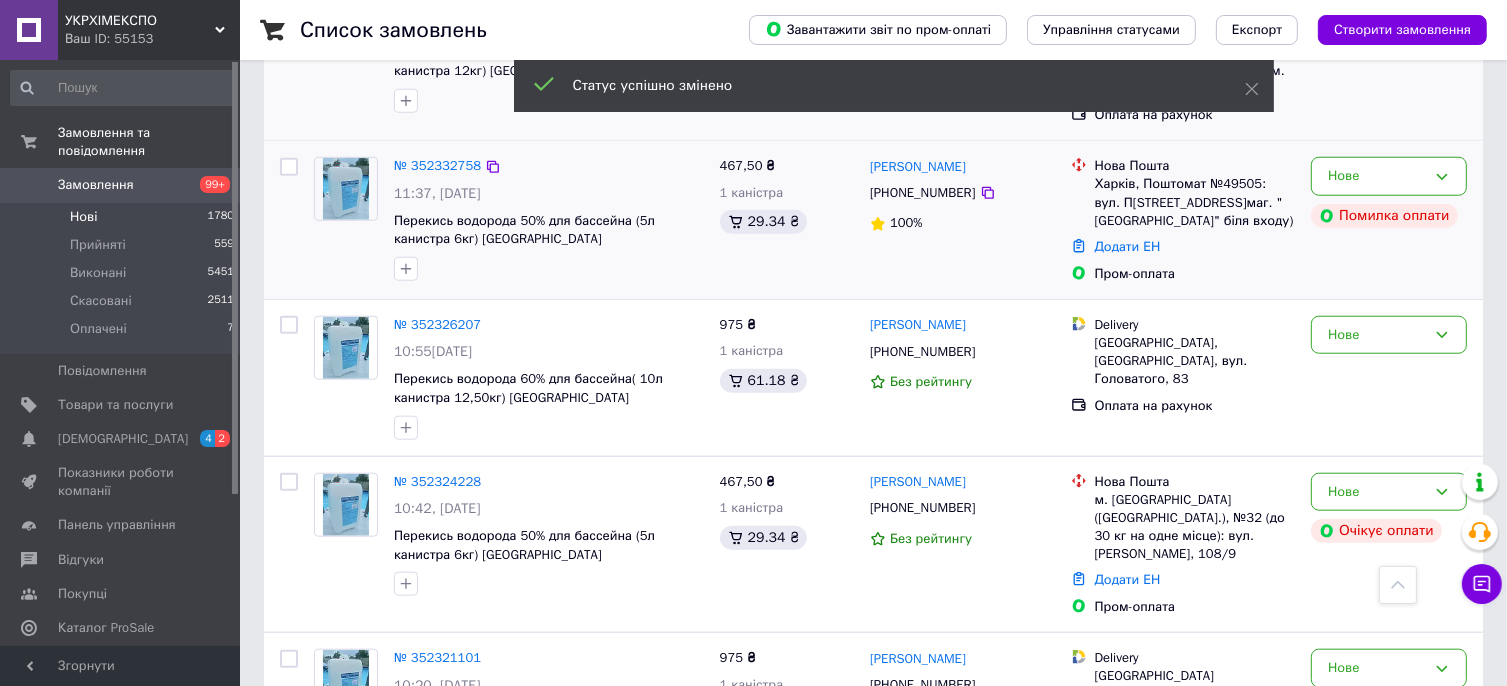 scroll, scrollTop: 2064, scrollLeft: 0, axis: vertical 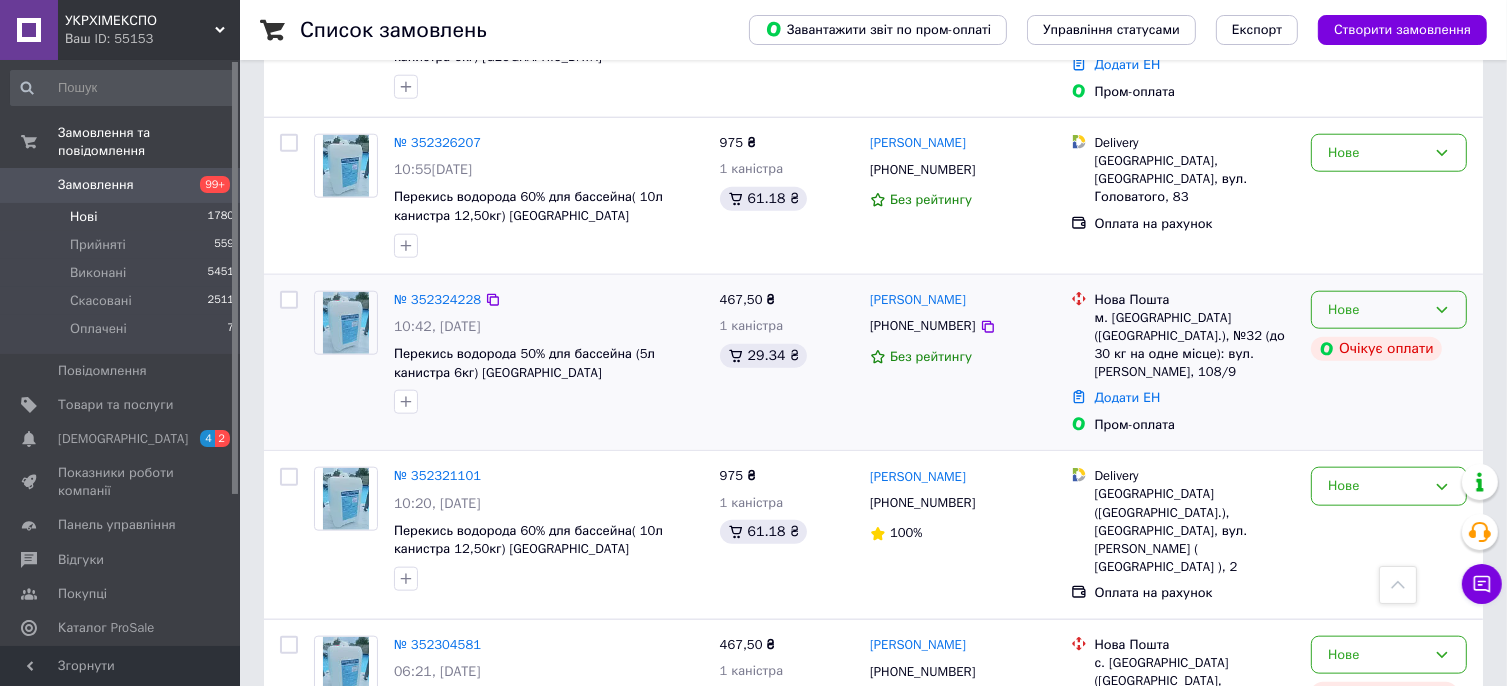 click on "Нове" at bounding box center [1389, 310] 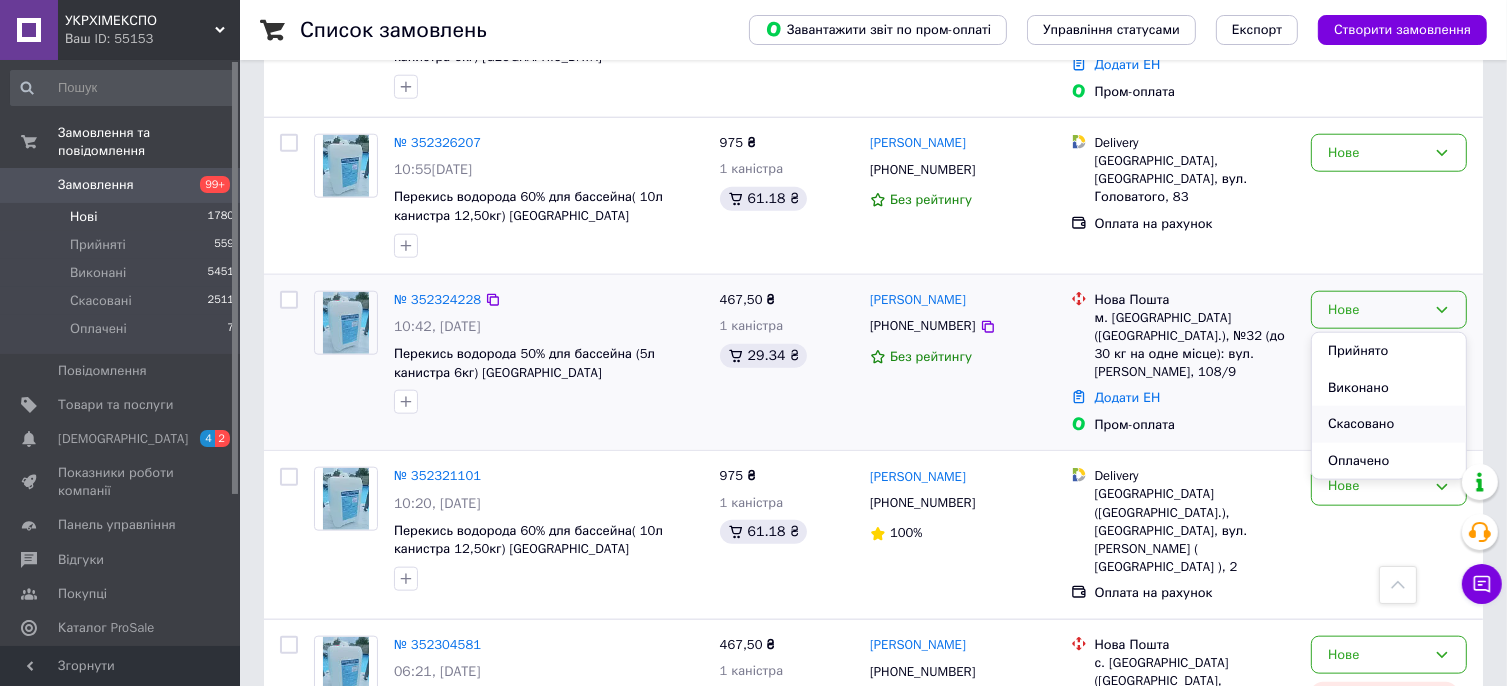 click on "Скасовано" at bounding box center [1389, 424] 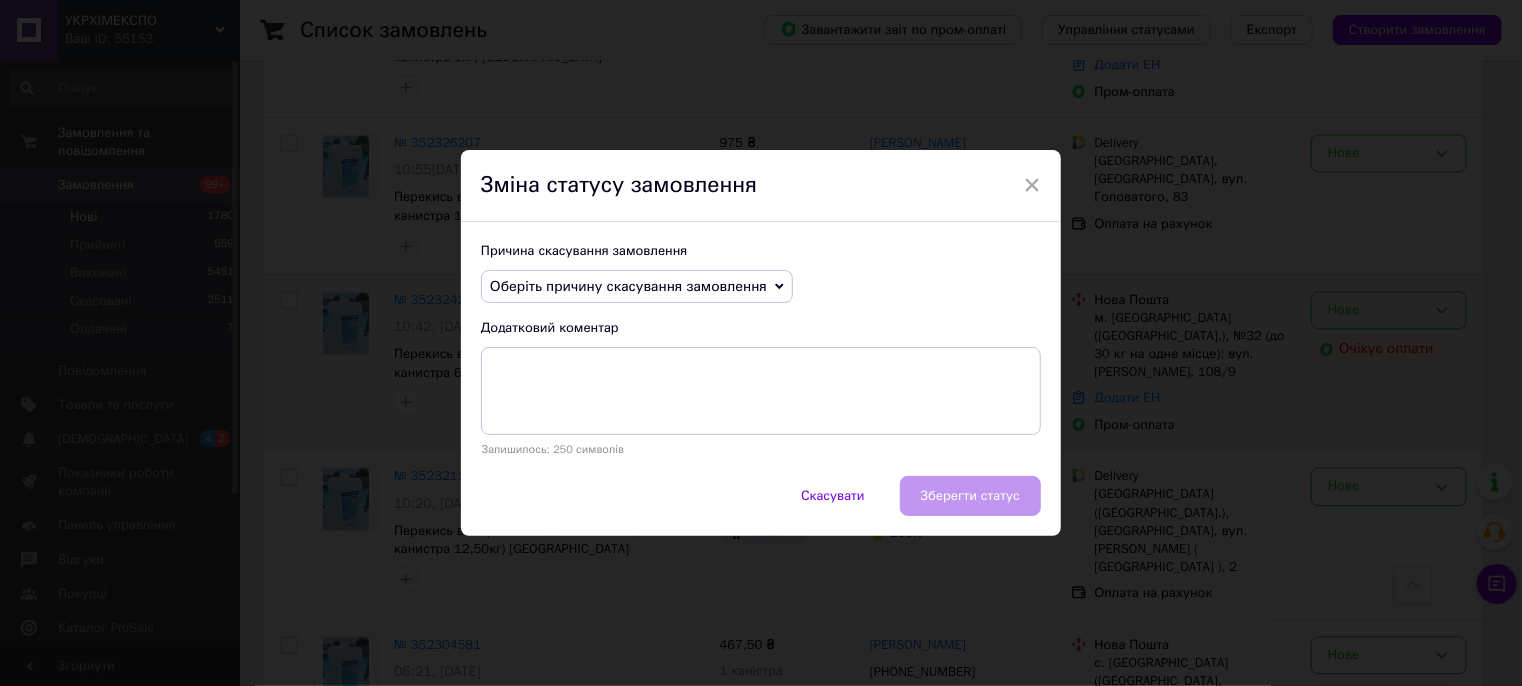 click on "Оберіть причину скасування замовлення" at bounding box center (628, 286) 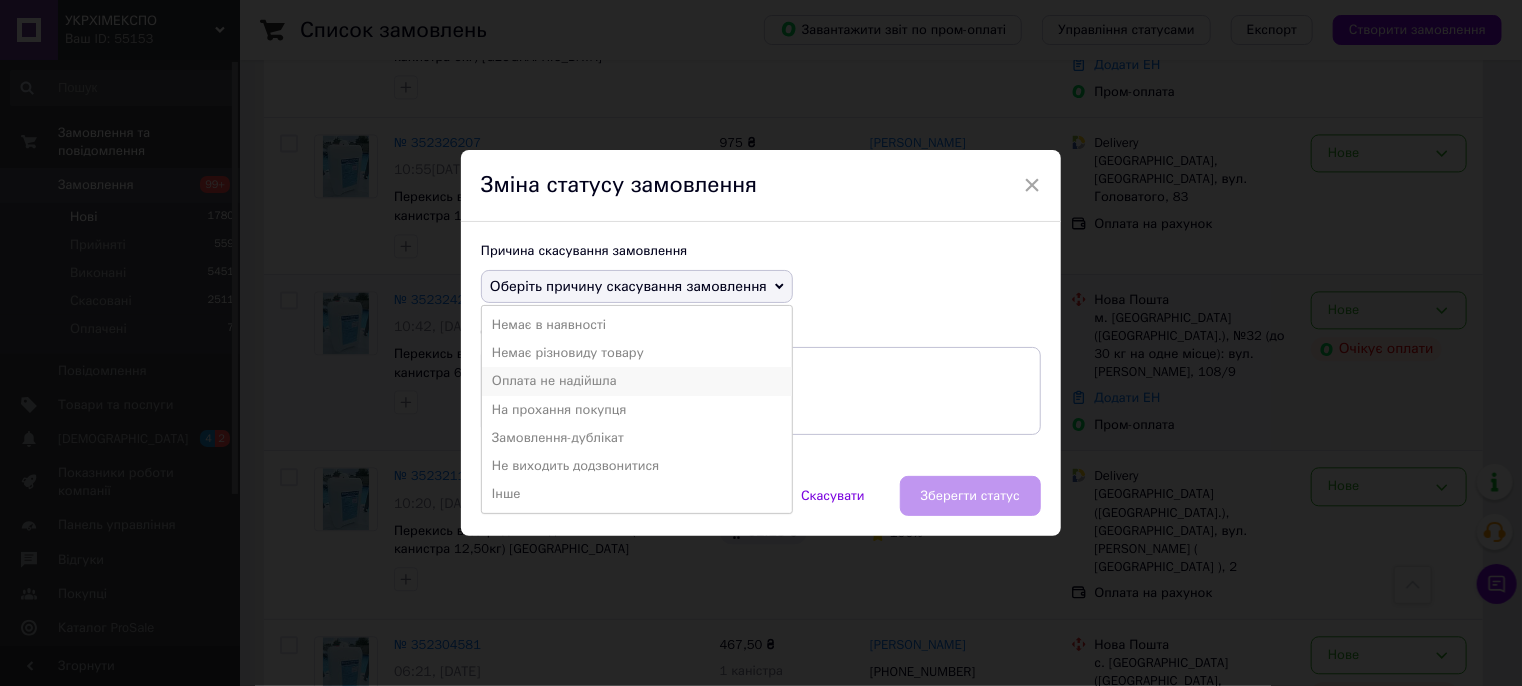 click on "Оплата не надійшла" at bounding box center [637, 381] 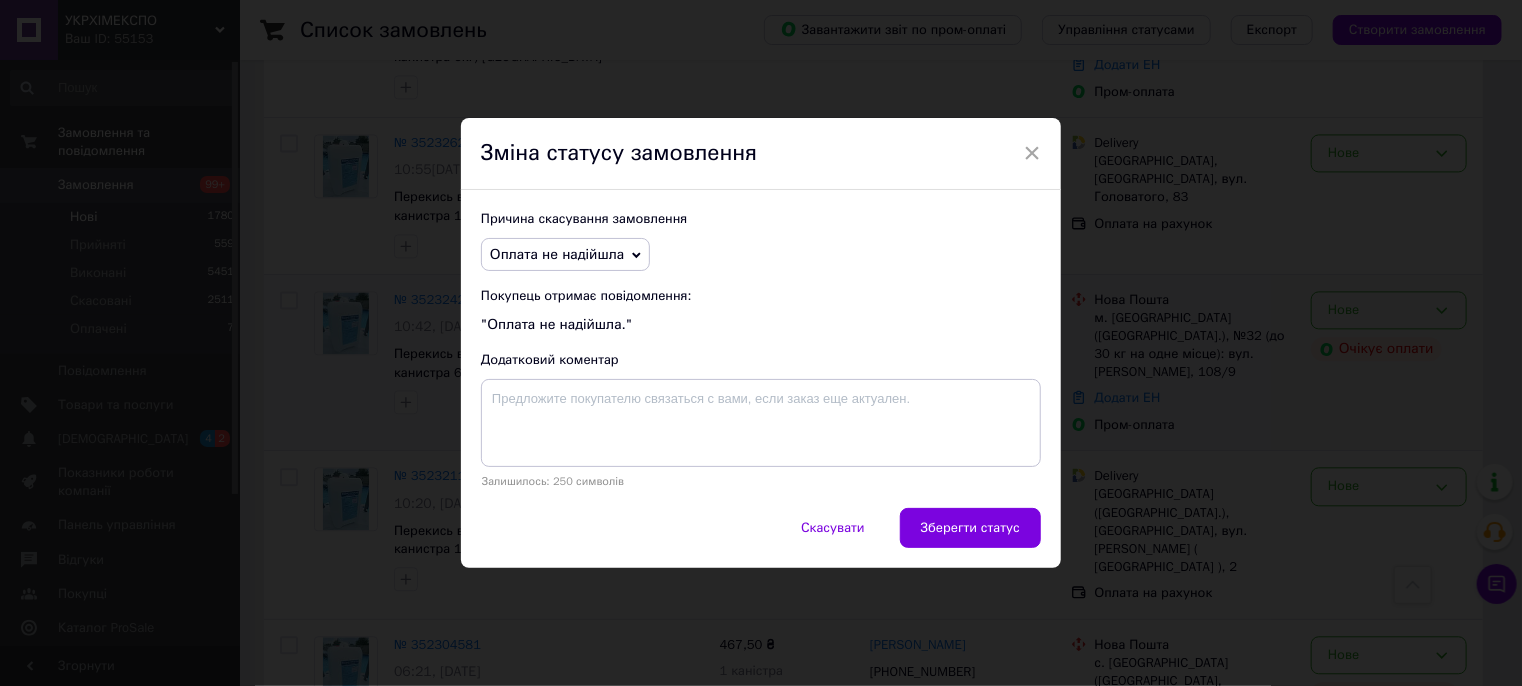 click on "Причина скасування замовлення Оплата не надійшла Немає в наявності Немає різновиду товару На прохання покупця Замовлення-дублікат Не виходить додзвонитися Інше Покупець отримає повідомлення: "Оплата не надійшла." Додатковий коментар Залишилось: 250 символів" at bounding box center [761, 349] 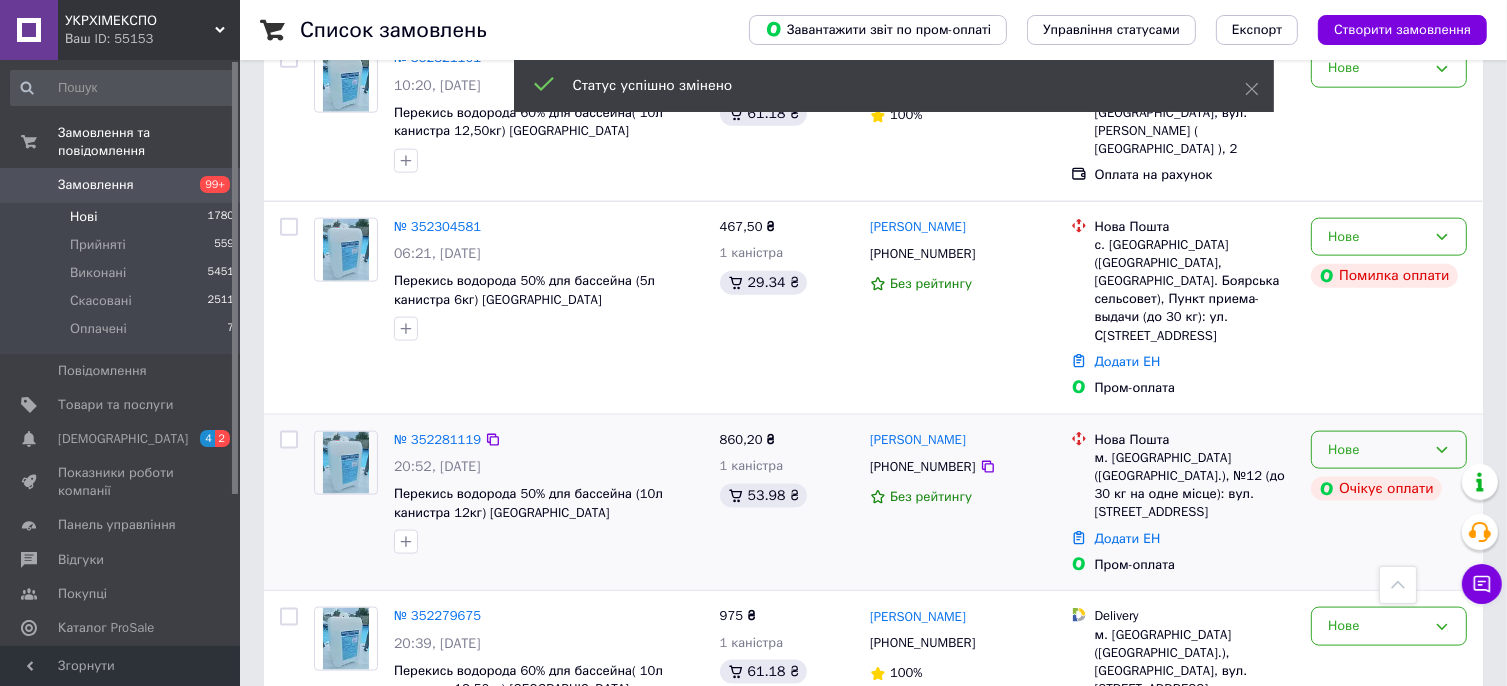 scroll, scrollTop: 2464, scrollLeft: 0, axis: vertical 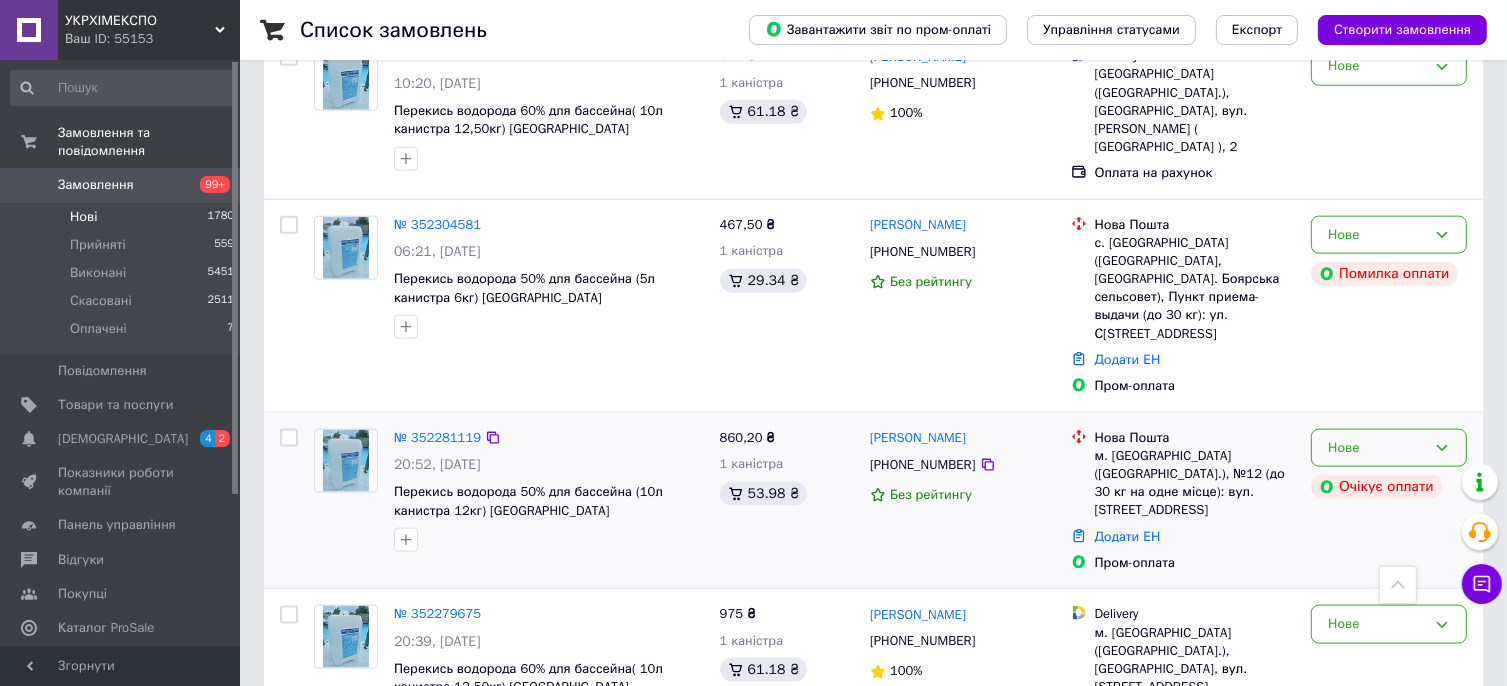 click on "Нове" at bounding box center [1377, 448] 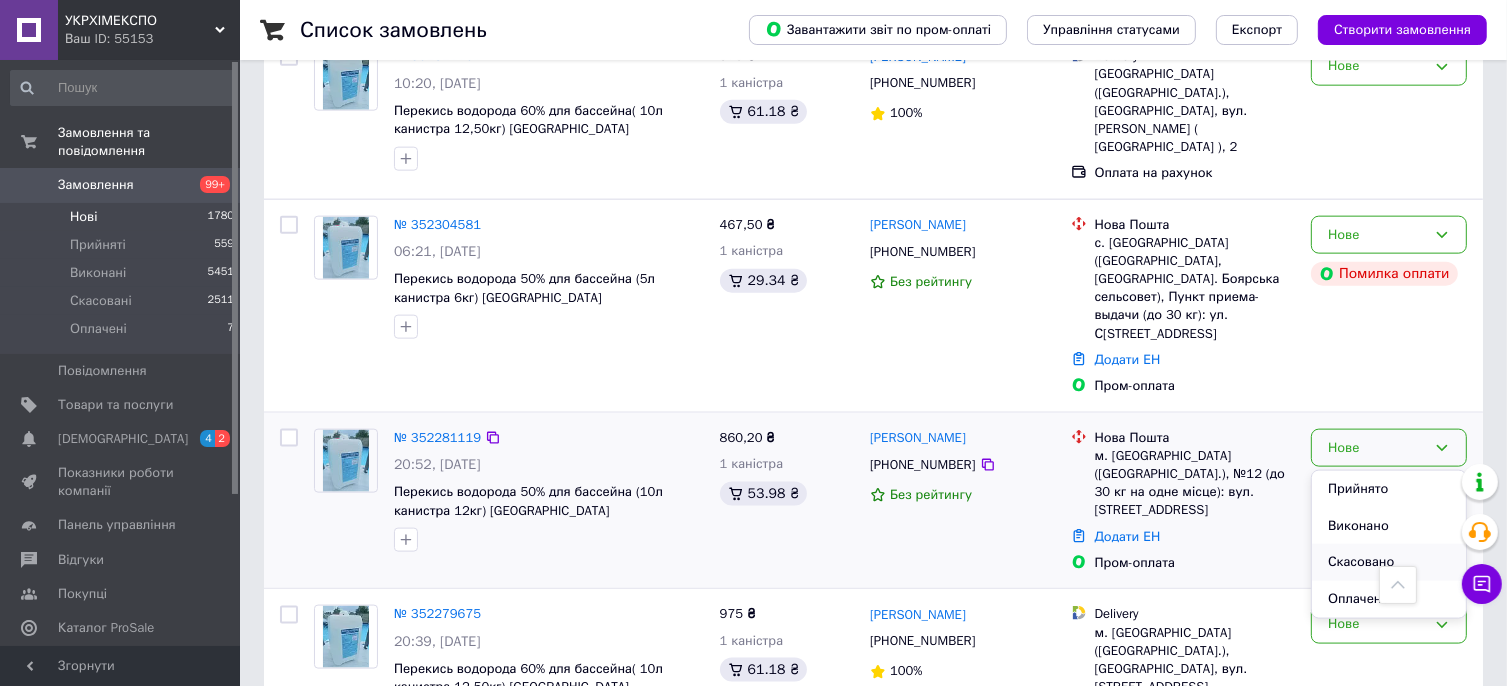 click on "Скасовано" at bounding box center [1389, 562] 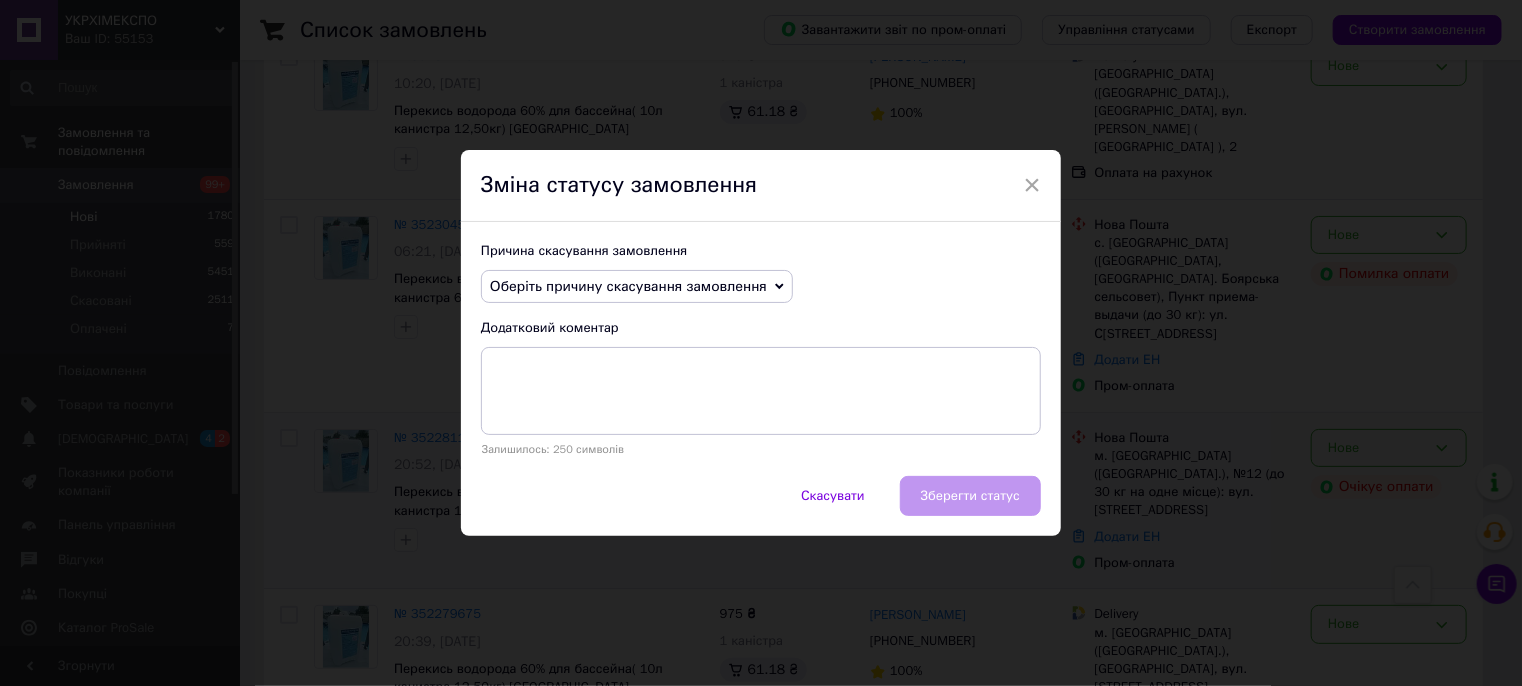 click on "Оберіть причину скасування замовлення" at bounding box center (628, 286) 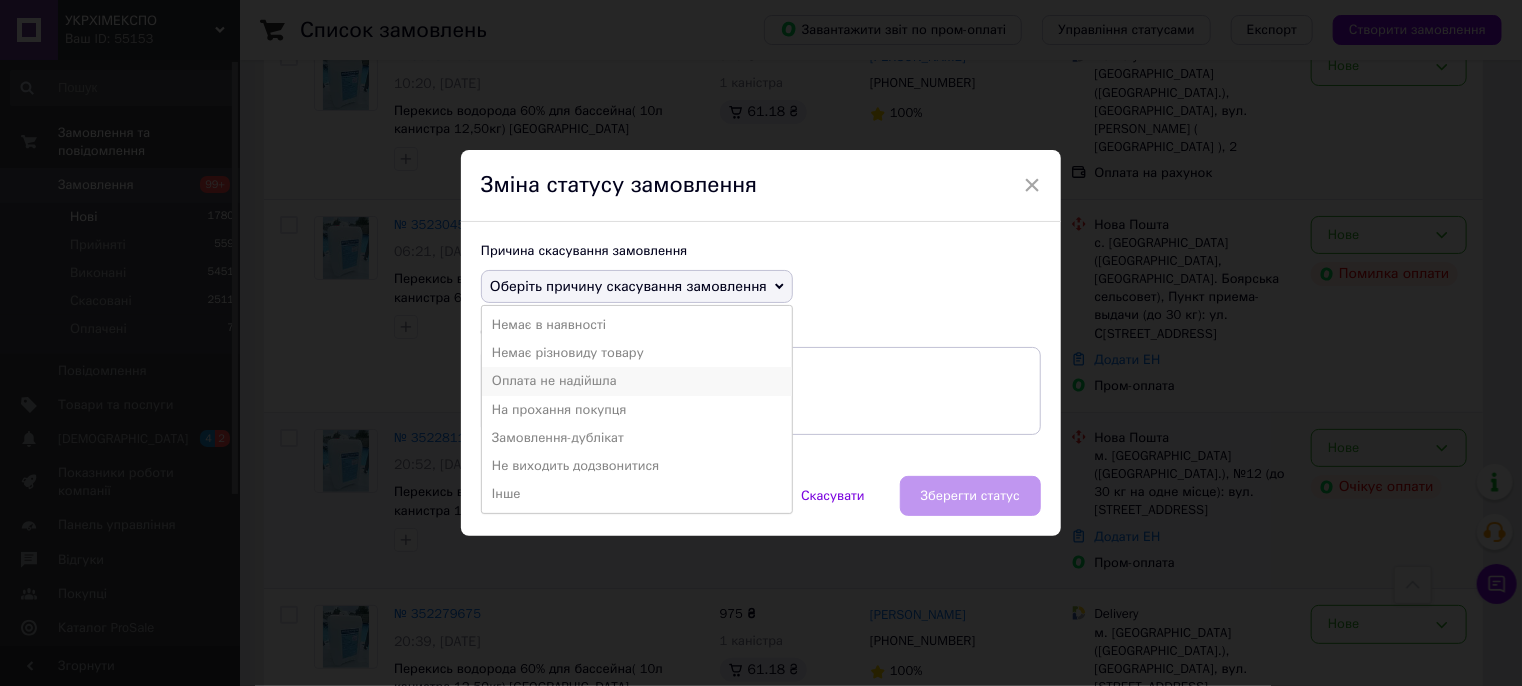 click on "Оплата не надійшла" at bounding box center (637, 381) 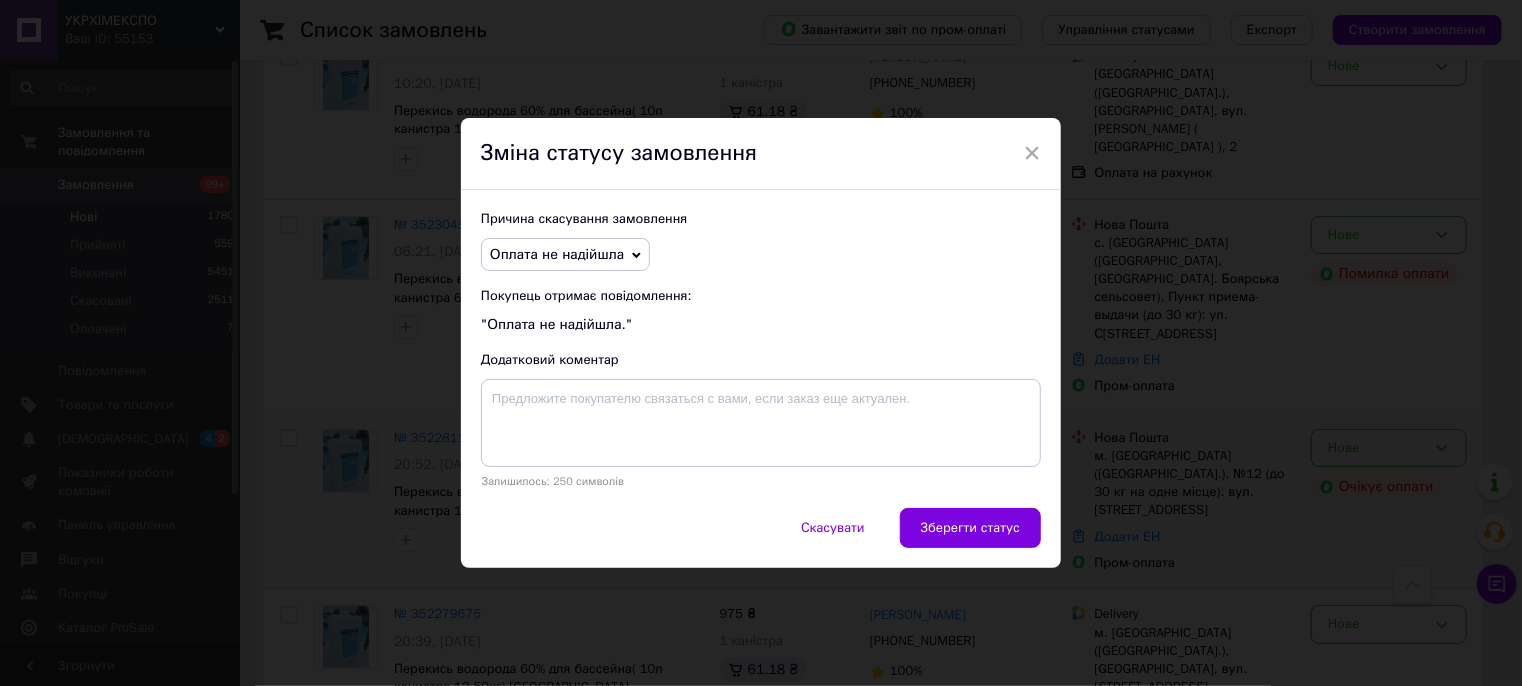 click on "Зберегти статус" at bounding box center [970, 528] 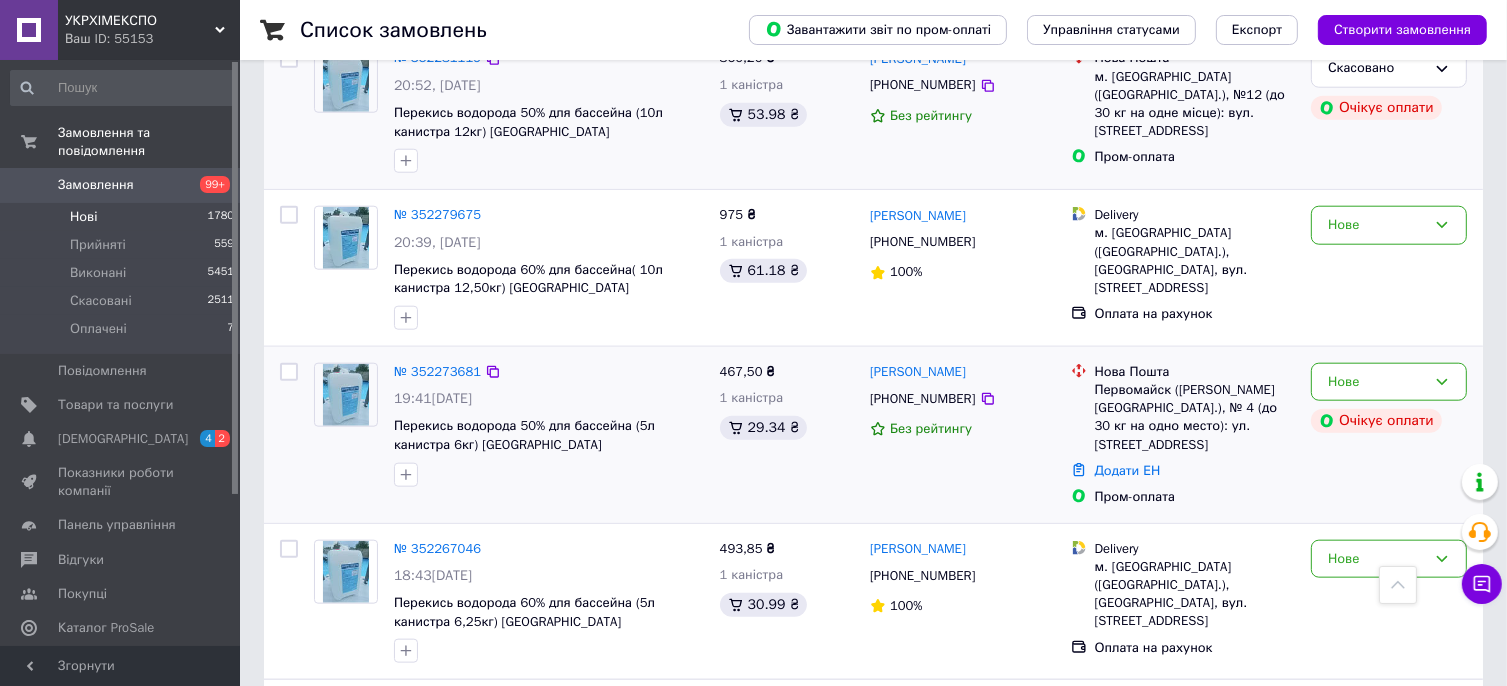 scroll, scrollTop: 2081, scrollLeft: 0, axis: vertical 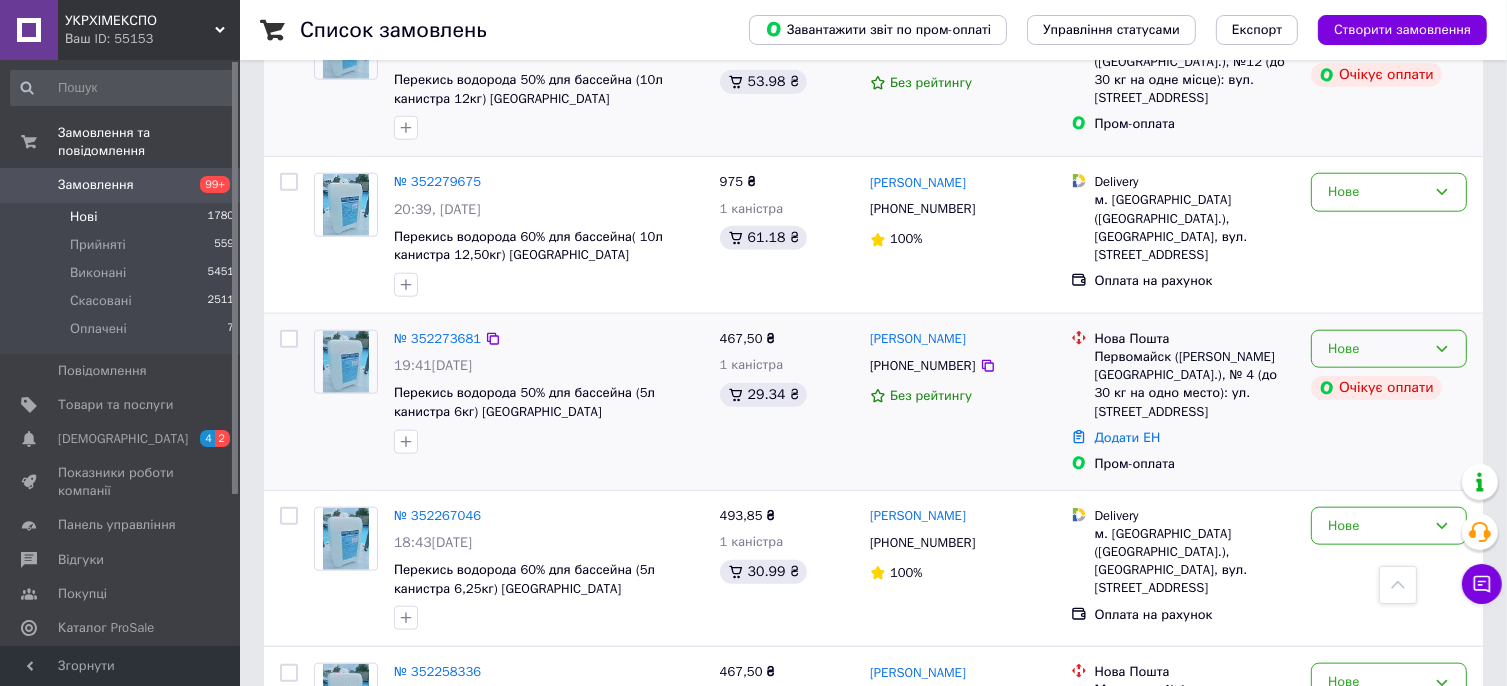 click on "Нове" at bounding box center [1389, 349] 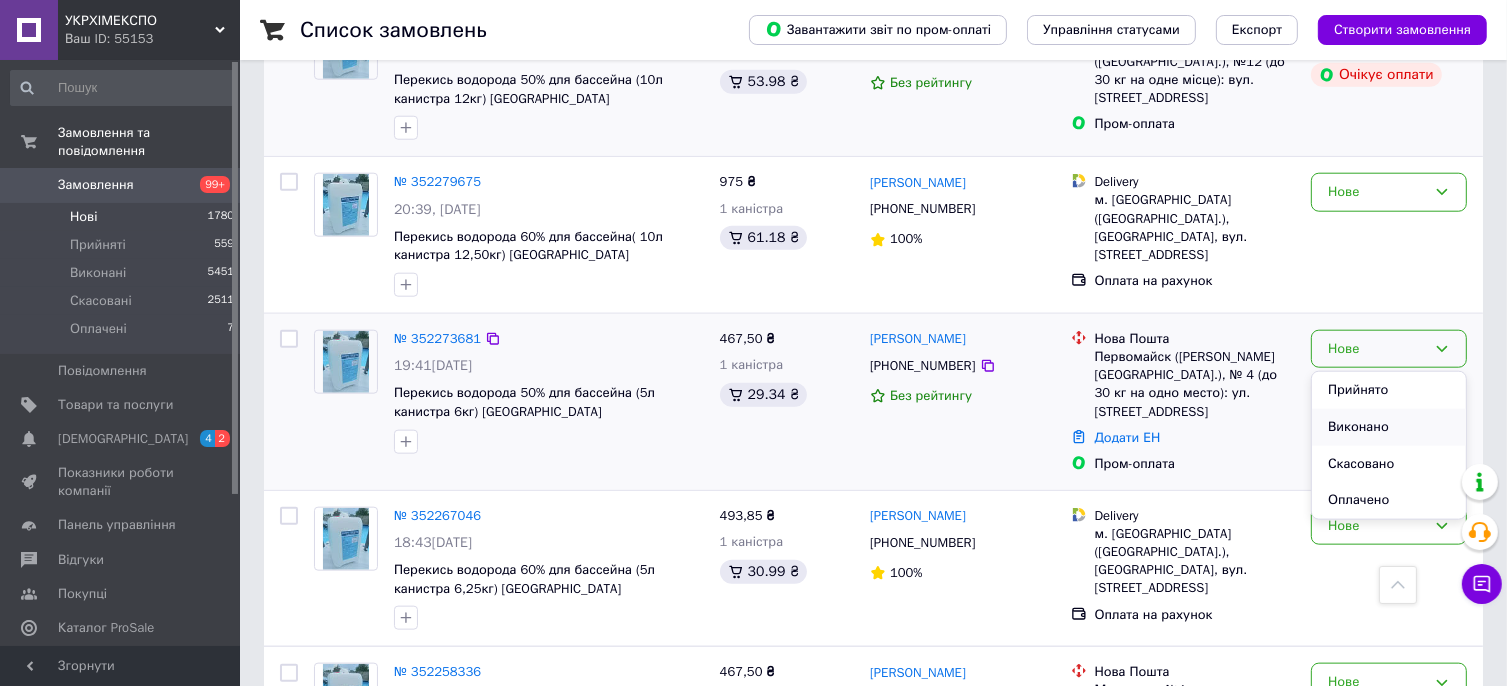click on "Виконано" at bounding box center [1389, 427] 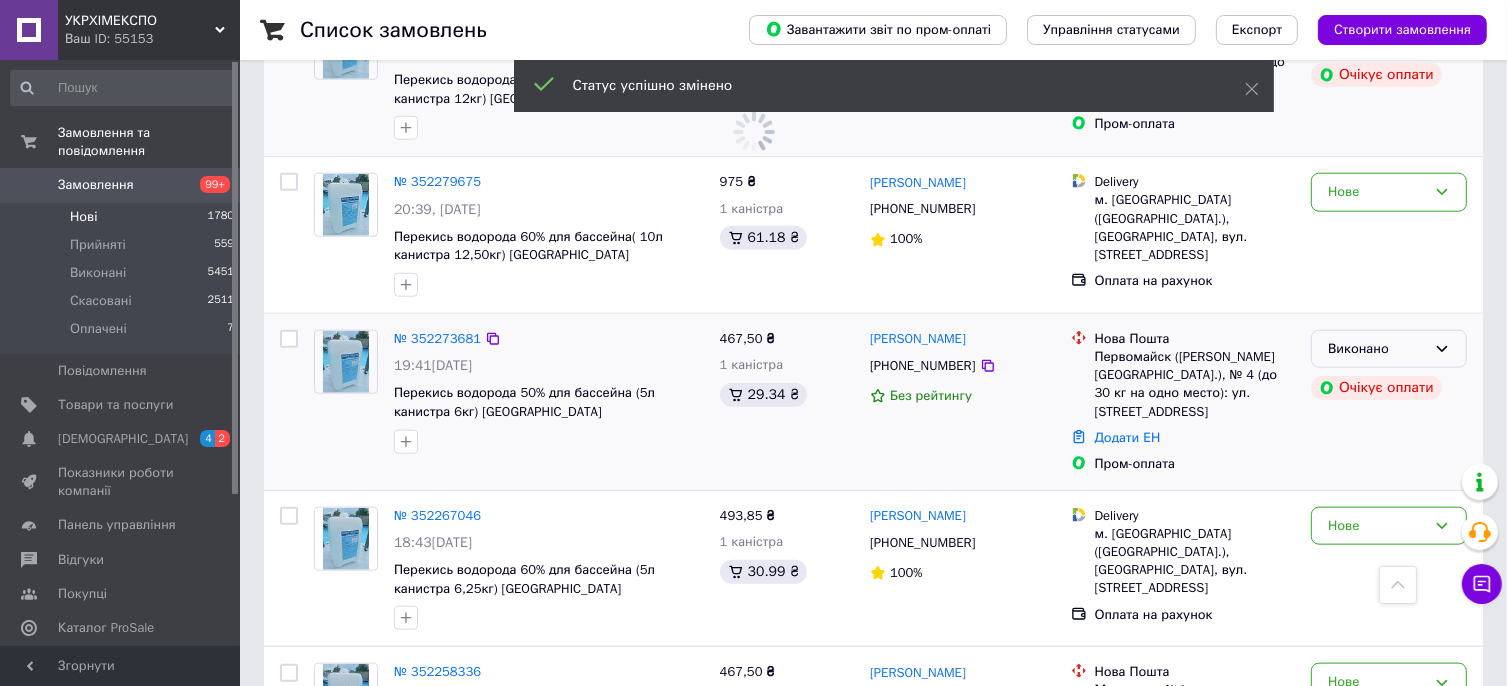 click on "Виконано" at bounding box center (1389, 349) 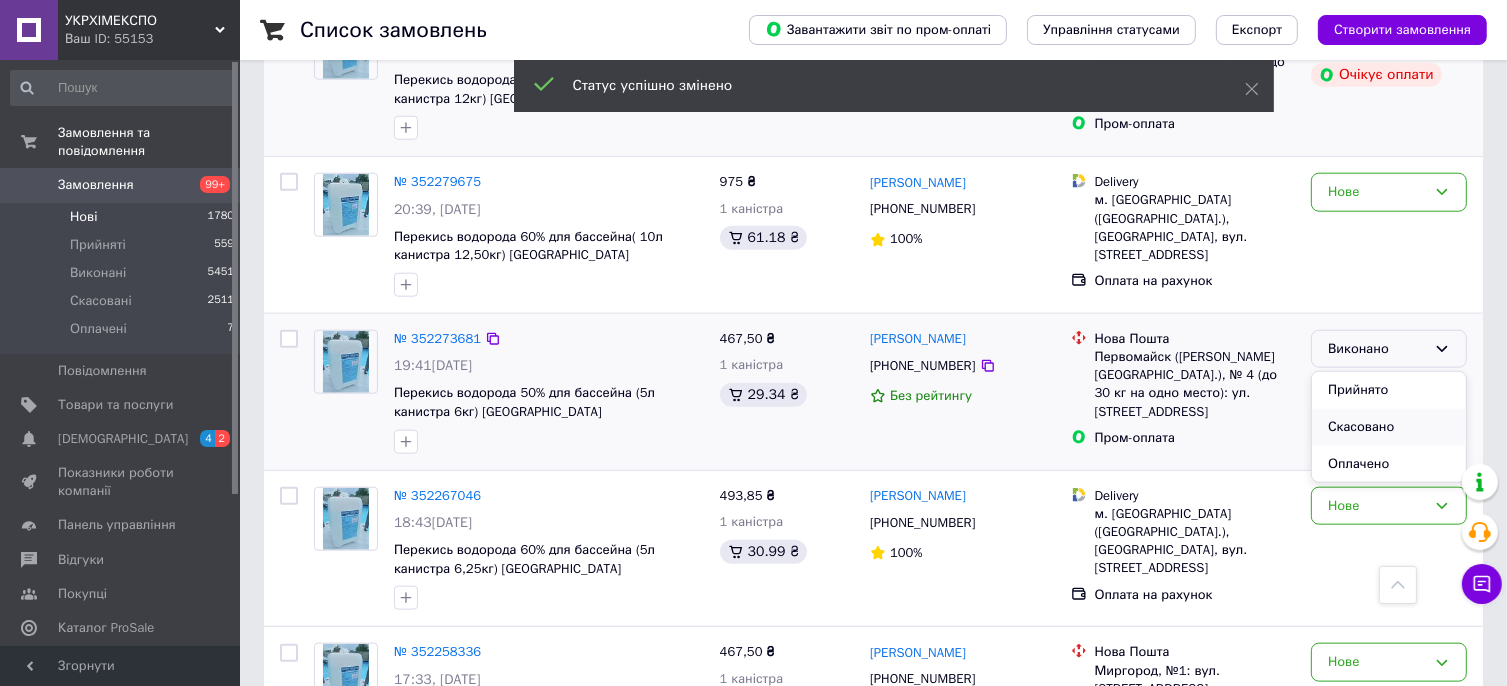 click on "Скасовано" at bounding box center [1389, 427] 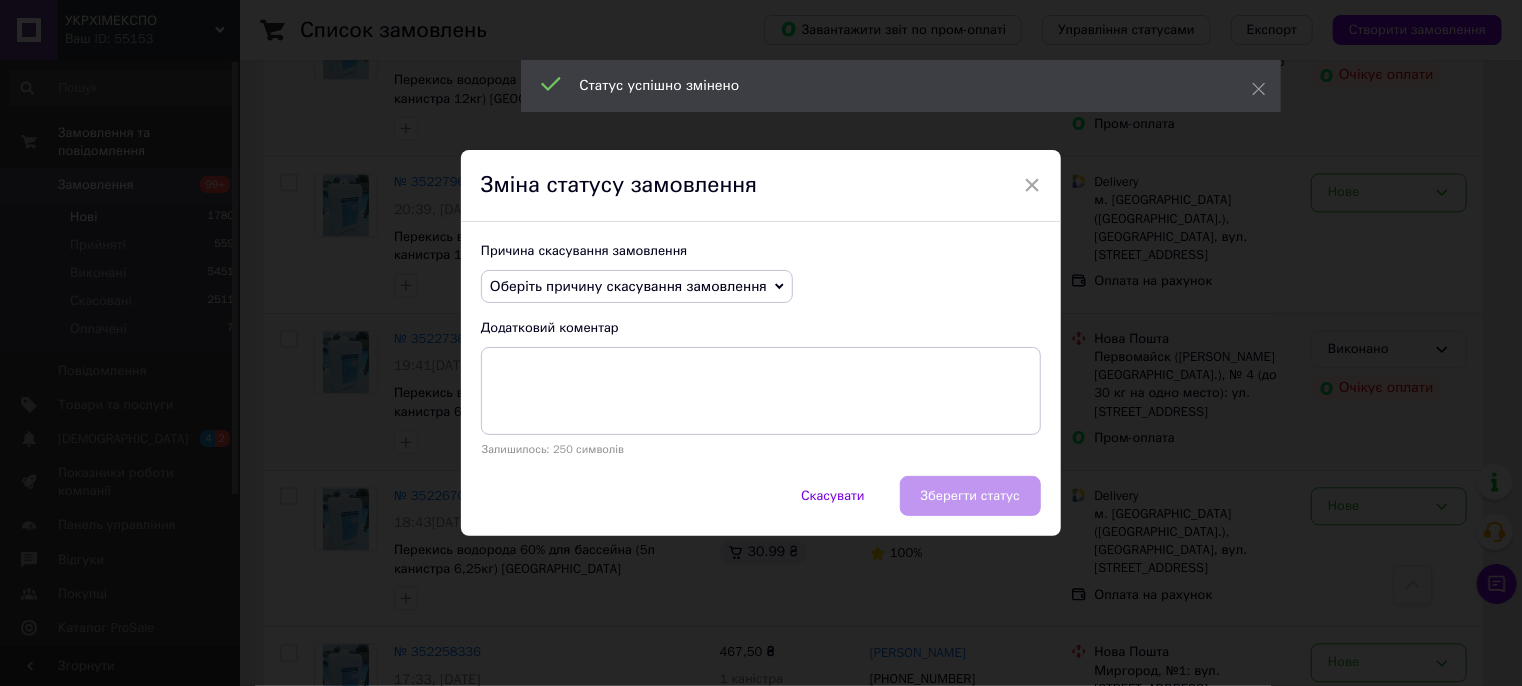 click on "Оберіть причину скасування замовлення" at bounding box center [637, 287] 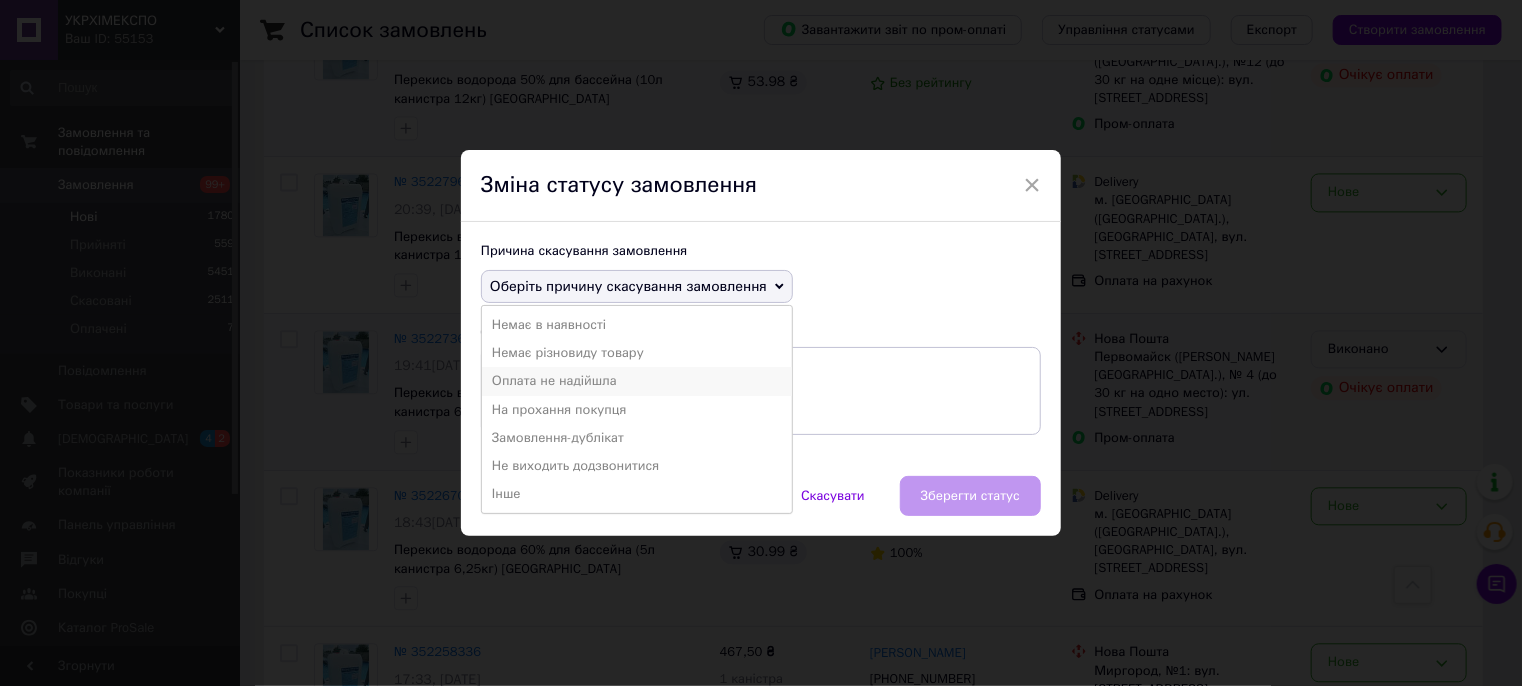 click on "Оплата не надійшла" at bounding box center [637, 381] 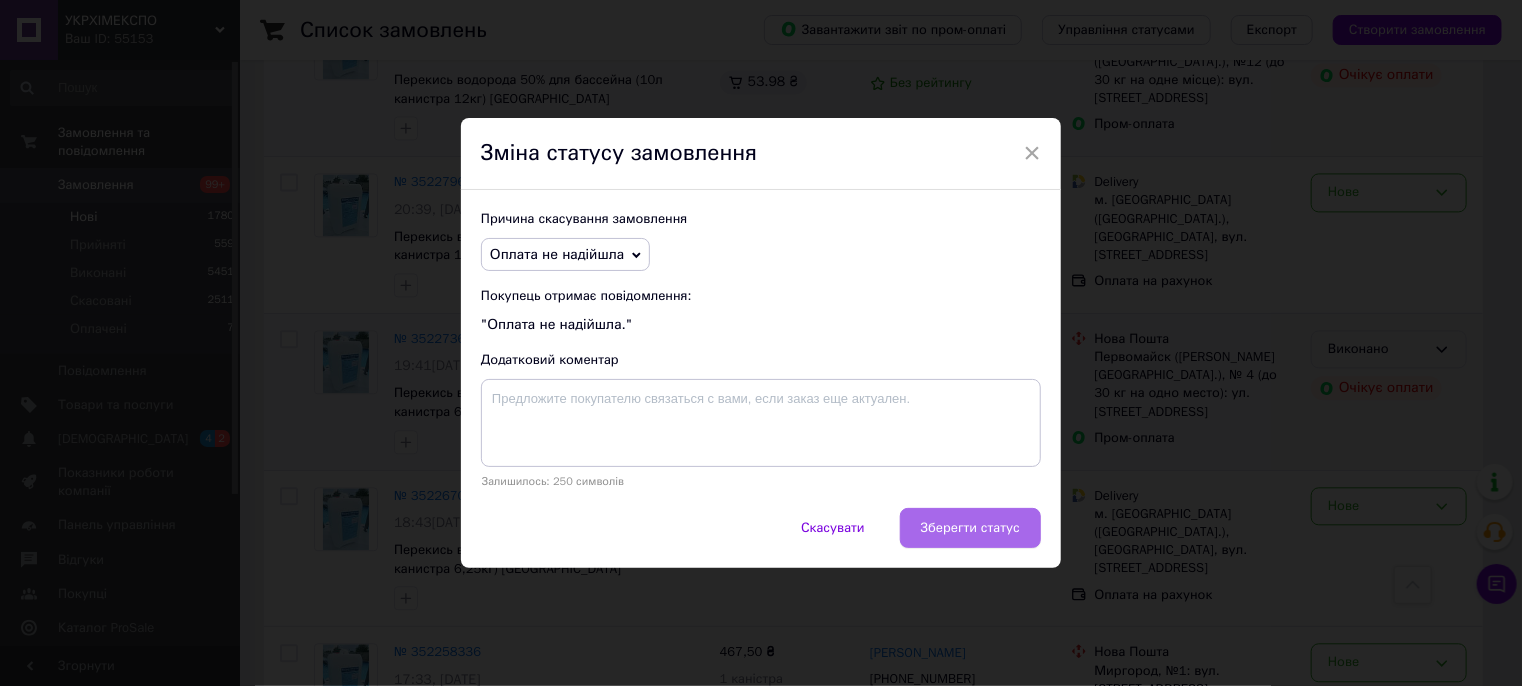 click on "Зберегти статус" at bounding box center [970, 528] 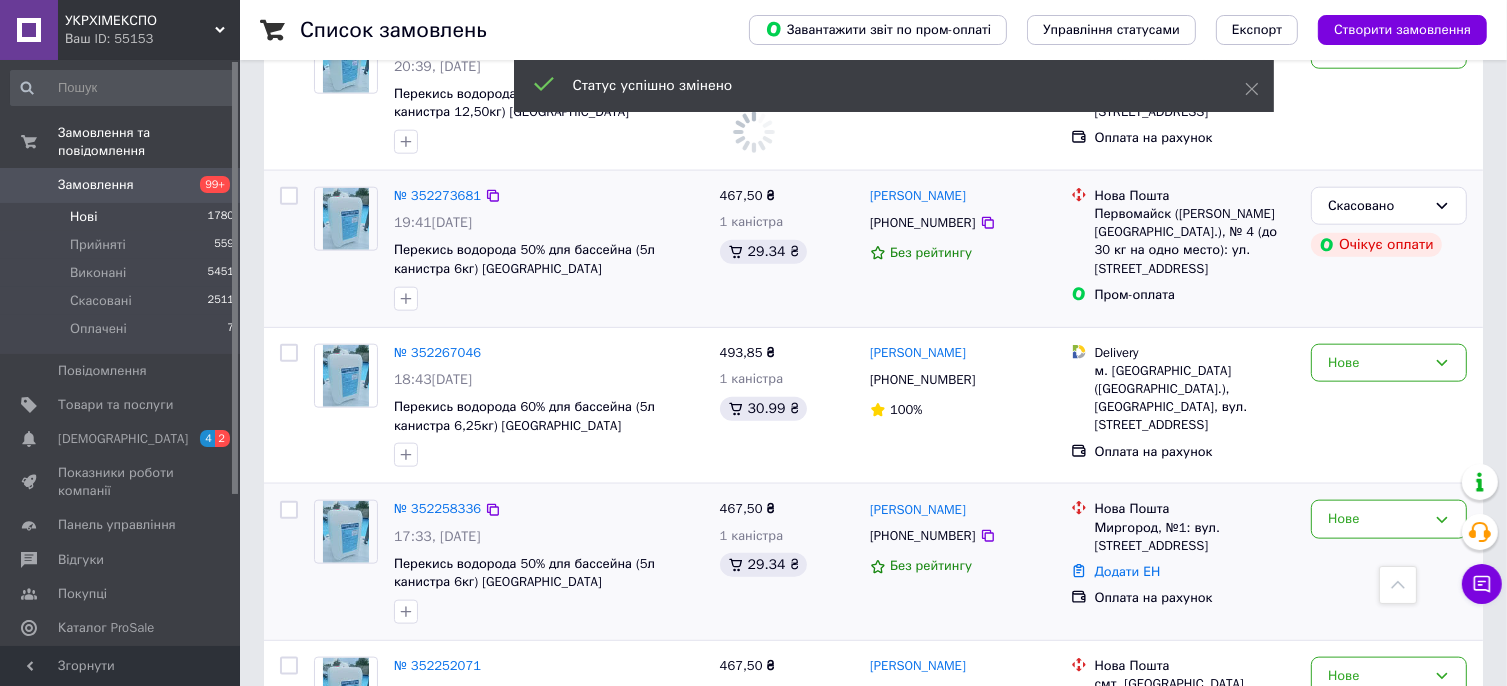 scroll, scrollTop: 2281, scrollLeft: 0, axis: vertical 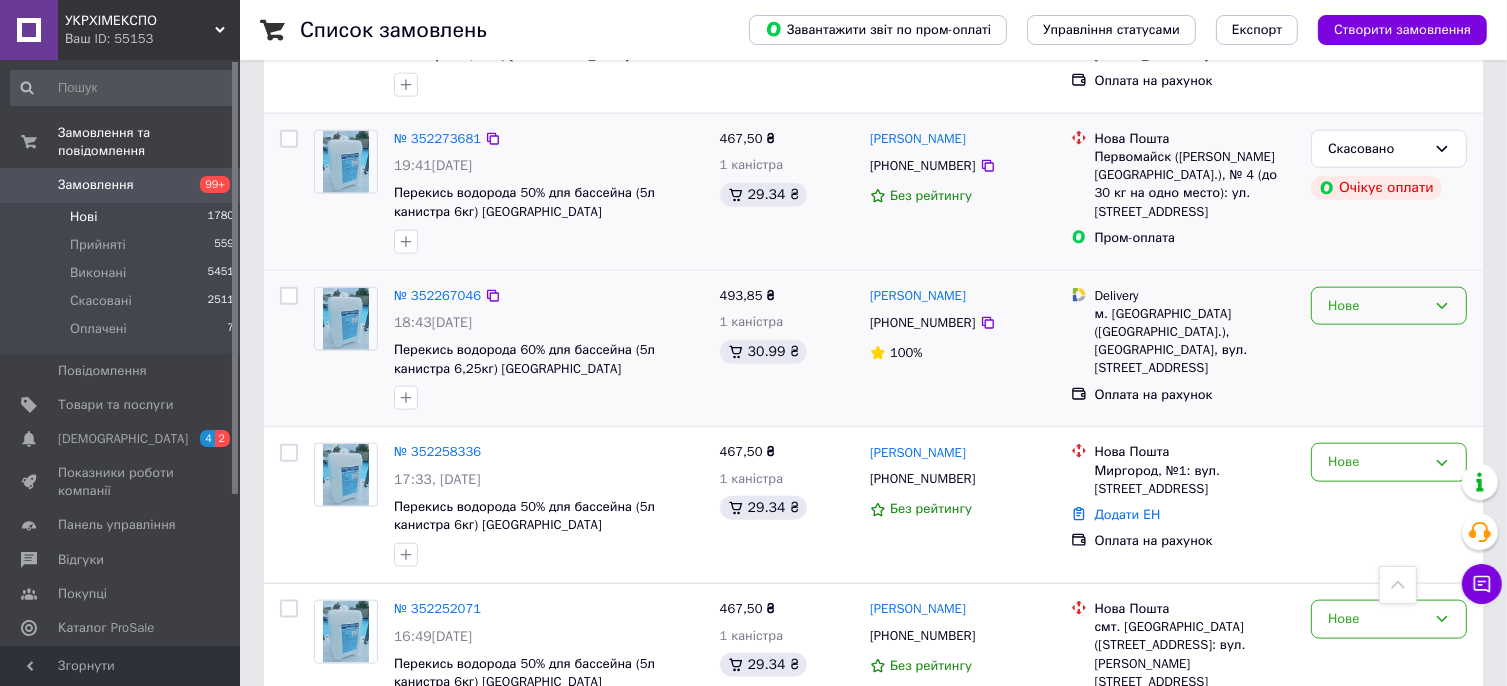 click on "Нове" at bounding box center (1377, 306) 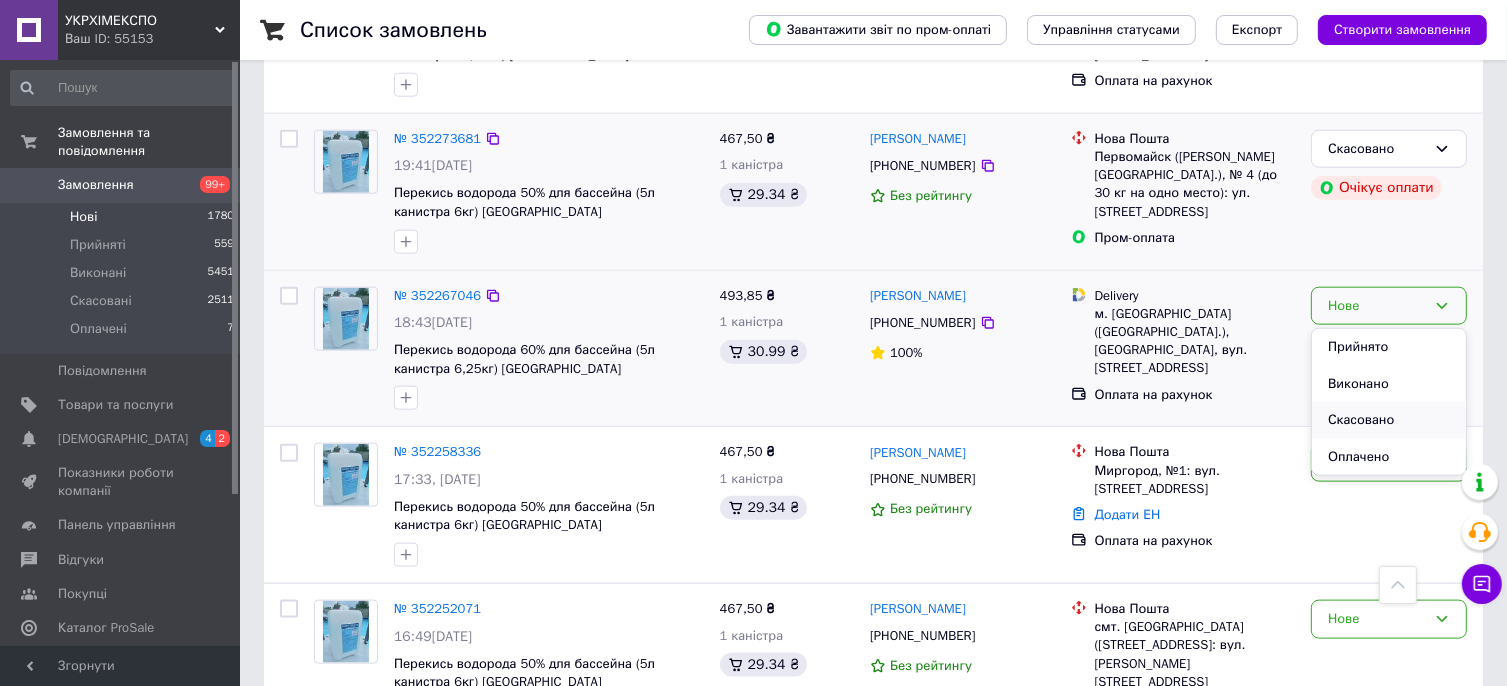 click on "Скасовано" at bounding box center [1389, 420] 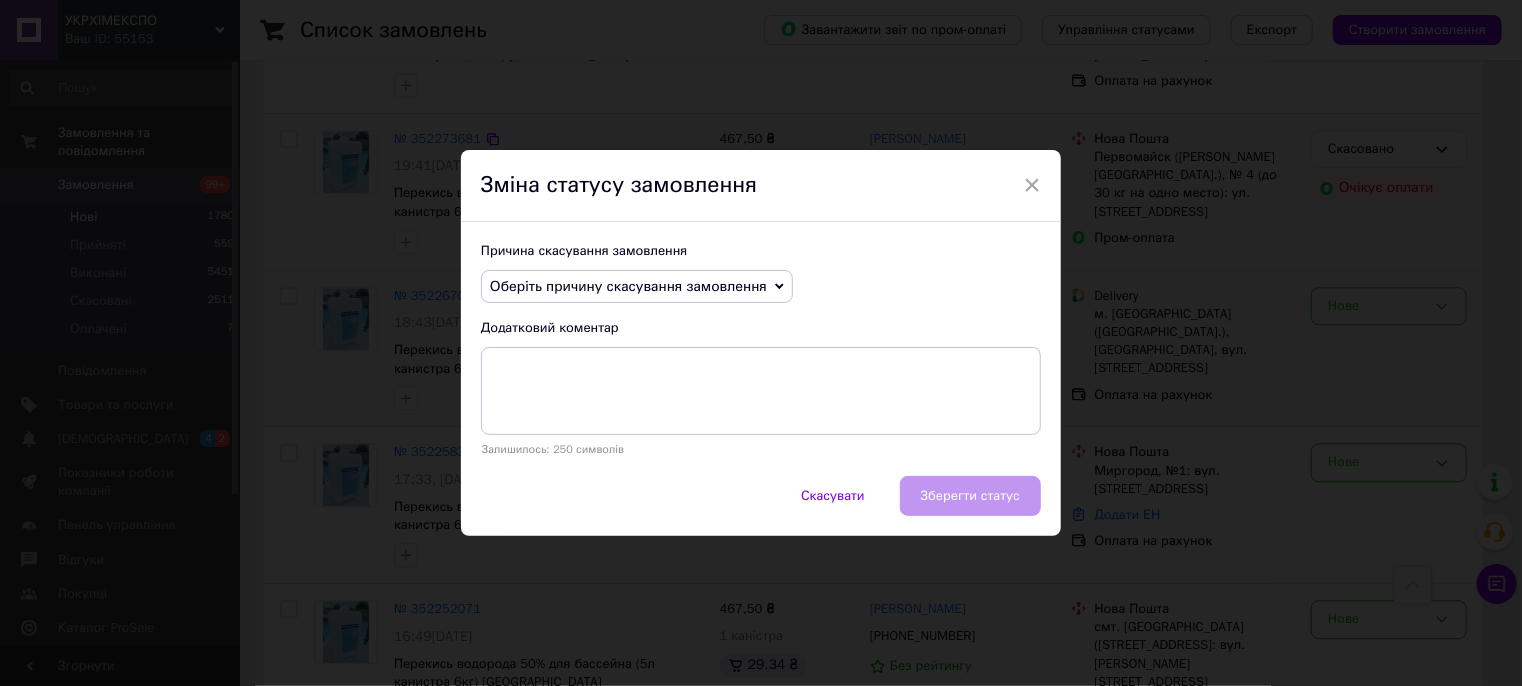 drag, startPoint x: 641, startPoint y: 292, endPoint x: 617, endPoint y: 328, distance: 43.266617 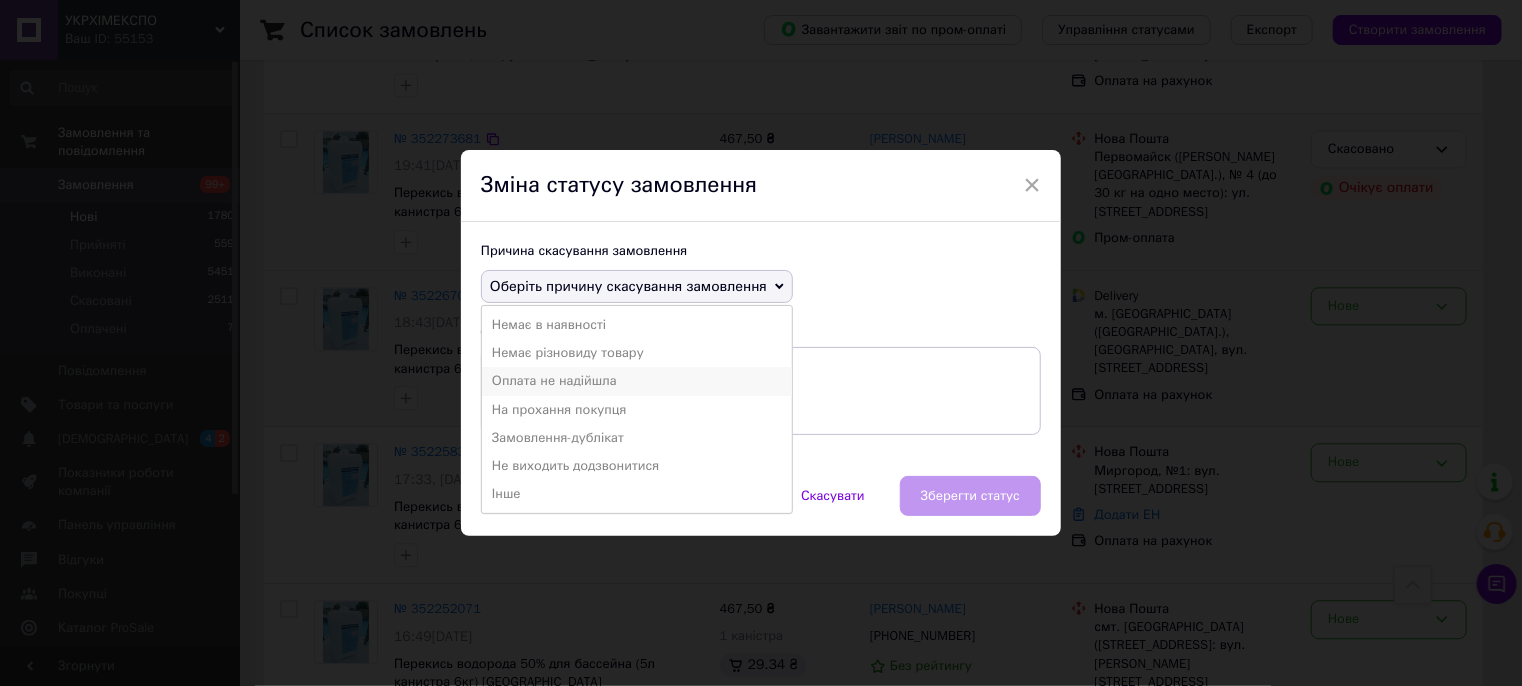 click on "Оплата не надійшла" at bounding box center [637, 381] 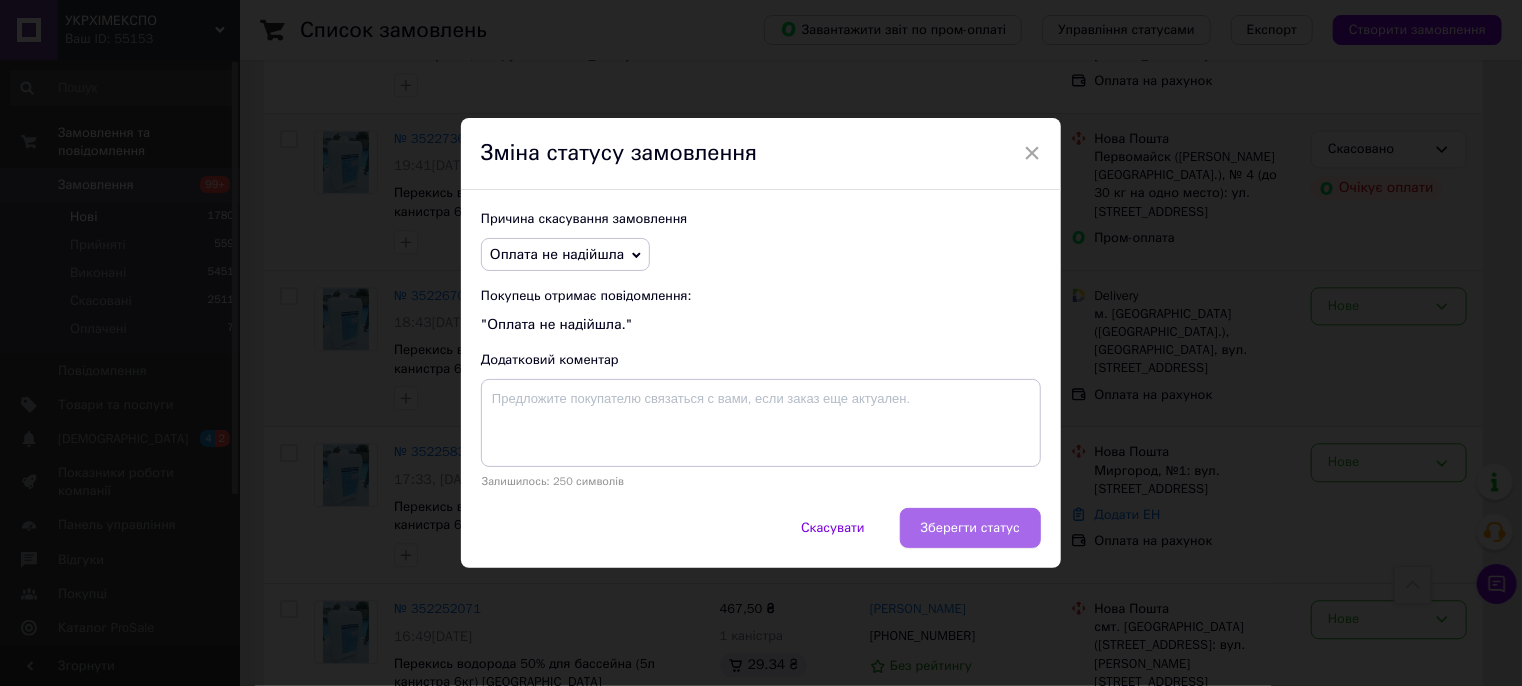click on "Зберегти статус" at bounding box center [970, 528] 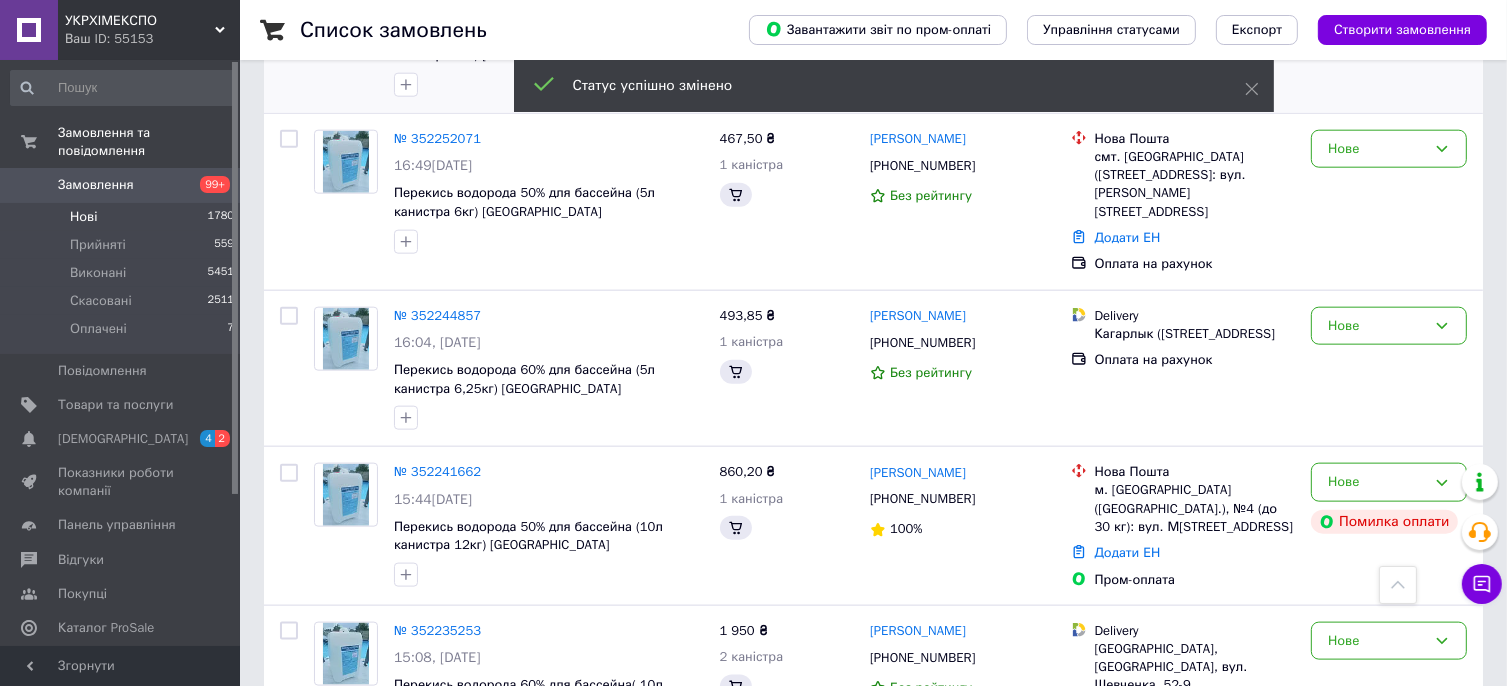 scroll, scrollTop: 1968, scrollLeft: 0, axis: vertical 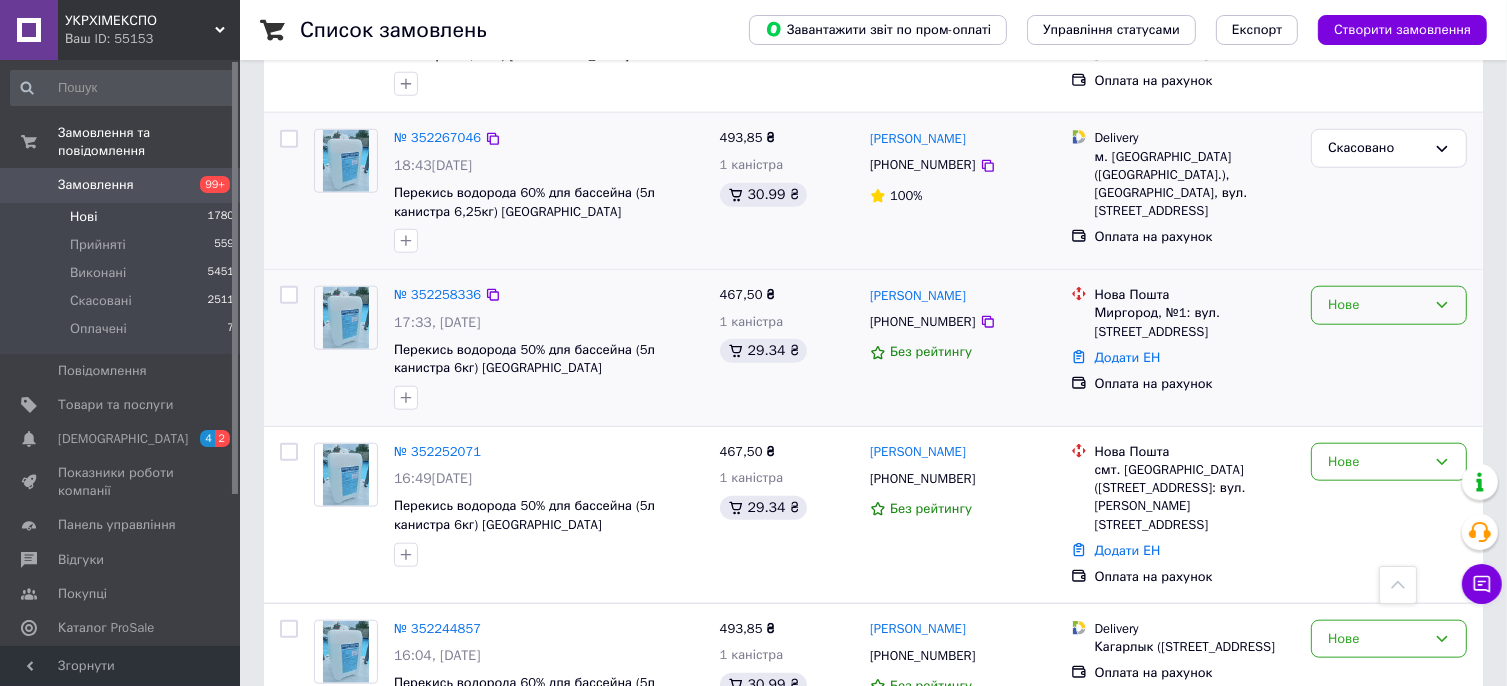 click on "Нове" at bounding box center (1377, 305) 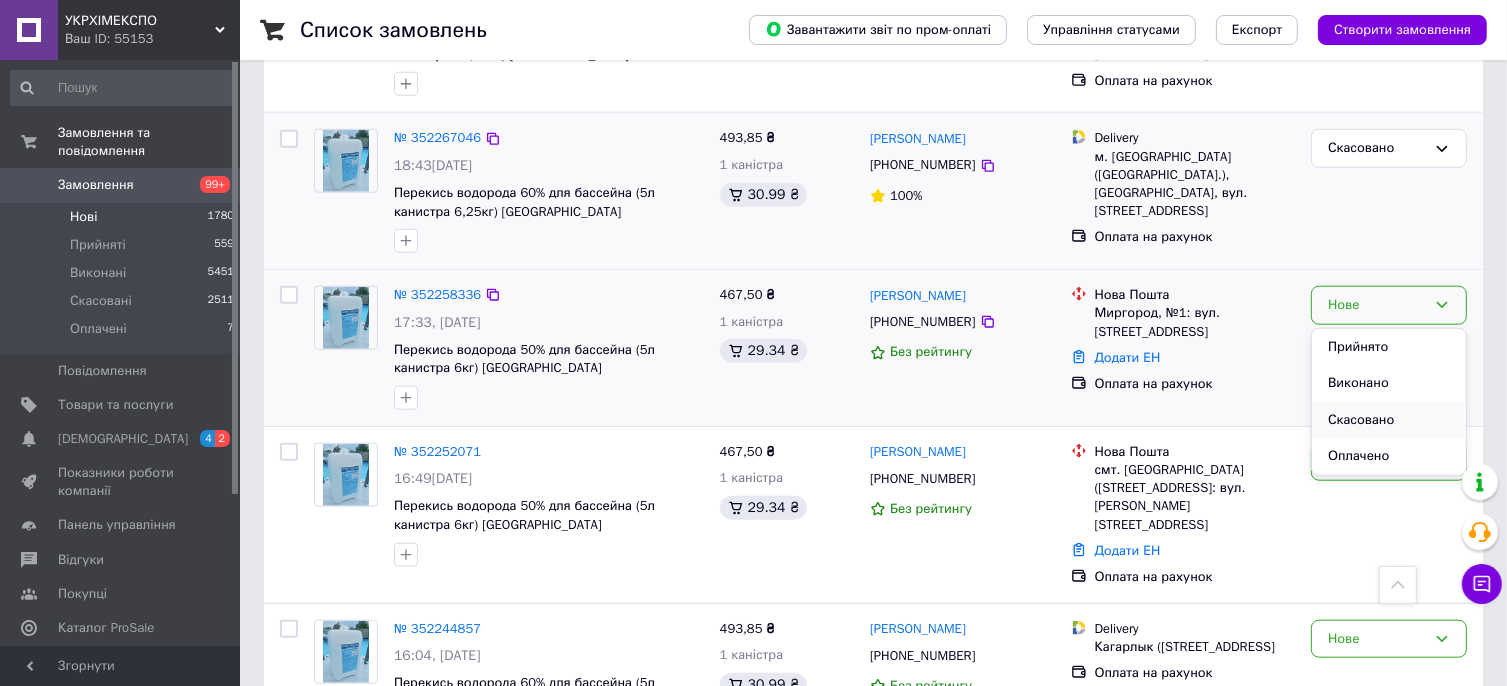 click on "Скасовано" at bounding box center (1389, 420) 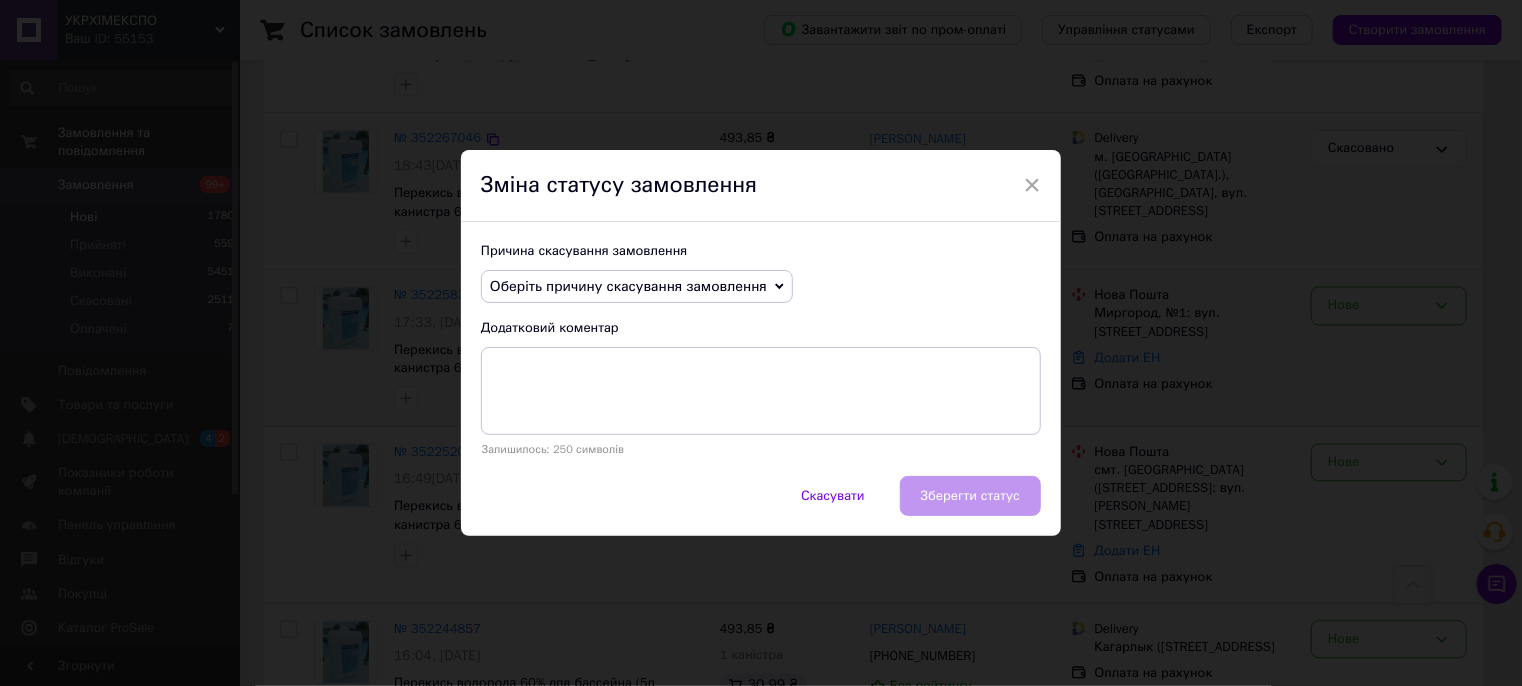 drag, startPoint x: 711, startPoint y: 287, endPoint x: 693, endPoint y: 307, distance: 26.907248 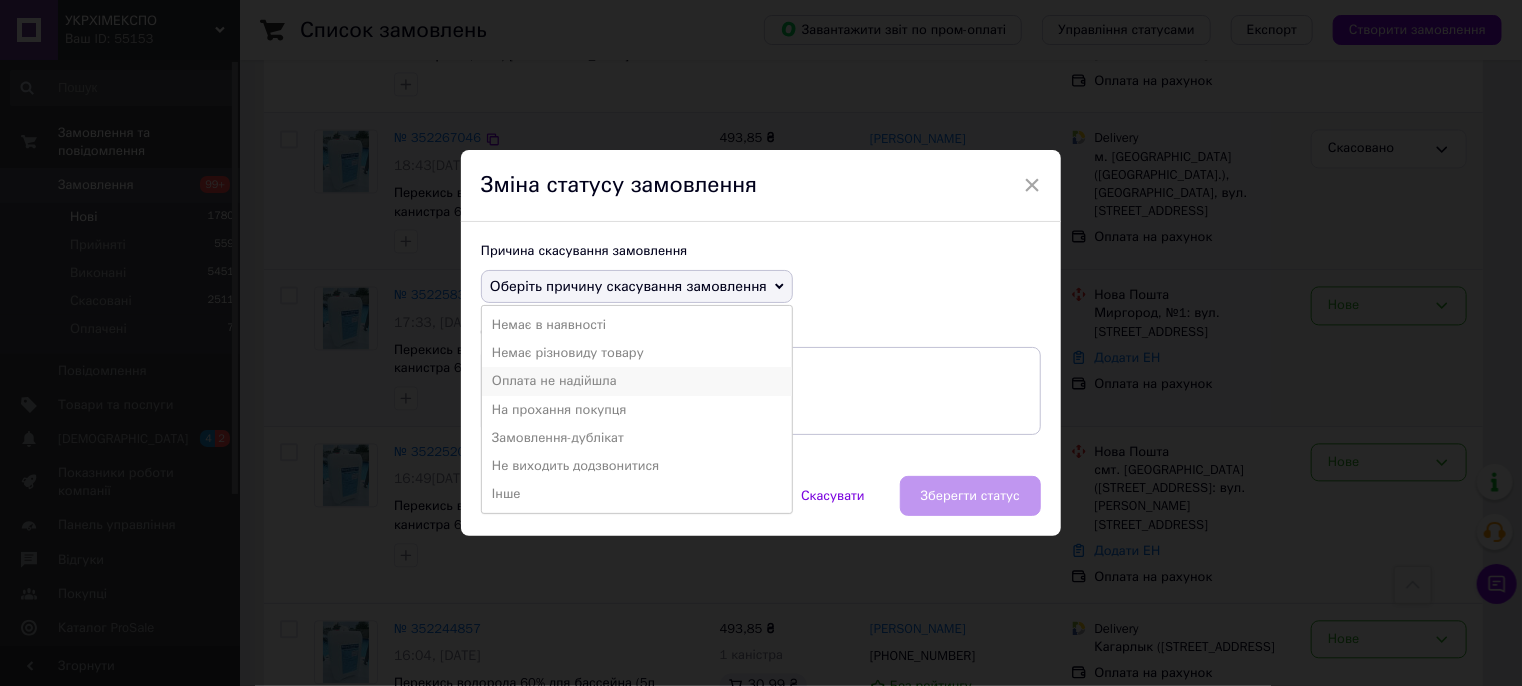 click on "Оплата не надійшла" at bounding box center [637, 381] 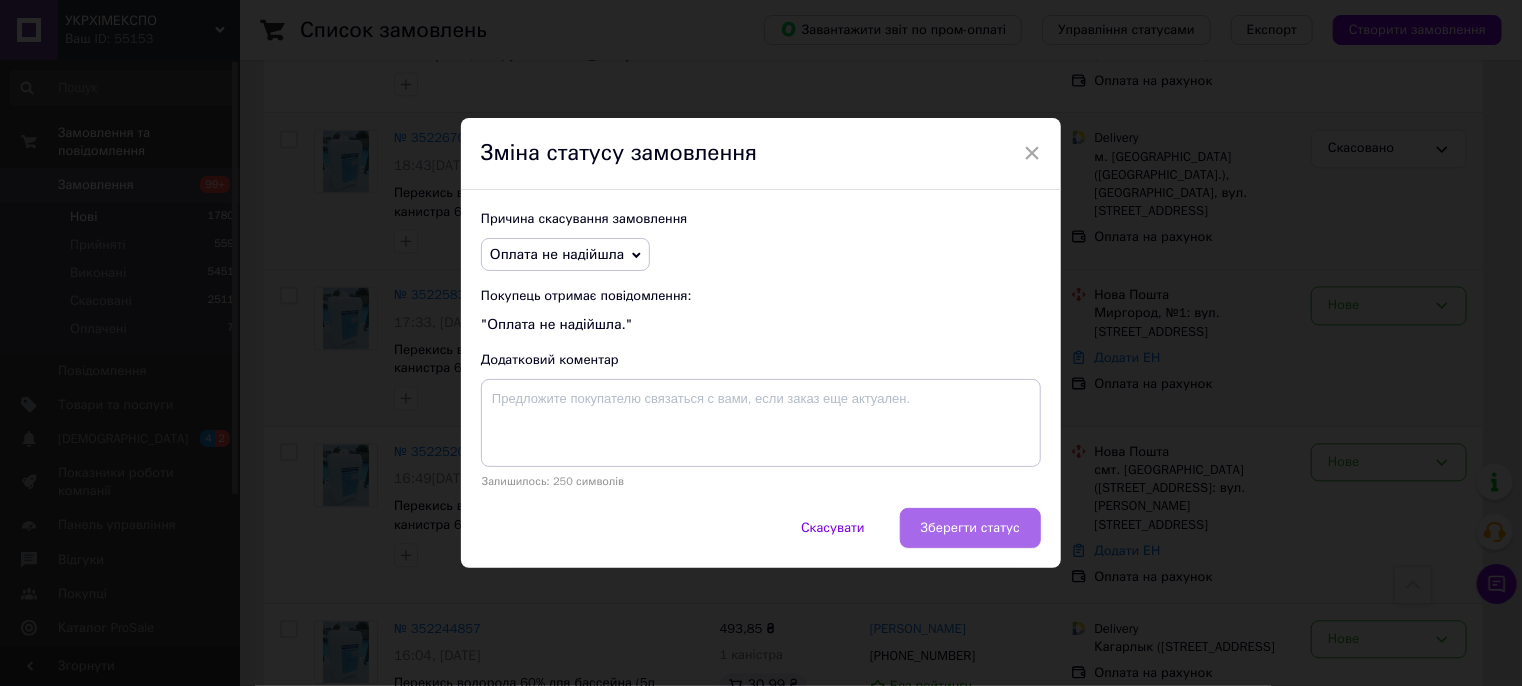 click on "Зберегти статус" at bounding box center (970, 528) 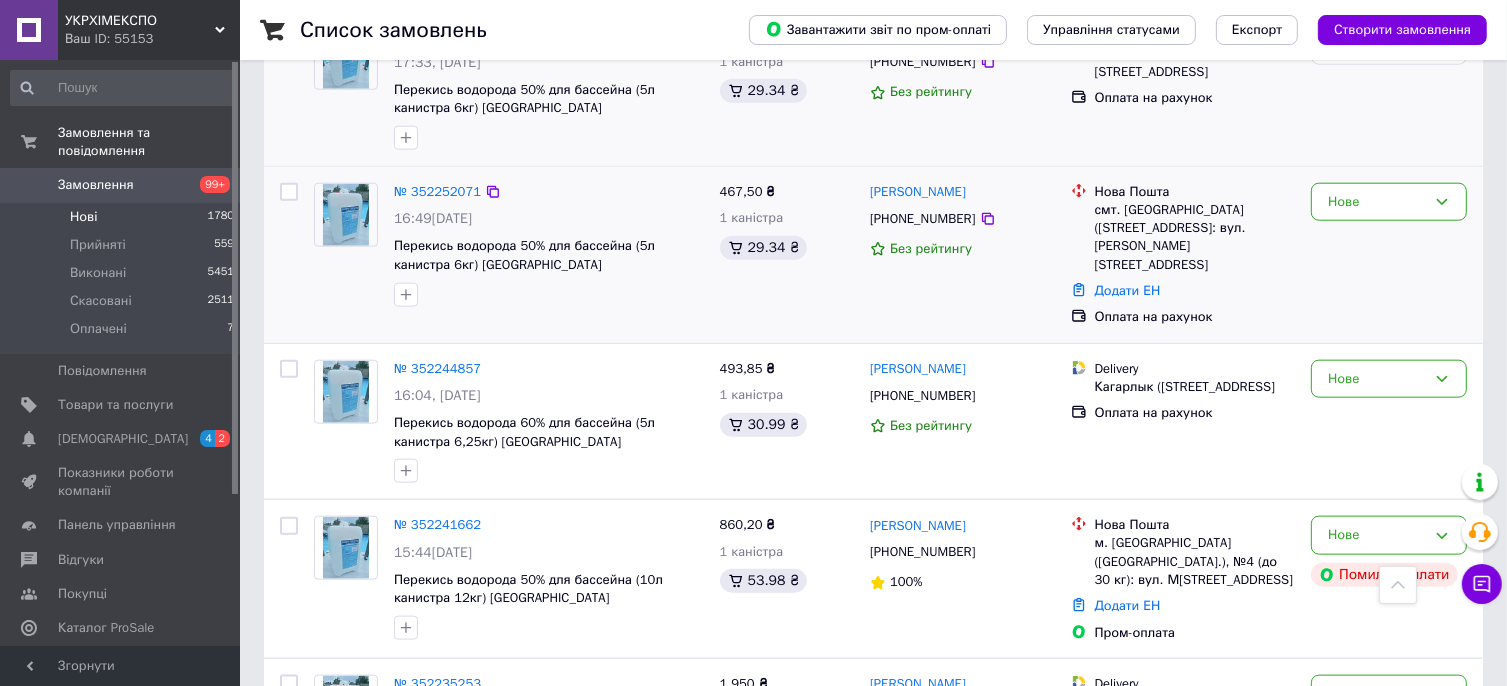 scroll, scrollTop: 2368, scrollLeft: 0, axis: vertical 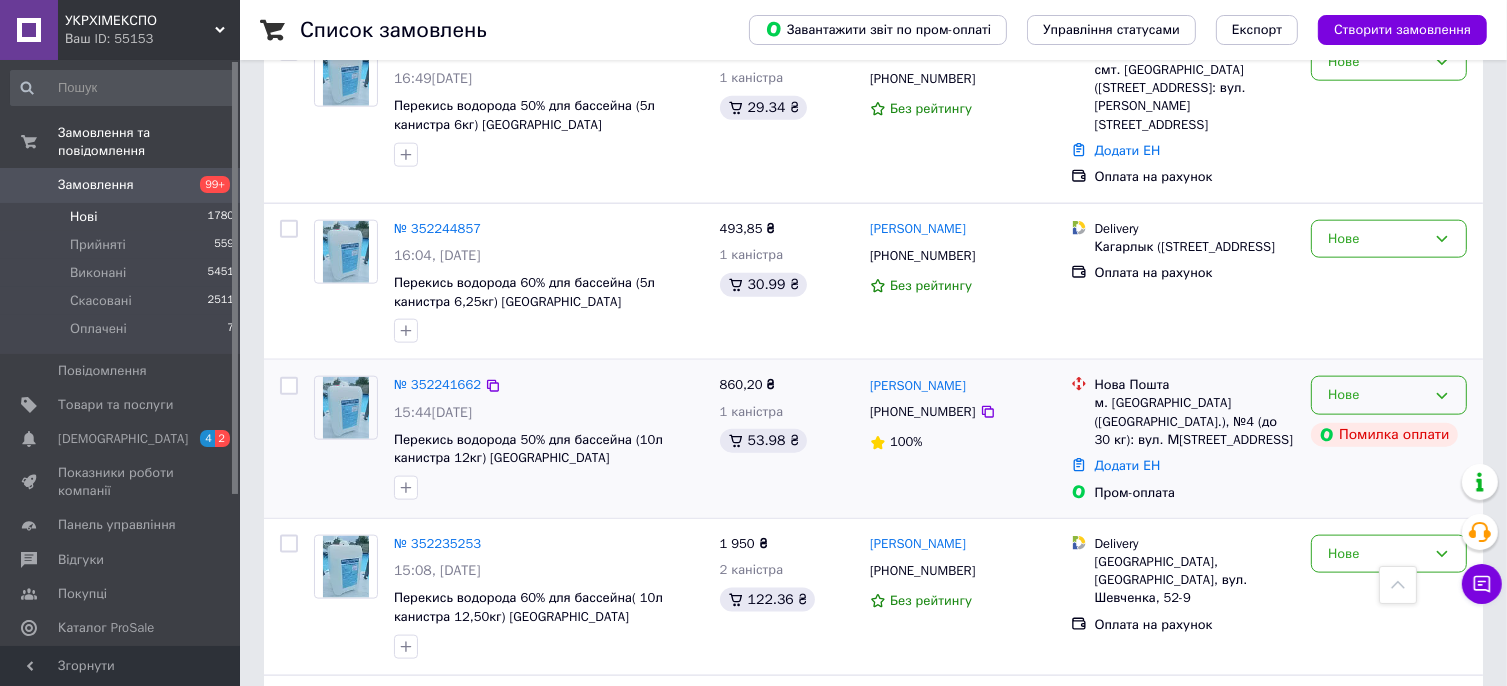 drag, startPoint x: 1454, startPoint y: 310, endPoint x: 1436, endPoint y: 325, distance: 23.43075 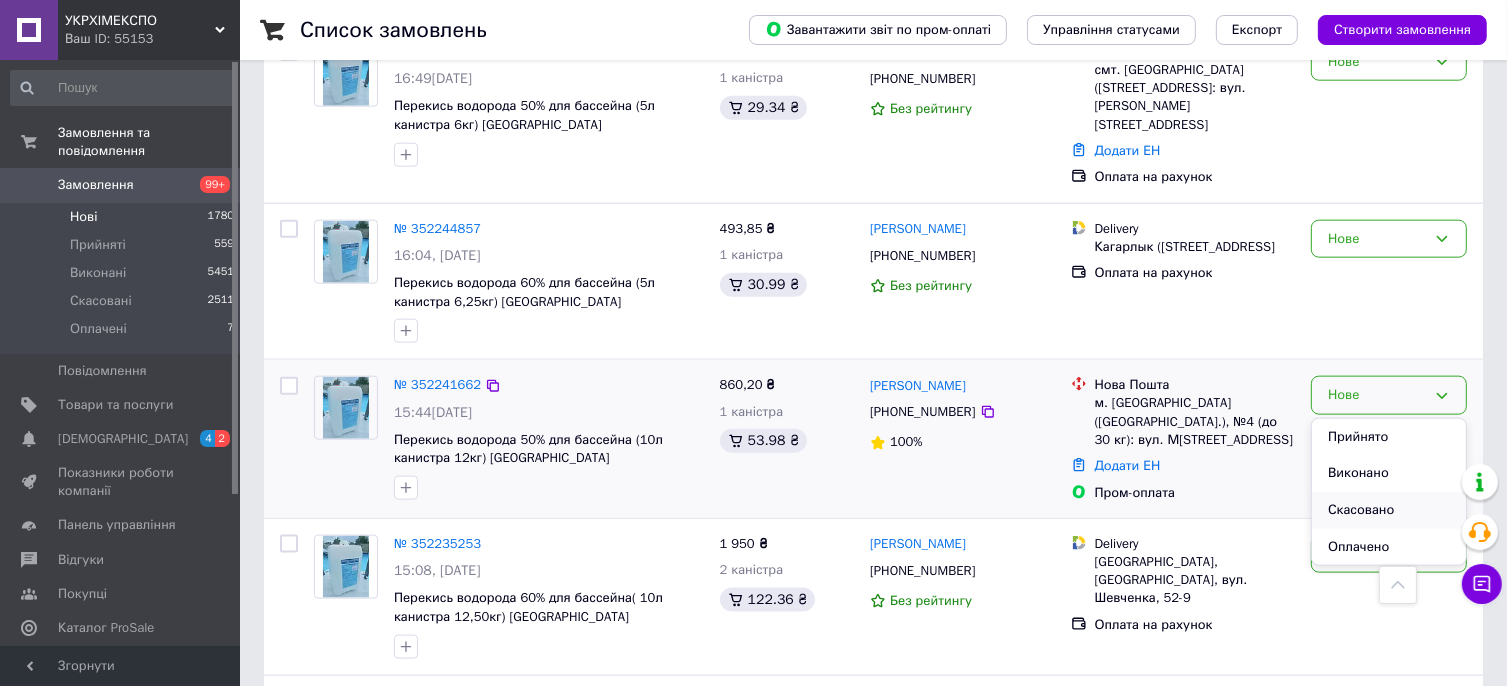 click on "Скасовано" at bounding box center (1389, 510) 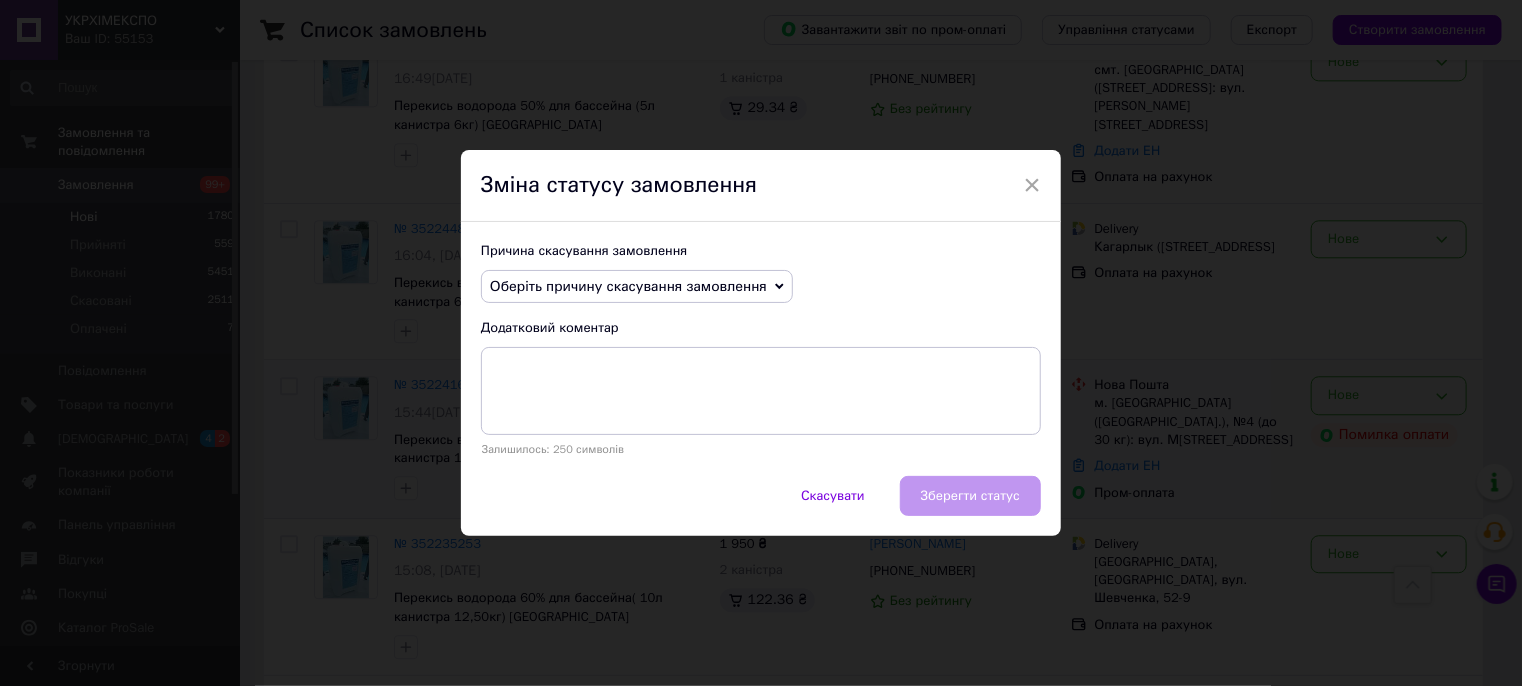 click on "Оберіть причину скасування замовлення" at bounding box center [628, 286] 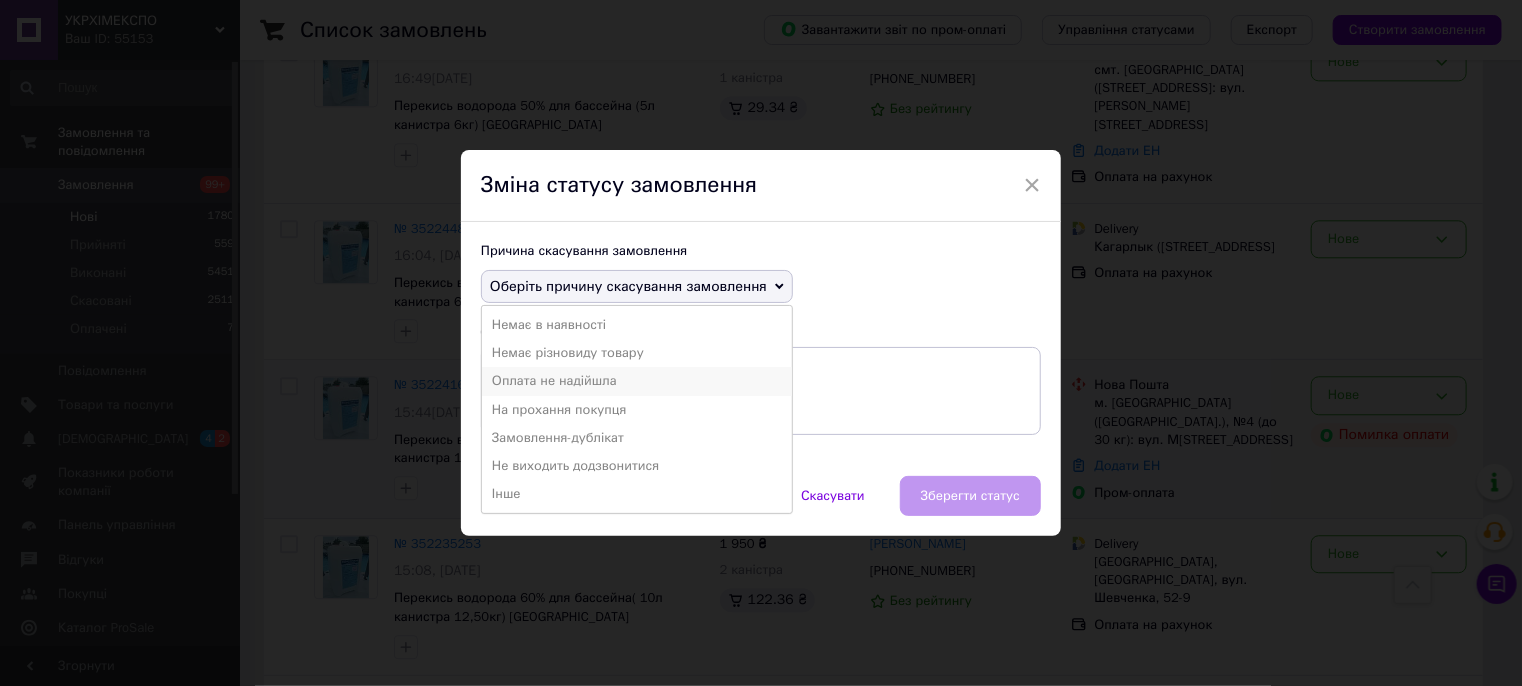 click on "Оплата не надійшла" at bounding box center (637, 381) 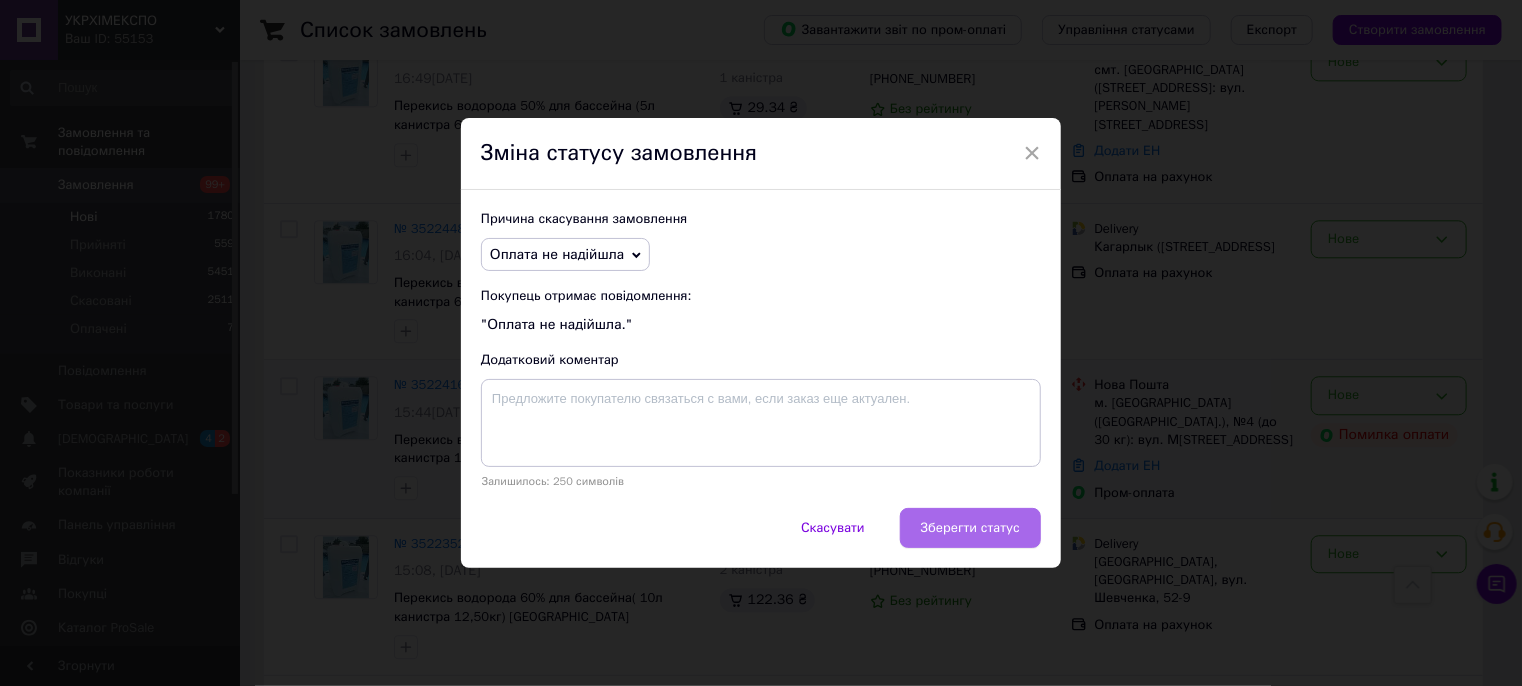 click on "Зберегти статус" at bounding box center (970, 528) 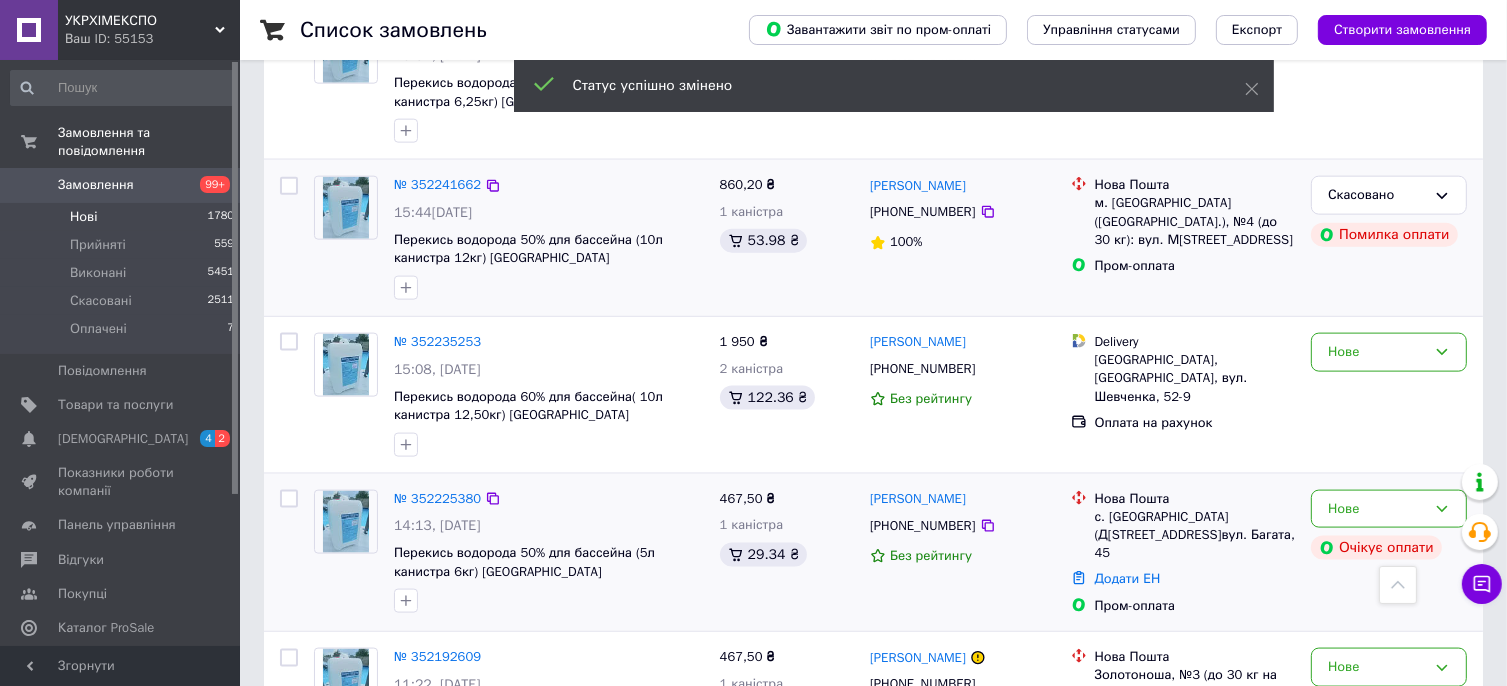 scroll, scrollTop: 2668, scrollLeft: 0, axis: vertical 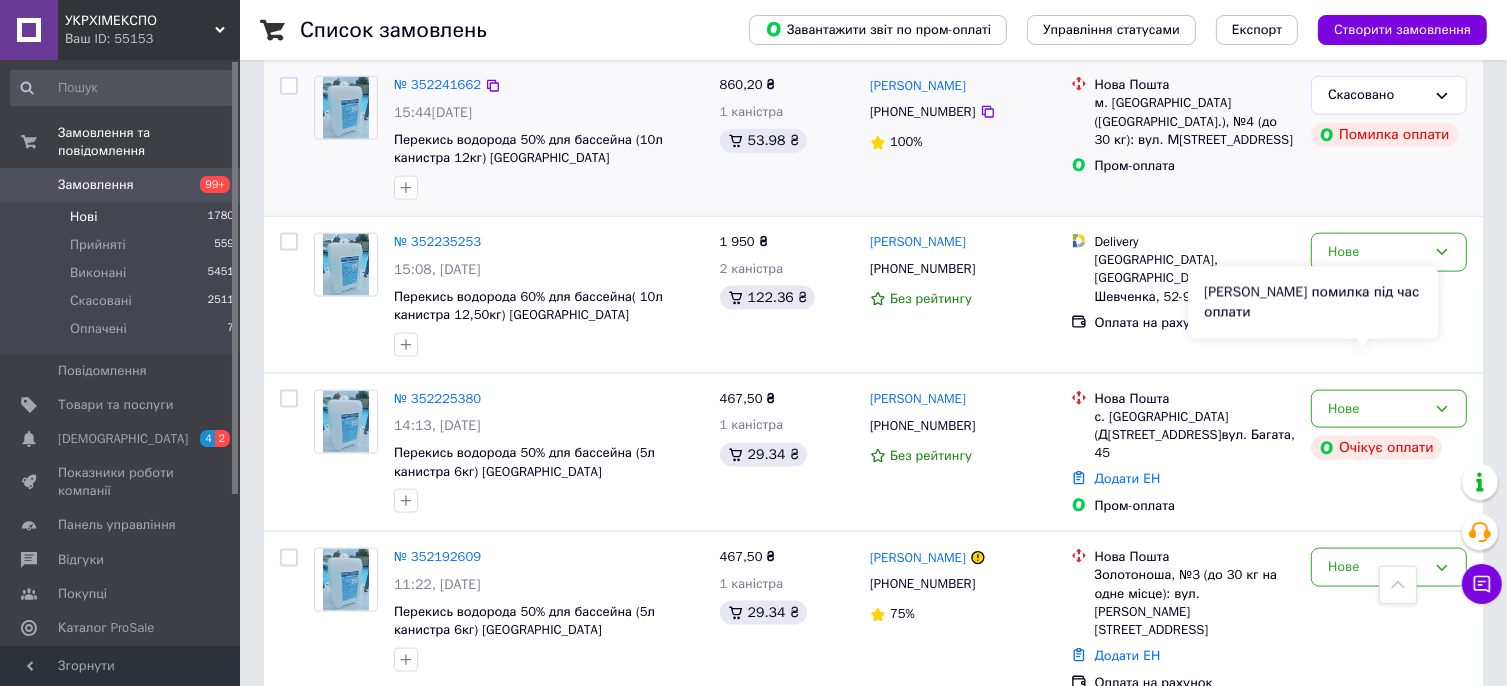 click on "[PERSON_NAME] помилка під час оплати" at bounding box center (1313, 303) 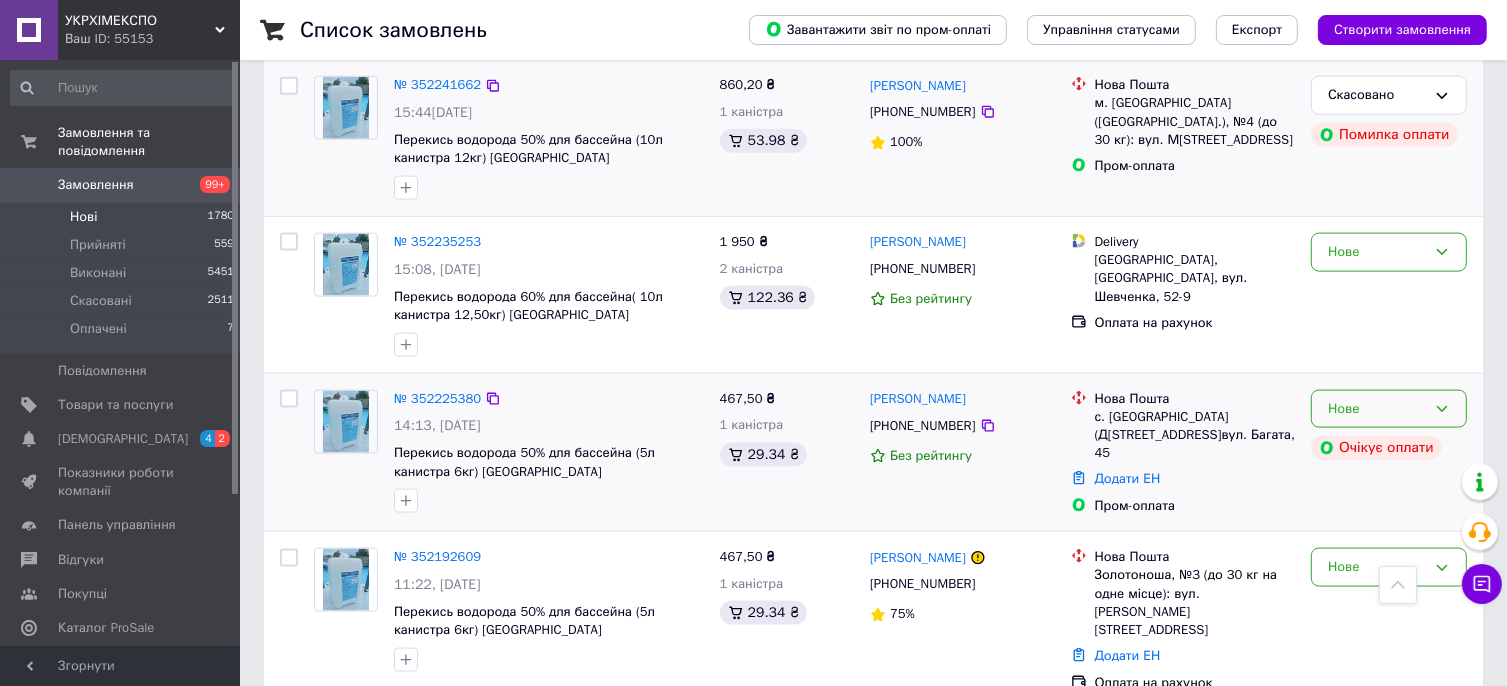 click 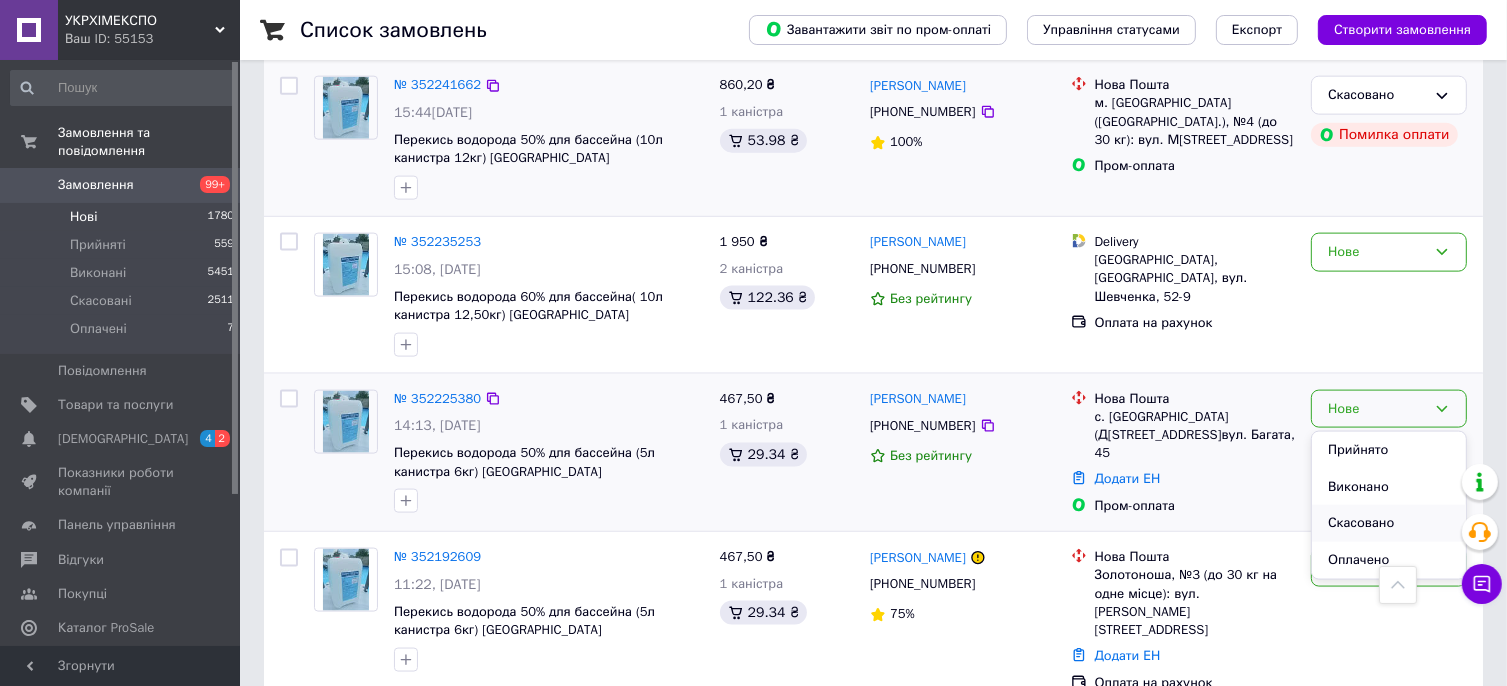 click on "Скасовано" at bounding box center (1389, 523) 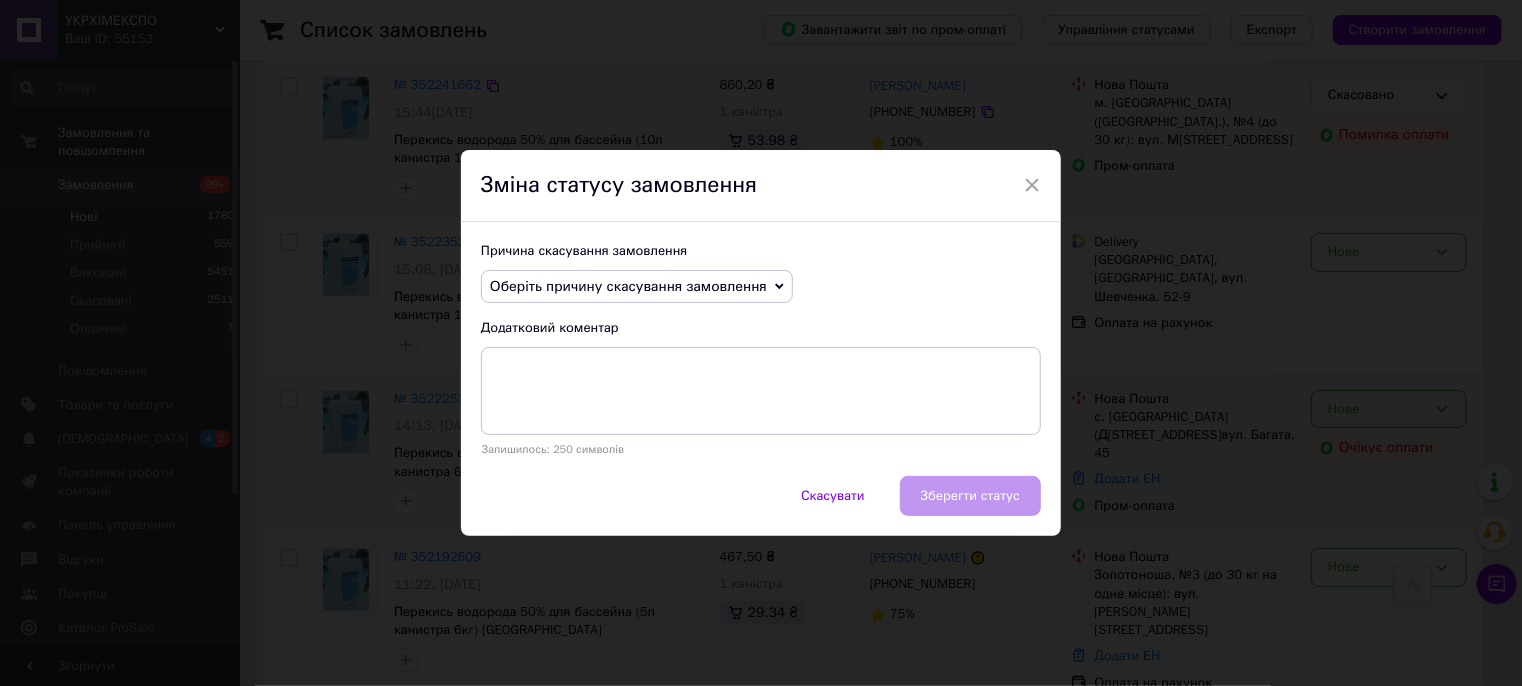 click on "Оберіть причину скасування замовлення" at bounding box center (628, 286) 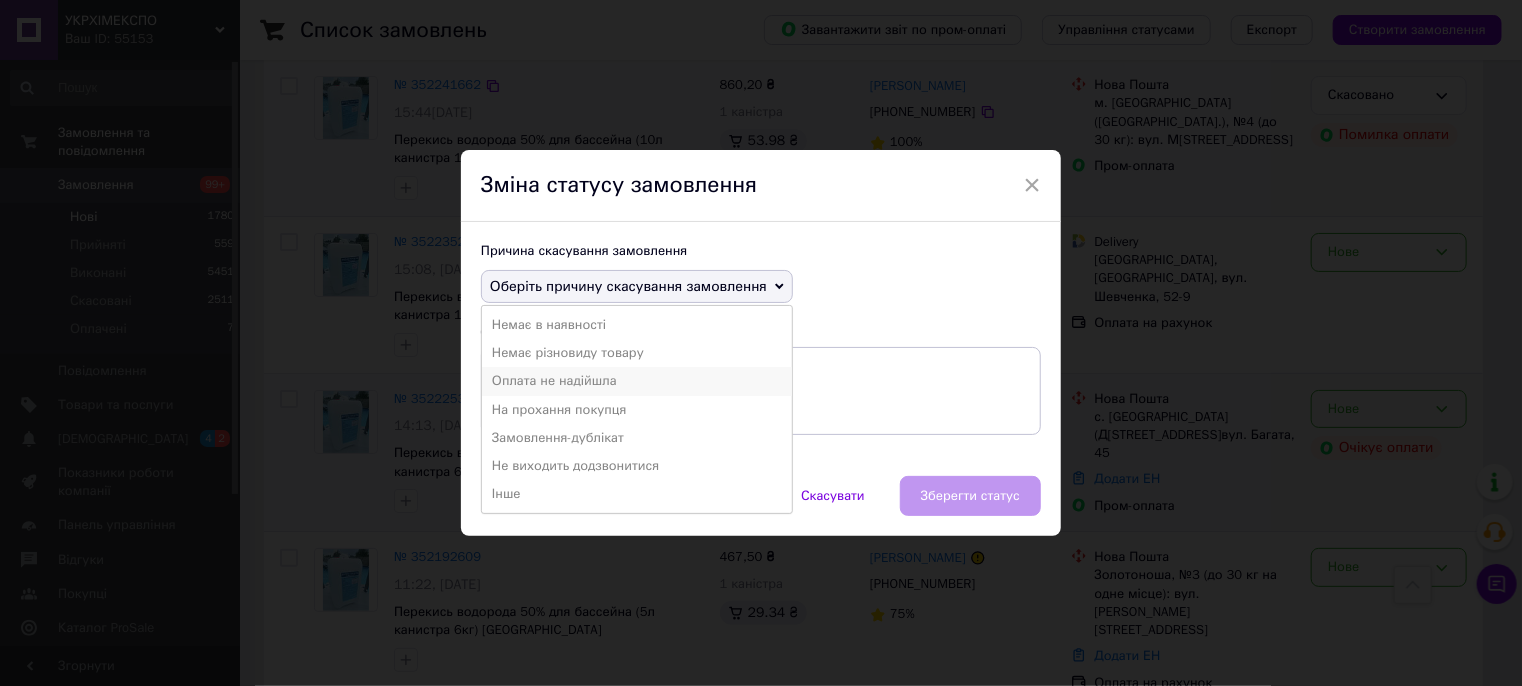 click on "Оплата не надійшла" at bounding box center [637, 381] 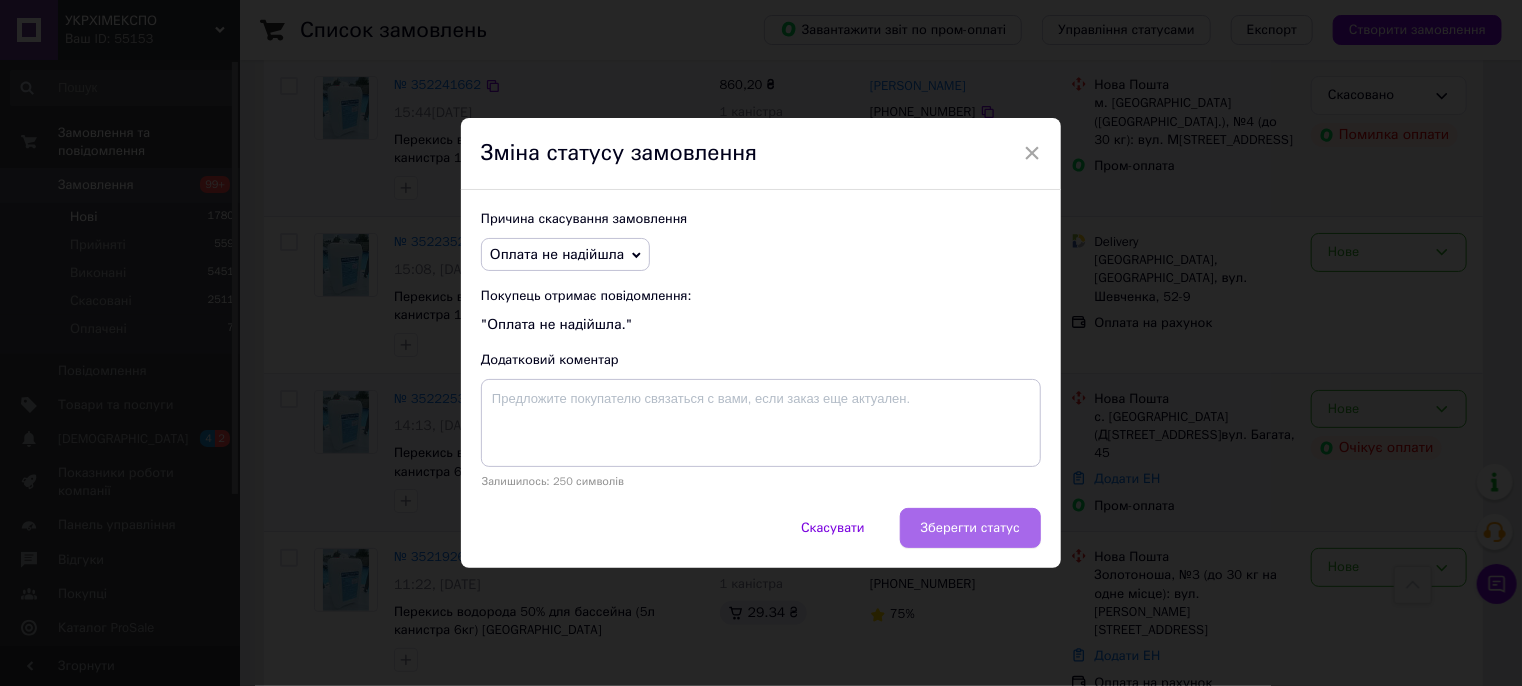 click on "Зберегти статус" at bounding box center [970, 528] 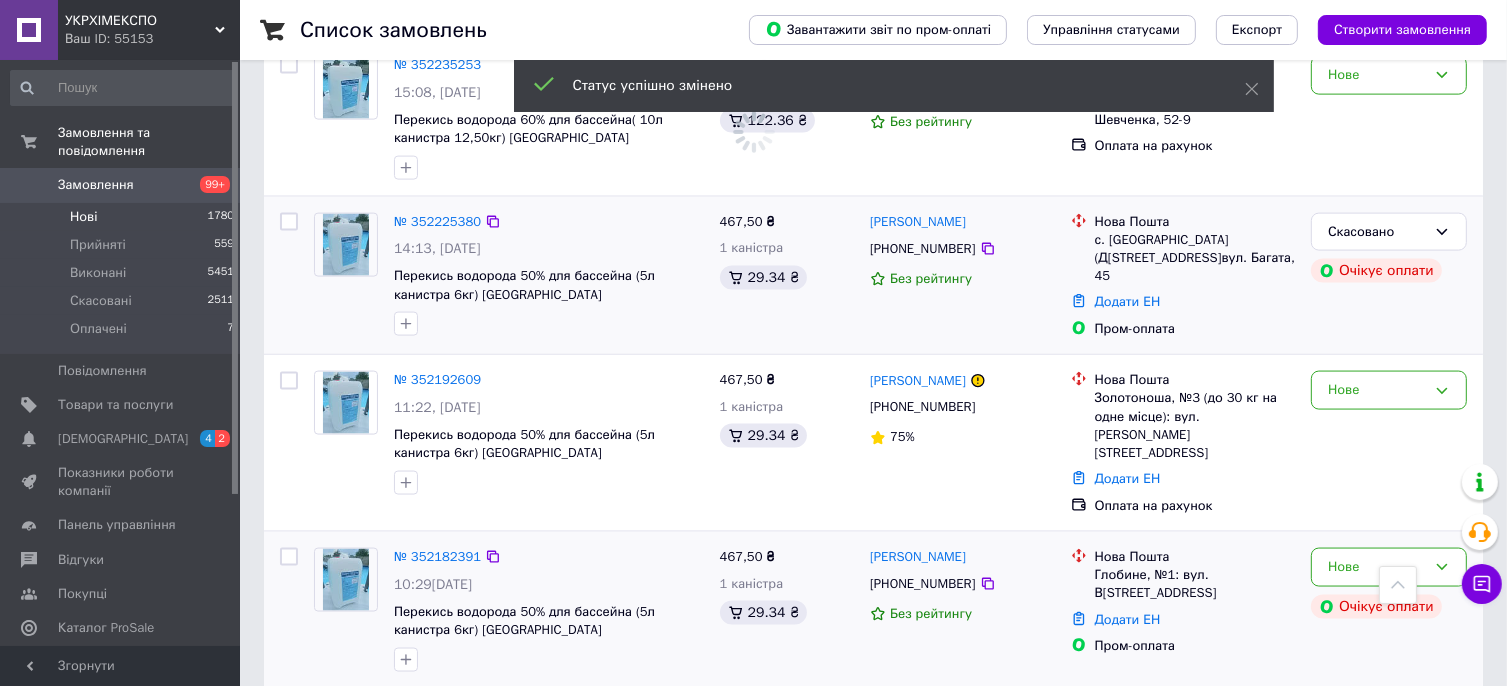 scroll, scrollTop: 2868, scrollLeft: 0, axis: vertical 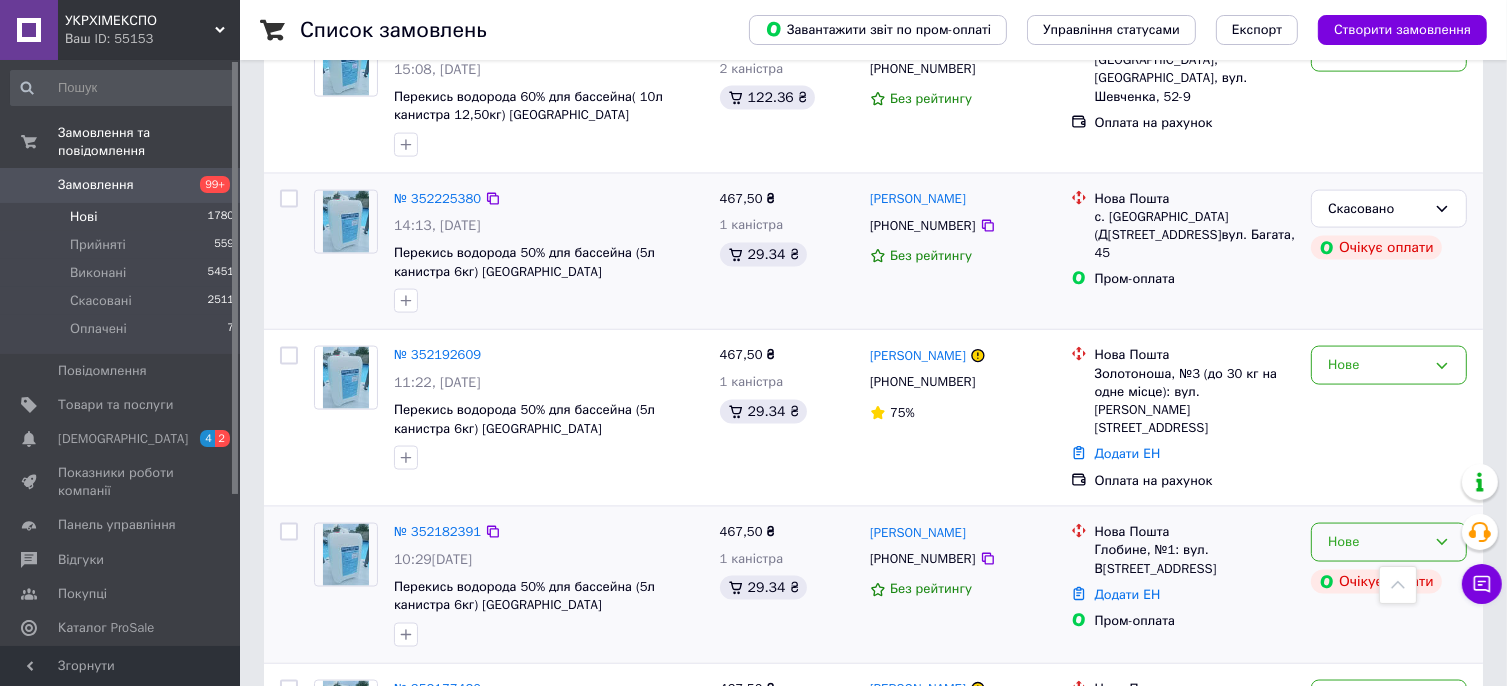click on "Нове" at bounding box center [1377, 542] 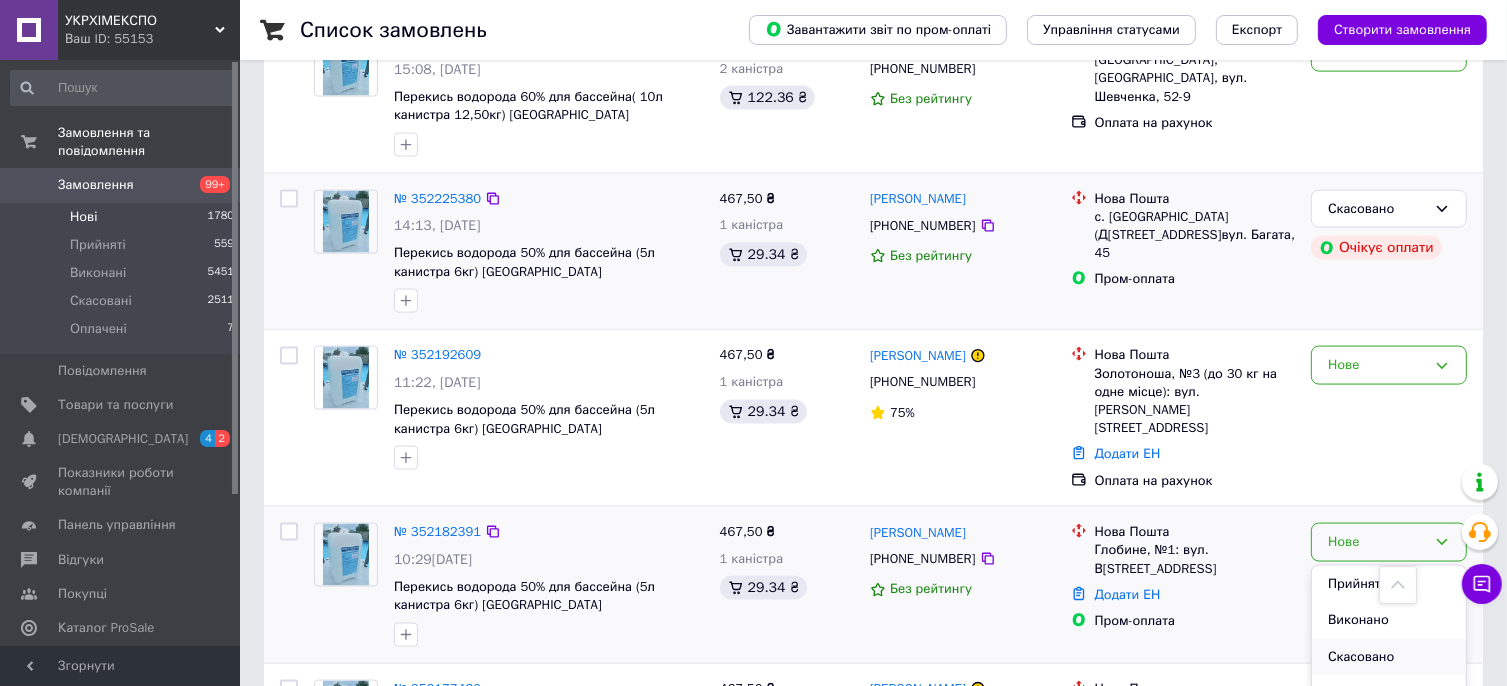 click on "Скасовано" at bounding box center [1389, 657] 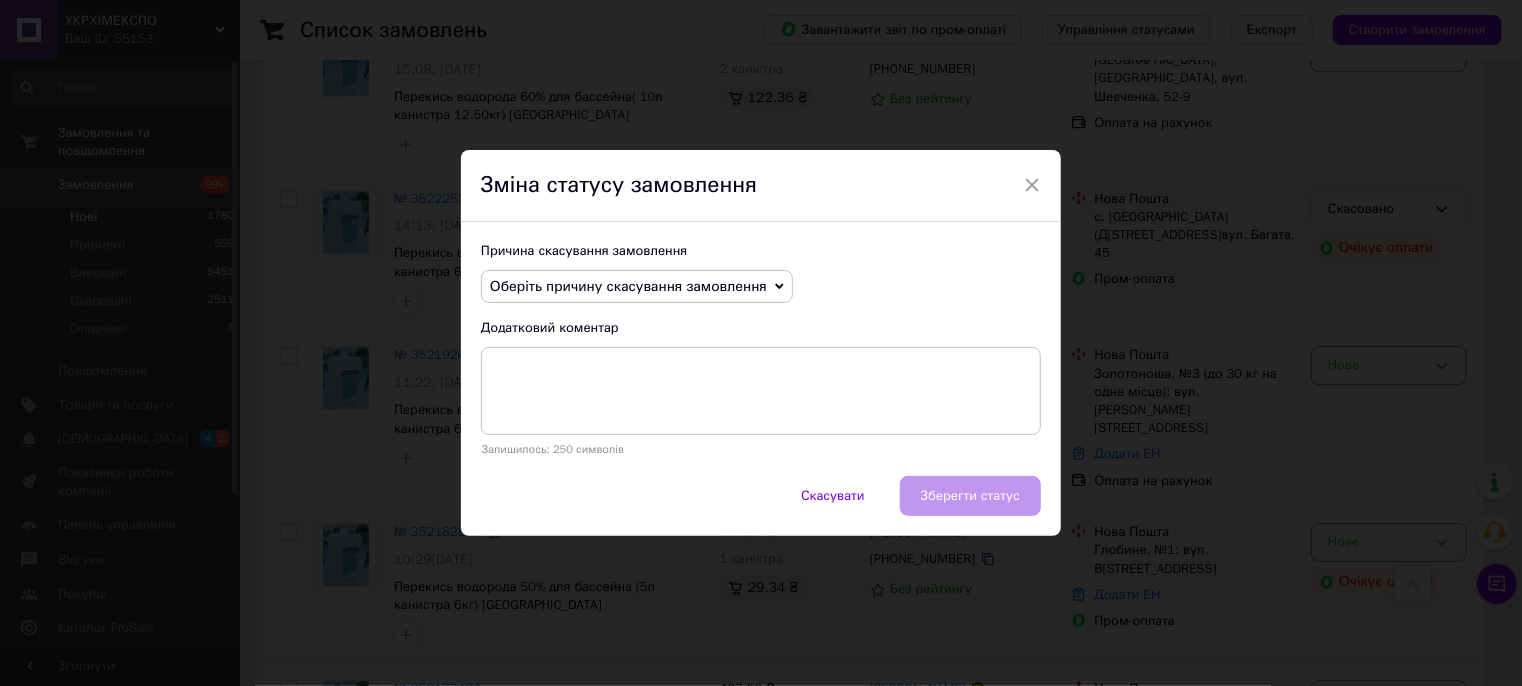 click on "Оберіть причину скасування замовлення" at bounding box center (628, 286) 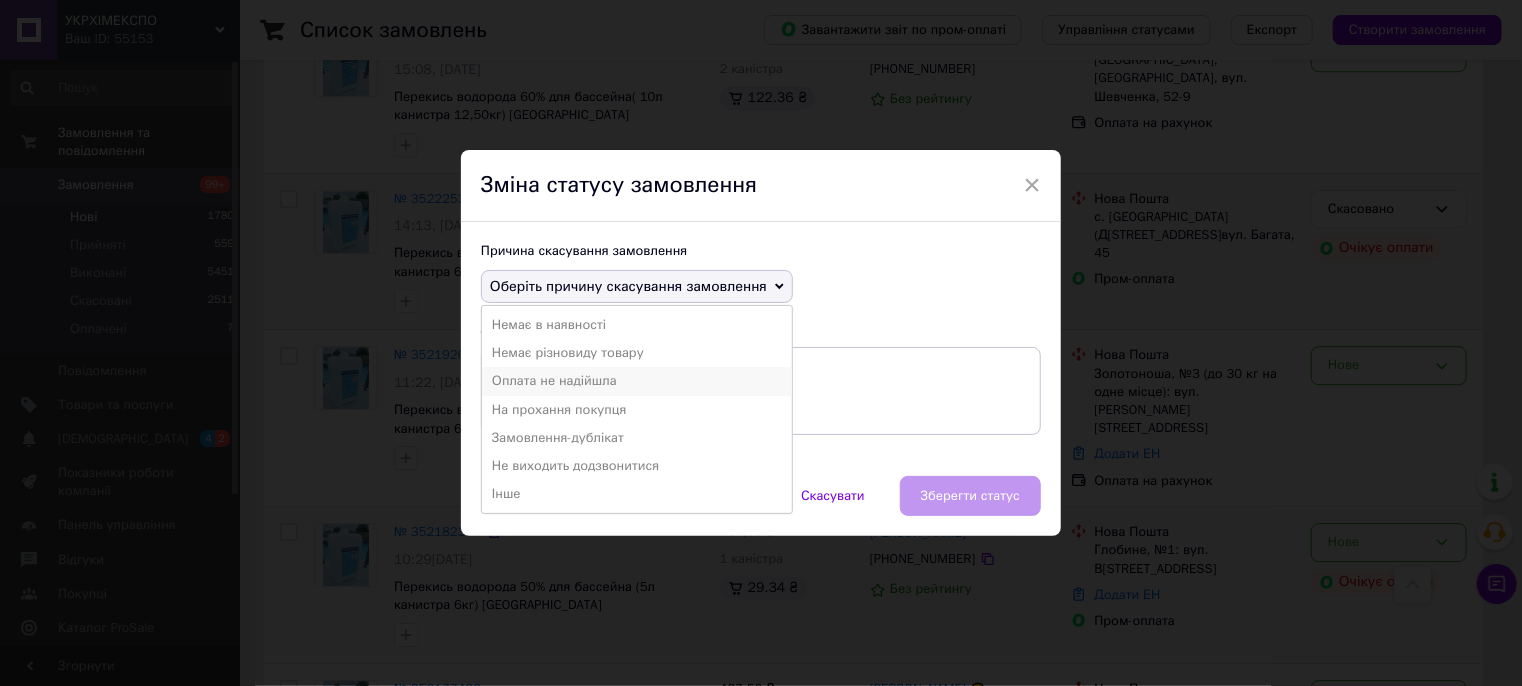 click on "Оплата не надійшла" at bounding box center (637, 381) 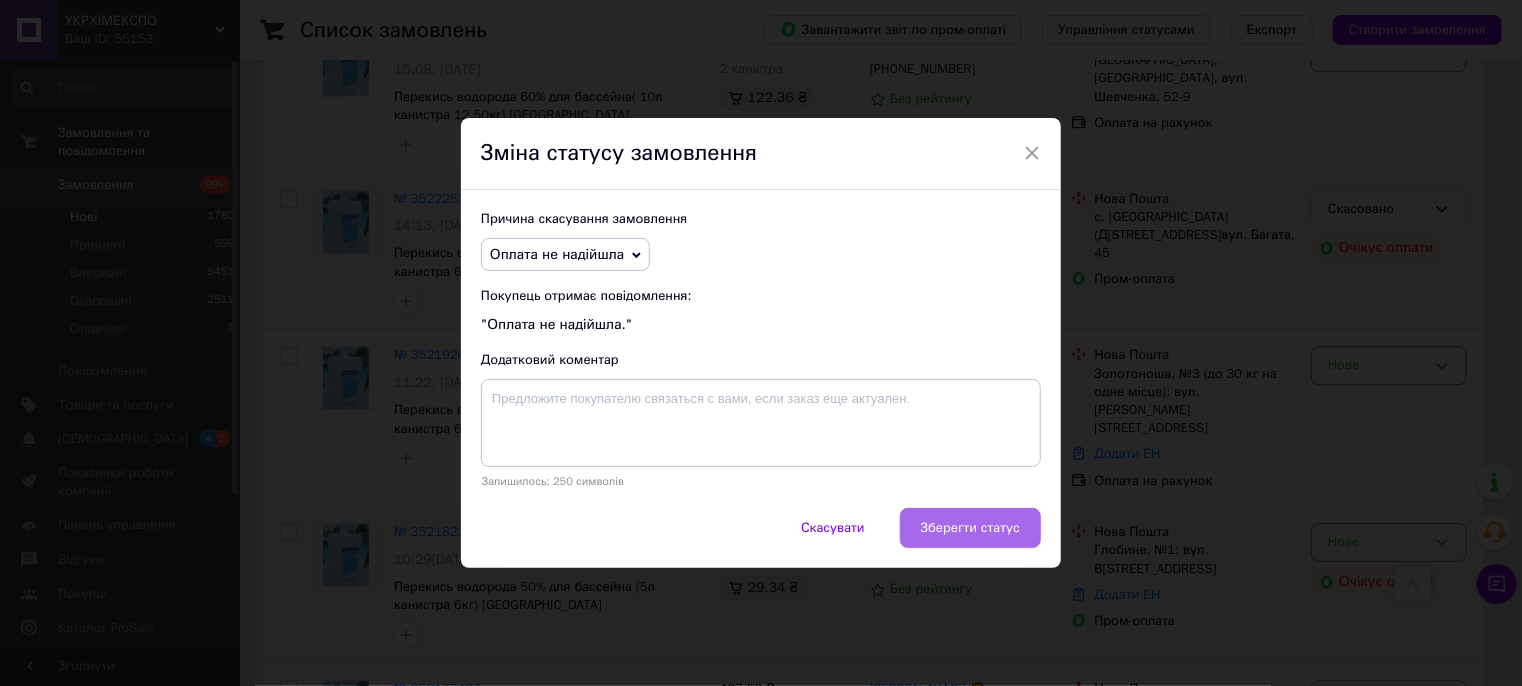 click on "Зберегти статус" at bounding box center (970, 528) 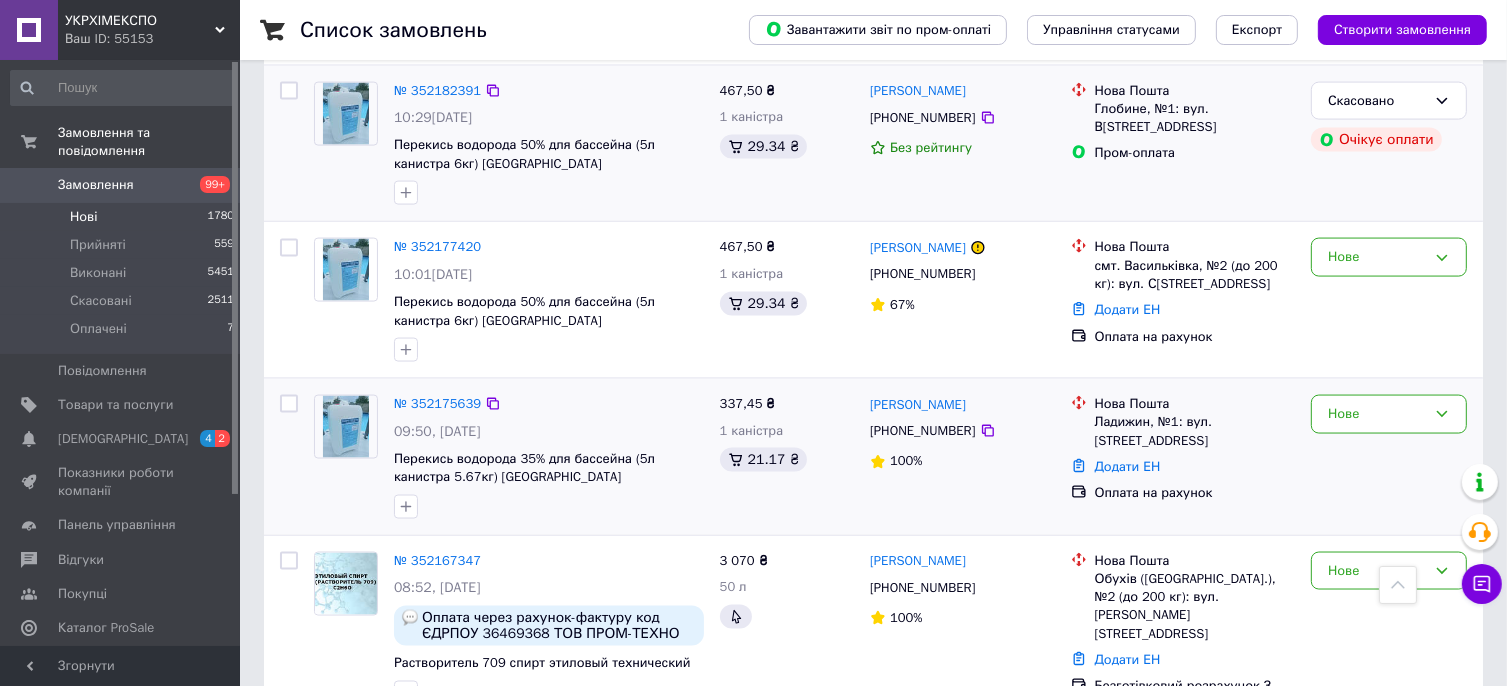 scroll, scrollTop: 3011, scrollLeft: 0, axis: vertical 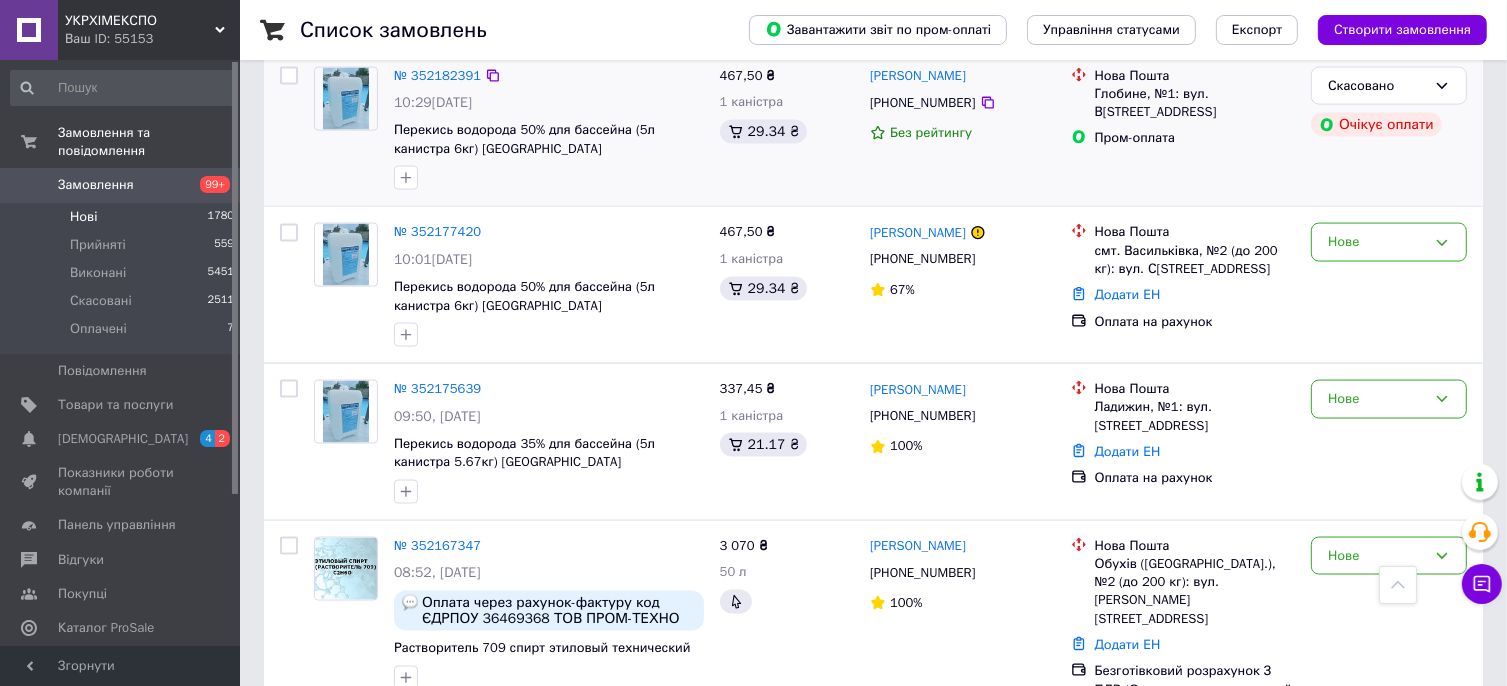 click on "2" at bounding box center (327, 778) 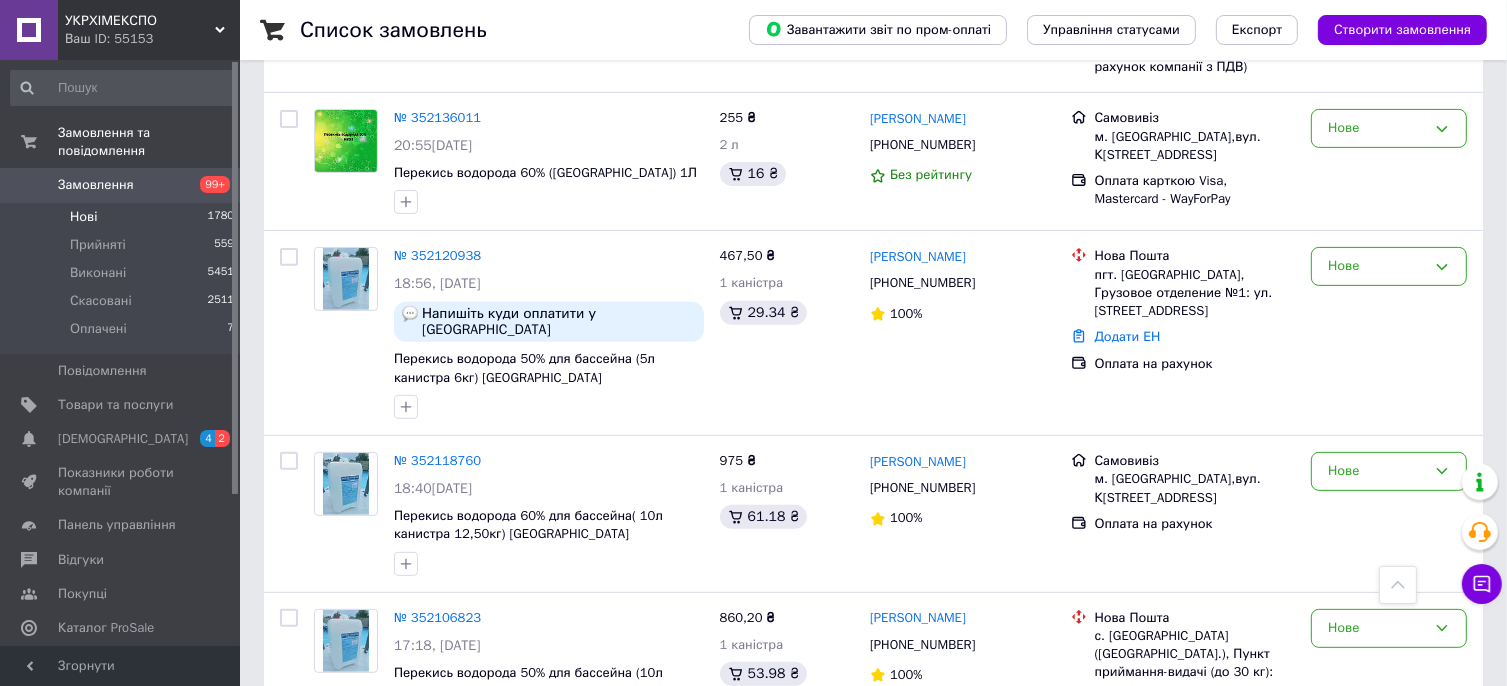 scroll, scrollTop: 800, scrollLeft: 0, axis: vertical 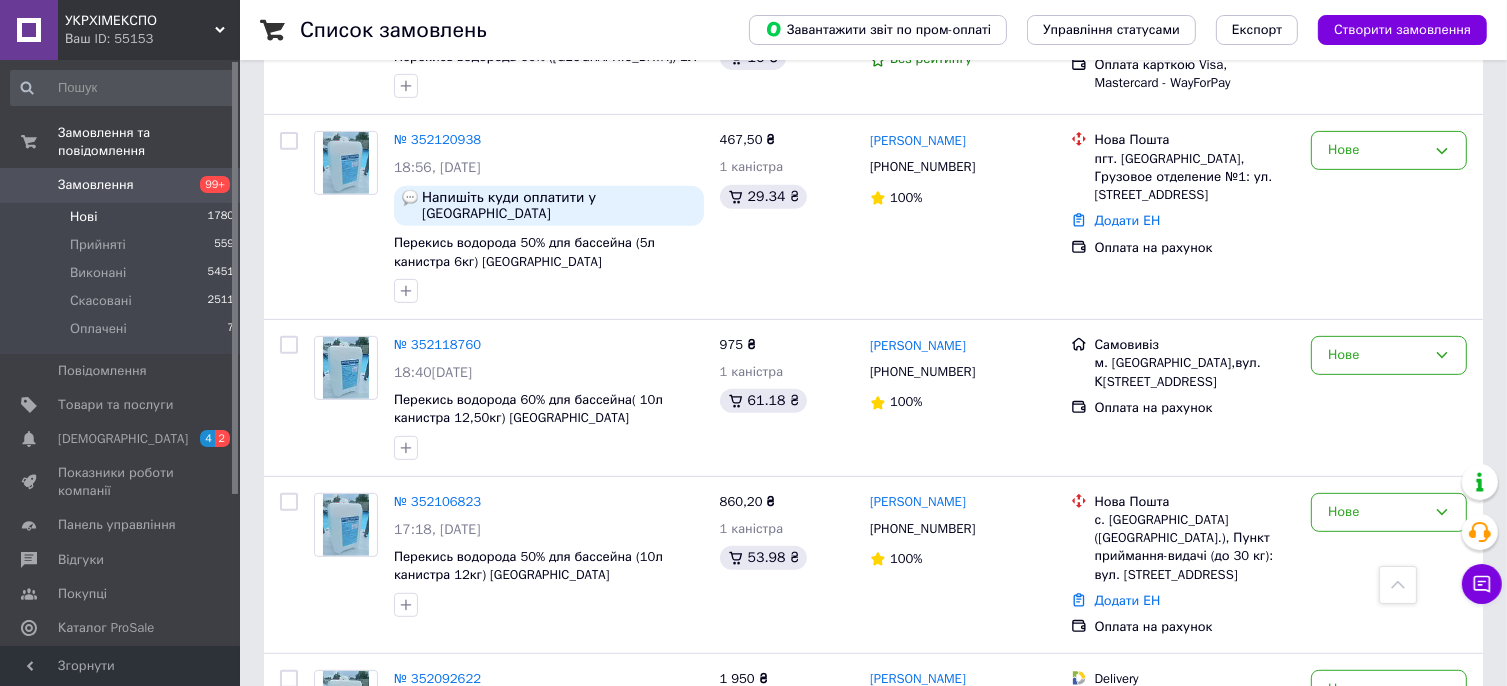 click on "Замовлення 99+" at bounding box center [123, 185] 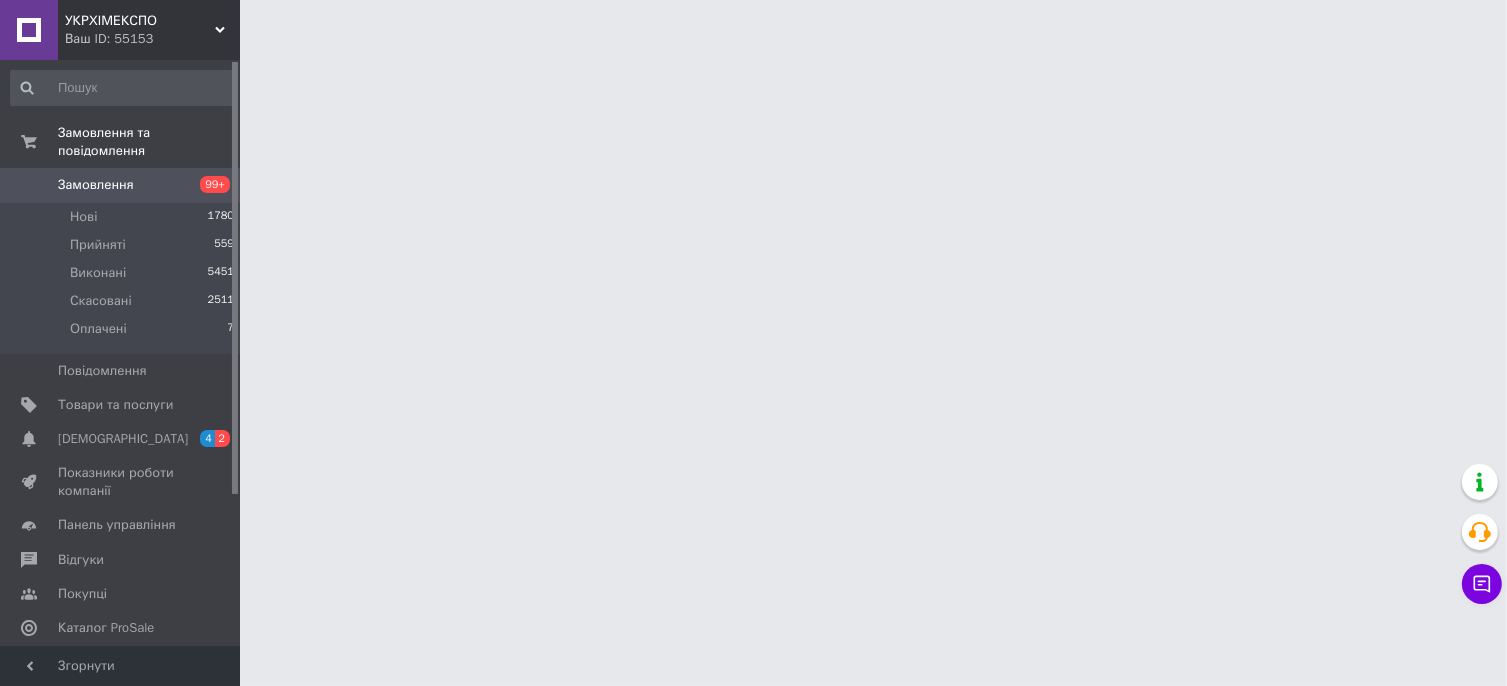 scroll, scrollTop: 0, scrollLeft: 0, axis: both 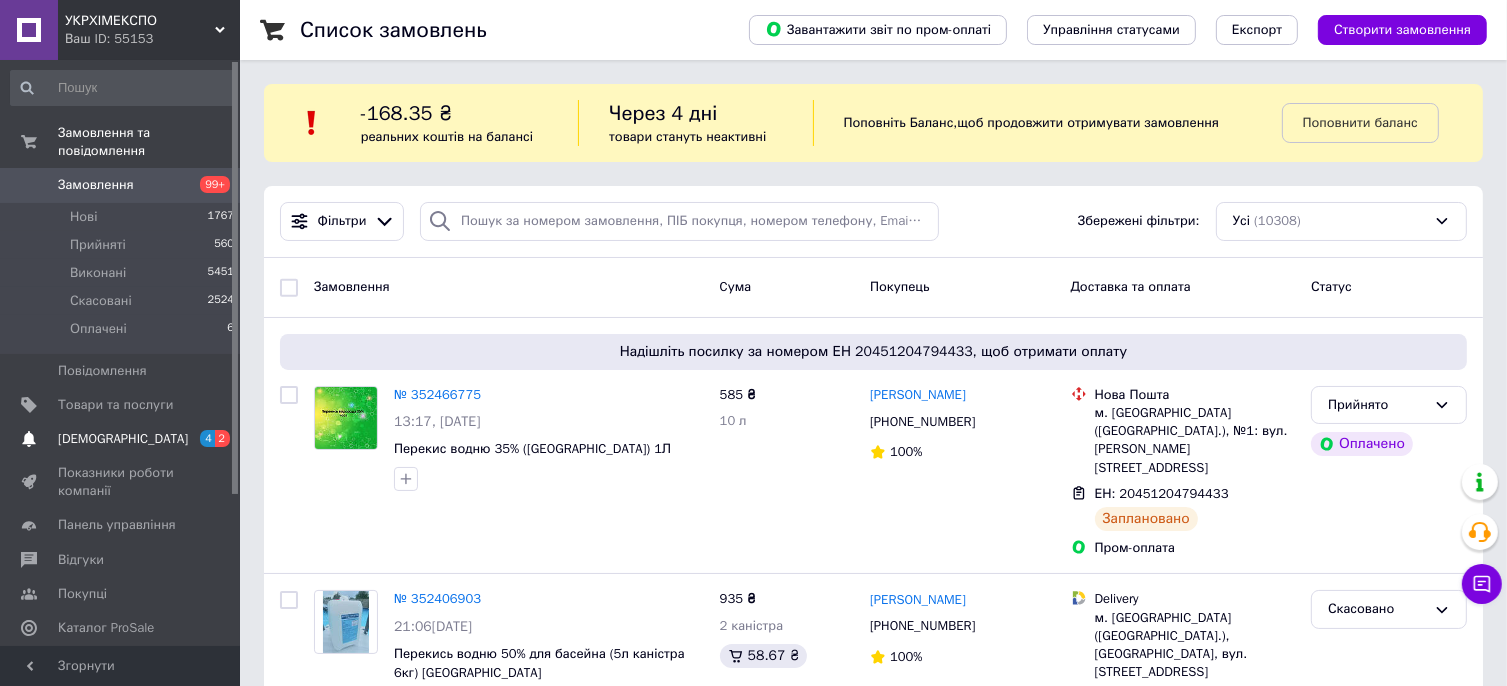 click on "[DEMOGRAPHIC_DATA]" at bounding box center [123, 439] 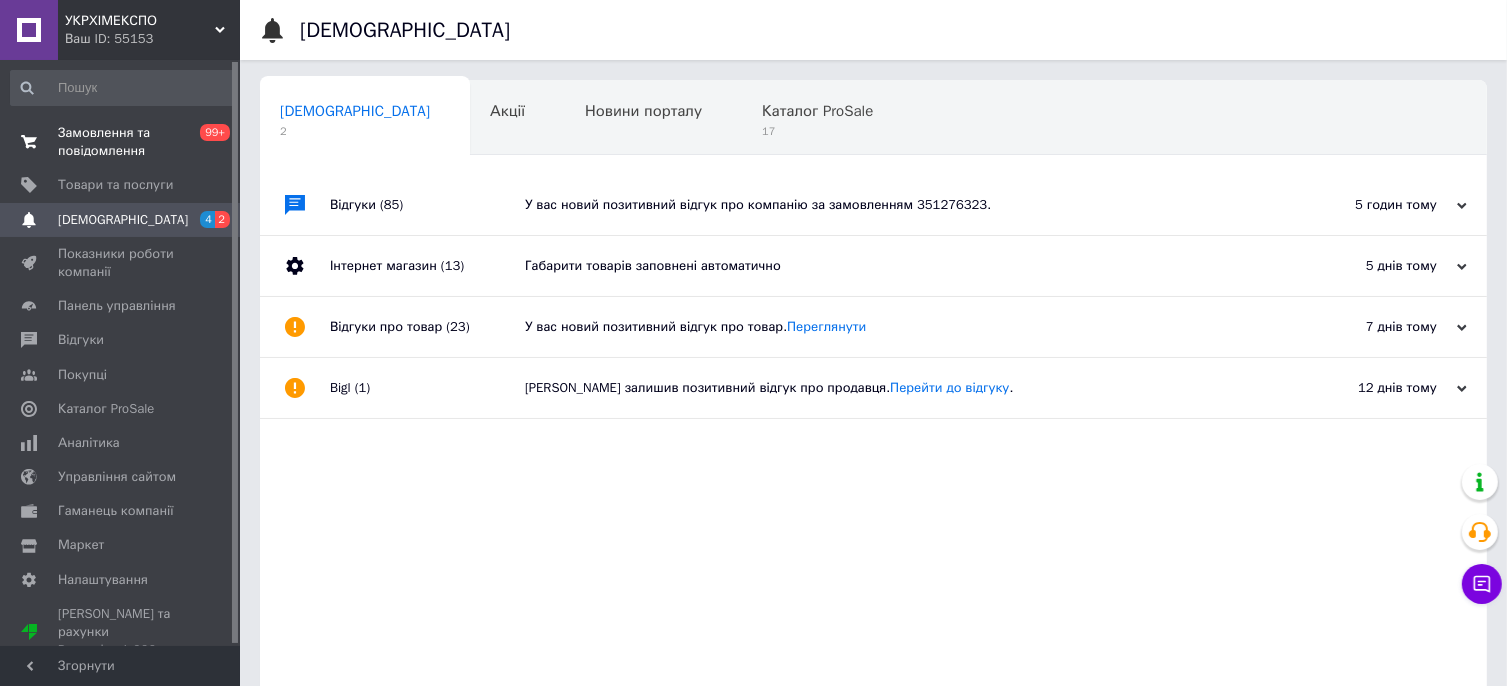 click on "Замовлення та повідомлення" at bounding box center [121, 142] 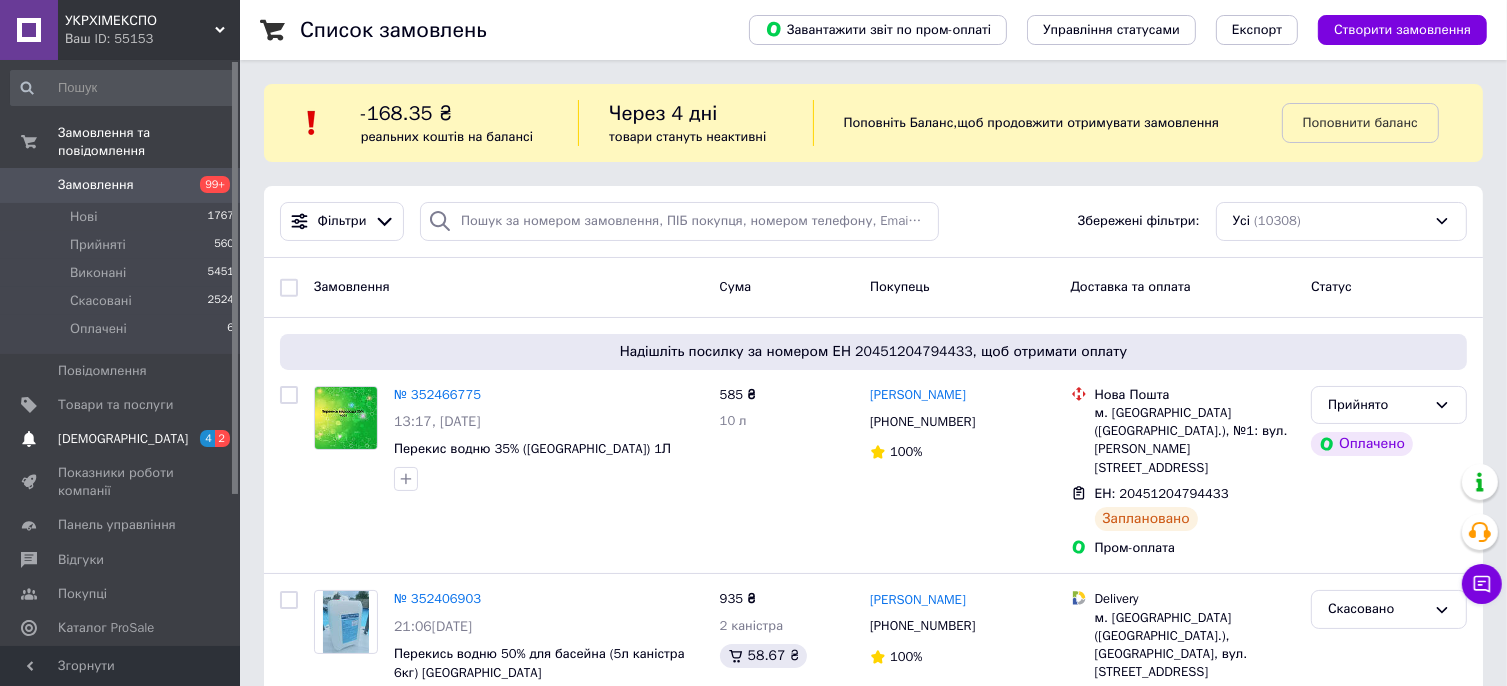 click on "[DEMOGRAPHIC_DATA]" at bounding box center [121, 439] 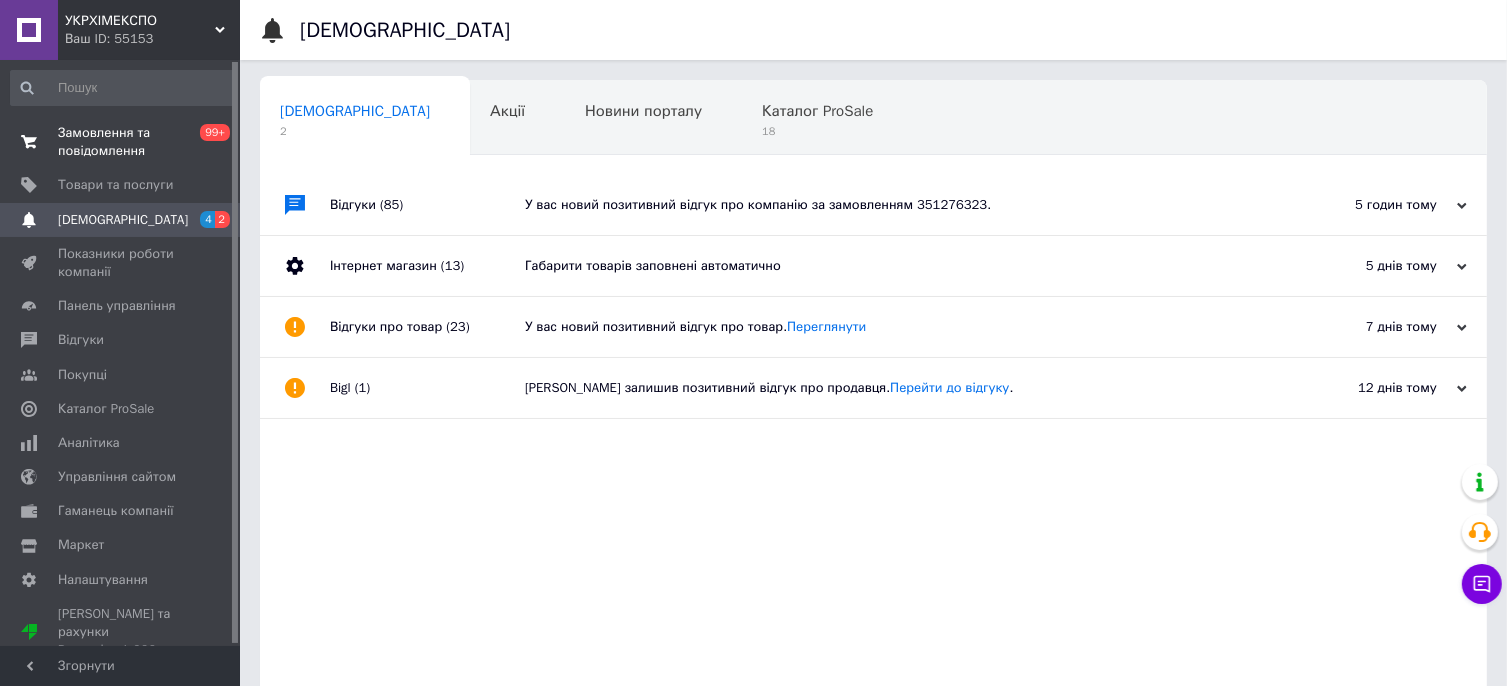 click on "Замовлення та повідомлення" at bounding box center (121, 142) 